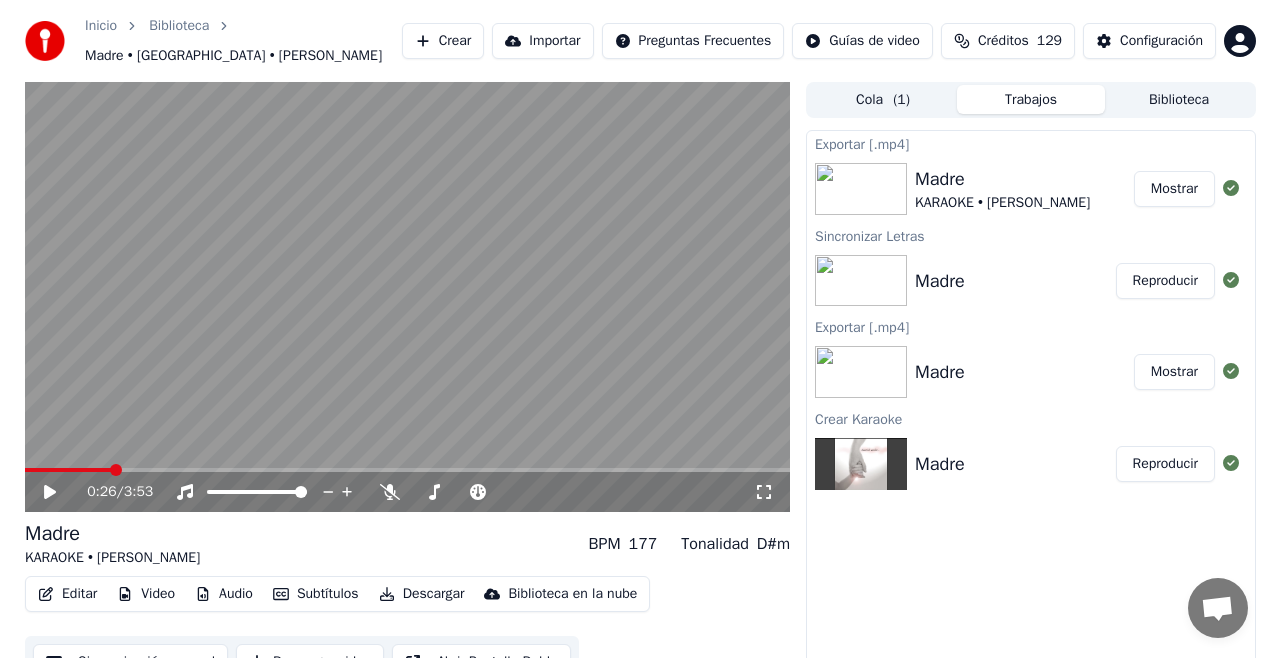 scroll, scrollTop: 0, scrollLeft: 0, axis: both 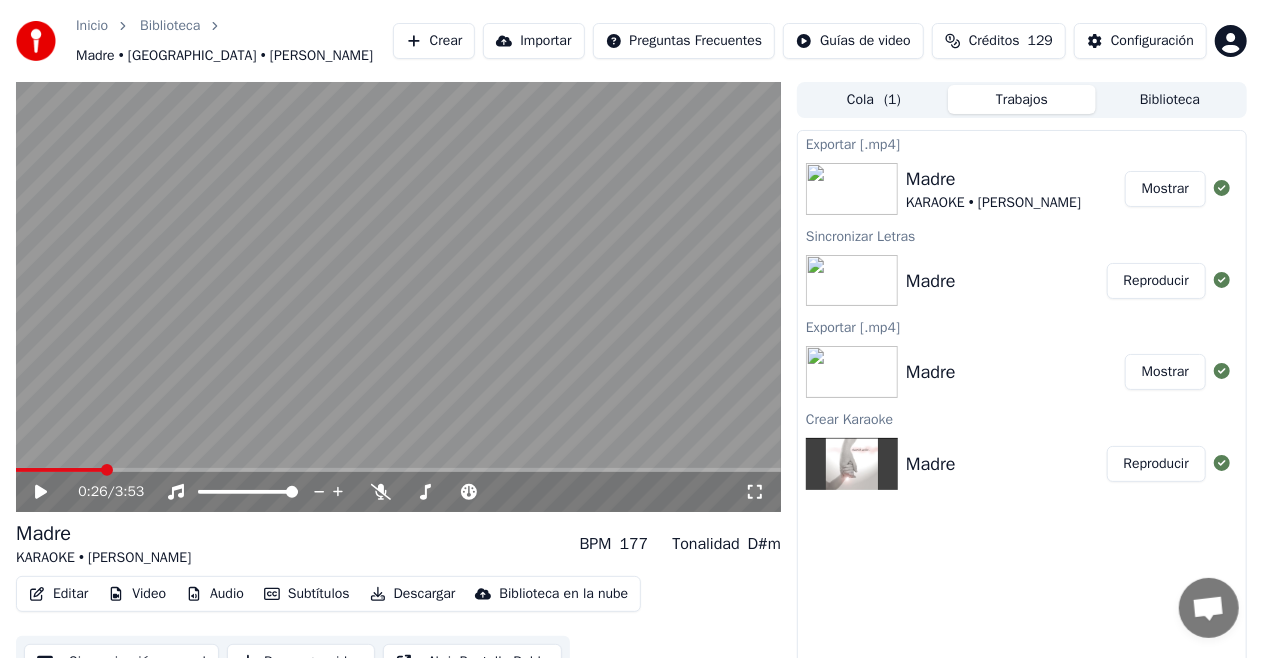 click on "Crear" at bounding box center [434, 41] 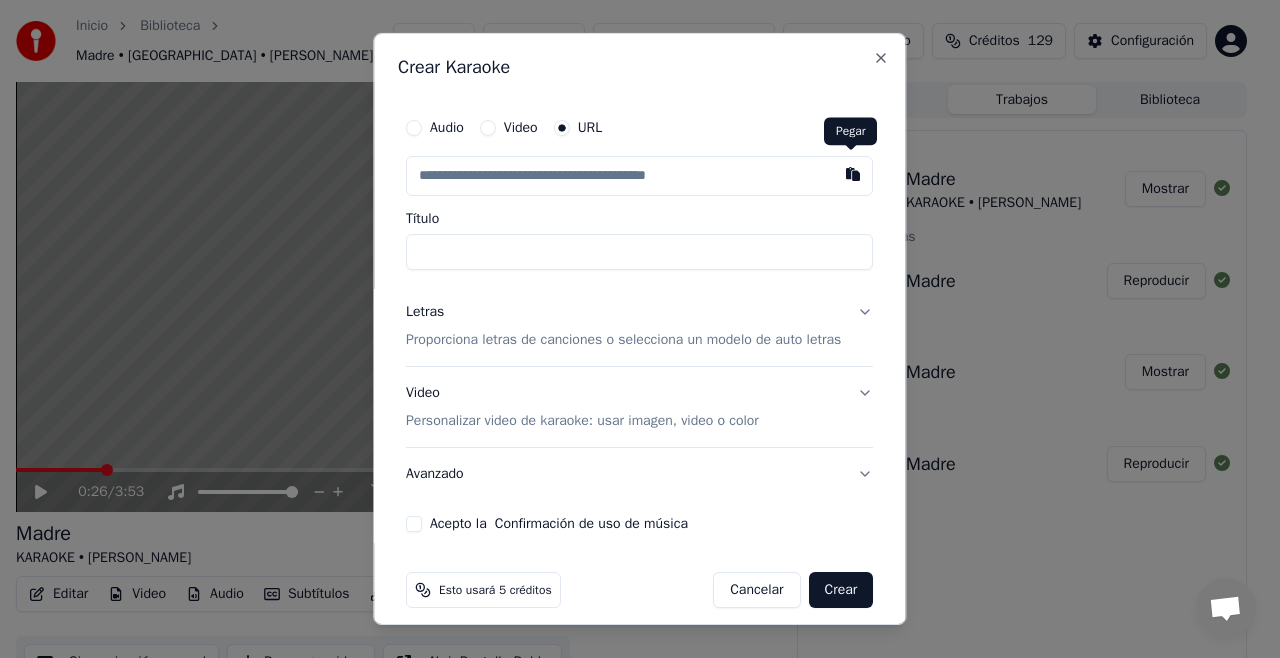 click at bounding box center [854, 174] 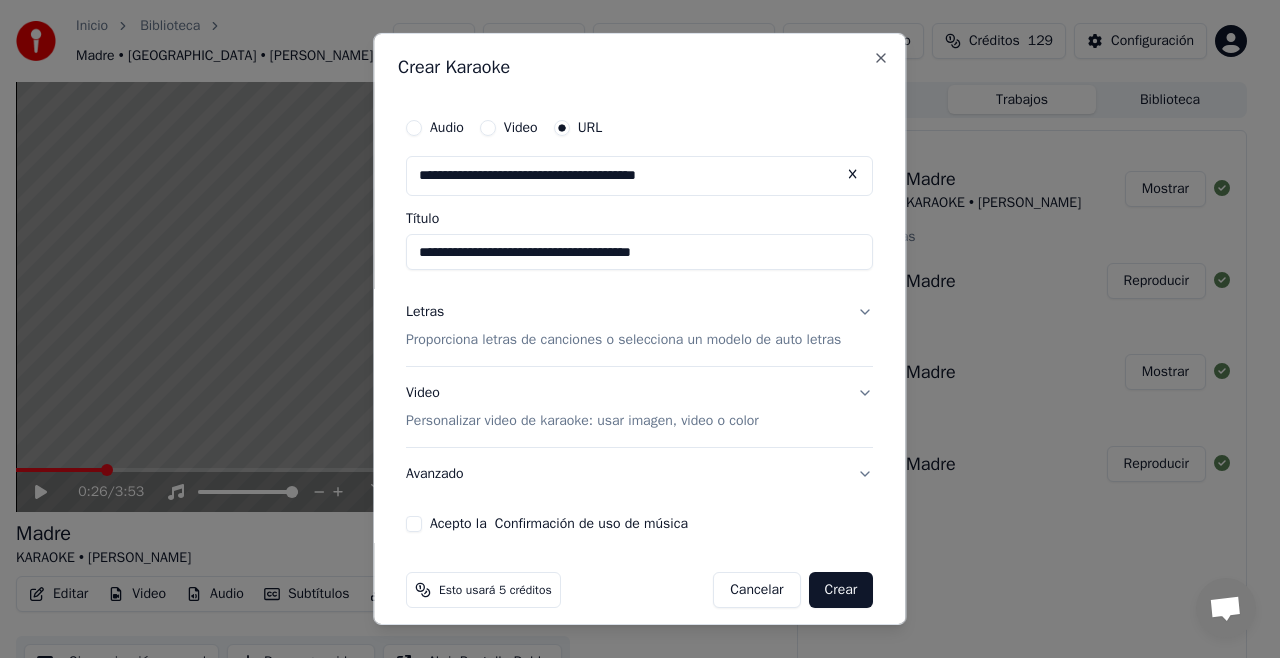 type on "**********" 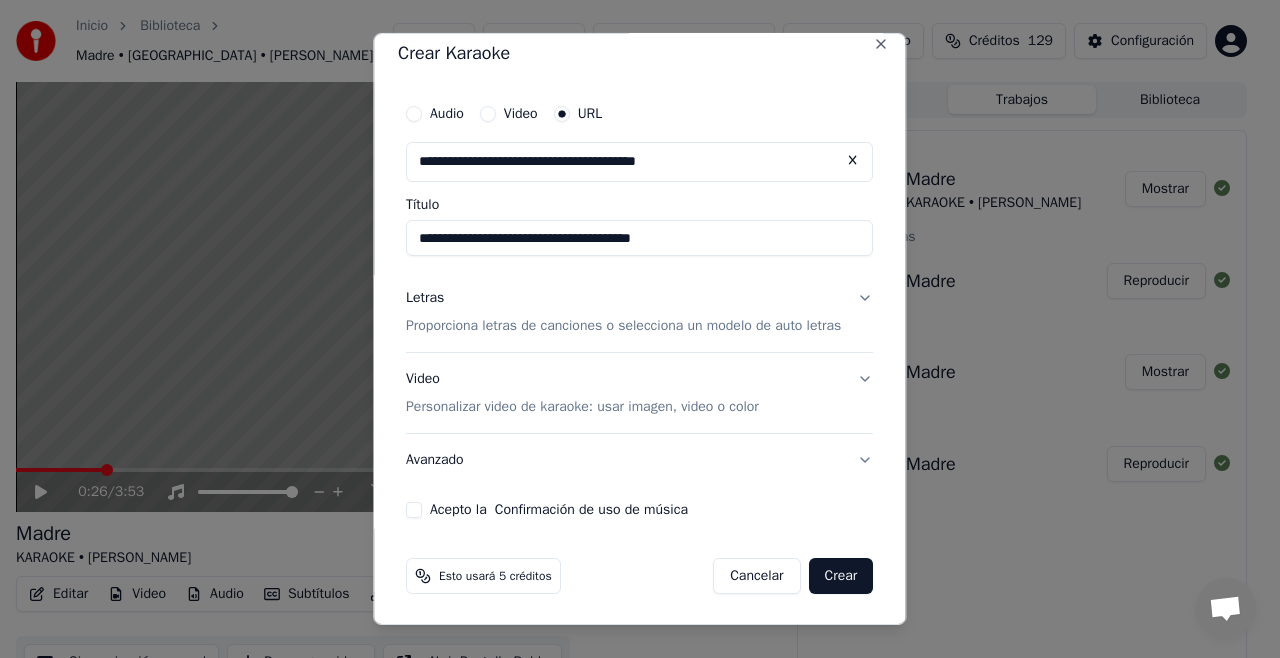 click on "Letras Proporciona letras de canciones o selecciona un modelo de auto letras" at bounding box center (639, 312) 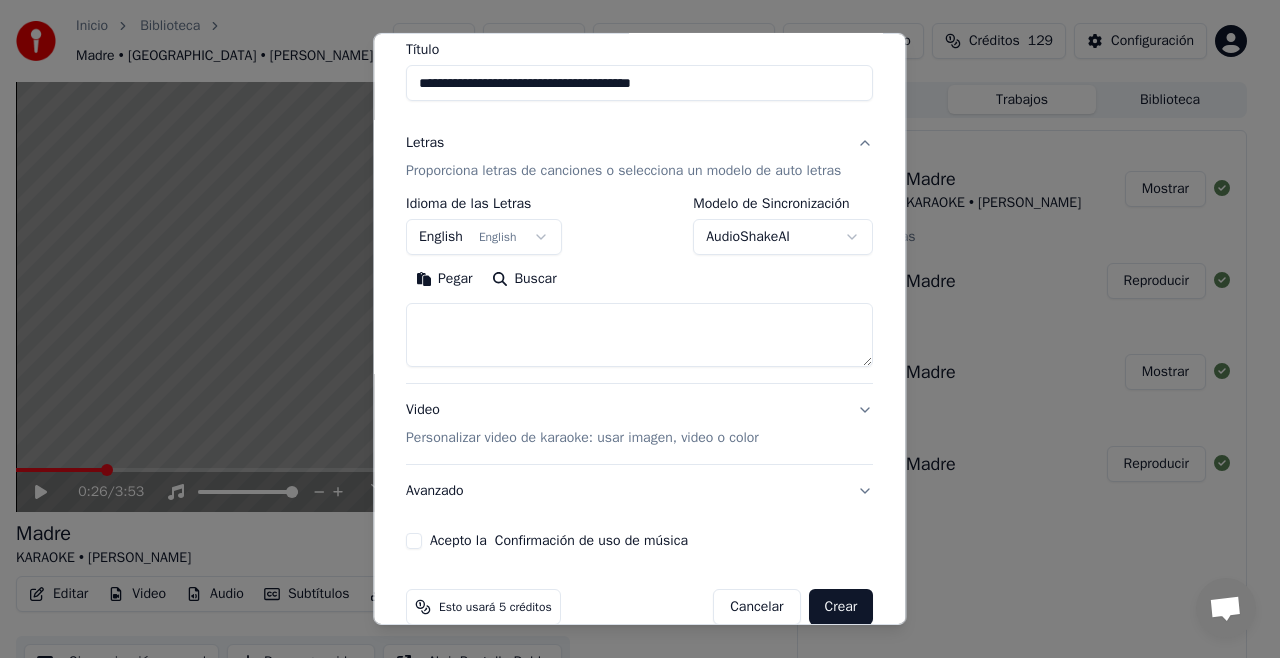 scroll, scrollTop: 172, scrollLeft: 0, axis: vertical 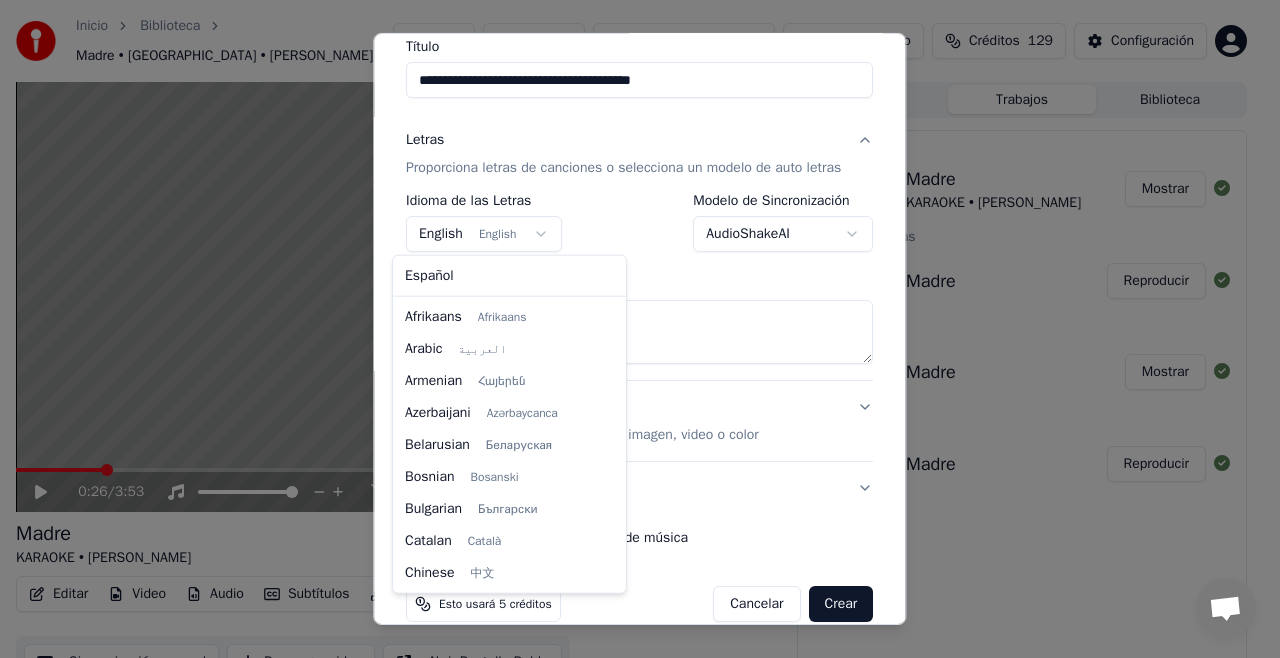 click on "**********" at bounding box center (631, 329) 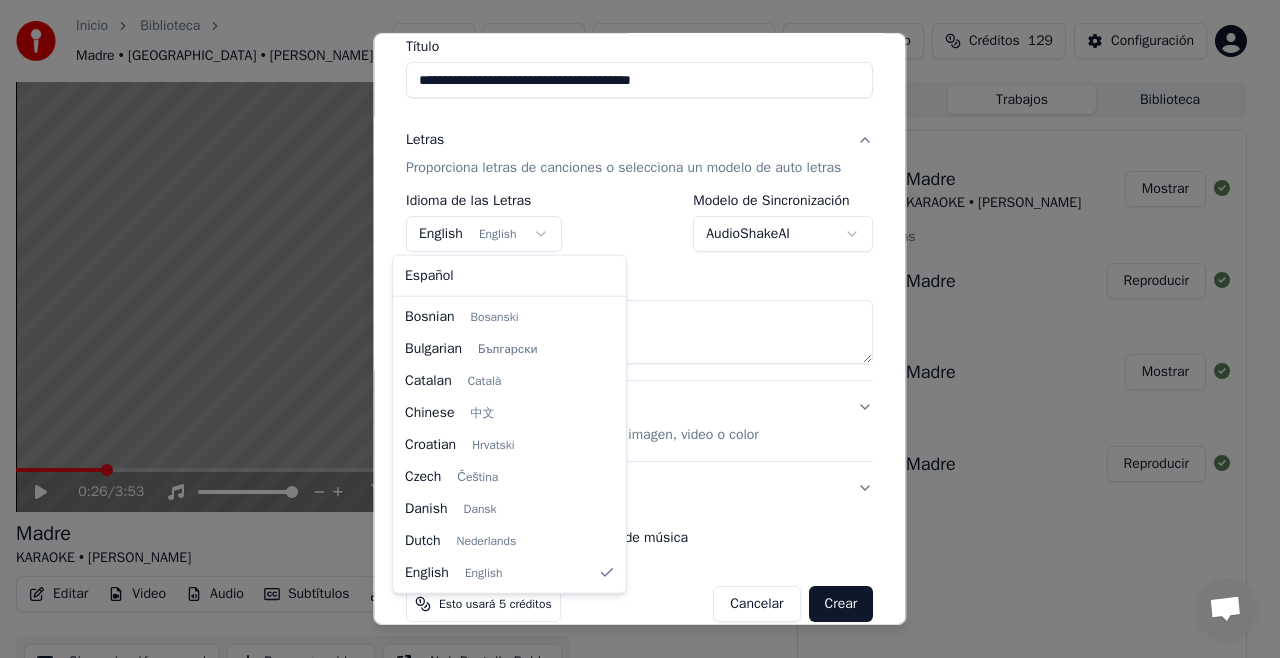select on "**" 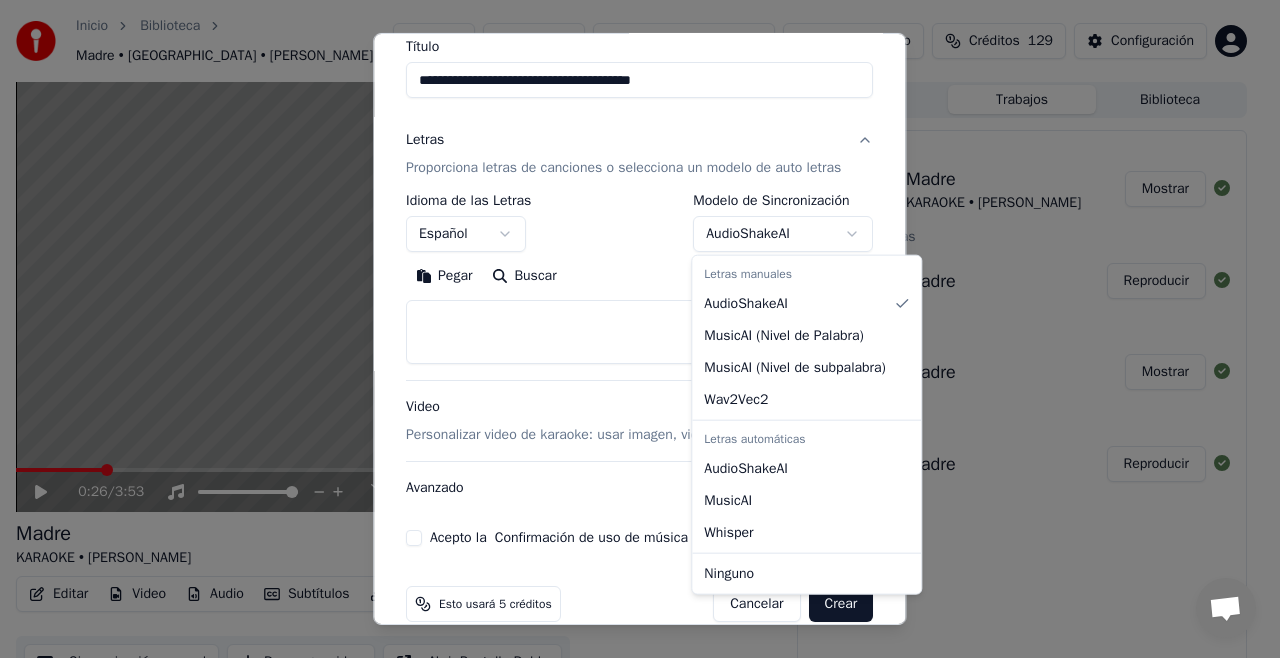 click on "**********" at bounding box center (631, 329) 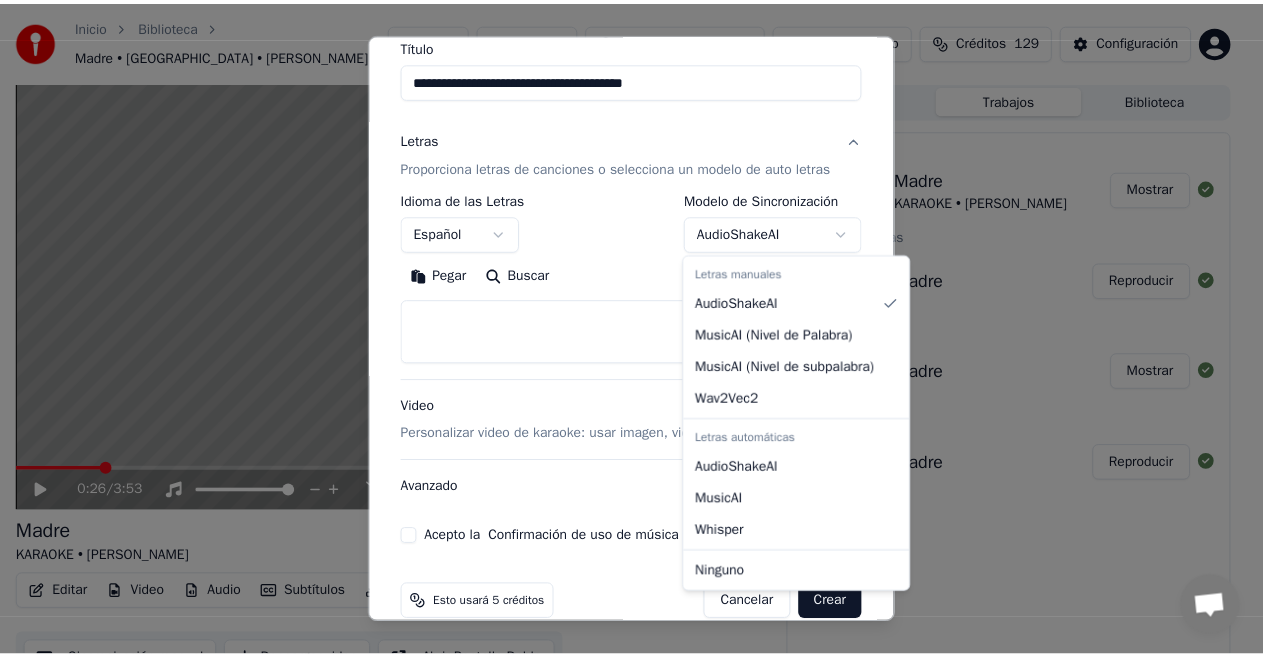 scroll, scrollTop: 88, scrollLeft: 0, axis: vertical 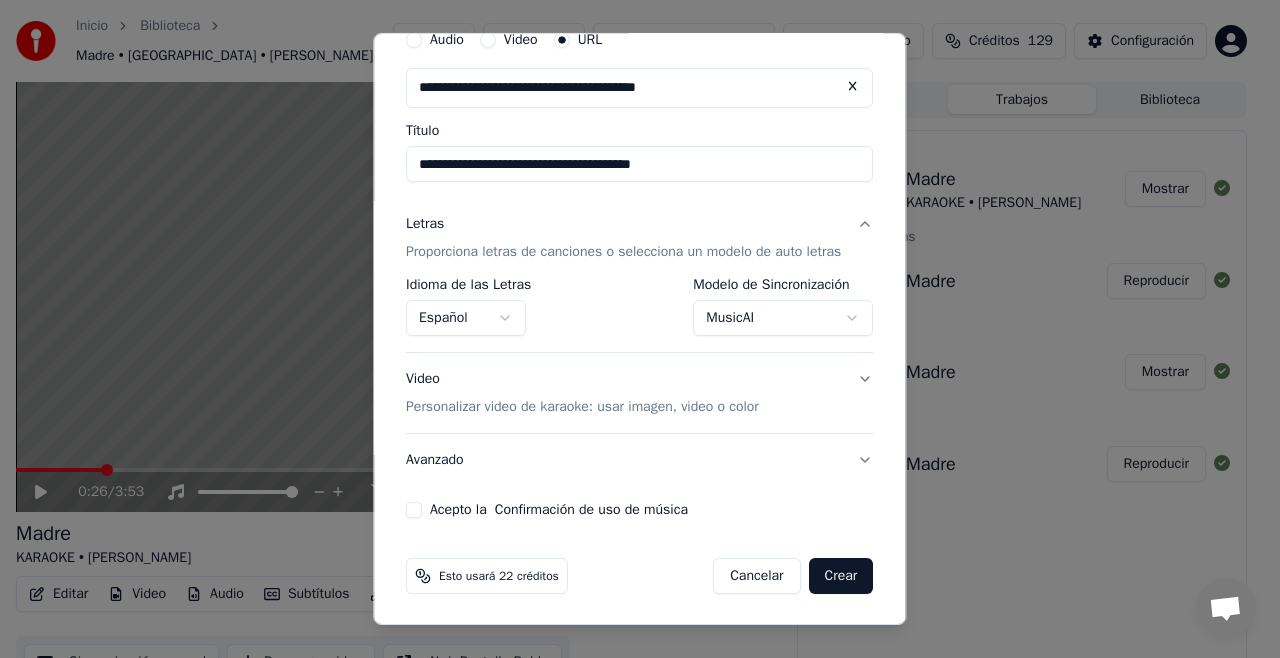 click on "Crear" at bounding box center [841, 576] 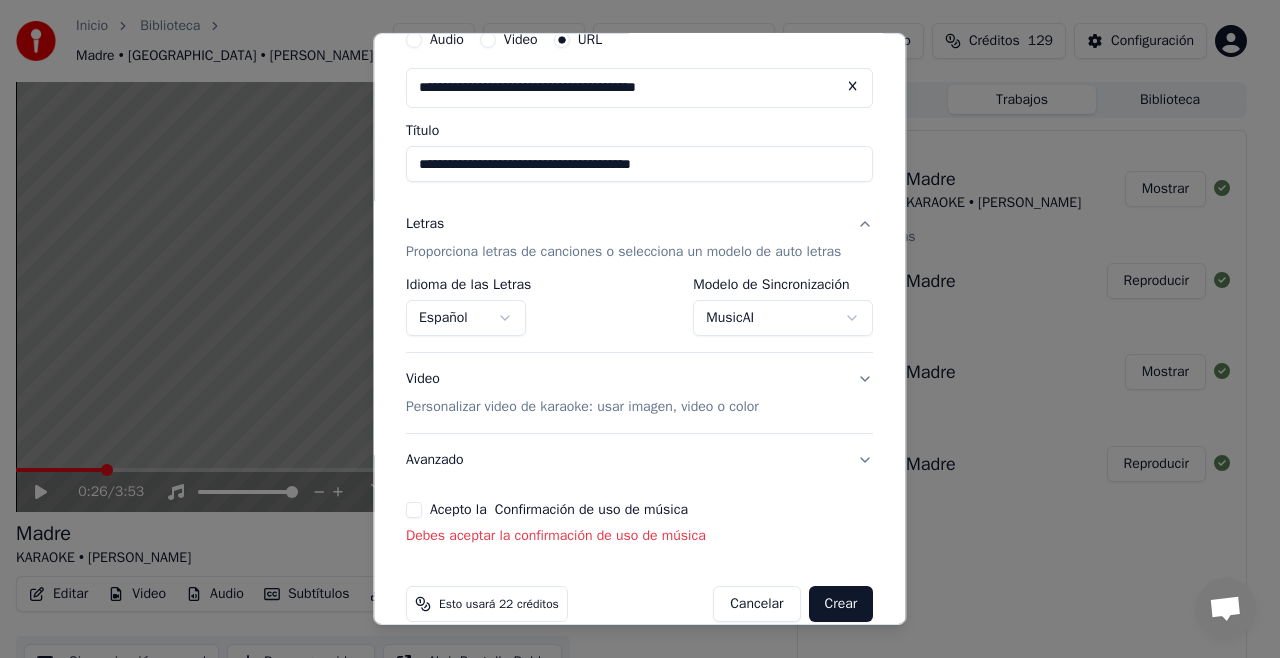 click on "Acepto la   Confirmación de uso de música" at bounding box center (414, 510) 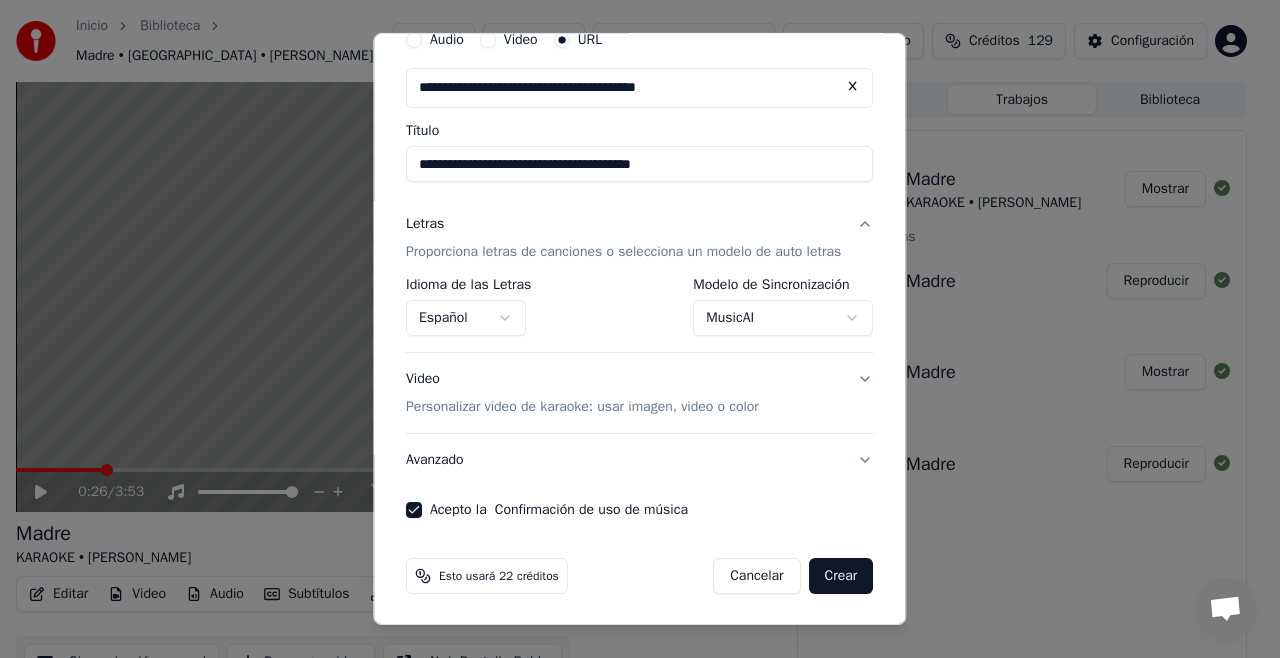 click on "Crear" at bounding box center [841, 576] 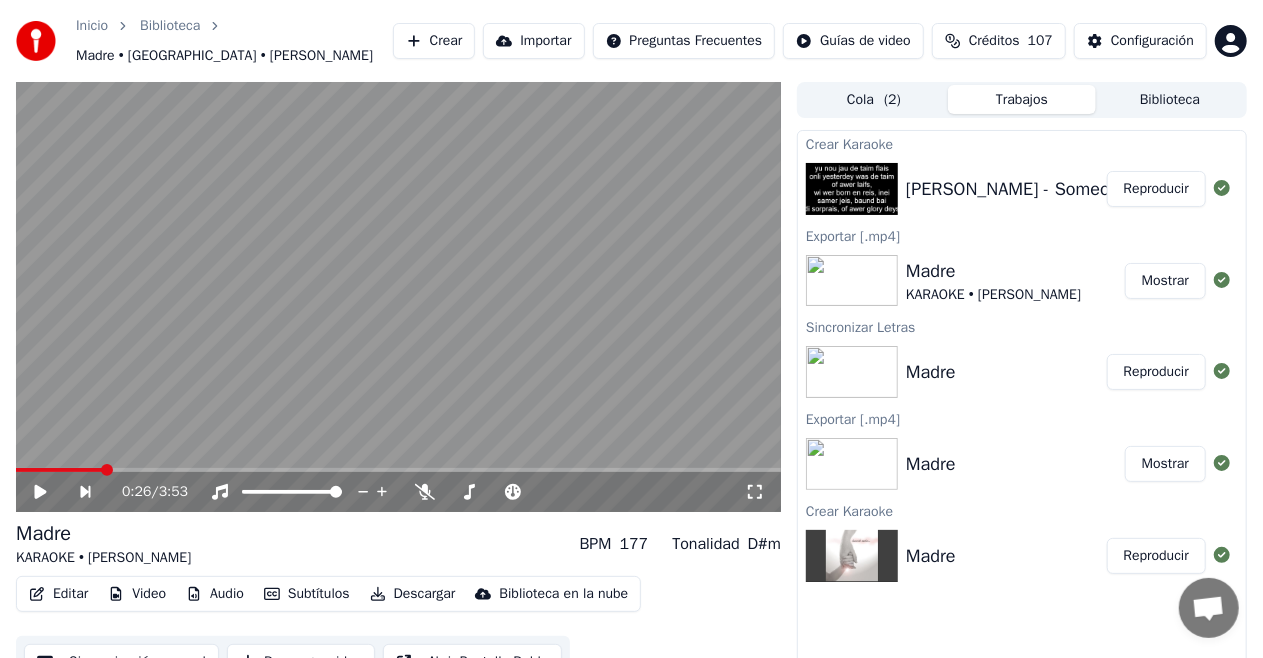 click at bounding box center [852, 189] 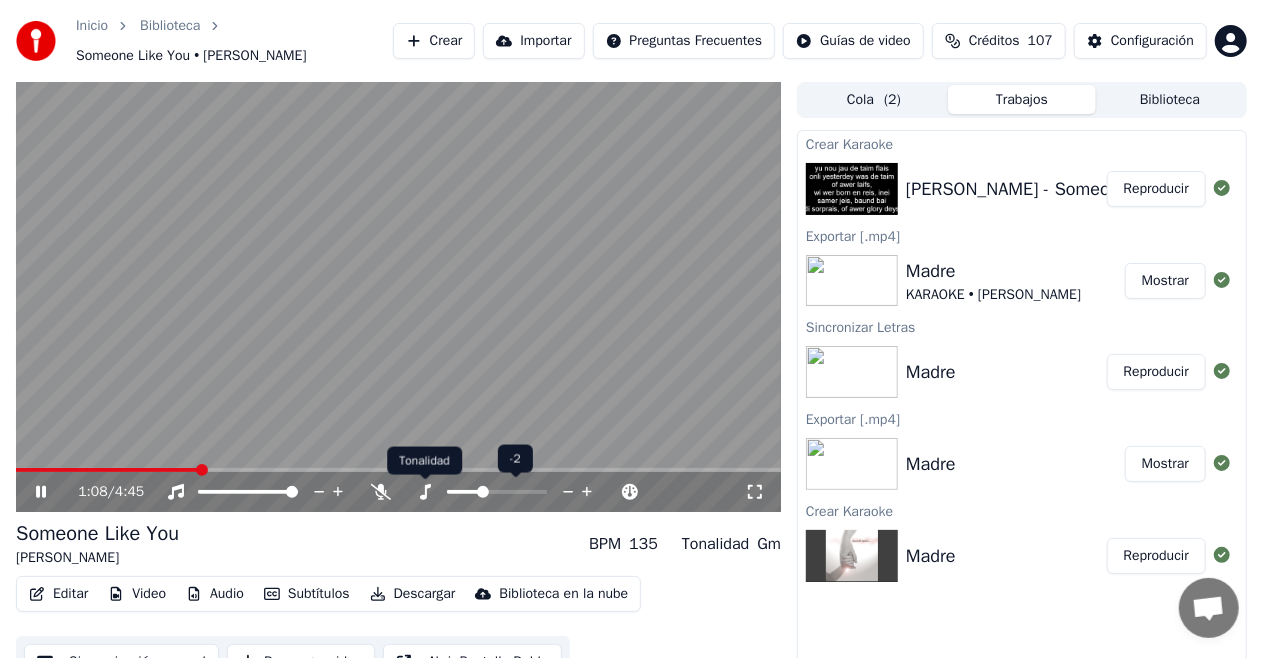 click 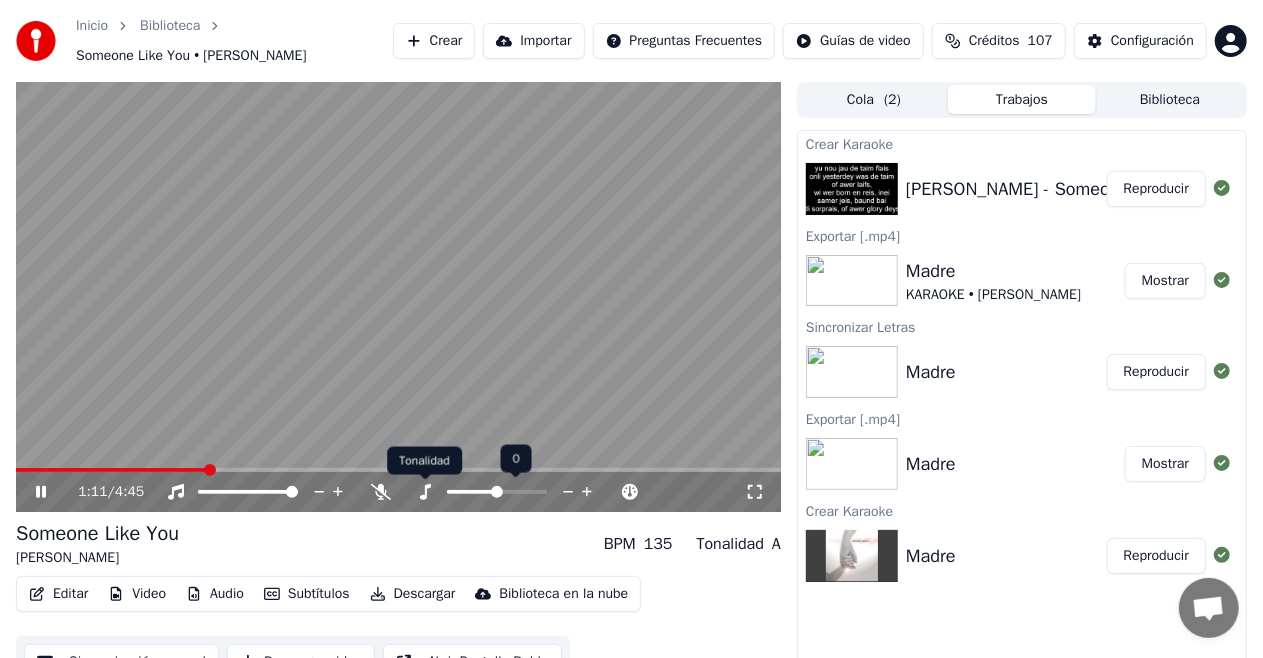 click 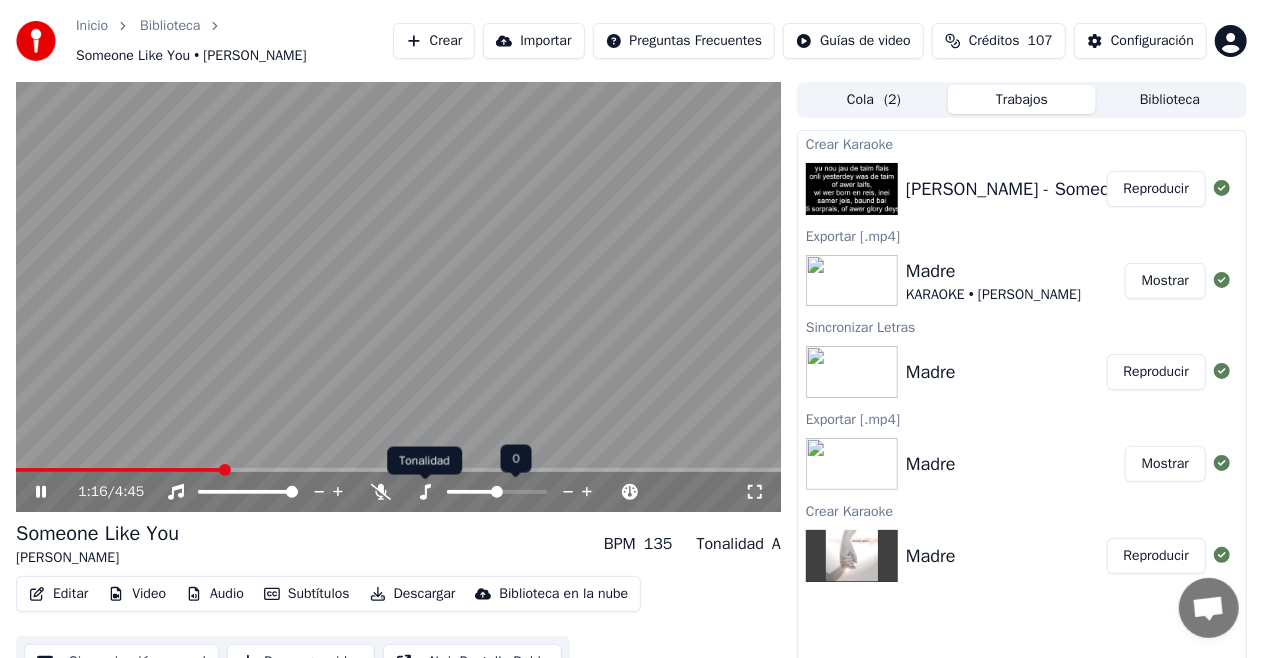 click 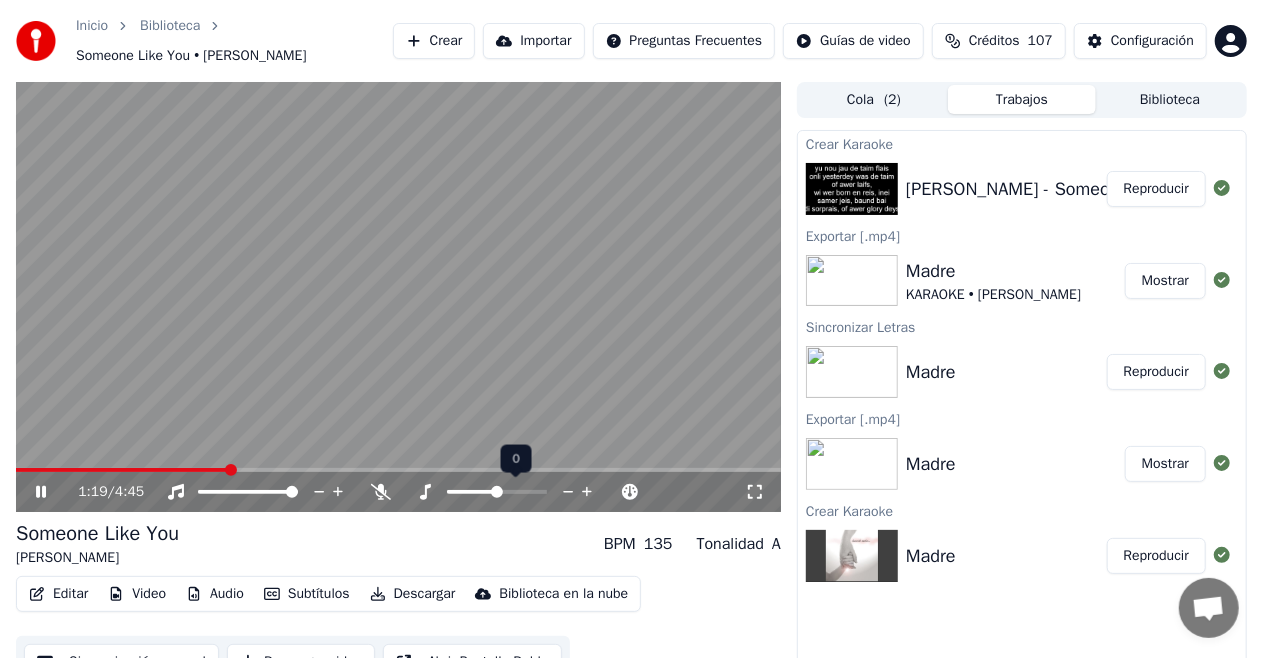 click 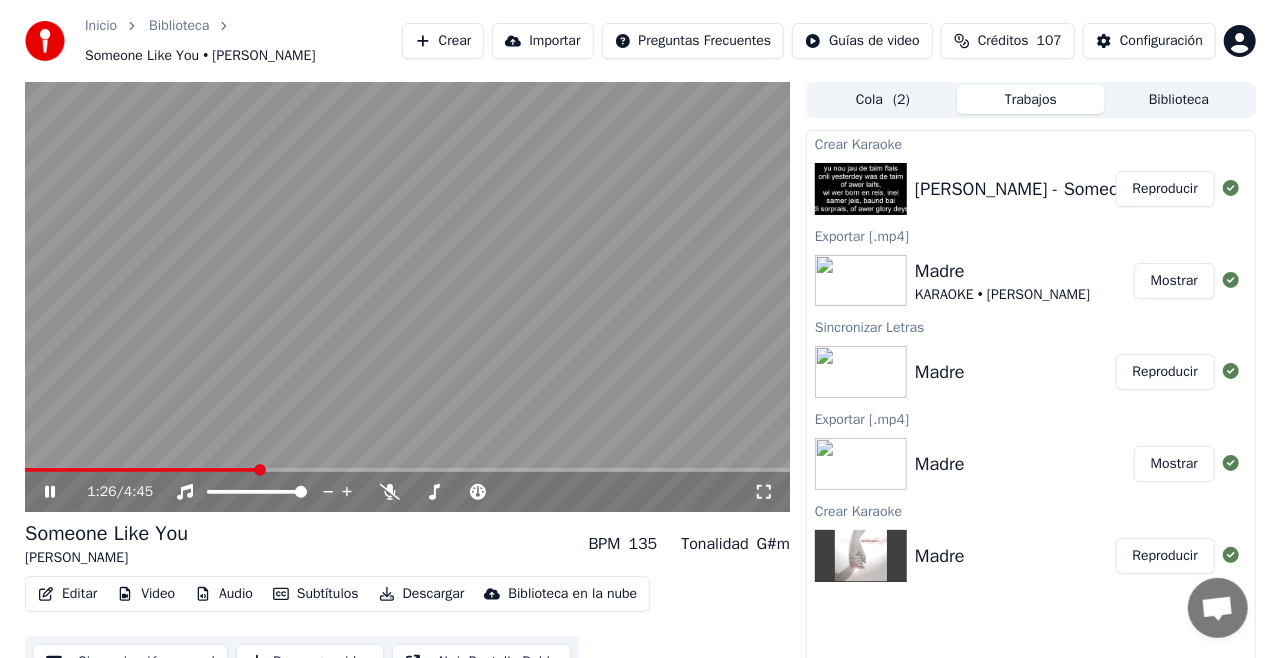 scroll, scrollTop: 31, scrollLeft: 0, axis: vertical 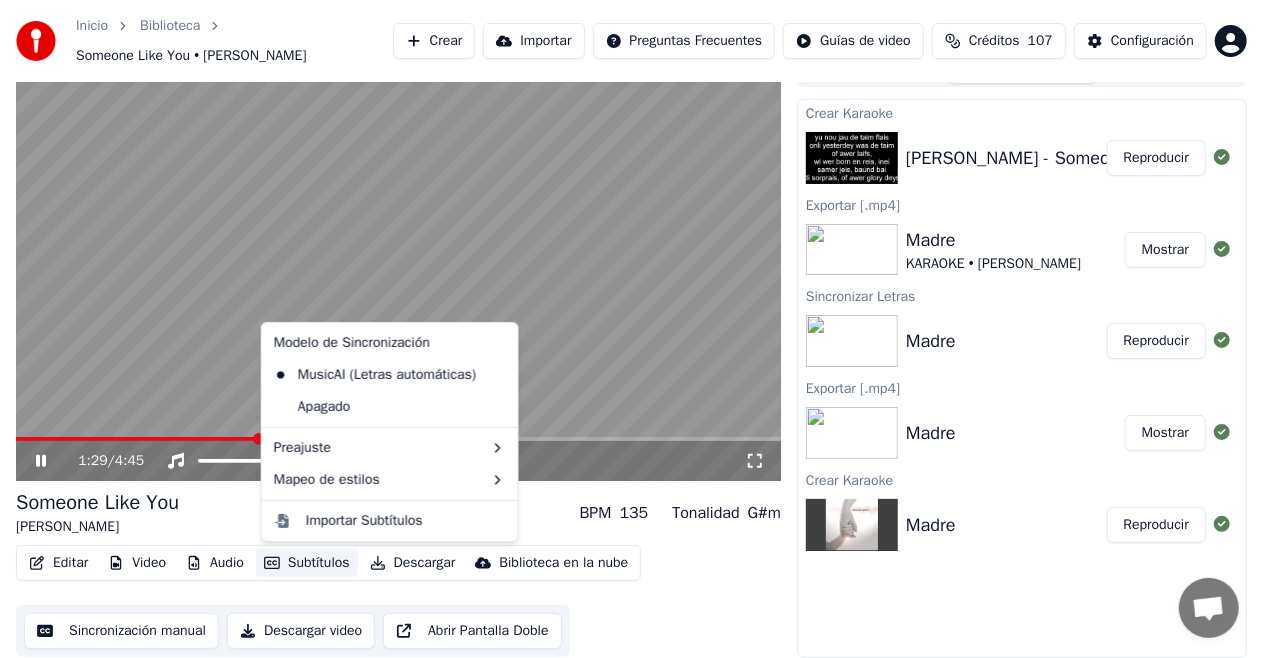 click on "Subtítulos" at bounding box center [307, 563] 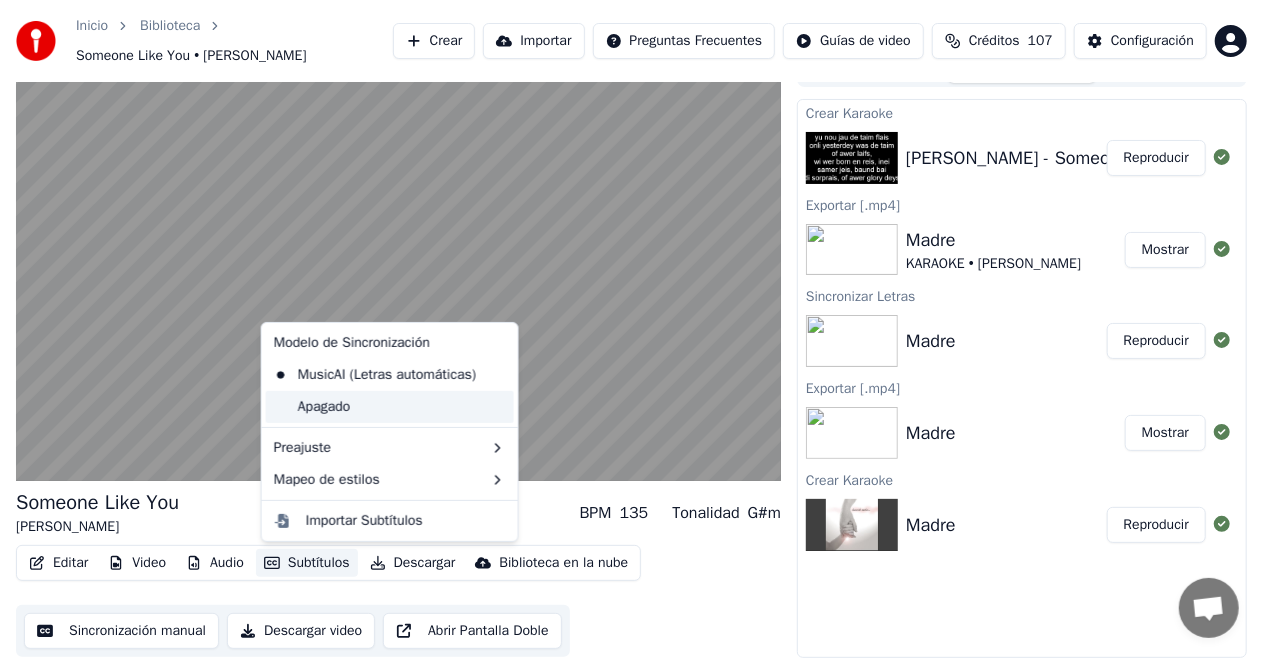 click on "Apagado" at bounding box center (390, 407) 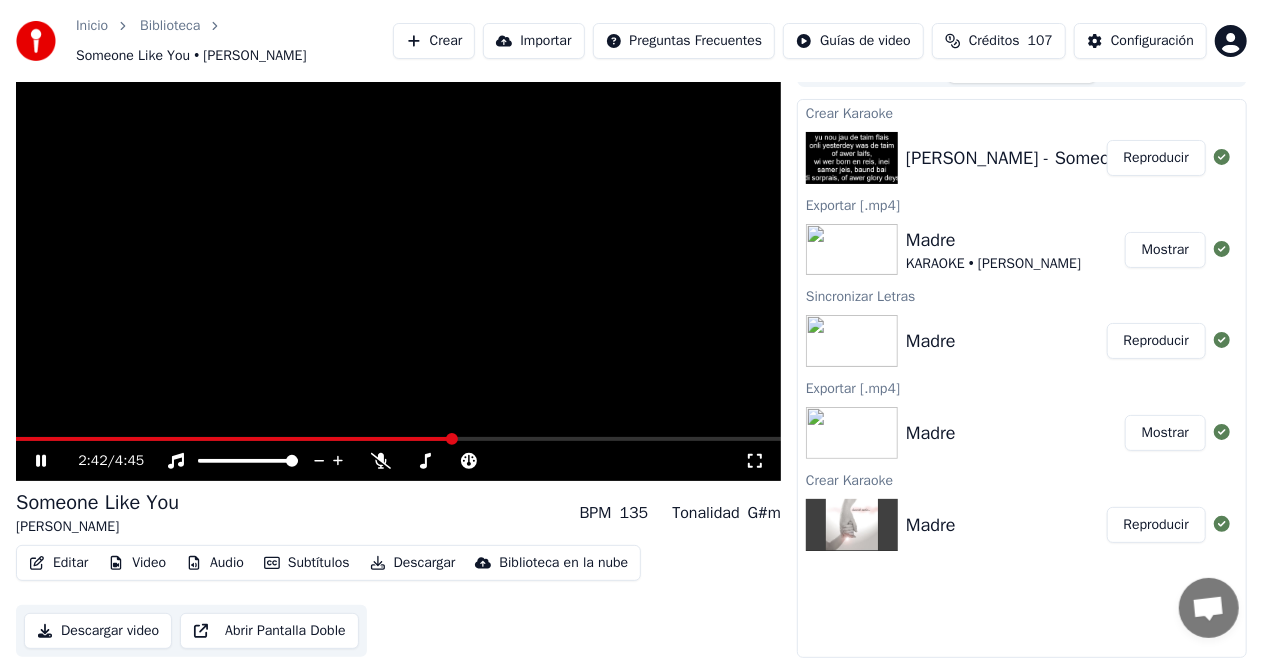 click at bounding box center [398, 266] 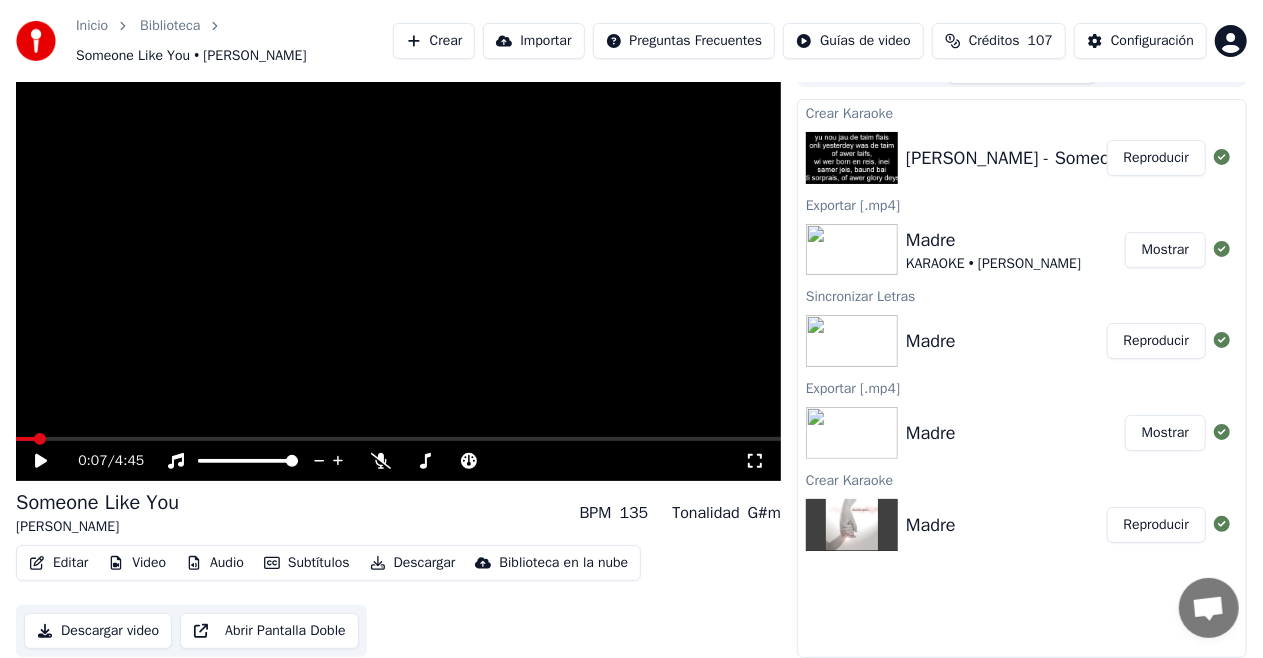 click at bounding box center [25, 439] 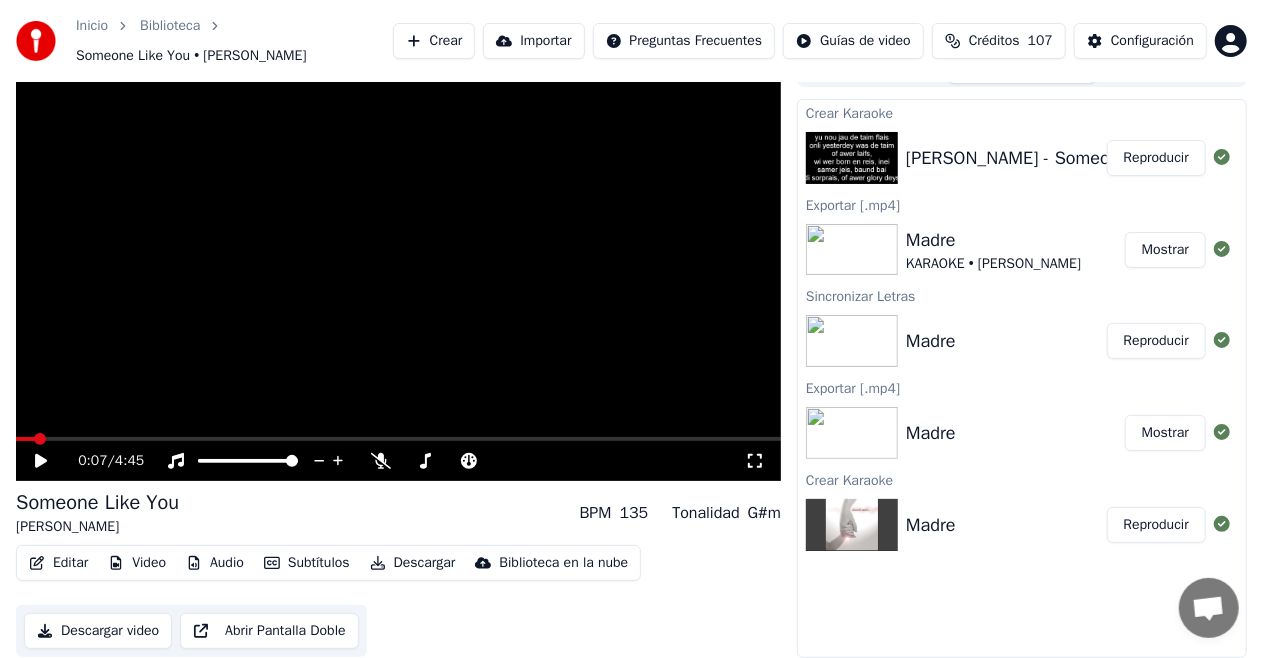 click 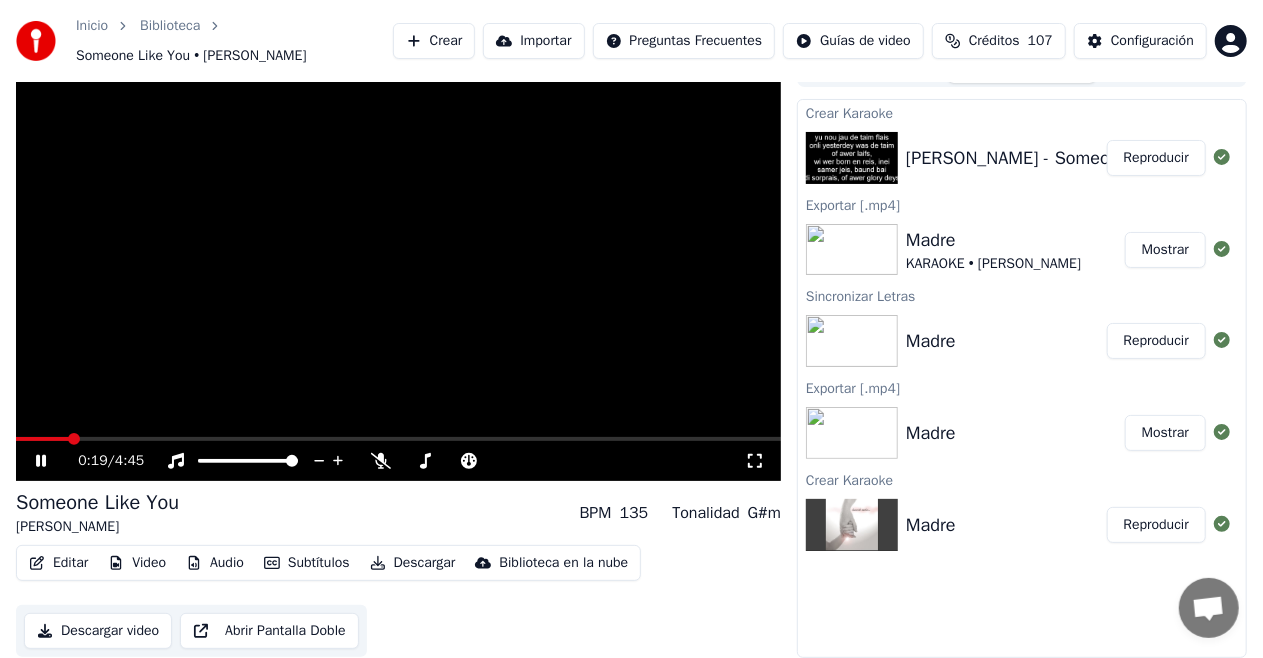 click 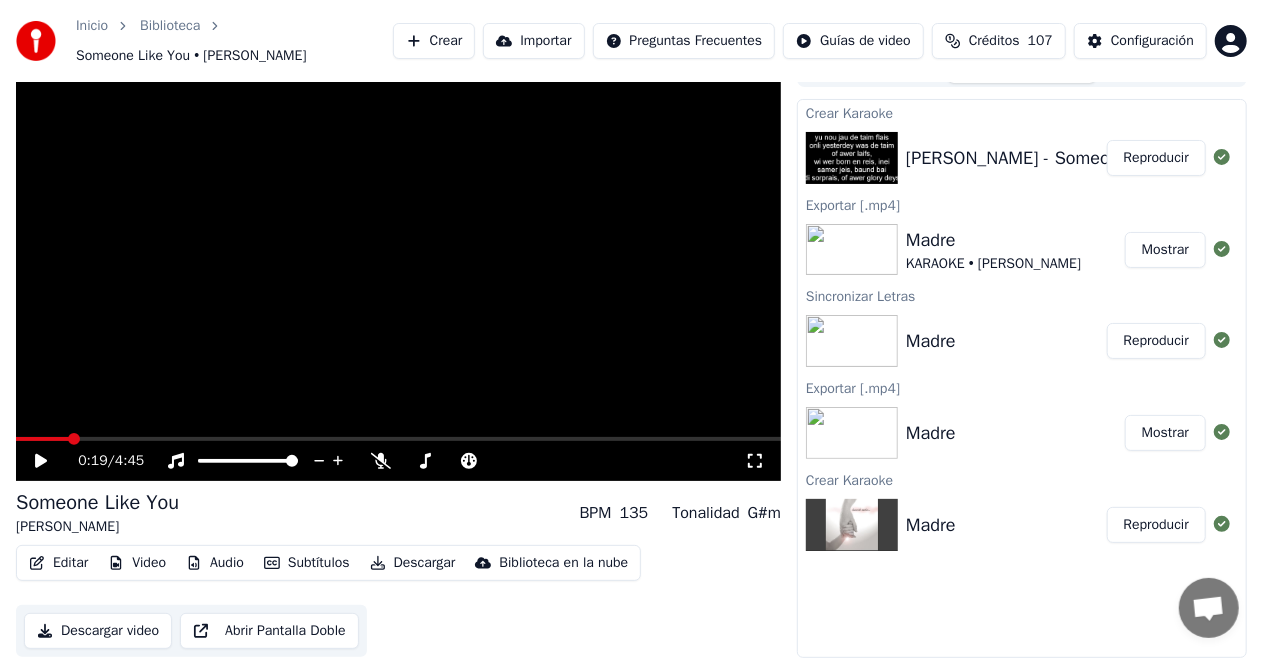 click 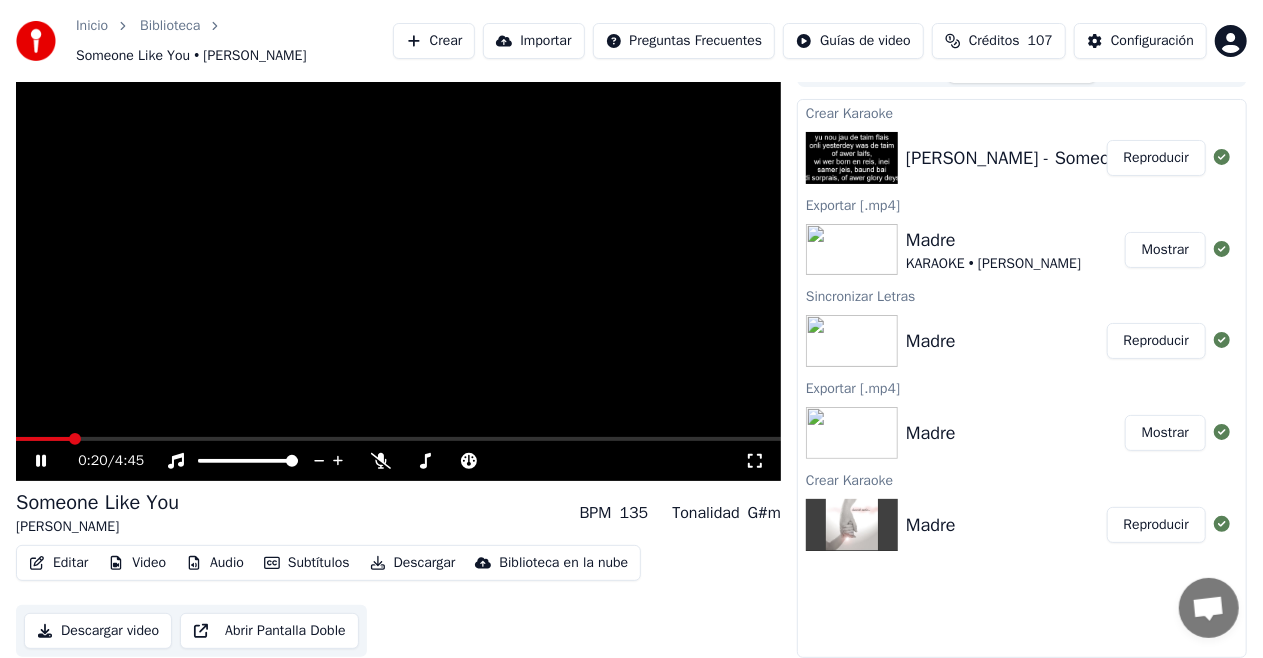 click at bounding box center (398, 266) 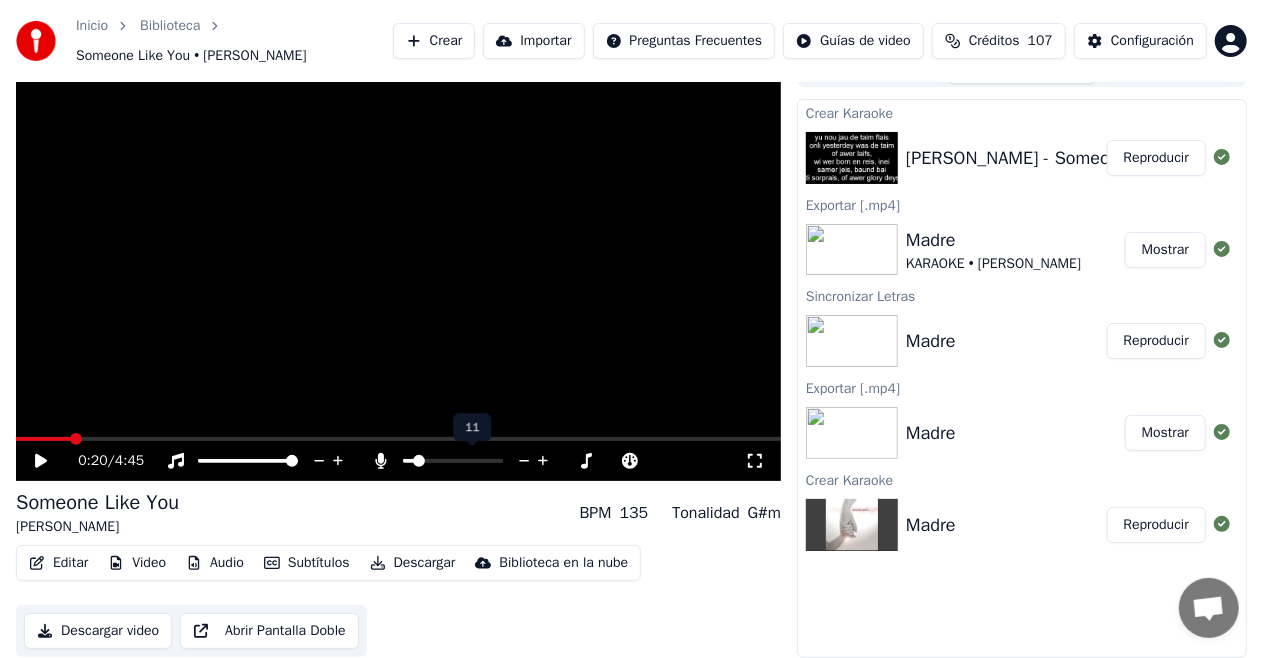 click at bounding box center [419, 461] 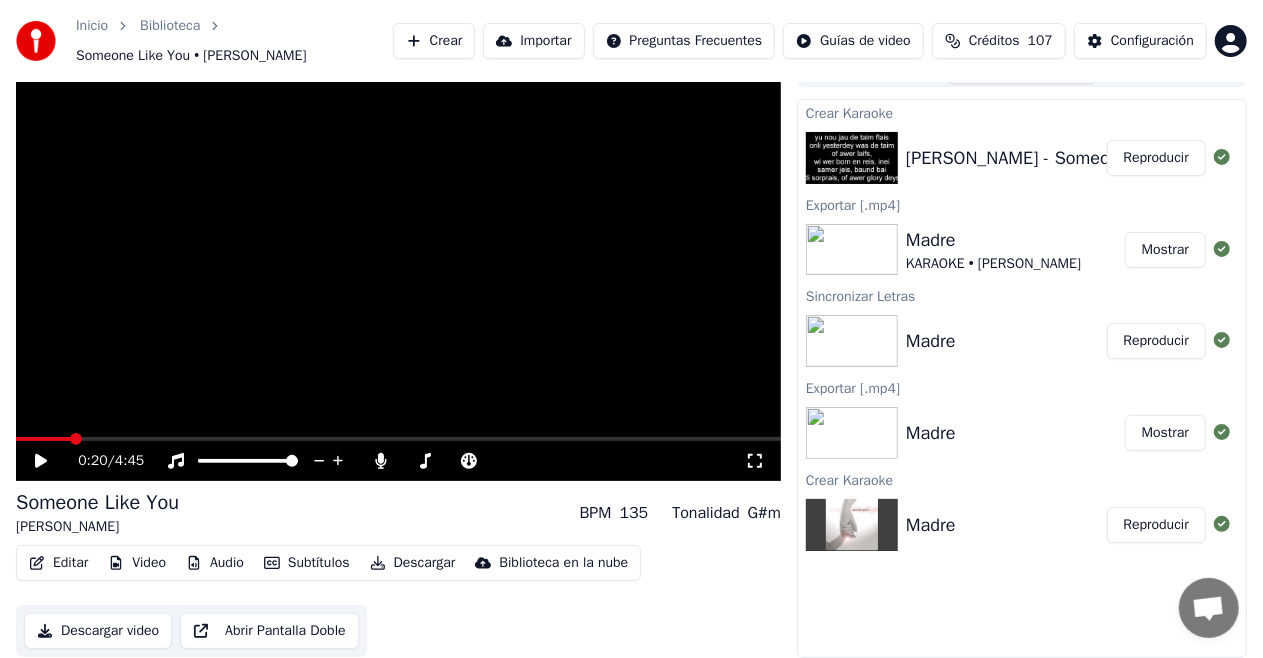 click 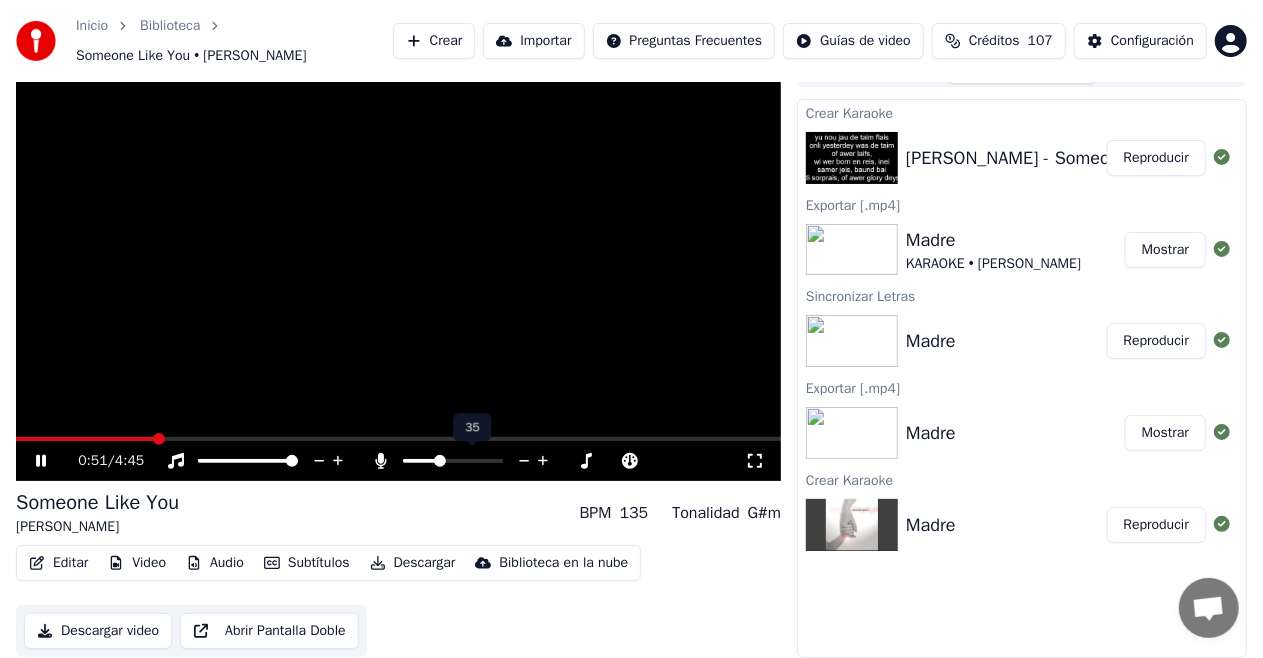 click at bounding box center (440, 461) 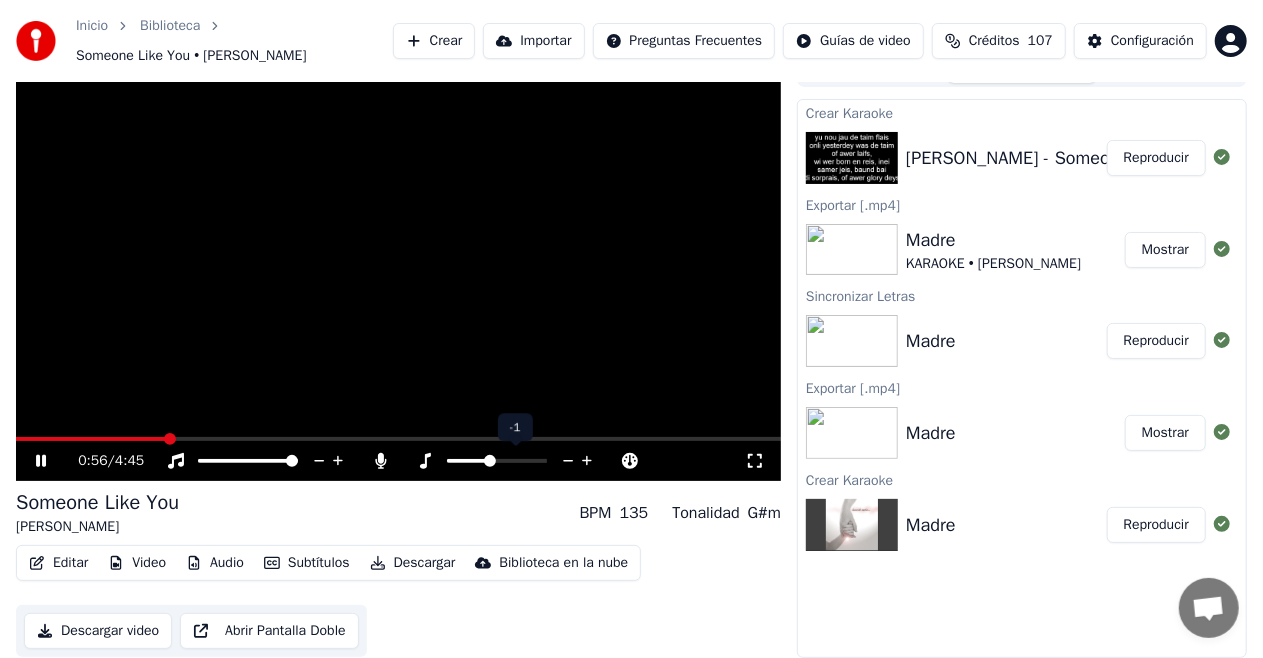 click 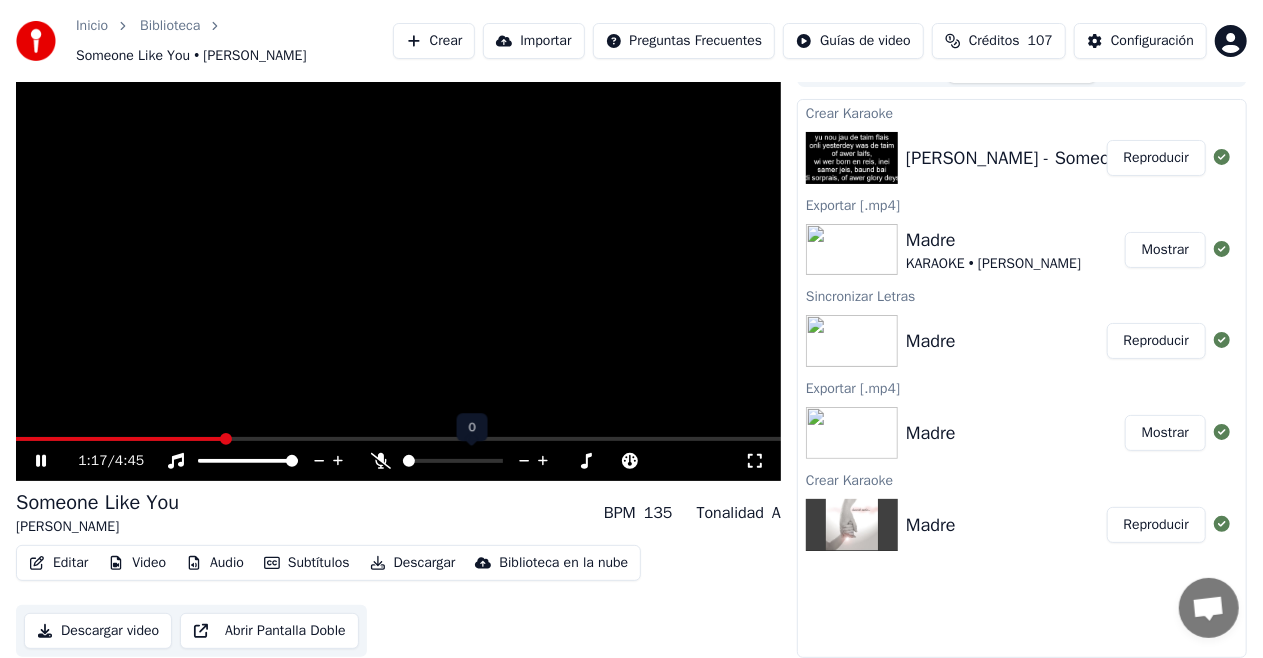 click at bounding box center (409, 461) 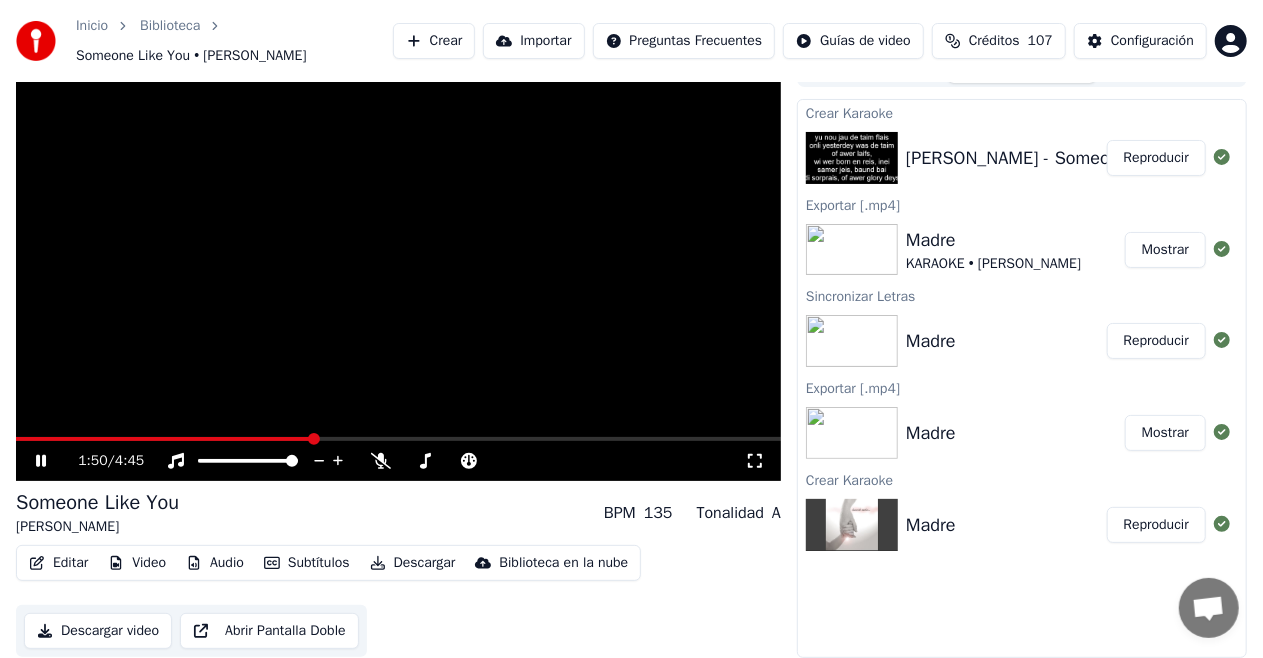 click 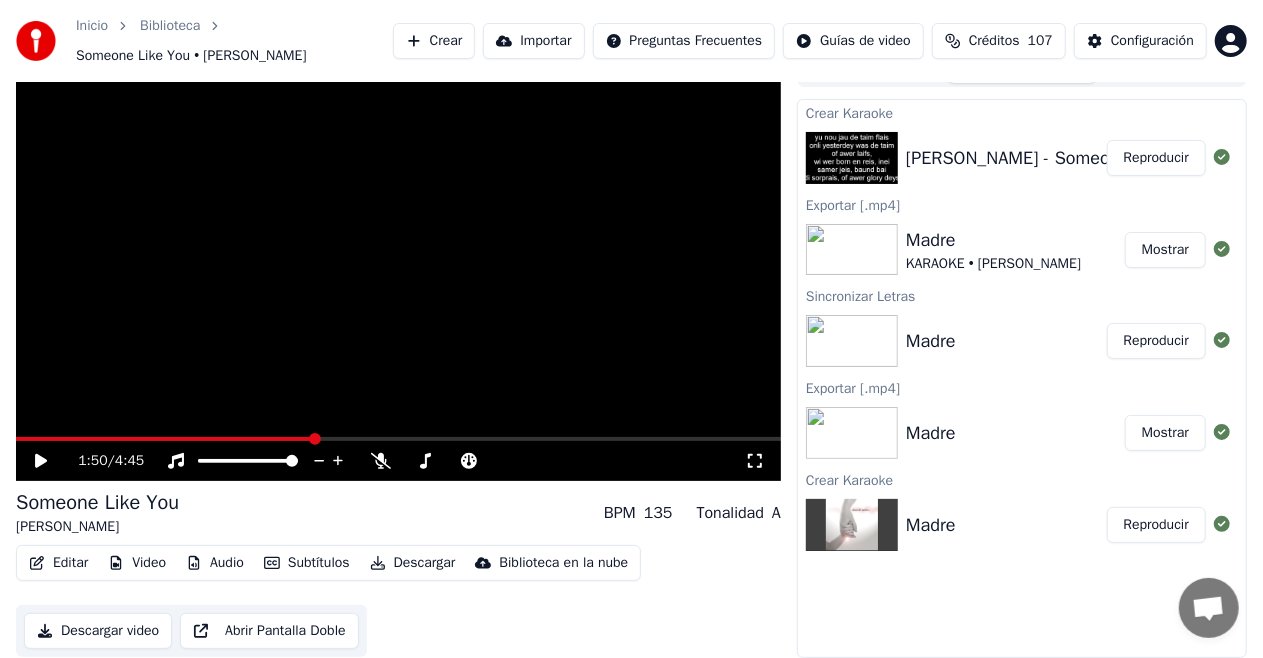 click on "Editar Video Audio Subtítulos Descargar Biblioteca en la nube Descargar video Abrir Pantalla Doble" at bounding box center [398, 601] 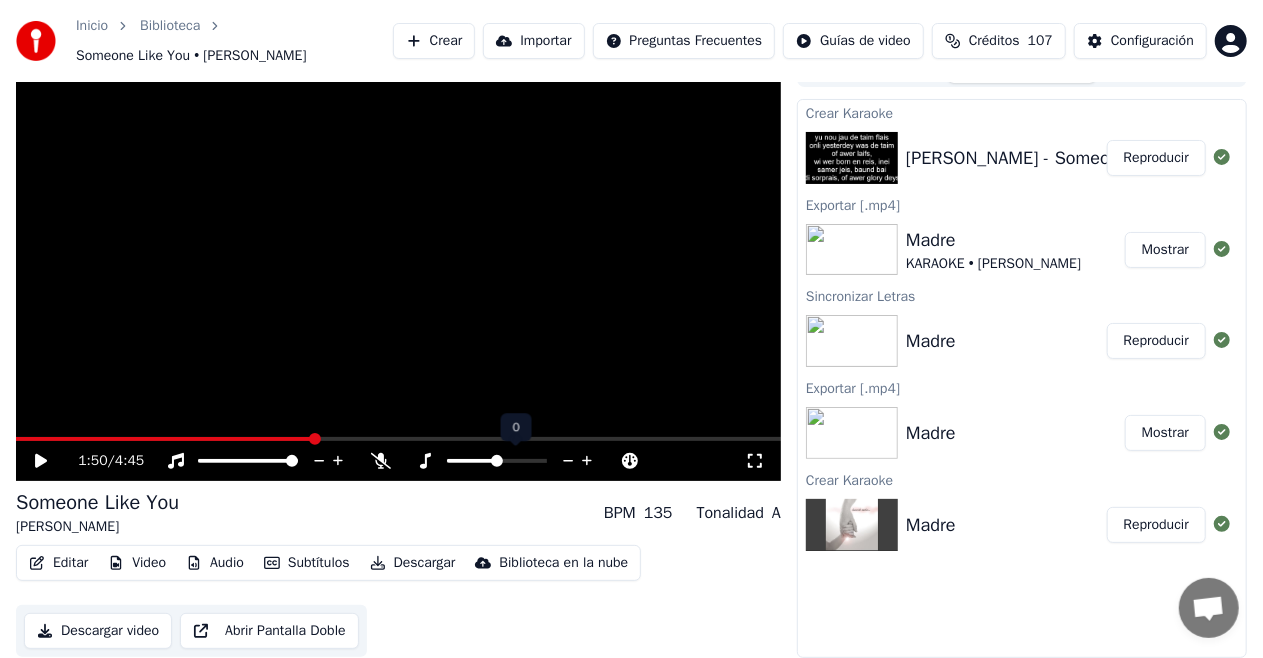 click 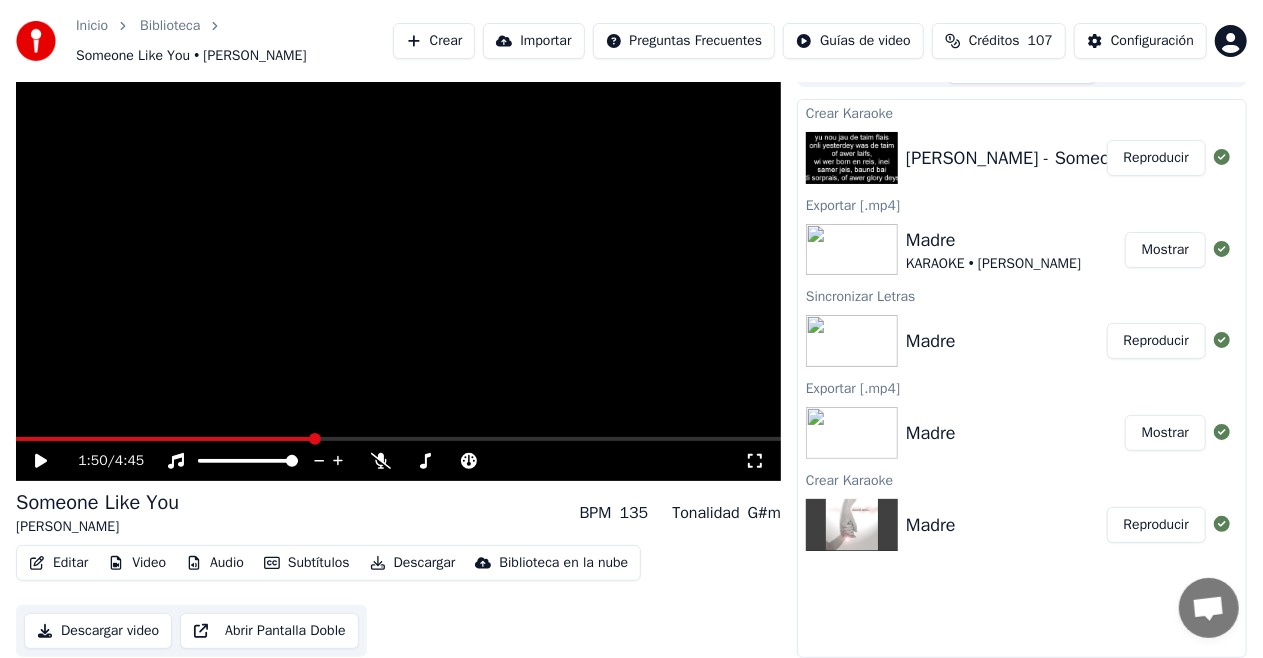click 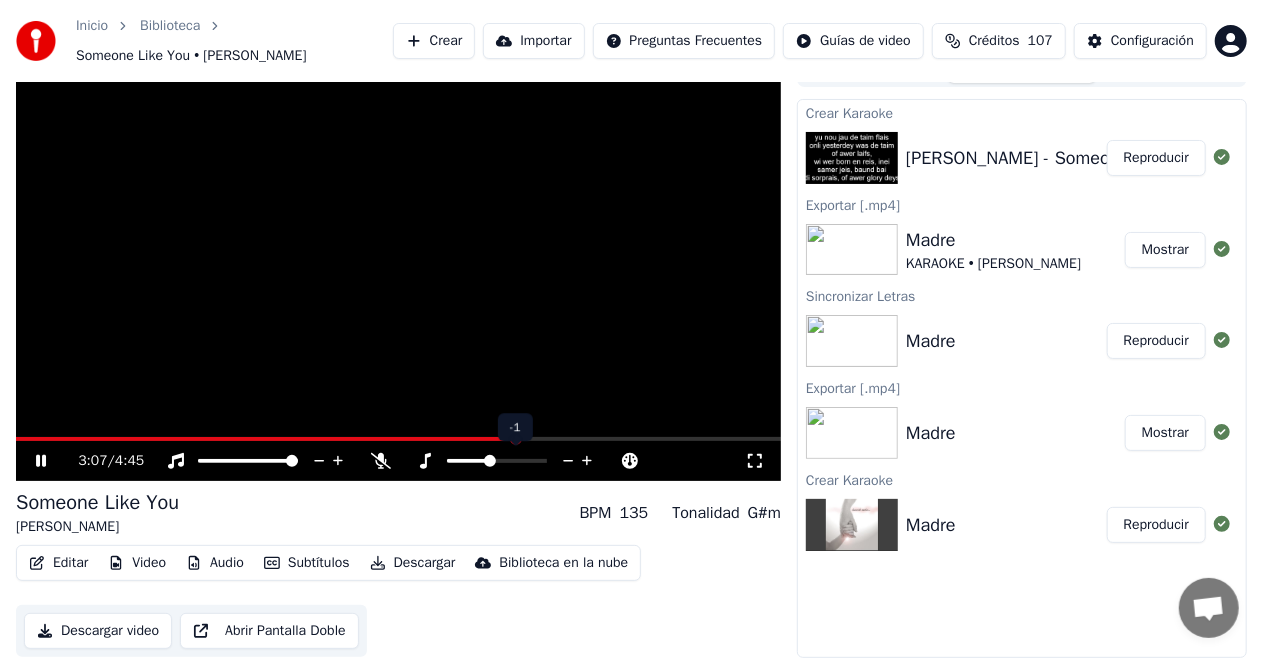 click 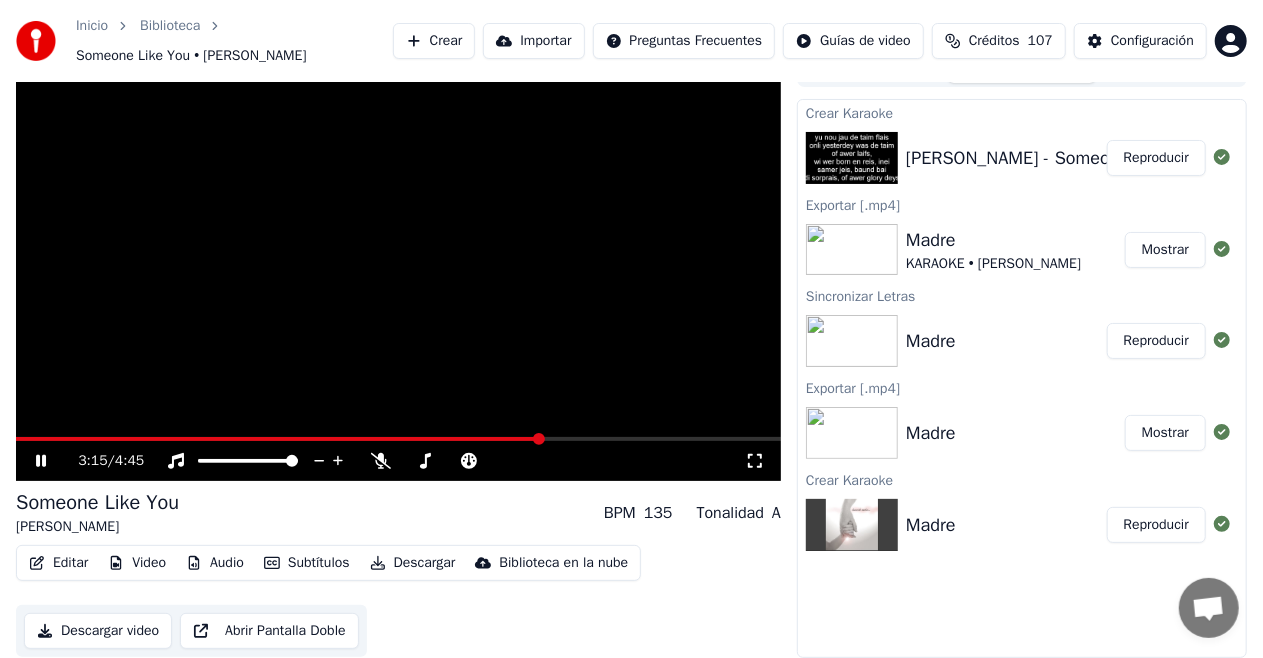 click 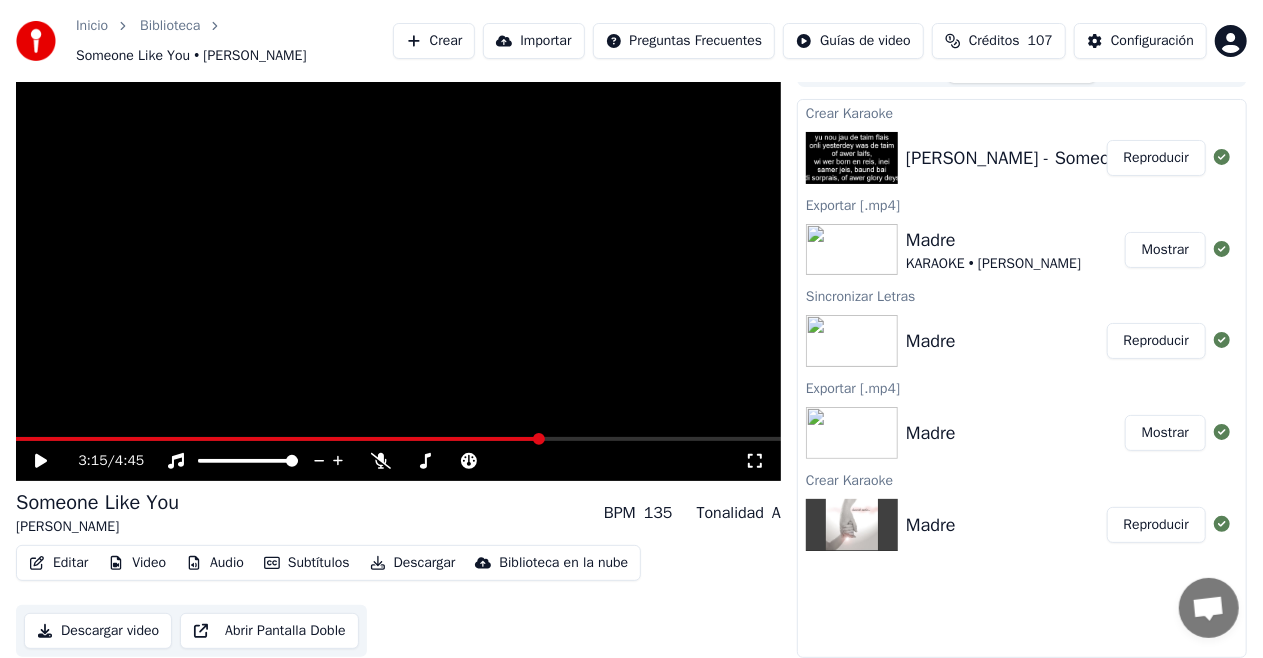 click on "Crear" at bounding box center [434, 41] 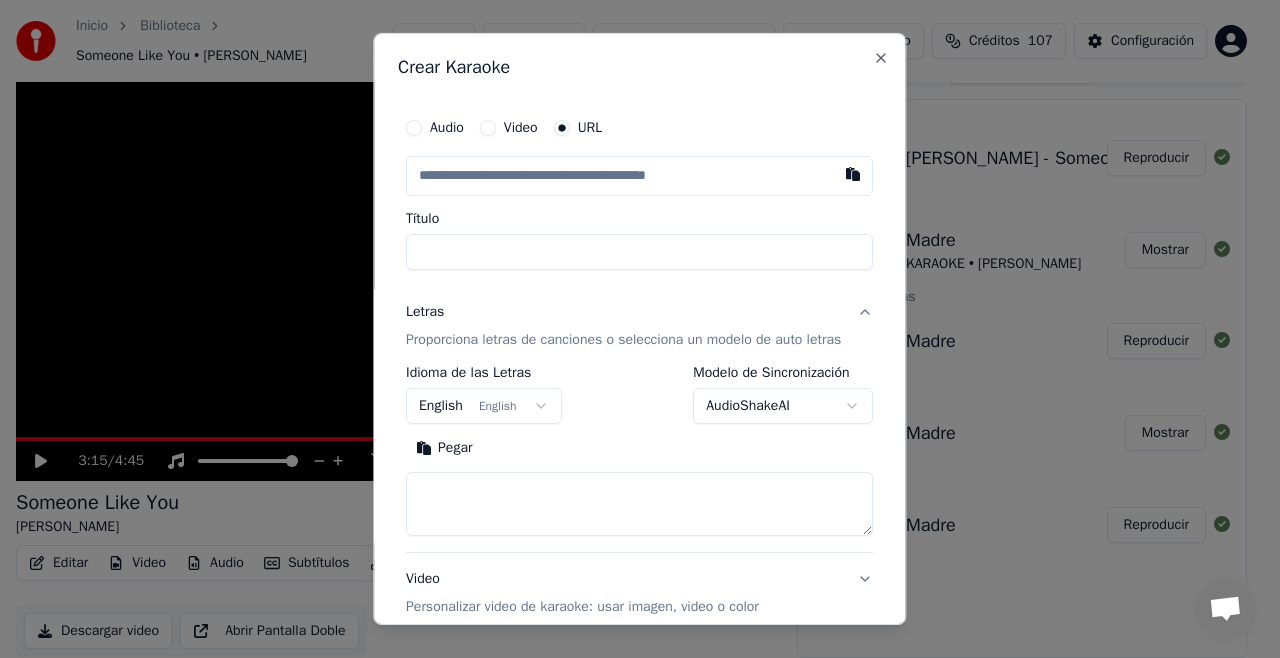 click at bounding box center (639, 176) 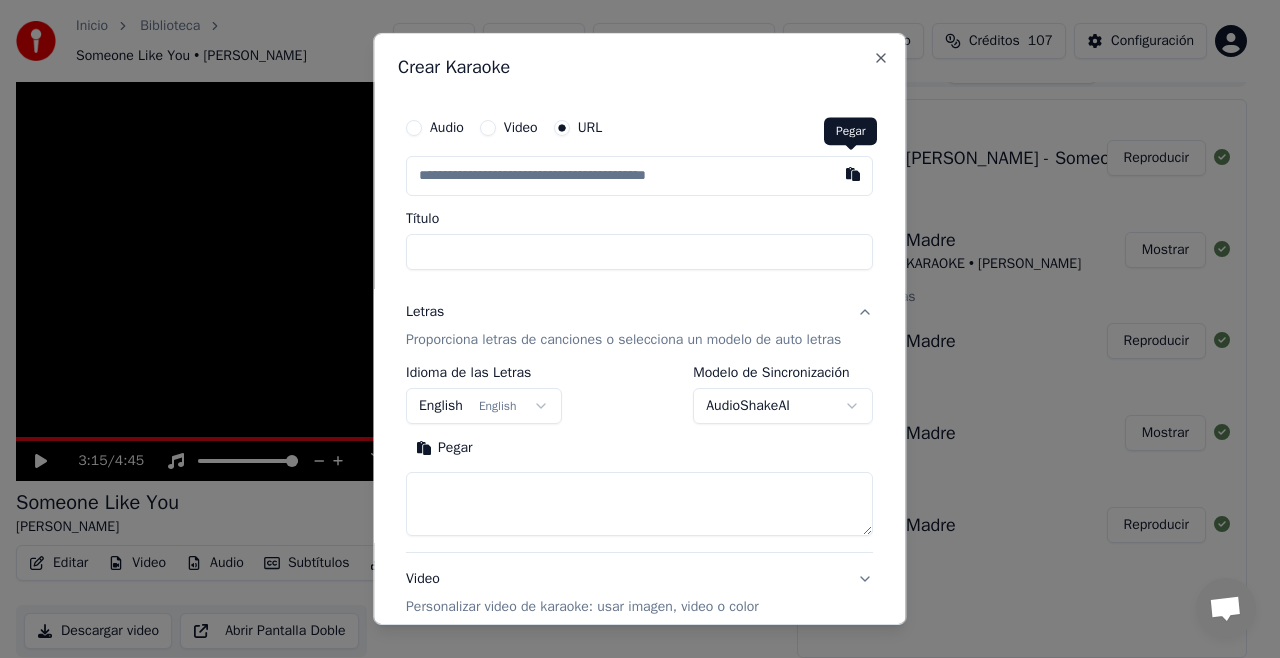 click at bounding box center (854, 174) 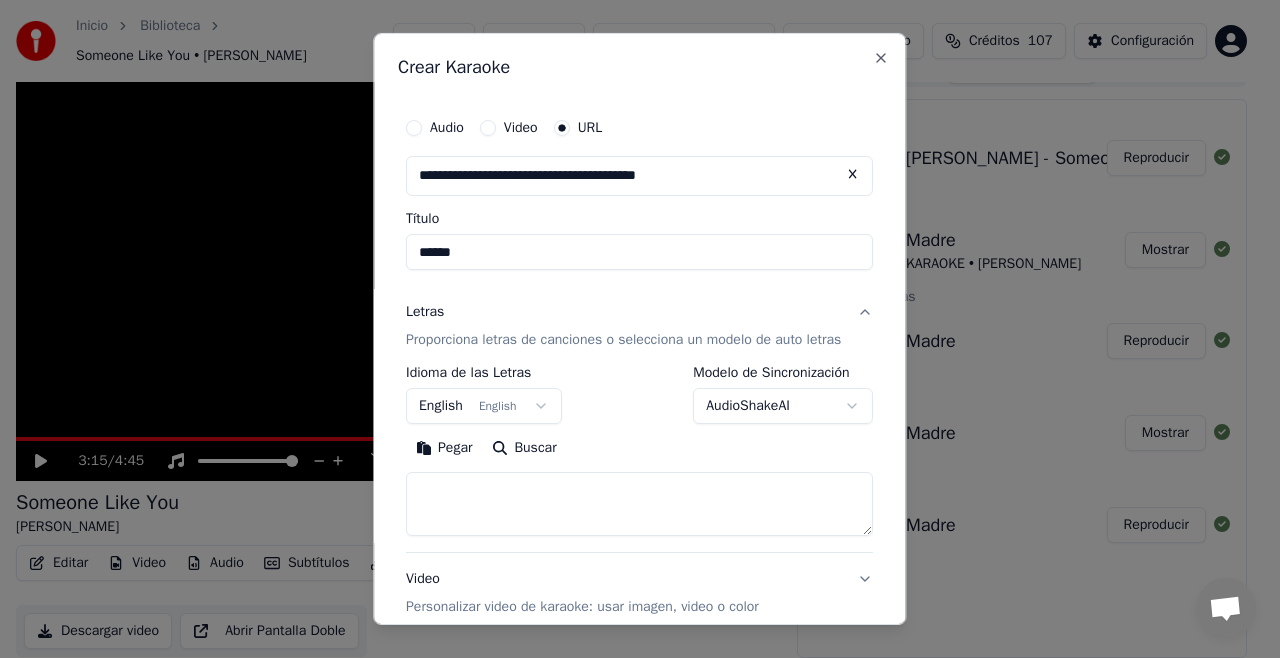 type on "******" 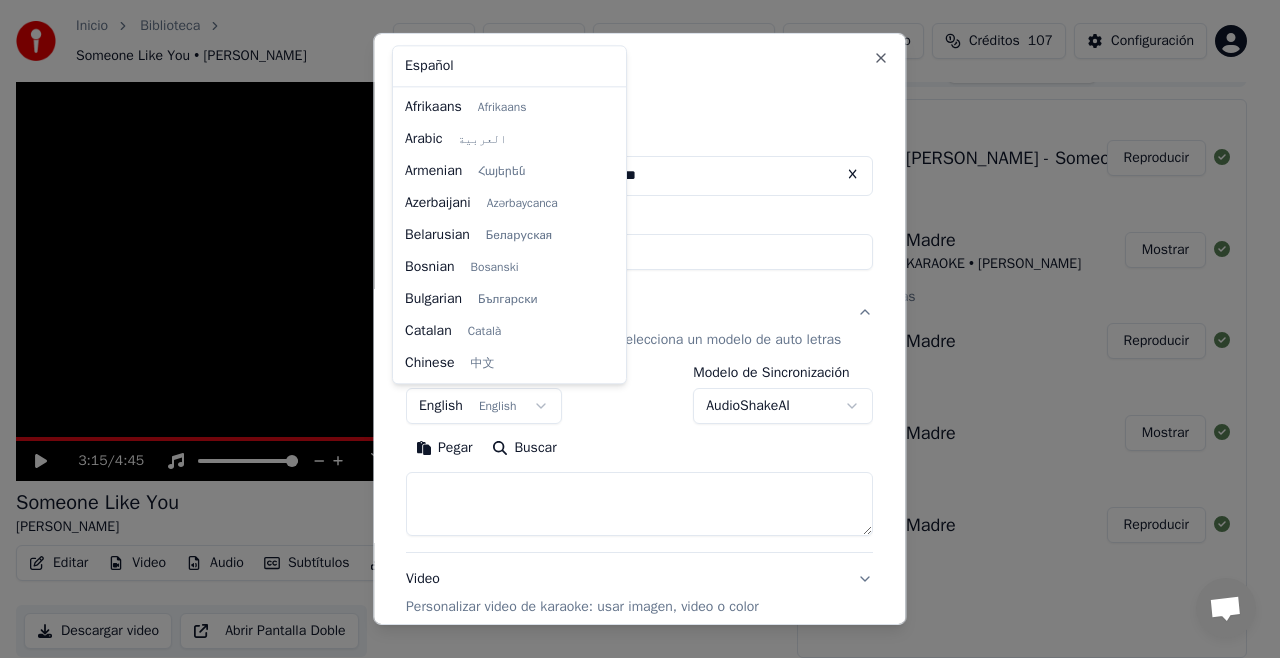 click on "**********" at bounding box center (631, 298) 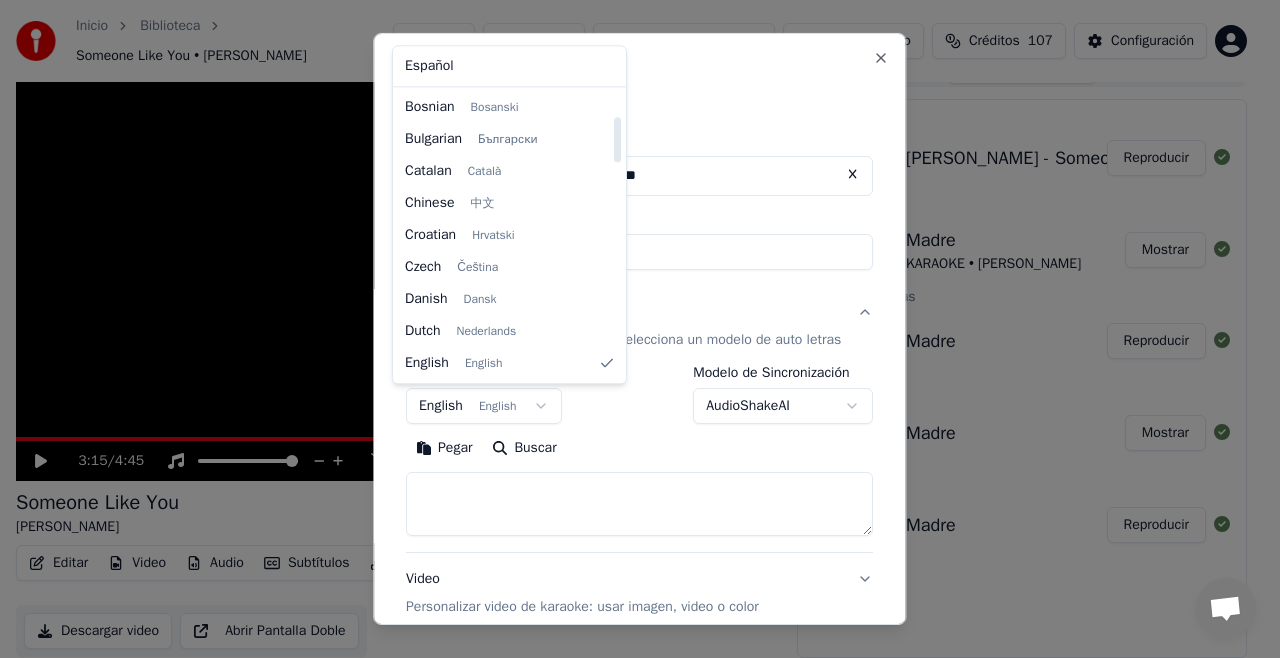 select on "**" 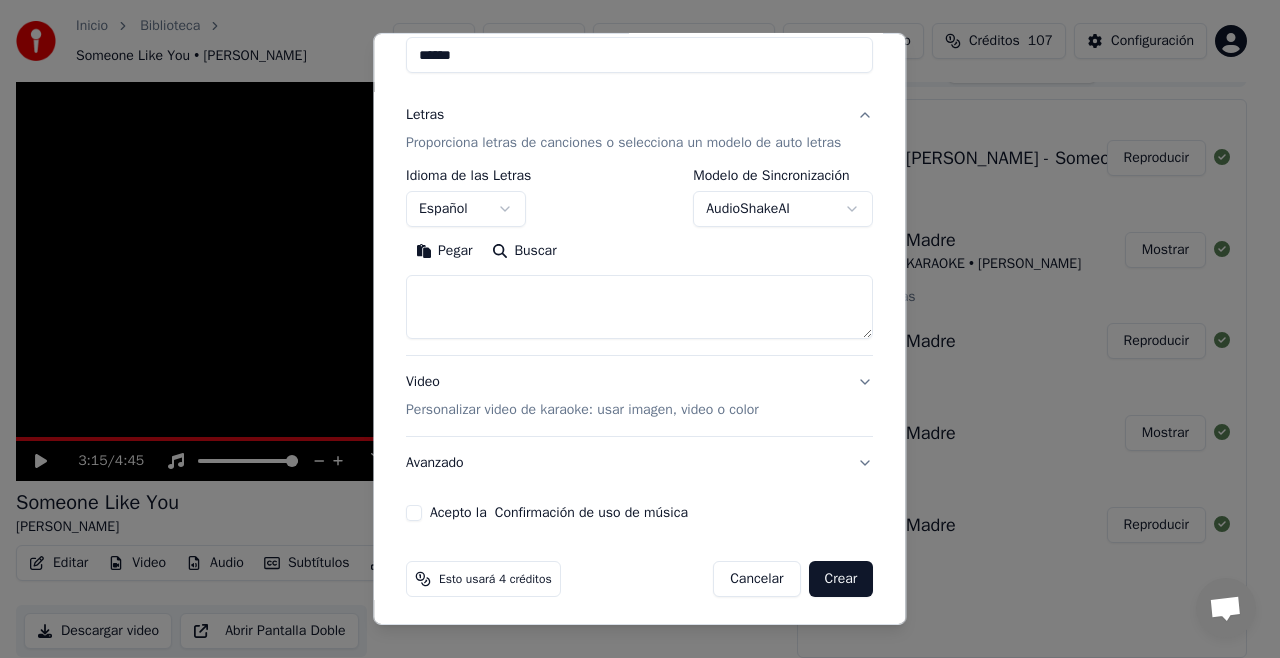 scroll, scrollTop: 198, scrollLeft: 0, axis: vertical 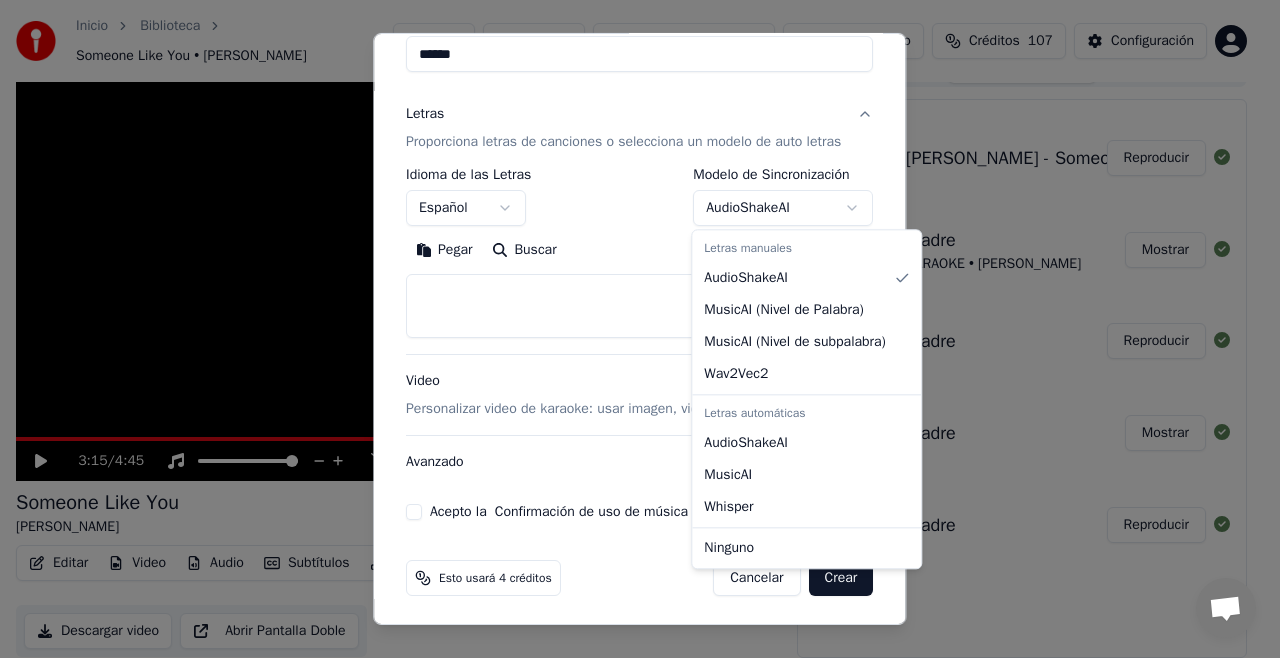 click on "**********" at bounding box center (631, 298) 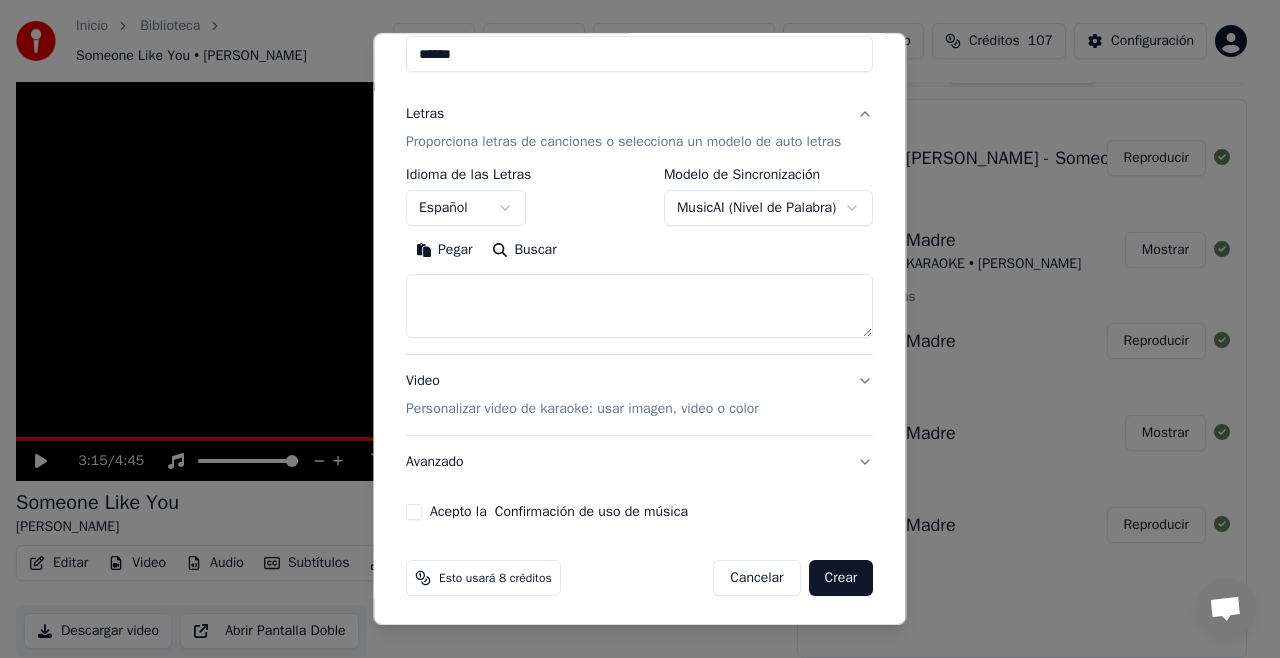 scroll, scrollTop: 200, scrollLeft: 0, axis: vertical 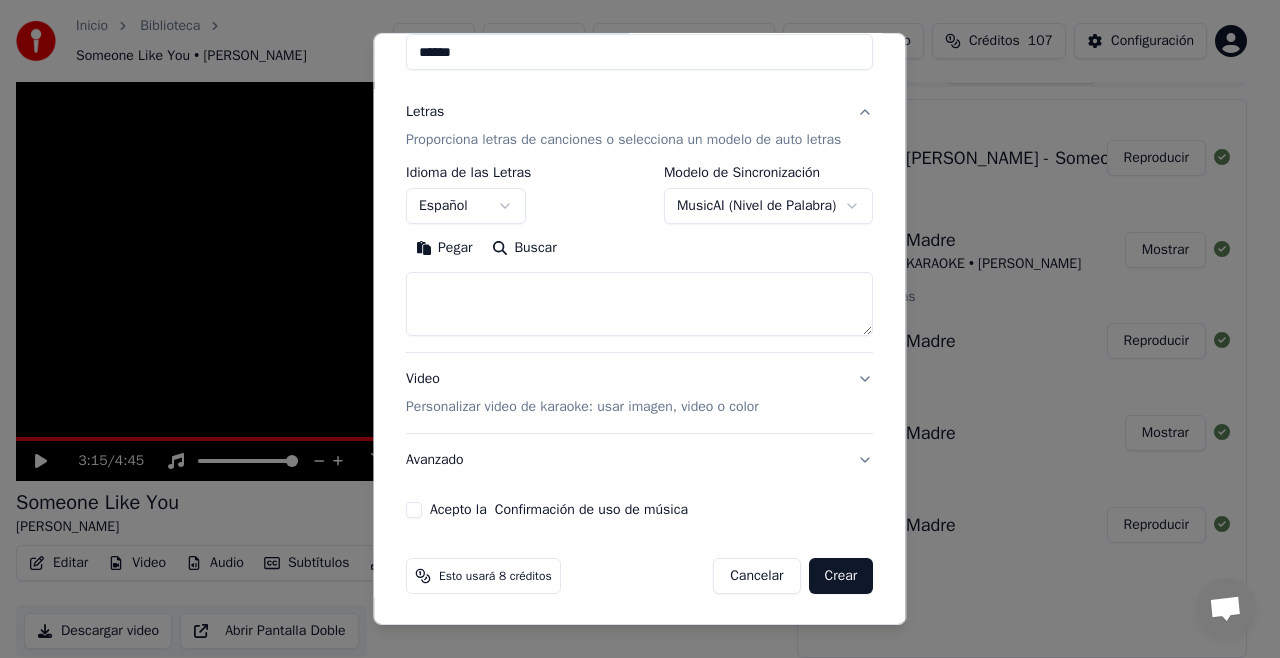 click on "Video Personalizar video de karaoke: usar imagen, video o color" at bounding box center (639, 393) 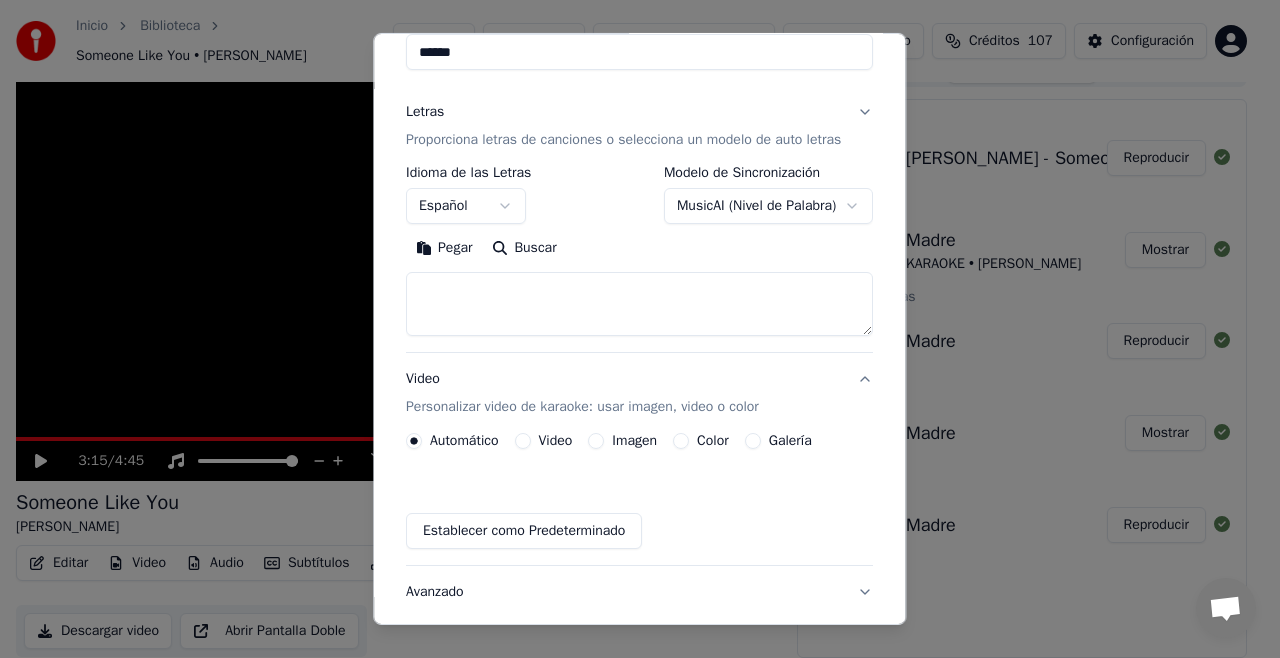 scroll, scrollTop: 146, scrollLeft: 0, axis: vertical 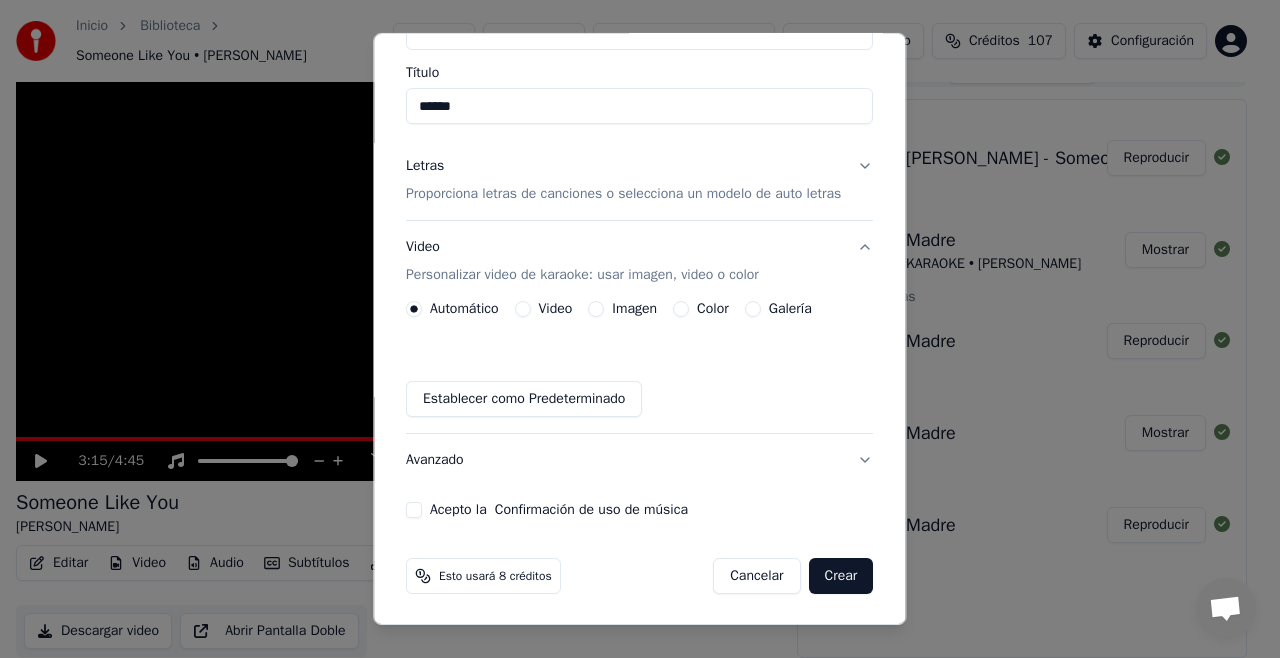 click on "Galería" at bounding box center (790, 309) 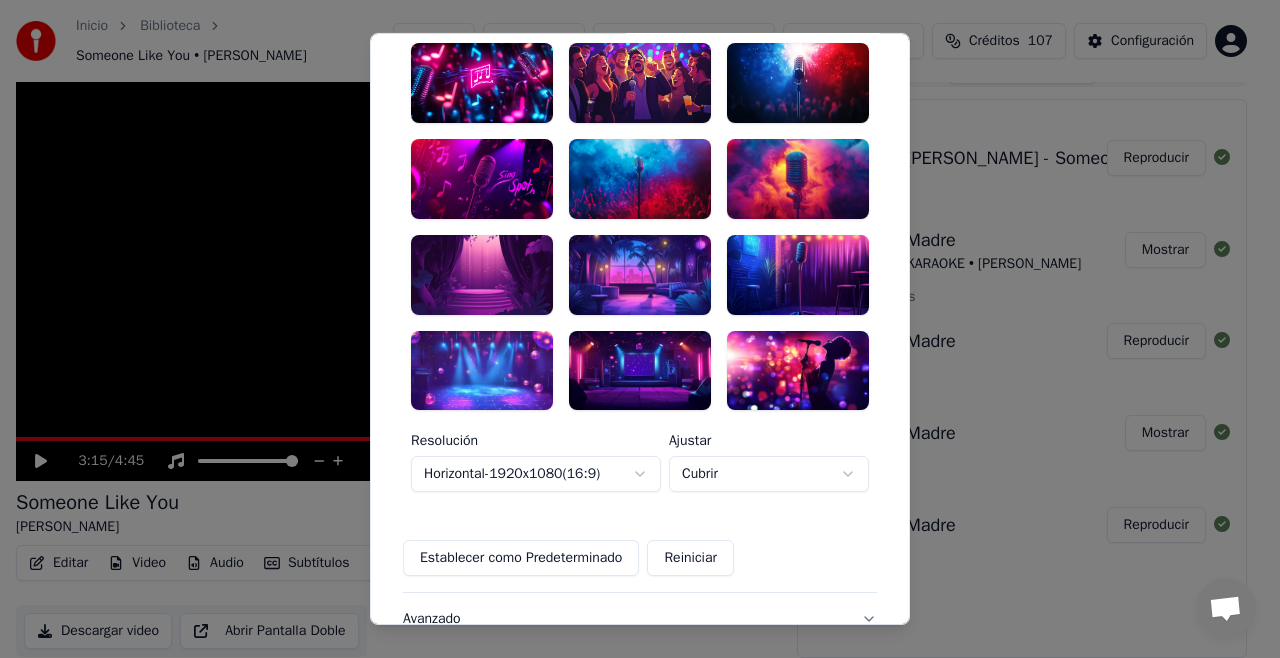 scroll, scrollTop: 456, scrollLeft: 0, axis: vertical 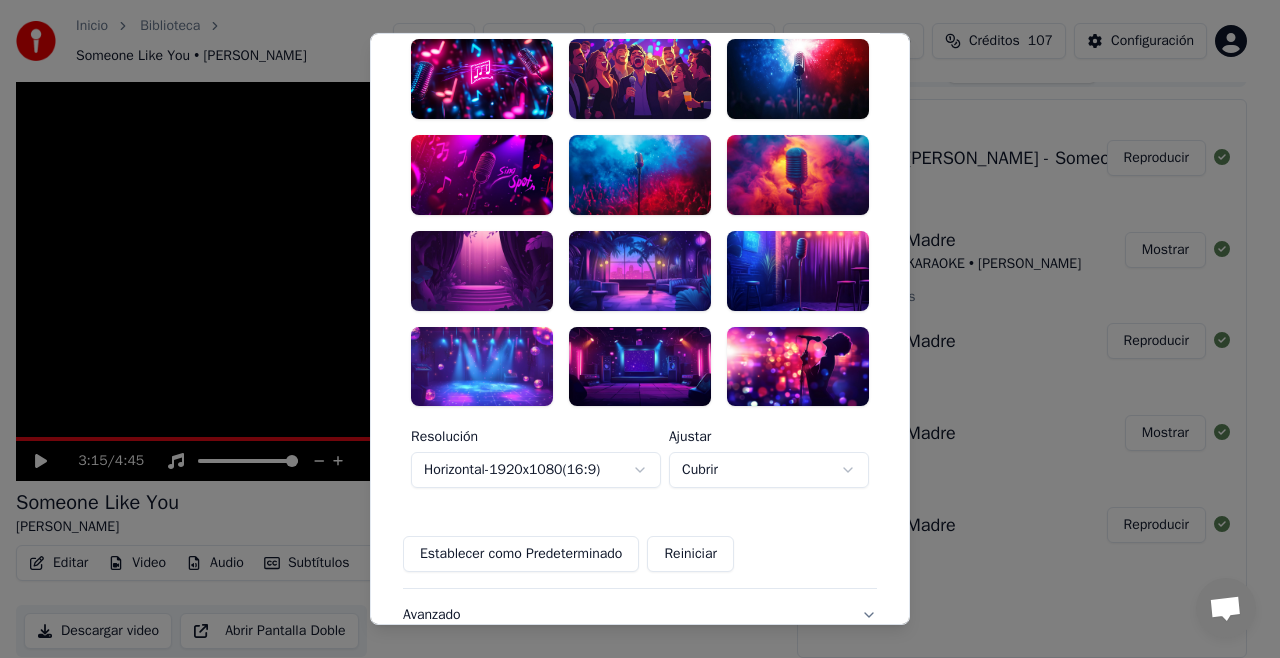 click at bounding box center (482, 271) 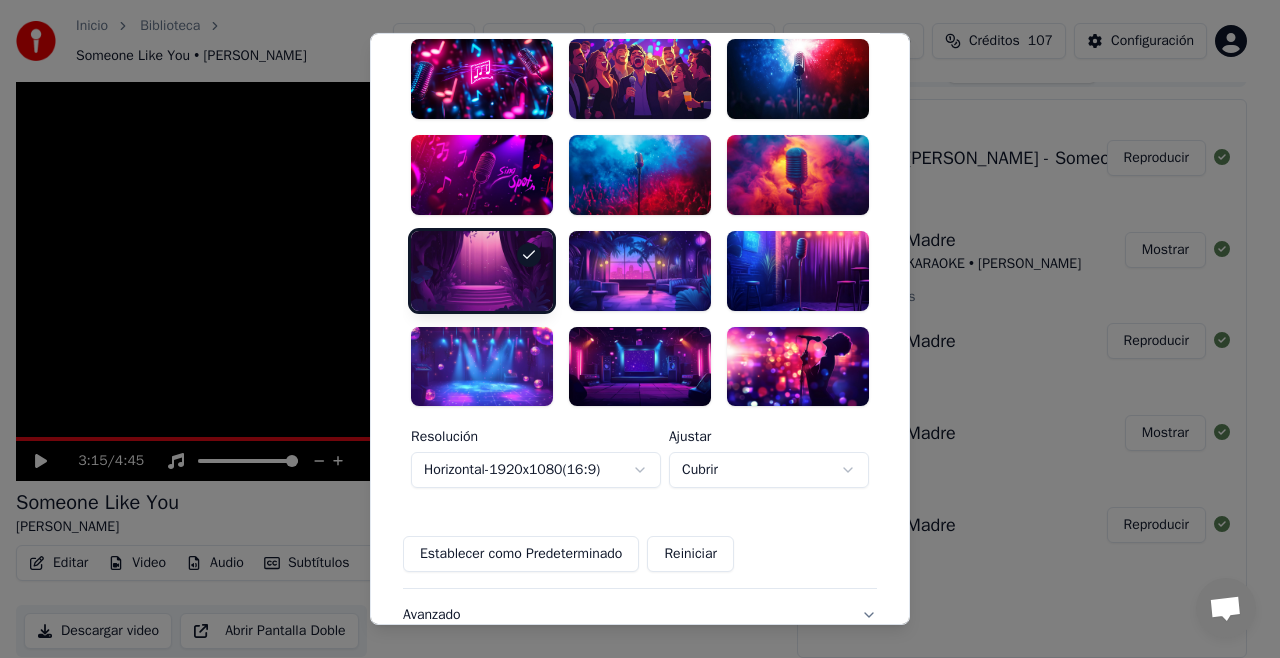 click at bounding box center [640, 175] 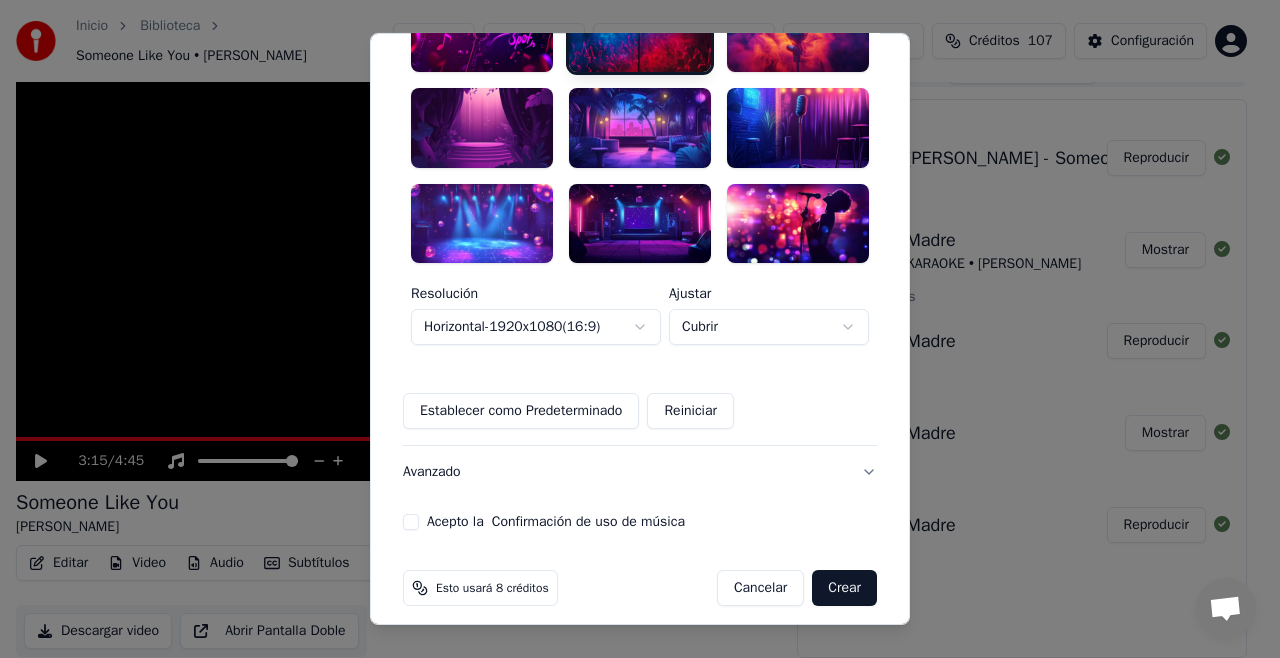 scroll, scrollTop: 615, scrollLeft: 0, axis: vertical 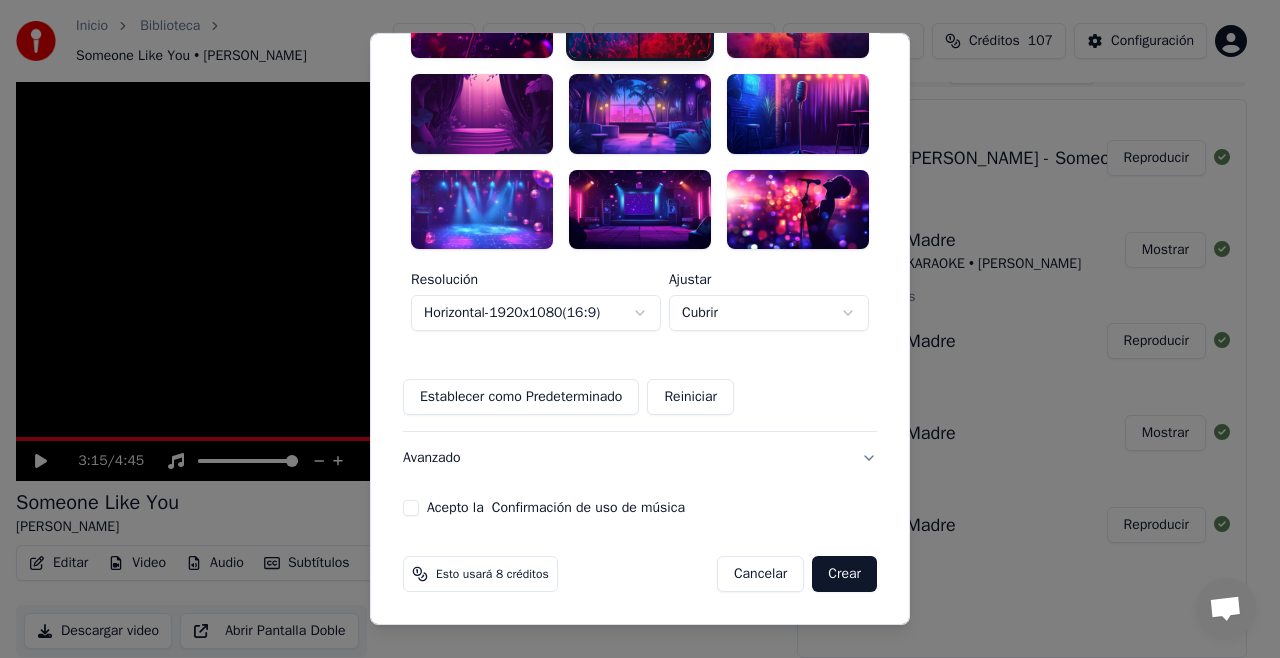 click on "Acepto la   Confirmación de uso de música" at bounding box center (411, 508) 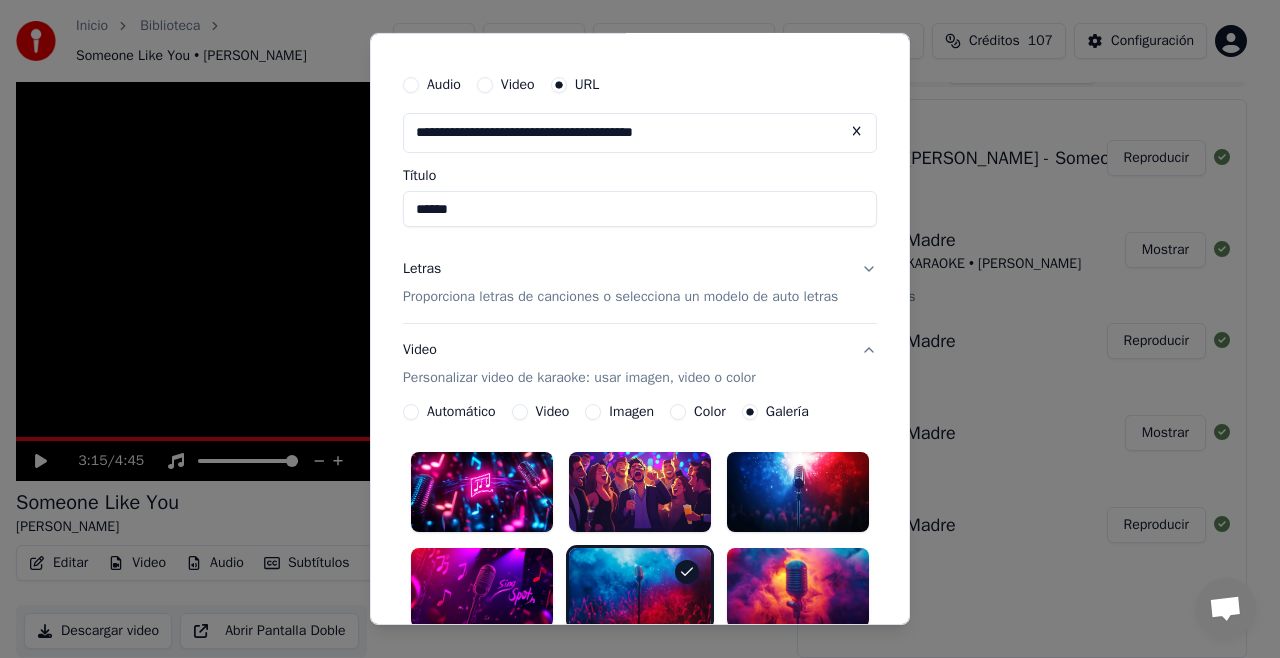 scroll, scrollTop: 69, scrollLeft: 0, axis: vertical 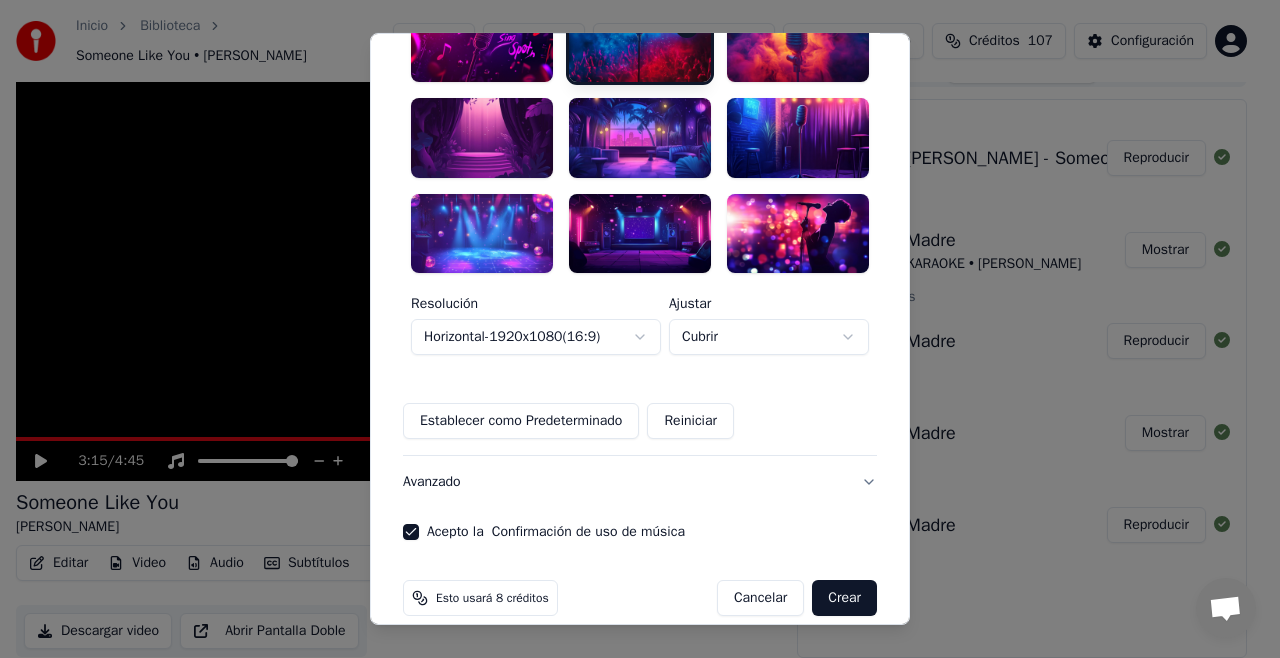click on "Crear" at bounding box center (844, 598) 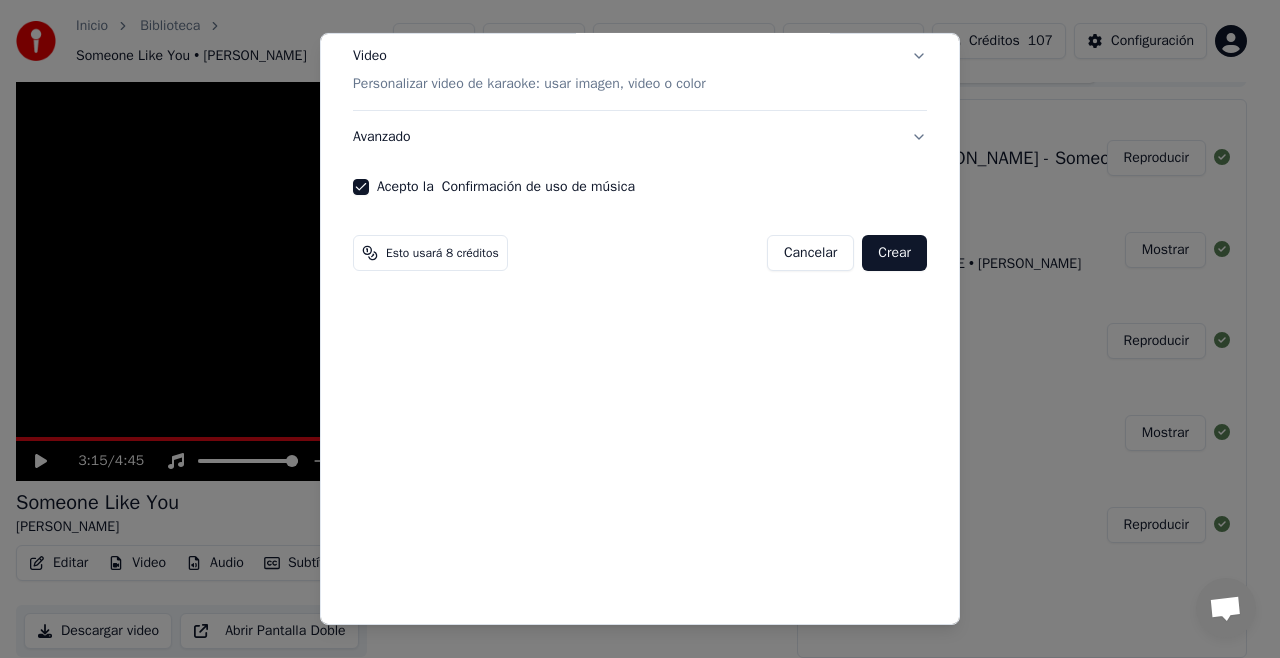 scroll, scrollTop: 248, scrollLeft: 0, axis: vertical 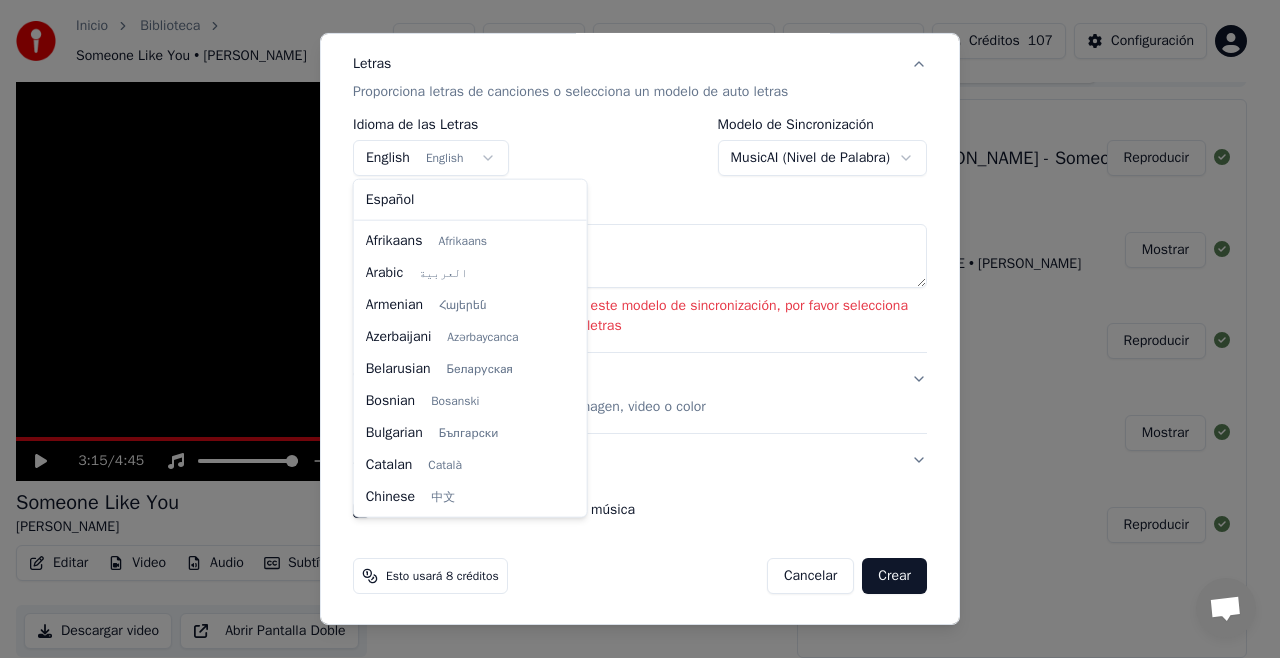 click on "**********" at bounding box center (631, 298) 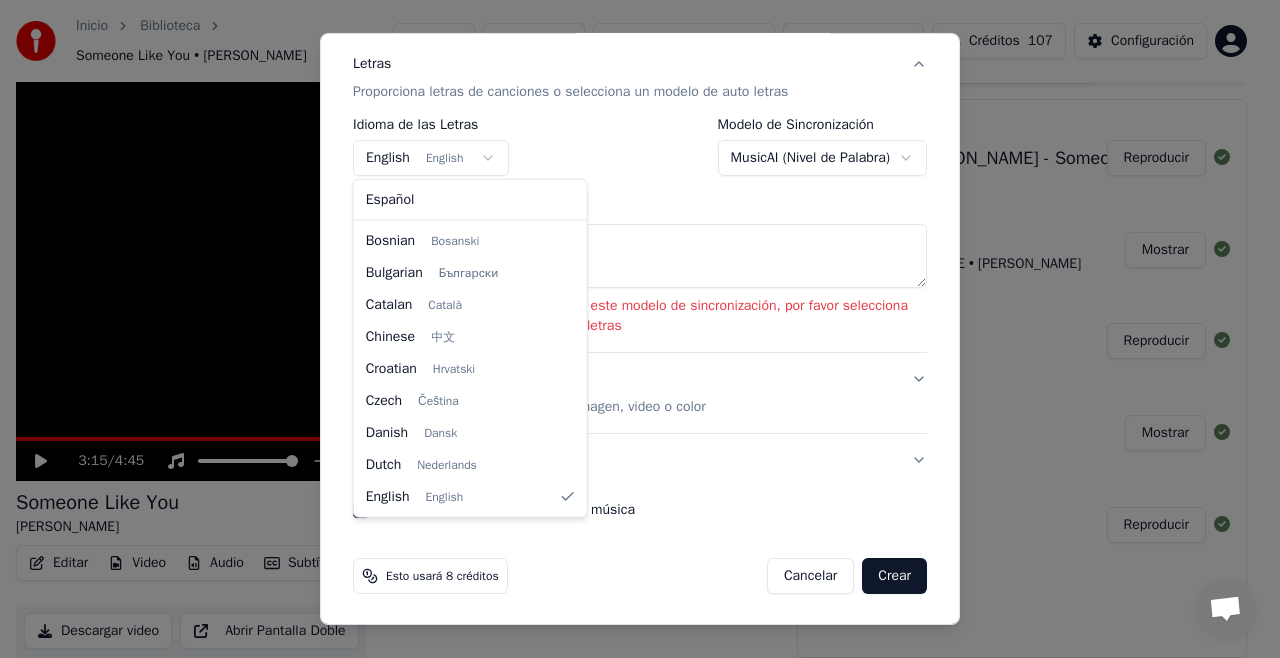 select on "**" 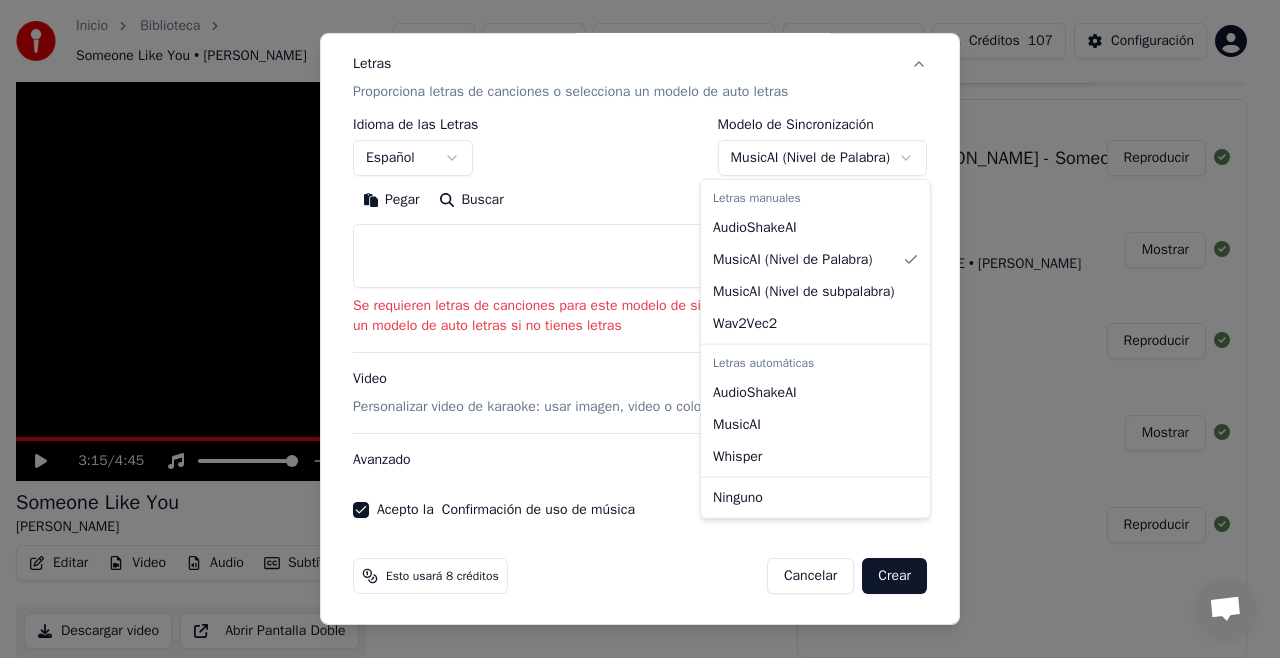 click on "**********" at bounding box center [631, 298] 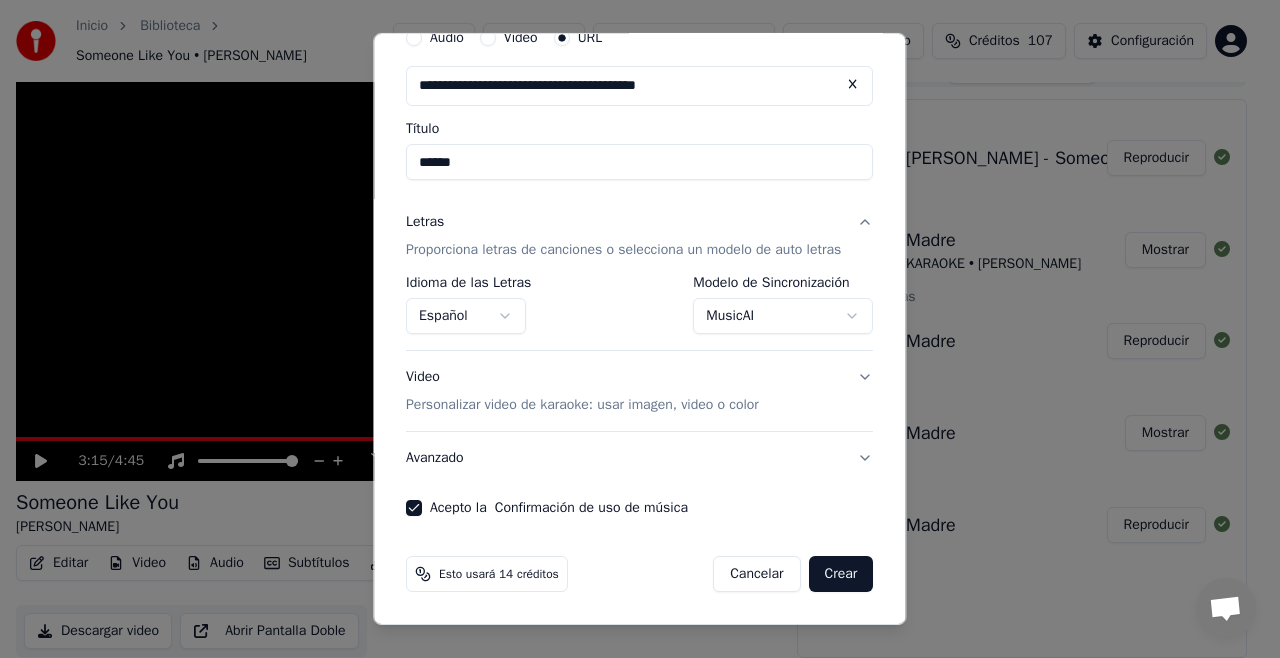 scroll, scrollTop: 88, scrollLeft: 0, axis: vertical 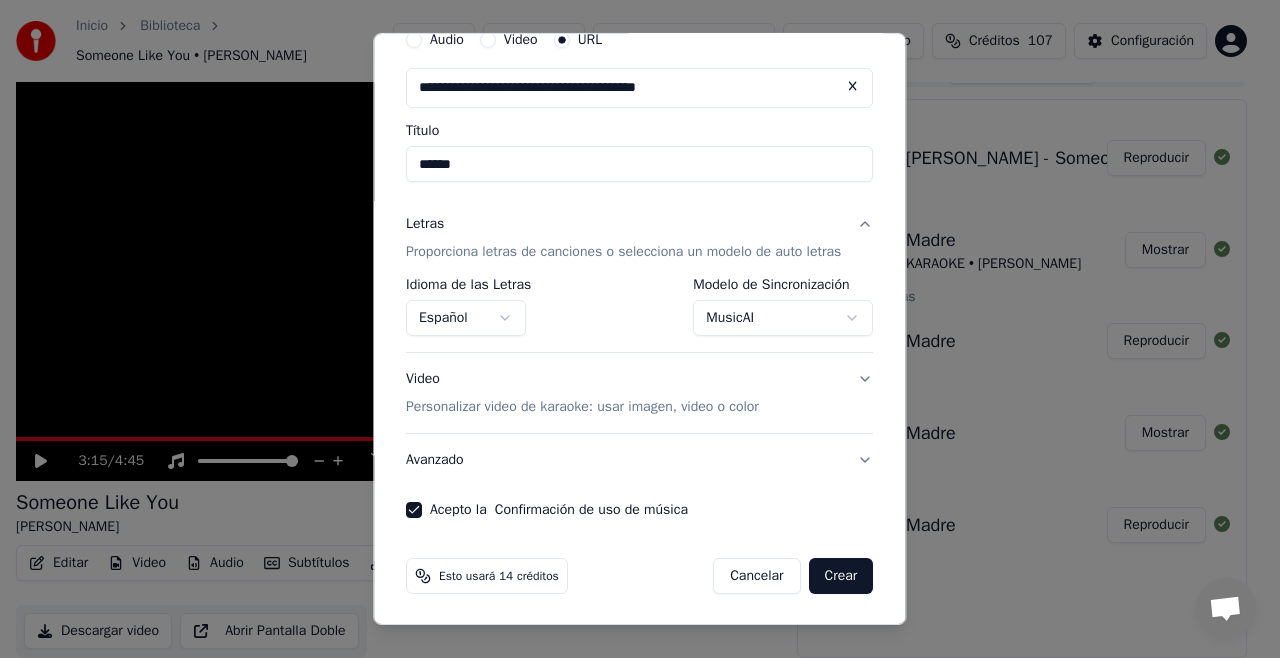 click on "Crear" at bounding box center (841, 576) 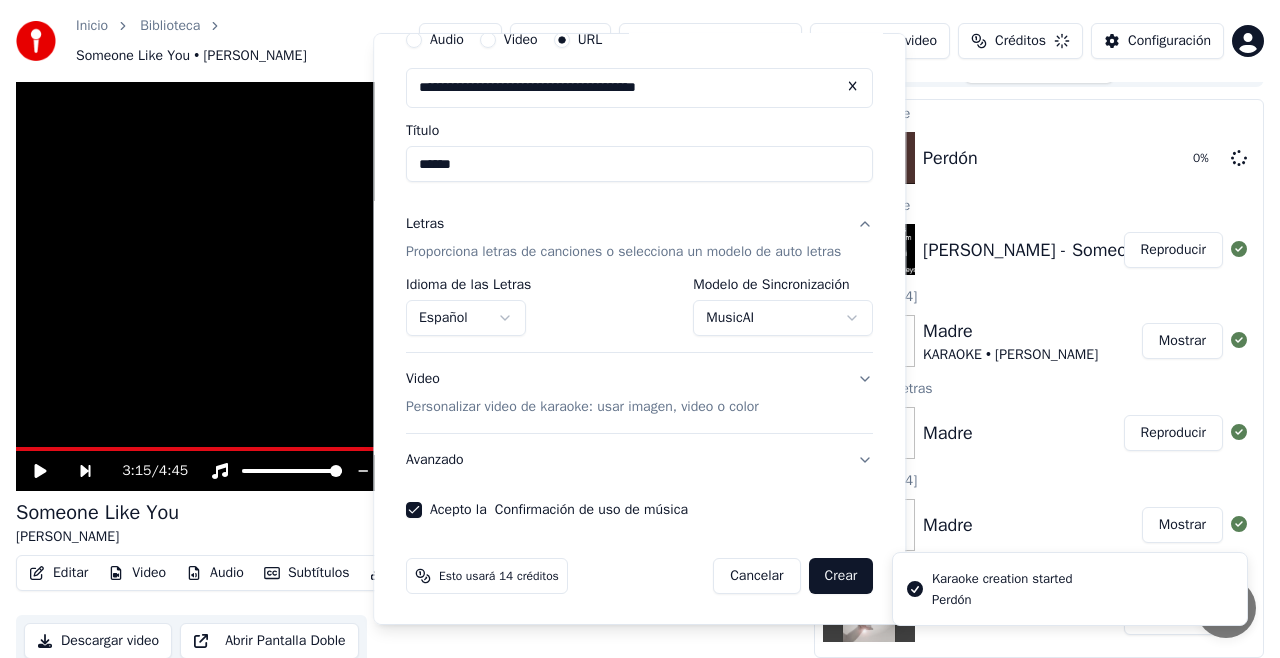 select on "**********" 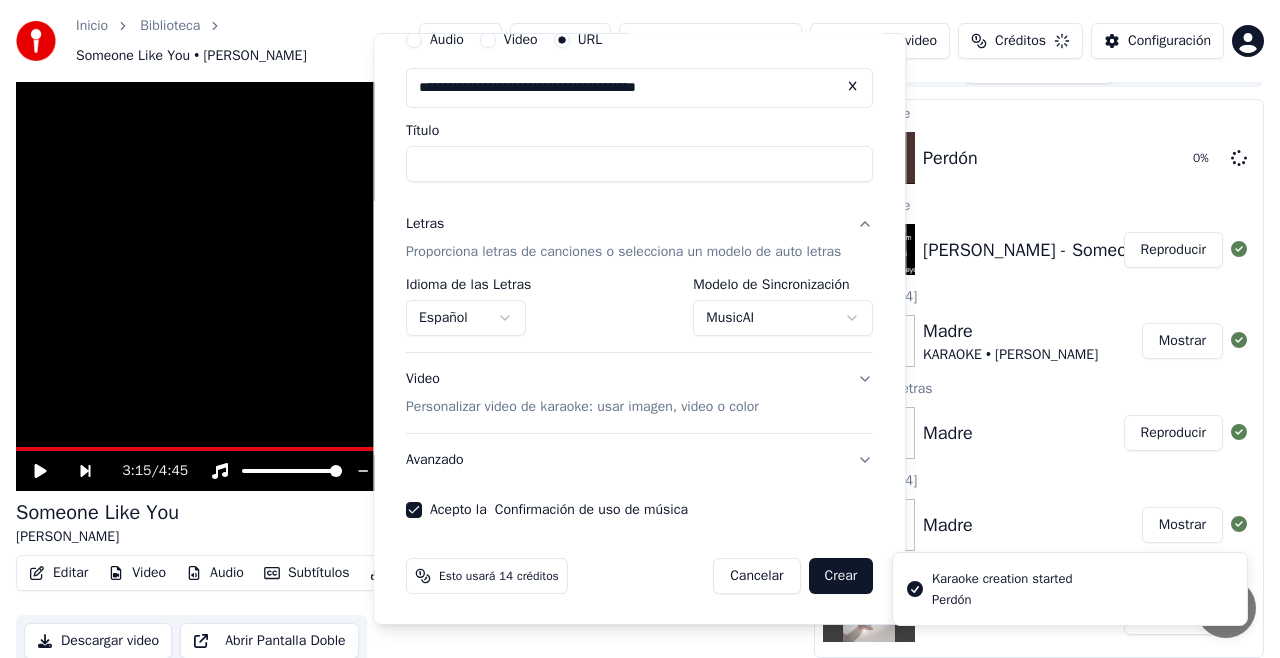 select 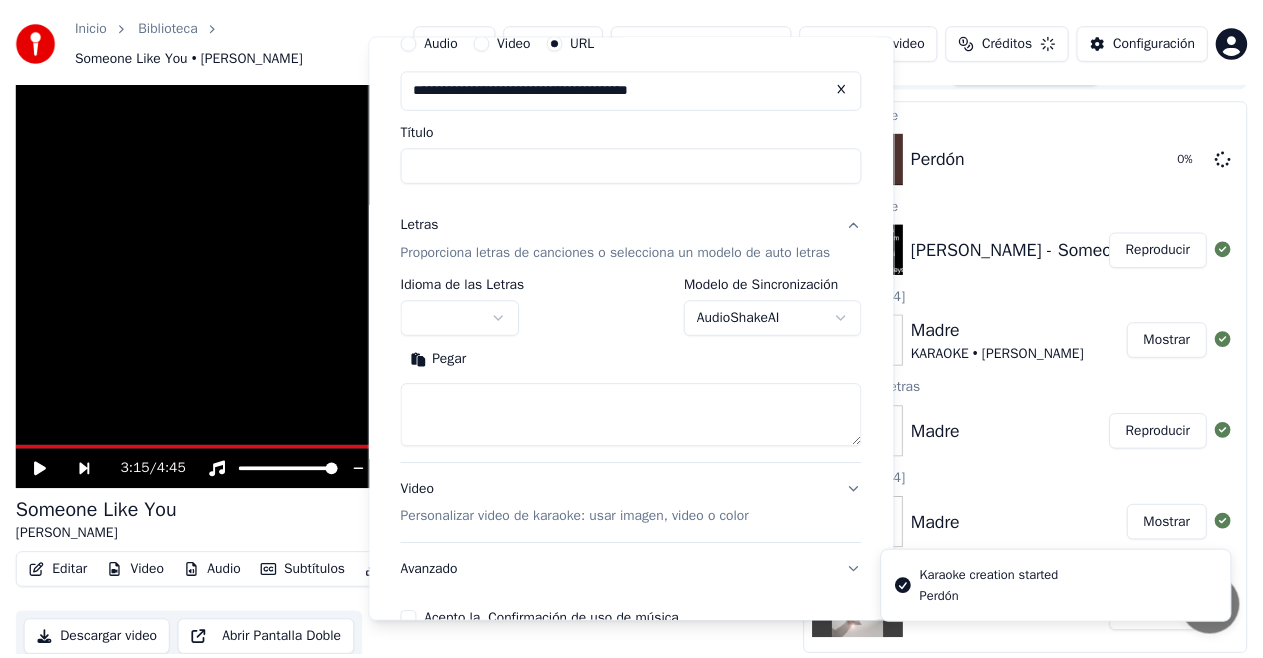 scroll, scrollTop: 30, scrollLeft: 0, axis: vertical 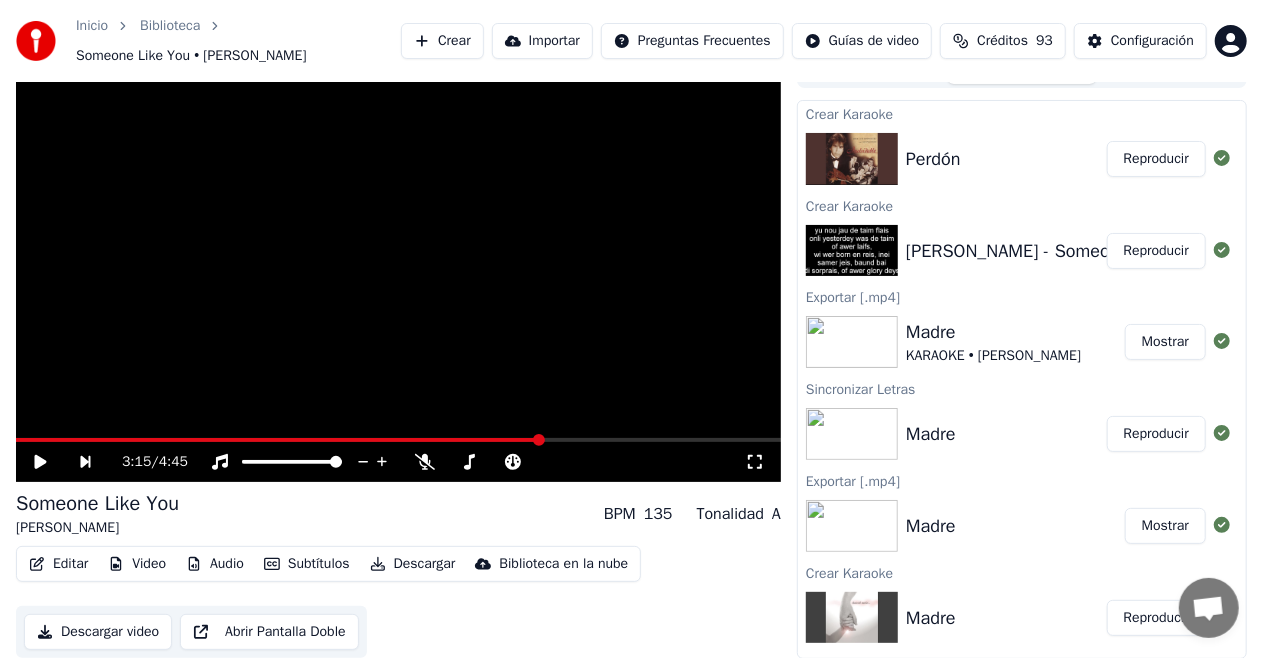 click on "Reproducir" at bounding box center [1156, 159] 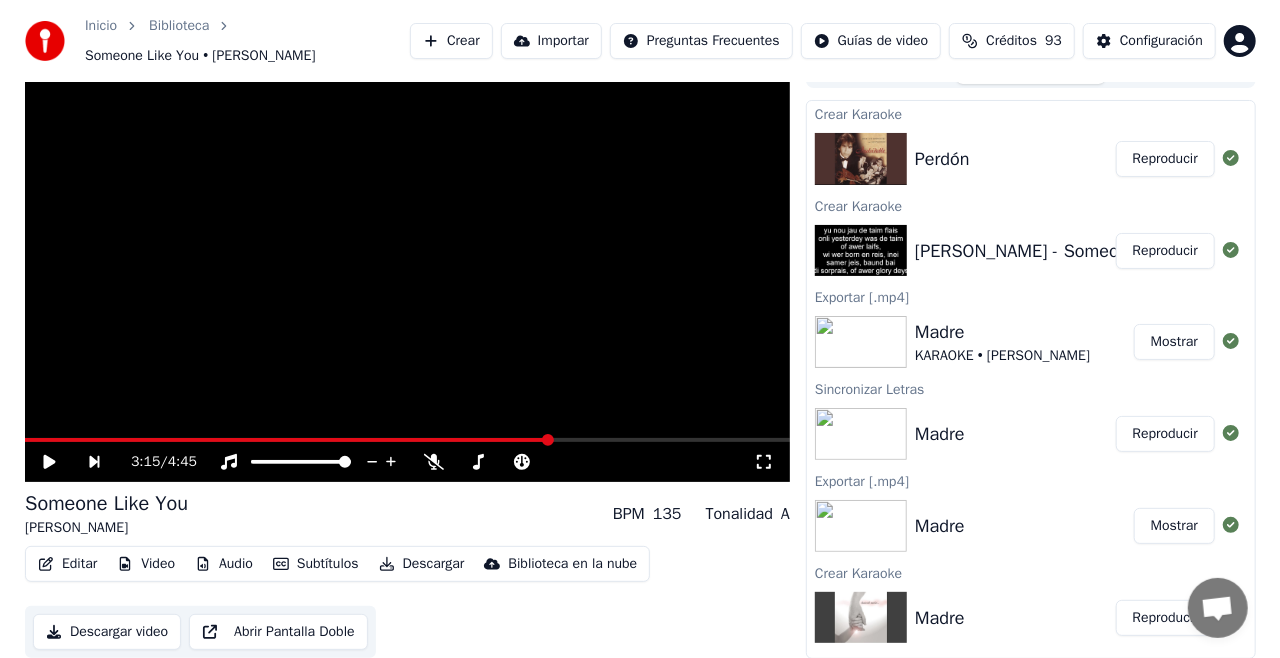 scroll, scrollTop: 20, scrollLeft: 0, axis: vertical 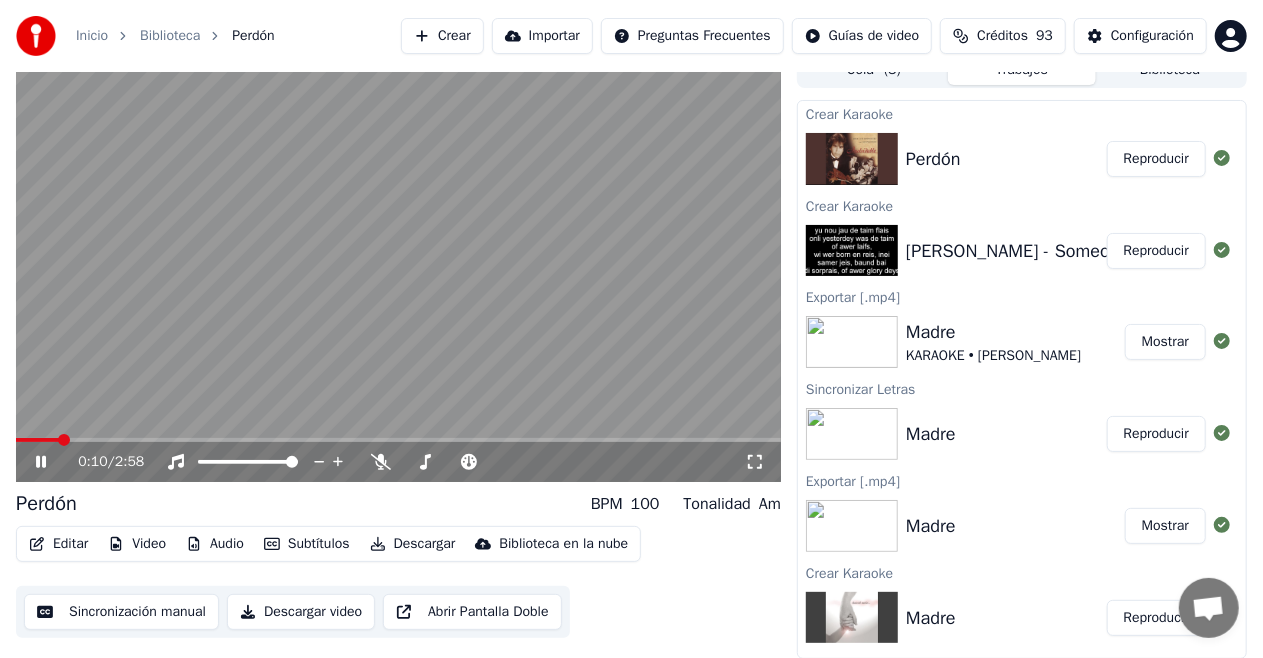click at bounding box center (398, 440) 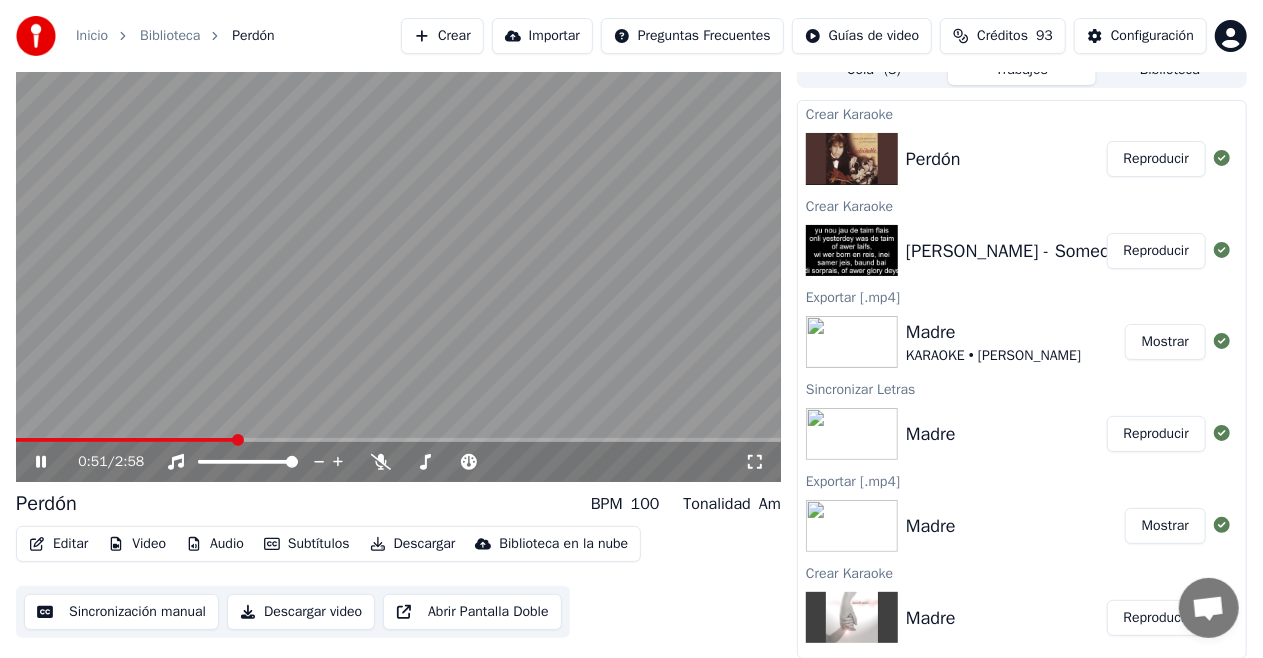 click at bounding box center [125, 440] 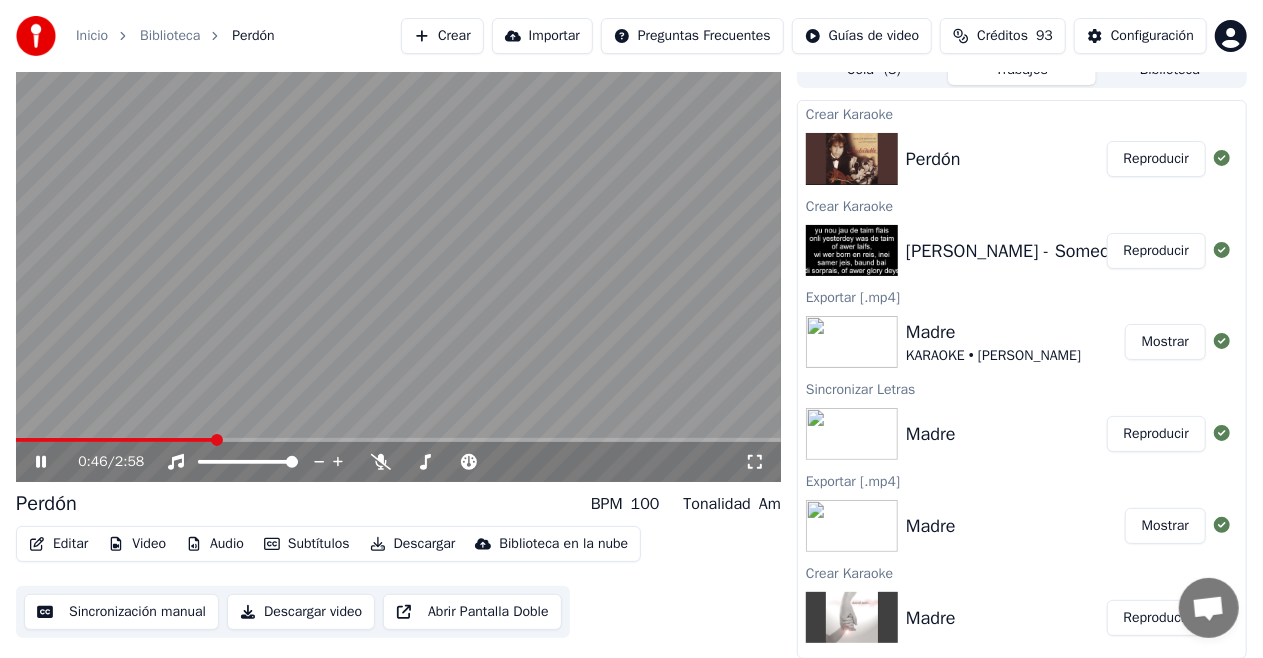 click at bounding box center (115, 440) 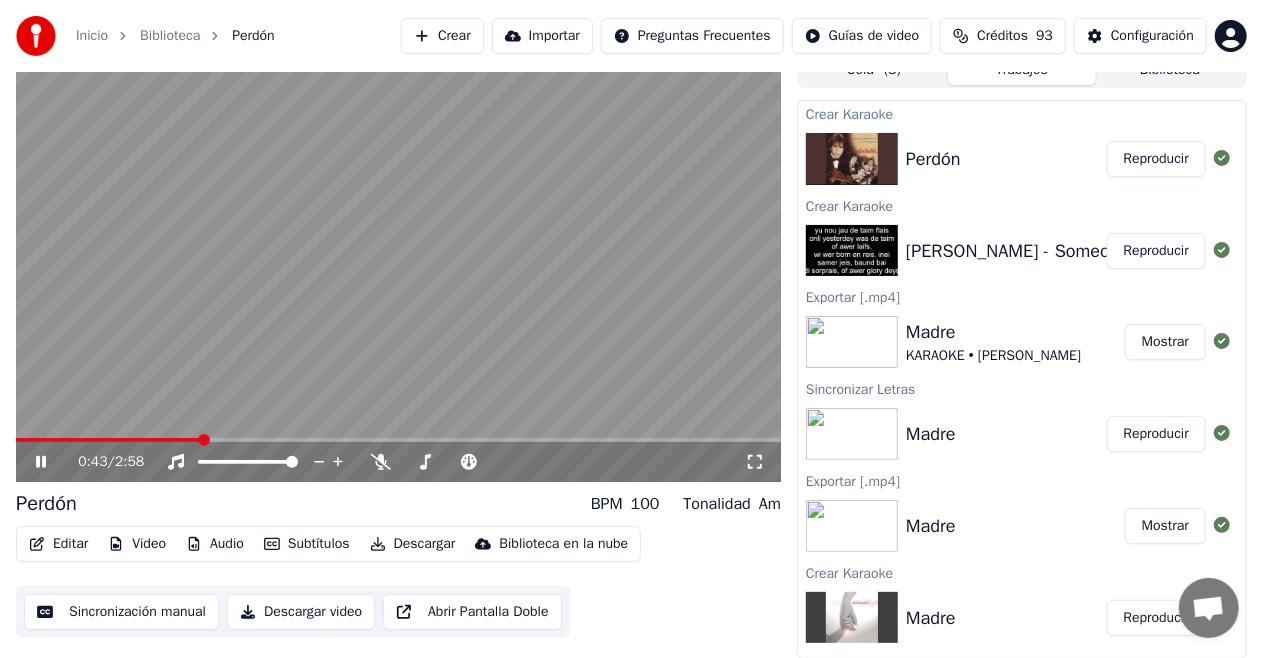 click at bounding box center (108, 440) 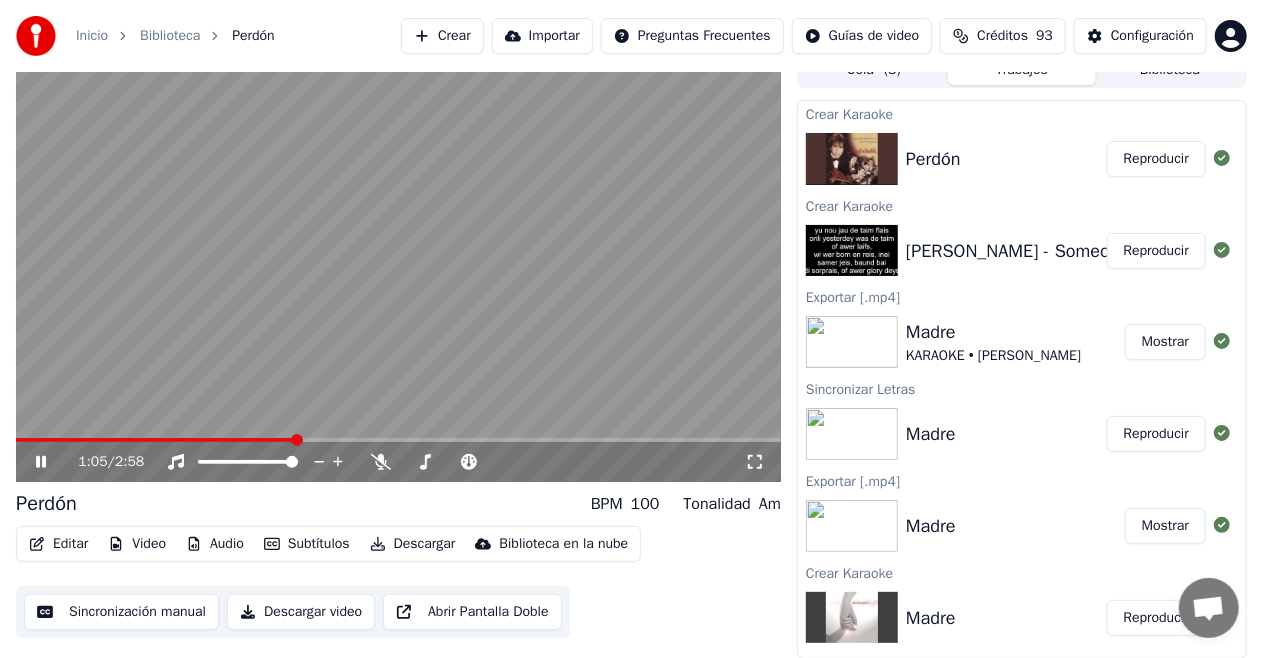click 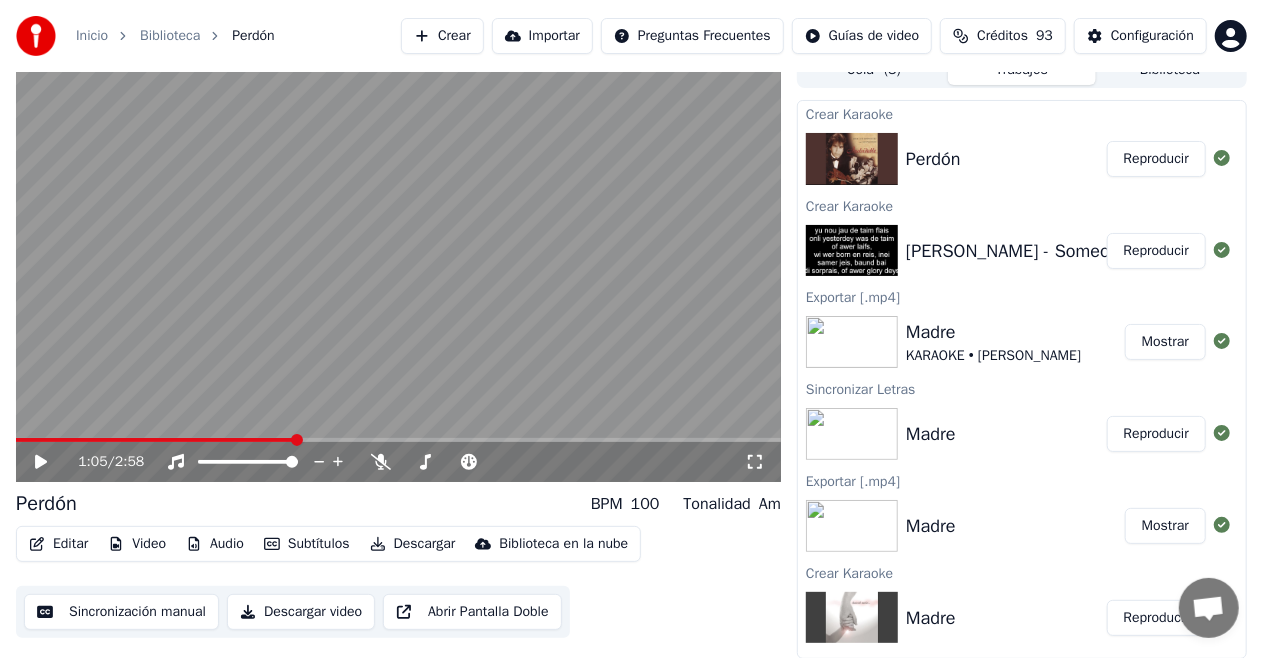 click 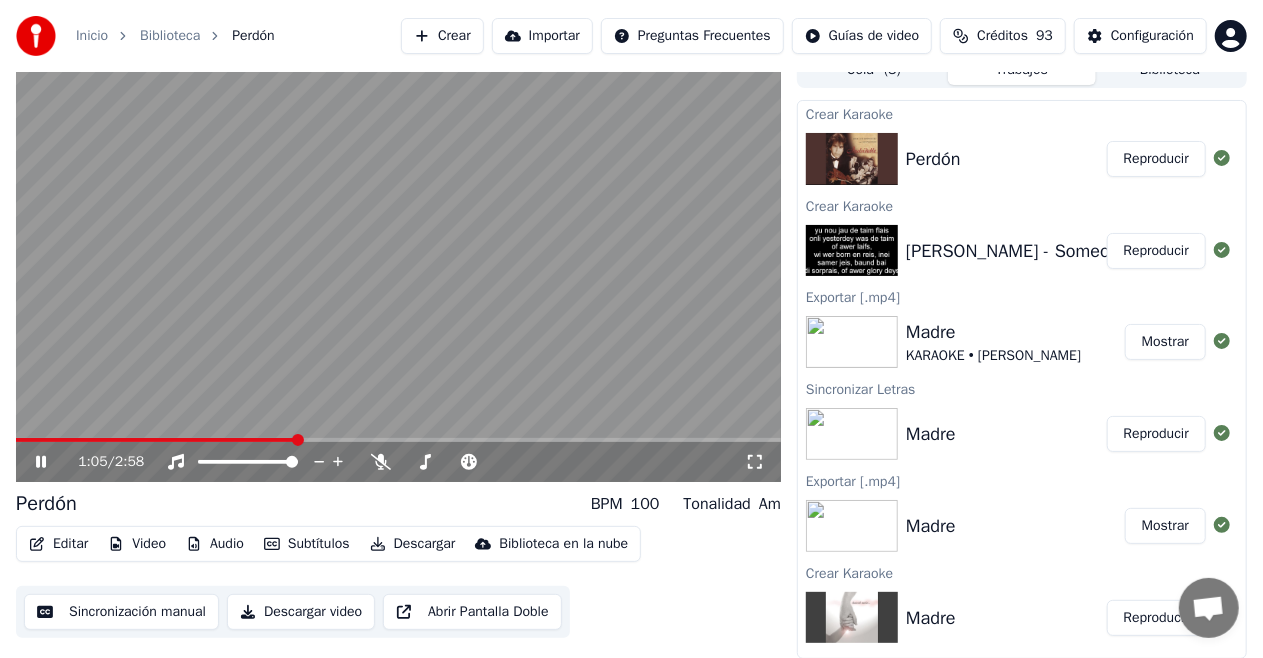 click 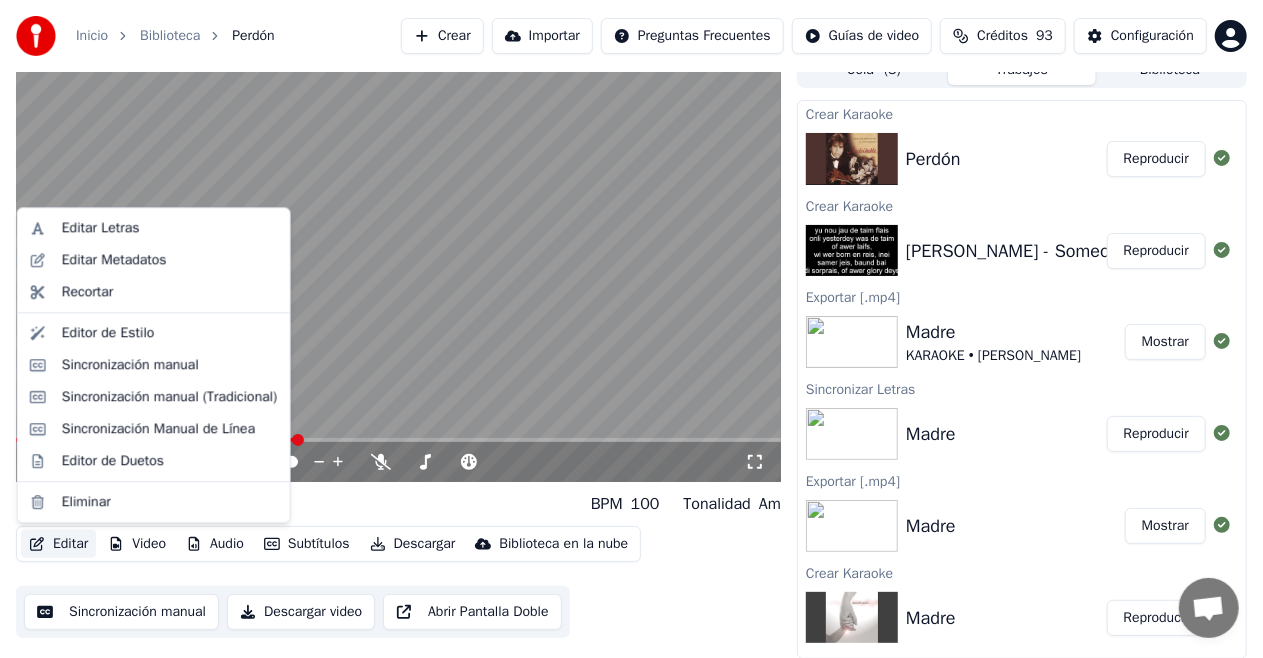 click on "Editar" at bounding box center (58, 544) 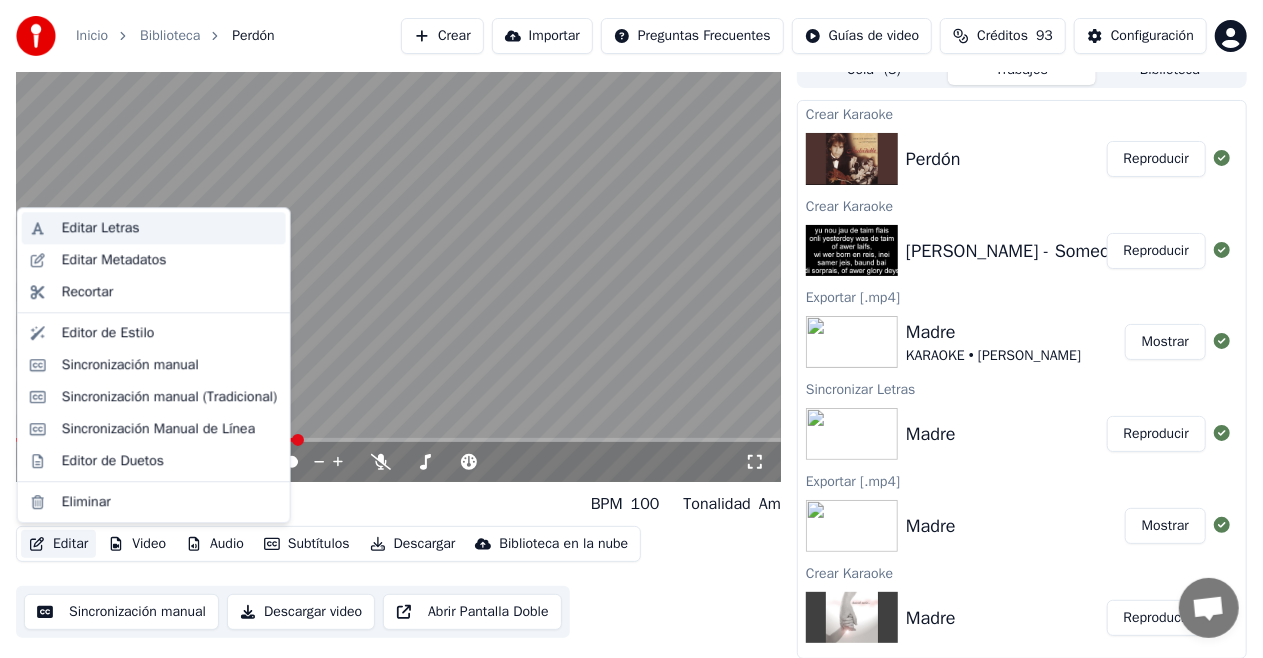 click on "Editar Letras" at bounding box center (101, 228) 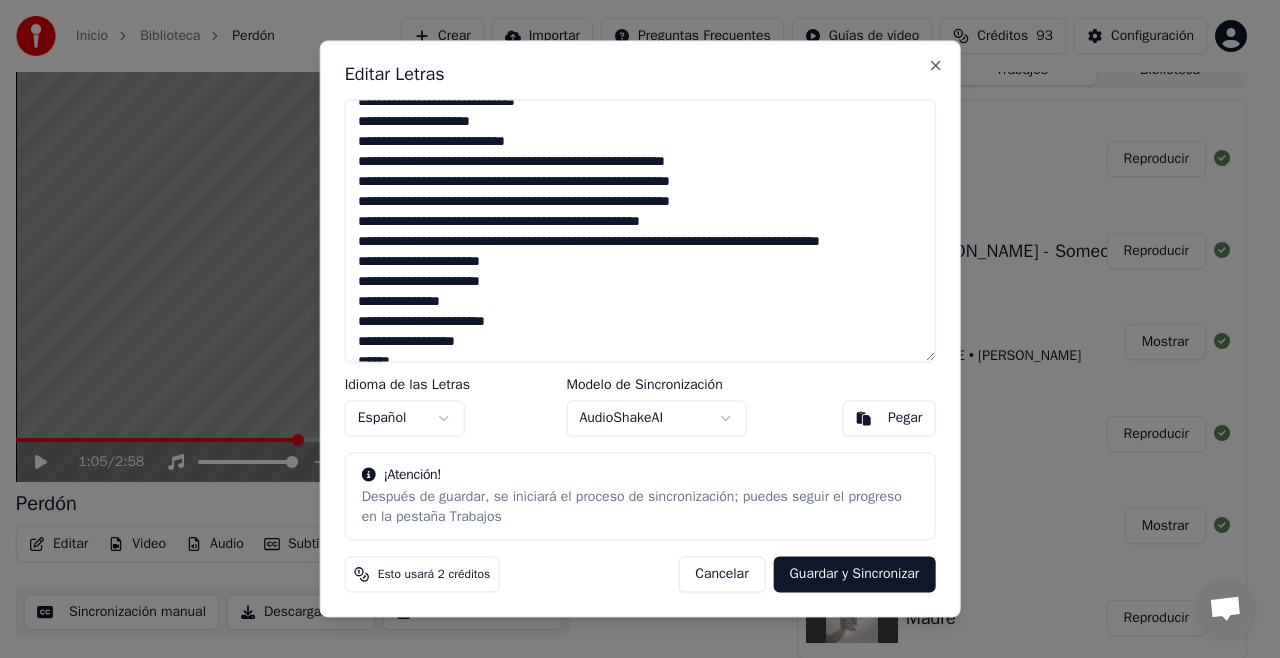 scroll, scrollTop: 49, scrollLeft: 0, axis: vertical 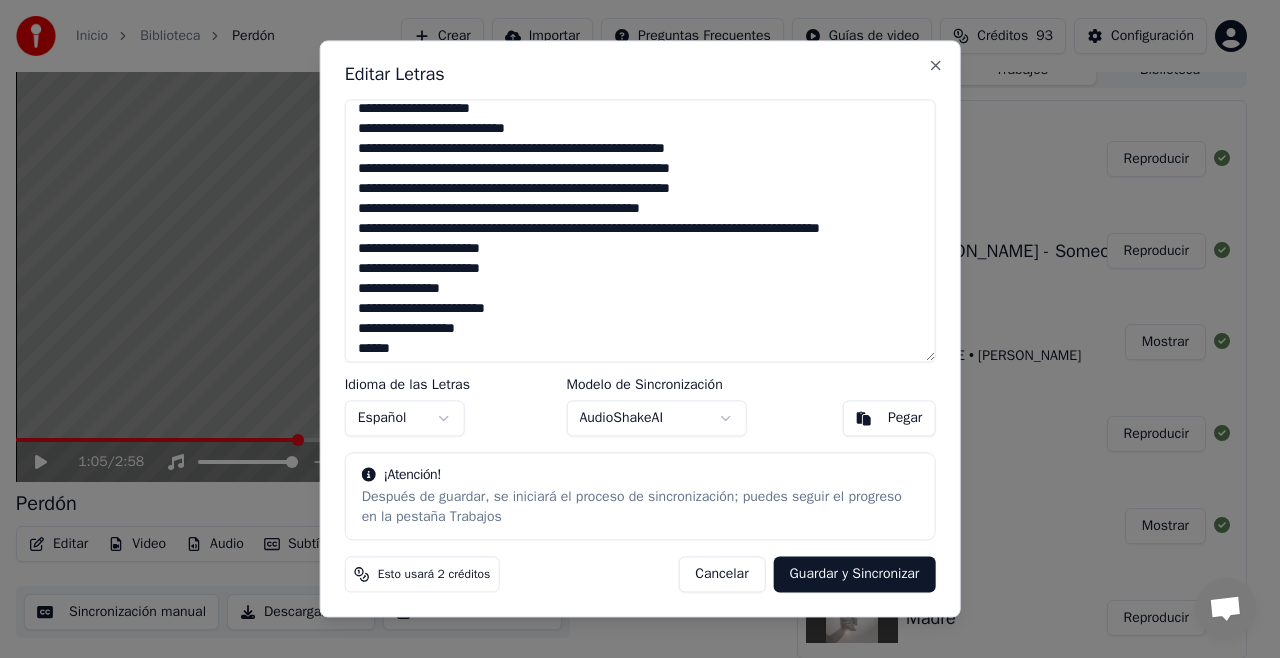 click on "**********" at bounding box center [640, 230] 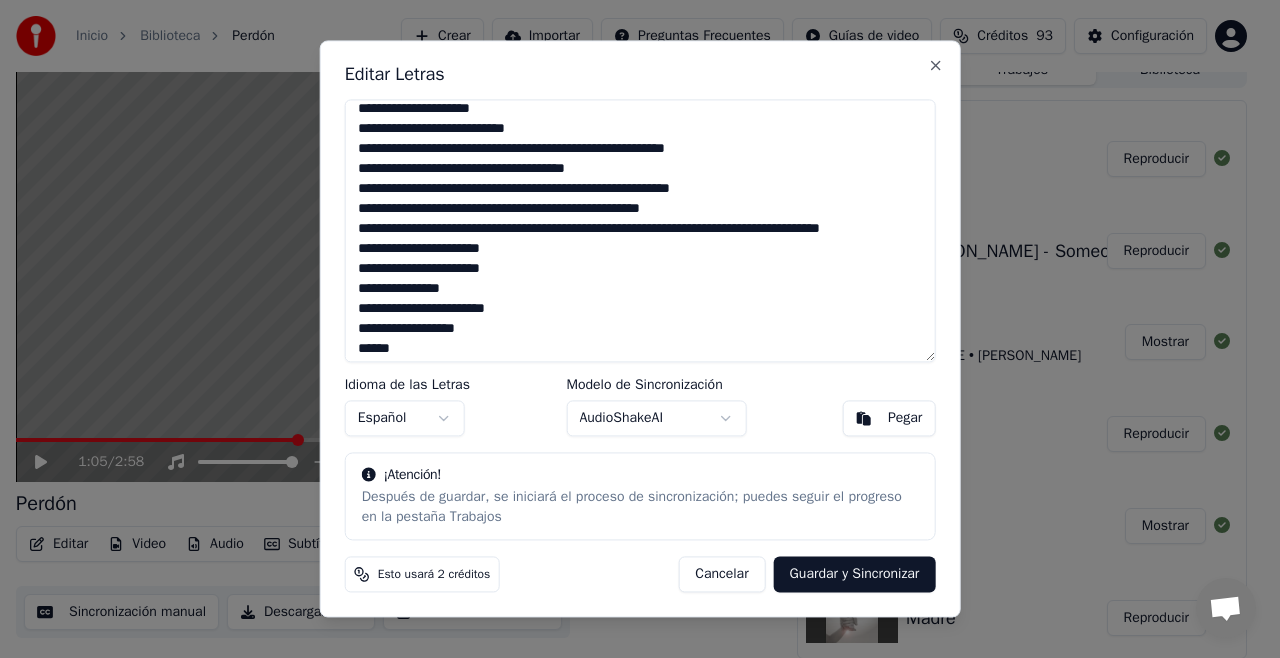 scroll, scrollTop: 294, scrollLeft: 0, axis: vertical 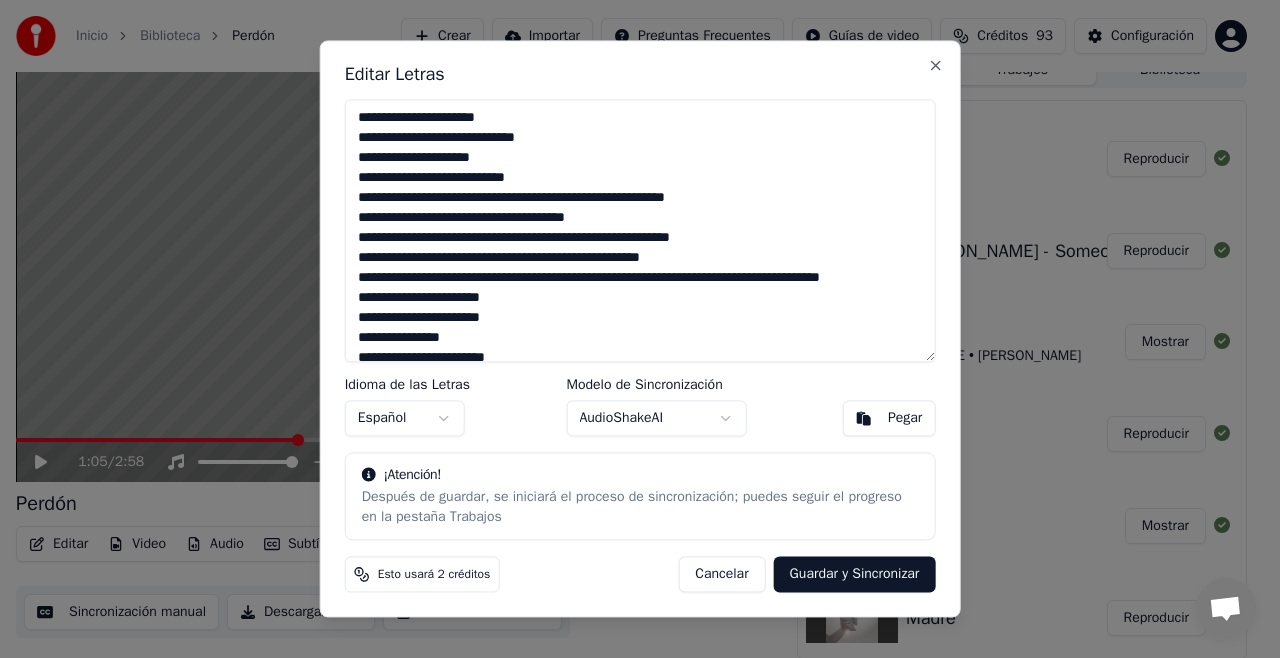 drag, startPoint x: 524, startPoint y: 348, endPoint x: 334, endPoint y: 90, distance: 320.41223 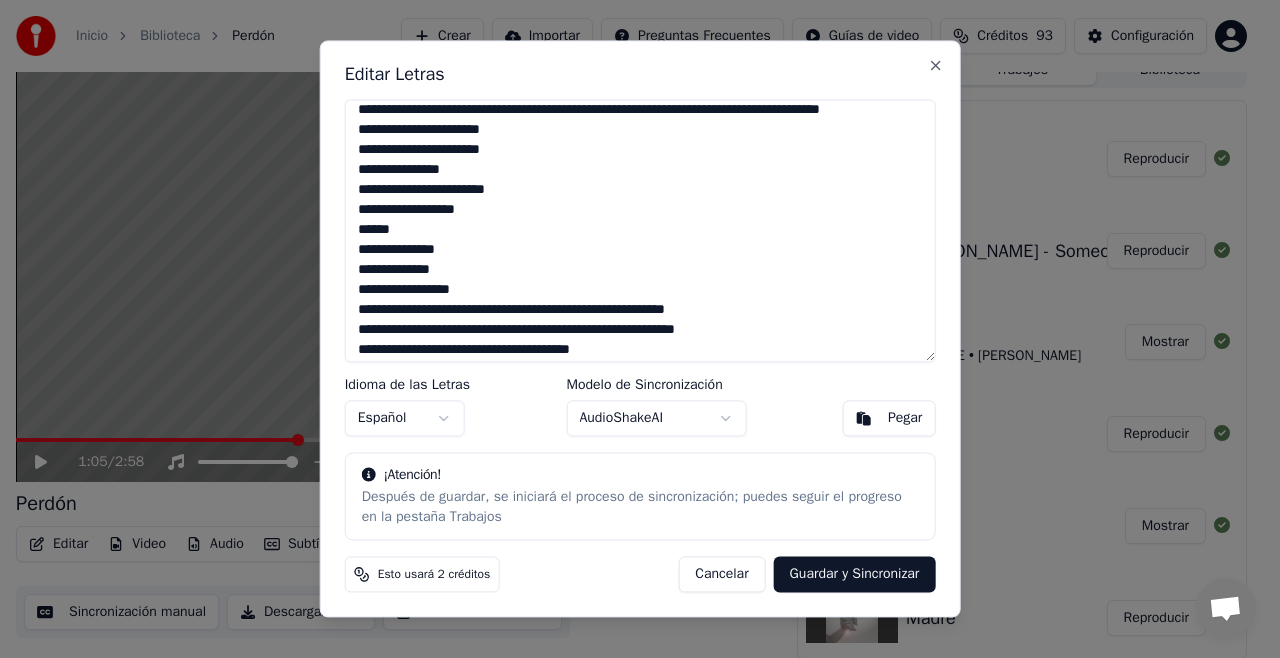 scroll, scrollTop: 170, scrollLeft: 0, axis: vertical 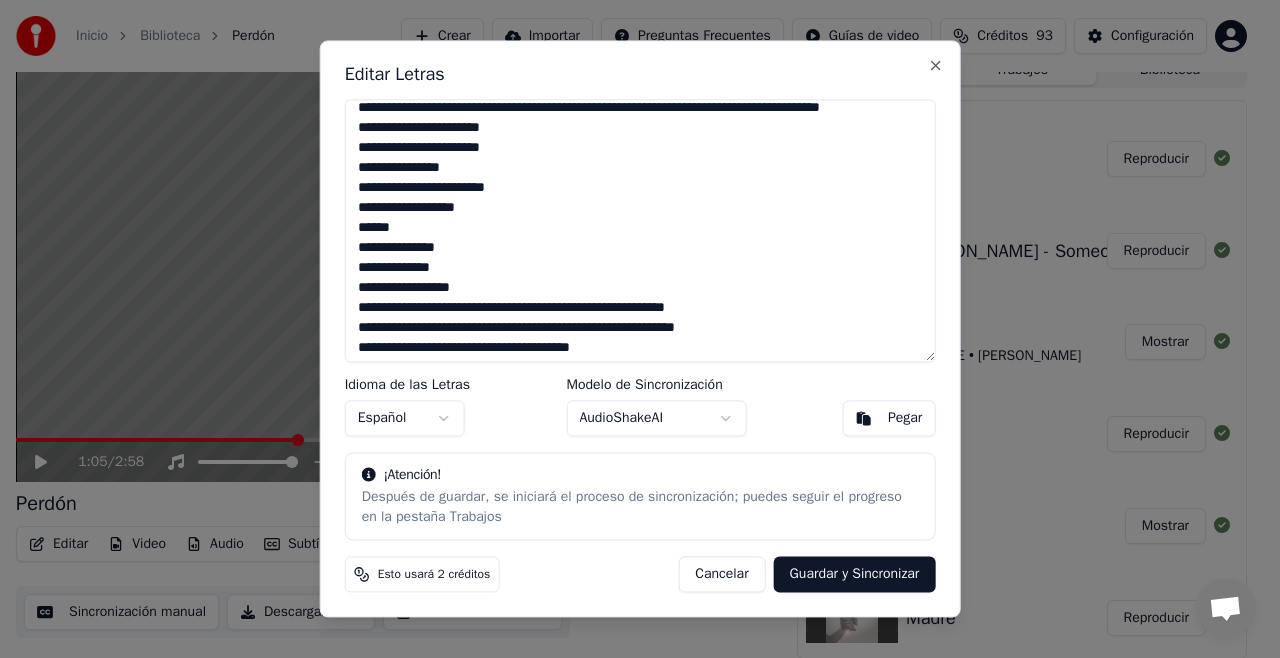 type on "**********" 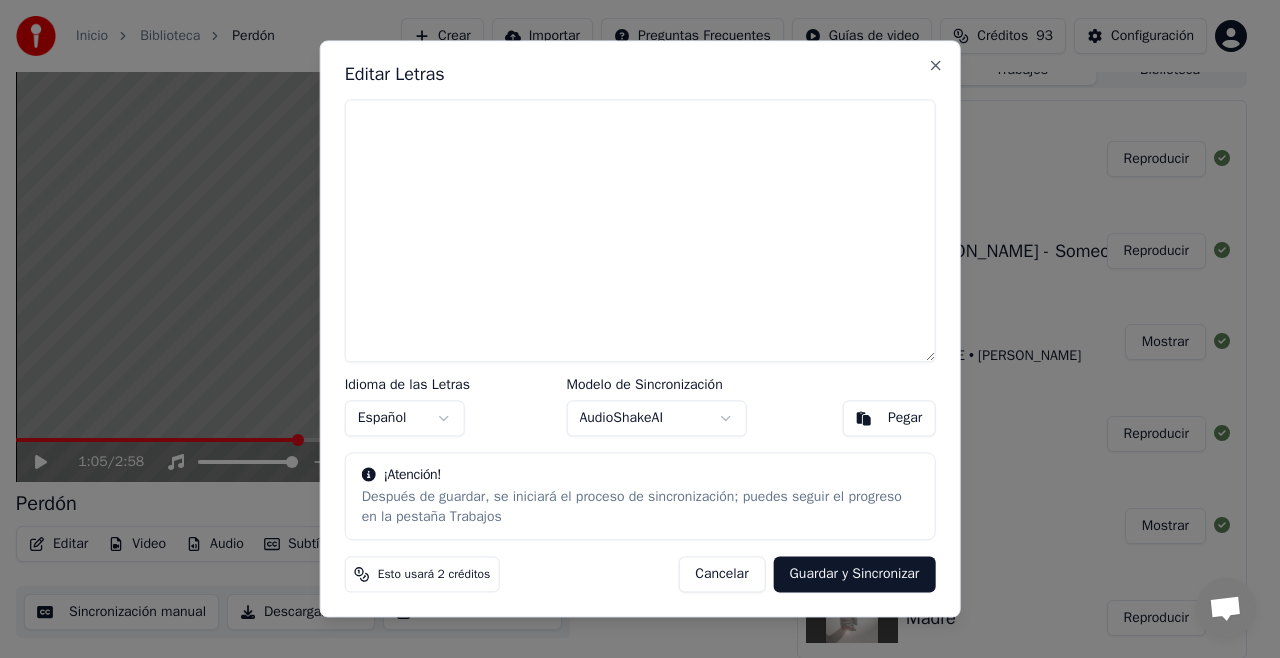 scroll, scrollTop: 0, scrollLeft: 0, axis: both 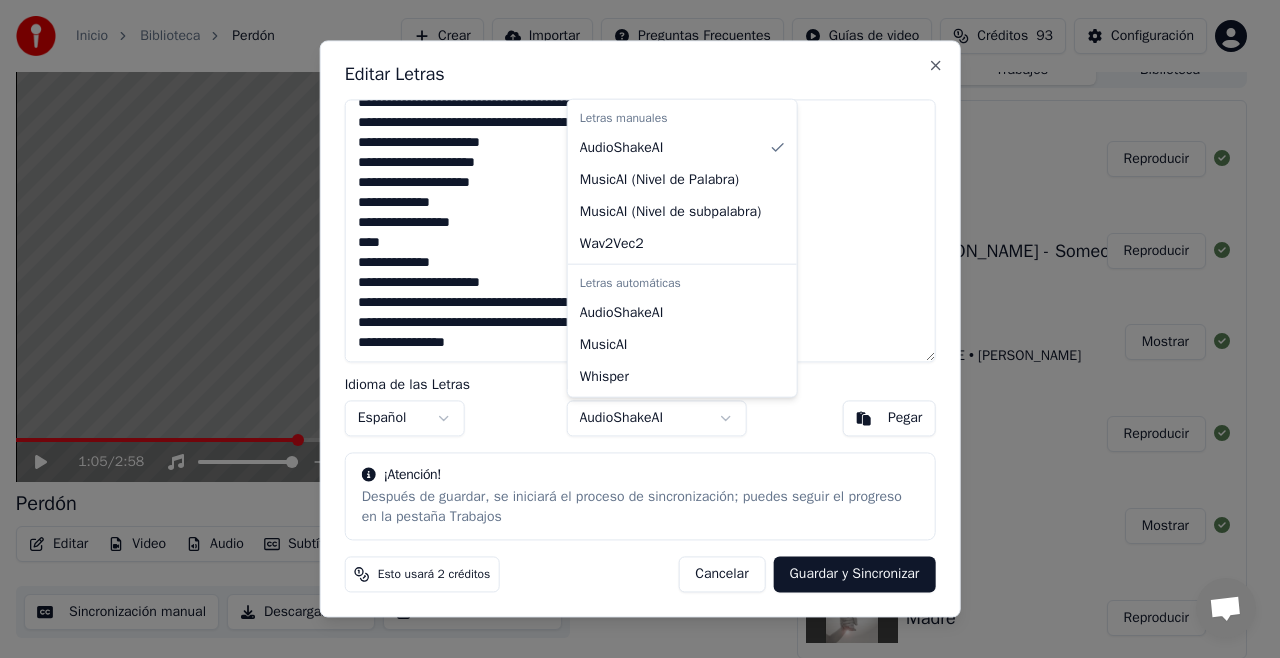 click on "Inicio Biblioteca Perdón Crear Importar Preguntas Frecuentes Guías de video Créditos 93 Configuración 1:05  /  2:58 Perdón BPM 100 Tonalidad Am Editar Video Audio Subtítulos Descargar Biblioteca en la nube Sincronización manual Descargar video Abrir Pantalla Doble Cola ( 3 ) Trabajos Biblioteca Crear Karaoke Perdón Reproducir Crear Karaoke [PERSON_NAME] - Someone Like You Con Pronunciacion Reproducir Exportar [.mp4] Madre KARAOKE • [PERSON_NAME] Mostrar Sincronizar Letras Madre Reproducir Exportar [.mp4] Madre Mostrar Crear Karaoke Madre Reproducir Editar Letras Idioma de las Letras Español Modelo de Sincronización AudioShakeAI Pegar ¡Atención! Después de guardar, se iniciará el proceso de sincronización; puedes seguir el progreso en la pestaña Trabajos Esto usará 2 créditos Cancelar Guardar y Sincronizar Close Letras manuales AudioShakeAI MusicAI ( Nivel de Palabra ) MusicAI ( Nivel de subpalabra ) Wav2Vec2 Letras automáticas AudioShakeAI MusicAI Whisper" at bounding box center [631, 309] 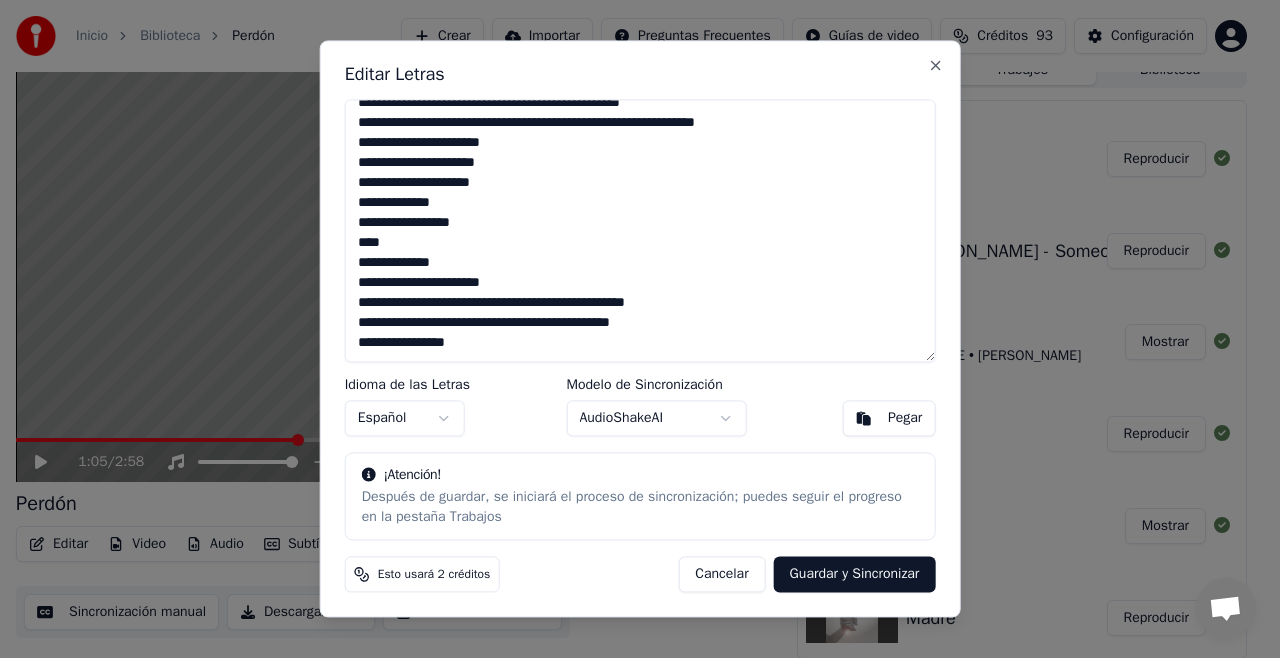 click on "Inicio Biblioteca Perdón Crear Importar Preguntas Frecuentes Guías de video Créditos 93 Configuración 1:05  /  2:58 Perdón BPM 100 Tonalidad Am Editar Video Audio Subtítulos Descargar Biblioteca en la nube Sincronización manual Descargar video Abrir Pantalla Doble Cola ( 3 ) Trabajos Biblioteca Crear Karaoke Perdón Reproducir Crear Karaoke [PERSON_NAME] - Someone Like You Con Pronunciacion Reproducir Exportar [.mp4] Madre KARAOKE • [PERSON_NAME] Mostrar Sincronizar Letras Madre Reproducir Exportar [.mp4] Madre Mostrar Crear Karaoke Madre Reproducir Editar Letras Idioma de las Letras Español Modelo de Sincronización AudioShakeAI Pegar ¡Atención! Después de guardar, se iniciará el proceso de sincronización; puedes seguir el progreso en la pestaña Trabajos Esto usará 2 créditos Cancelar Guardar y Sincronizar Close" at bounding box center [631, 309] 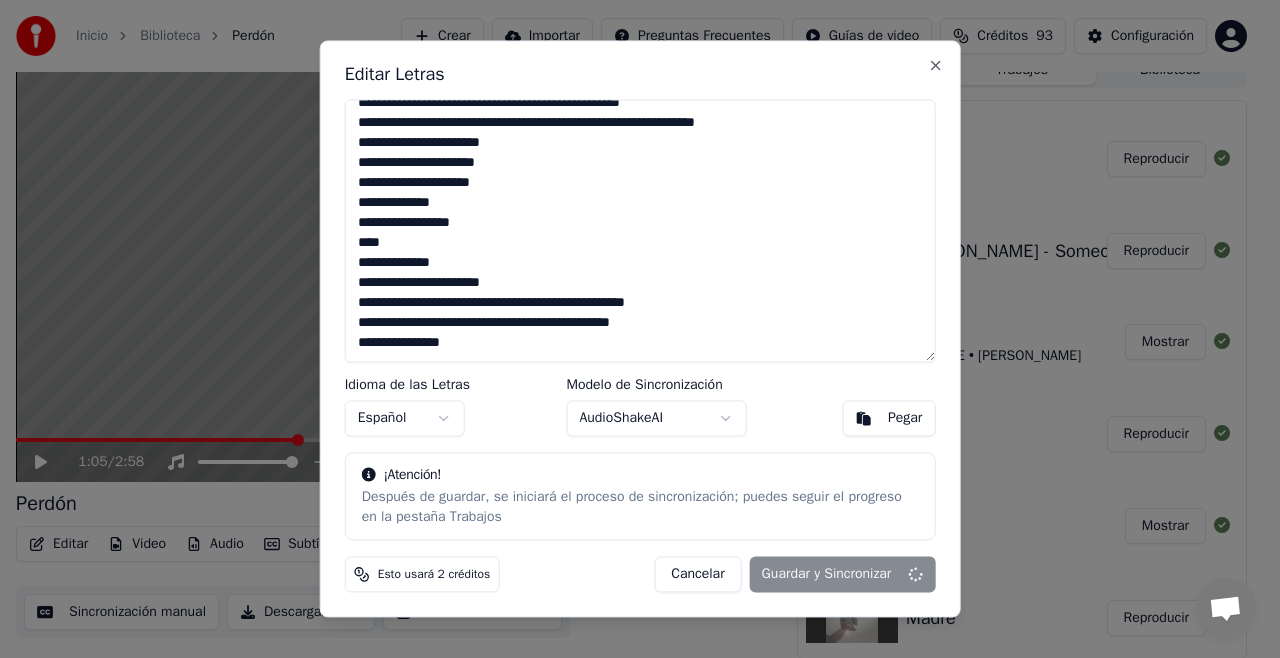 type on "**********" 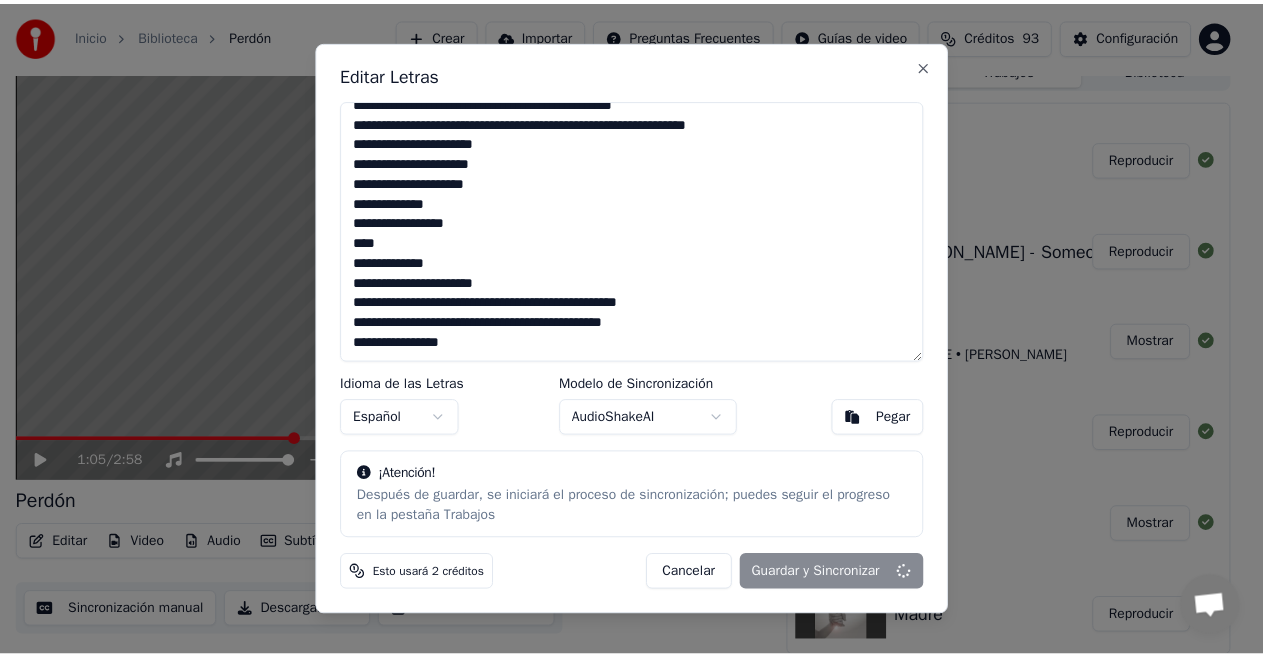 scroll, scrollTop: 205, scrollLeft: 0, axis: vertical 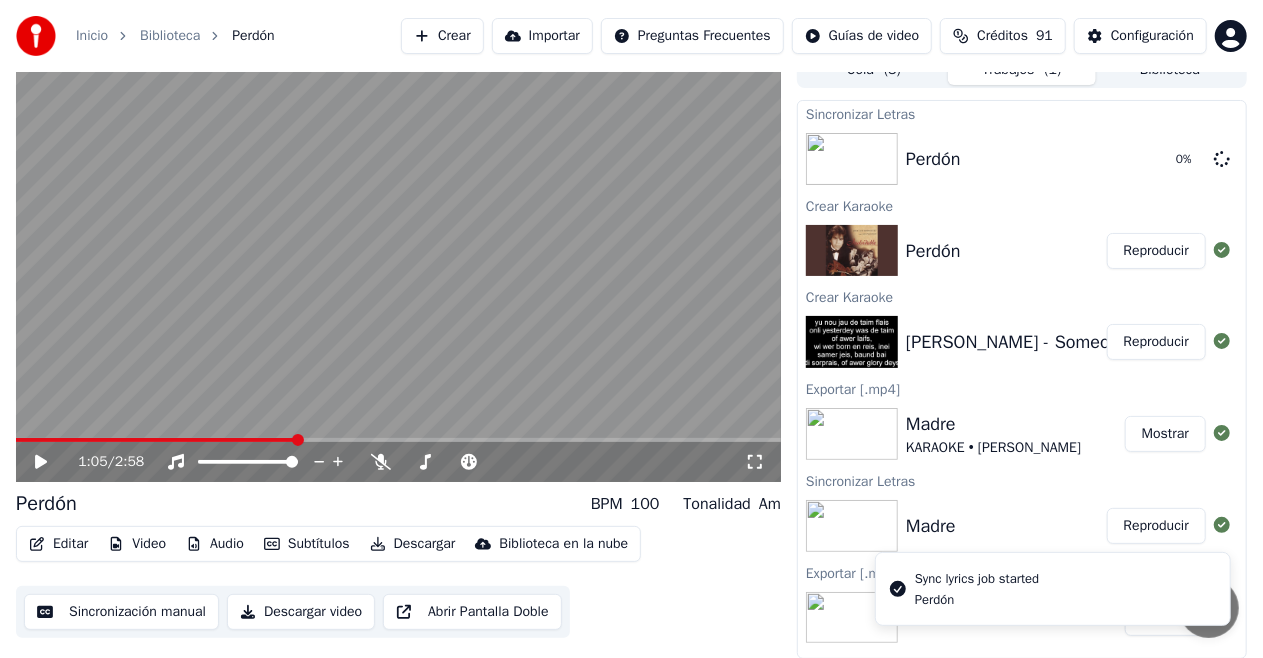 click on "1:05  /  2:58" at bounding box center (398, 462) 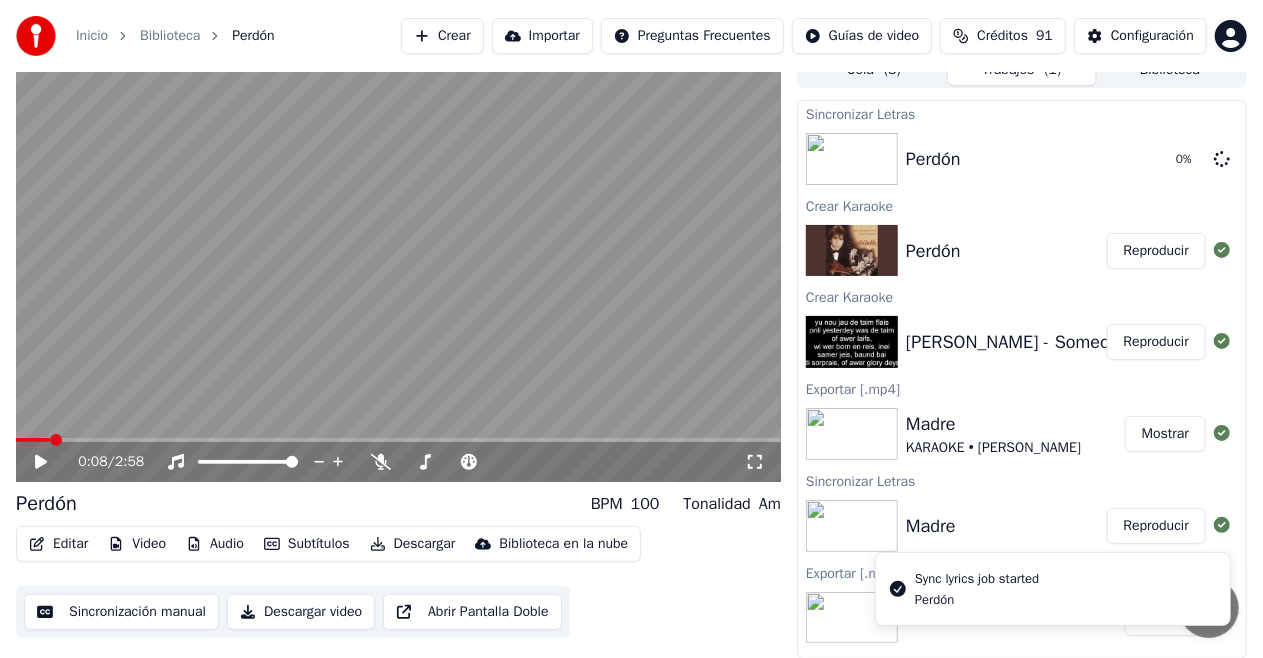click at bounding box center (33, 440) 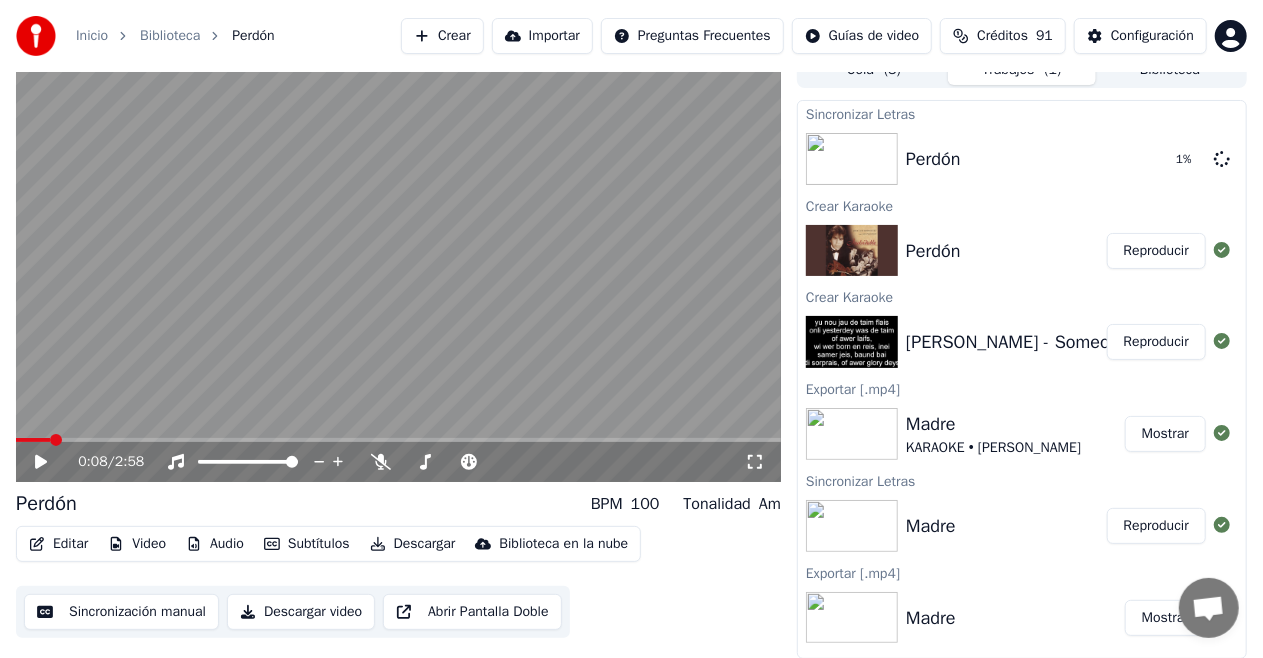 click 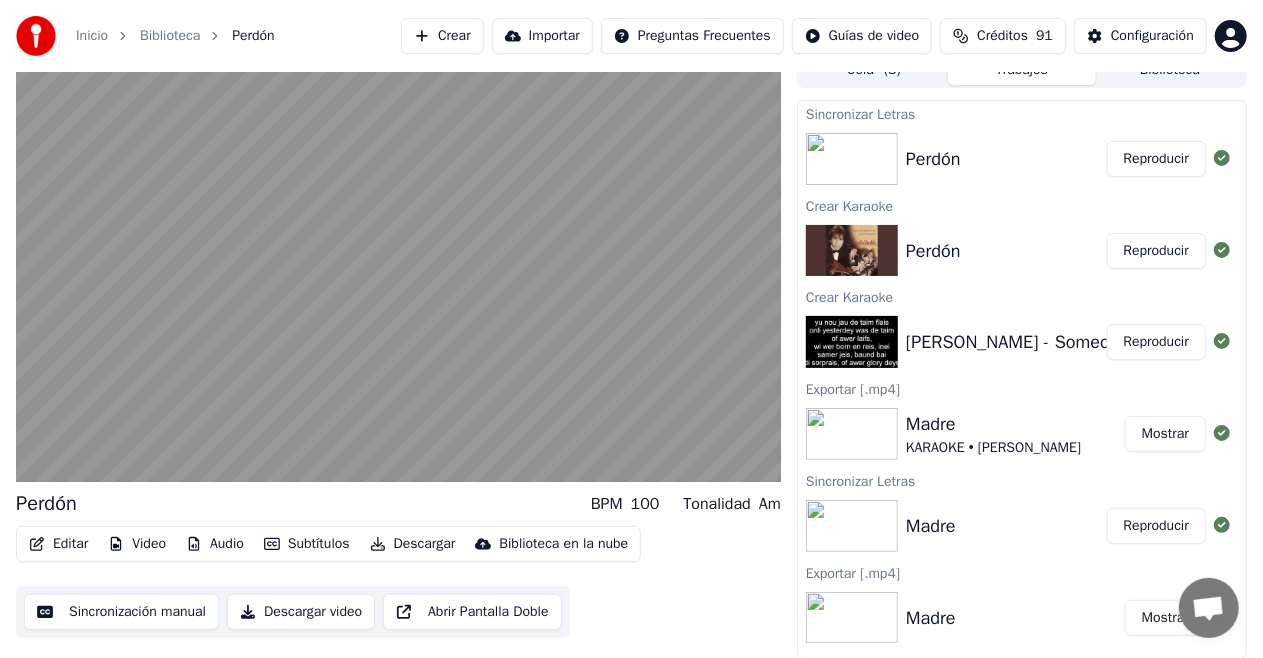 click on "Subtítulos" at bounding box center [307, 544] 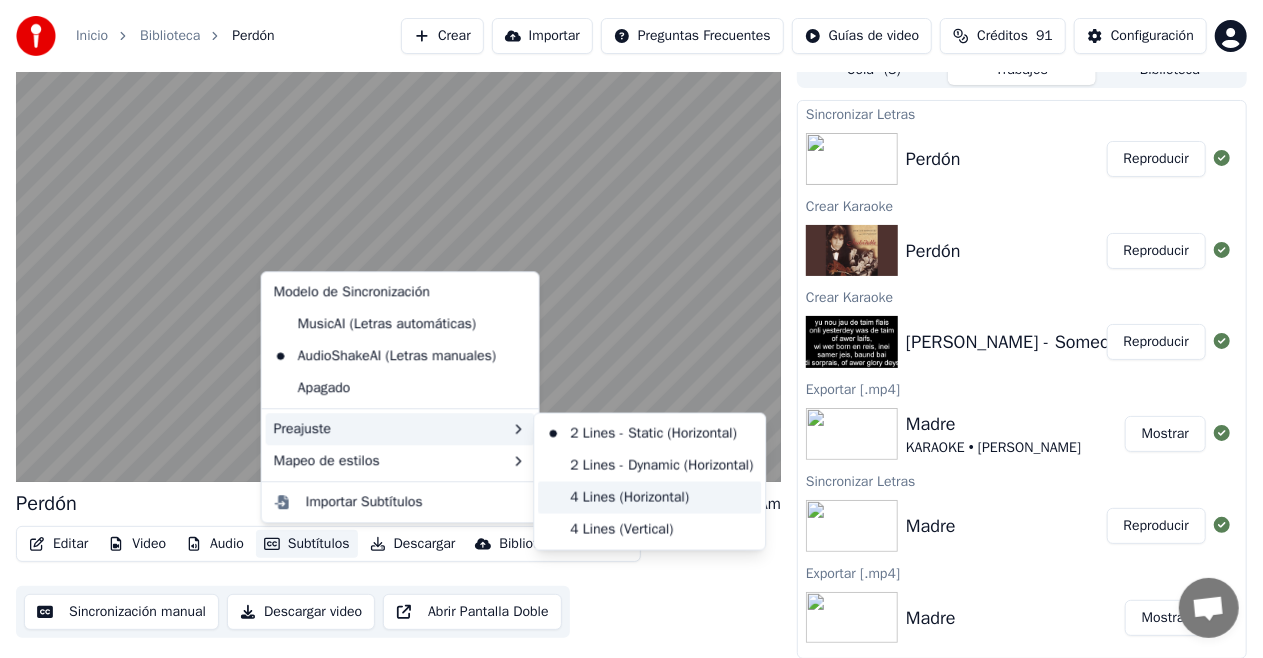 click on "4 Lines (Horizontal)" at bounding box center [649, 498] 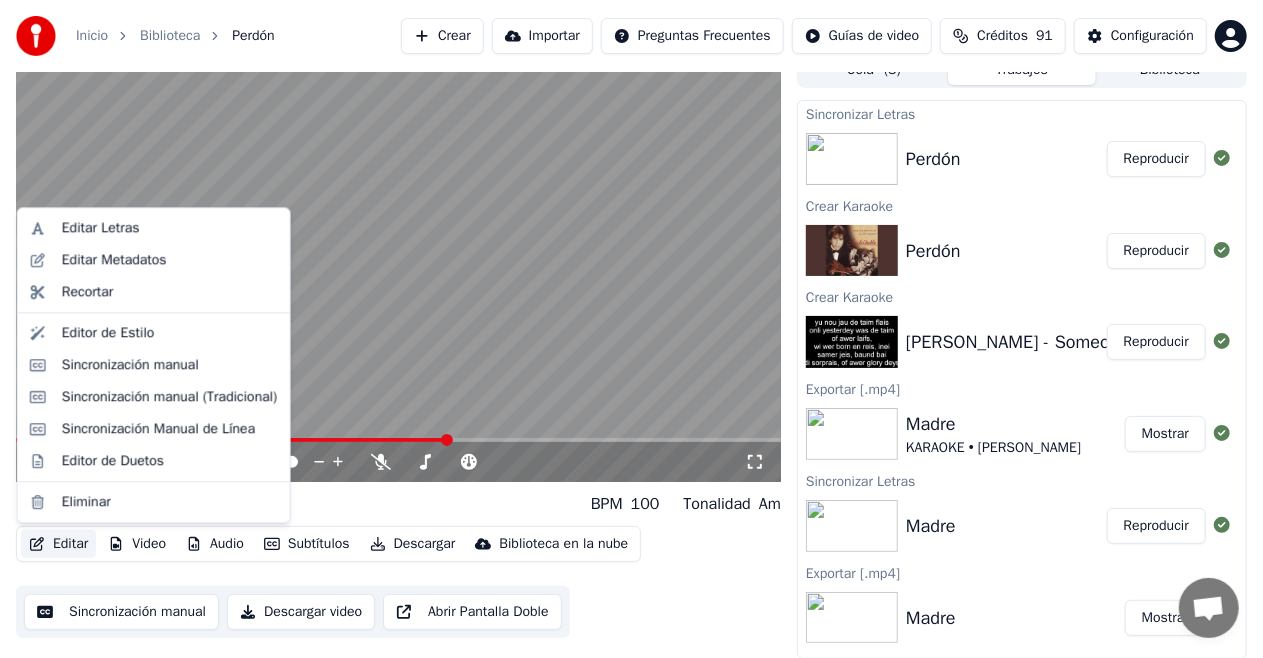 click on "Editar" at bounding box center [58, 544] 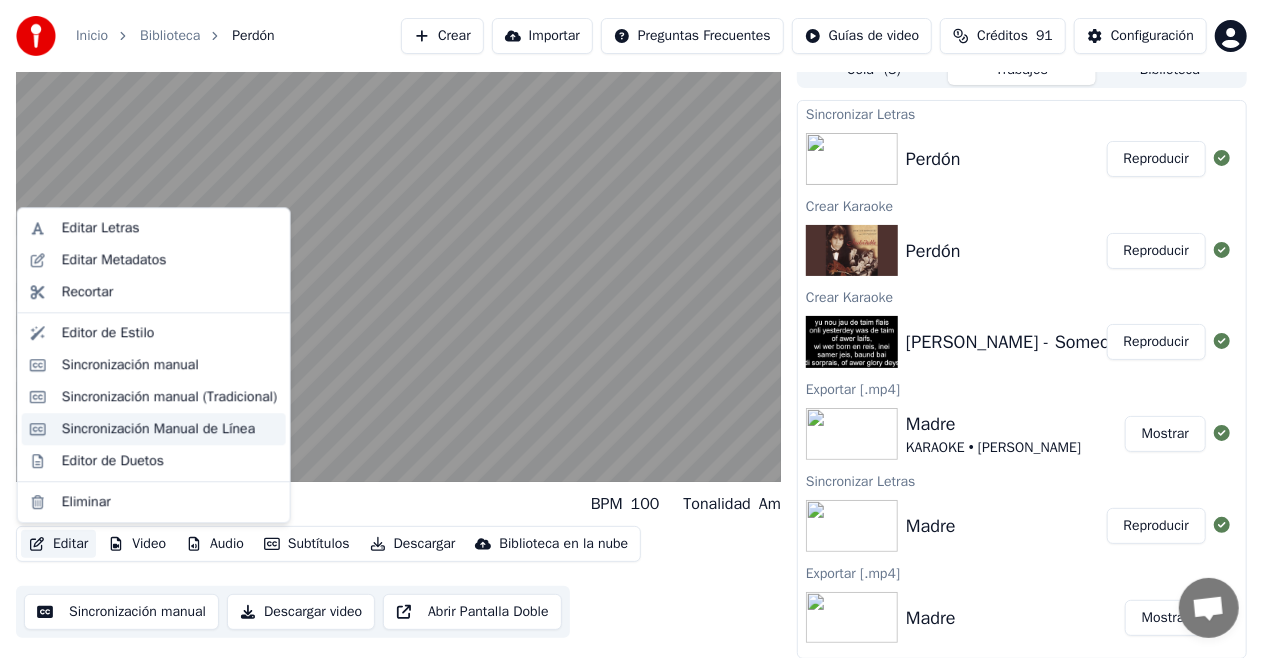 click on "Sincronización Manual de Línea" at bounding box center (158, 429) 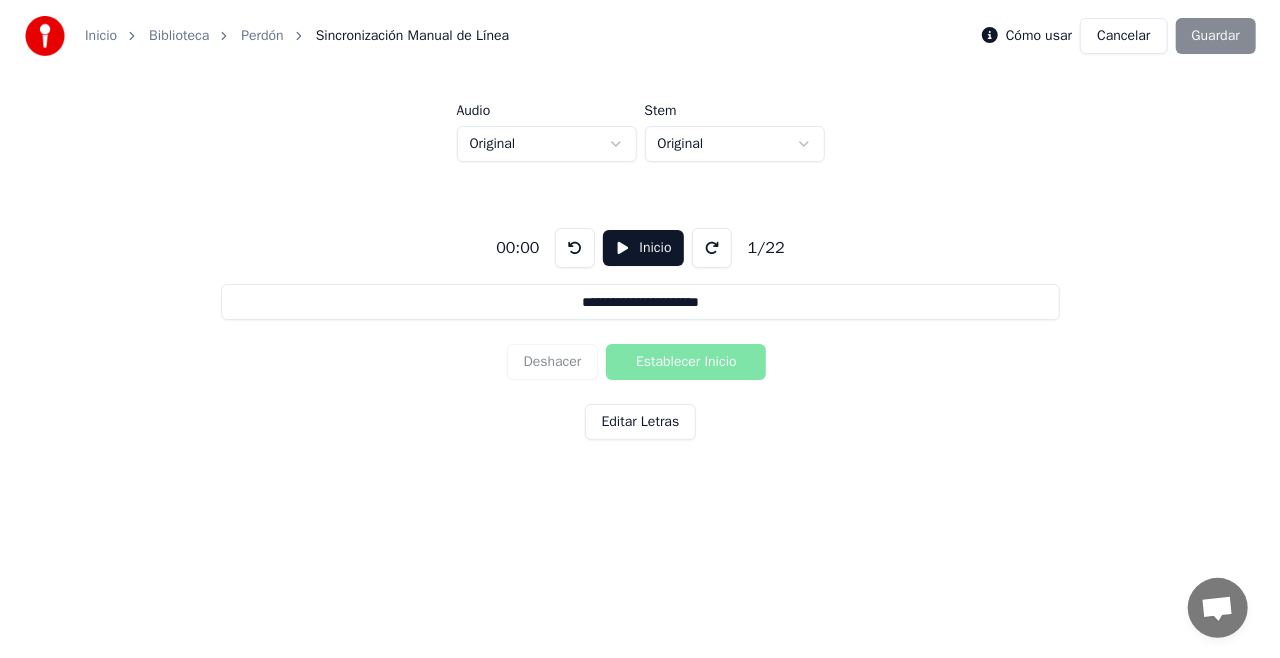 scroll, scrollTop: 0, scrollLeft: 0, axis: both 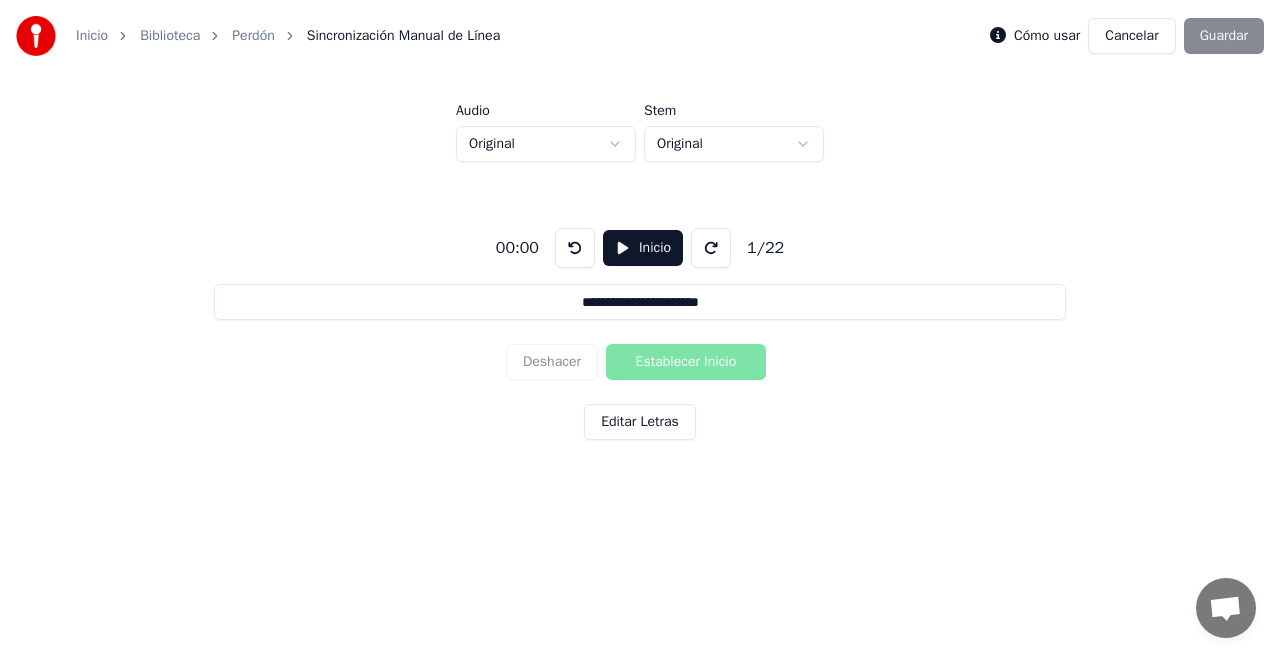 click on "Inicio" at bounding box center (643, 248) 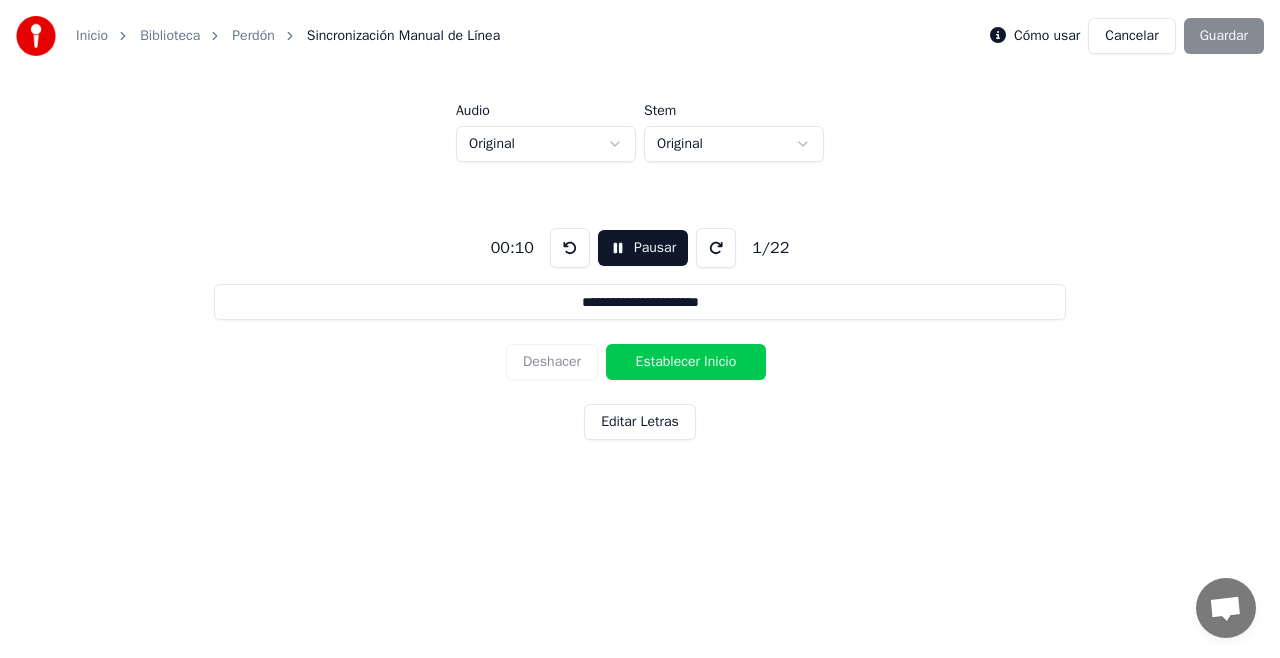 click on "Establecer Inicio" at bounding box center (686, 362) 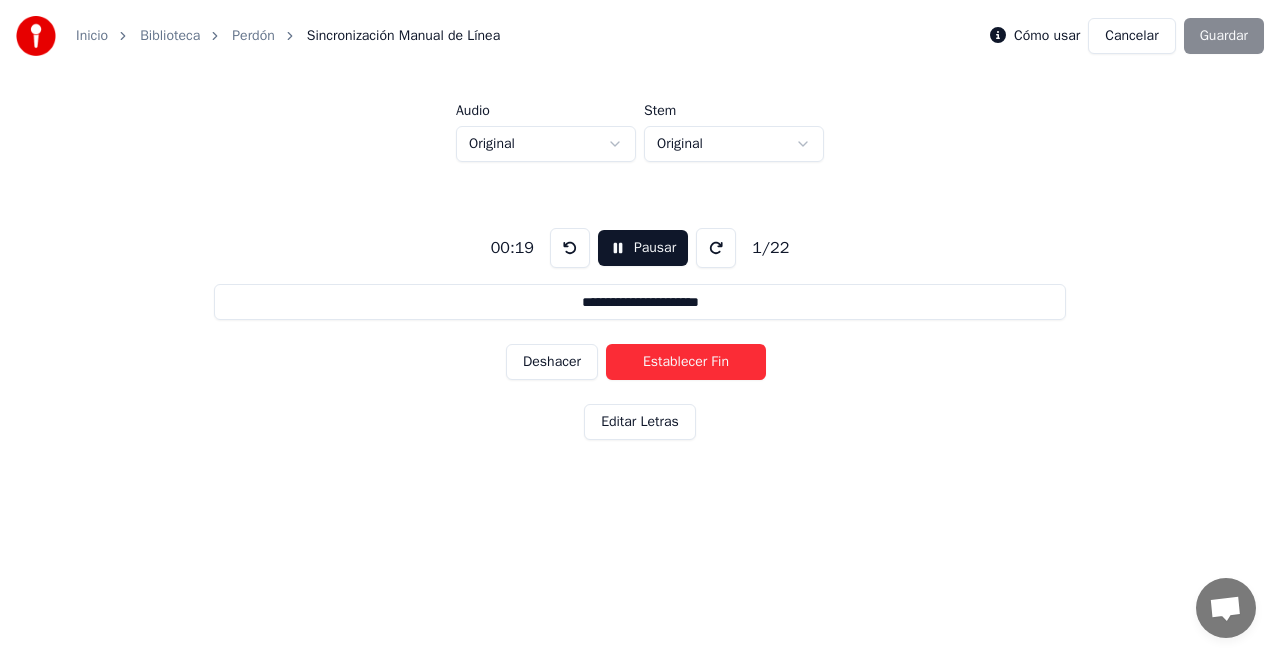 click on "Establecer Fin" at bounding box center [686, 362] 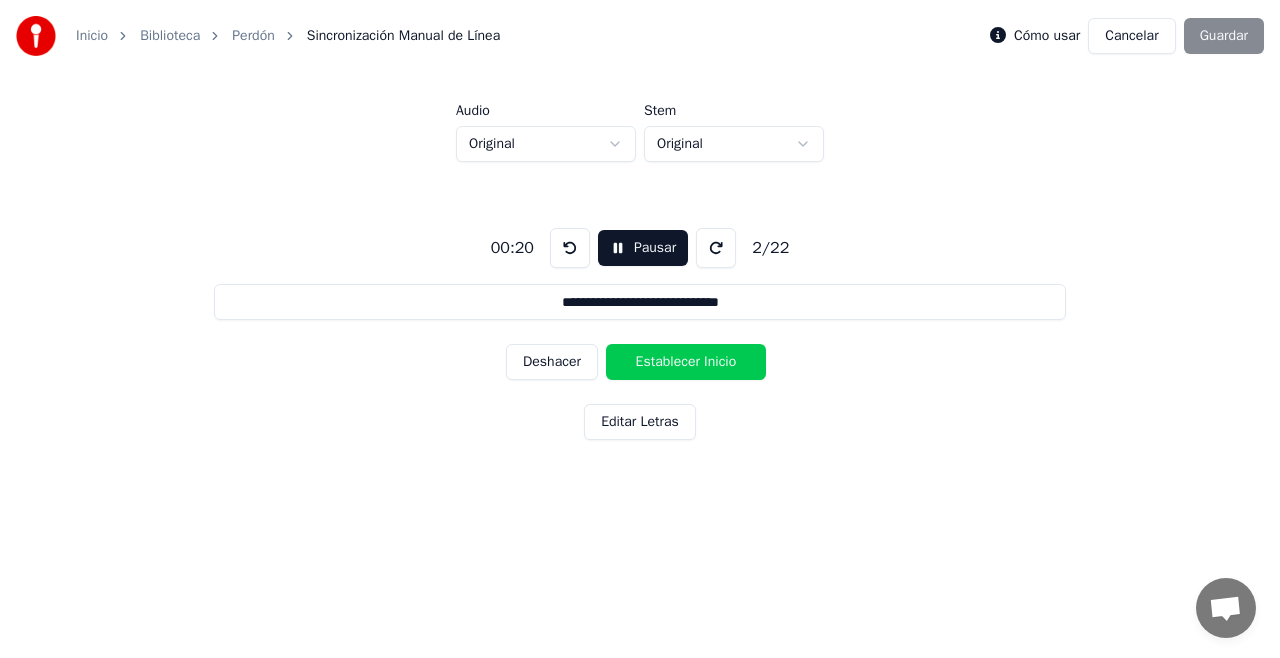 click on "Establecer Inicio" at bounding box center (686, 362) 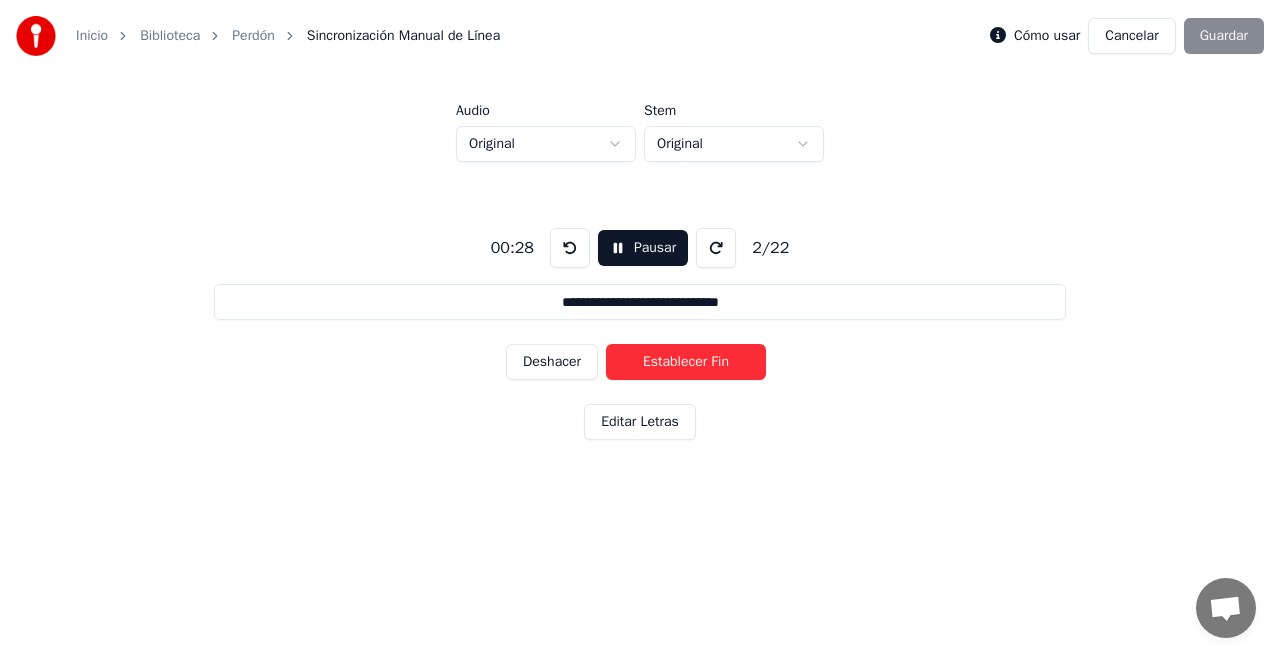 click on "Establecer Fin" at bounding box center [686, 362] 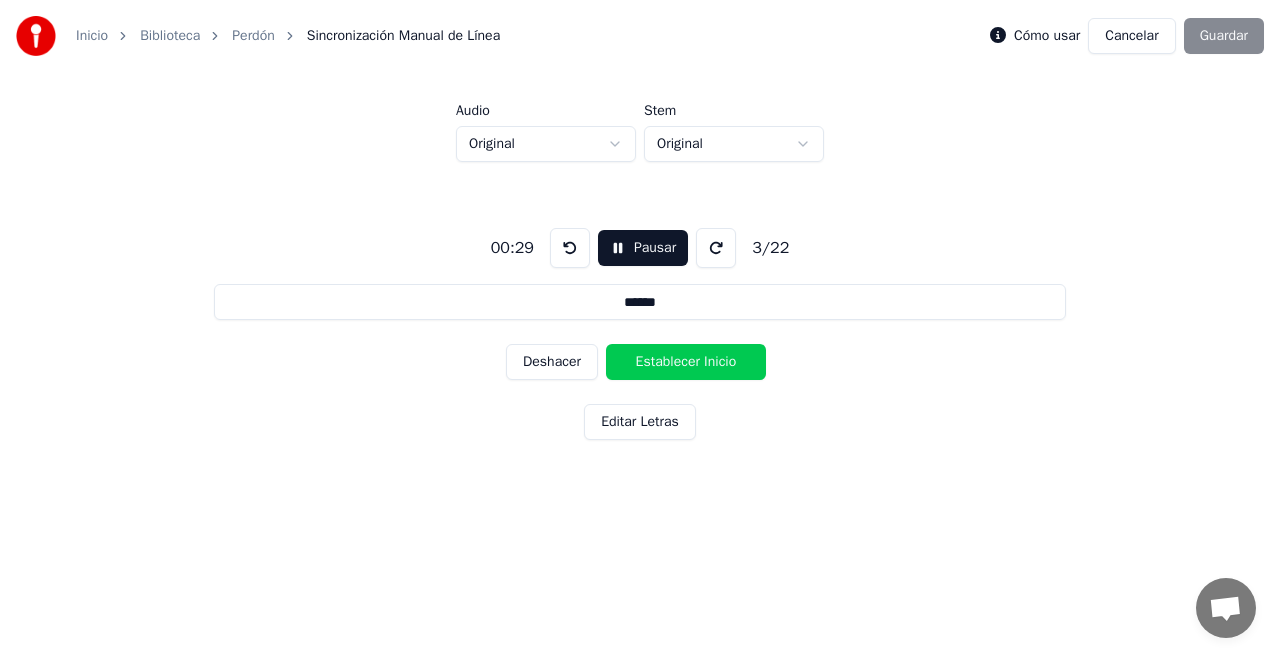click on "Establecer Inicio" at bounding box center (686, 362) 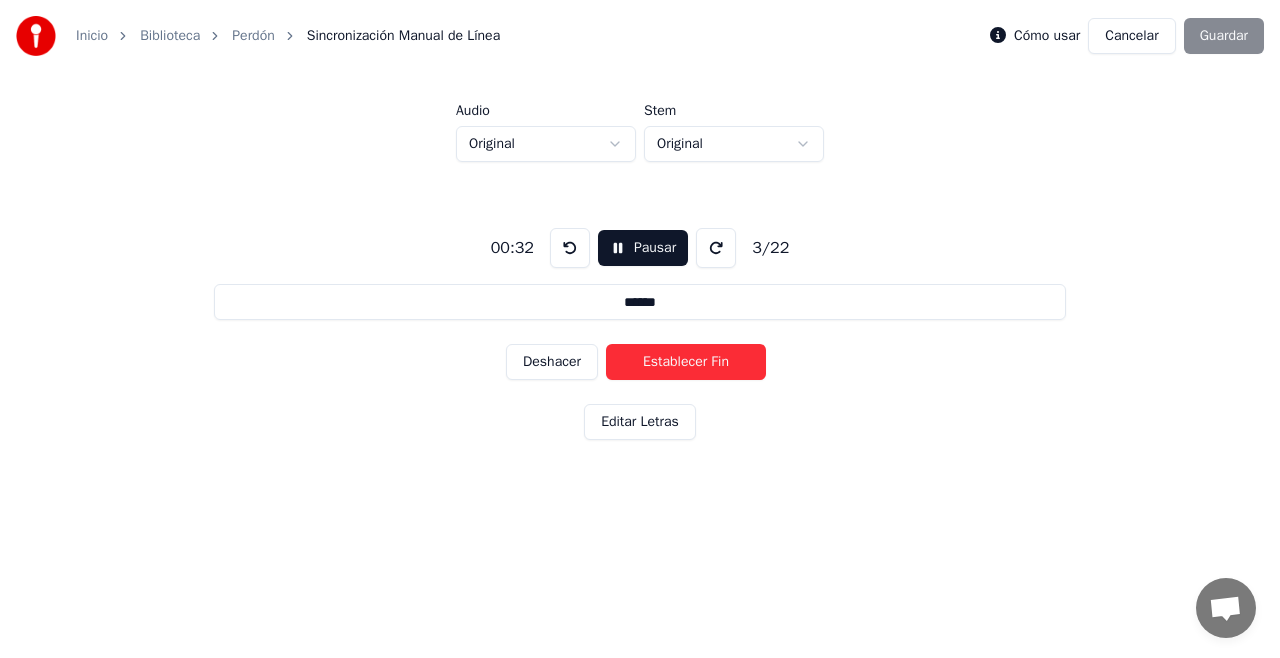click on "Establecer Fin" at bounding box center (686, 362) 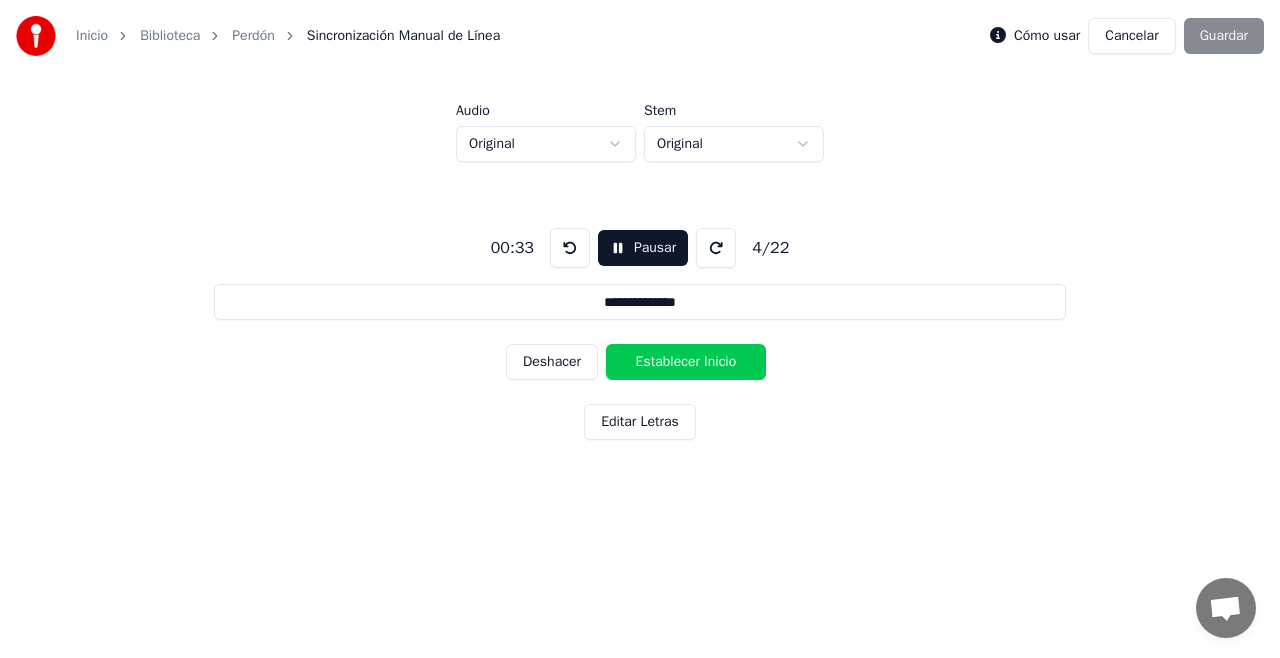 click on "Establecer Inicio" at bounding box center (686, 362) 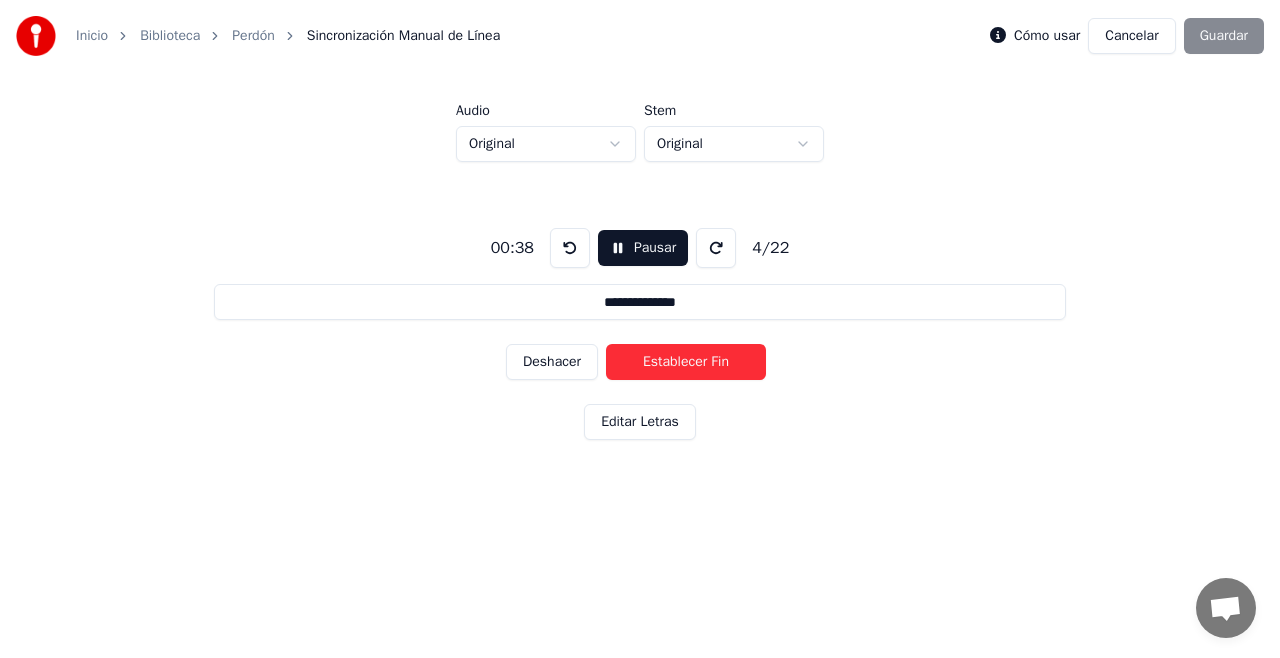 click on "Establecer Fin" at bounding box center (686, 362) 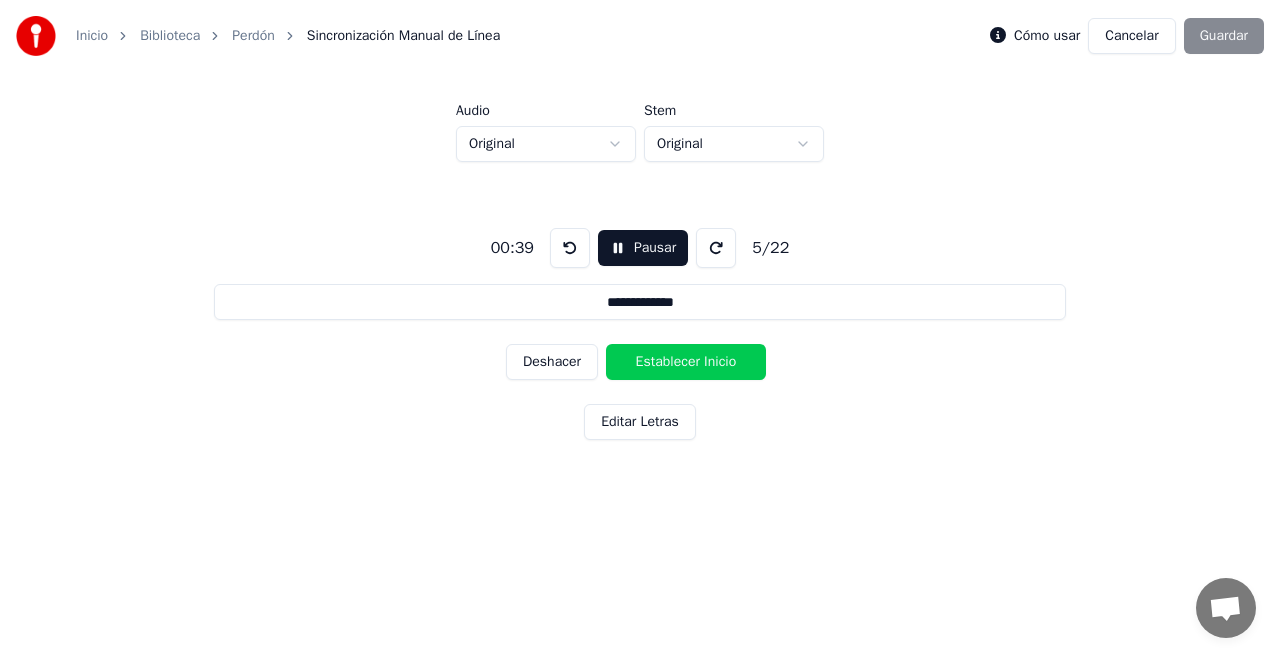 click on "Establecer Inicio" at bounding box center (686, 362) 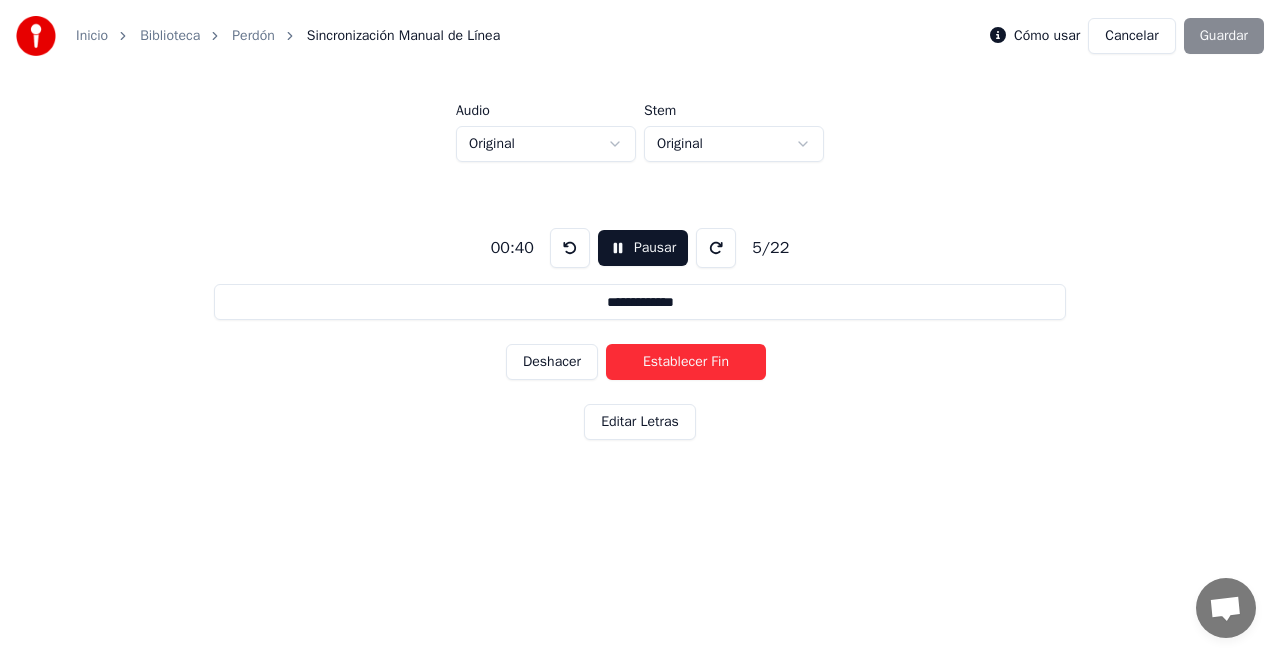 click on "Establecer Fin" at bounding box center (686, 362) 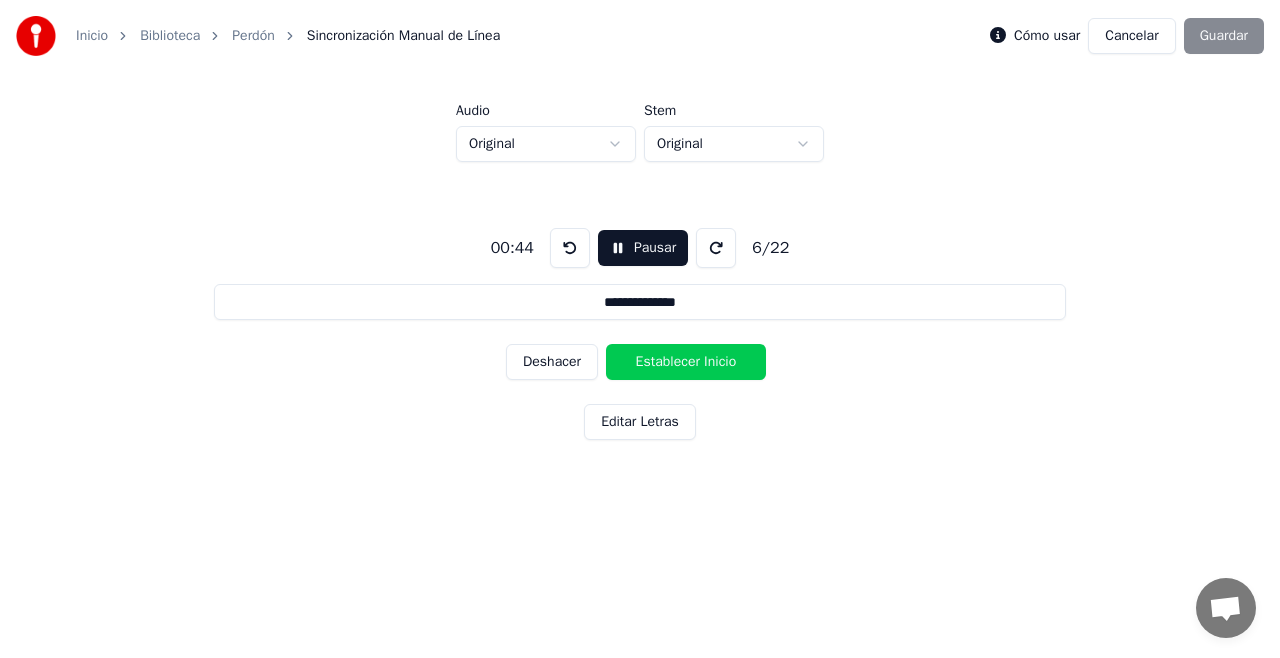 click on "Establecer Inicio" at bounding box center (686, 362) 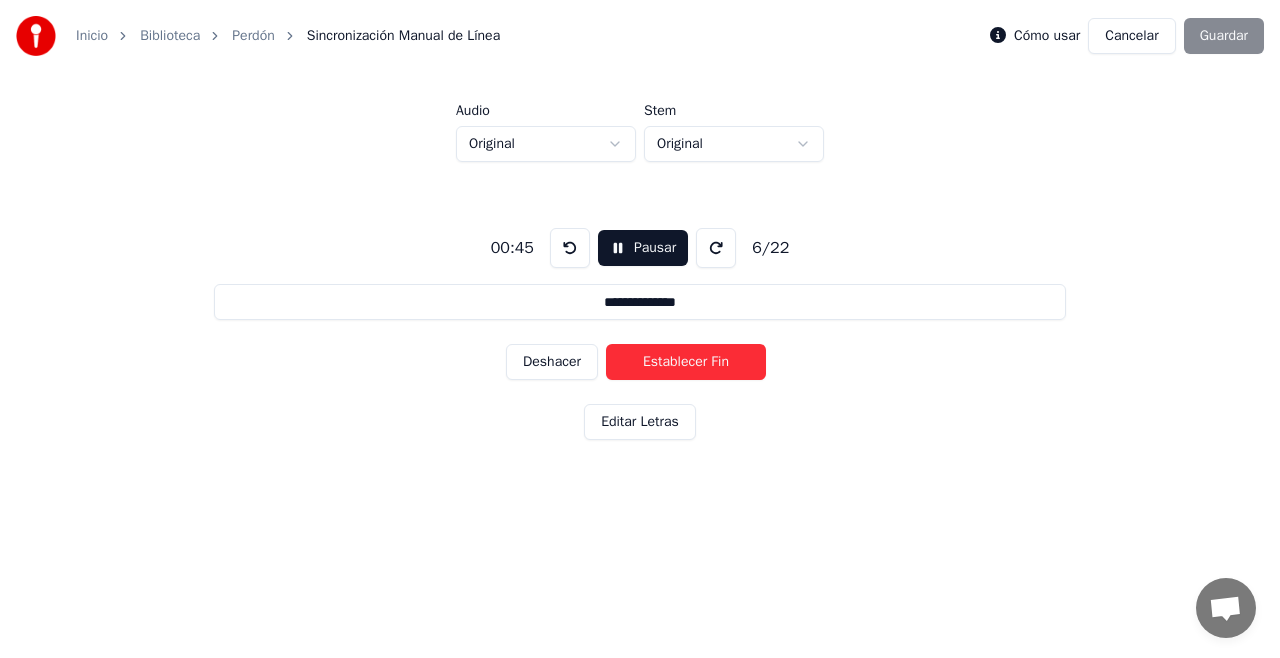 click on "Establecer Fin" at bounding box center (686, 362) 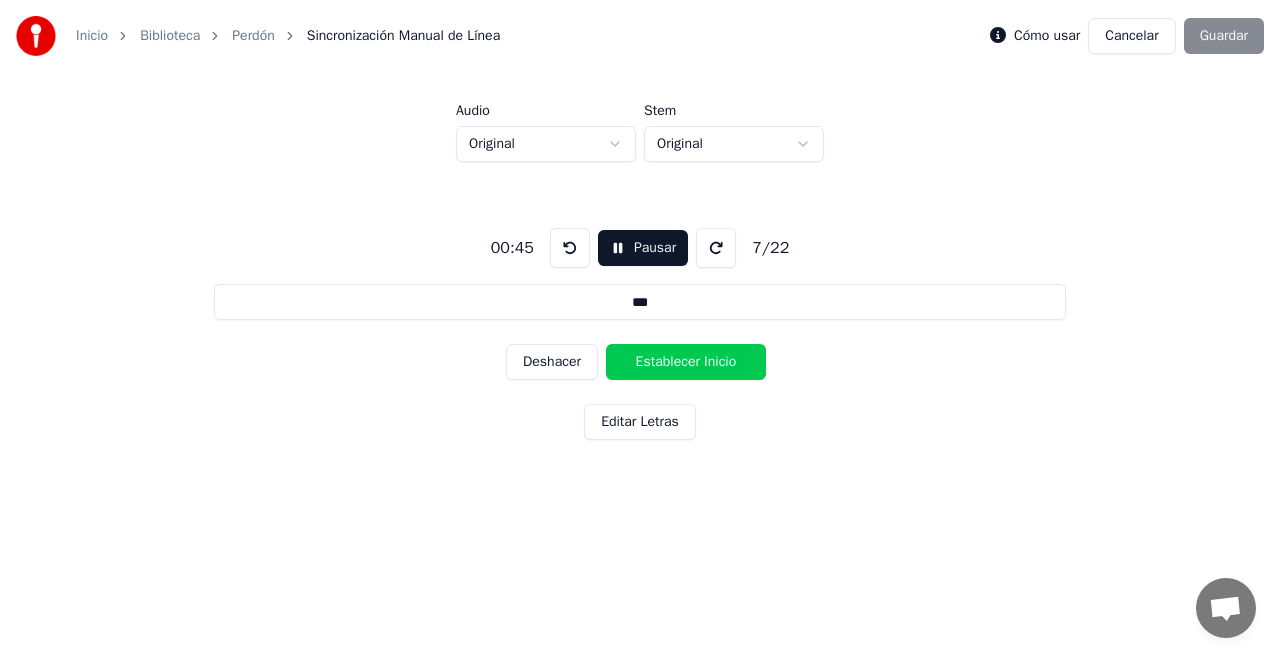 click on "Establecer Inicio" at bounding box center (686, 362) 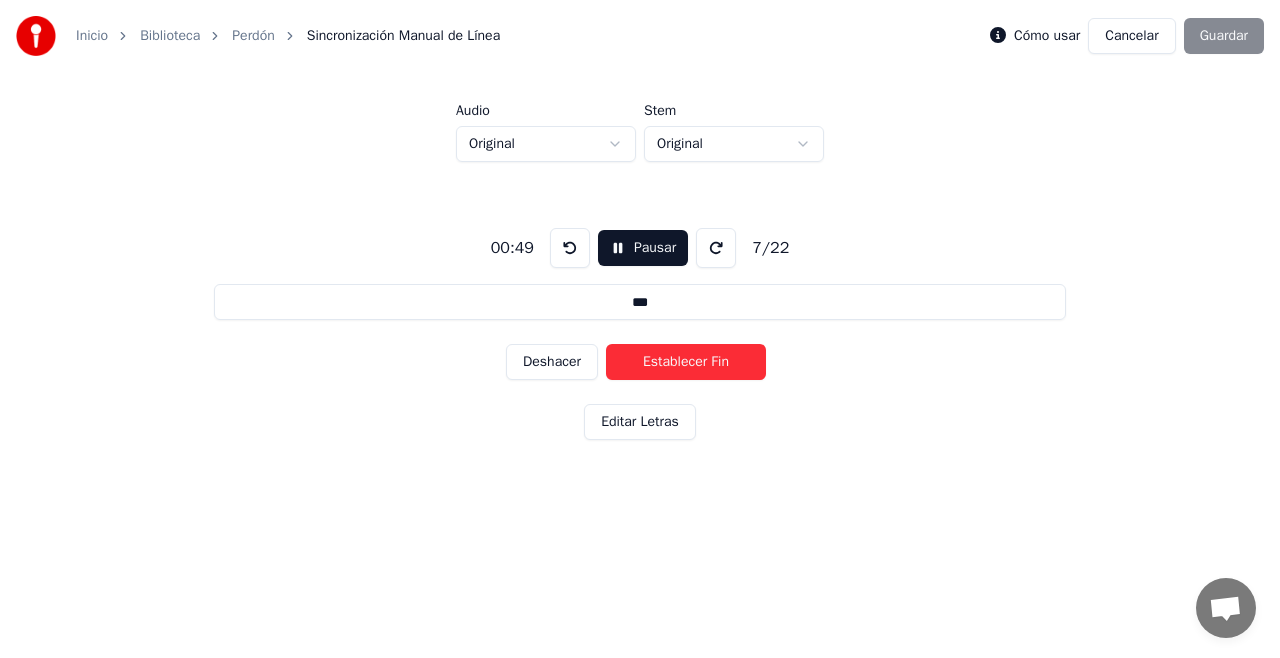 click on "Establecer Fin" at bounding box center [686, 362] 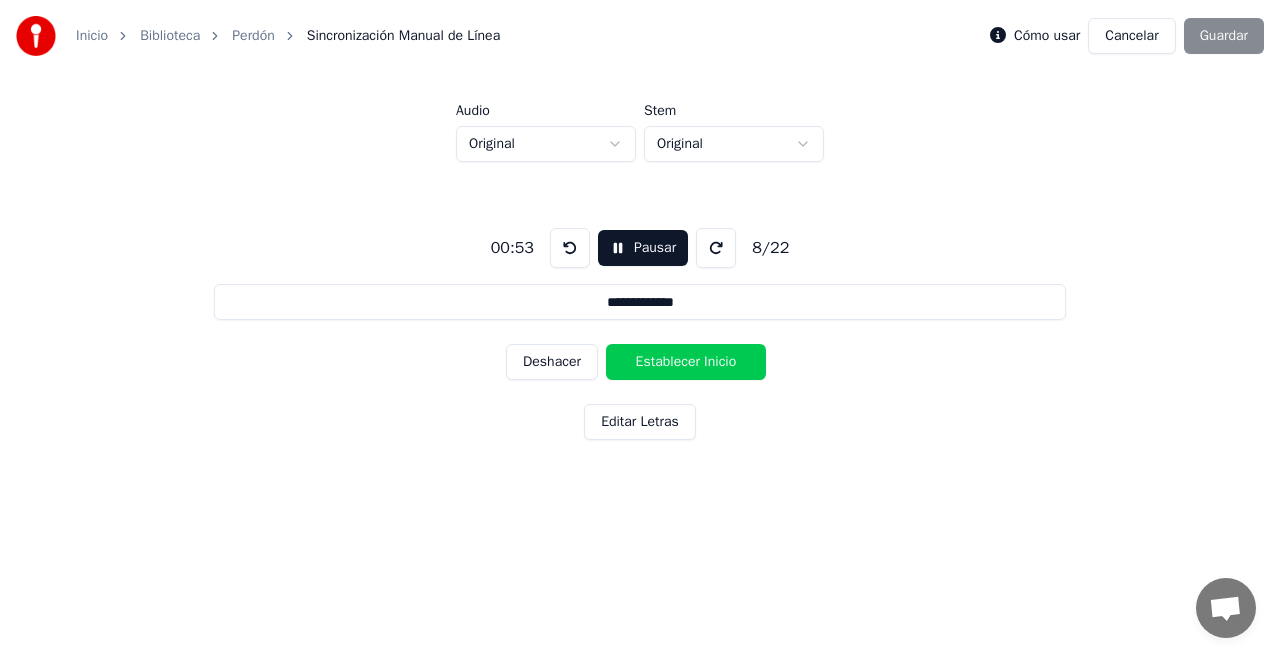 click on "Establecer Inicio" at bounding box center [686, 362] 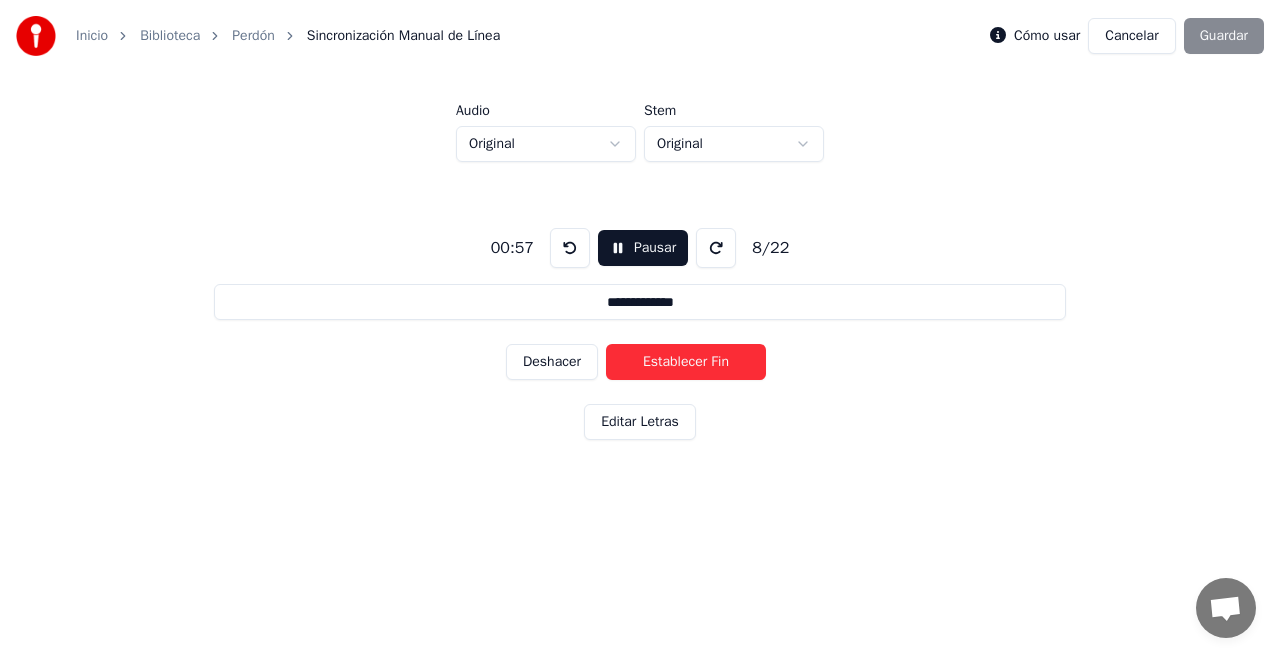 click on "Establecer Fin" at bounding box center [686, 362] 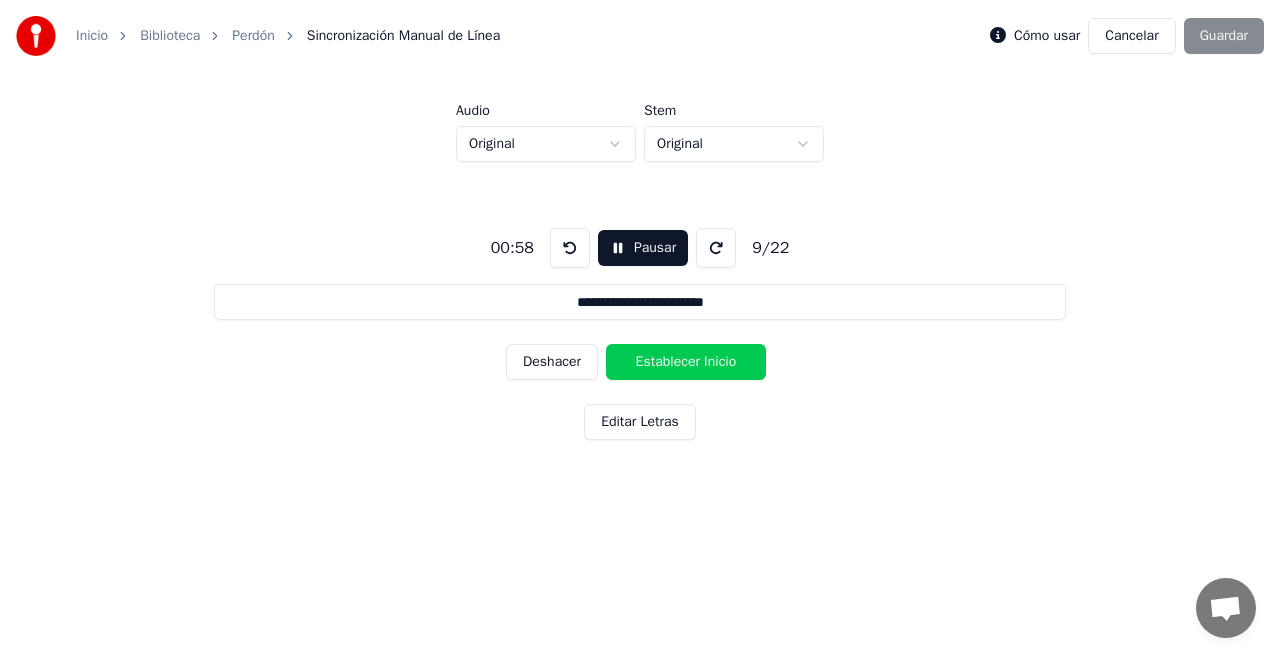 click on "Establecer Inicio" at bounding box center [686, 362] 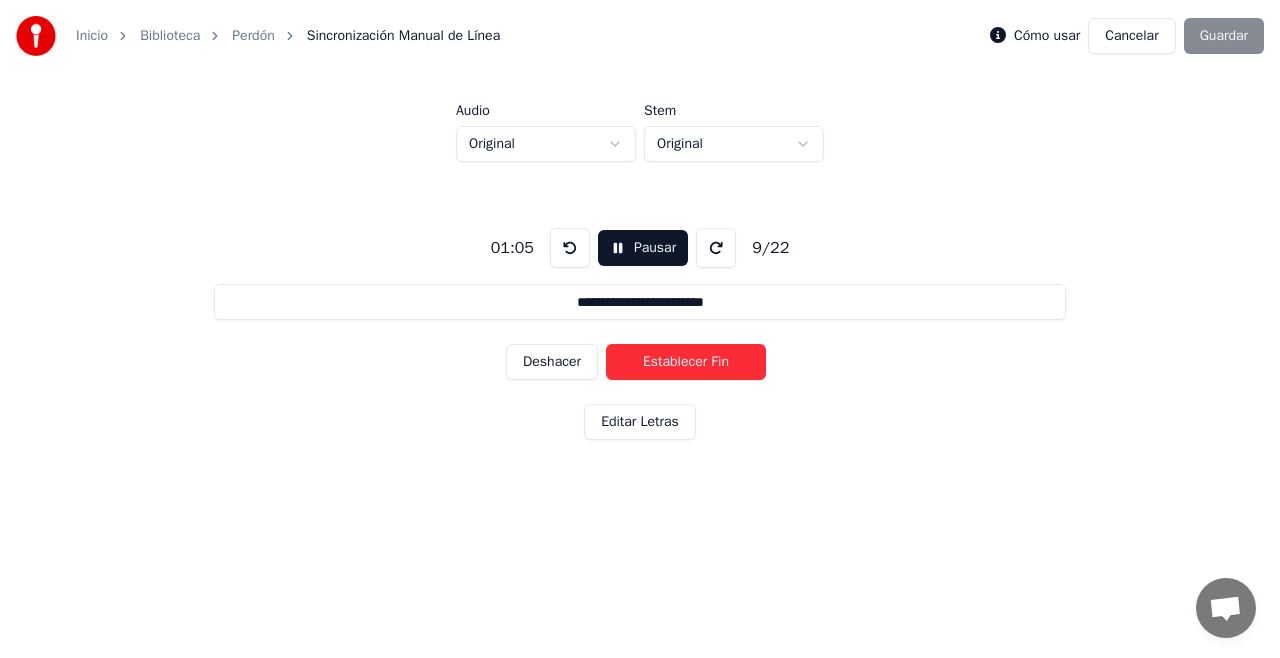 click on "Establecer Fin" at bounding box center (686, 362) 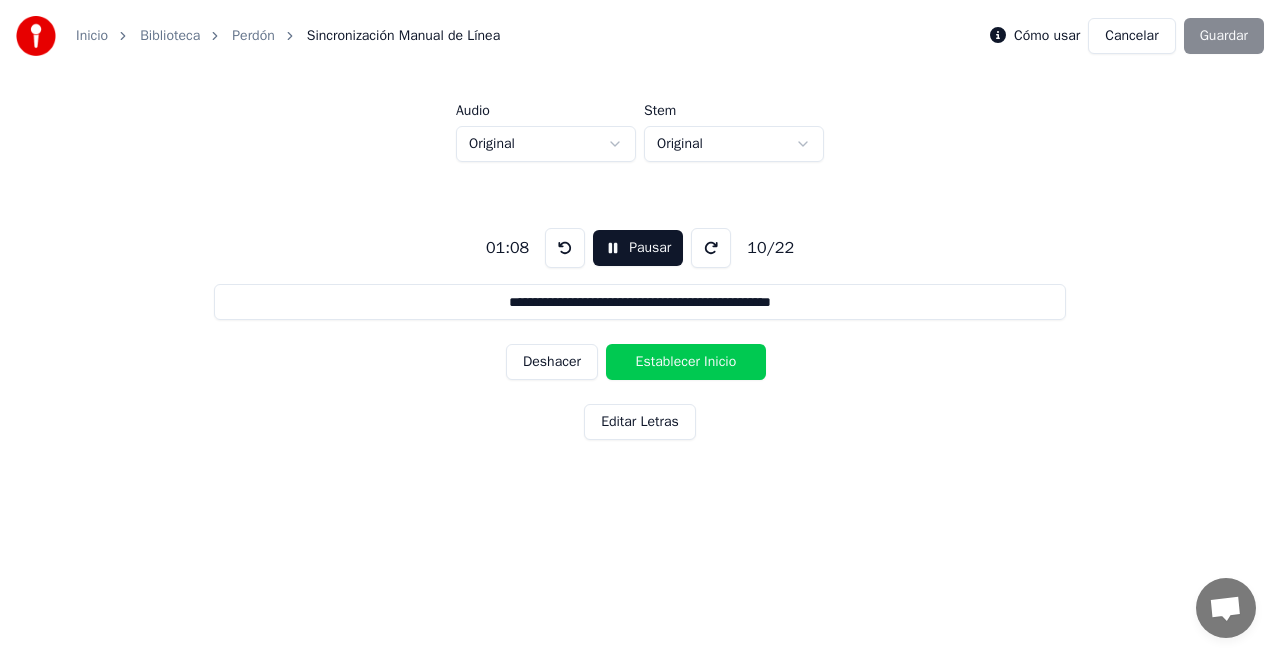 click on "Establecer Inicio" at bounding box center [686, 362] 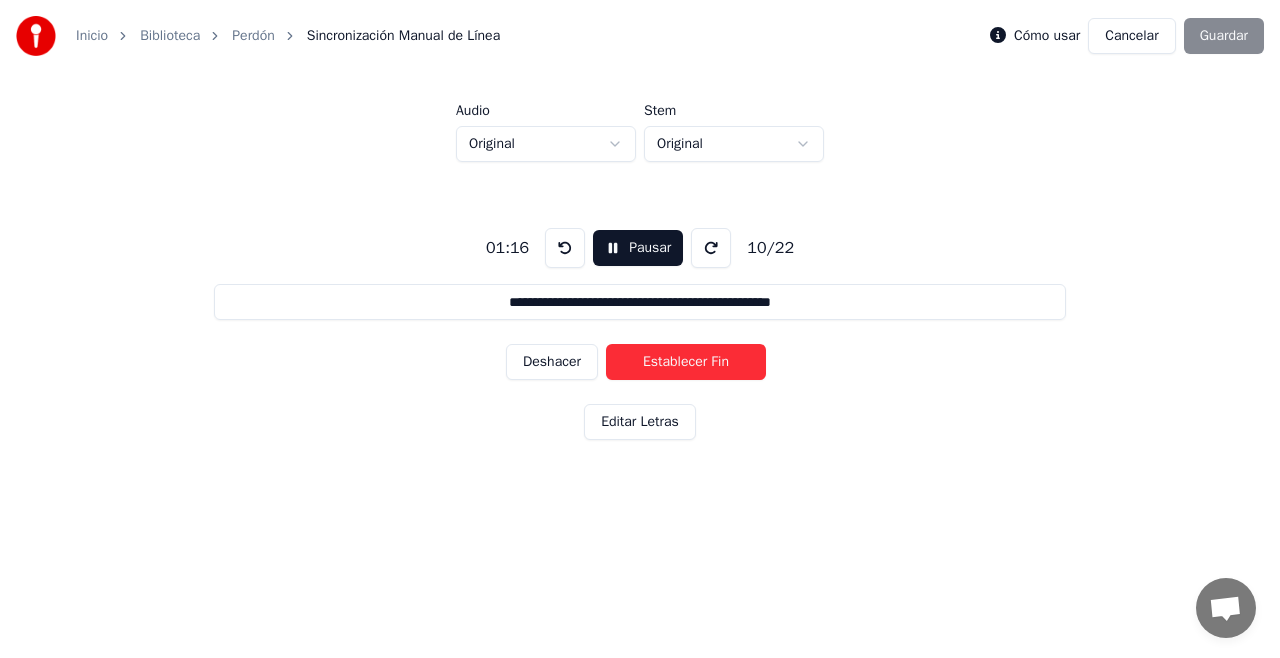 click on "Establecer Fin" at bounding box center [686, 362] 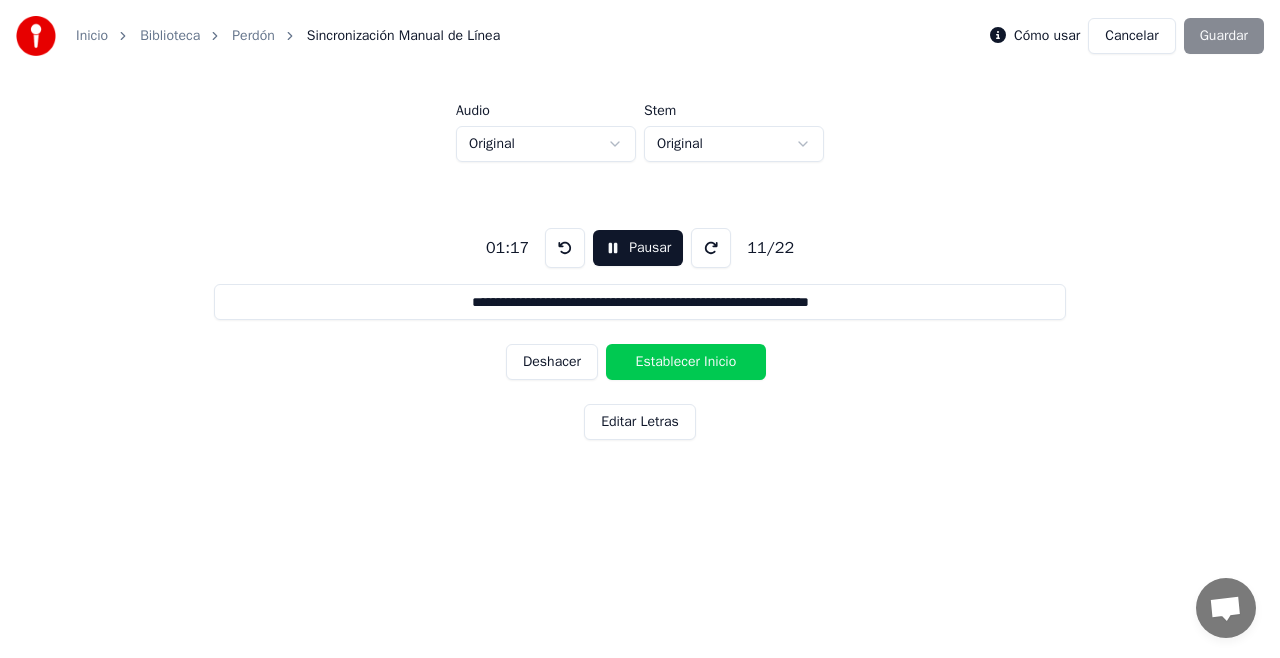 click on "Establecer Inicio" at bounding box center [686, 362] 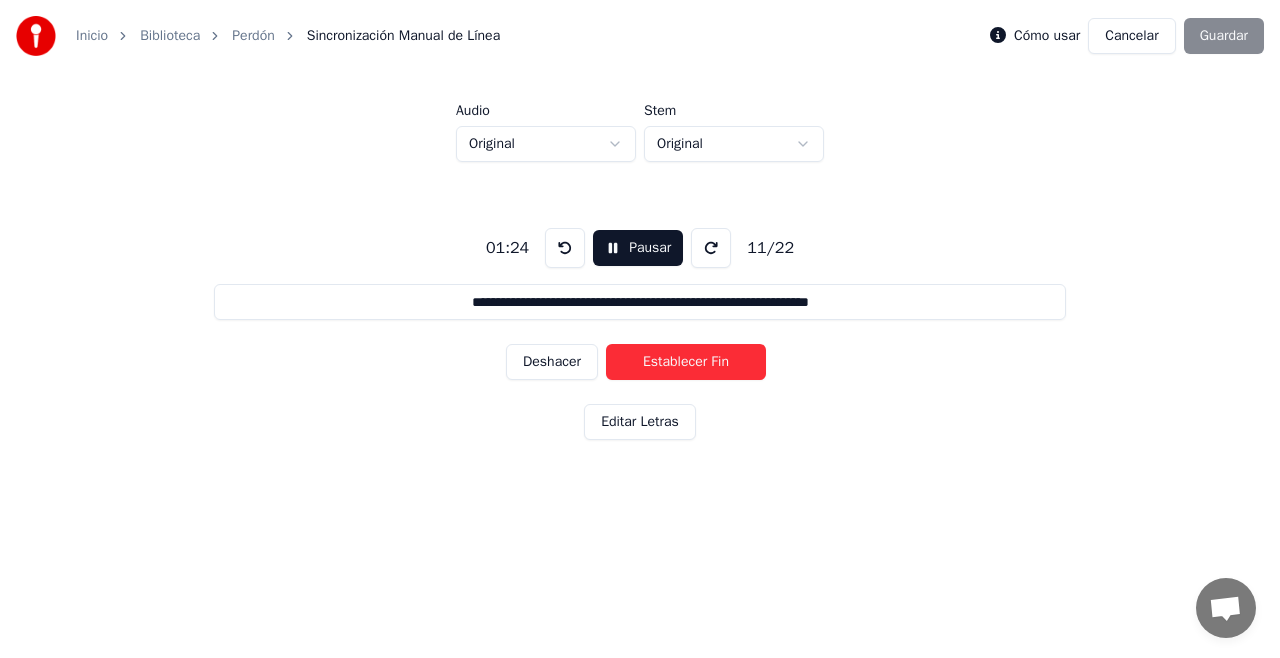 click on "Establecer Fin" at bounding box center [686, 362] 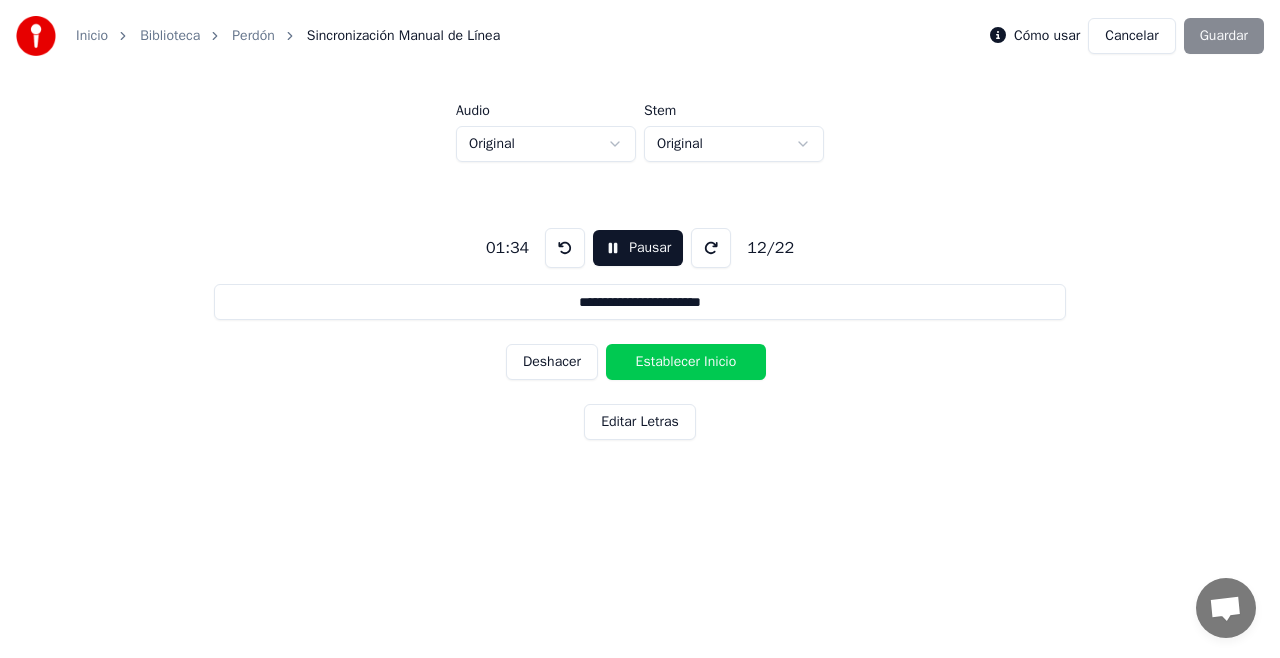 click on "Establecer Inicio" at bounding box center [686, 362] 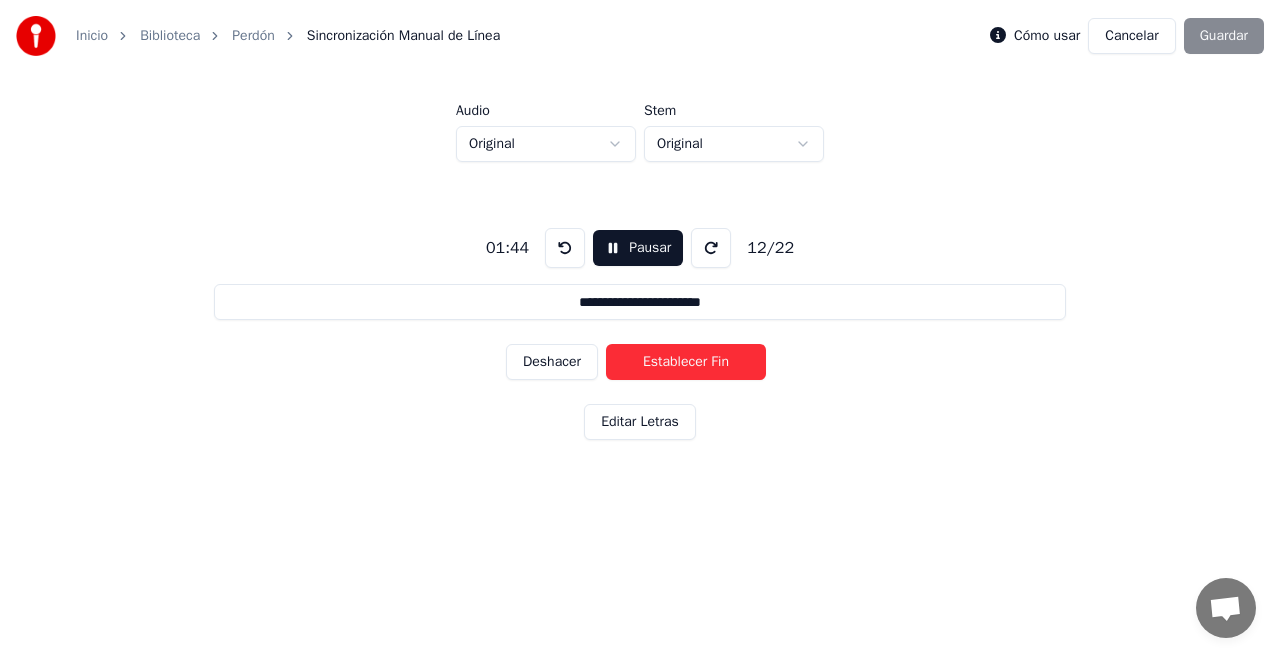 click on "Establecer Fin" at bounding box center (686, 362) 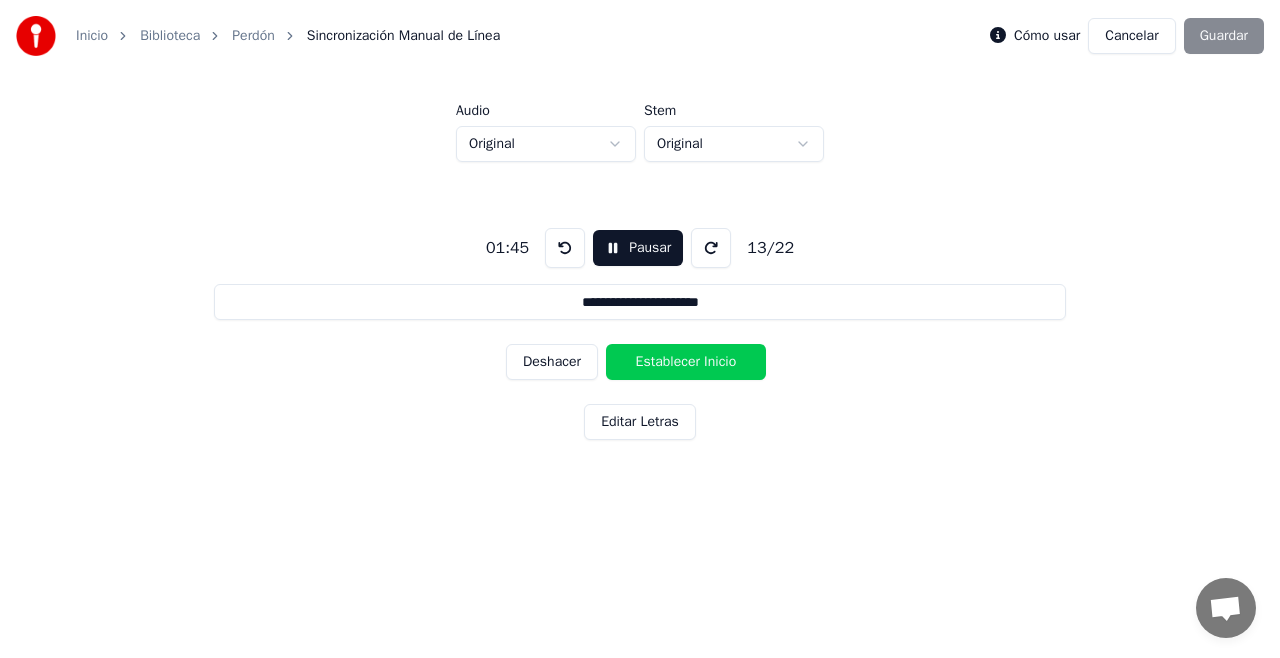 click on "Establecer Inicio" at bounding box center (686, 362) 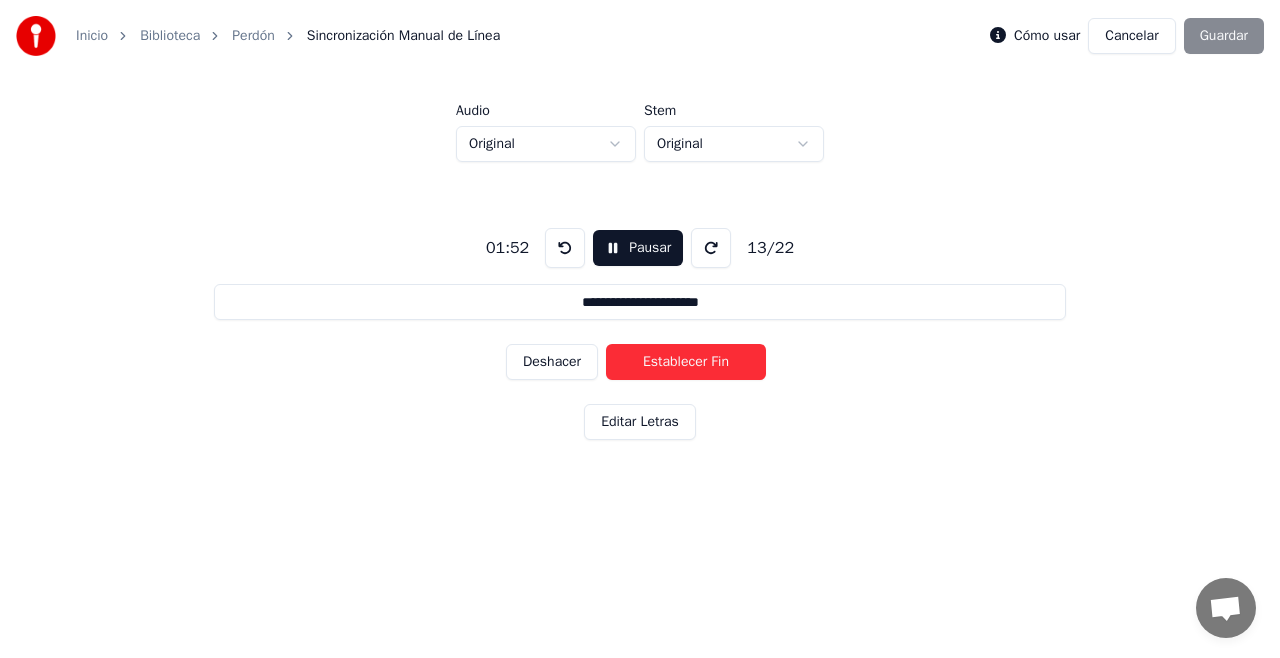 click on "Establecer Fin" at bounding box center (686, 362) 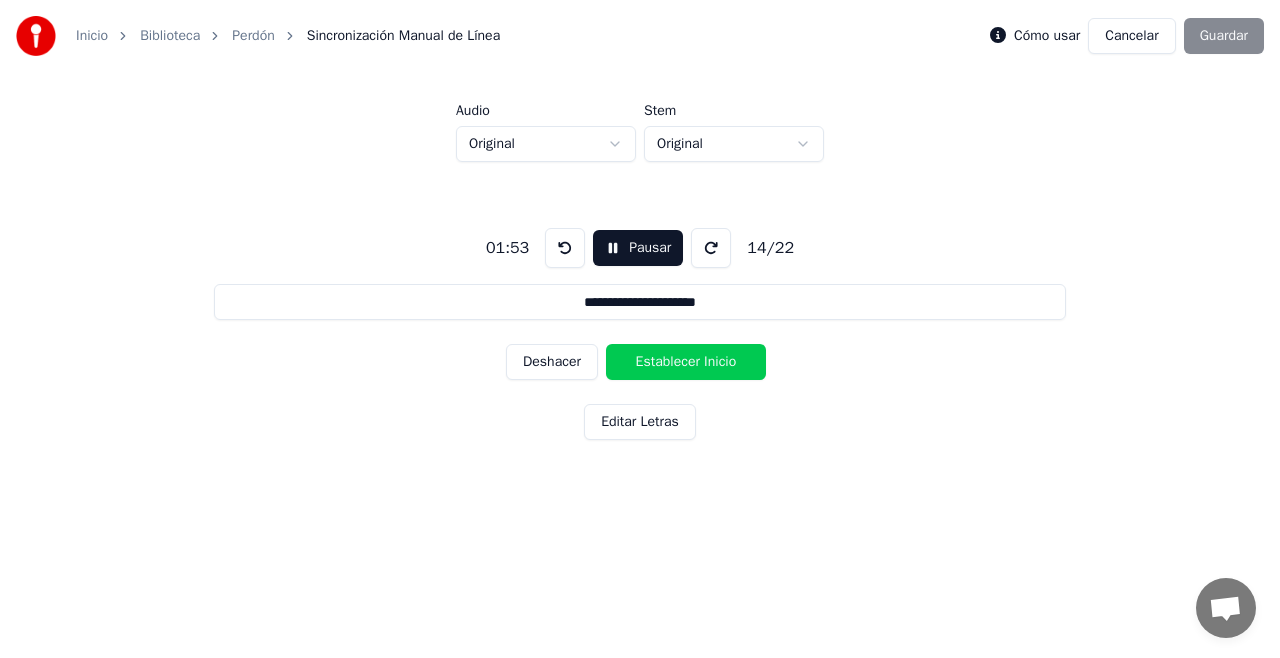 click on "Establecer Inicio" at bounding box center (686, 362) 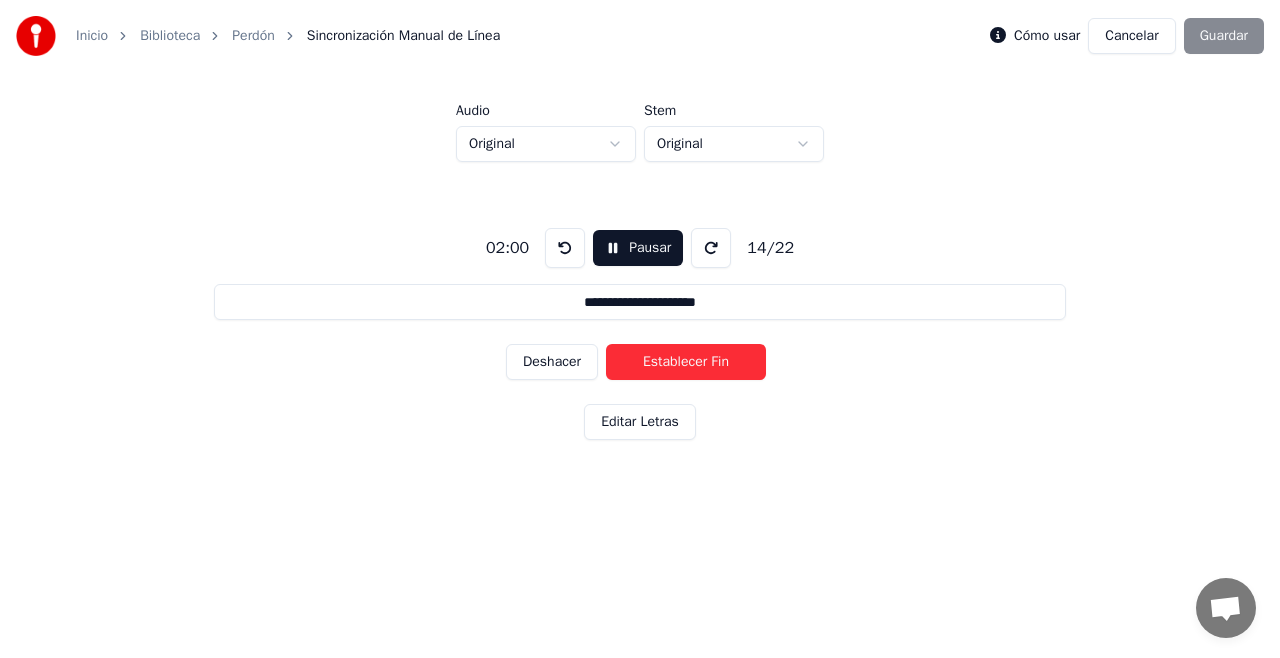 click on "Establecer Fin" at bounding box center [686, 362] 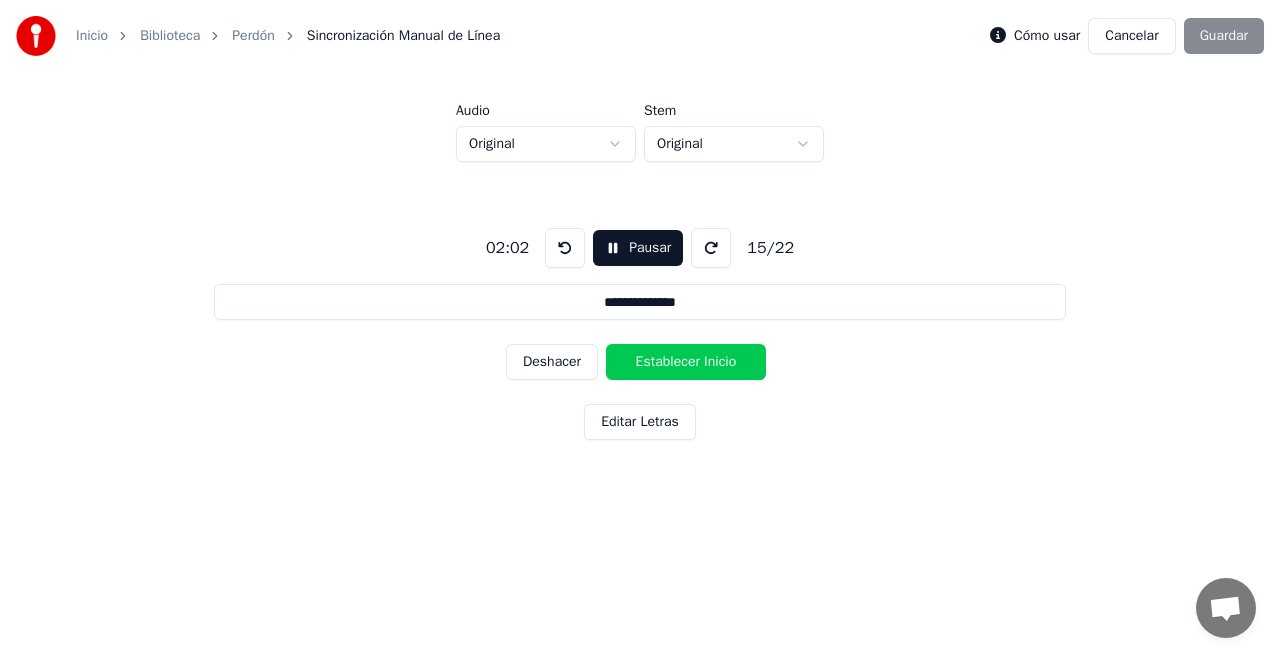click on "Establecer Inicio" at bounding box center (686, 362) 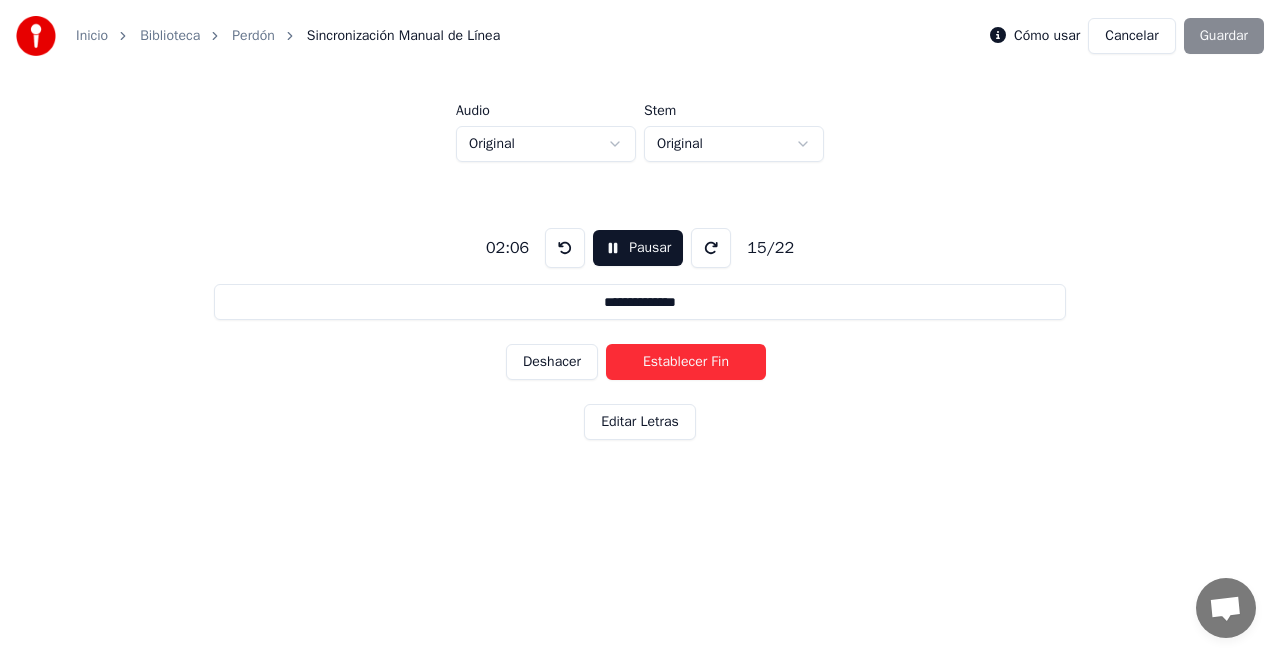 click on "Establecer Fin" at bounding box center [686, 362] 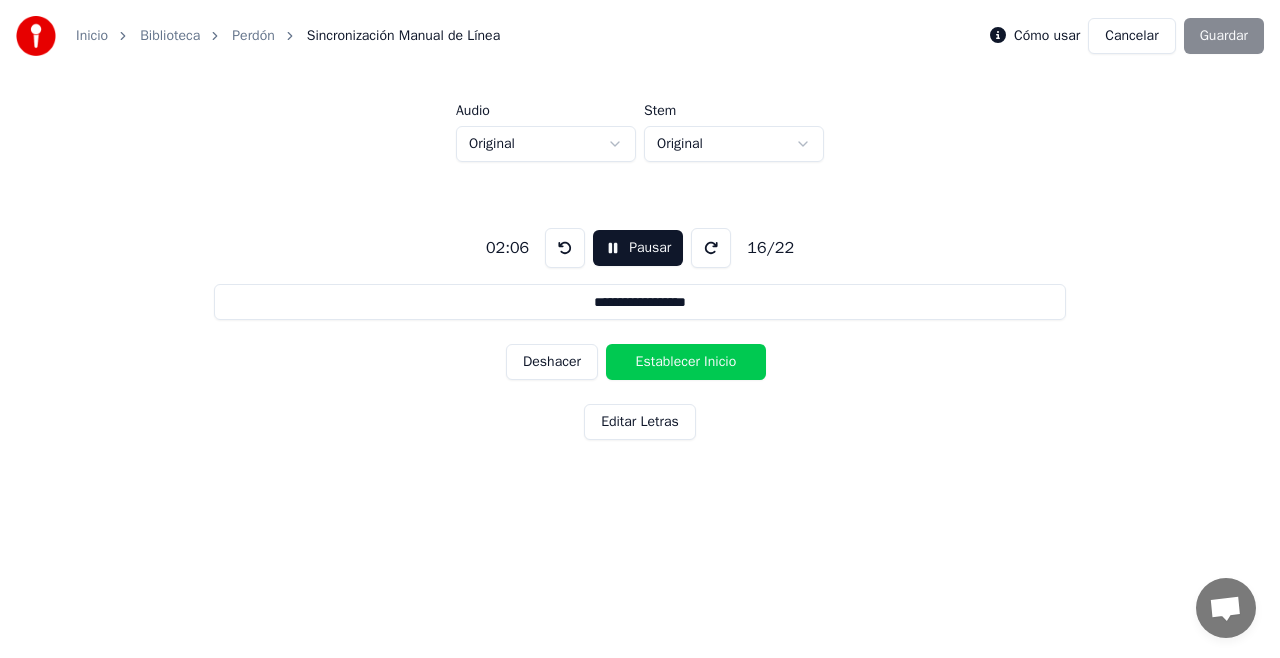 click on "Establecer Inicio" at bounding box center (686, 362) 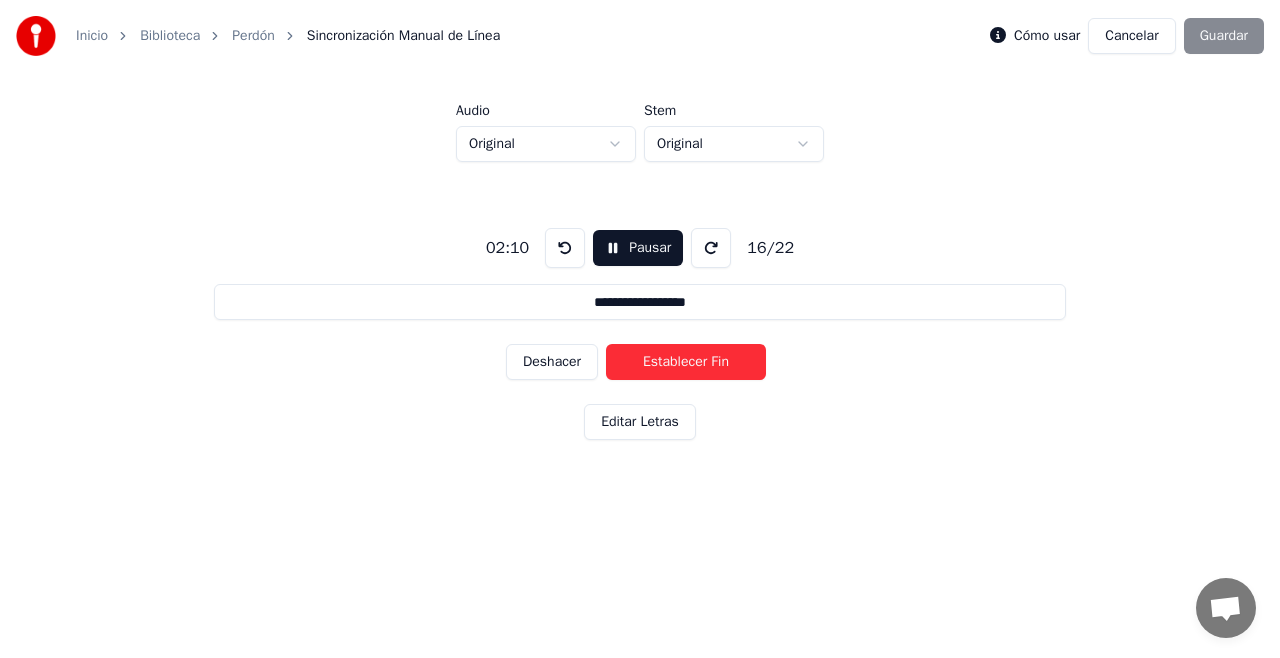 click on "Establecer Fin" at bounding box center [686, 362] 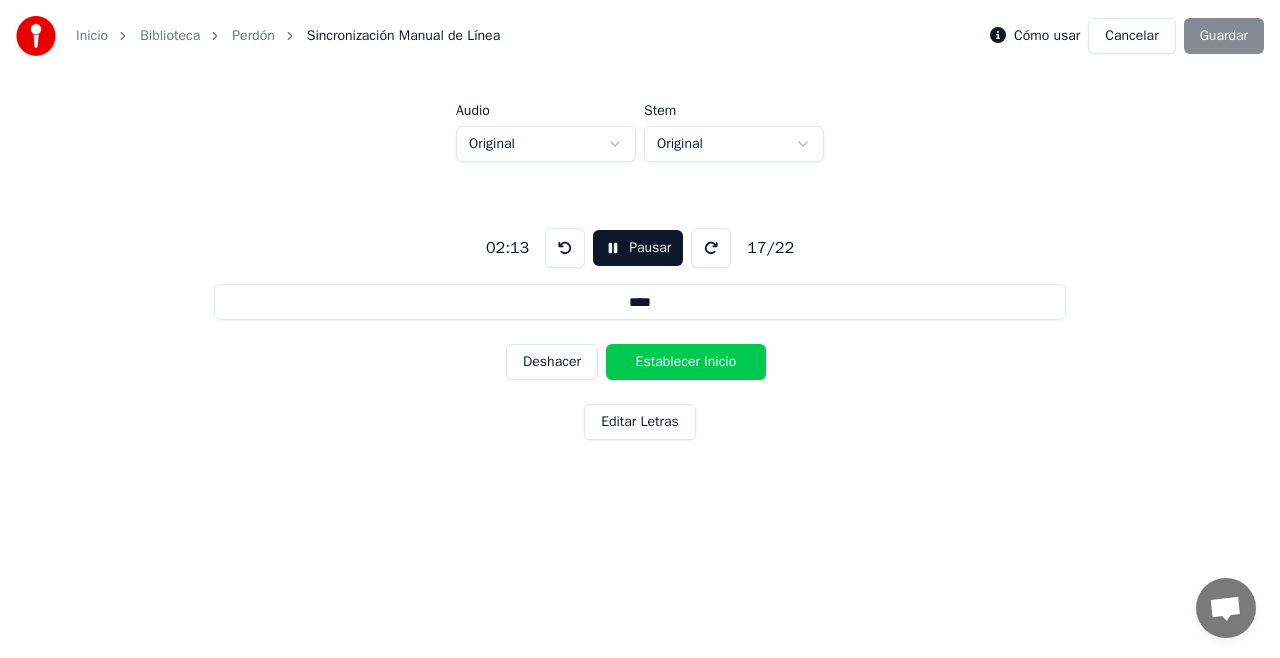 click on "Establecer Inicio" at bounding box center (686, 362) 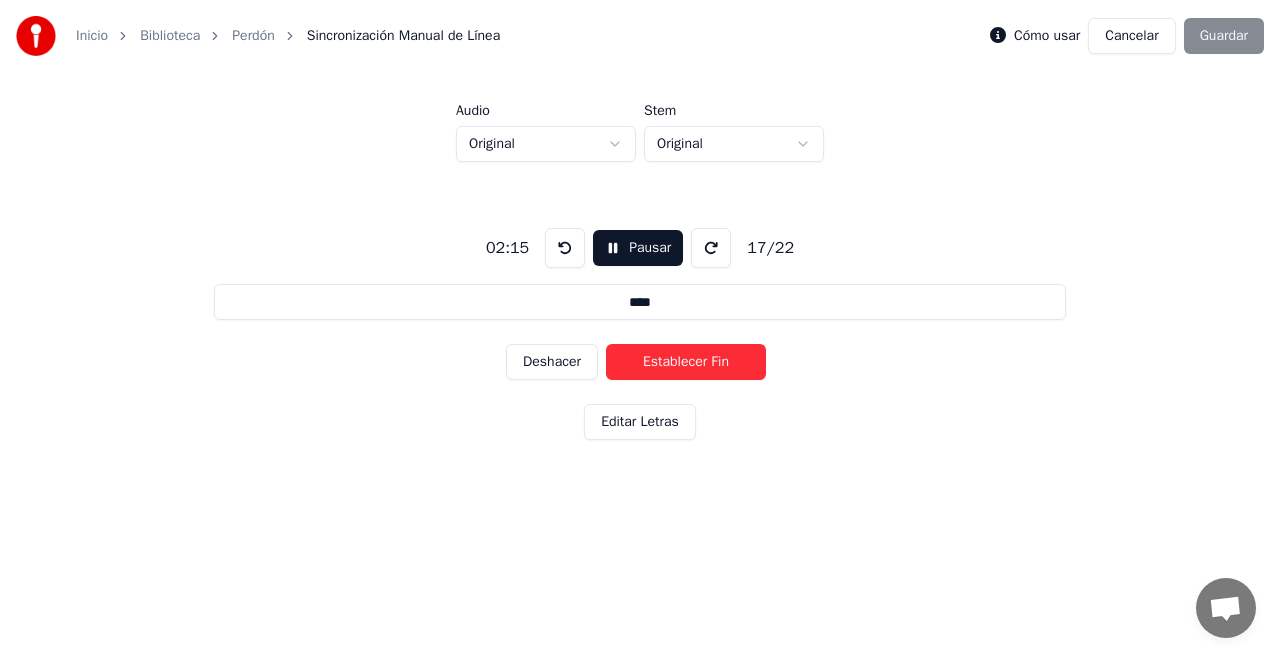 click on "Establecer Fin" at bounding box center (686, 362) 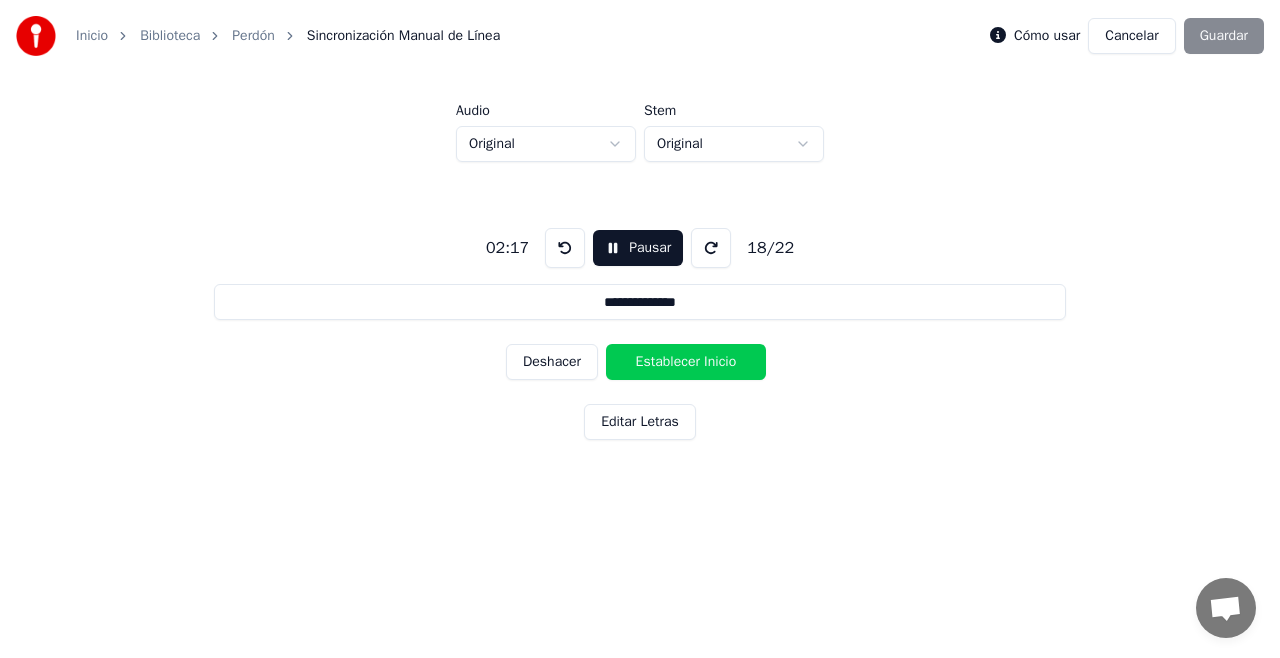 click on "Establecer Inicio" at bounding box center (686, 362) 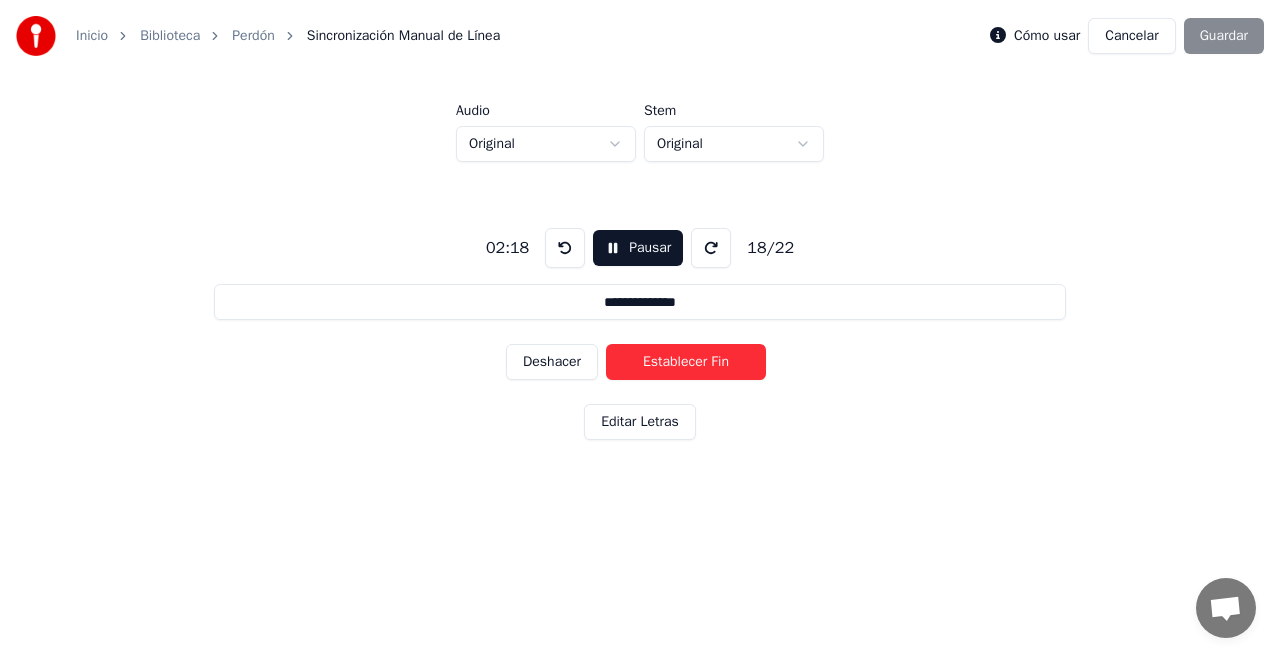 click on "Establecer Fin" at bounding box center (686, 362) 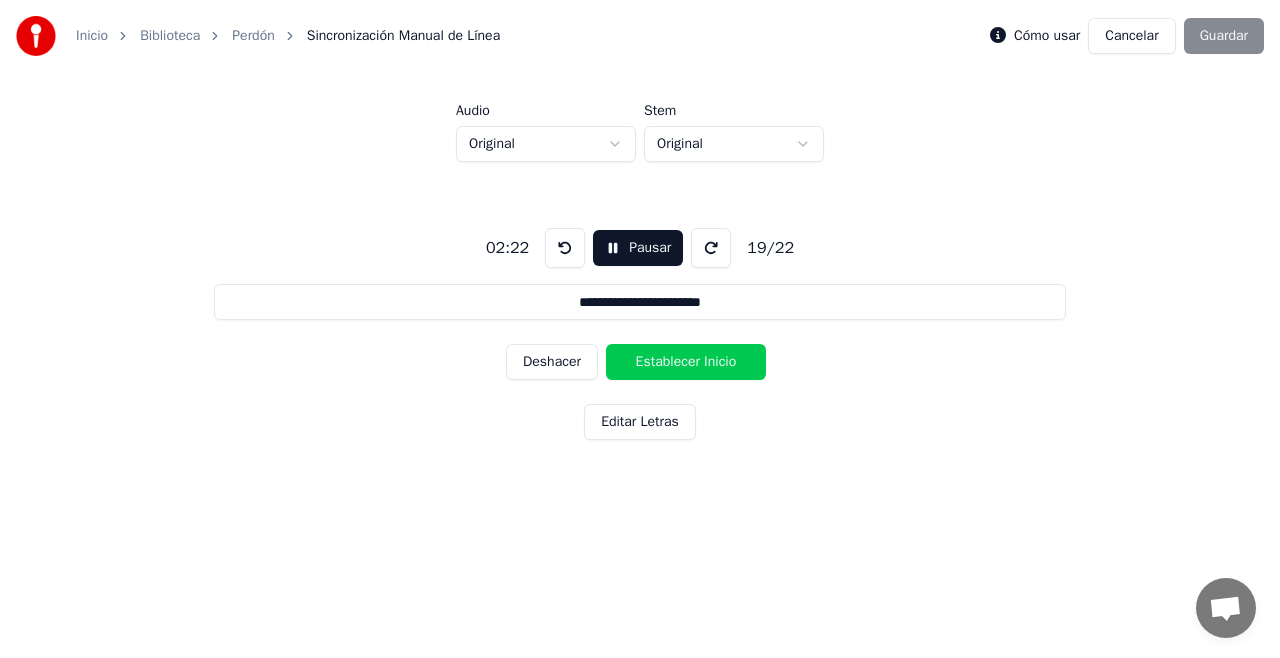 click on "Establecer Inicio" at bounding box center [686, 362] 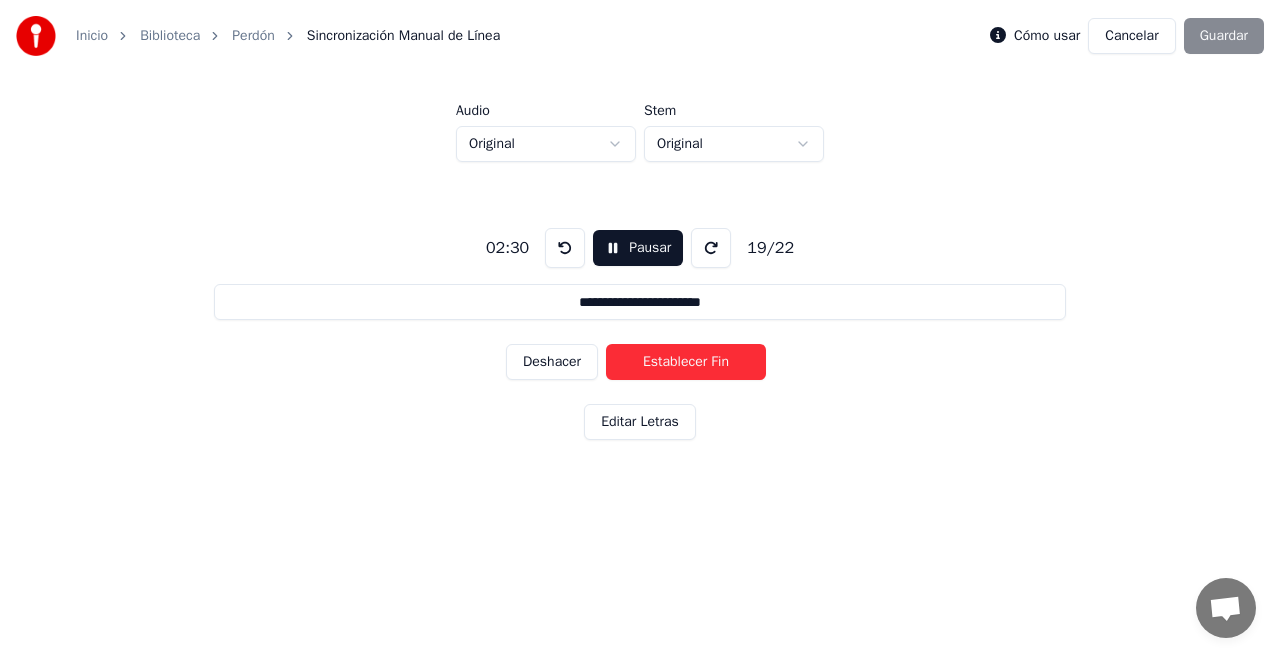 click on "Establecer Fin" at bounding box center (686, 362) 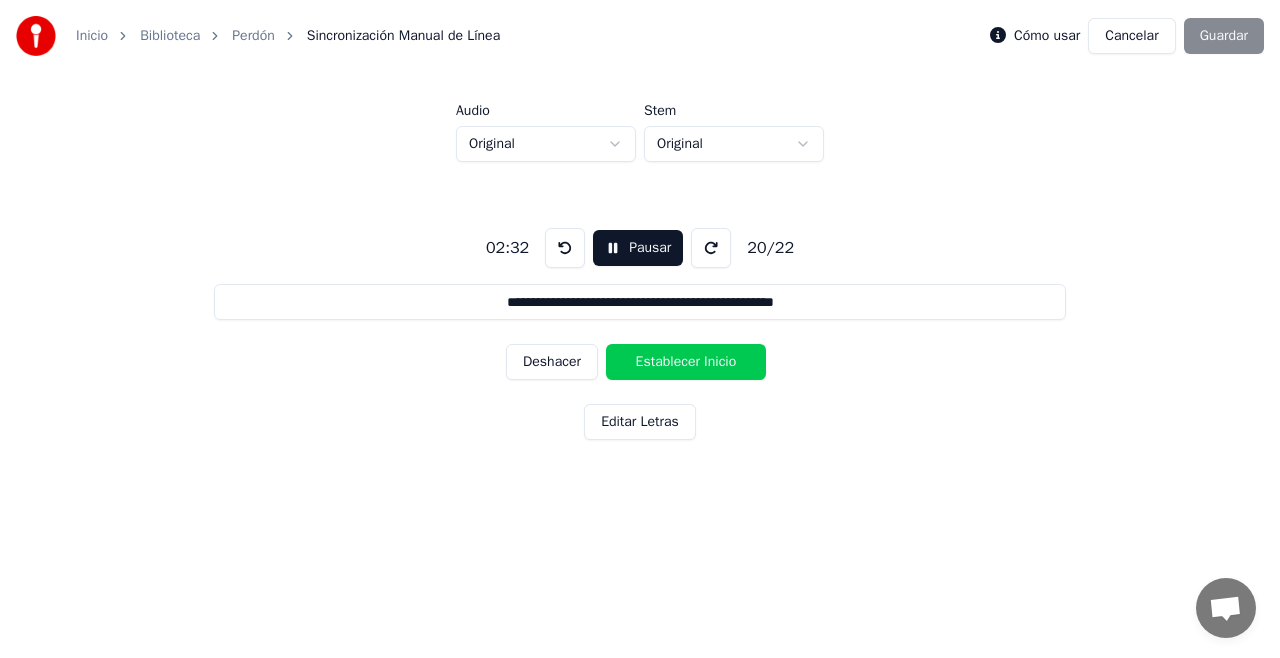 click on "Establecer Inicio" at bounding box center [686, 362] 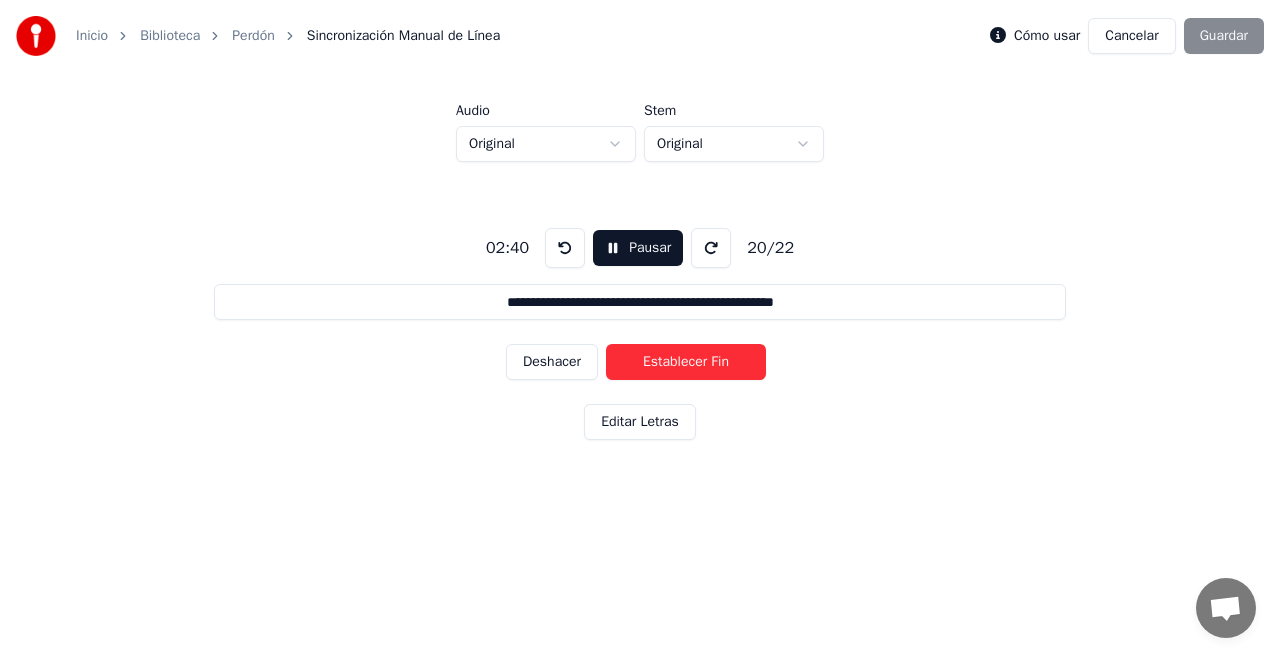 click on "Establecer Fin" at bounding box center [686, 362] 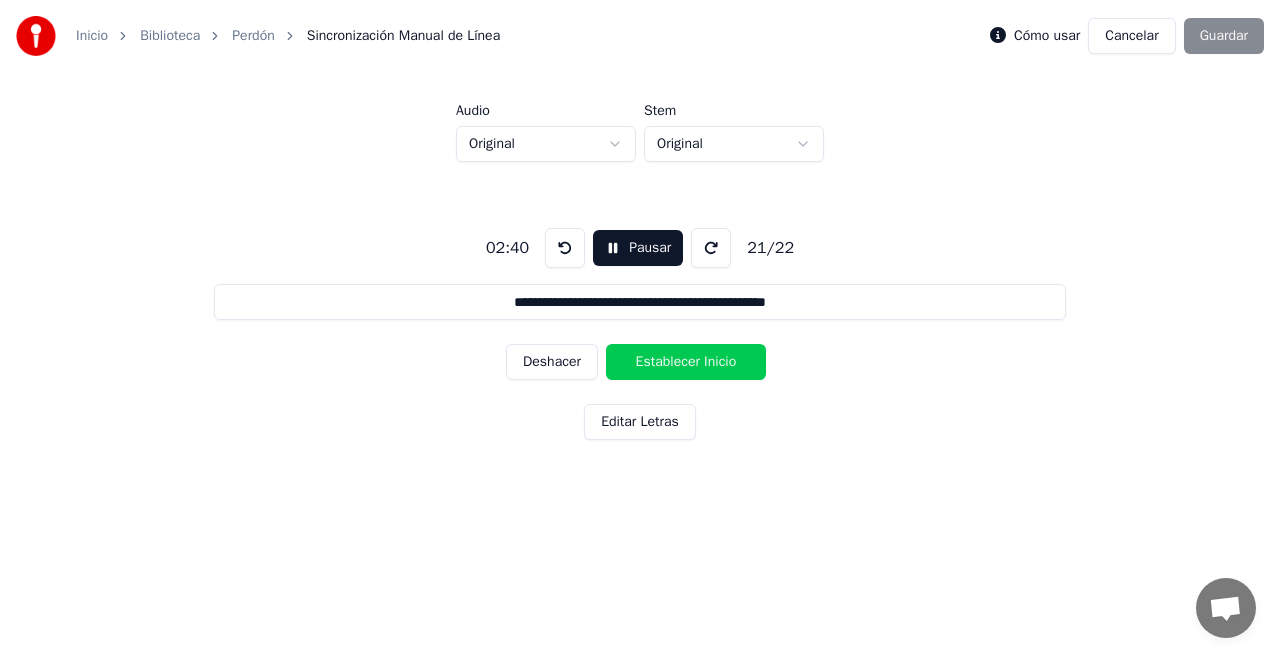 click on "Establecer Inicio" at bounding box center [686, 362] 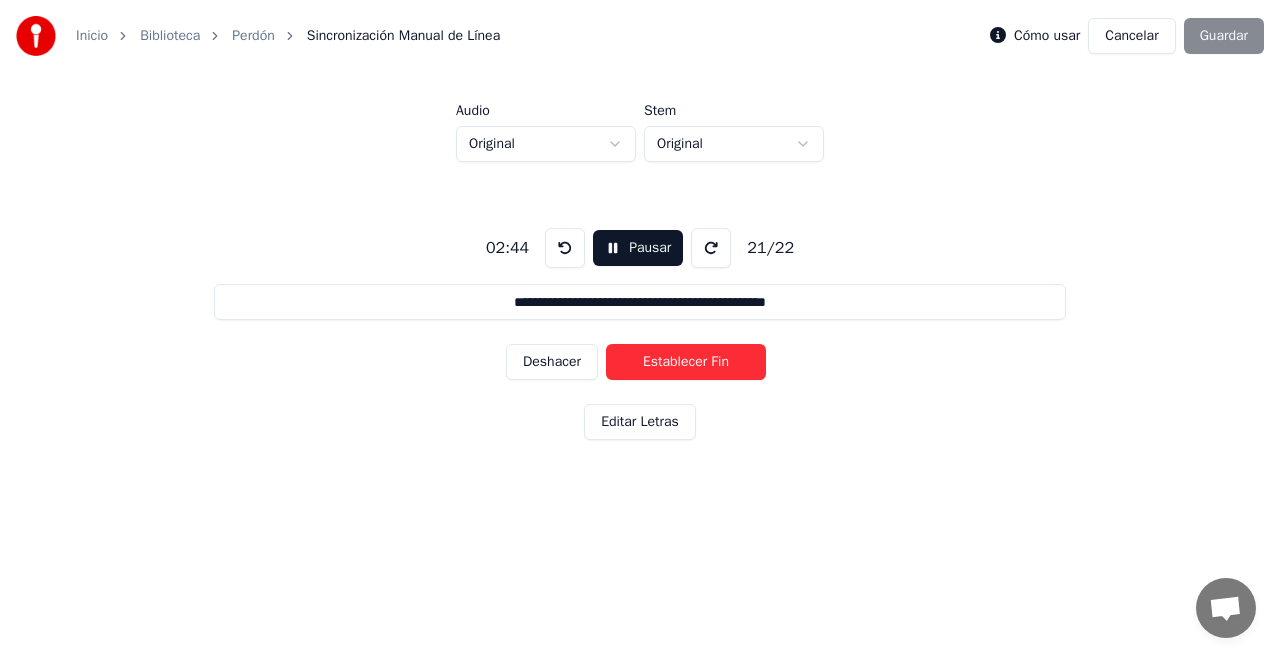click on "Establecer Fin" at bounding box center [686, 362] 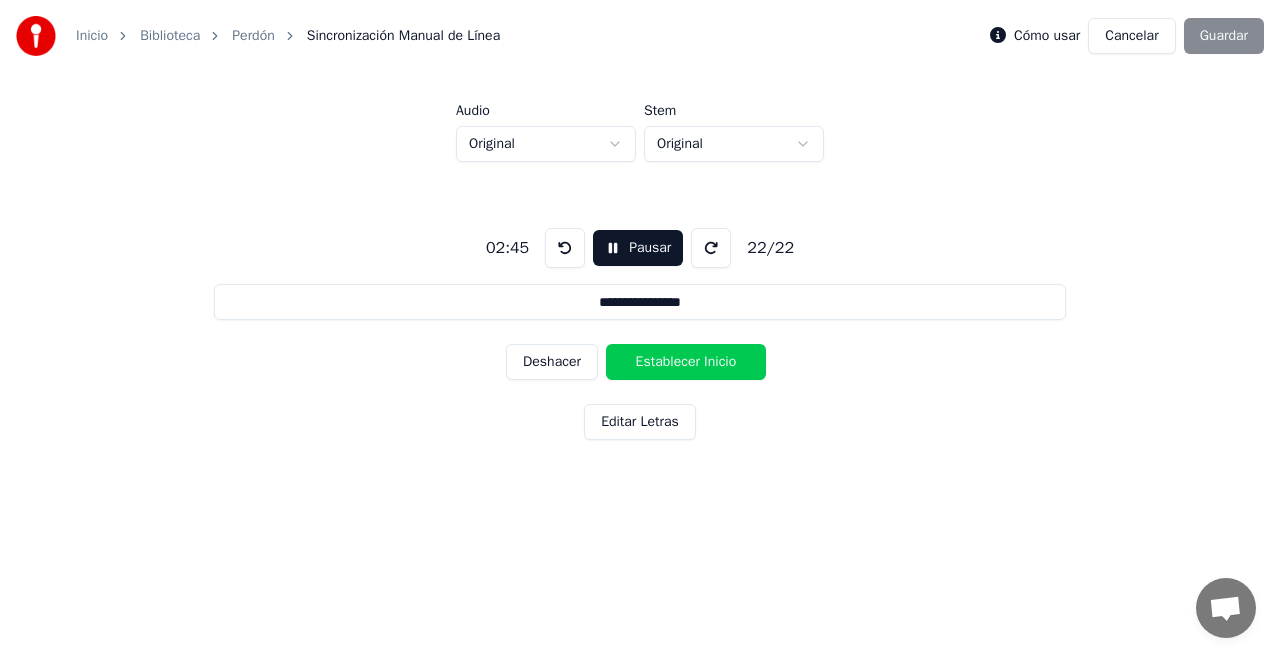 click on "Establecer Inicio" at bounding box center (686, 362) 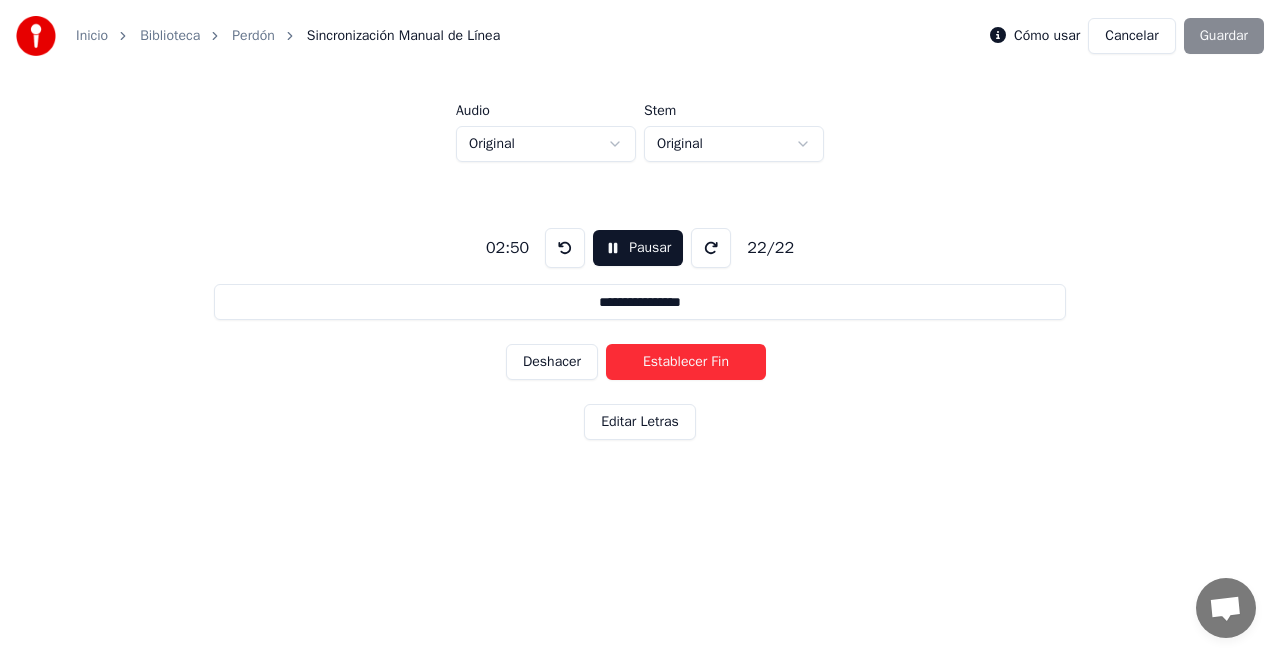 click on "Establecer Fin" at bounding box center (686, 362) 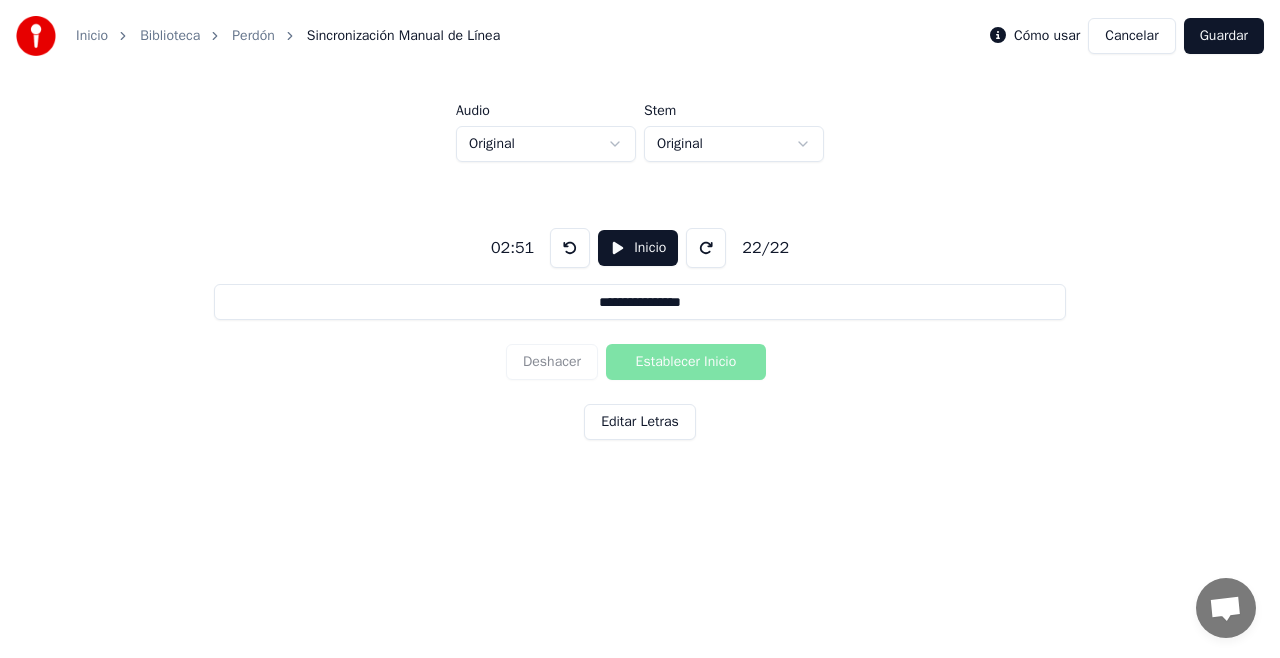 click on "Guardar" at bounding box center [1224, 36] 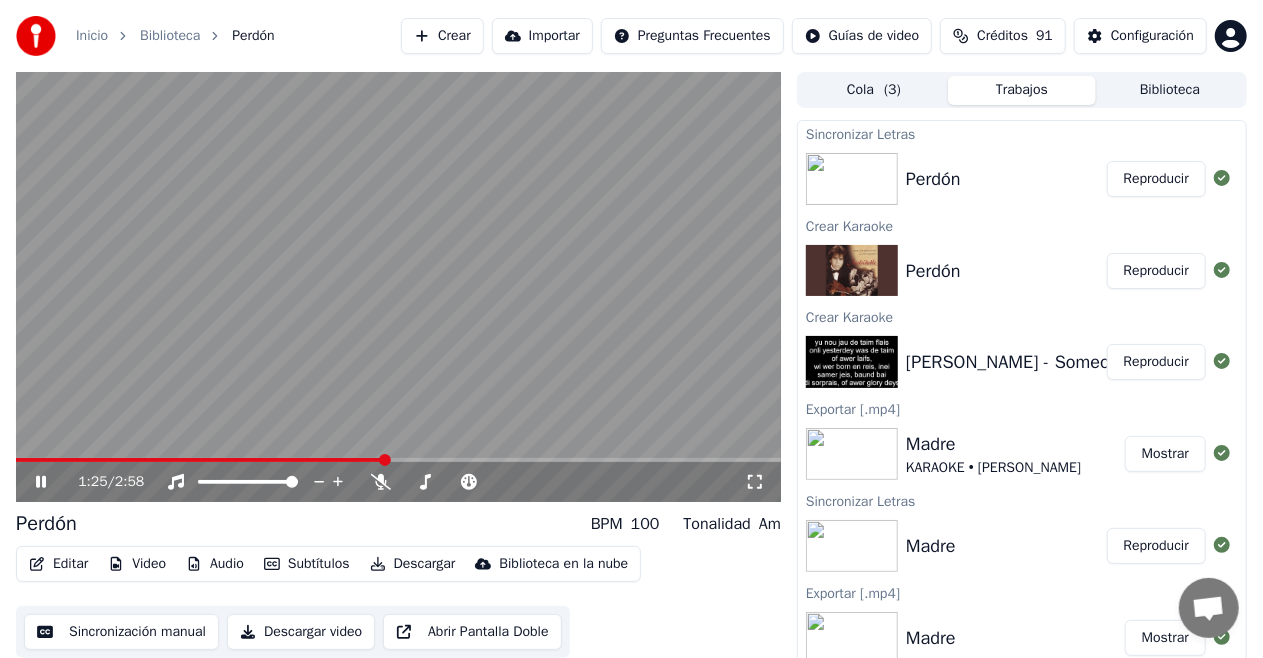 click 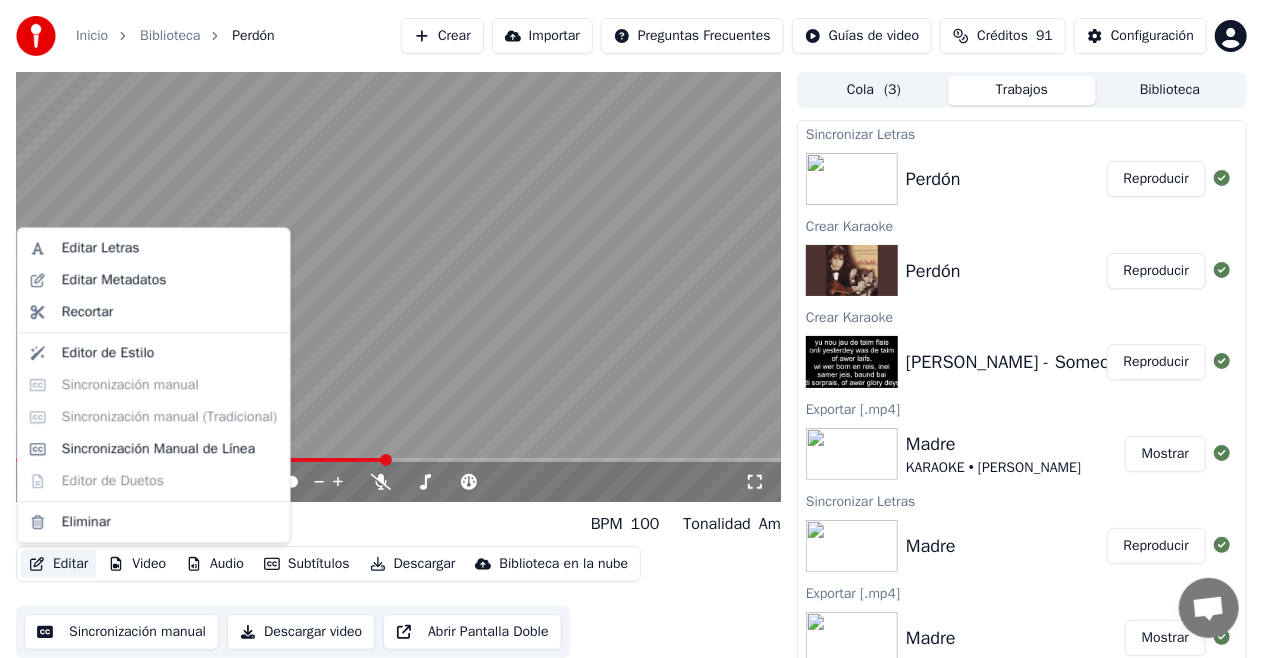 click on "Editar" at bounding box center [58, 564] 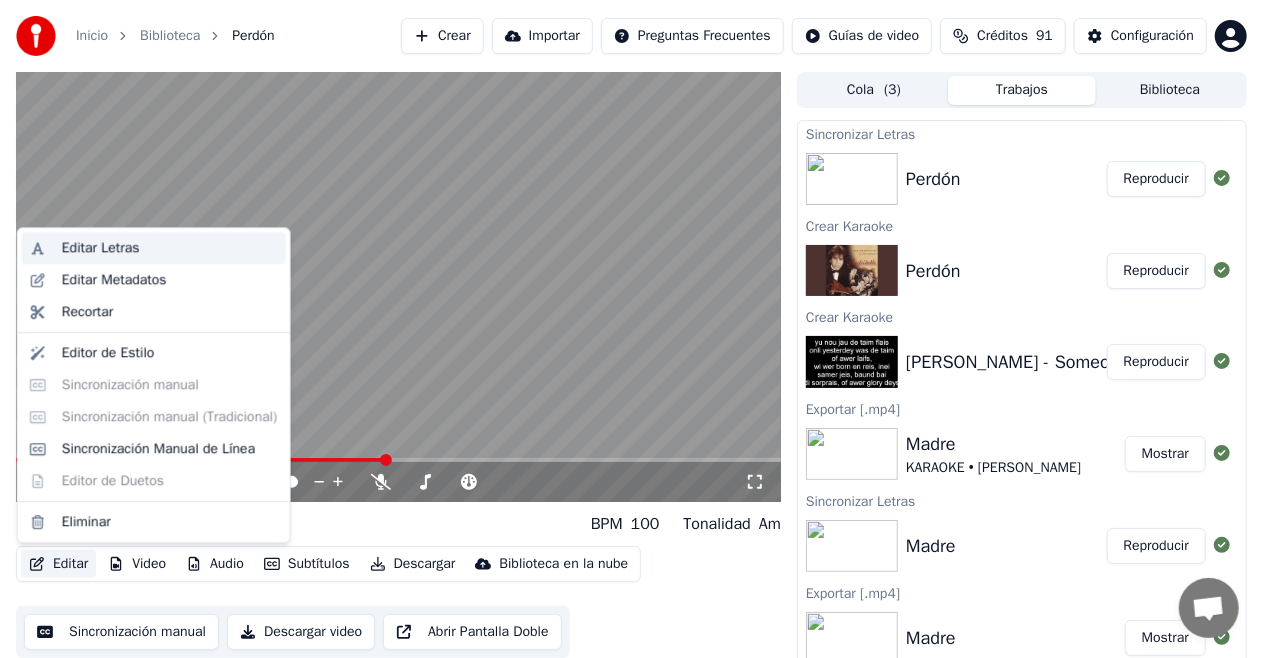 click on "Editar Letras" at bounding box center (101, 248) 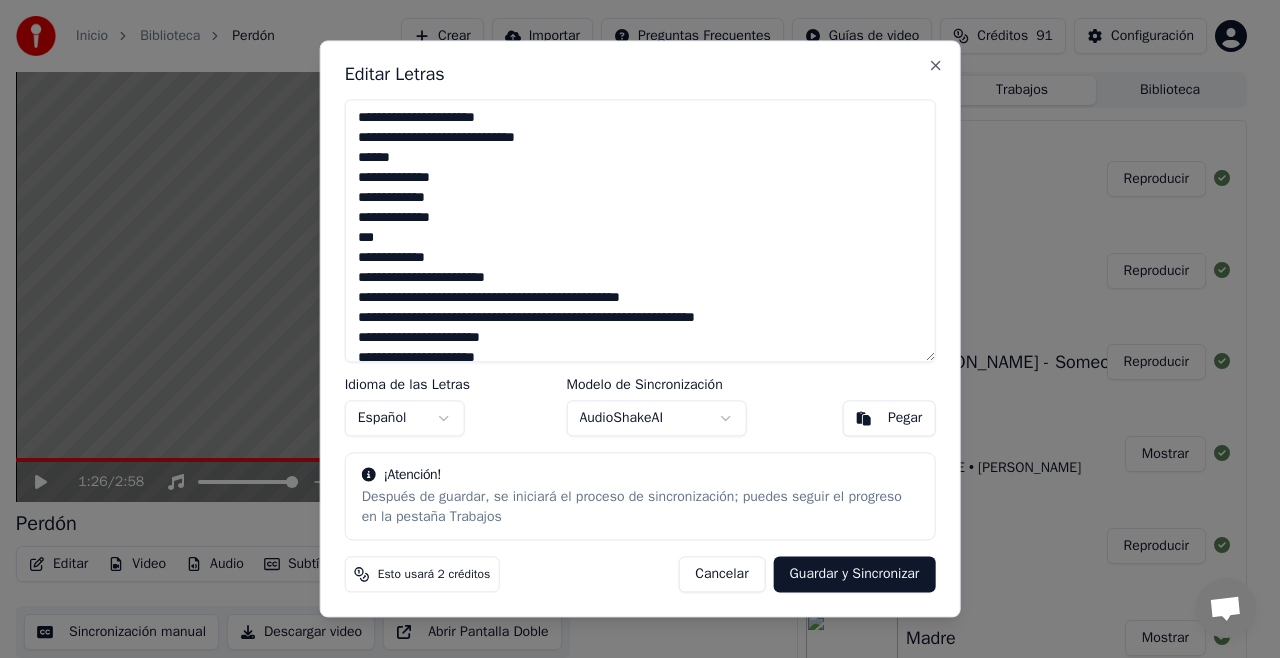 click on "**********" at bounding box center (640, 230) 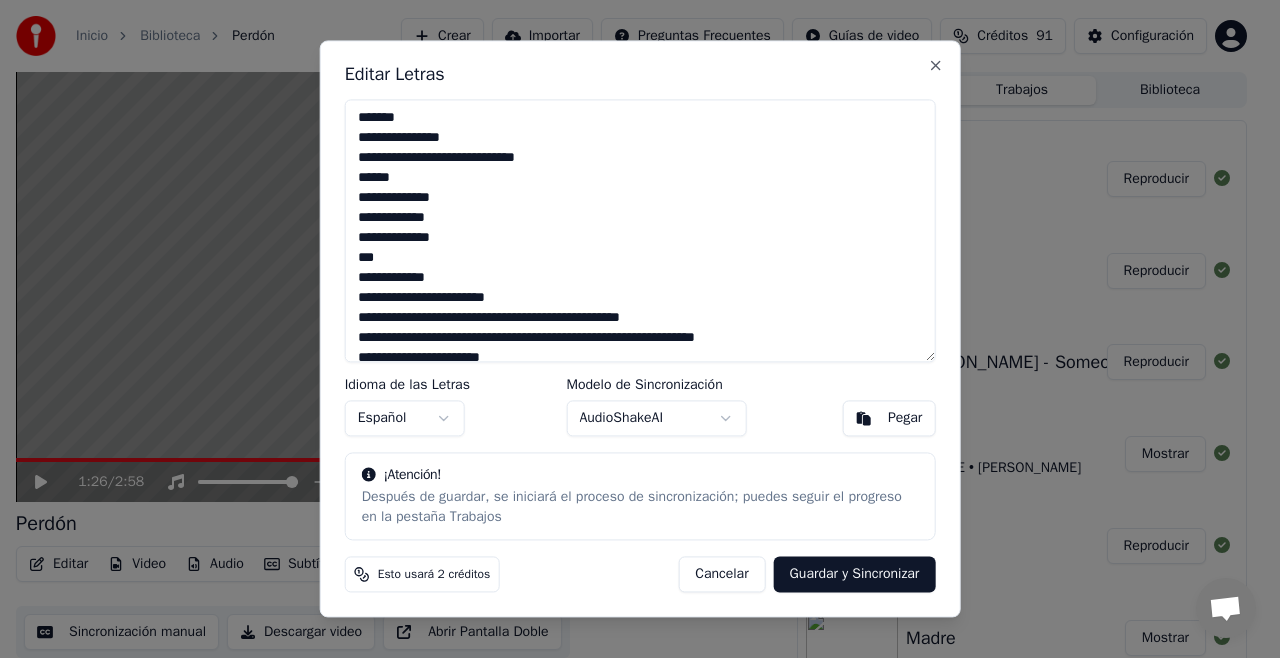 click on "**********" at bounding box center [640, 230] 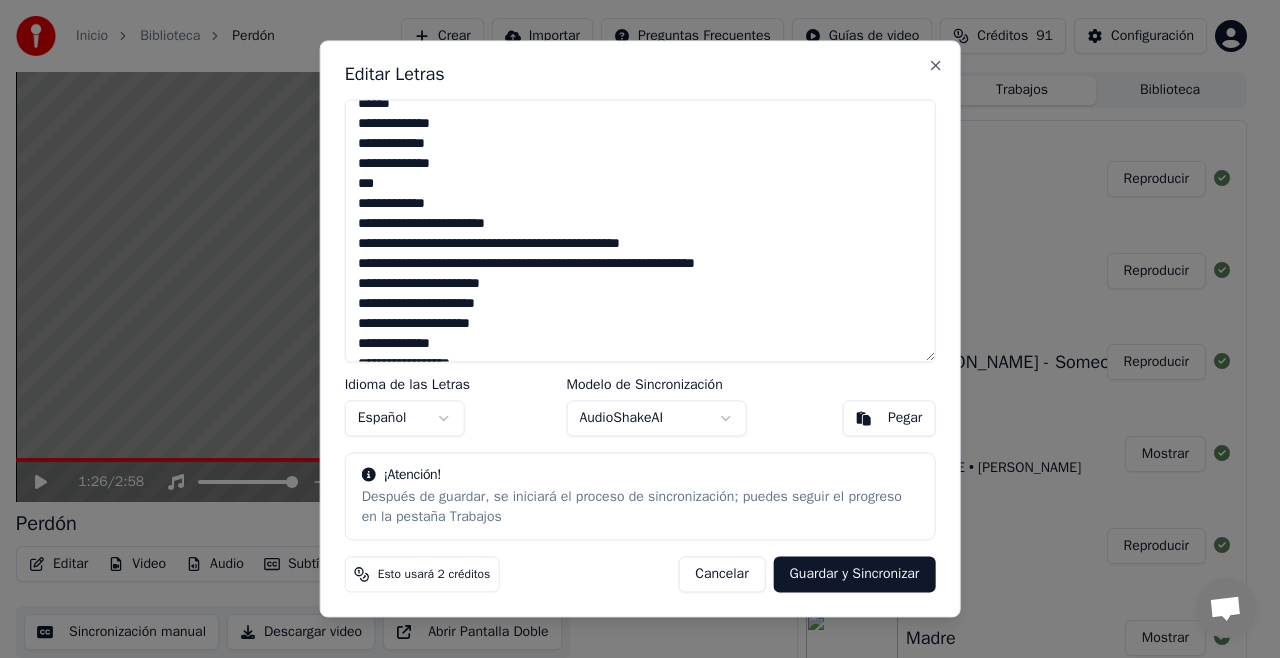 scroll, scrollTop: 100, scrollLeft: 0, axis: vertical 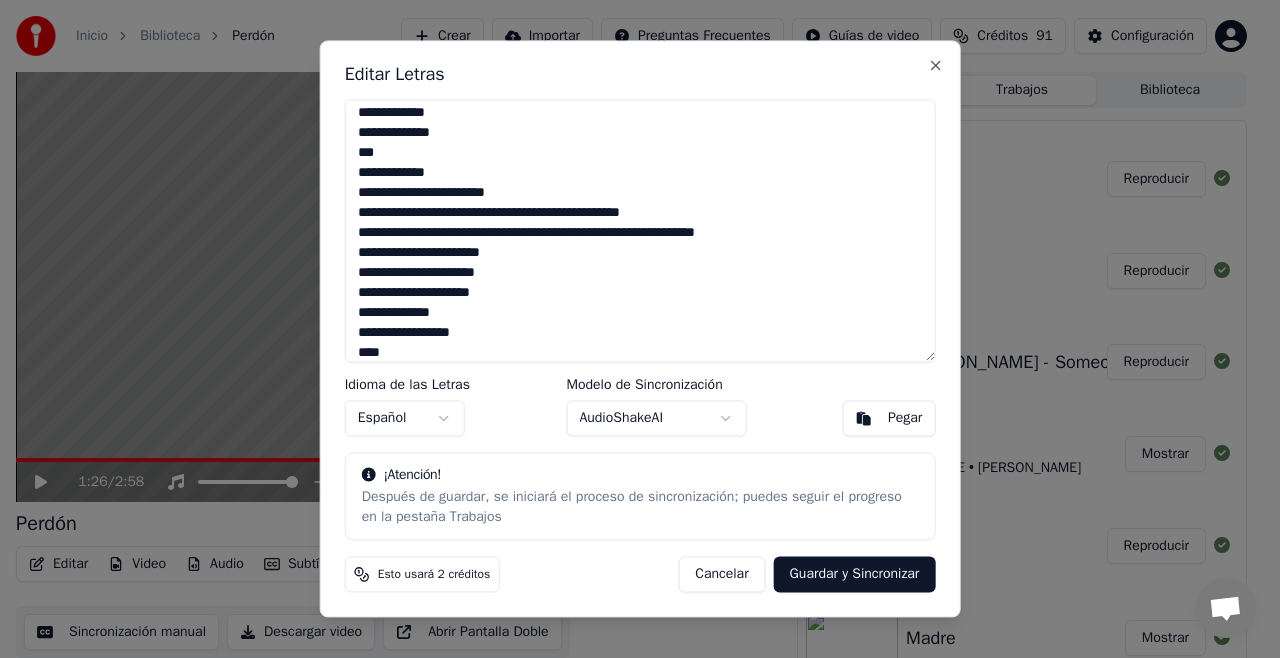 click on "**********" at bounding box center (640, 230) 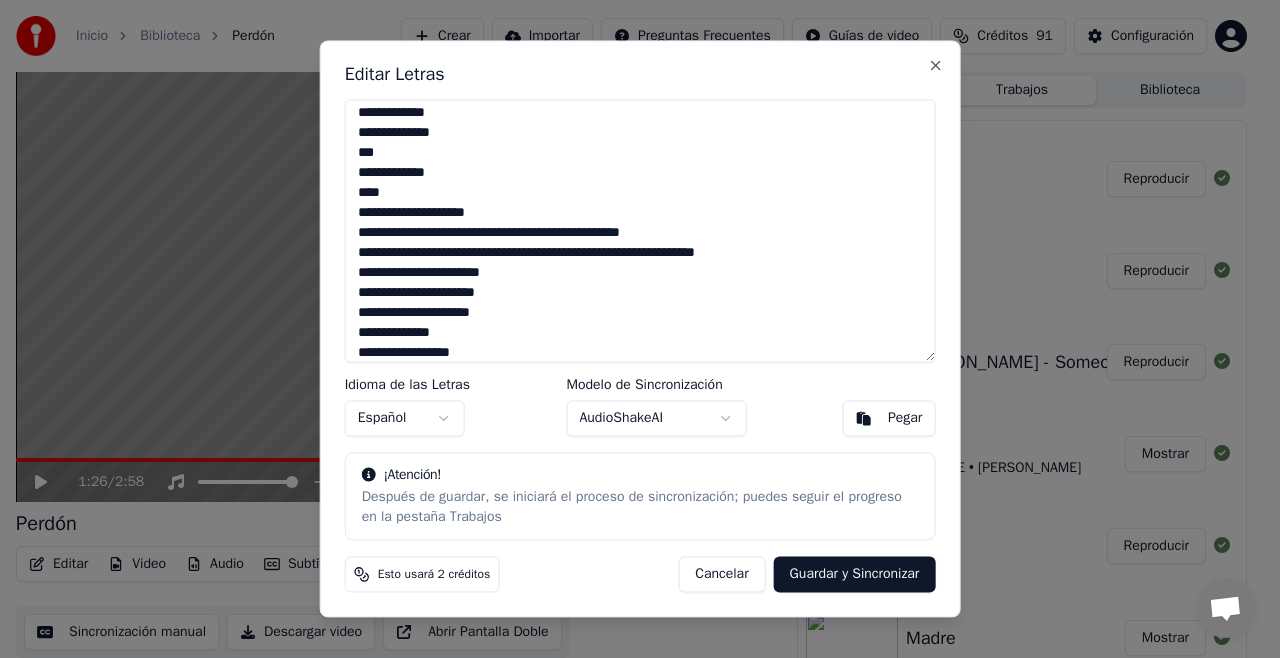 scroll, scrollTop: 227, scrollLeft: 0, axis: vertical 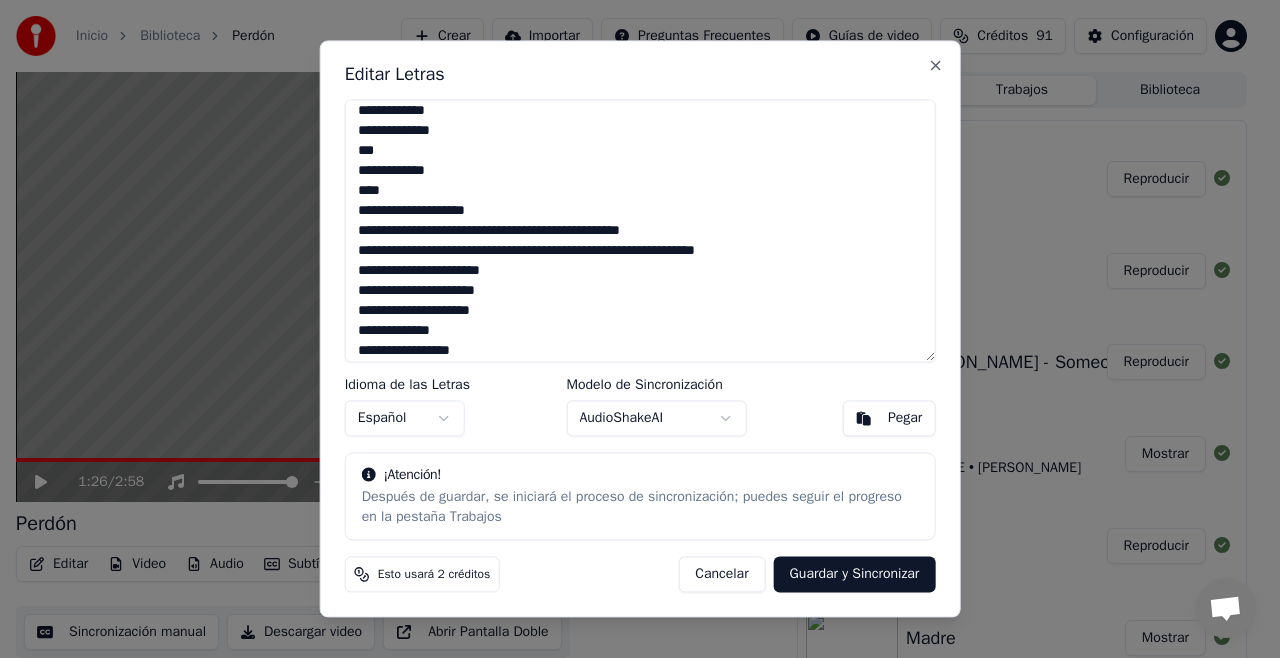 click on "**********" at bounding box center (640, 230) 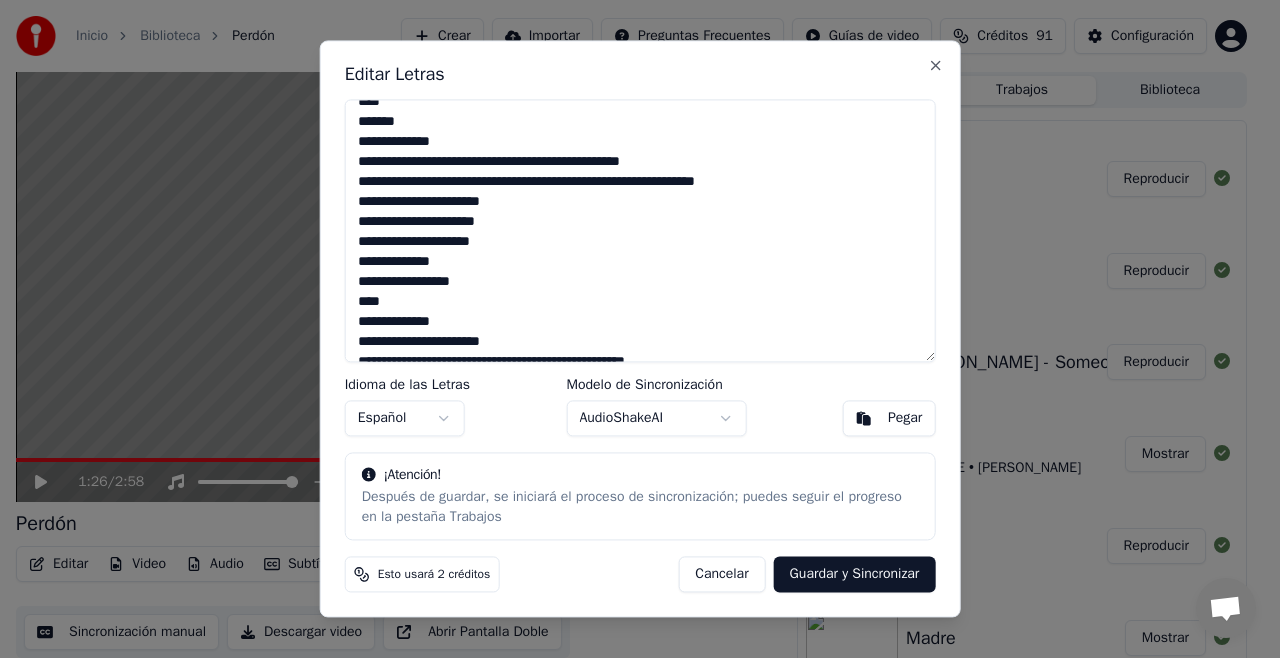 scroll, scrollTop: 222, scrollLeft: 0, axis: vertical 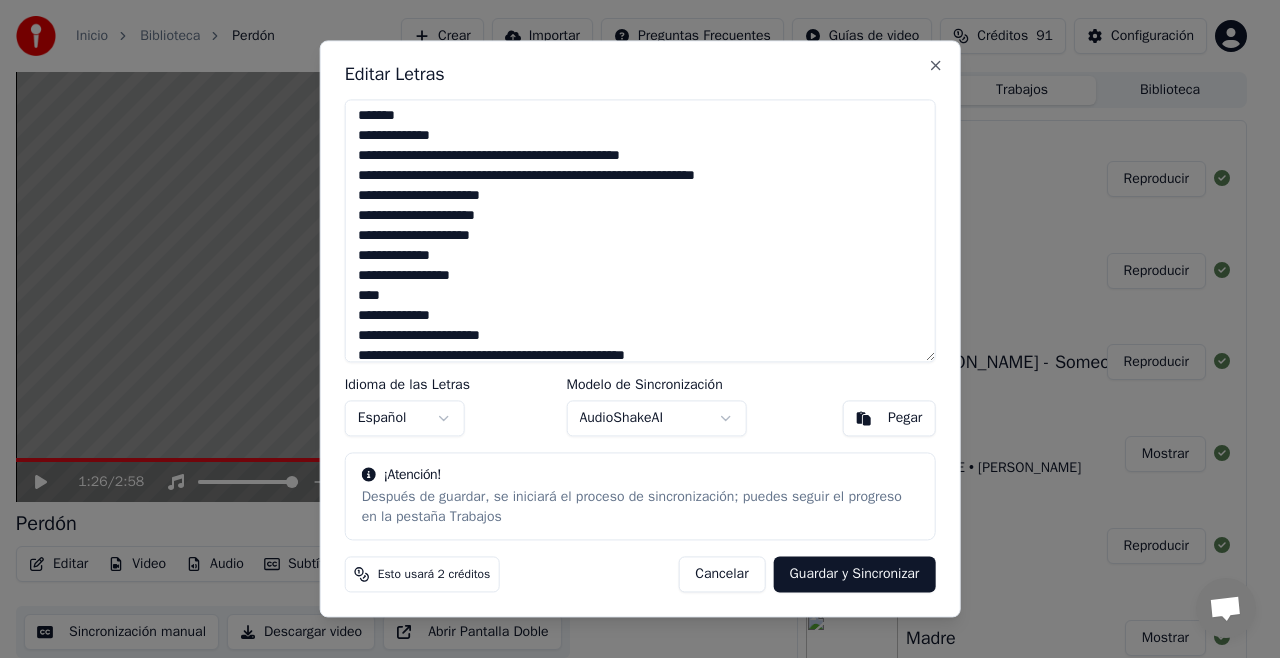 click on "**********" at bounding box center (640, 230) 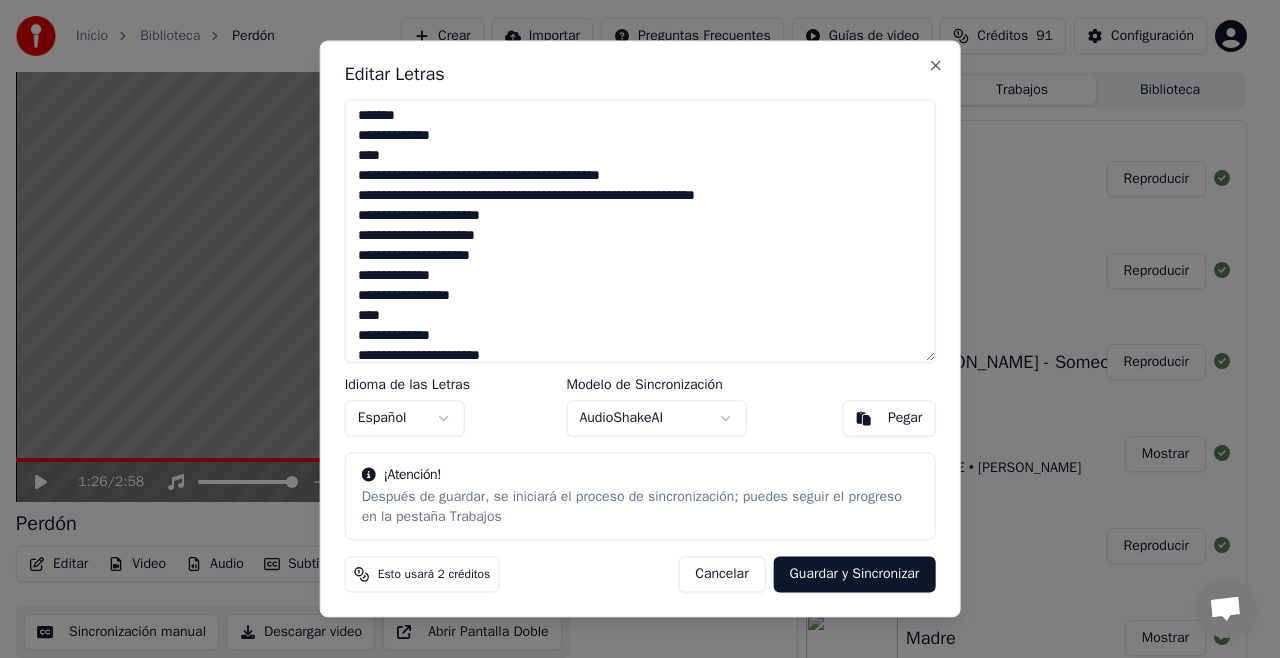 click on "**********" at bounding box center [640, 230] 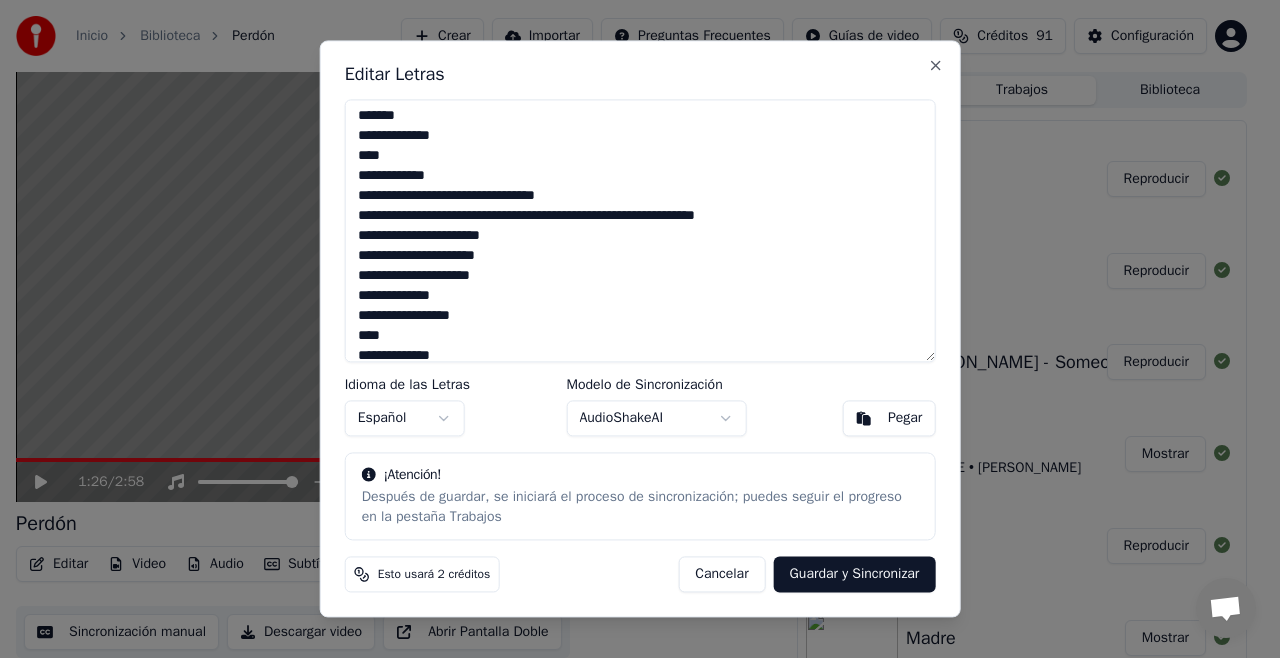 click on "**********" at bounding box center [640, 230] 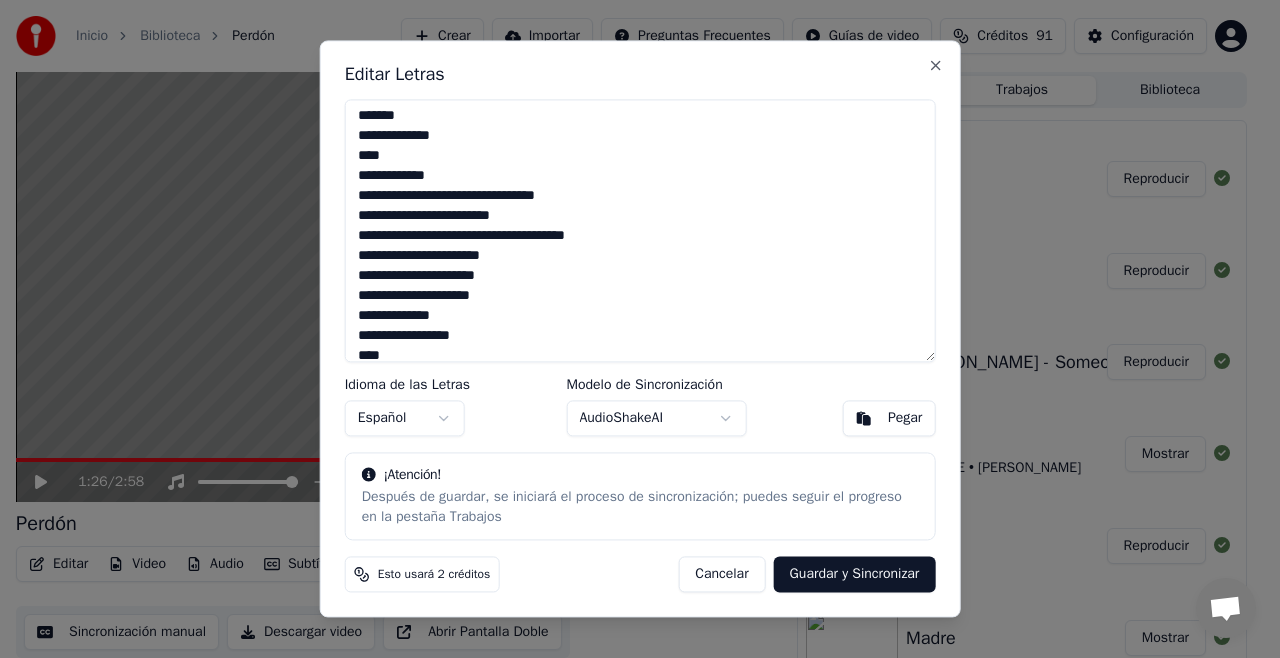 click on "**********" at bounding box center [640, 230] 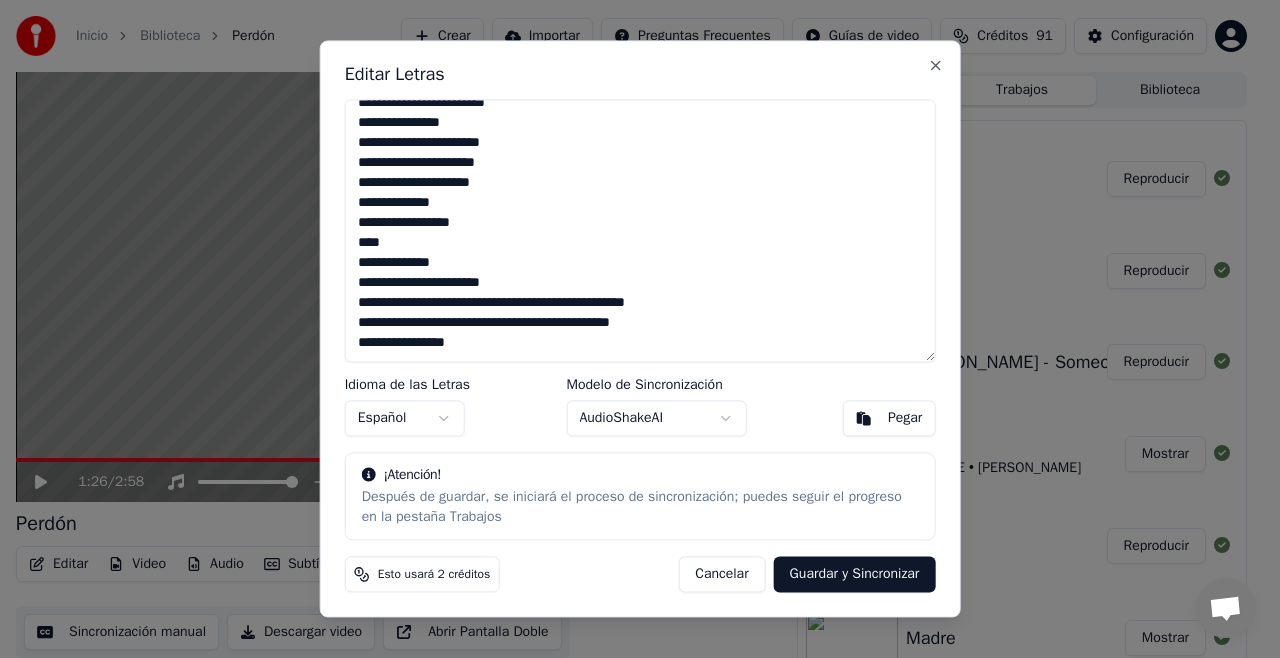 scroll, scrollTop: 374, scrollLeft: 0, axis: vertical 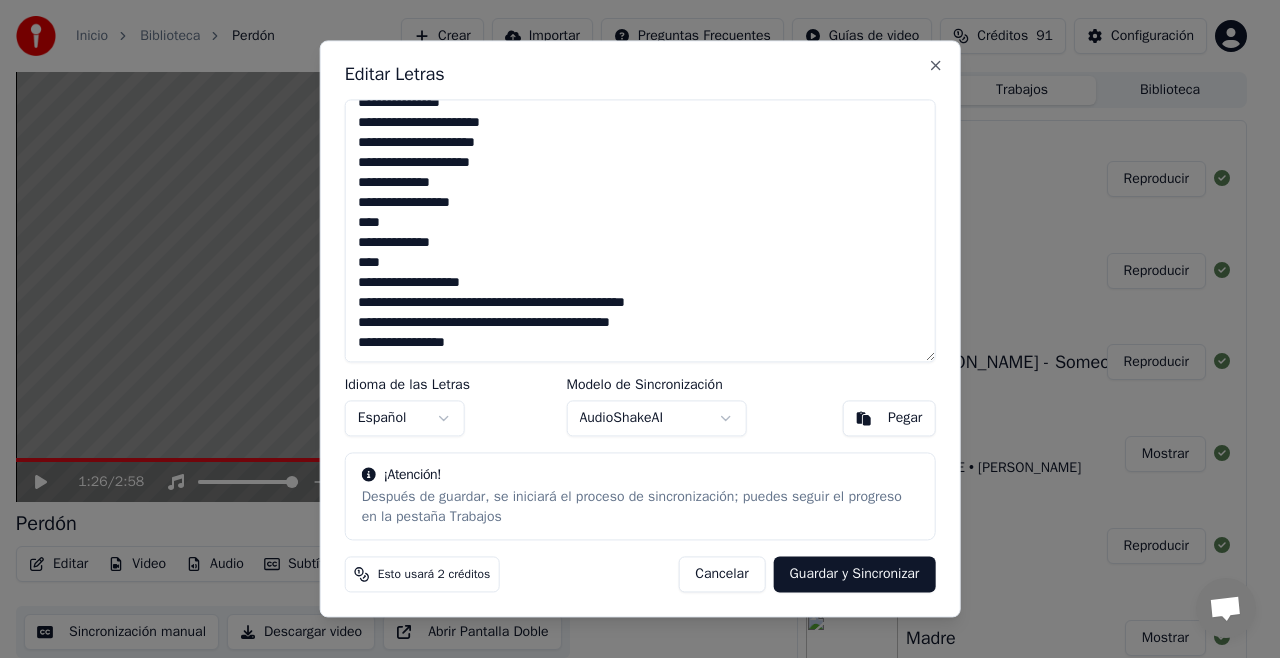 click on "**********" at bounding box center (640, 230) 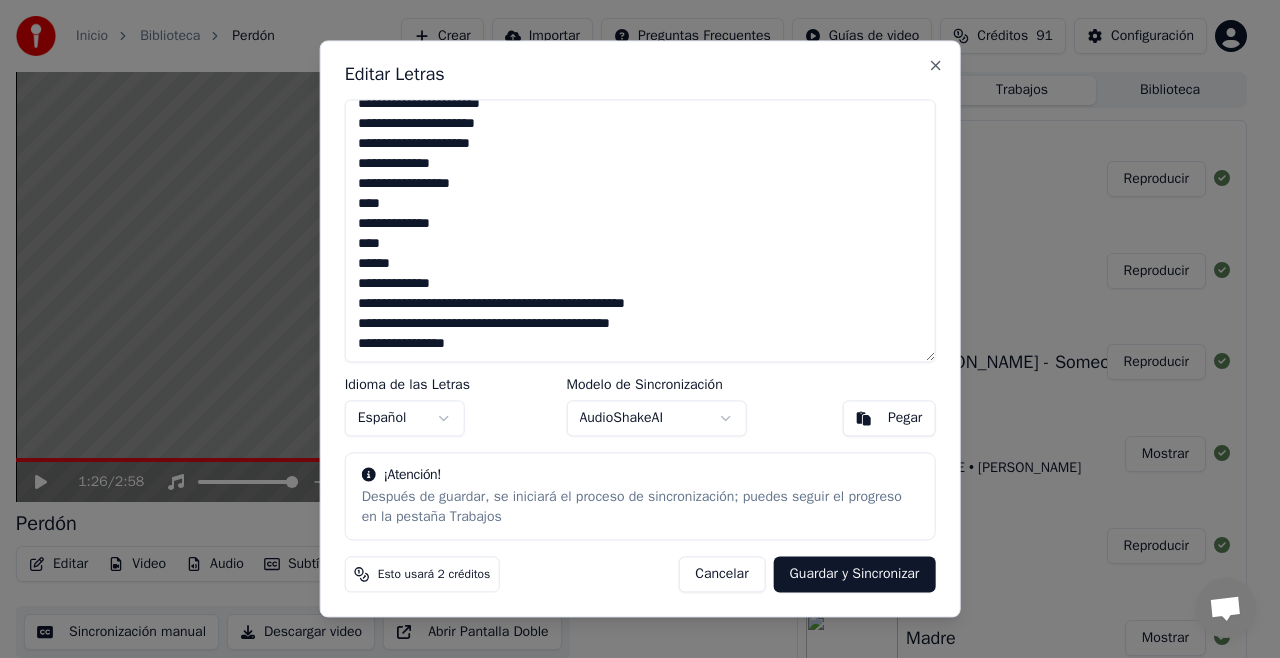 scroll, scrollTop: 413, scrollLeft: 0, axis: vertical 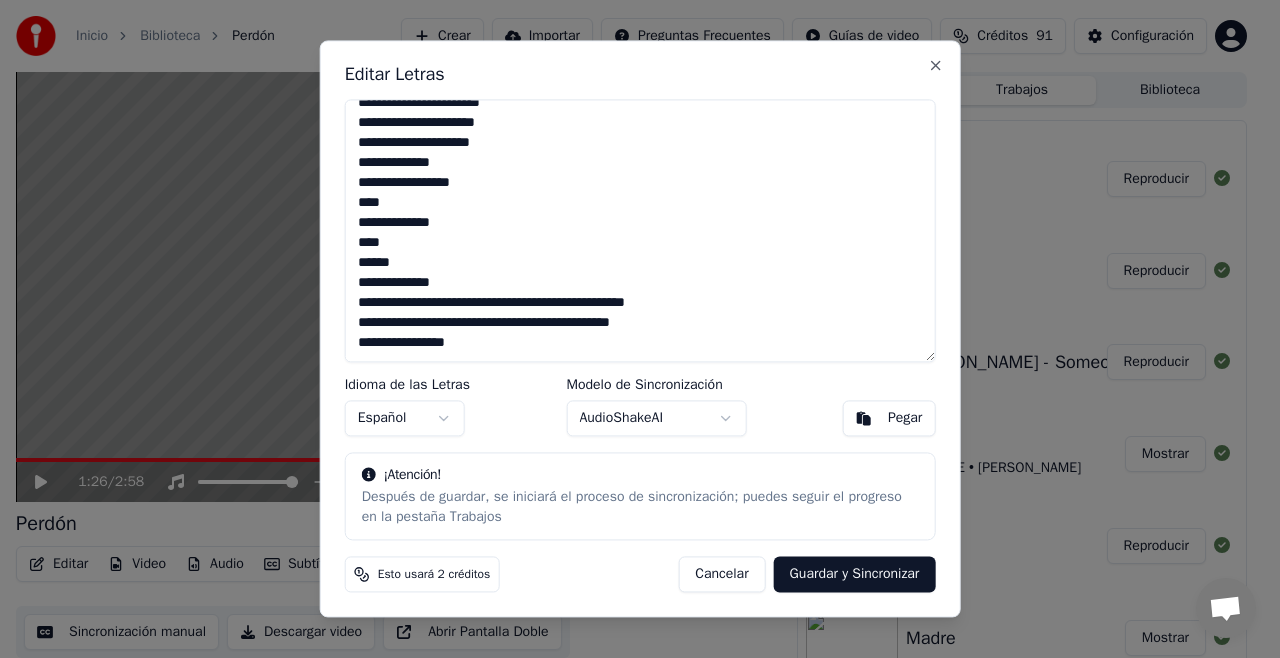 click on "**********" at bounding box center [640, 230] 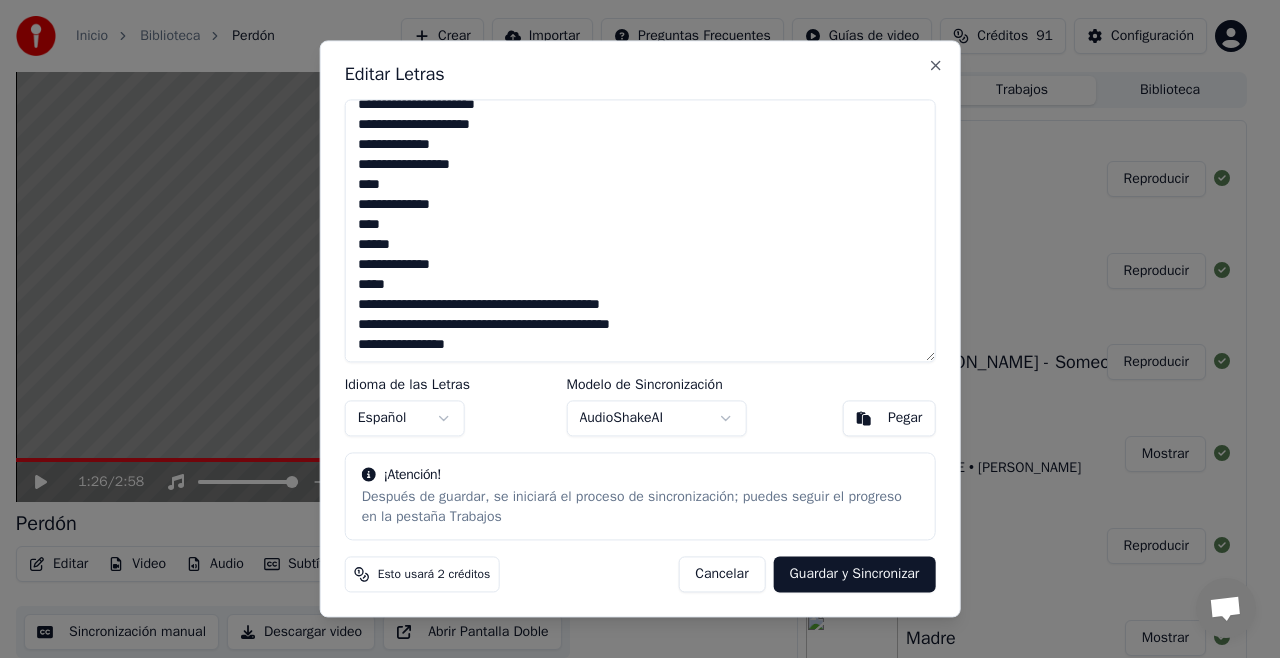 scroll, scrollTop: 433, scrollLeft: 0, axis: vertical 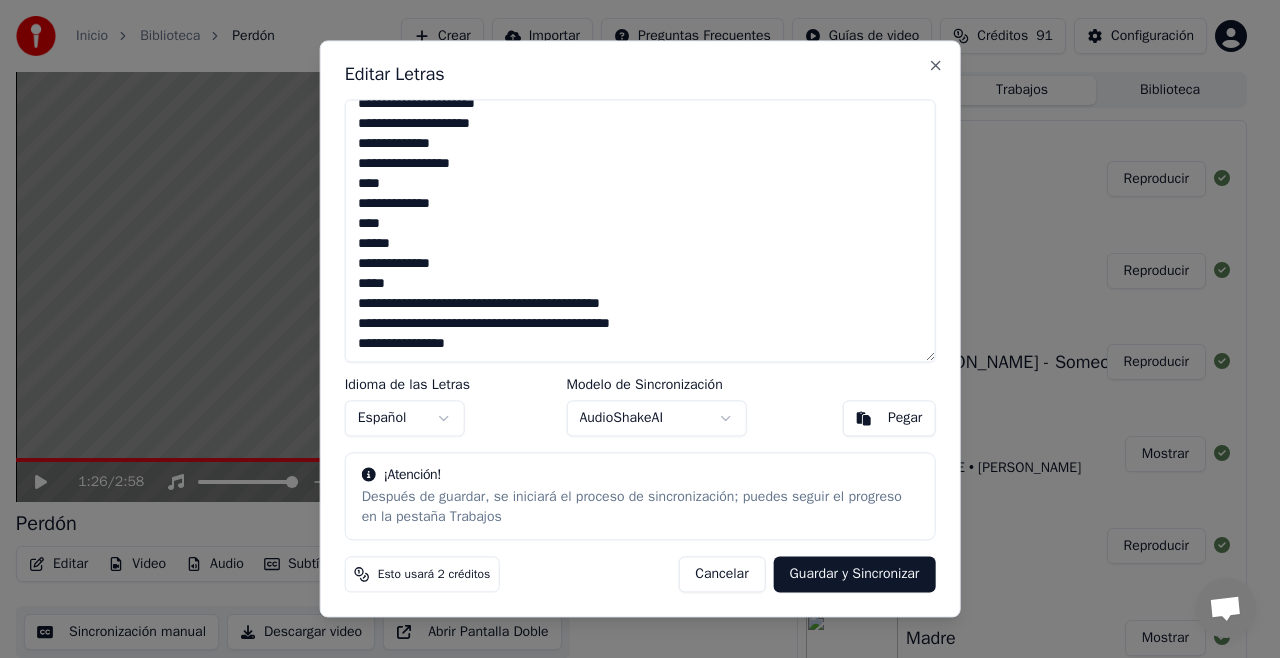 click on "**********" at bounding box center [640, 230] 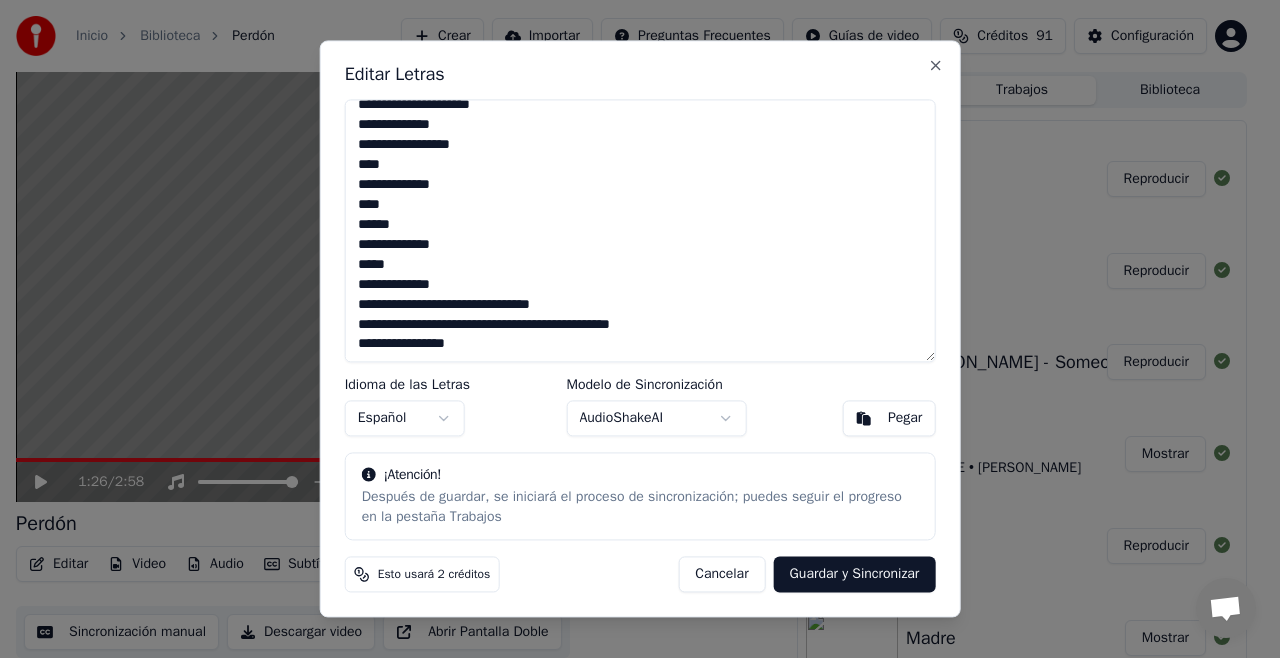 scroll, scrollTop: 453, scrollLeft: 0, axis: vertical 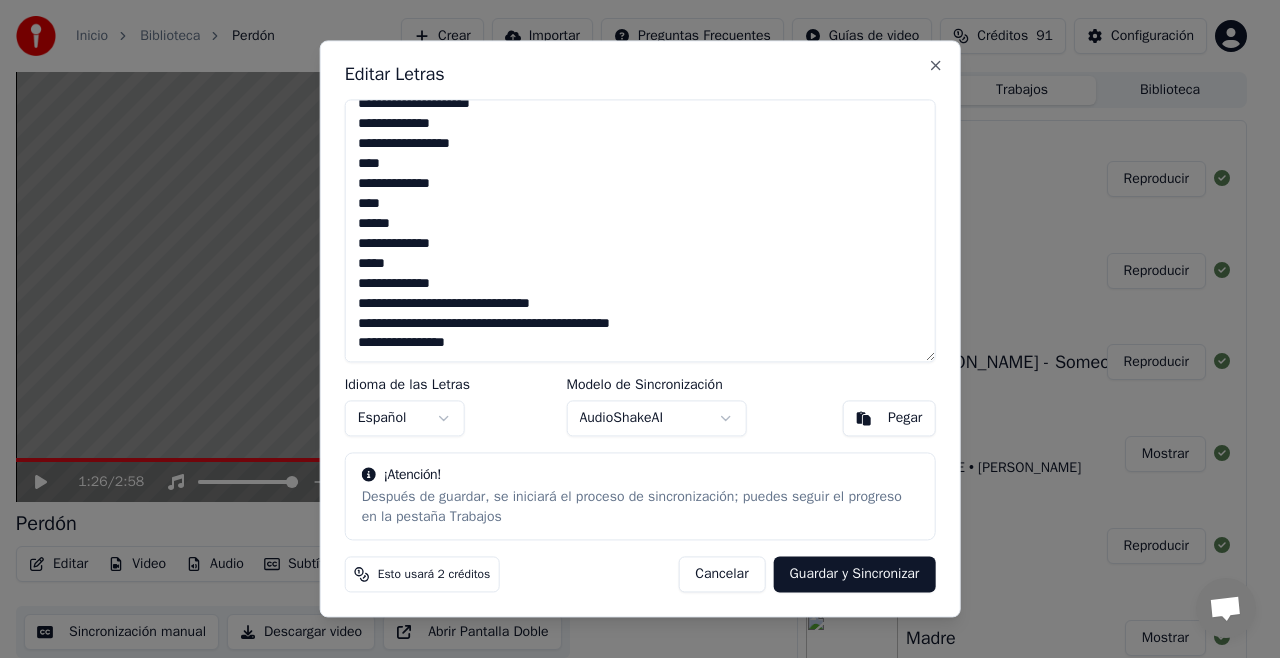 click on "**********" at bounding box center [640, 230] 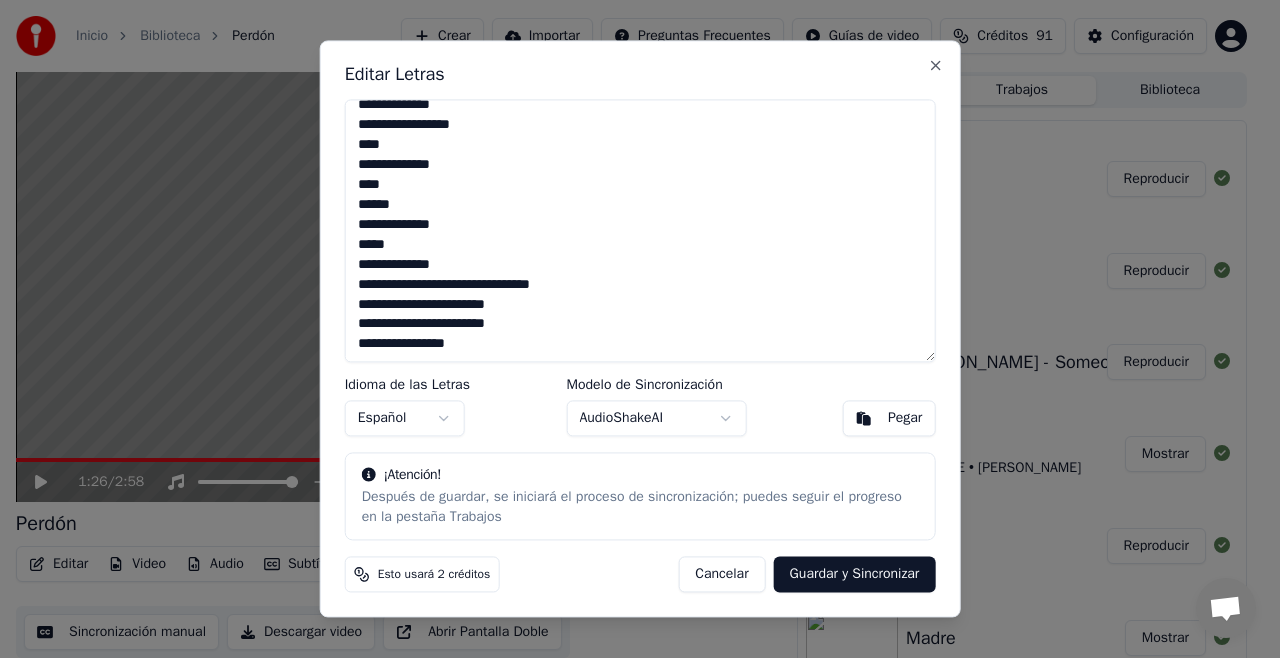 scroll, scrollTop: 473, scrollLeft: 0, axis: vertical 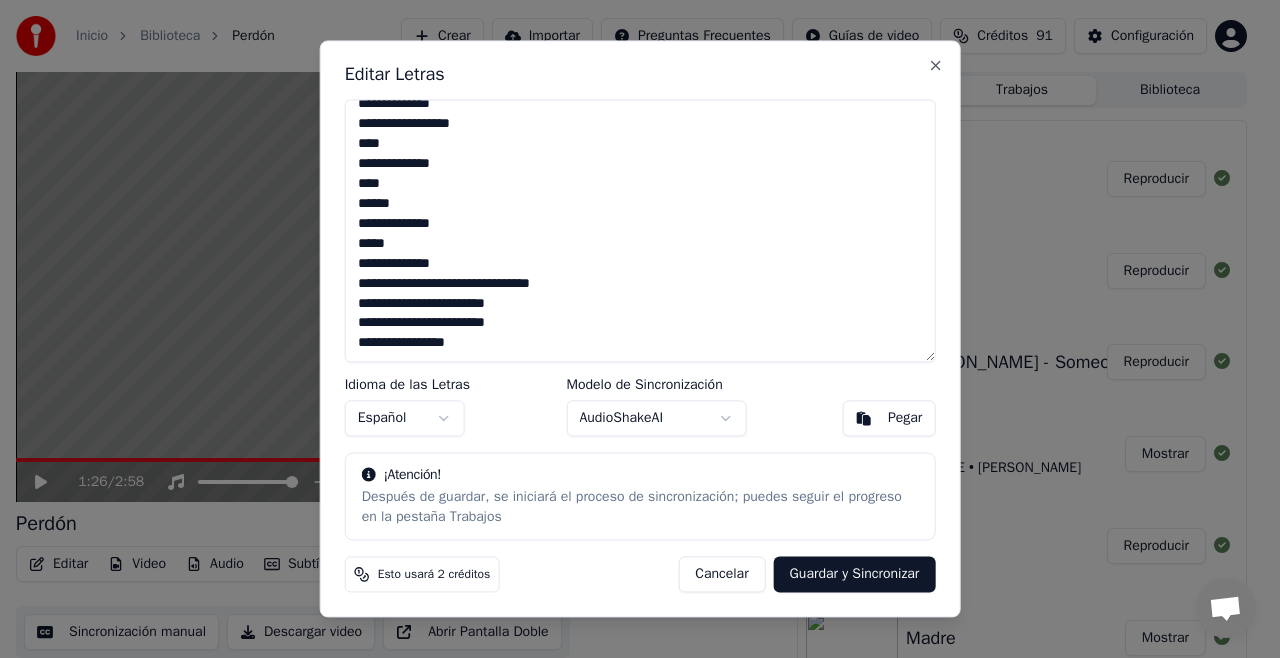 click on "Guardar y Sincronizar" at bounding box center (855, 575) 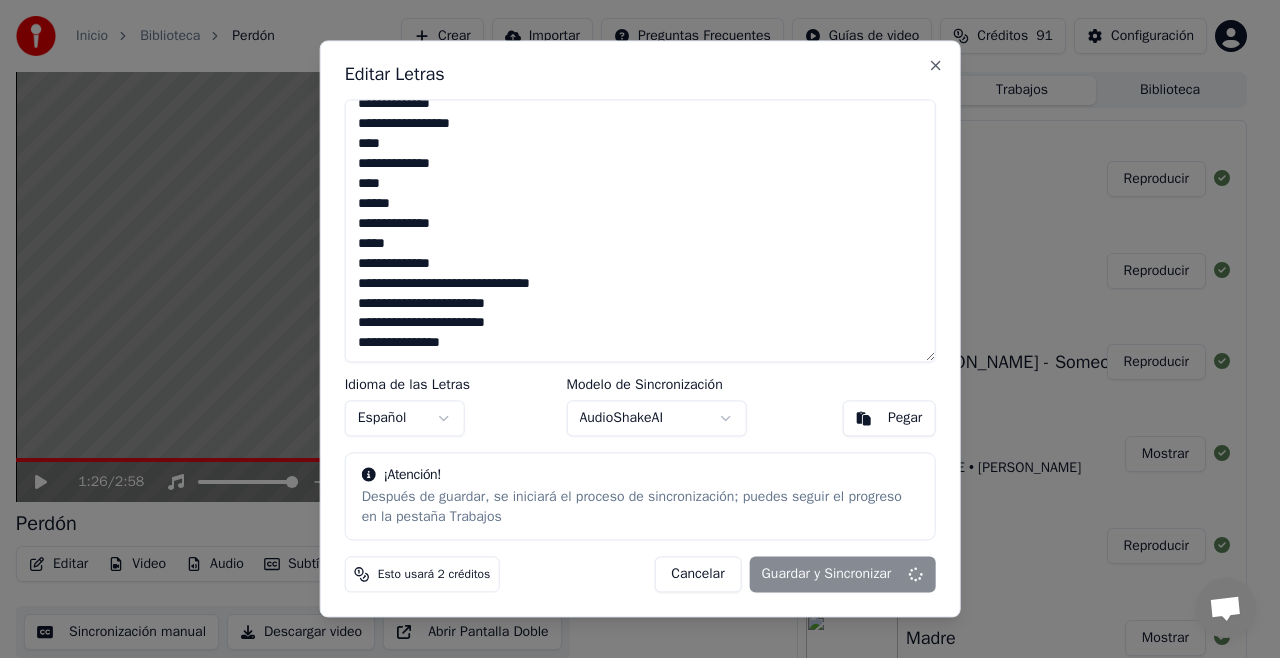 type on "**********" 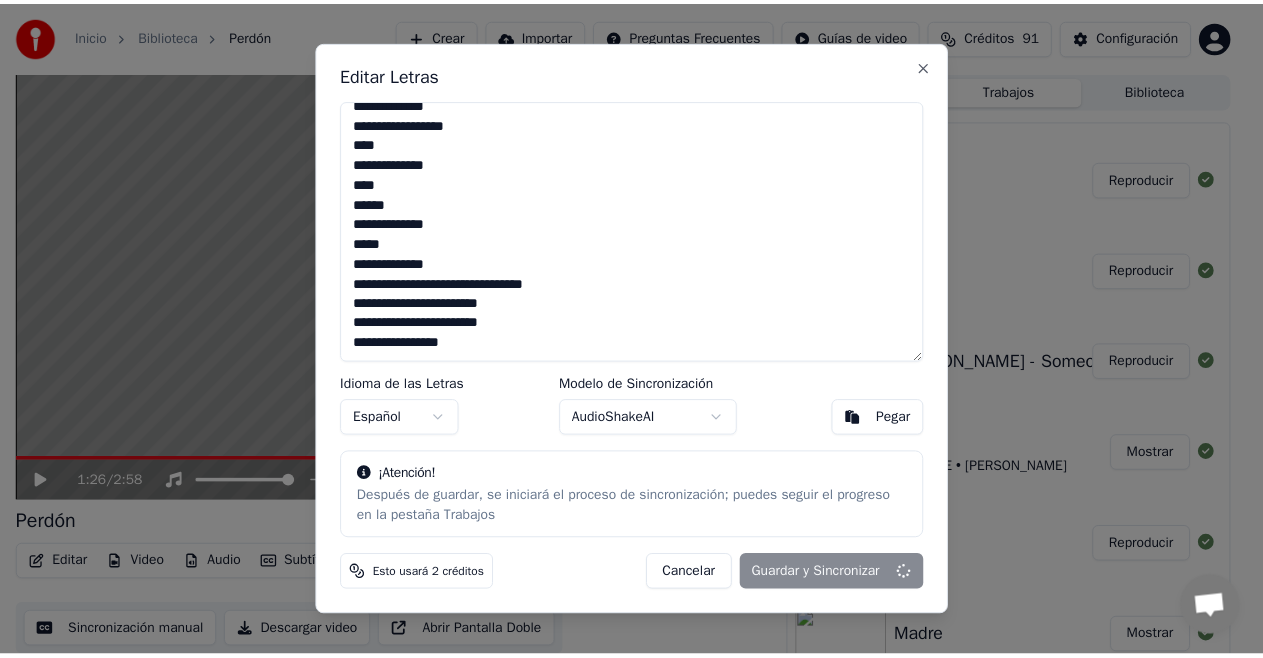scroll, scrollTop: 473, scrollLeft: 0, axis: vertical 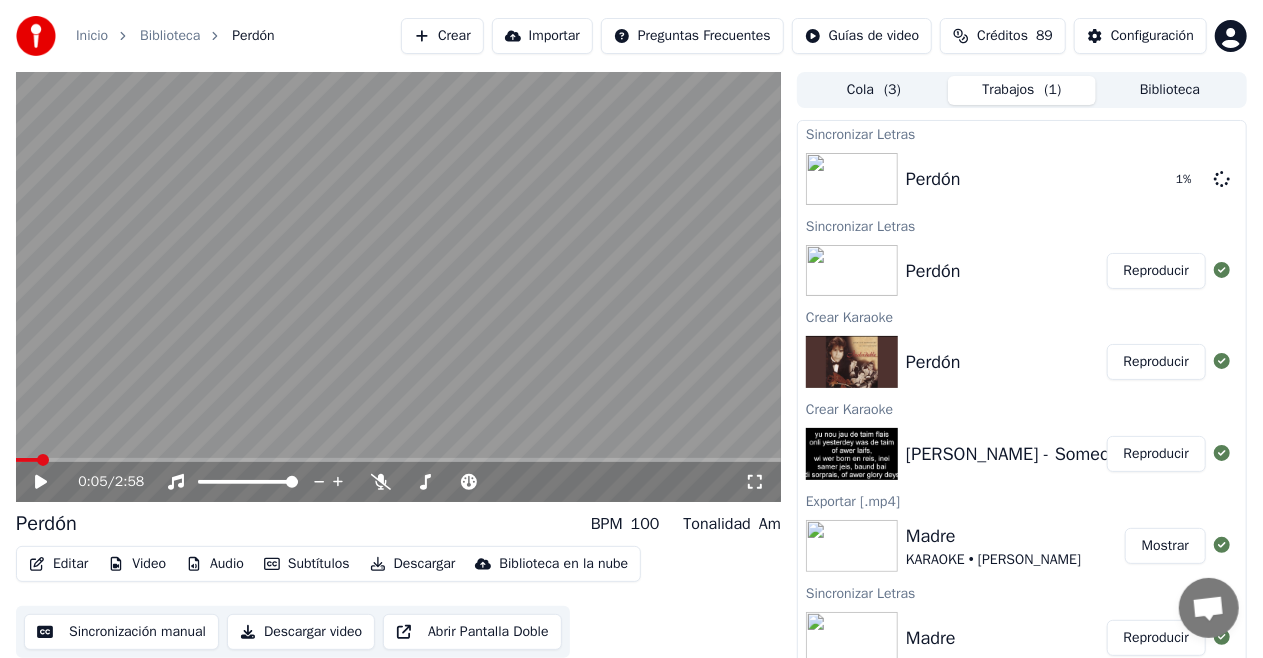 click at bounding box center [27, 460] 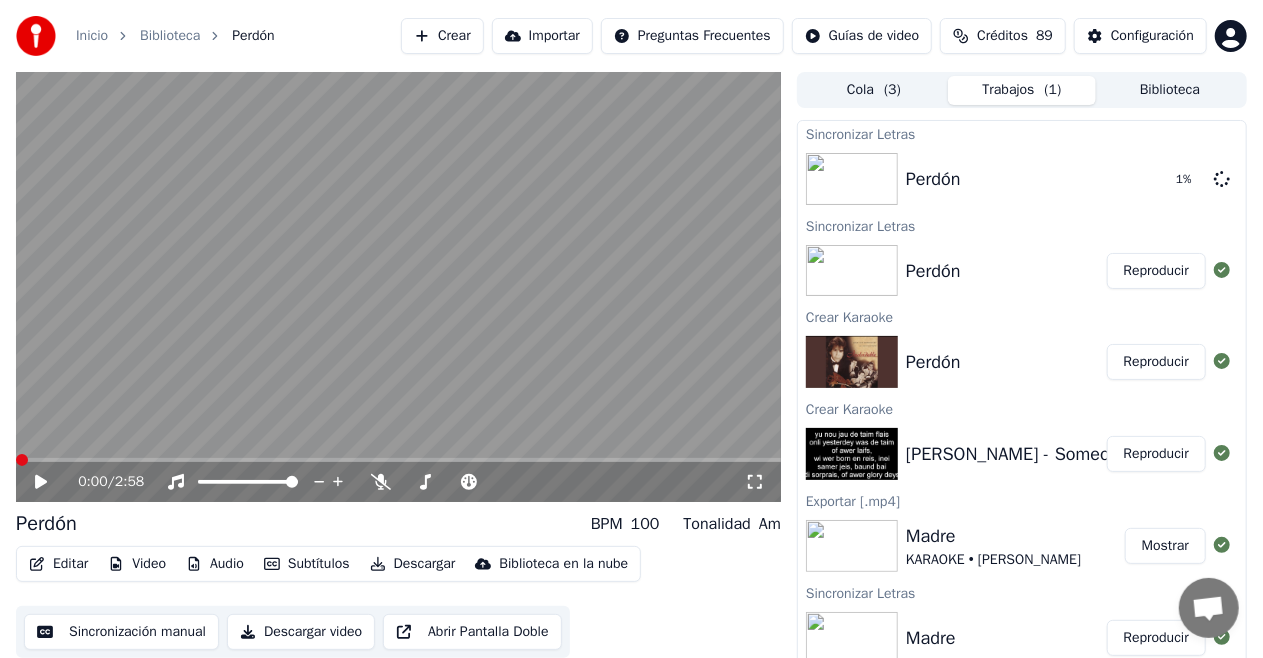 click at bounding box center [22, 460] 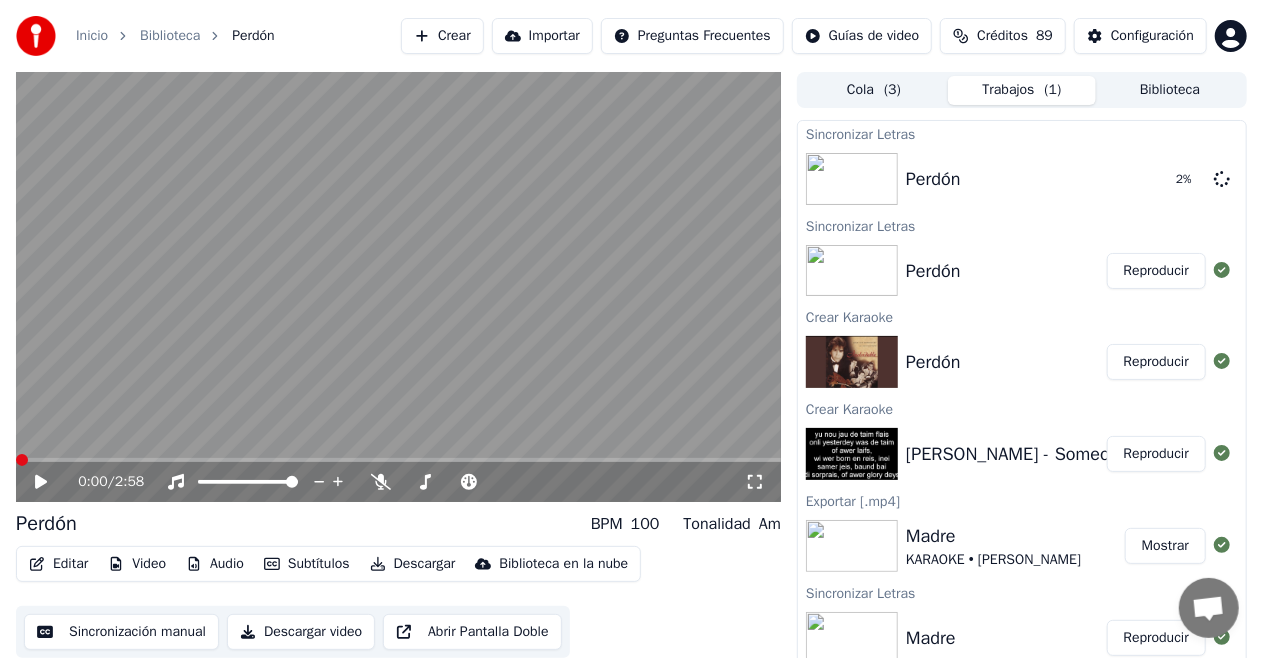 click 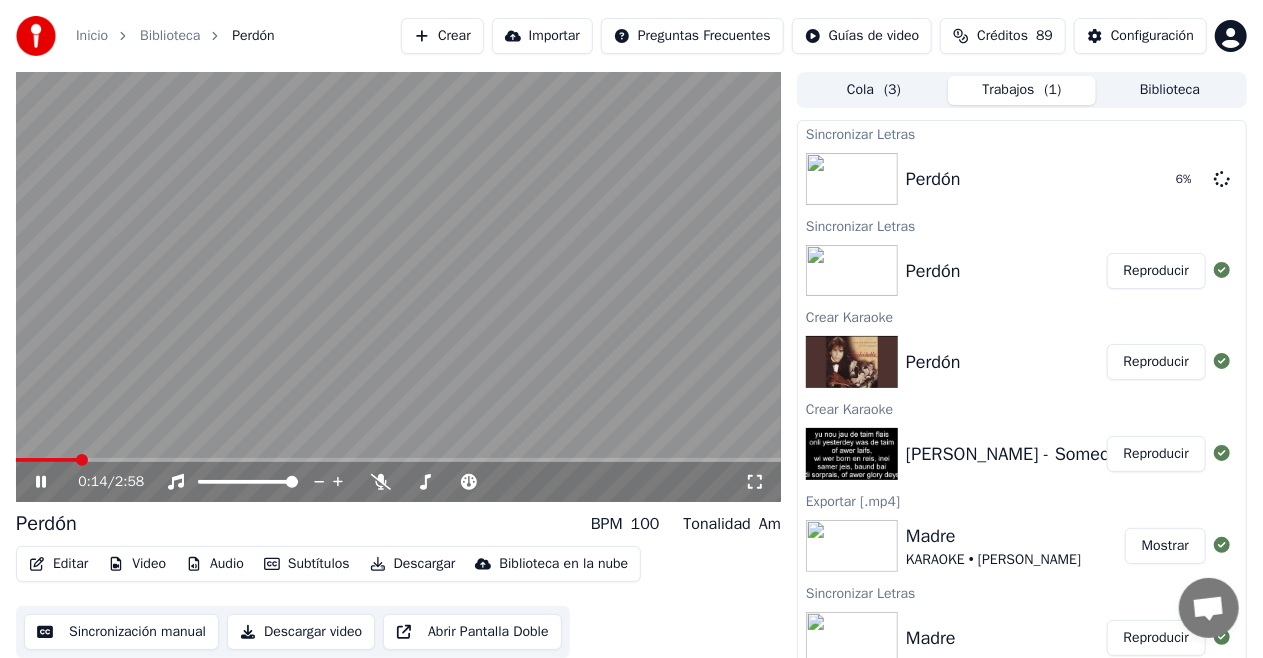 click 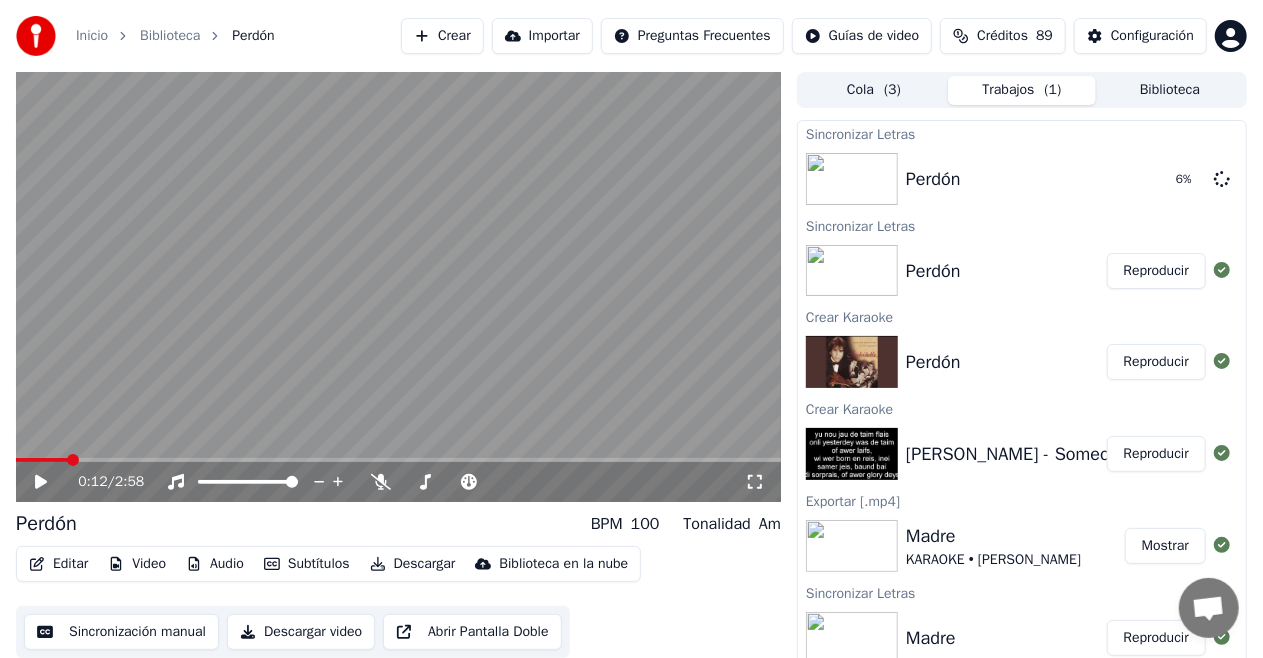 click at bounding box center [42, 460] 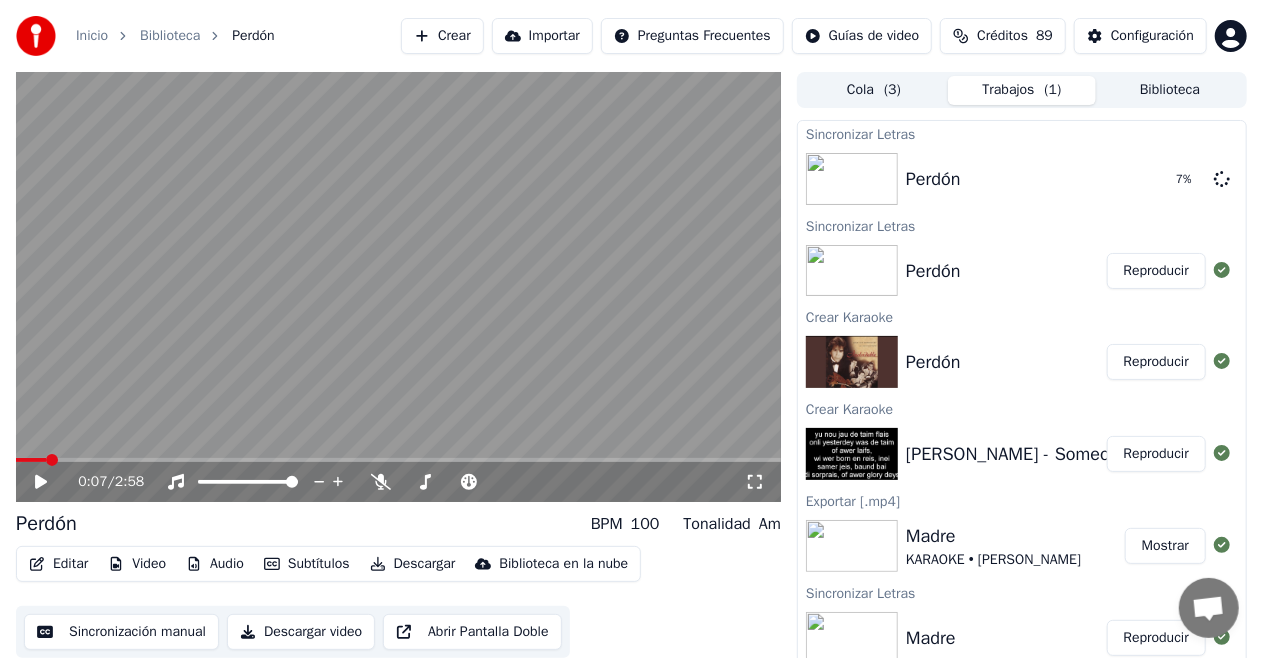 click at bounding box center (52, 460) 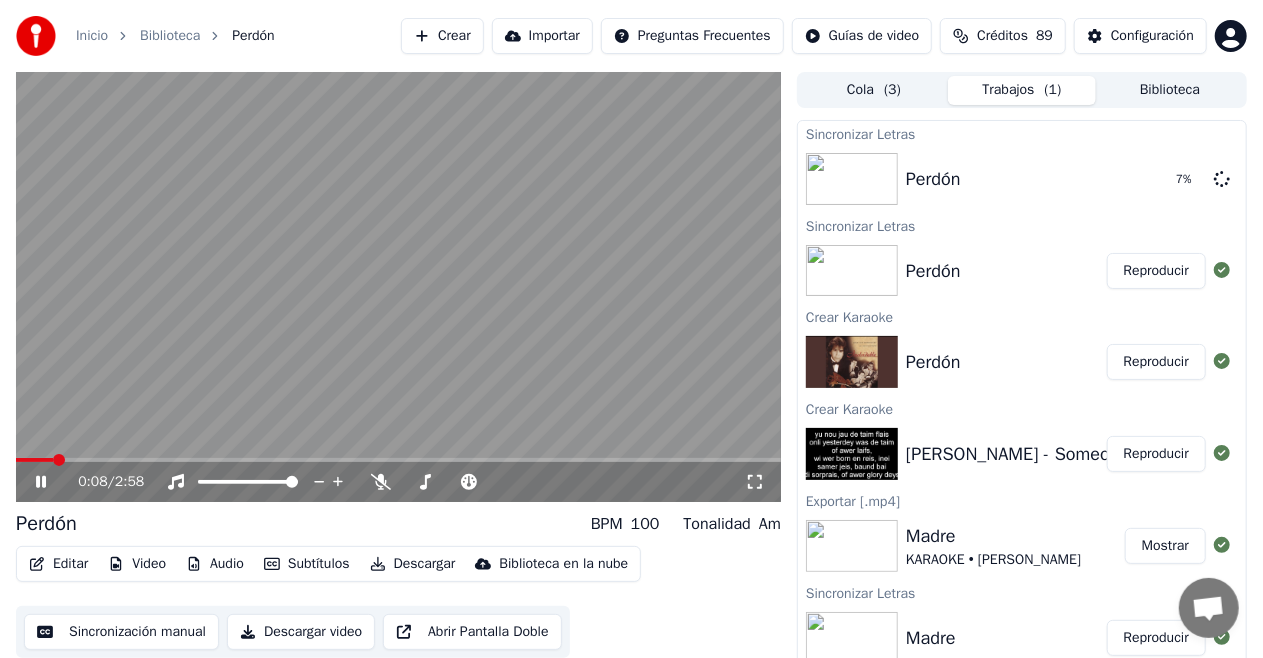 click 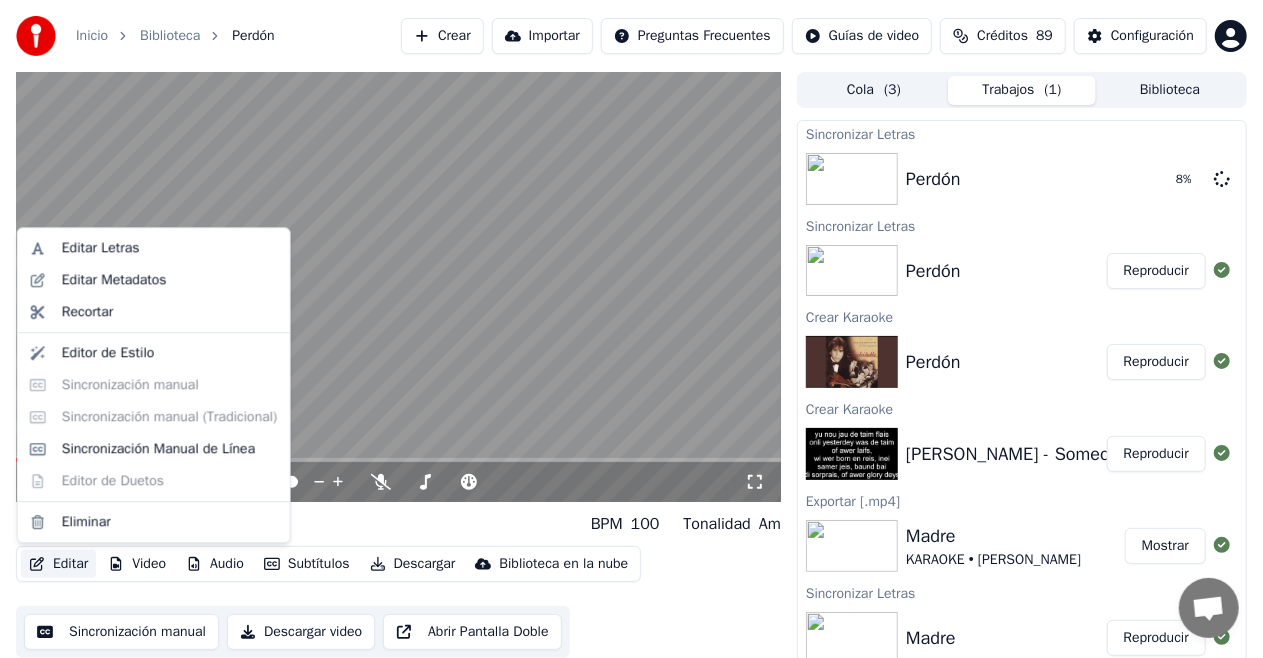 click on "Editar" at bounding box center [58, 564] 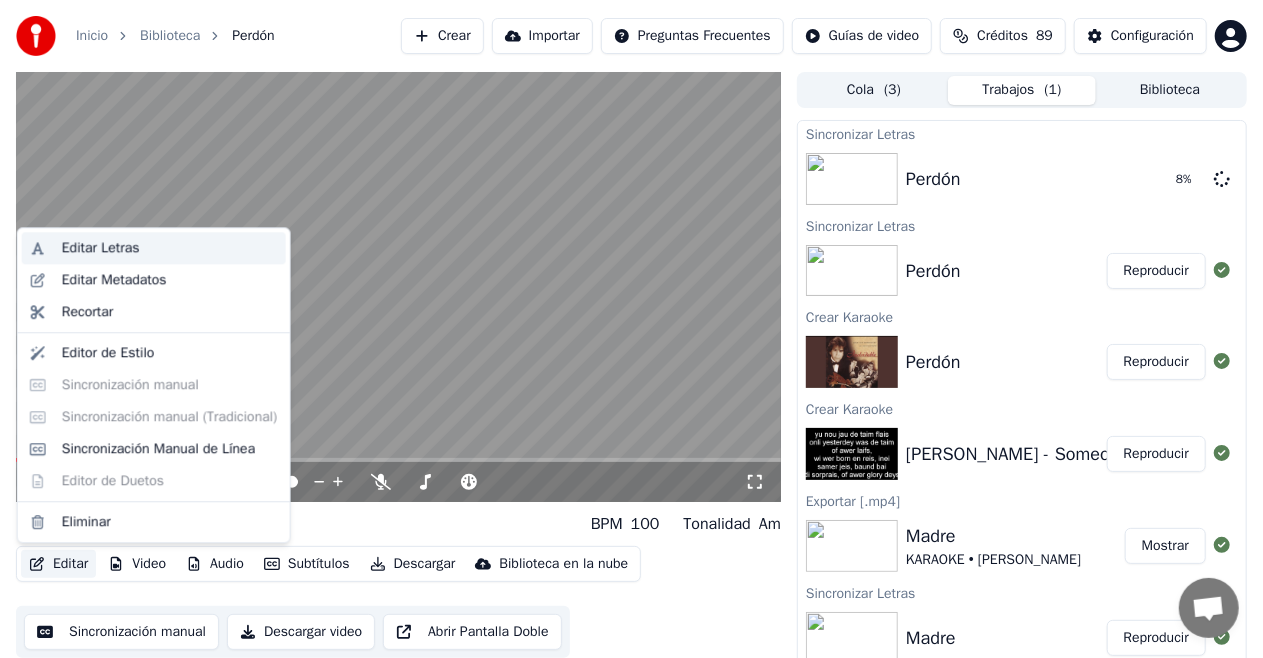 click on "Editar Letras" at bounding box center [101, 248] 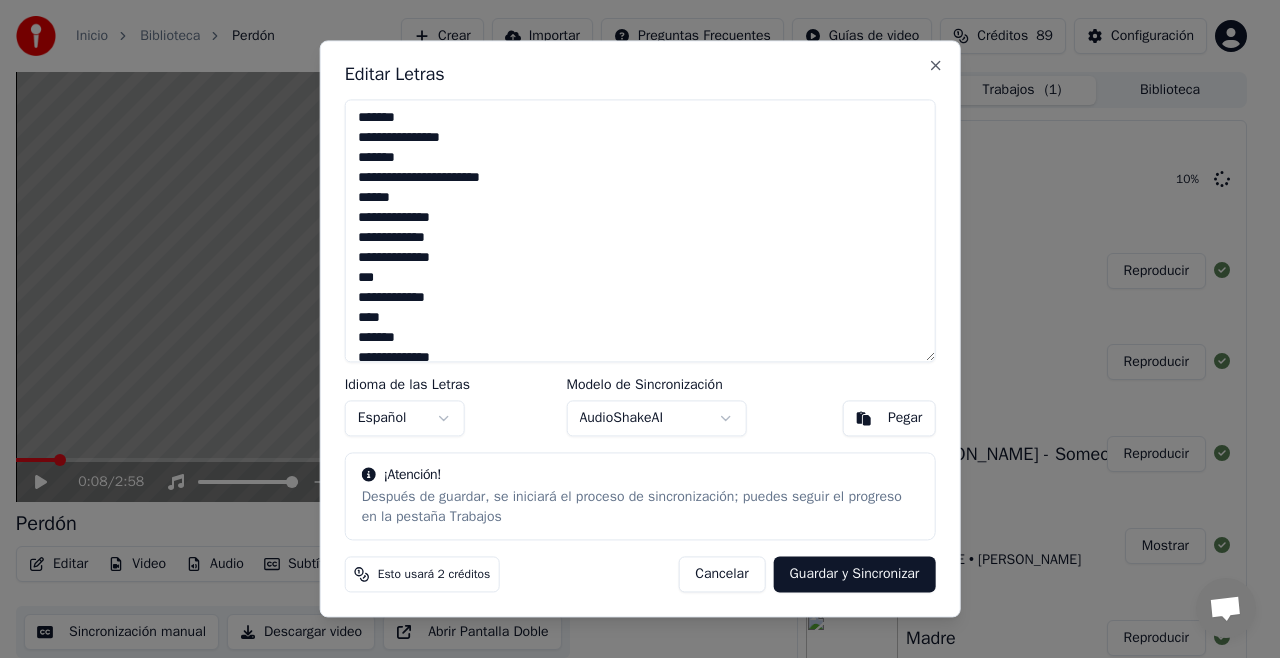 click on "Guardar y Sincronizar" at bounding box center (855, 575) 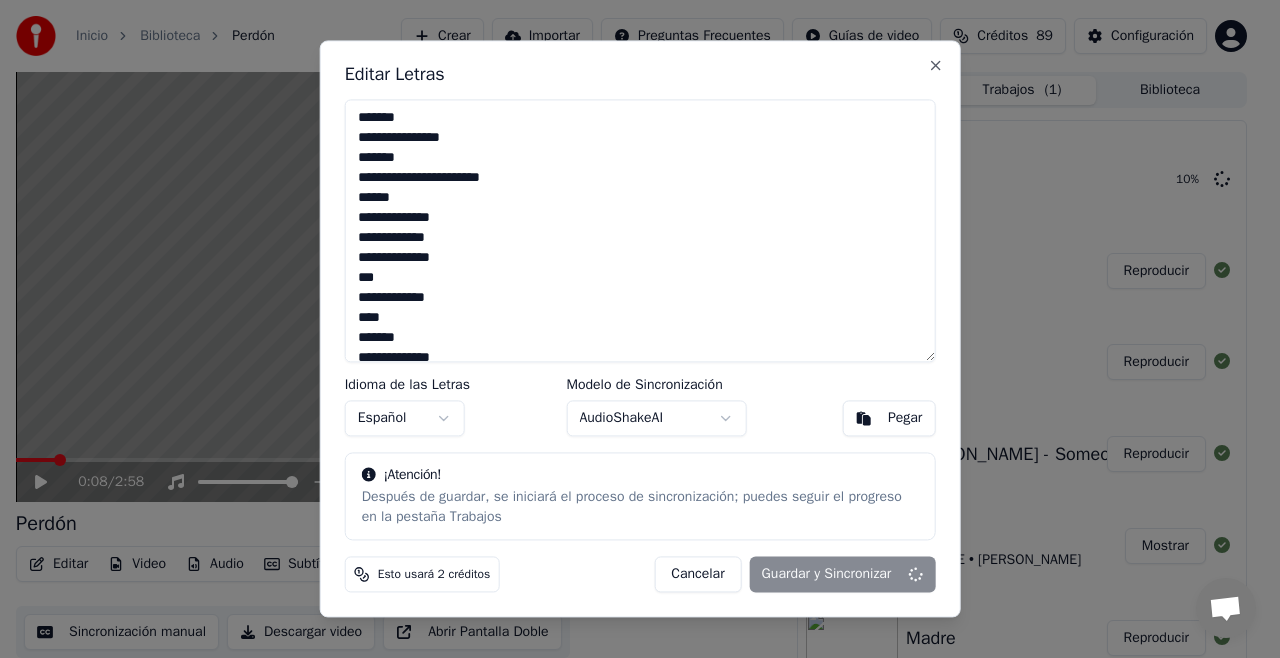 type on "**********" 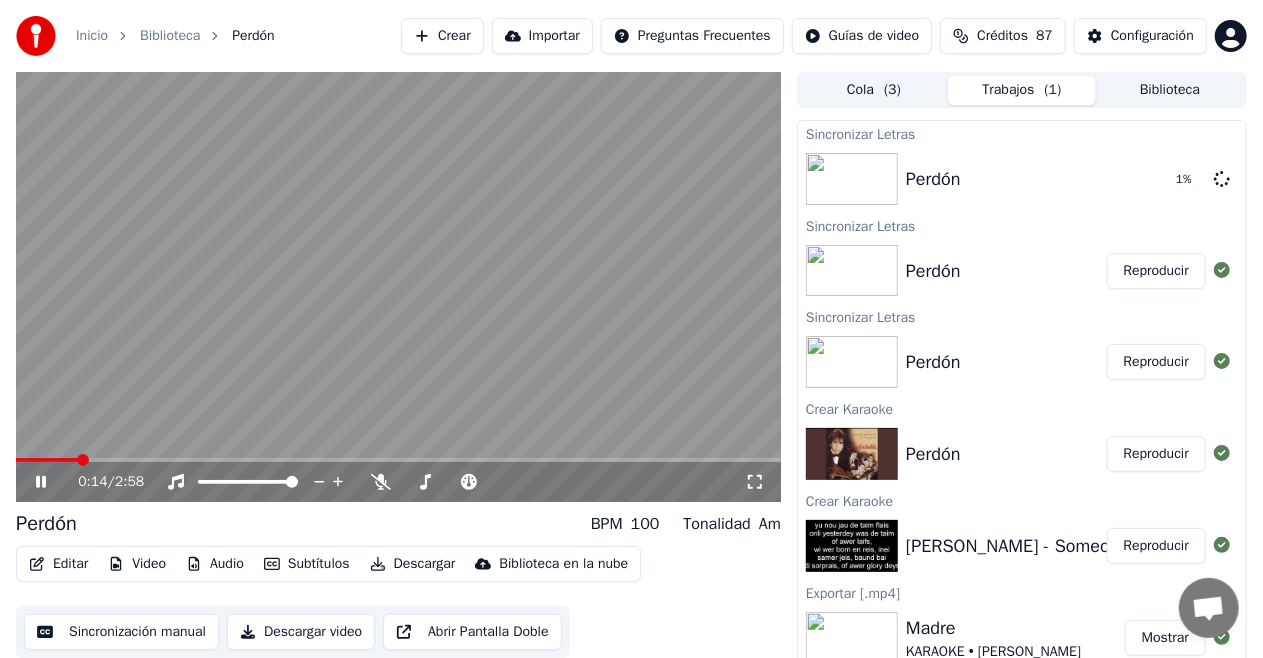 click 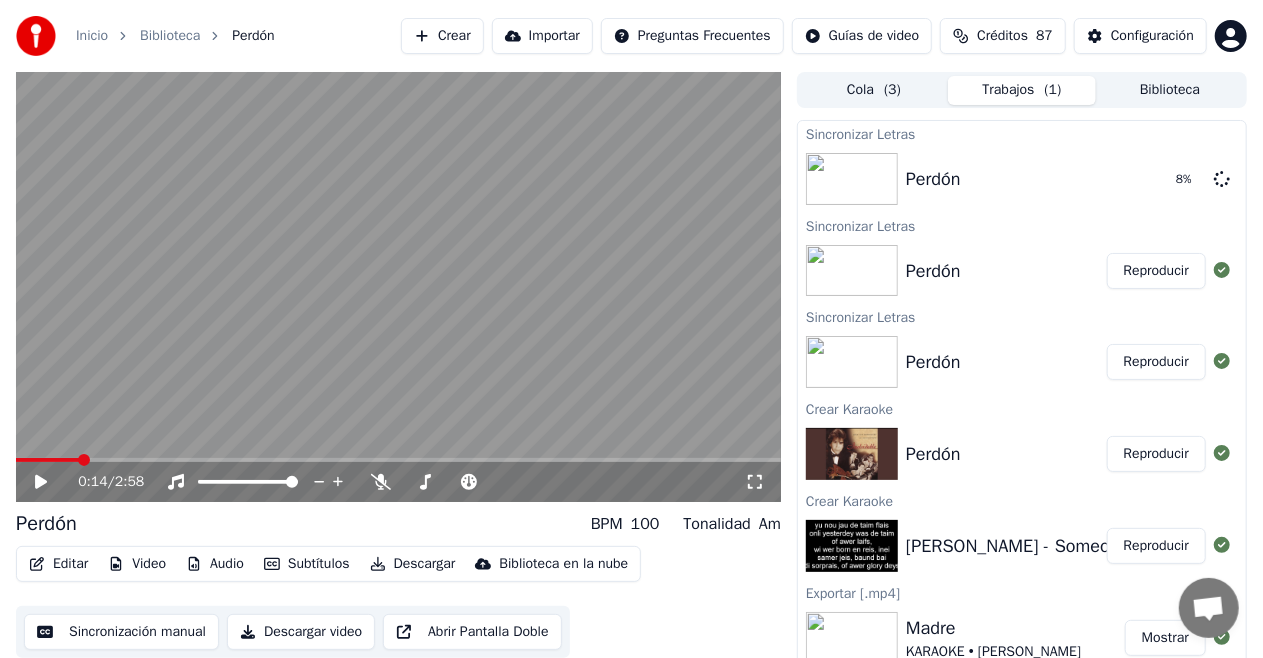 click on "Reproducir" at bounding box center (1156, 271) 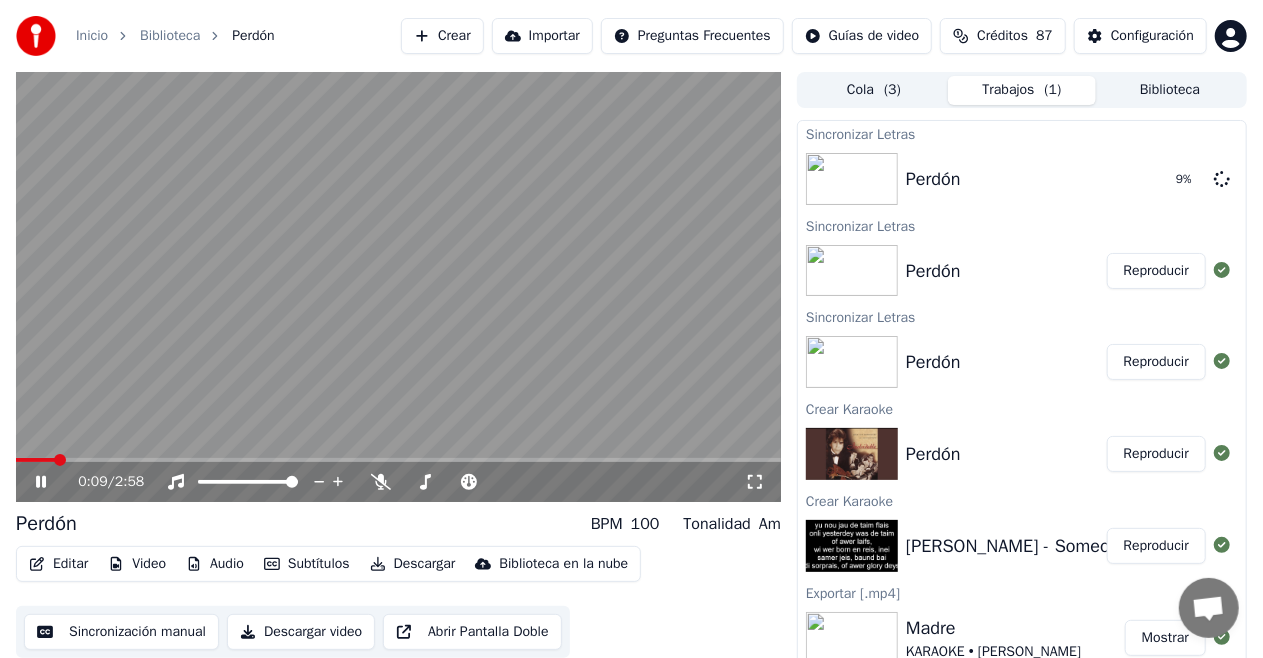 click at bounding box center (398, 460) 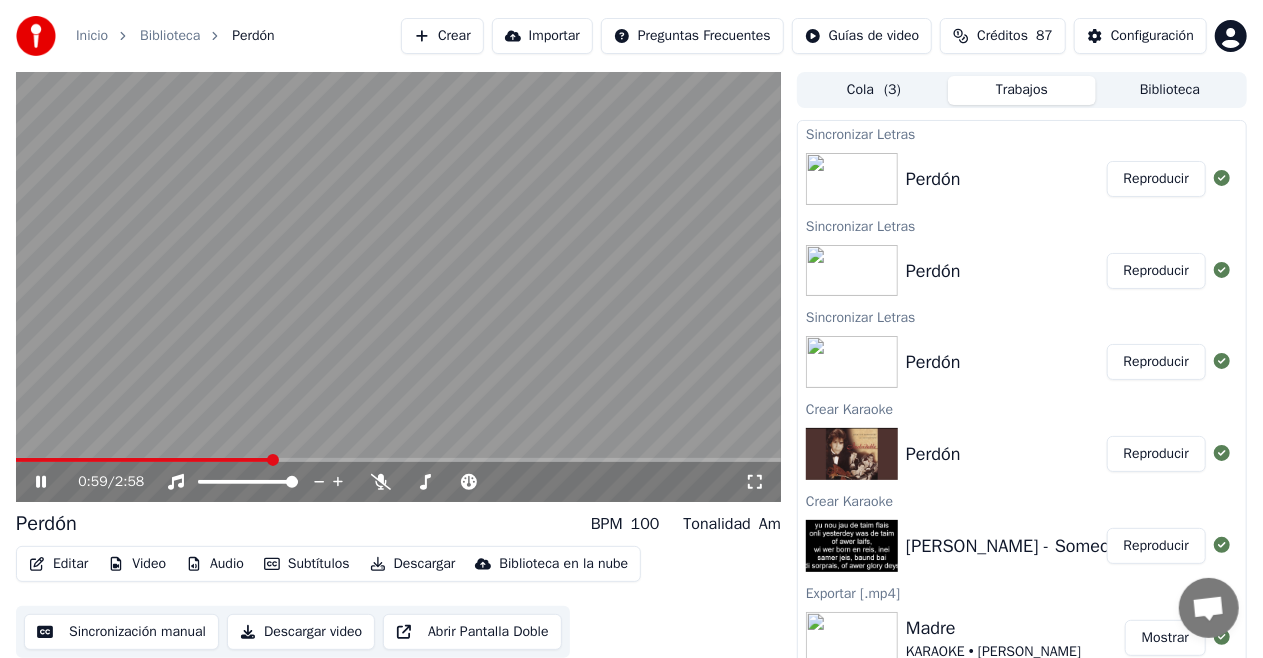 click on "Reproducir" at bounding box center [1156, 179] 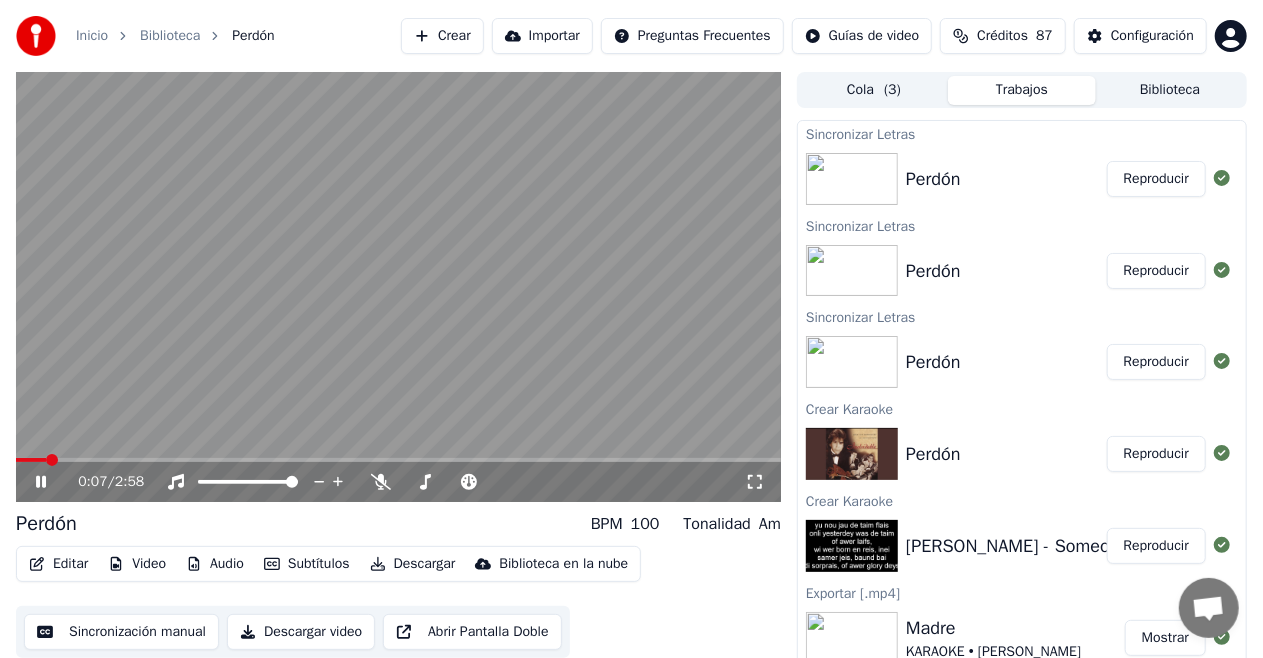 click at bounding box center [398, 460] 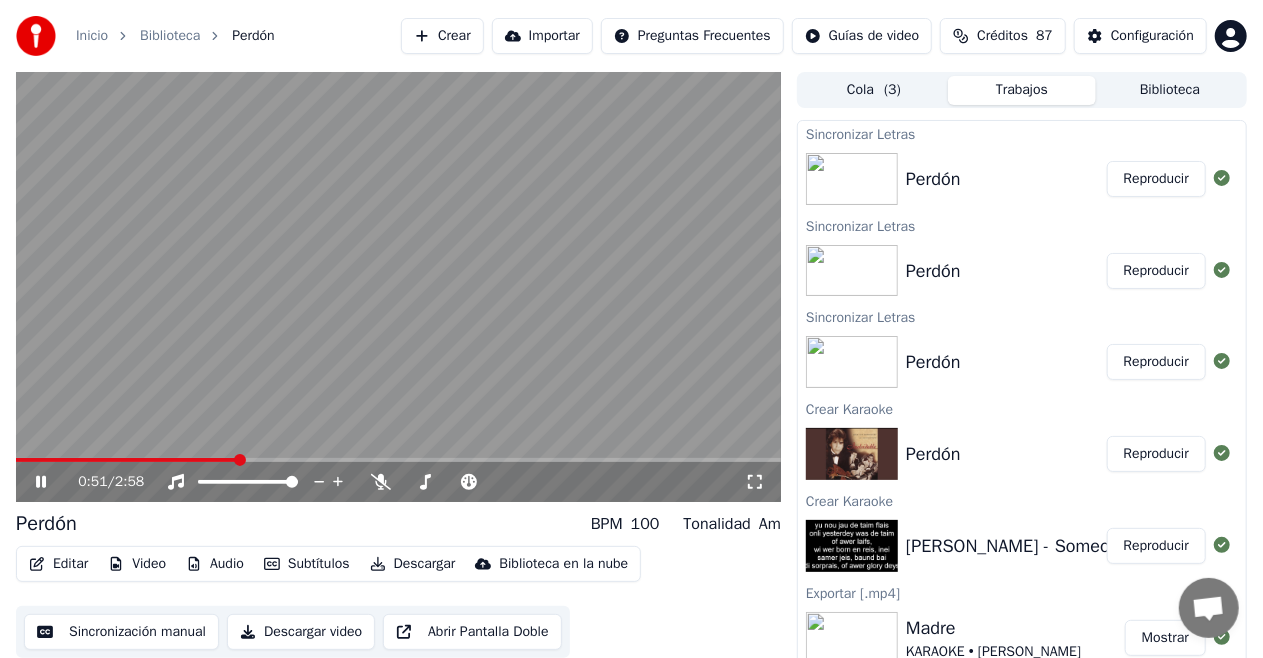 click 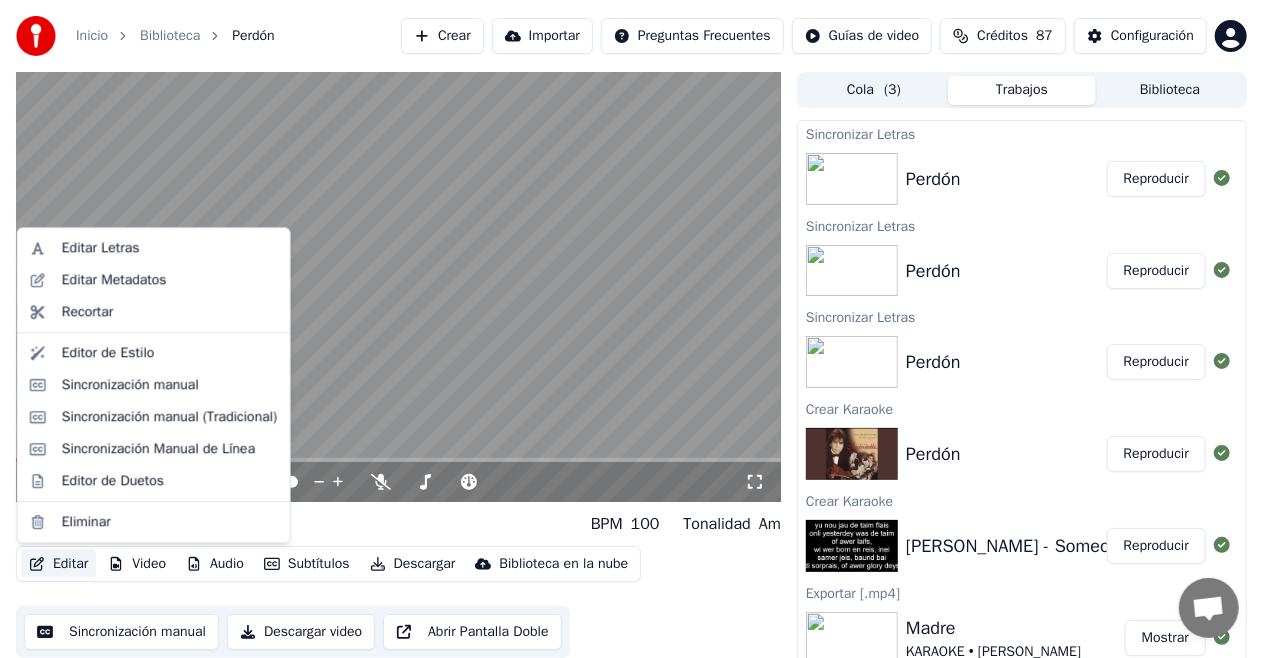 click on "Editar" at bounding box center [58, 564] 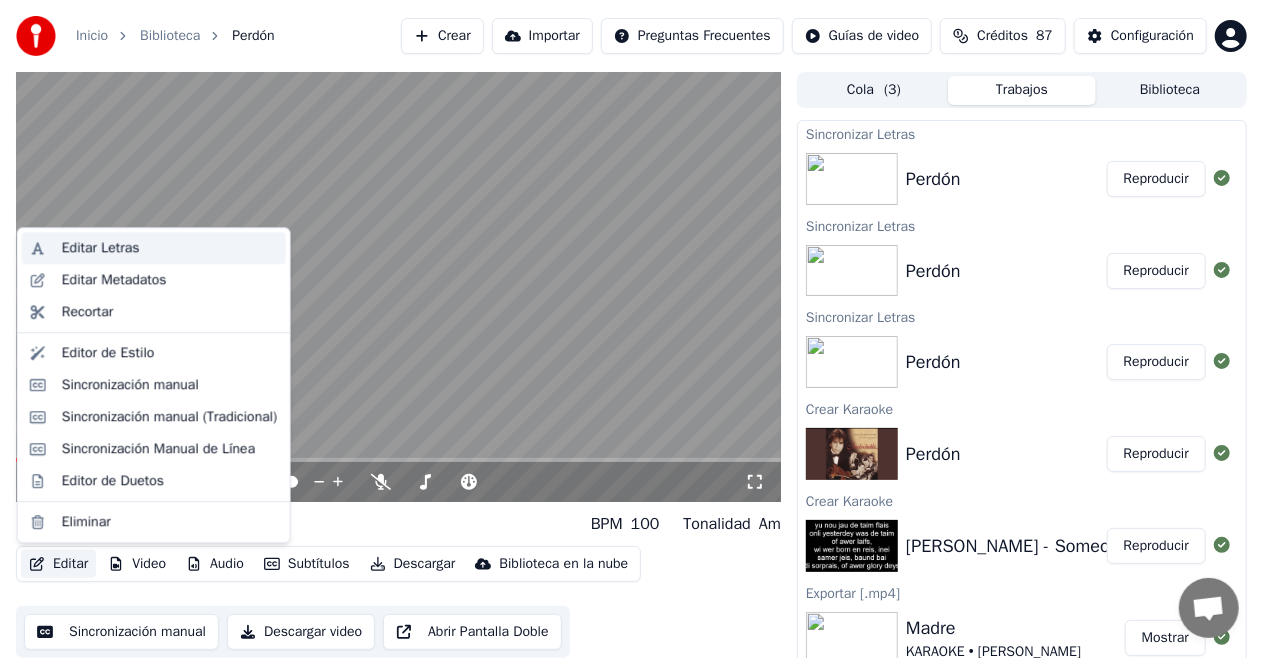 click on "Editar Letras" at bounding box center (101, 248) 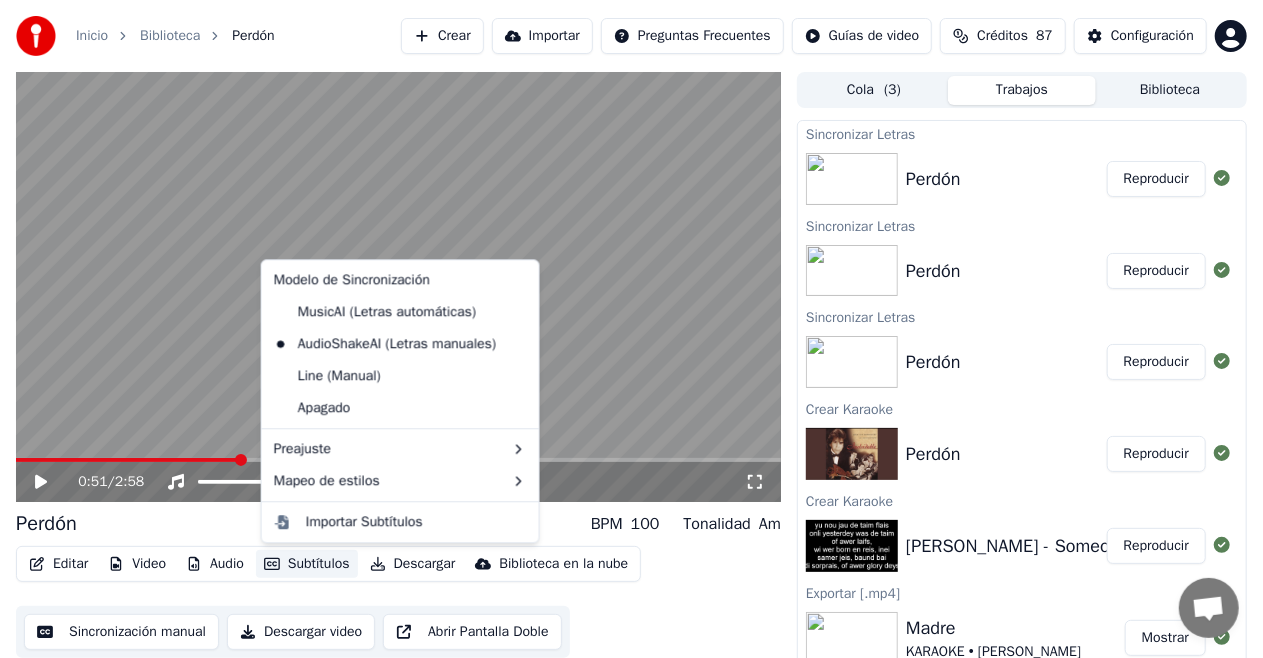 click on "Subtítulos" at bounding box center [307, 564] 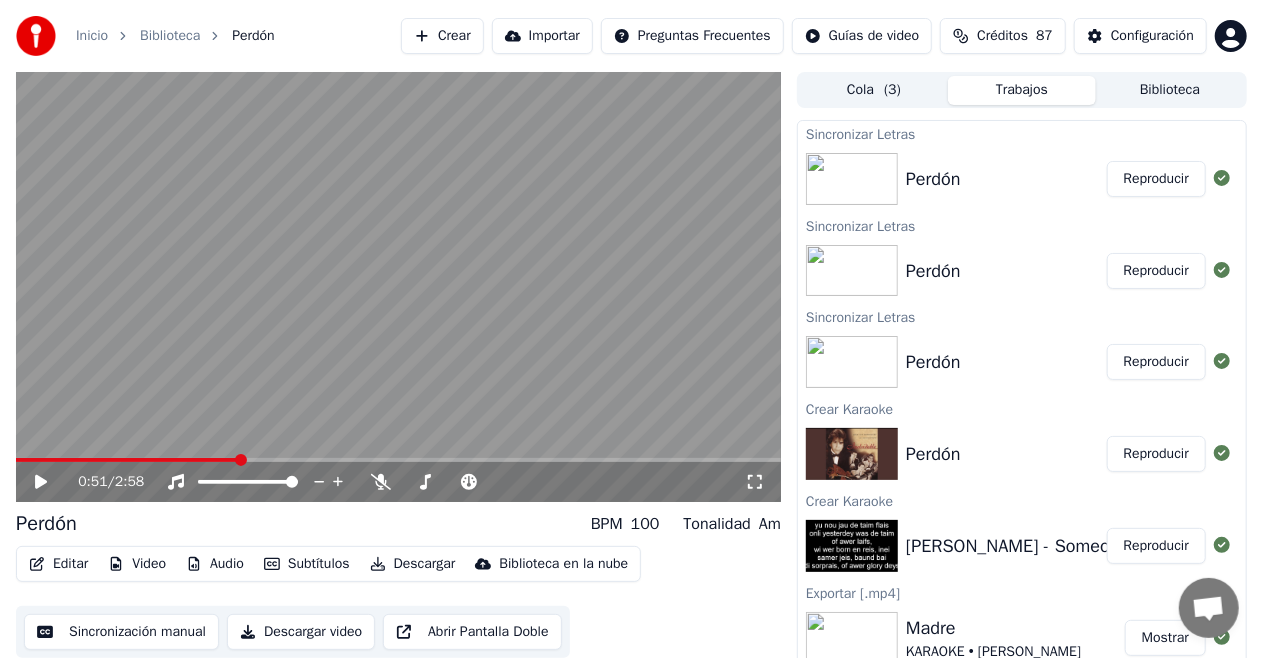 click on "Sincronización manual" at bounding box center [121, 632] 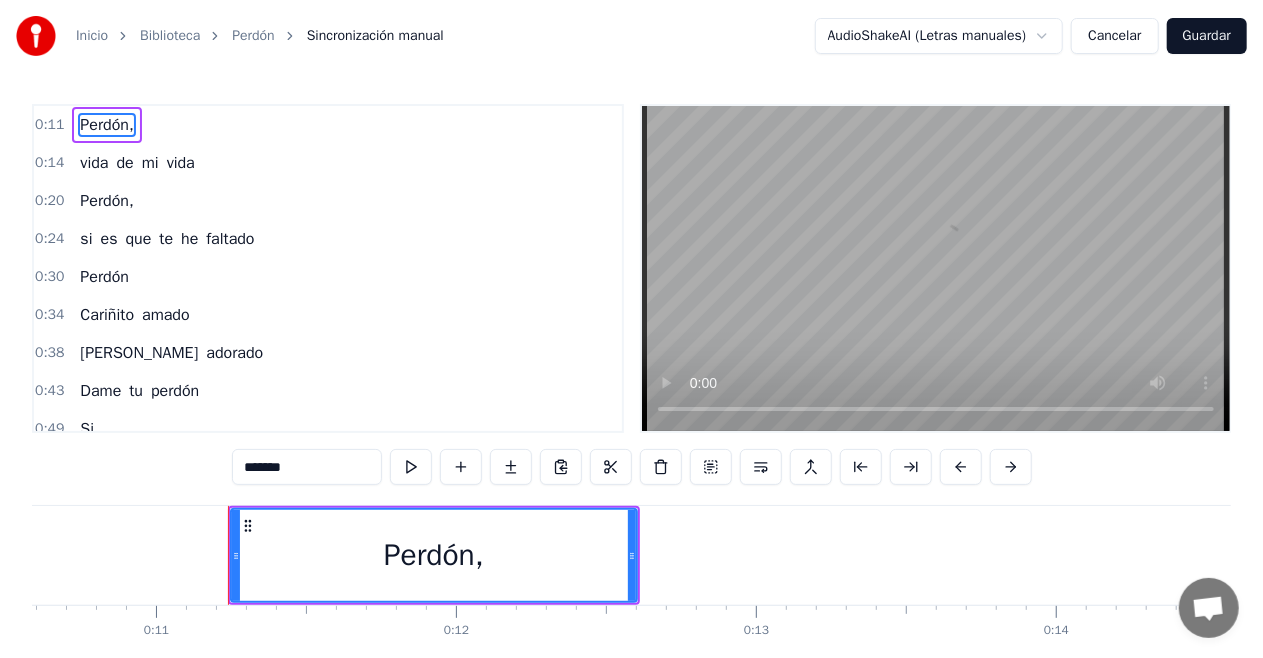 scroll, scrollTop: 0, scrollLeft: 3272, axis: horizontal 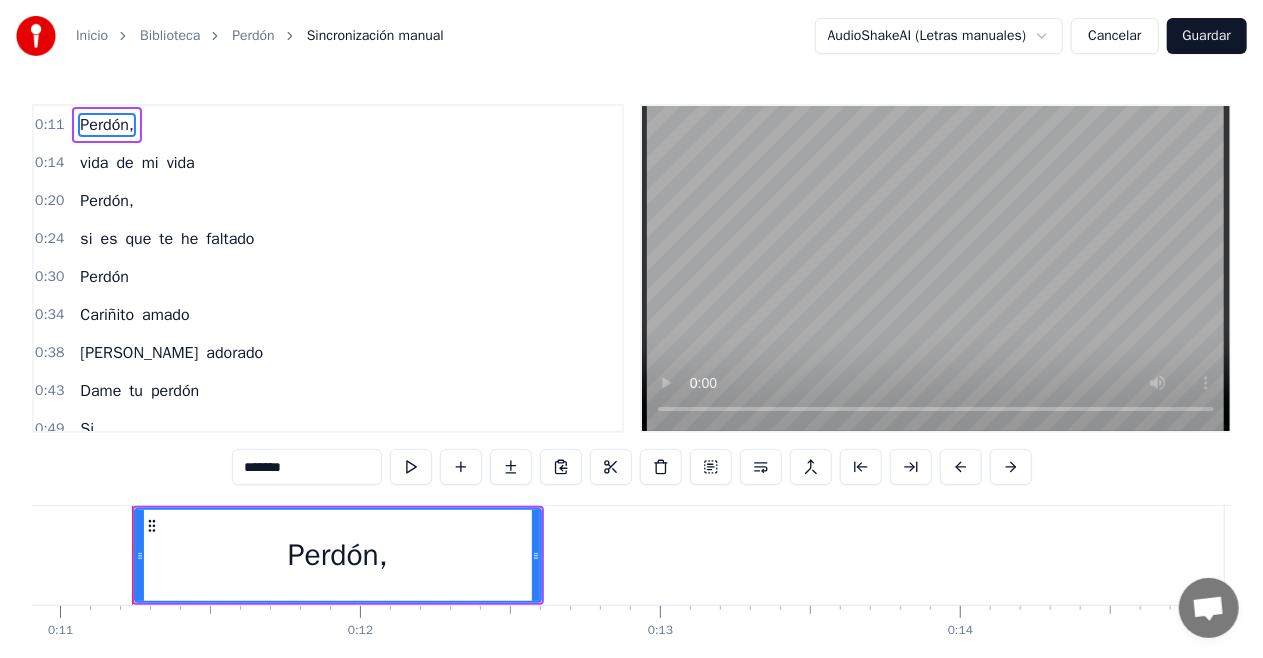 click at bounding box center (961, 467) 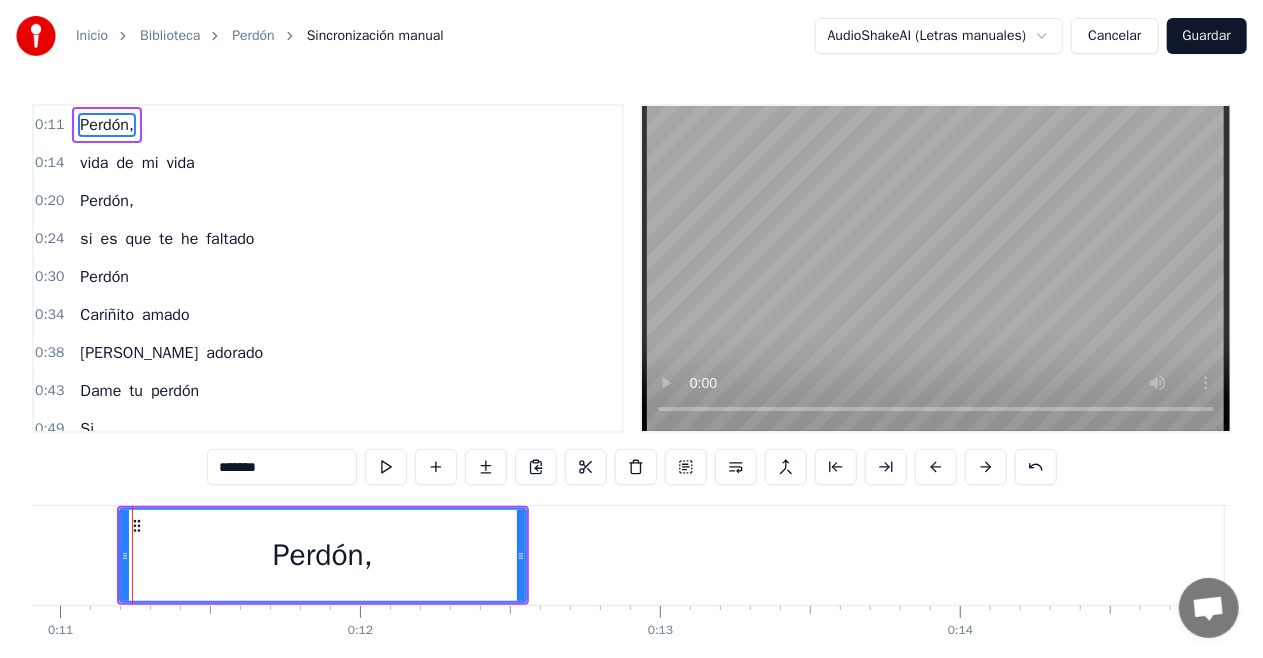 click at bounding box center [936, 467] 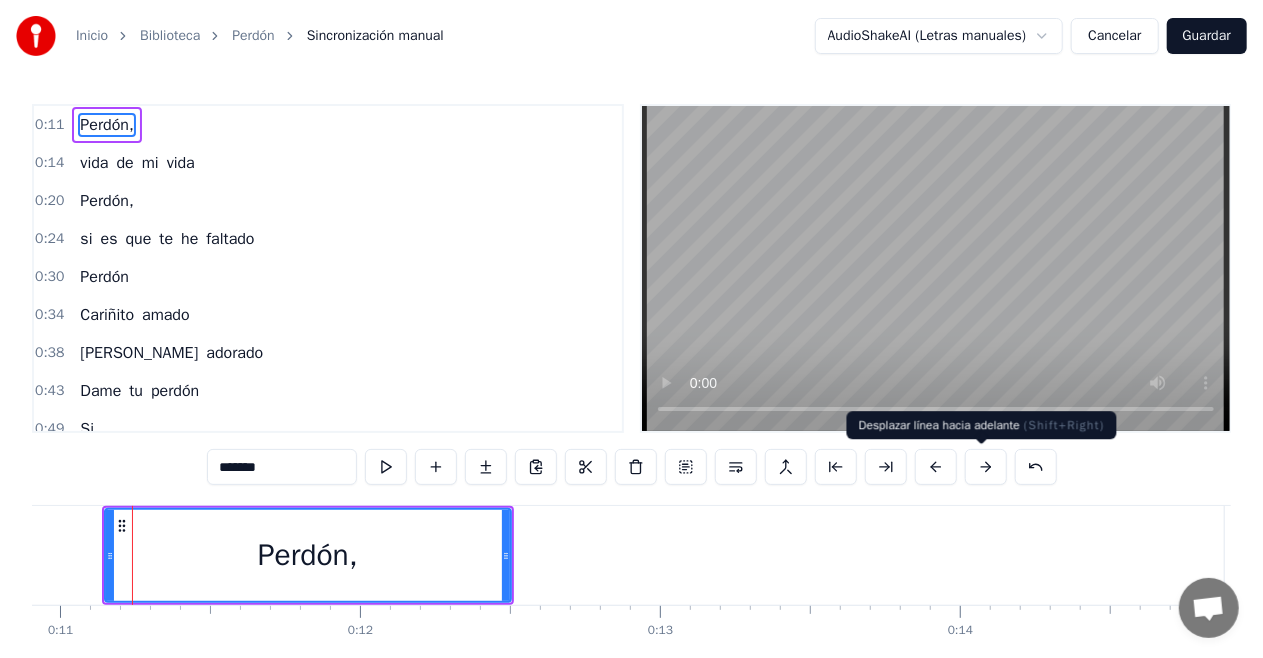 click at bounding box center [986, 467] 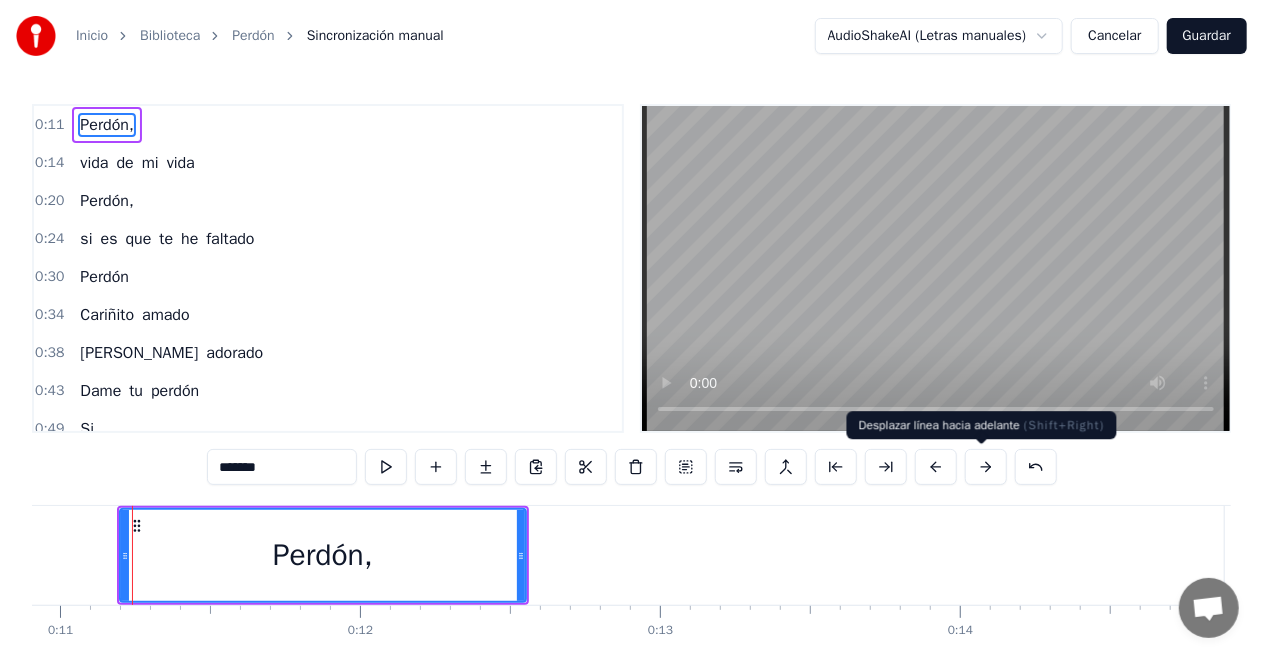 click at bounding box center [986, 467] 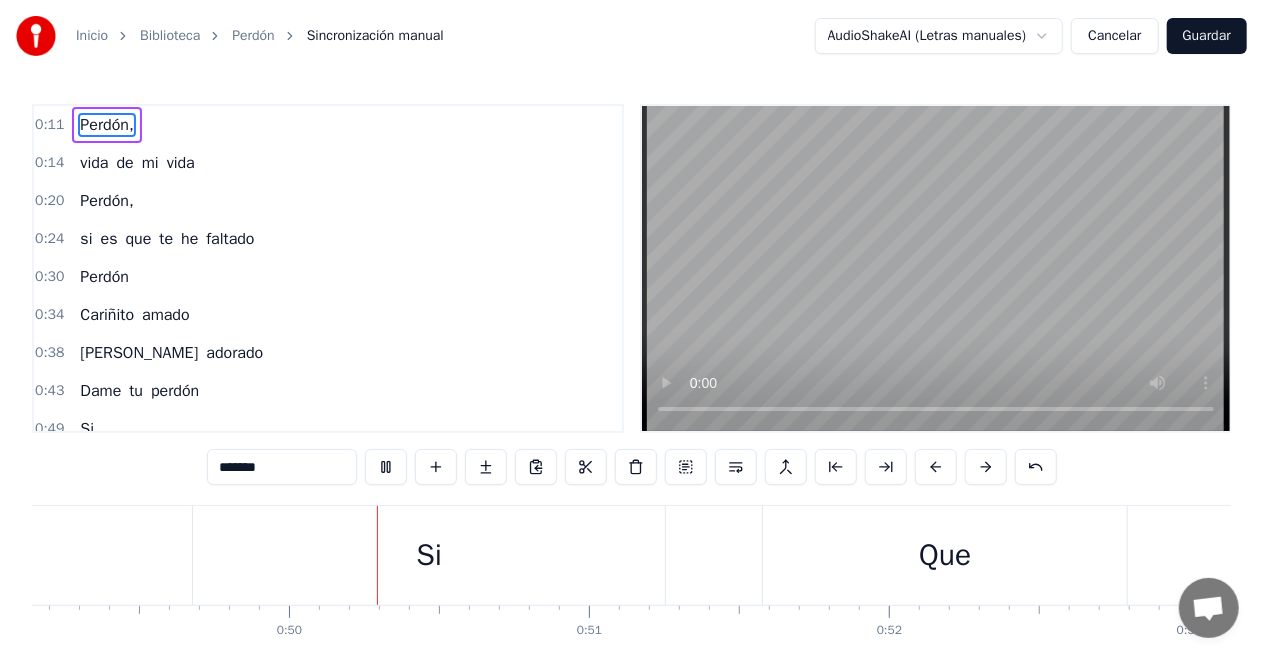 scroll, scrollTop: 0, scrollLeft: 14773, axis: horizontal 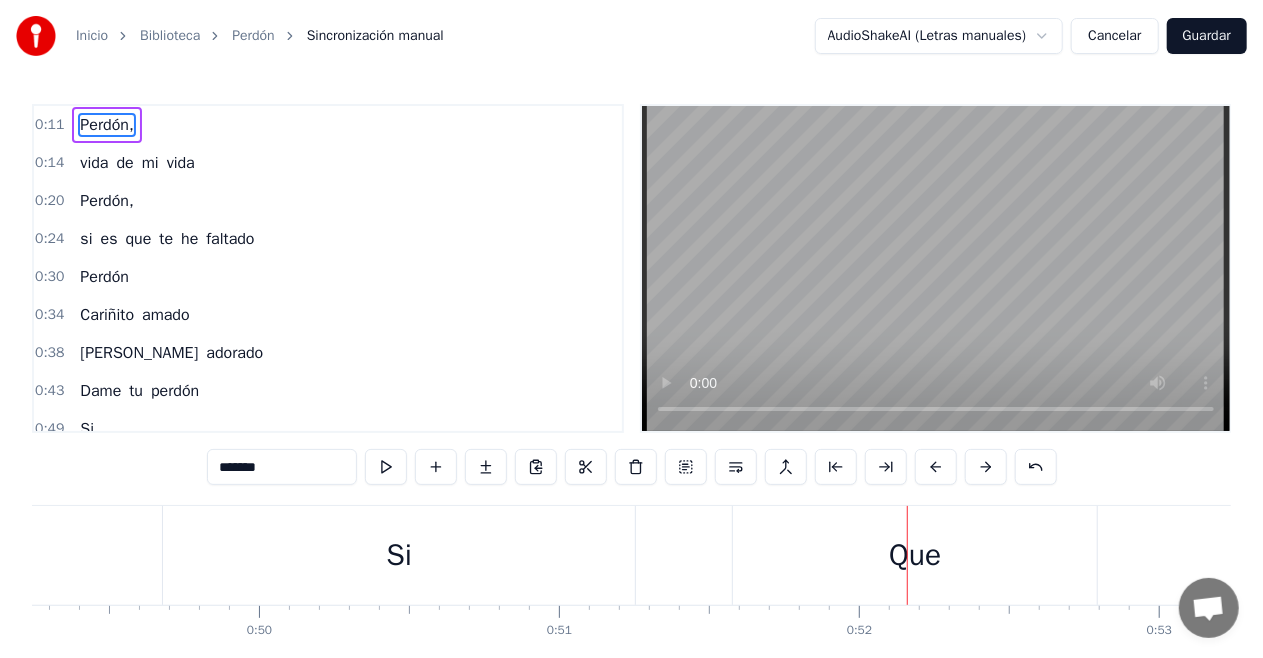 click on "Que" at bounding box center (915, 555) 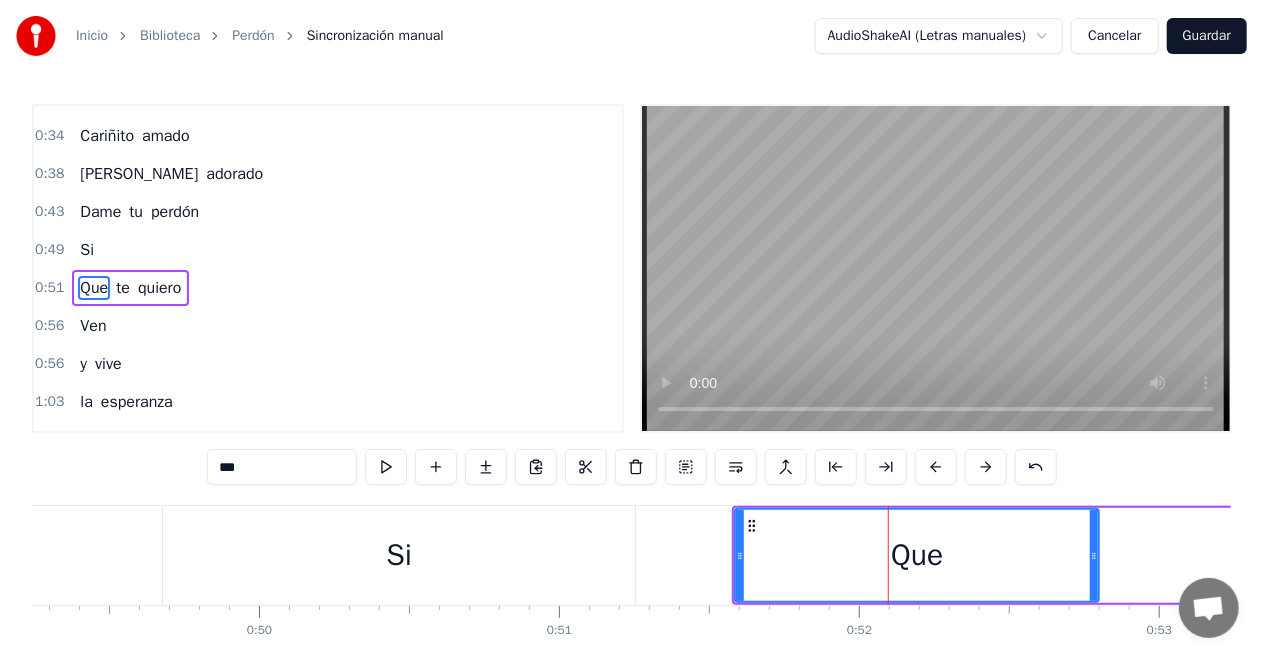 scroll, scrollTop: 192, scrollLeft: 0, axis: vertical 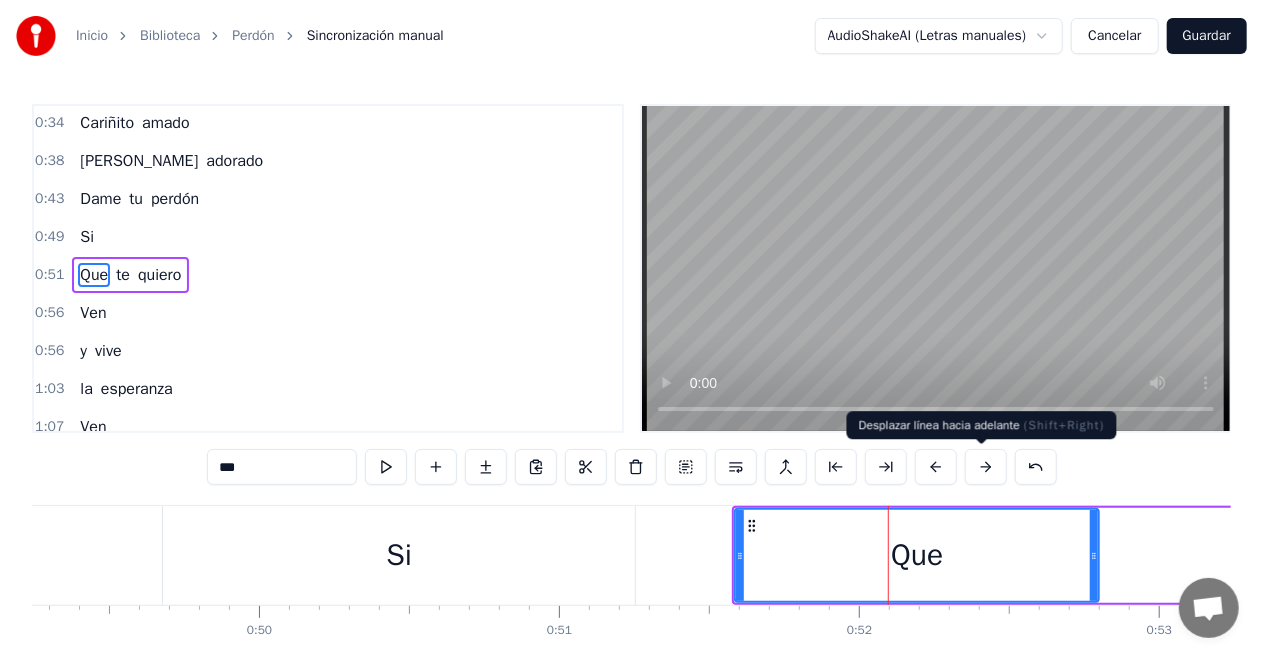 click at bounding box center (986, 467) 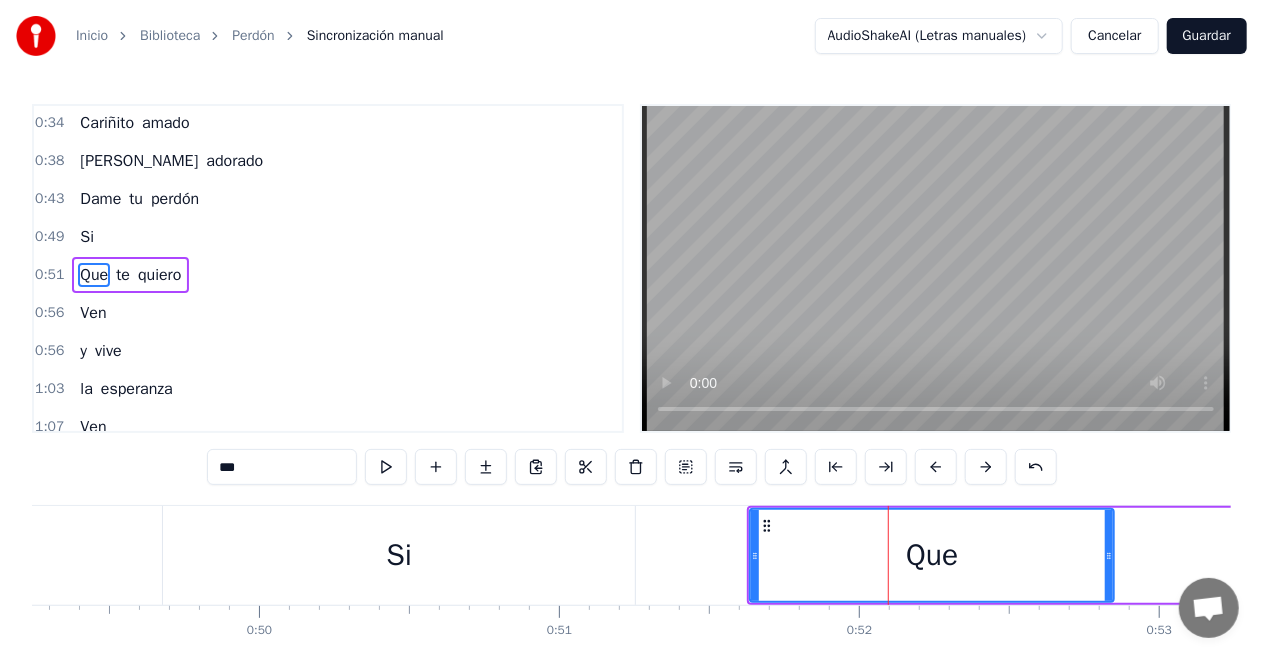 click at bounding box center [986, 467] 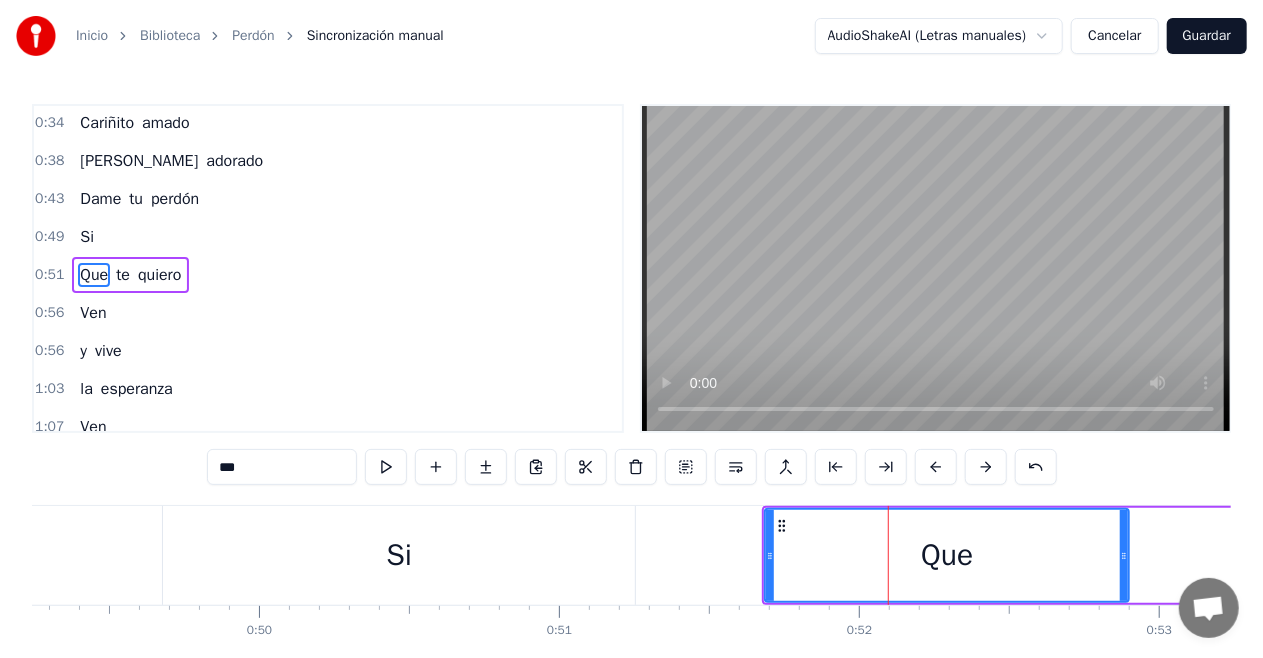 click at bounding box center (986, 467) 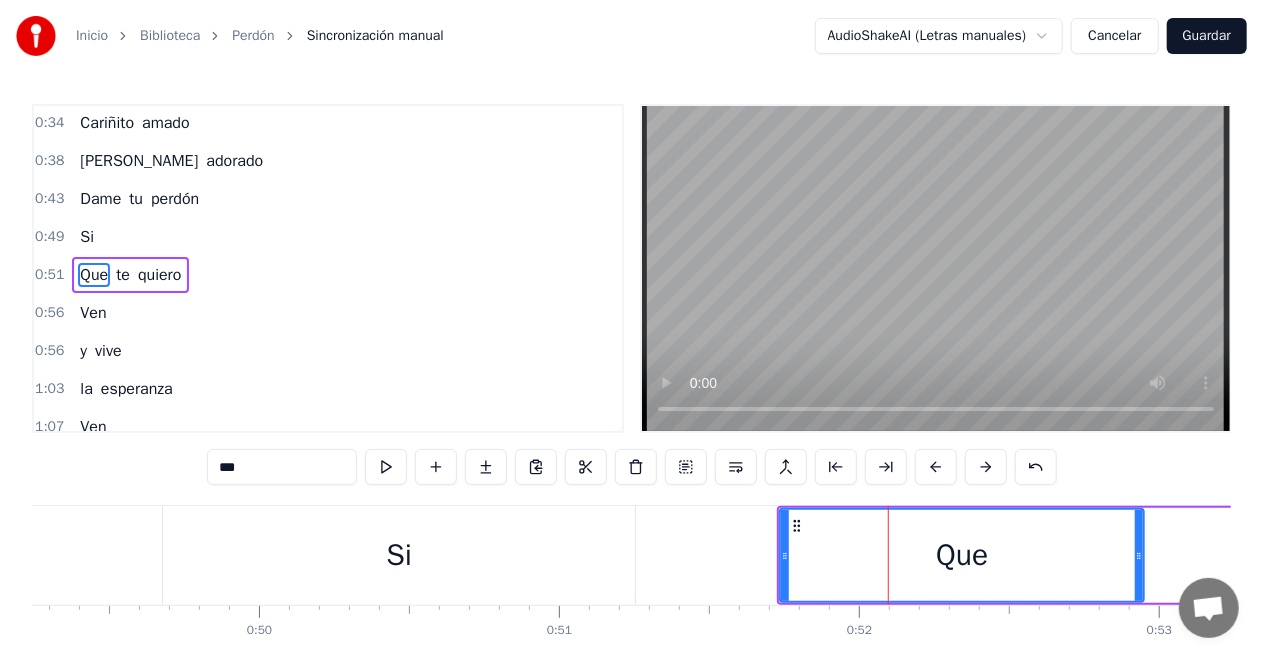 click at bounding box center [986, 467] 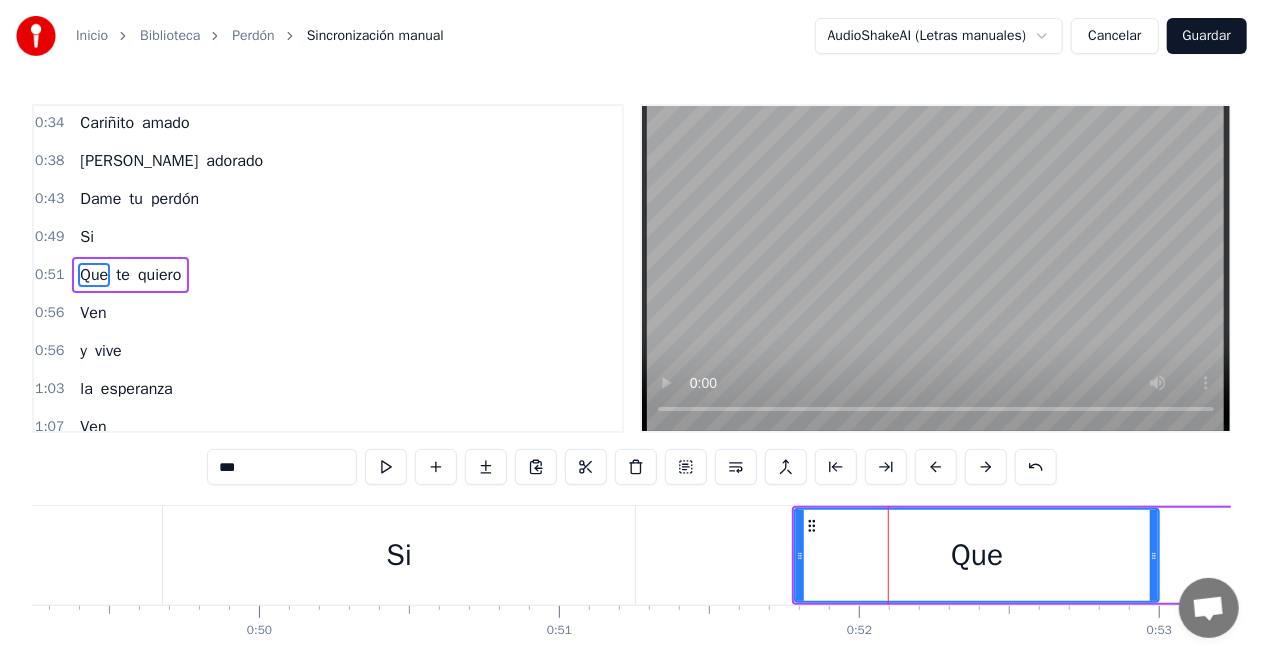 click at bounding box center [986, 467] 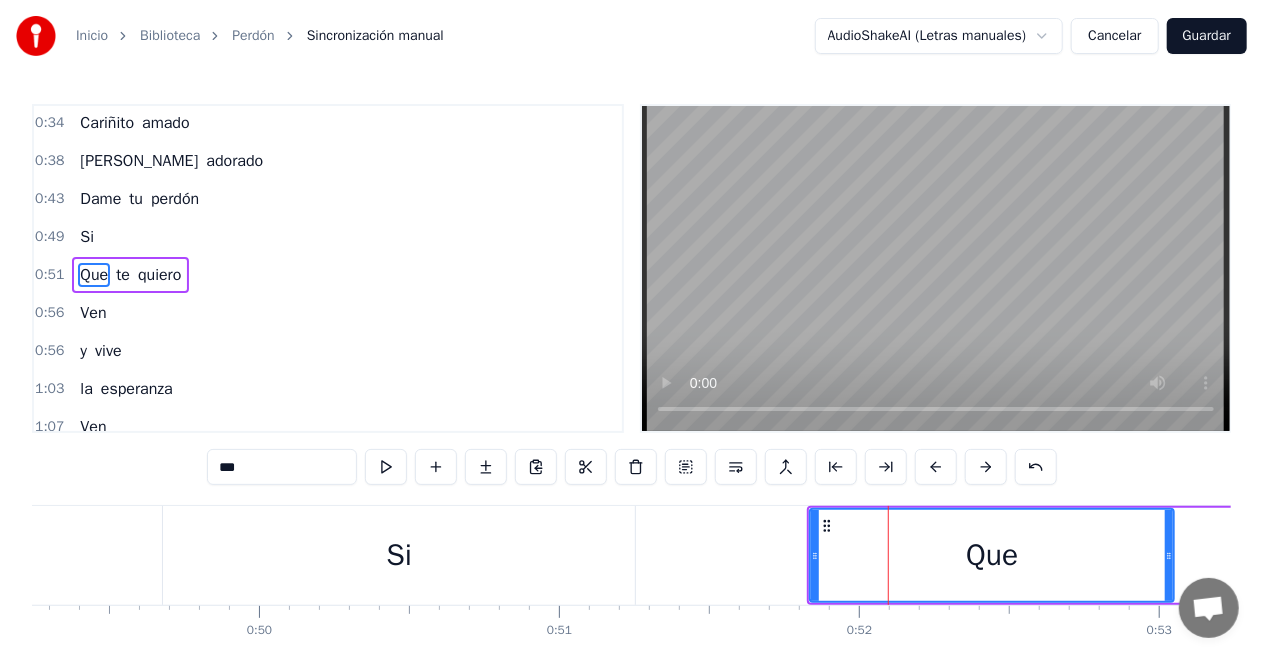 click on "0:11 Perdón, 0:14 vida de mi vida 0:20 Perdón, 0:24 si es que te he faltado 0:30 Perdón 0:34 Cariñito amado 0:38 [PERSON_NAME] 0:43 Dame tu perdón 0:49 Si 0:51 Que te quiero 0:56 Ven 0:56 y vive 1:03 la esperanza 1:07 Ven 1:10 Dame la dicha 1:13 que se alcanza con un poco de amor 1:16 Que es todo lo que ansía, 1:19 que es todo lo que ansía 1:21 mi pobre corazón 1:35 Jamás habrá quien separe 1:45 Amor de tu amor el mío 1:54 Porque tu cariño ansío 2:02 Es el amor mío 2:07 Que pide tu perdón 2:13 Sí, 2:15 que te quiero 2:19 Ven 2:25 y vive 2:27 la esperanza 2:31 Ven, 2:34 dame la dicha 2:36 que se alcanza con un poco de amor 2:40 Que es todo lo que ansía, 2:43 que es todo lo que ansía 2:44 Mi pobre corazón *** Perdón, vida de mi vida Perdón, si es que te he faltado Perdón Cariñito [PERSON_NAME] adorado Dame tu perdón Si Que te quiero Ven y vive la esperanza Ven Dame la dicha que se alcanza con un poco de amor Que es todo lo que ansía, que es todo lo que ansía mi pobre corazón Jamás de" at bounding box center [631, 405] 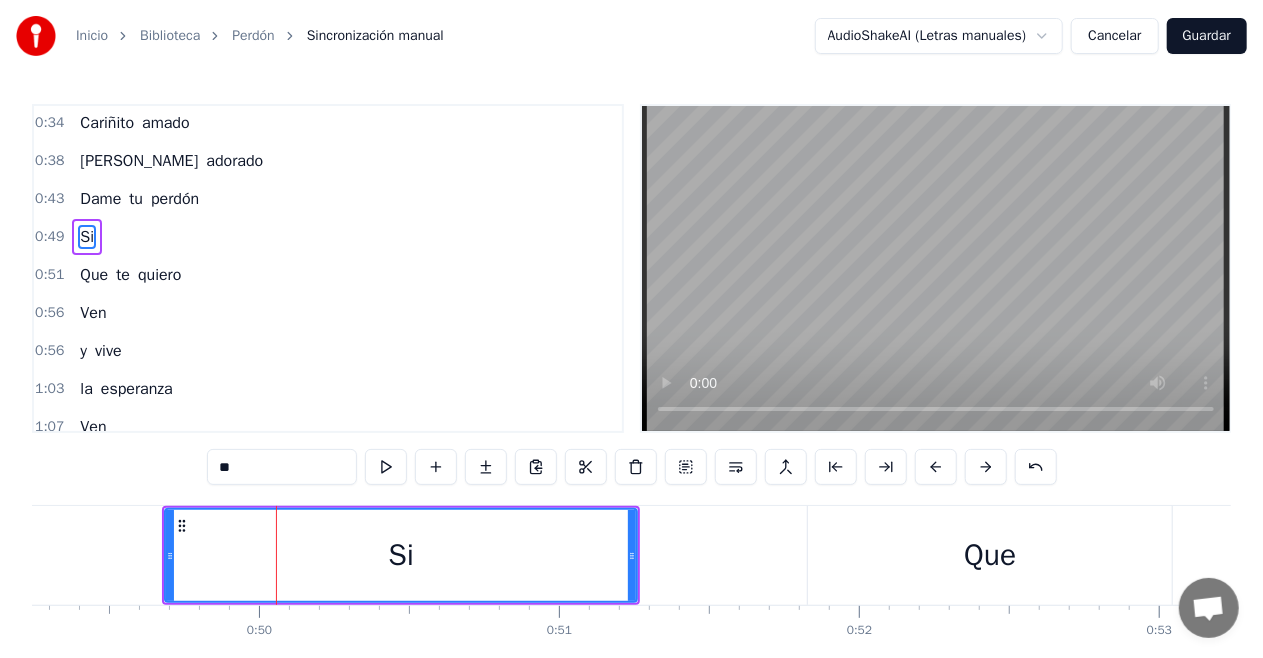 scroll, scrollTop: 154, scrollLeft: 0, axis: vertical 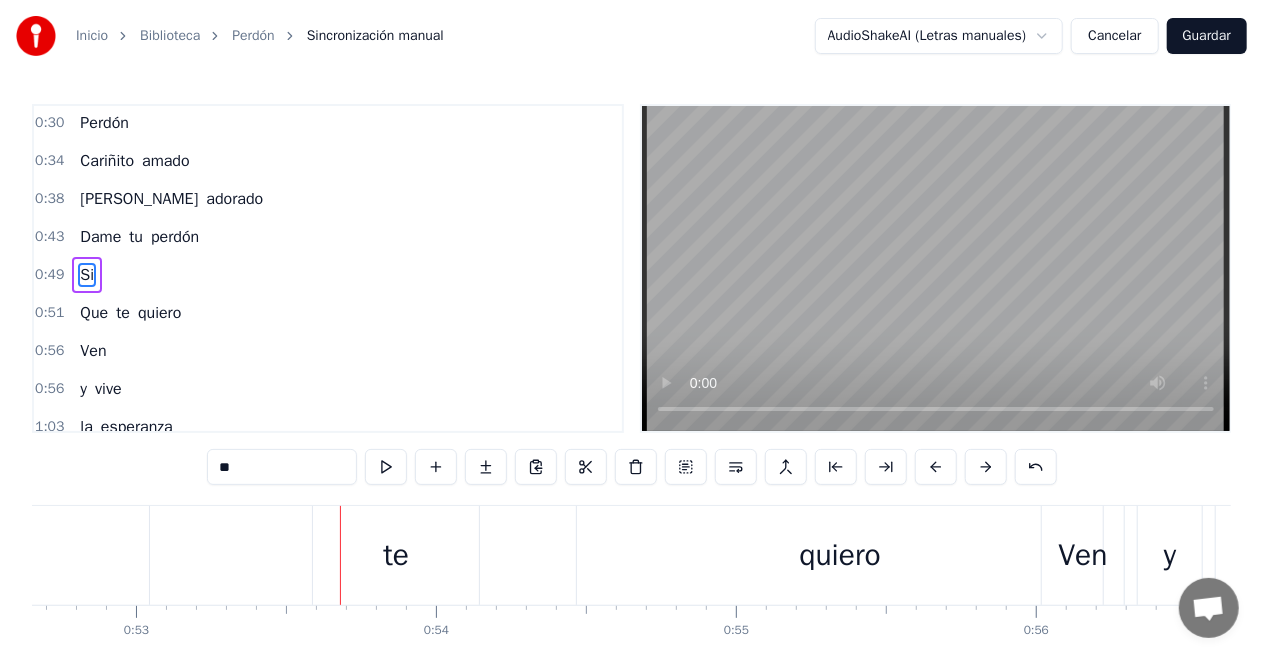 click on "Que" at bounding box center [-33, 555] 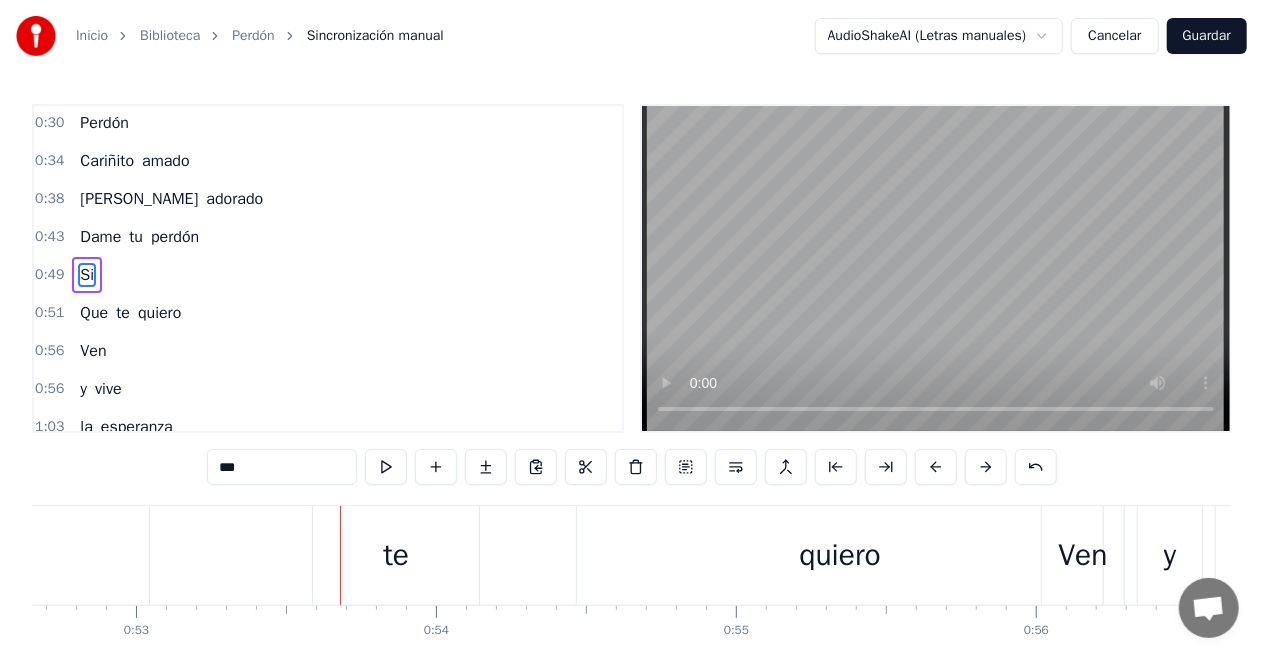 scroll, scrollTop: 192, scrollLeft: 0, axis: vertical 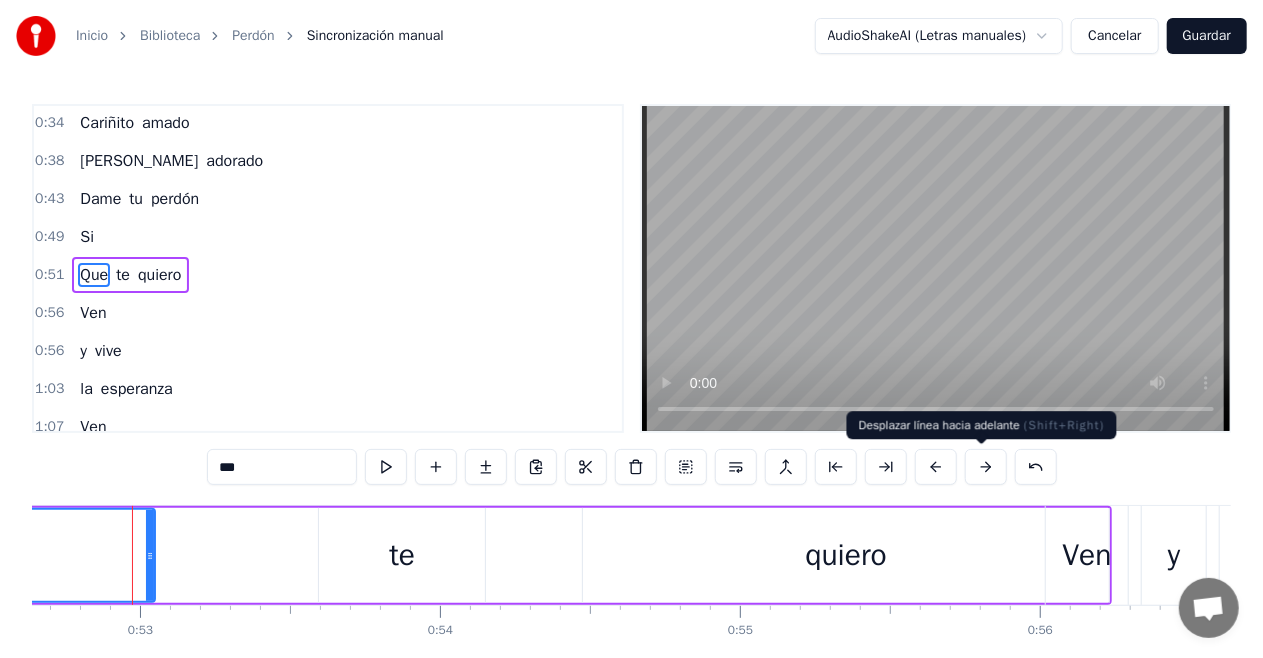 click at bounding box center (986, 467) 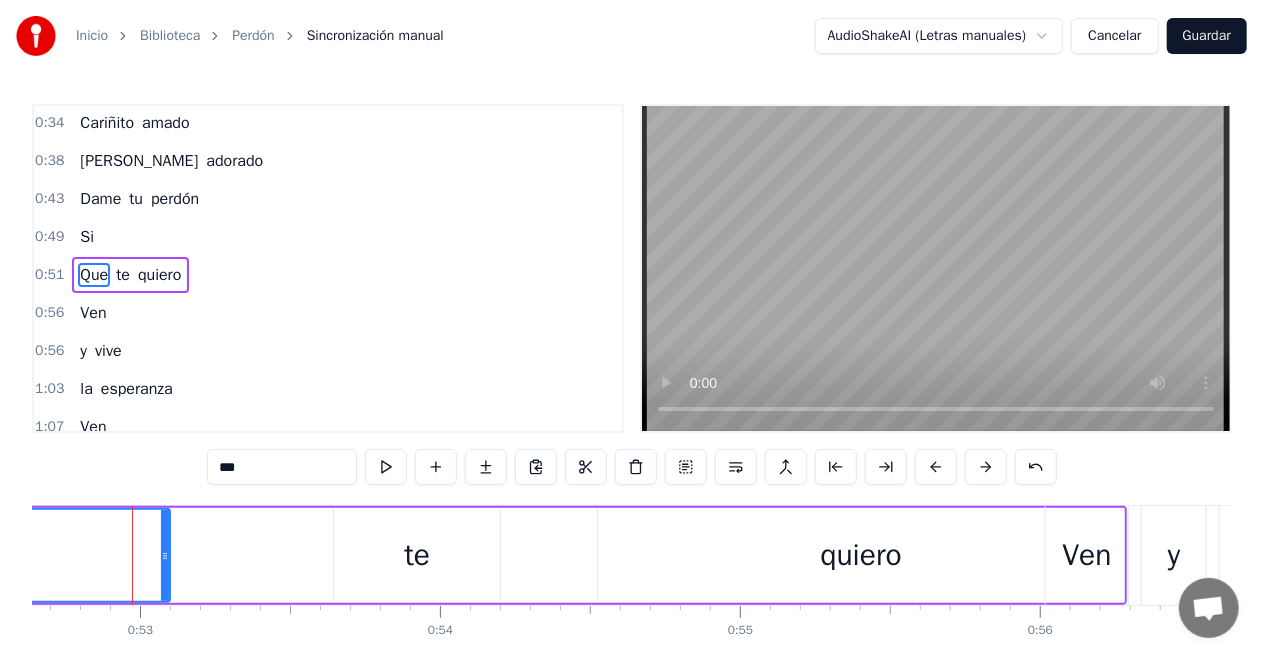 click at bounding box center (986, 467) 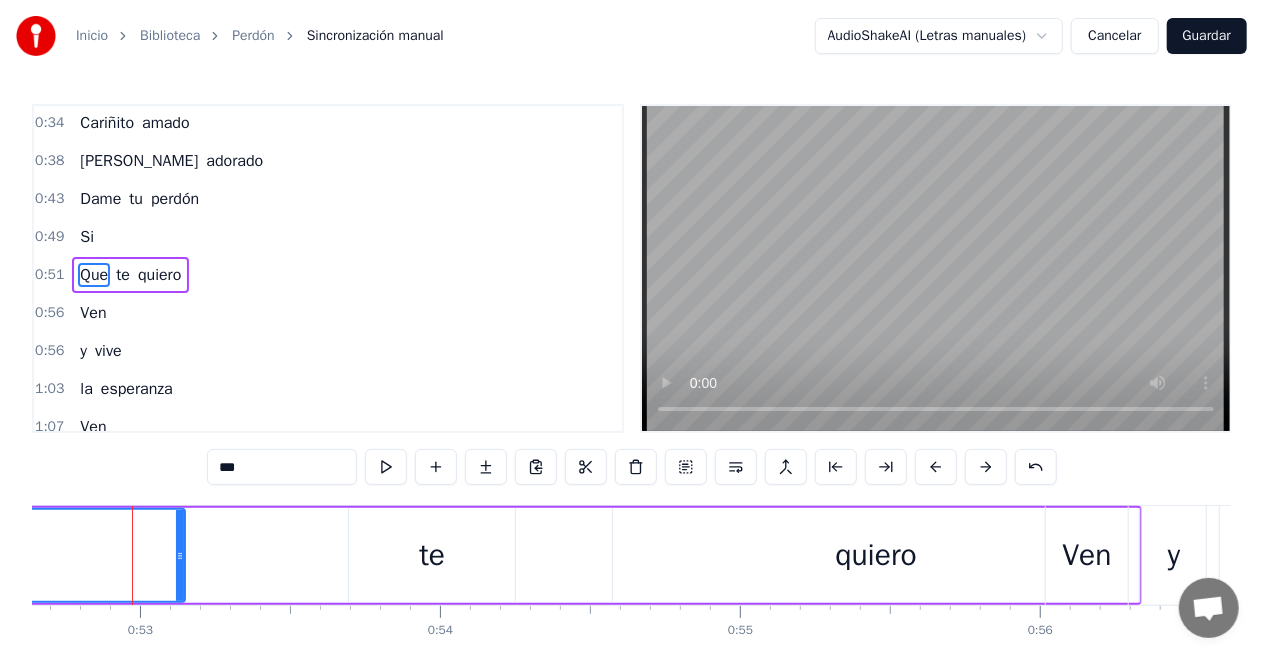 click at bounding box center [986, 467] 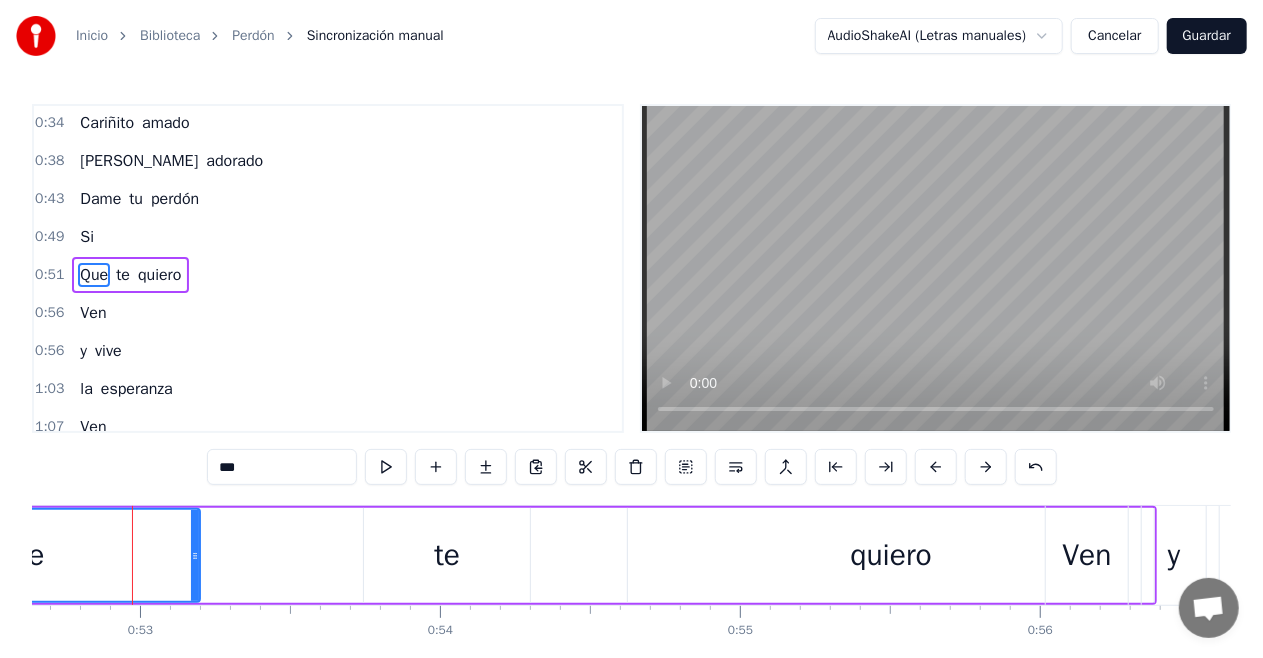 click at bounding box center [986, 467] 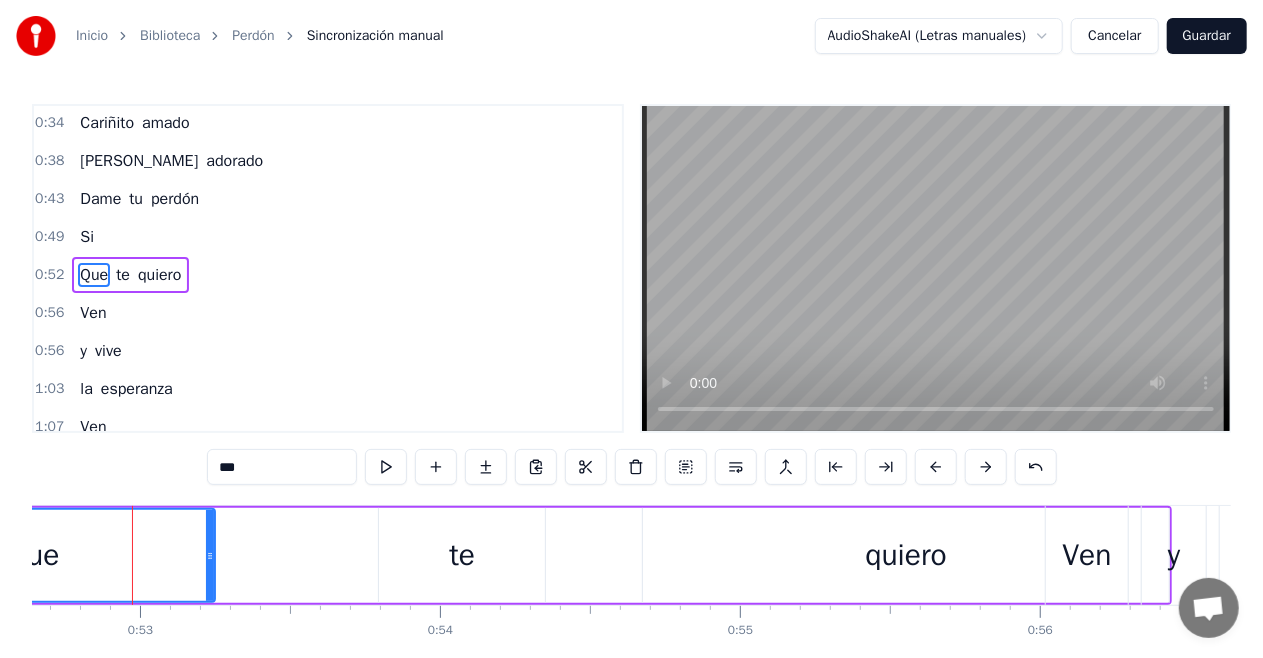 click at bounding box center (986, 467) 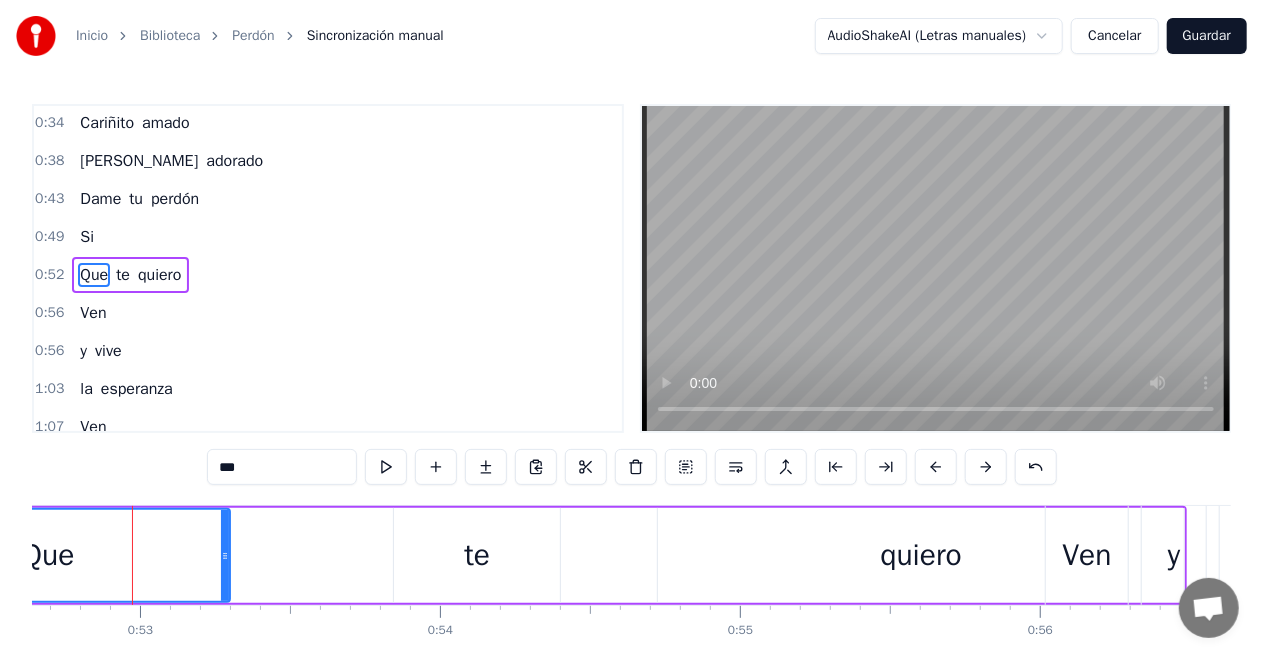 click at bounding box center [986, 467] 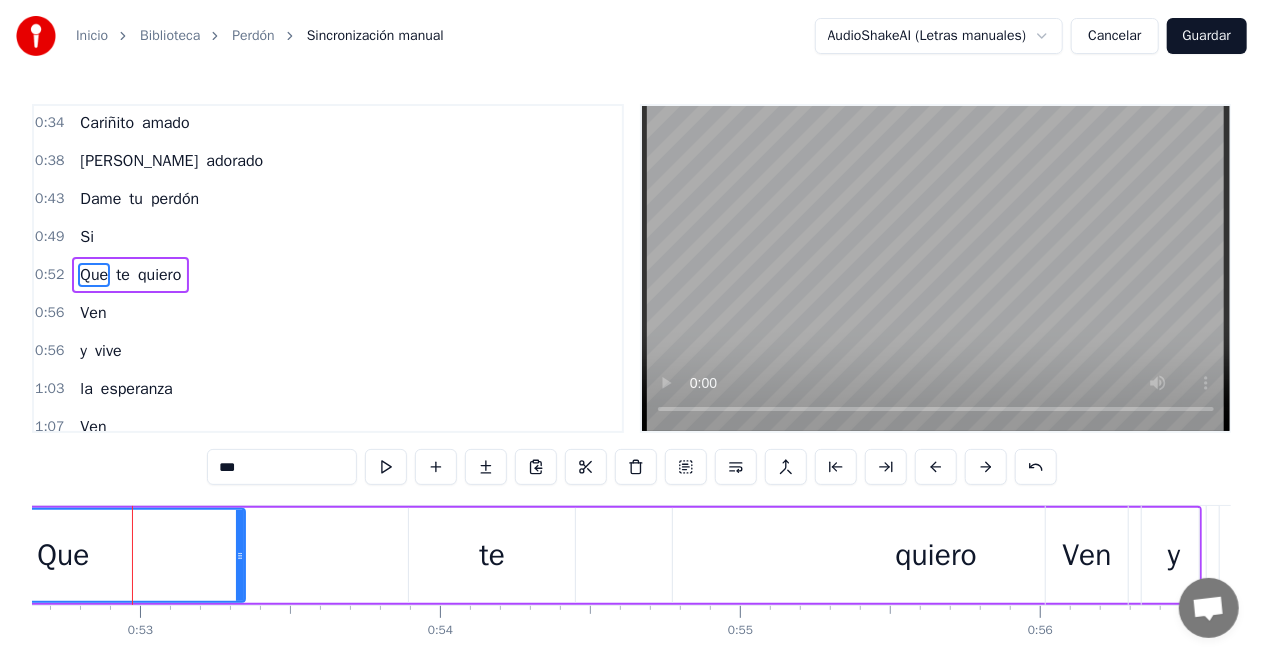 click on "Que" at bounding box center [63, 555] 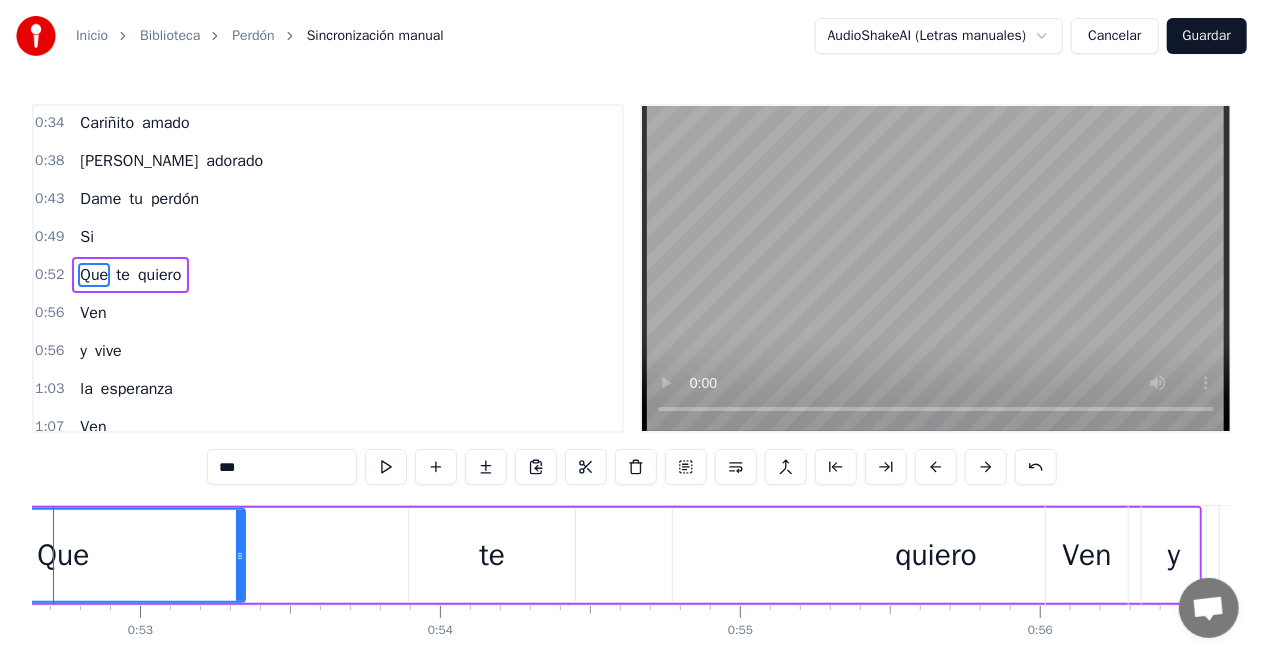 scroll, scrollTop: 0, scrollLeft: 15713, axis: horizontal 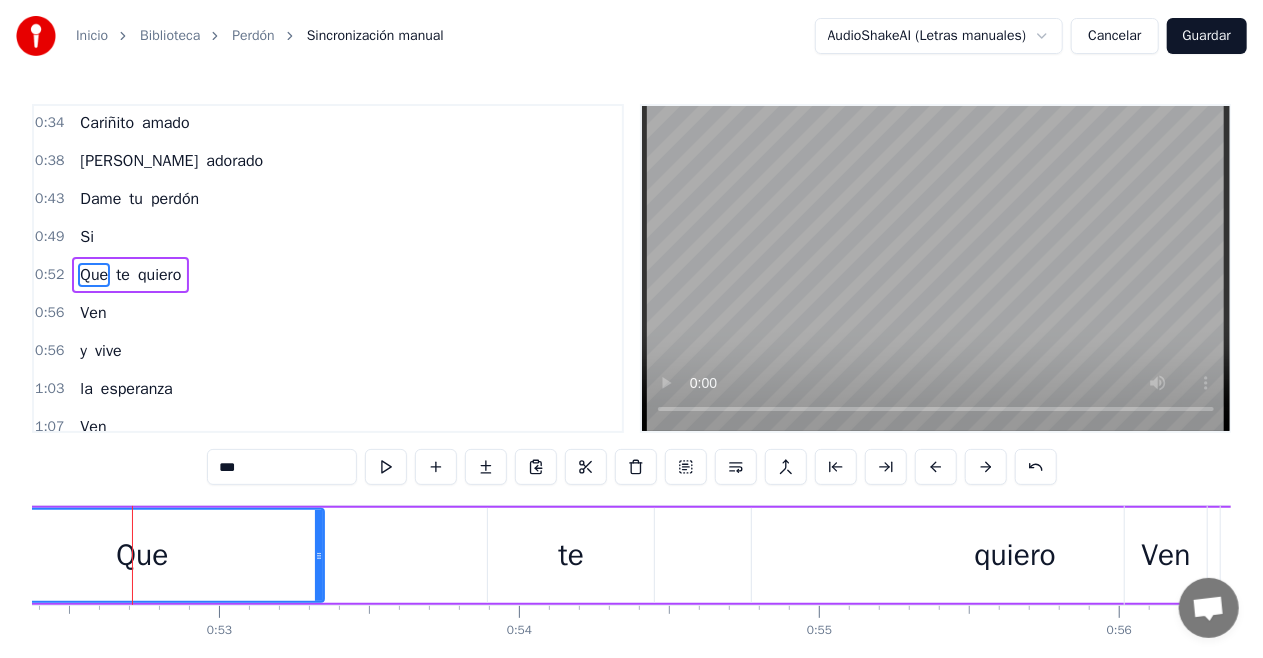 click on "Que" at bounding box center [142, 555] 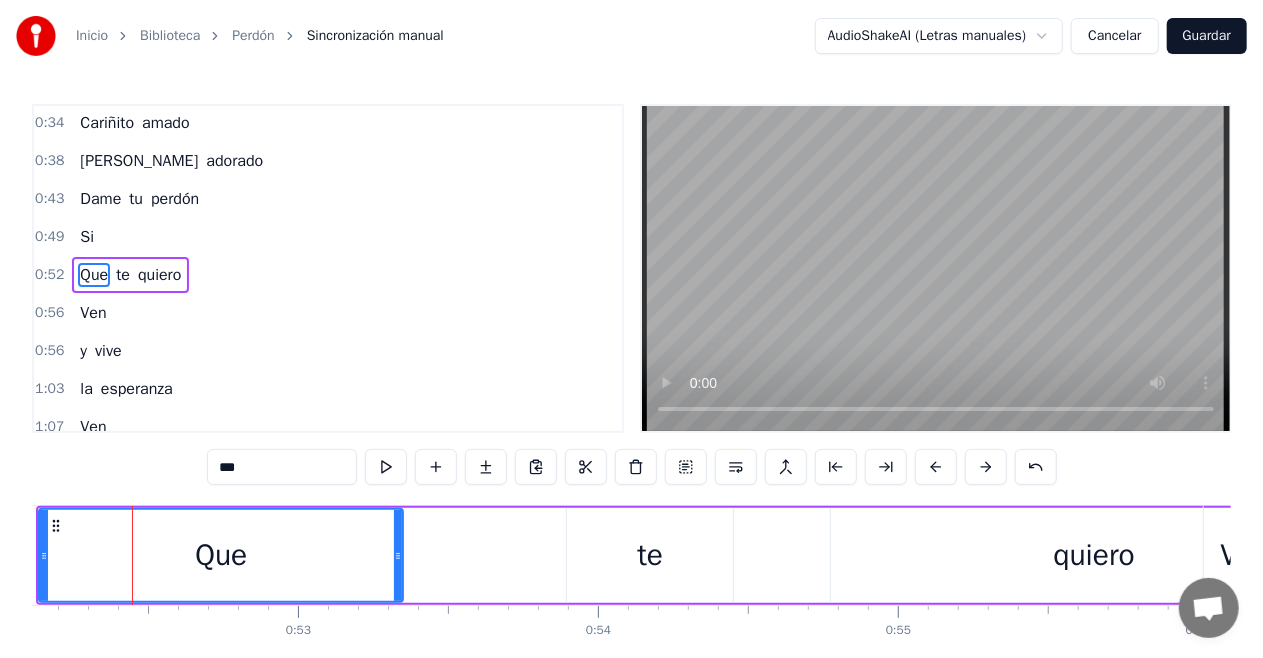 click on "Que" at bounding box center (221, 555) 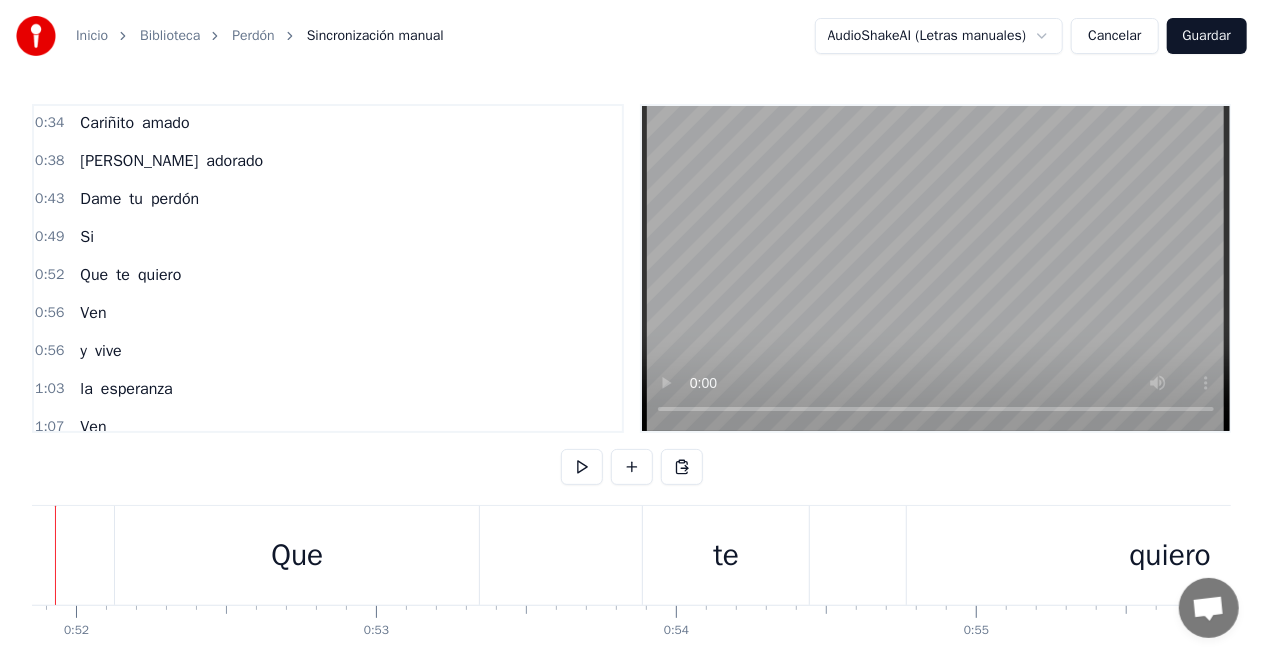 scroll, scrollTop: 0, scrollLeft: 15479, axis: horizontal 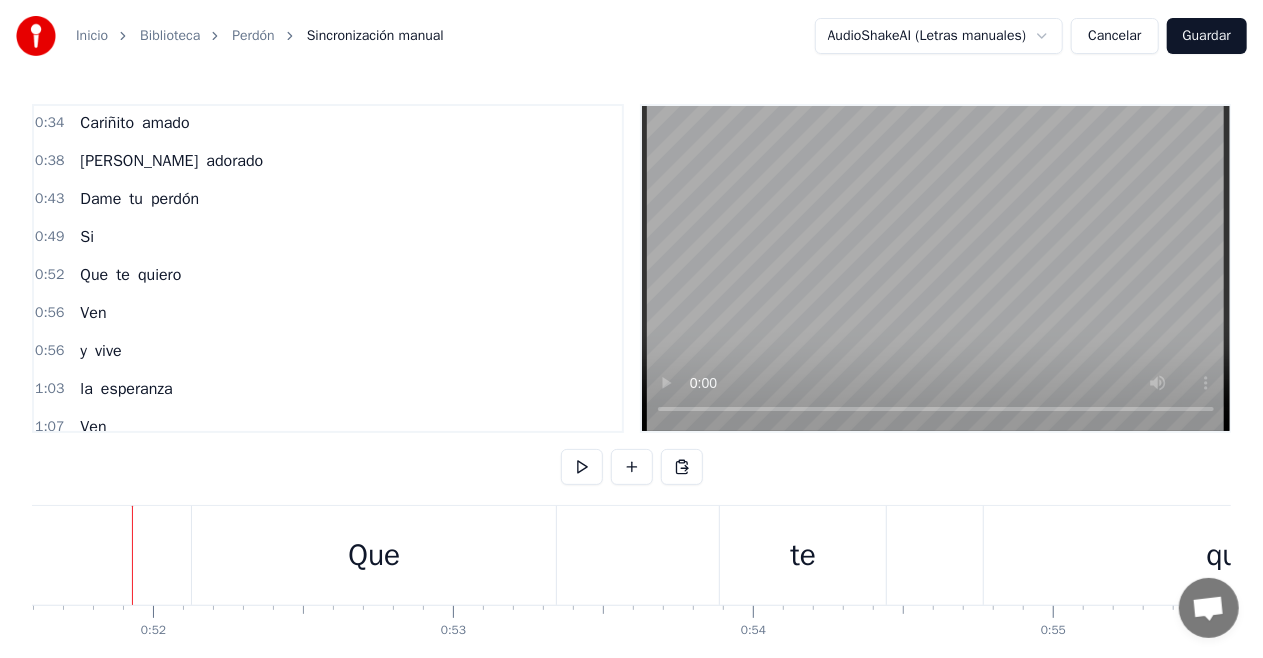 click at bounding box center [11253, 555] 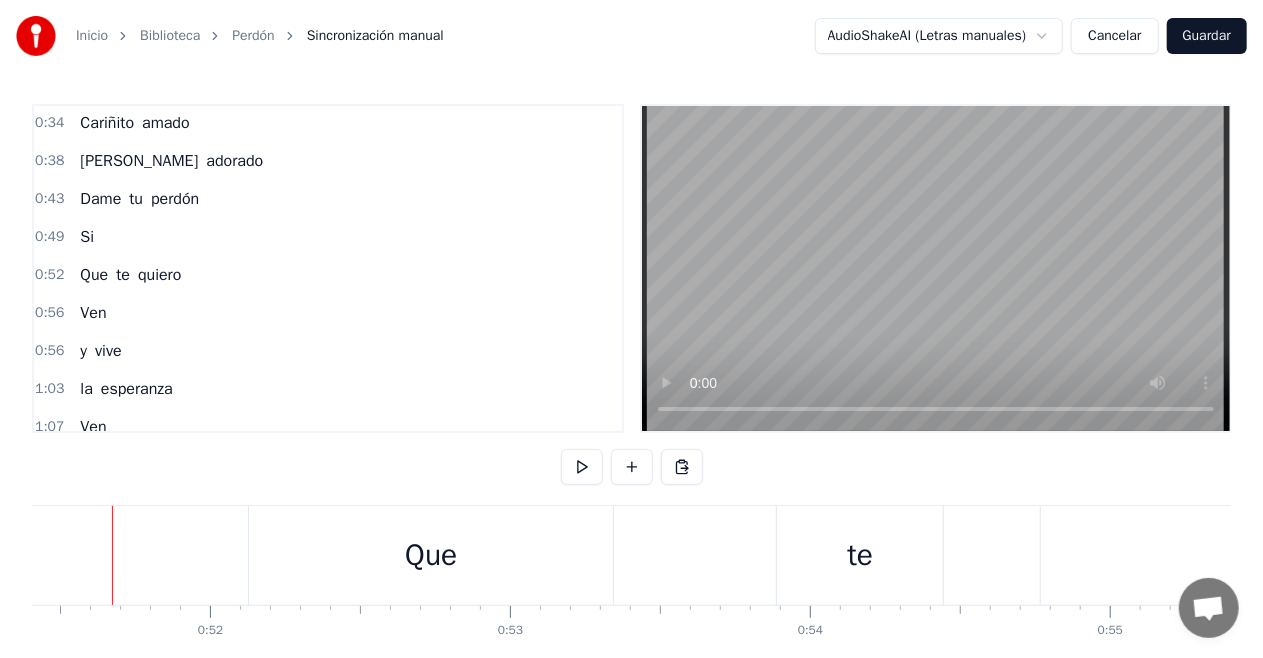 scroll, scrollTop: 0, scrollLeft: 15402, axis: horizontal 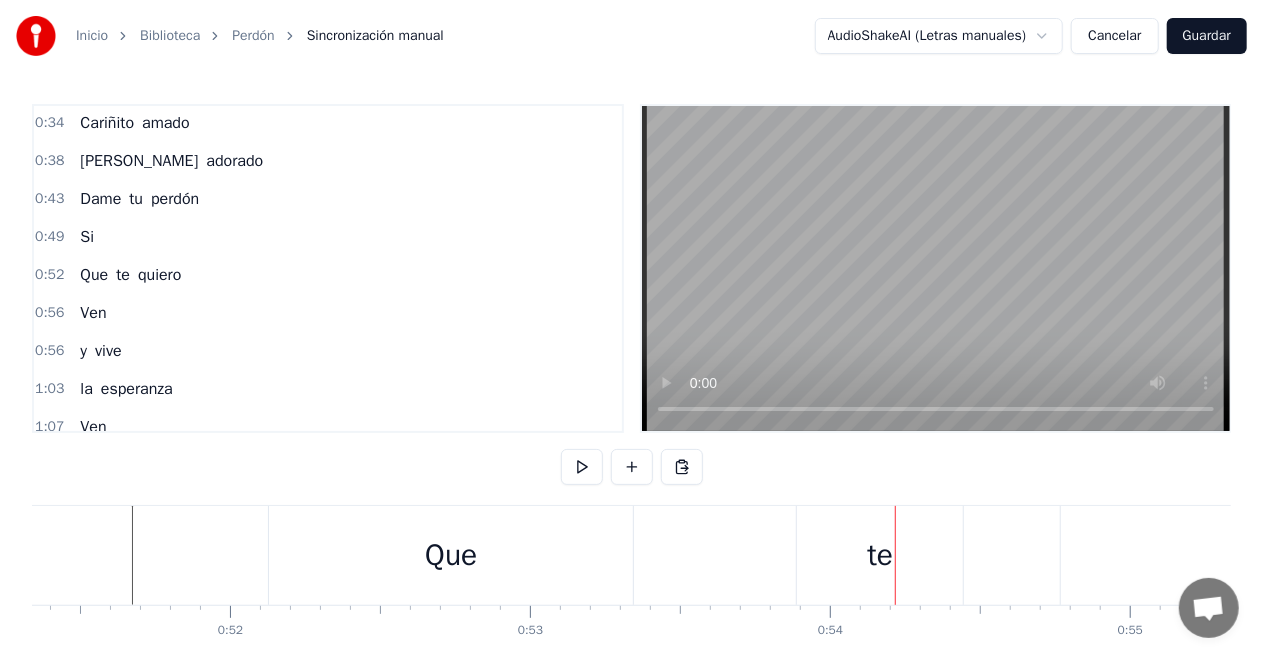 click on "Que" at bounding box center [451, 555] 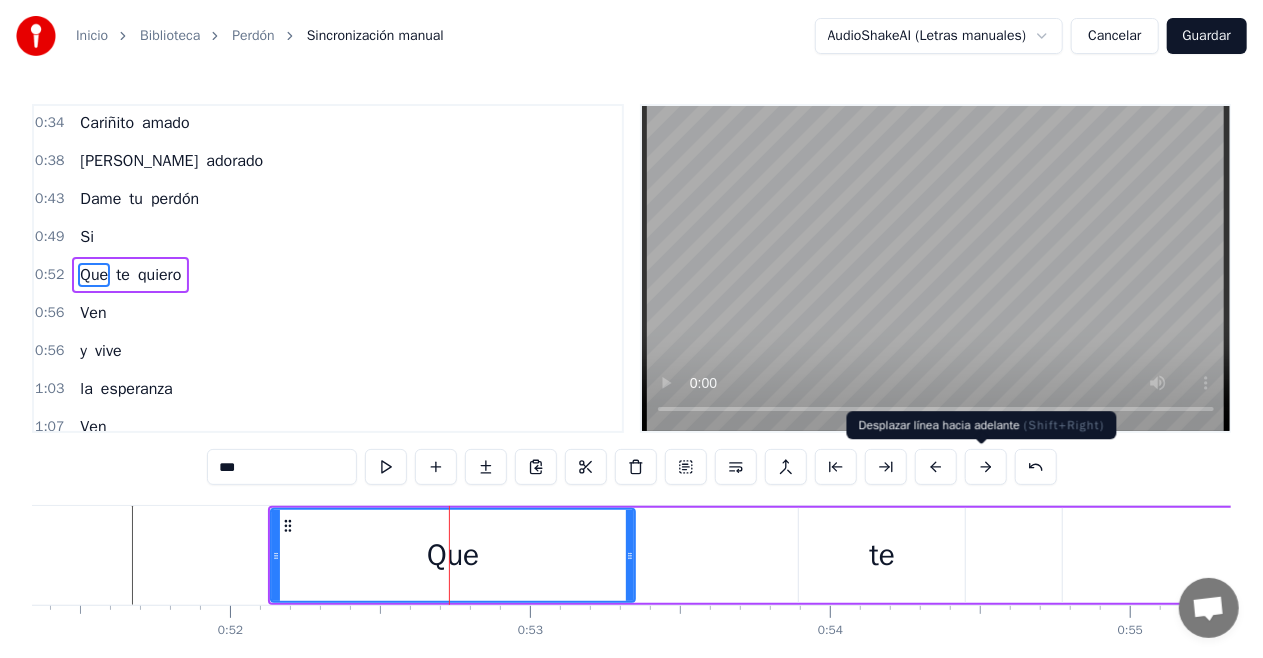 click at bounding box center [986, 467] 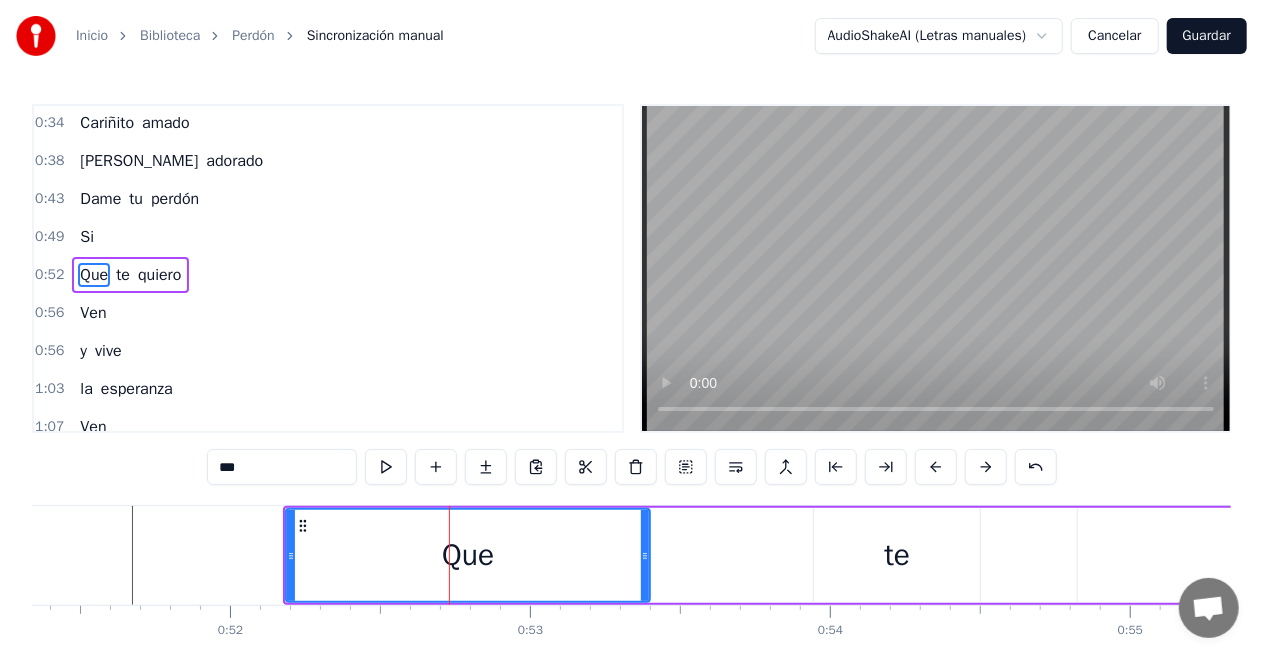 click at bounding box center (986, 467) 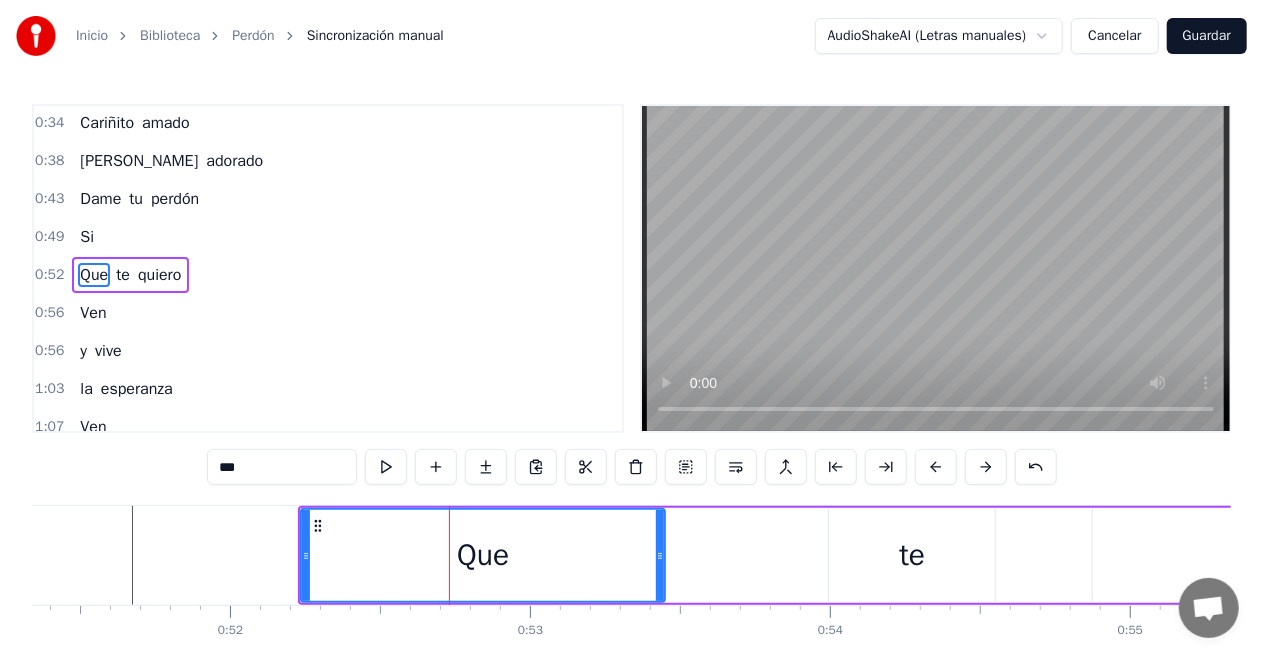 click at bounding box center (986, 467) 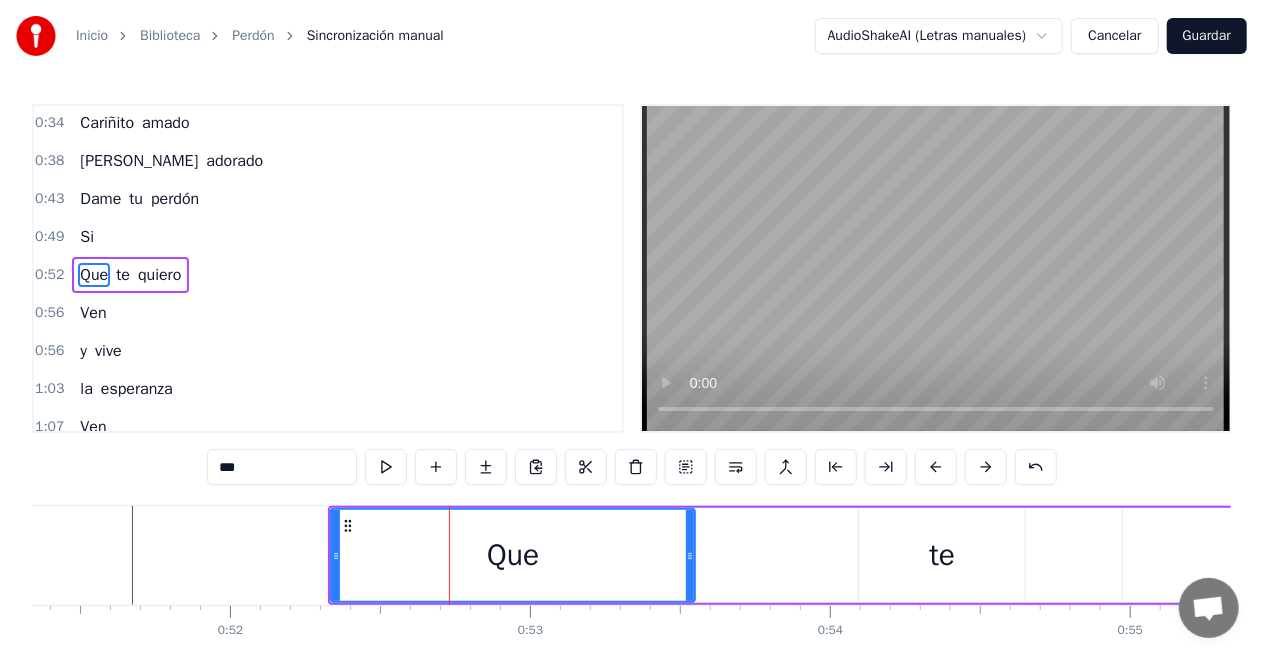 click at bounding box center (986, 467) 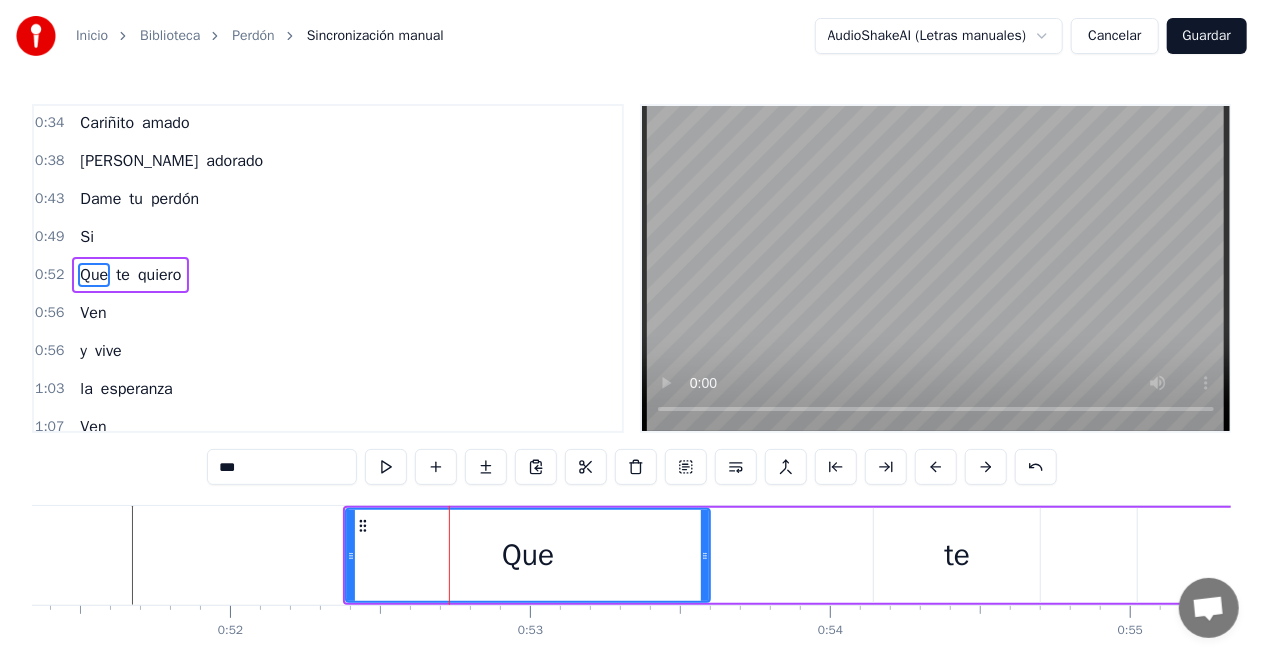 click at bounding box center [986, 467] 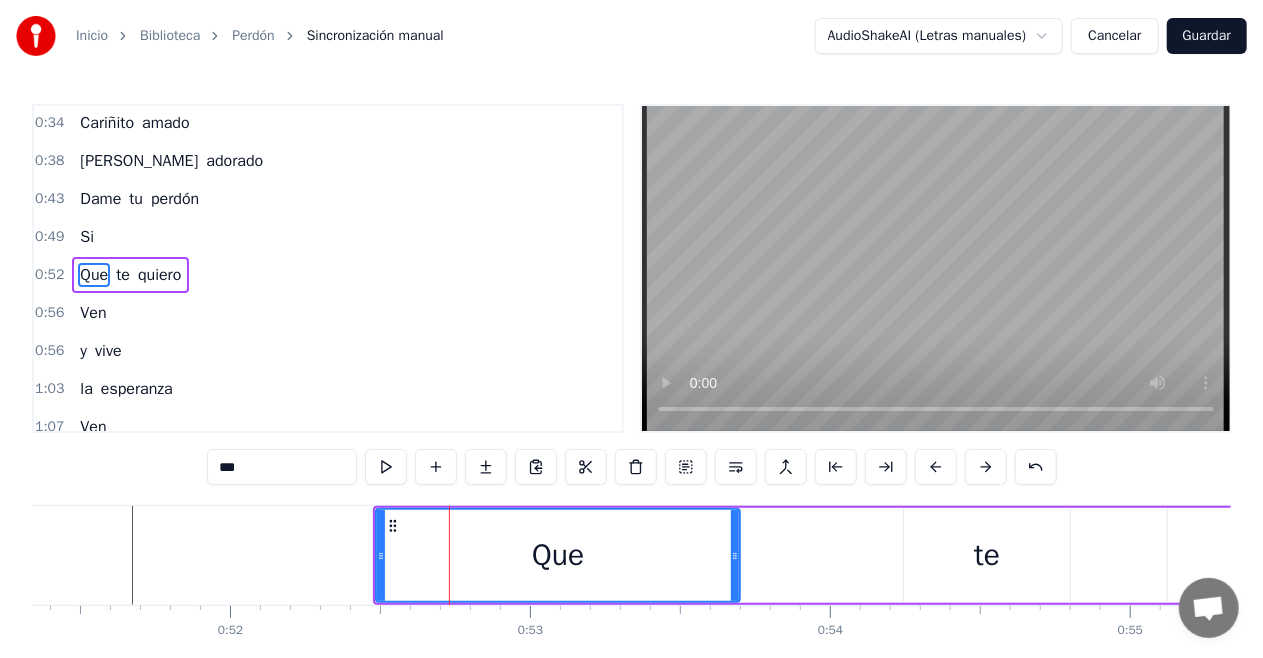click at bounding box center [986, 467] 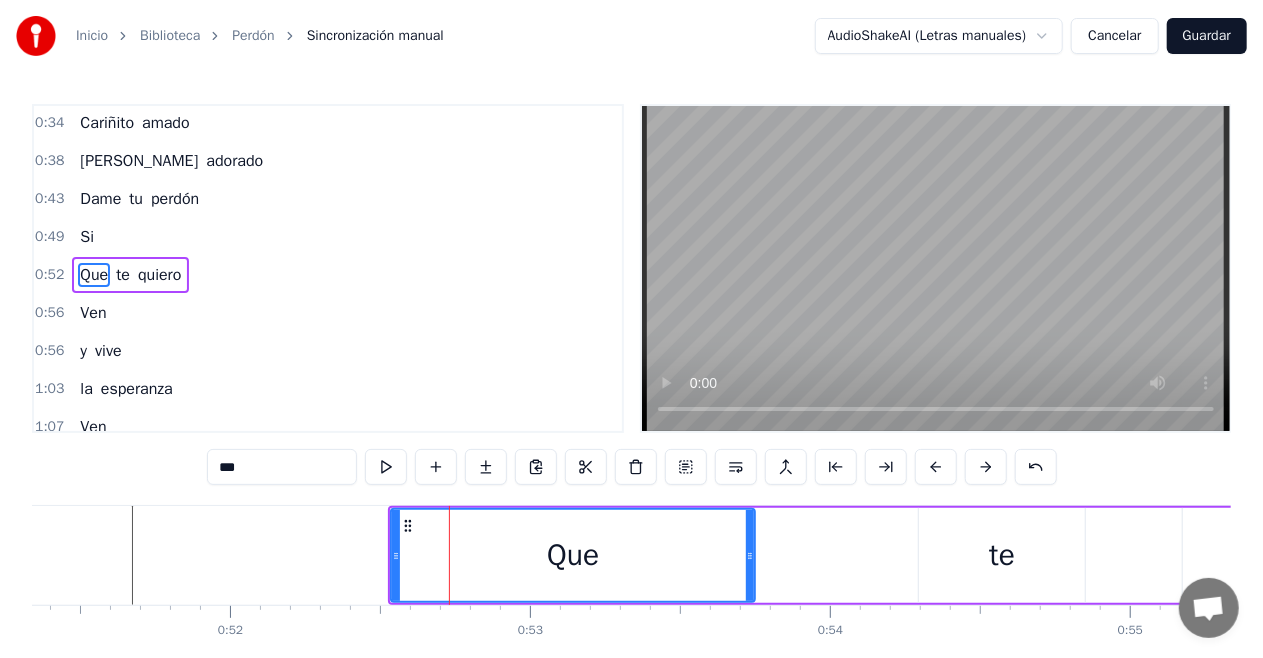 click at bounding box center (986, 467) 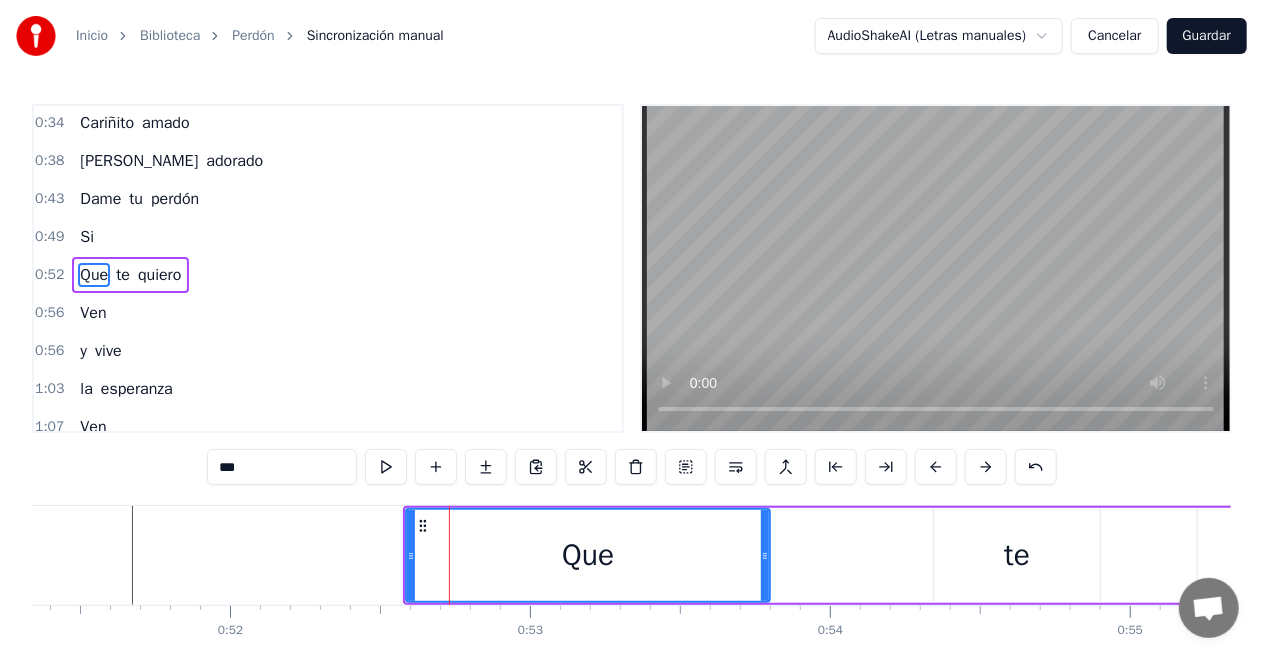 click at bounding box center [986, 467] 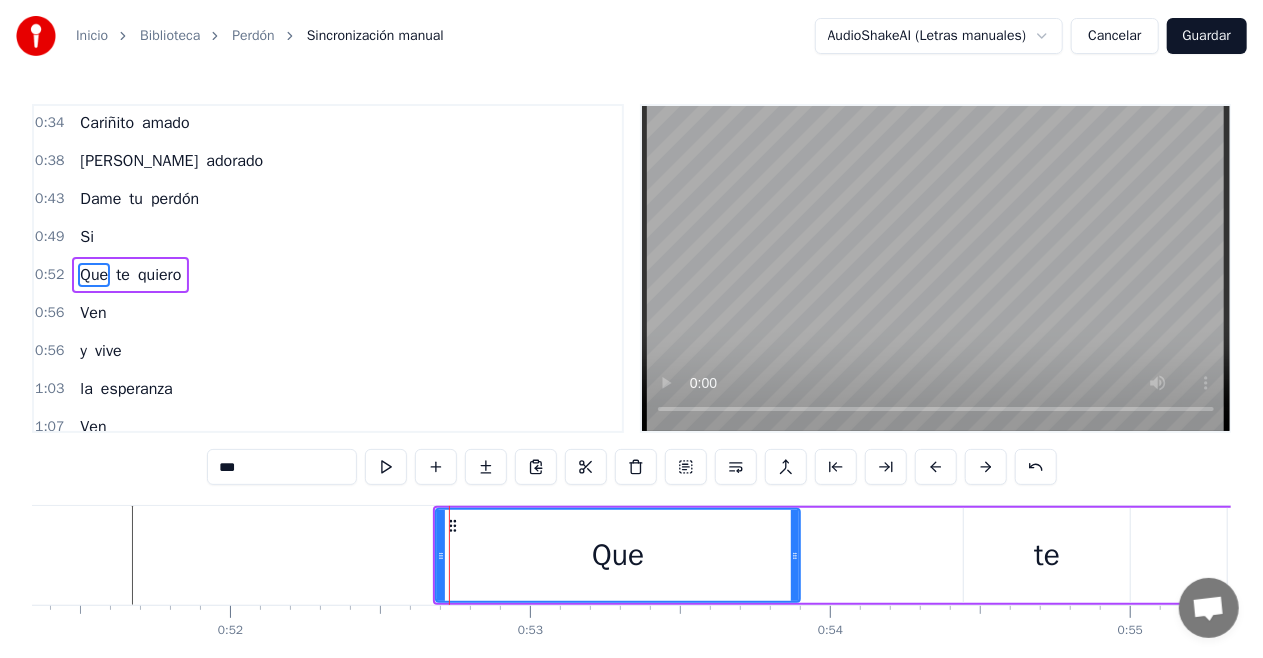 click at bounding box center (986, 467) 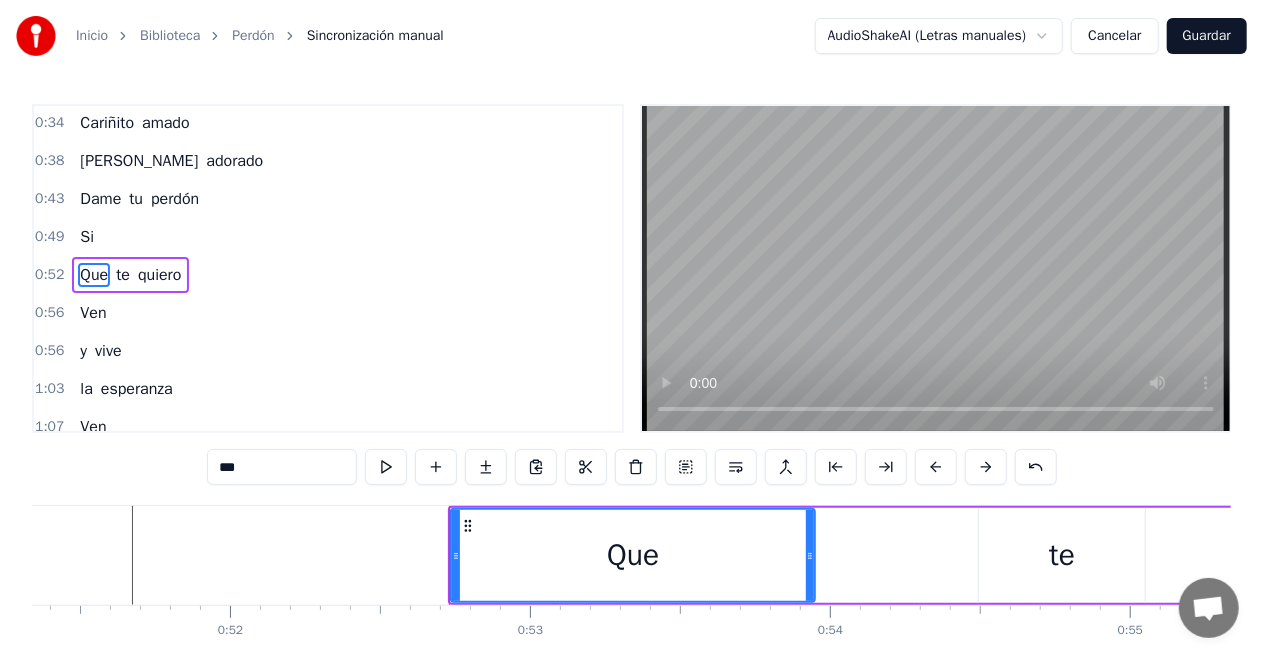 click at bounding box center [986, 467] 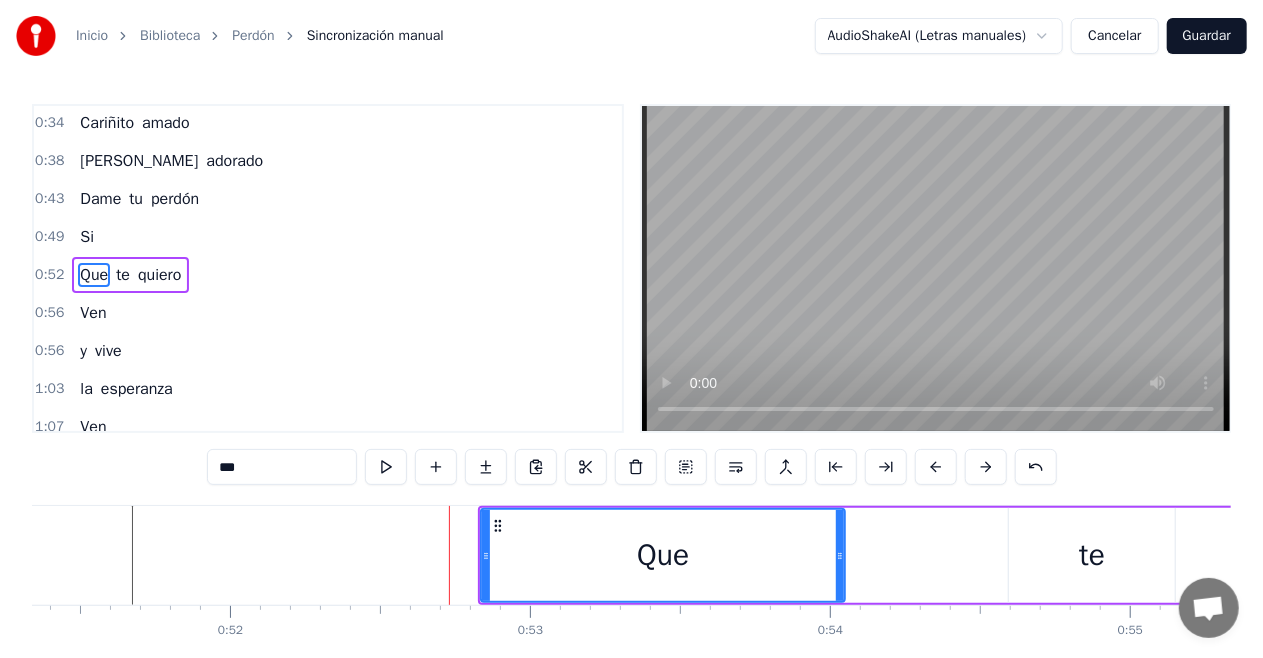 click at bounding box center (986, 467) 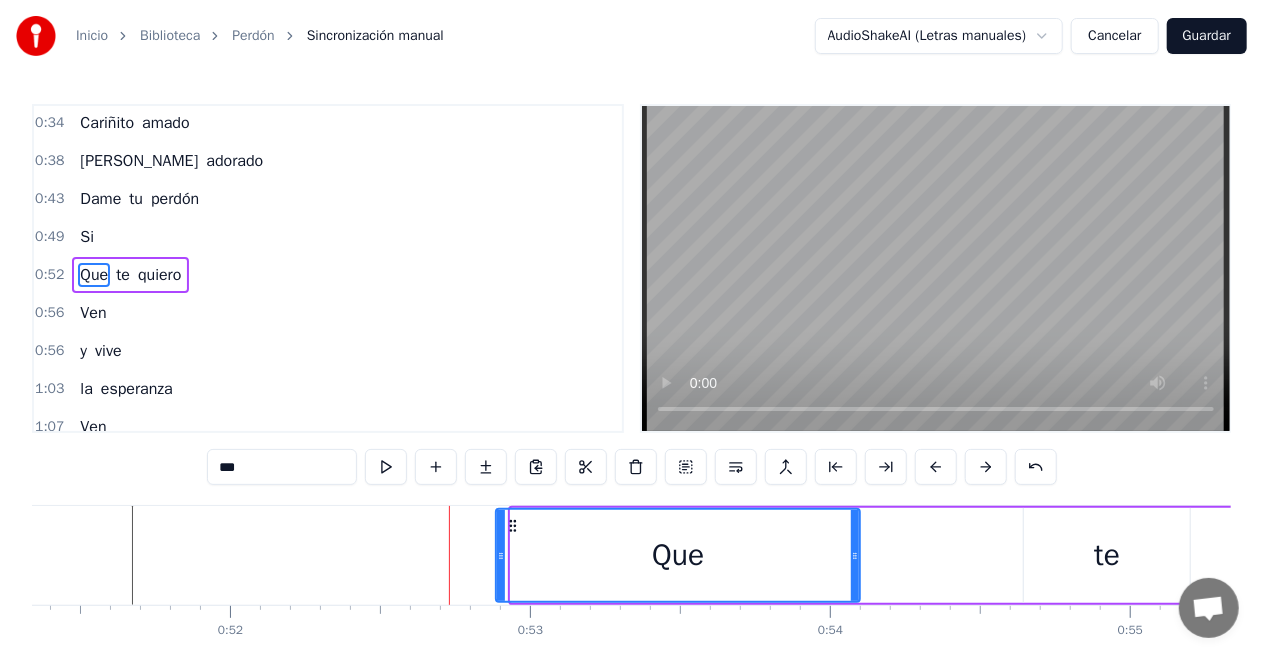 click at bounding box center (986, 467) 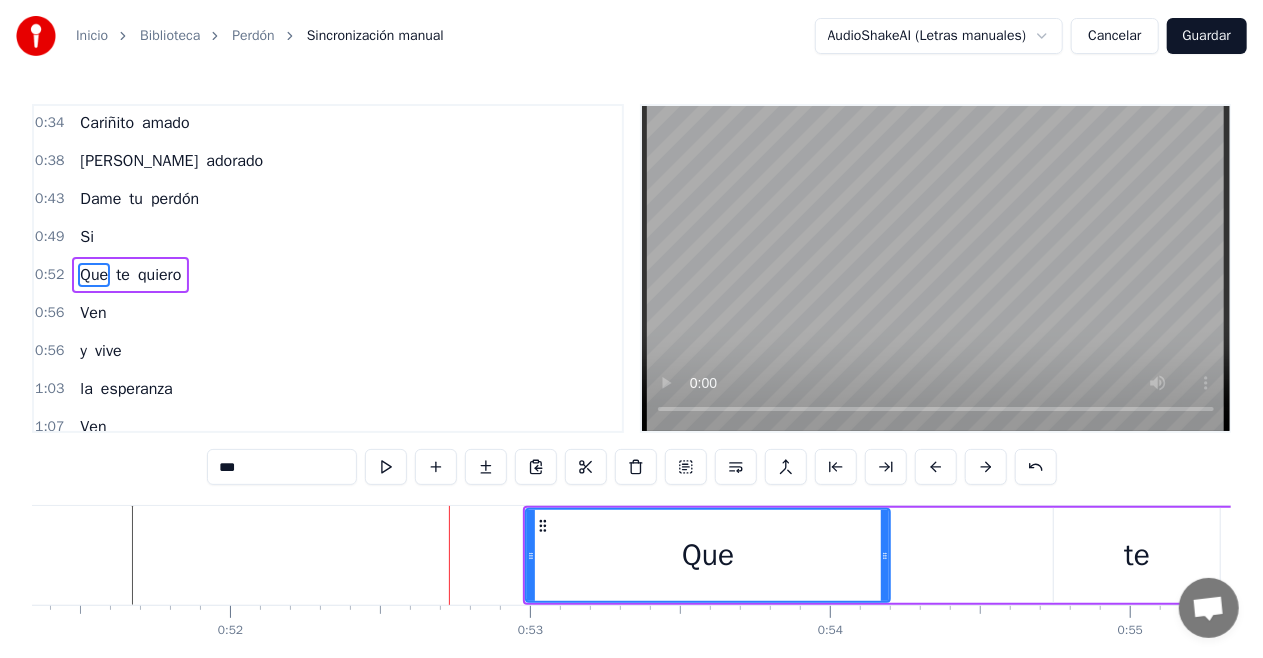 click at bounding box center (986, 467) 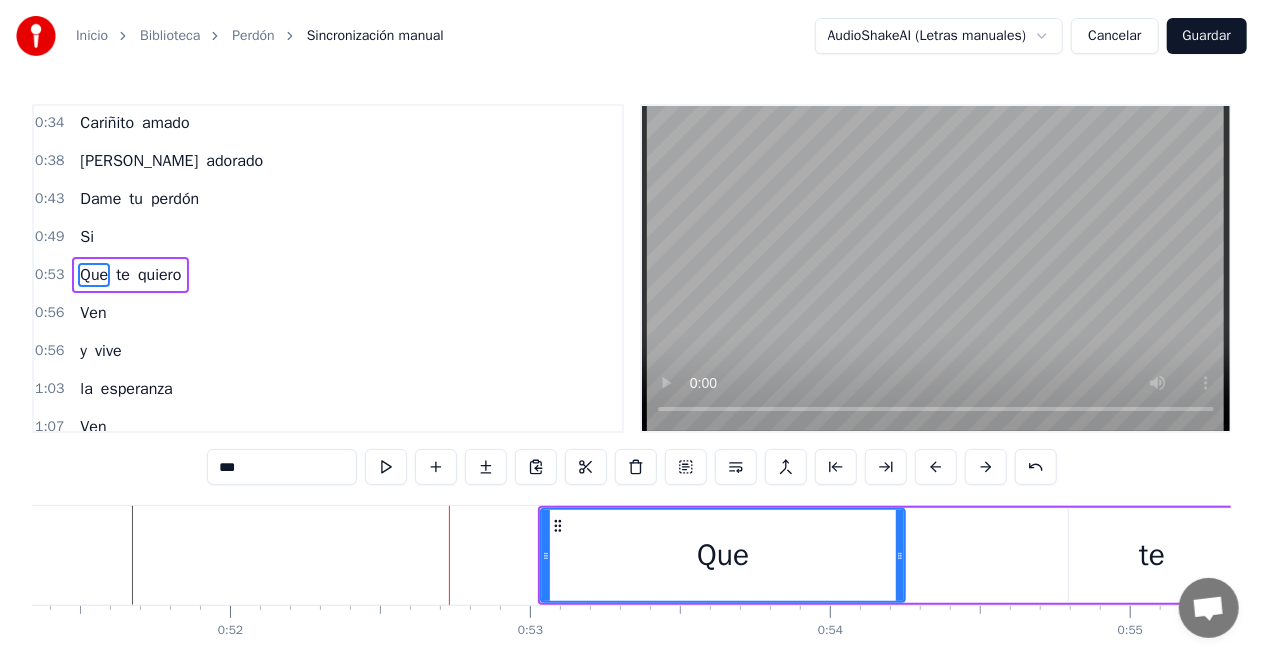 click at bounding box center [986, 467] 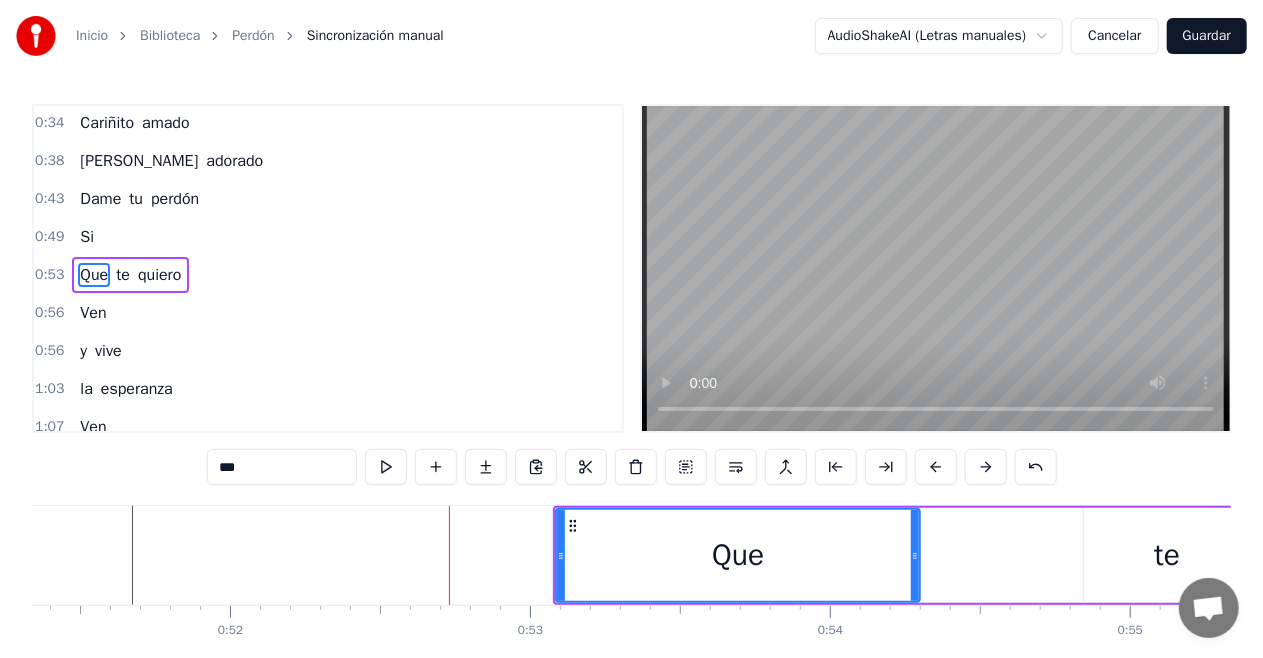click at bounding box center (986, 467) 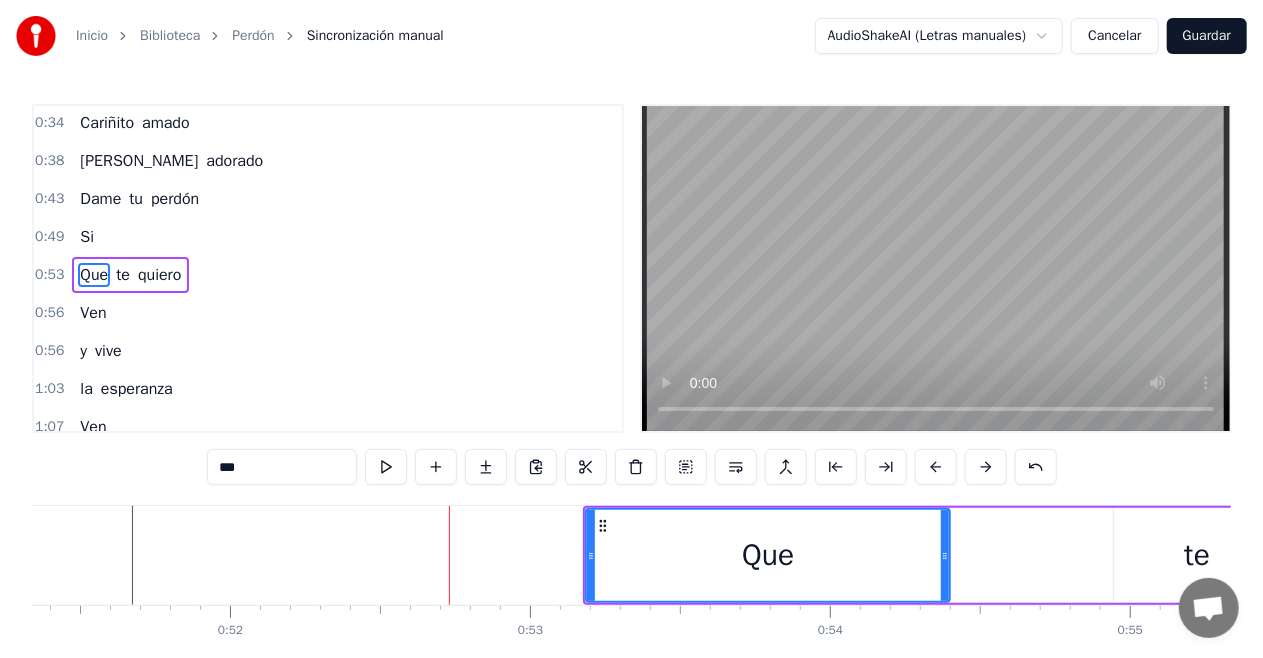 click at bounding box center (986, 467) 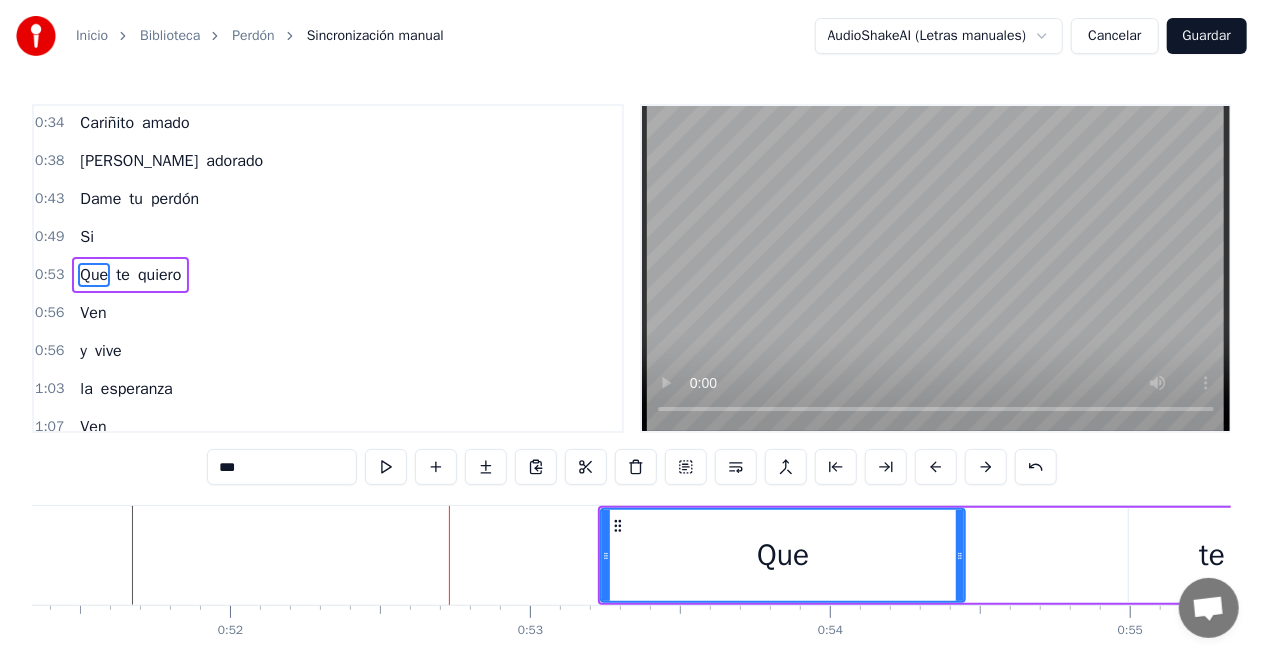 click at bounding box center [986, 467] 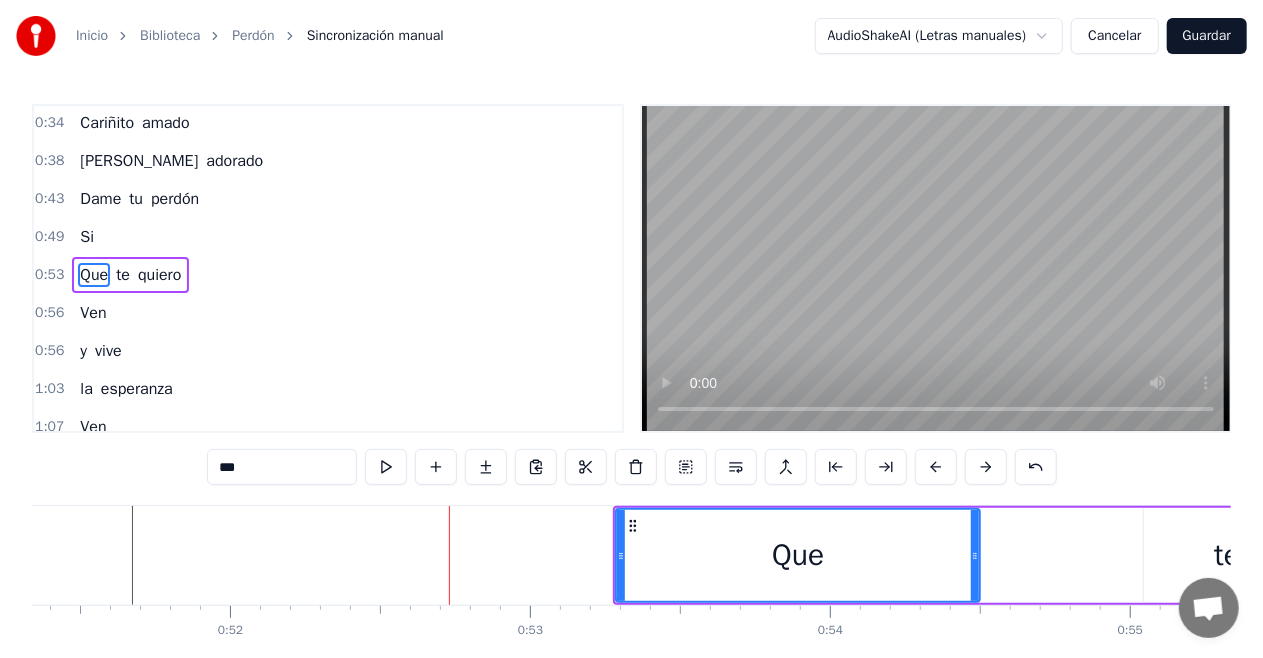 click at bounding box center [986, 467] 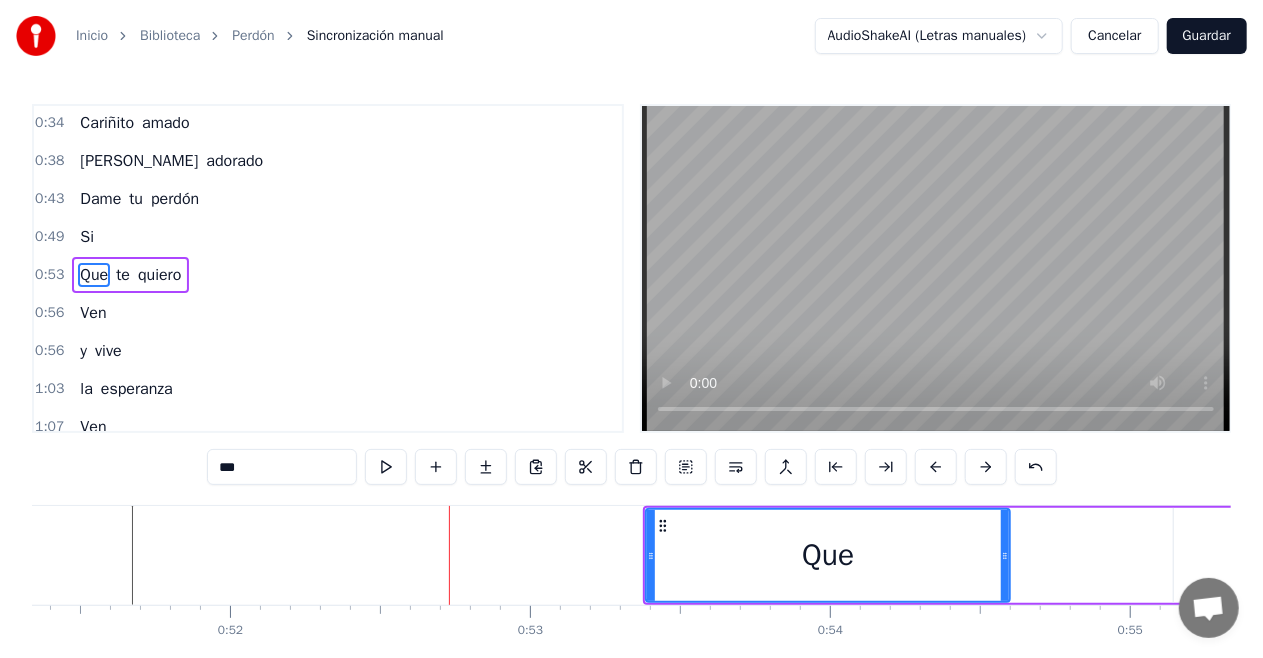 click at bounding box center [986, 467] 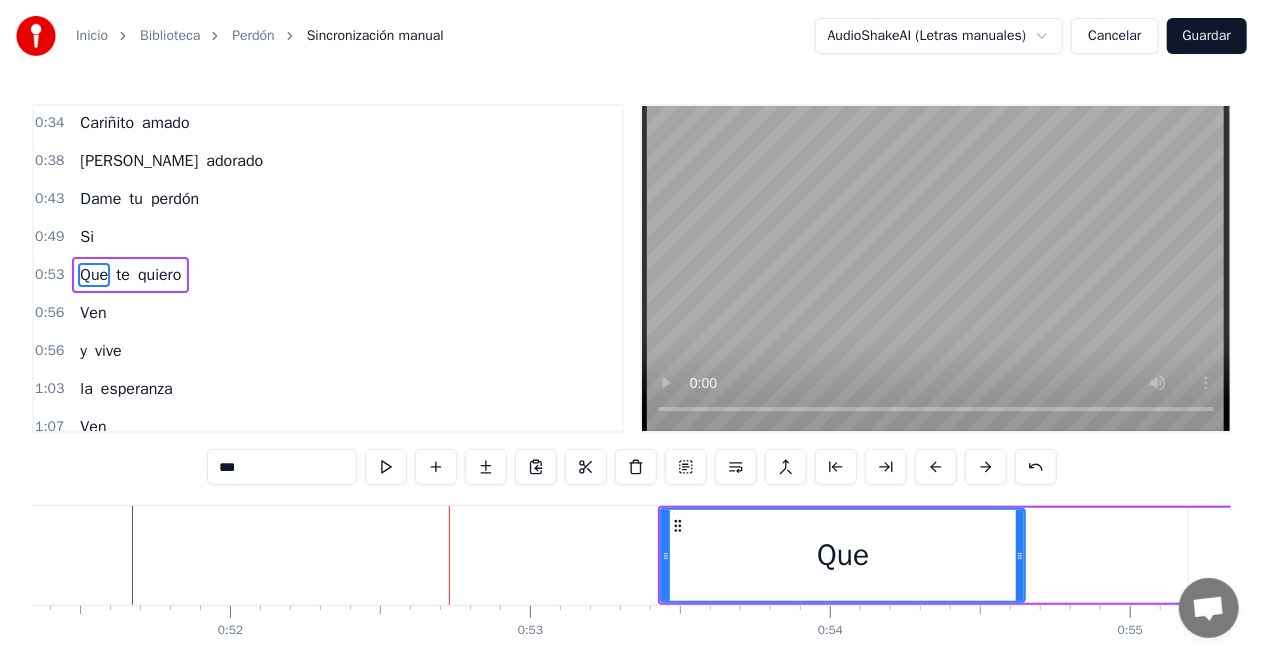 click at bounding box center (986, 467) 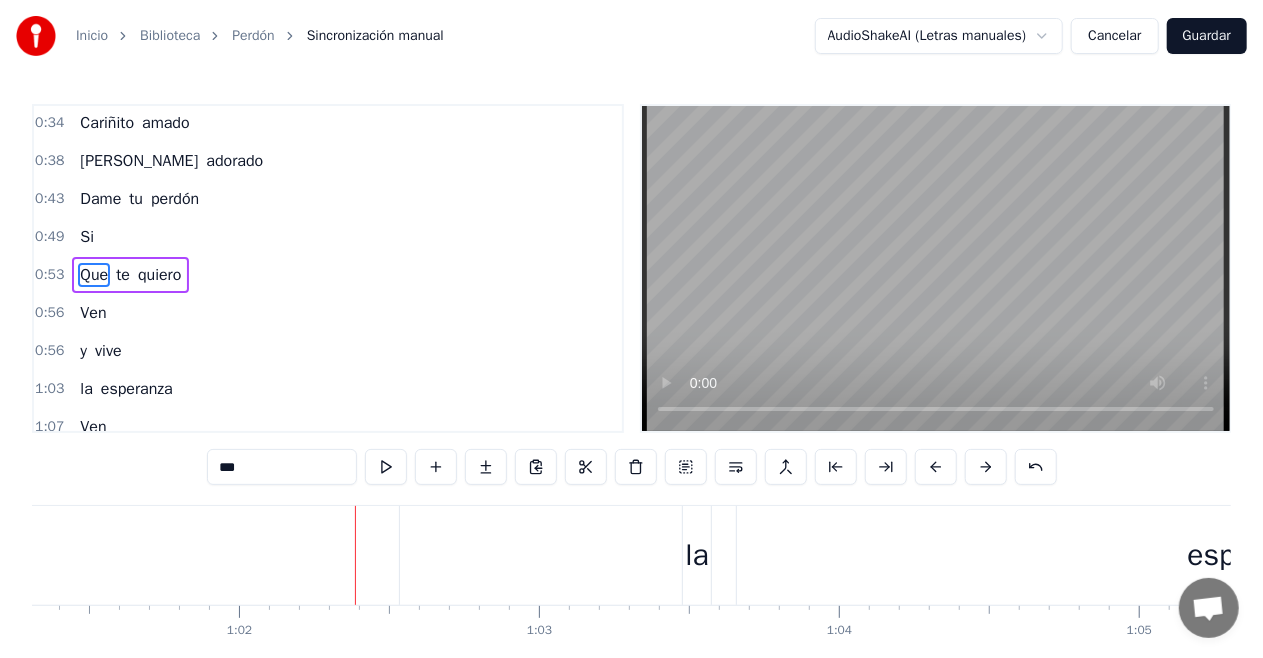 scroll, scrollTop: 0, scrollLeft: 18518, axis: horizontal 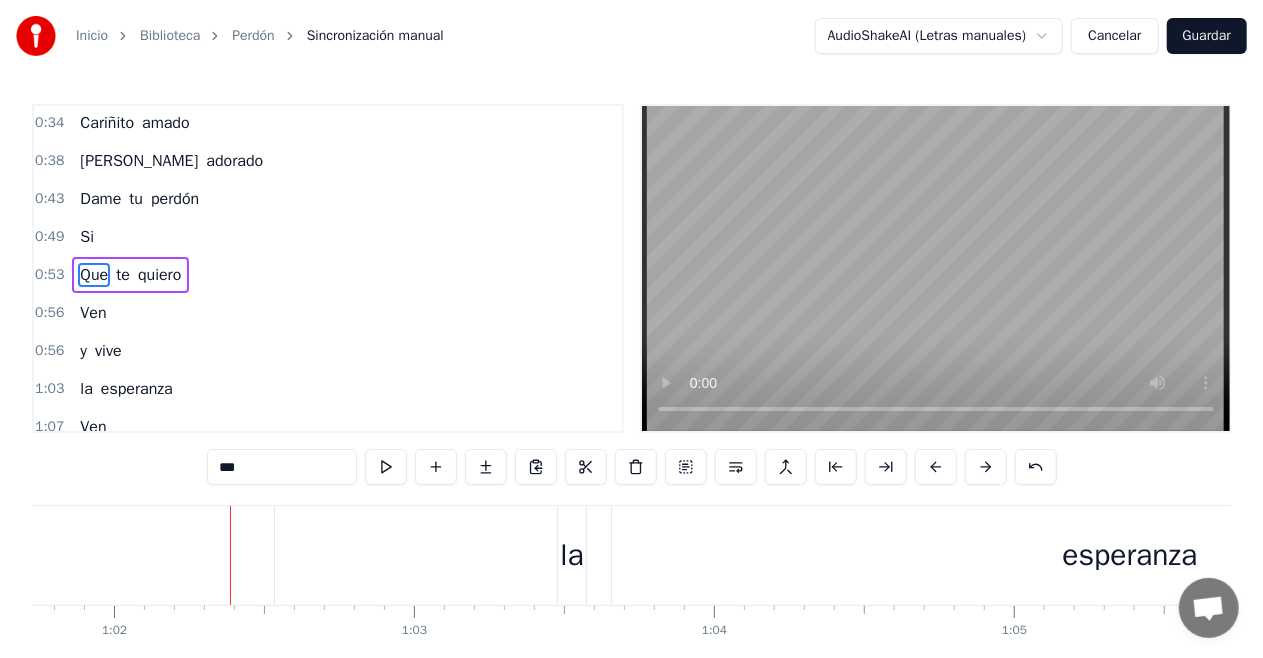 click on "Ven" at bounding box center (93, 313) 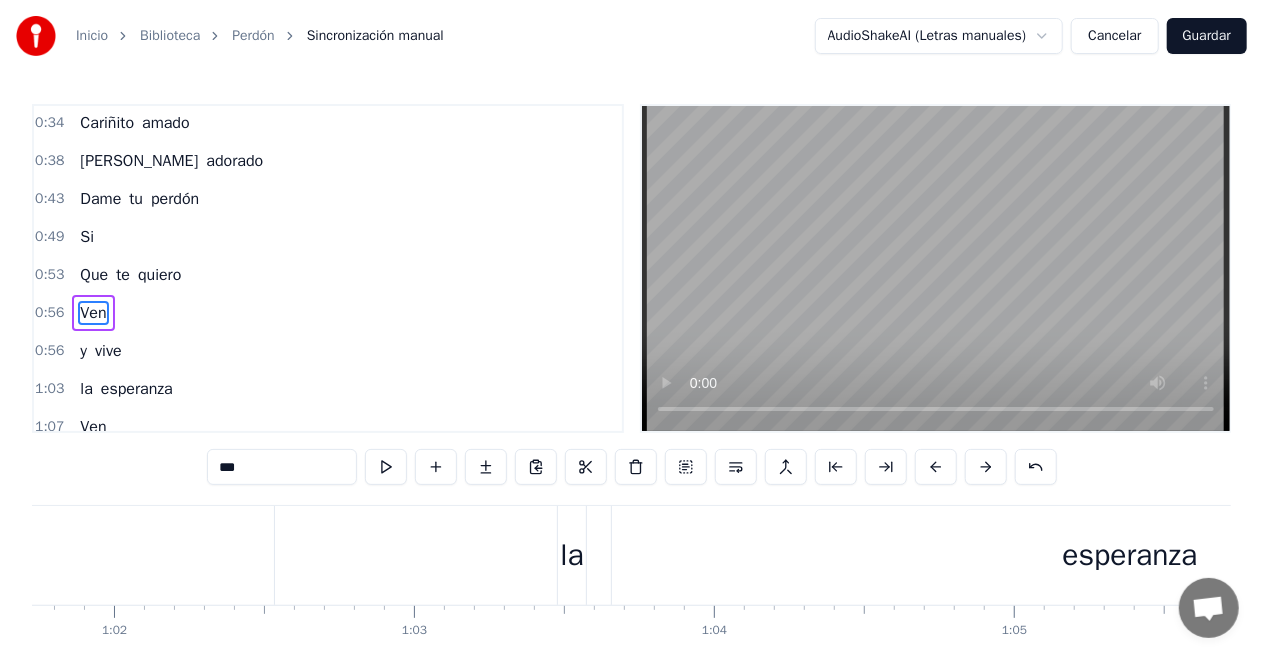 scroll, scrollTop: 229, scrollLeft: 0, axis: vertical 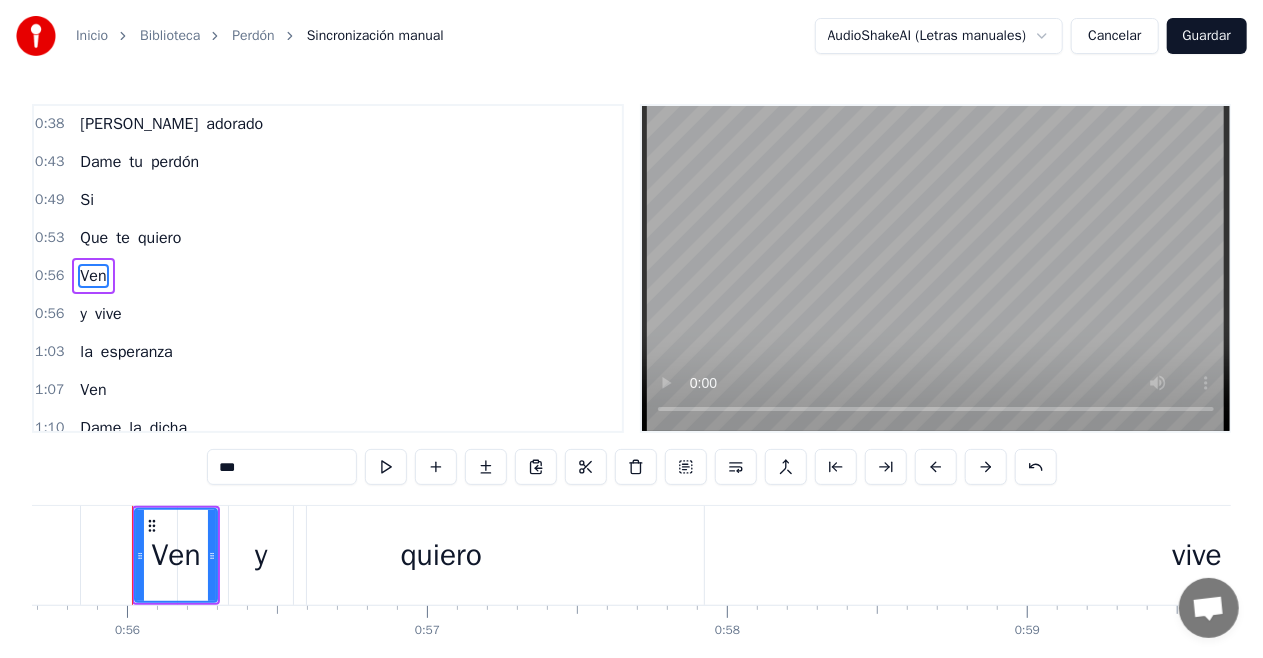 click on "Si" at bounding box center [87, 200] 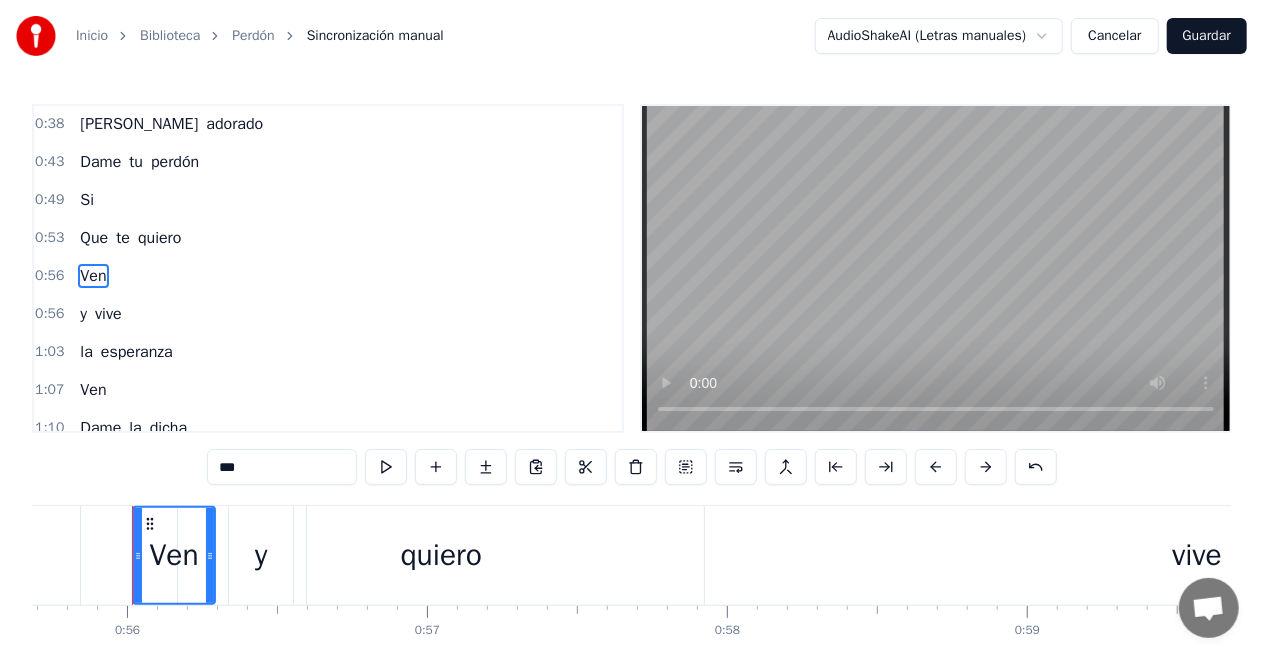 click on "Si" at bounding box center (87, 200) 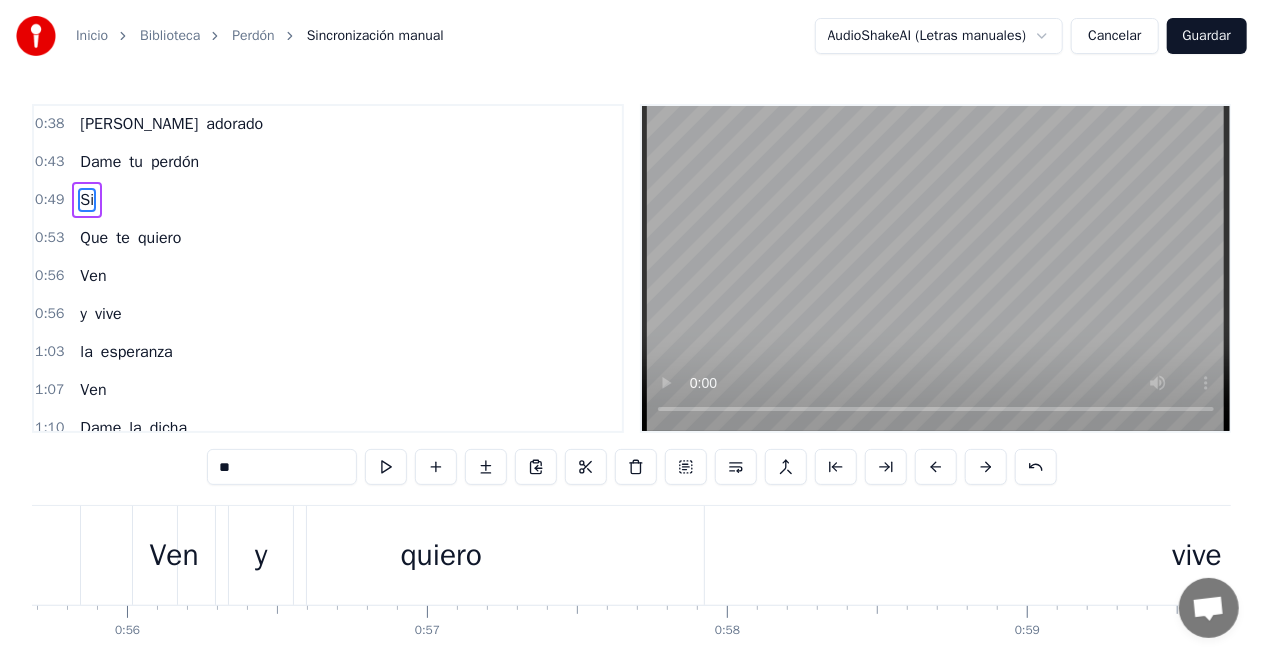 scroll, scrollTop: 154, scrollLeft: 0, axis: vertical 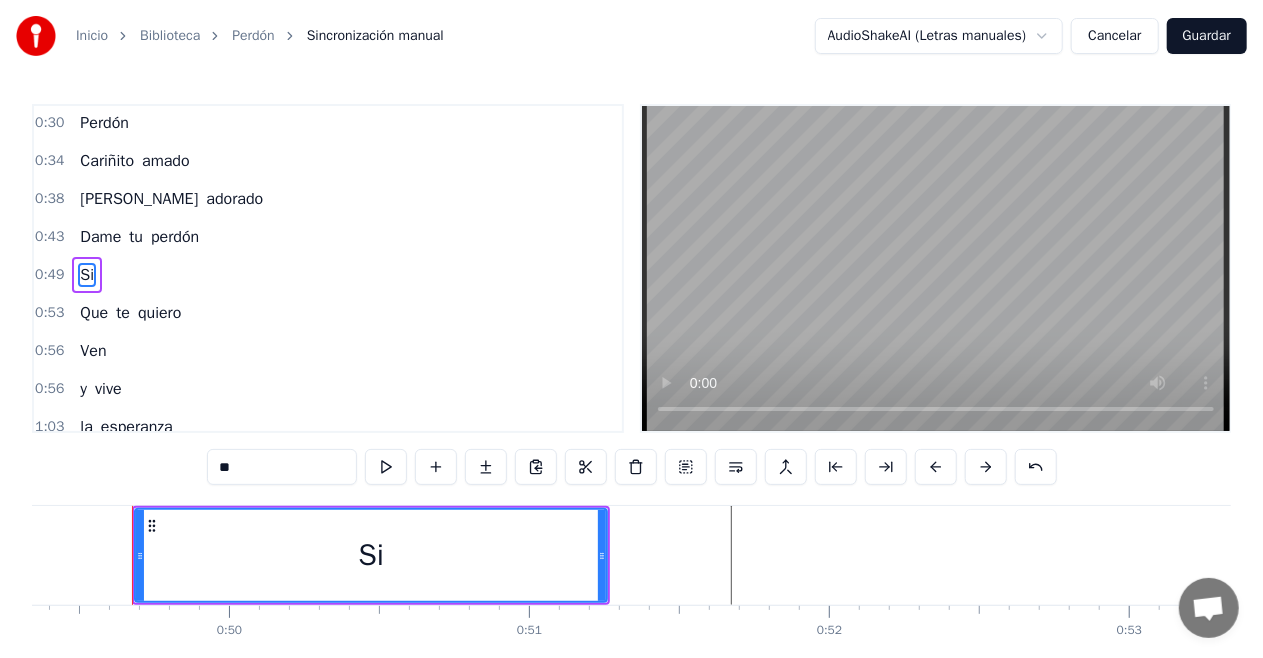 click at bounding box center (11929, 555) 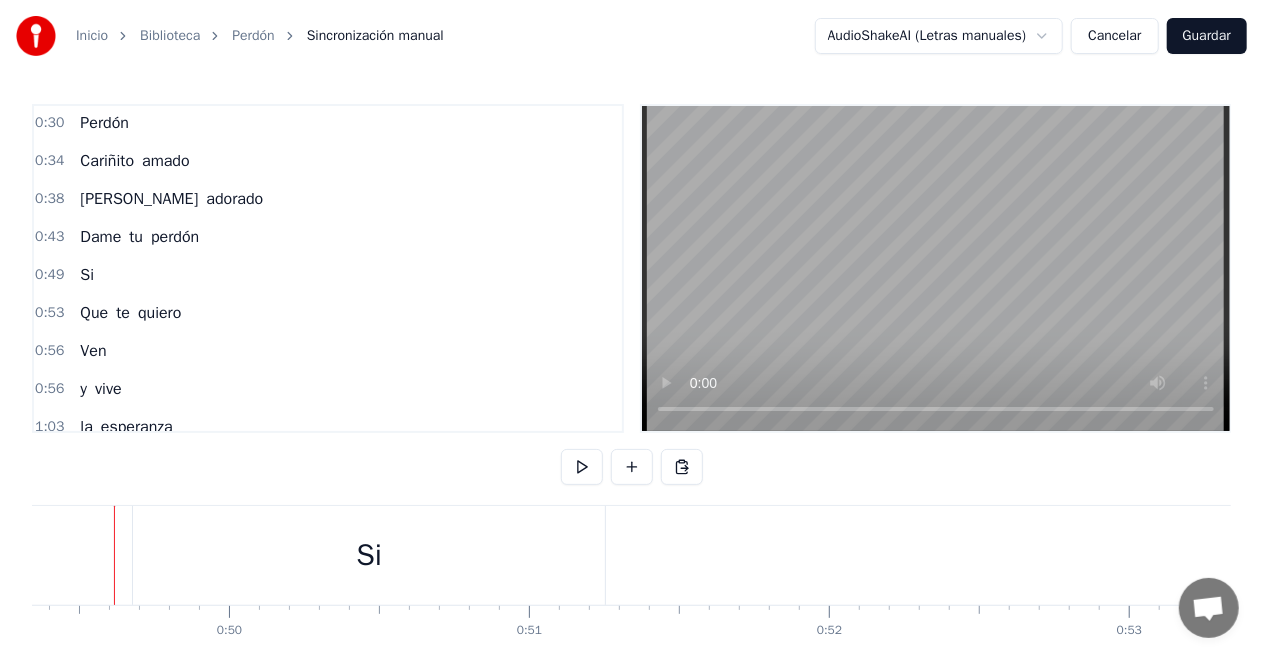 scroll, scrollTop: 0, scrollLeft: 14785, axis: horizontal 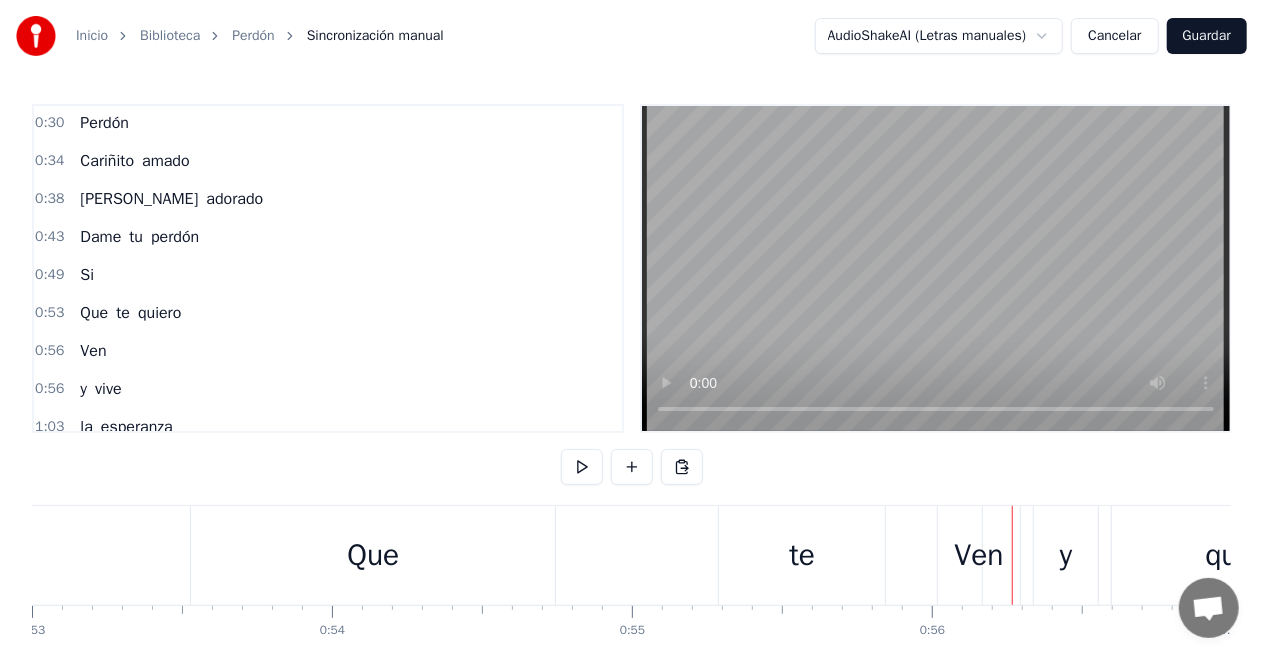 click on "te" at bounding box center (802, 555) 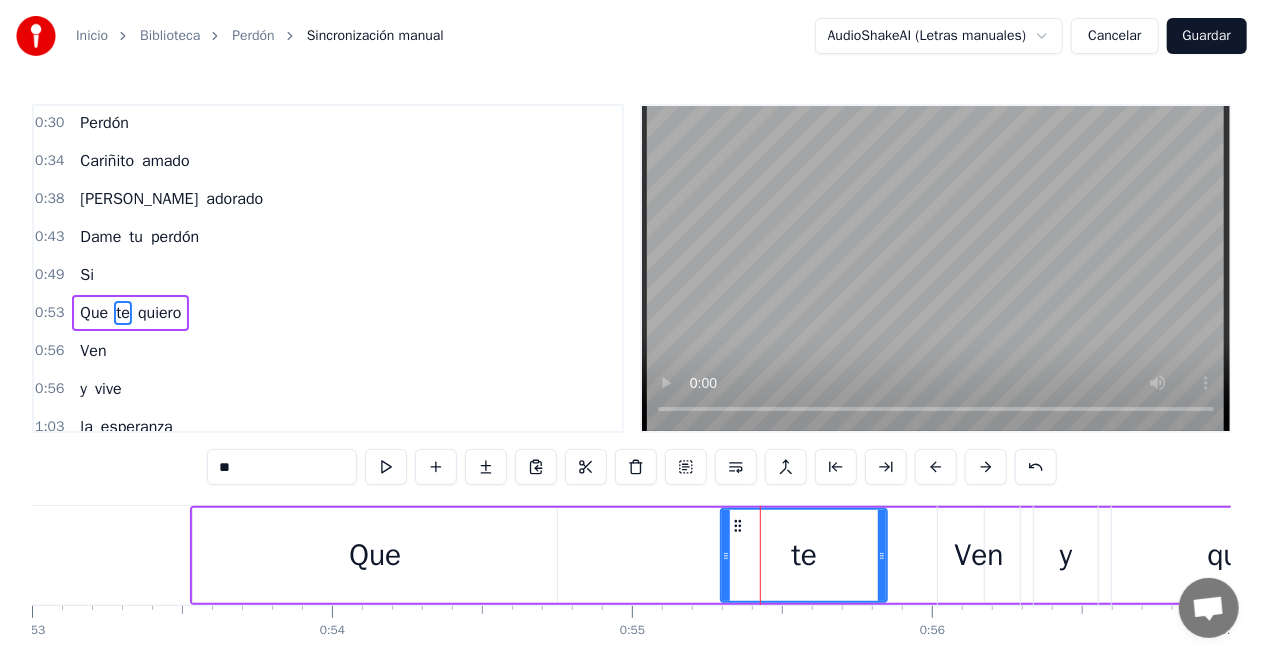 scroll, scrollTop: 192, scrollLeft: 0, axis: vertical 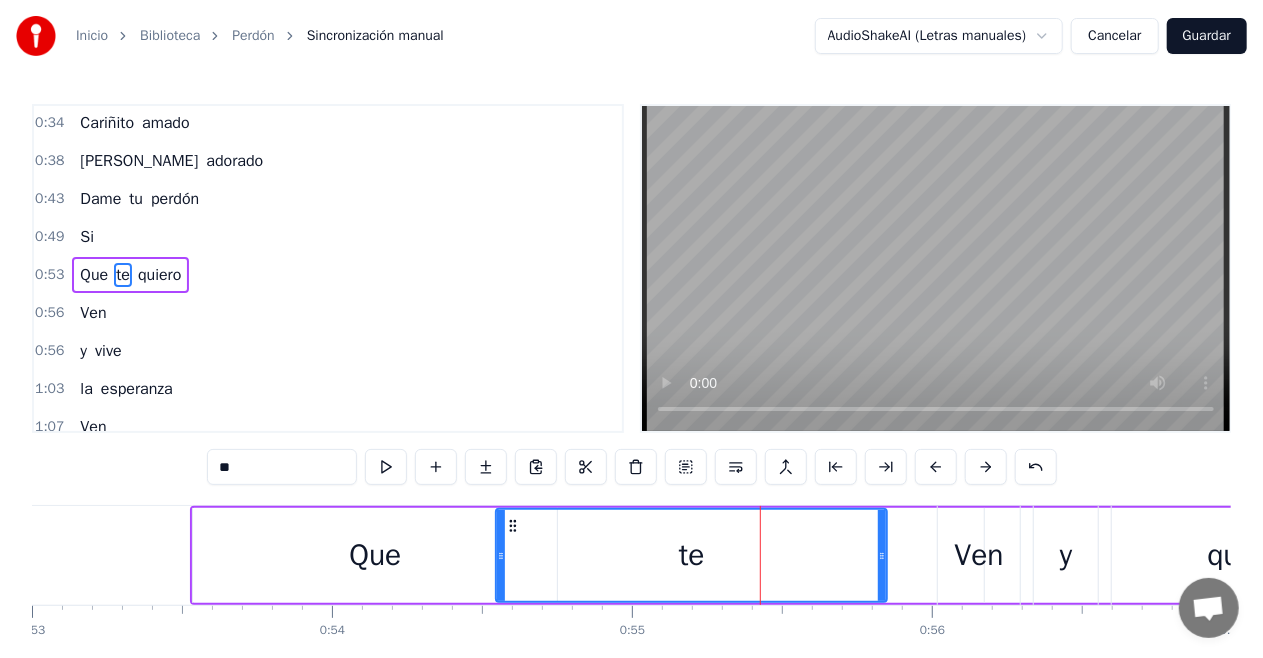 drag, startPoint x: 726, startPoint y: 536, endPoint x: 501, endPoint y: 547, distance: 225.26872 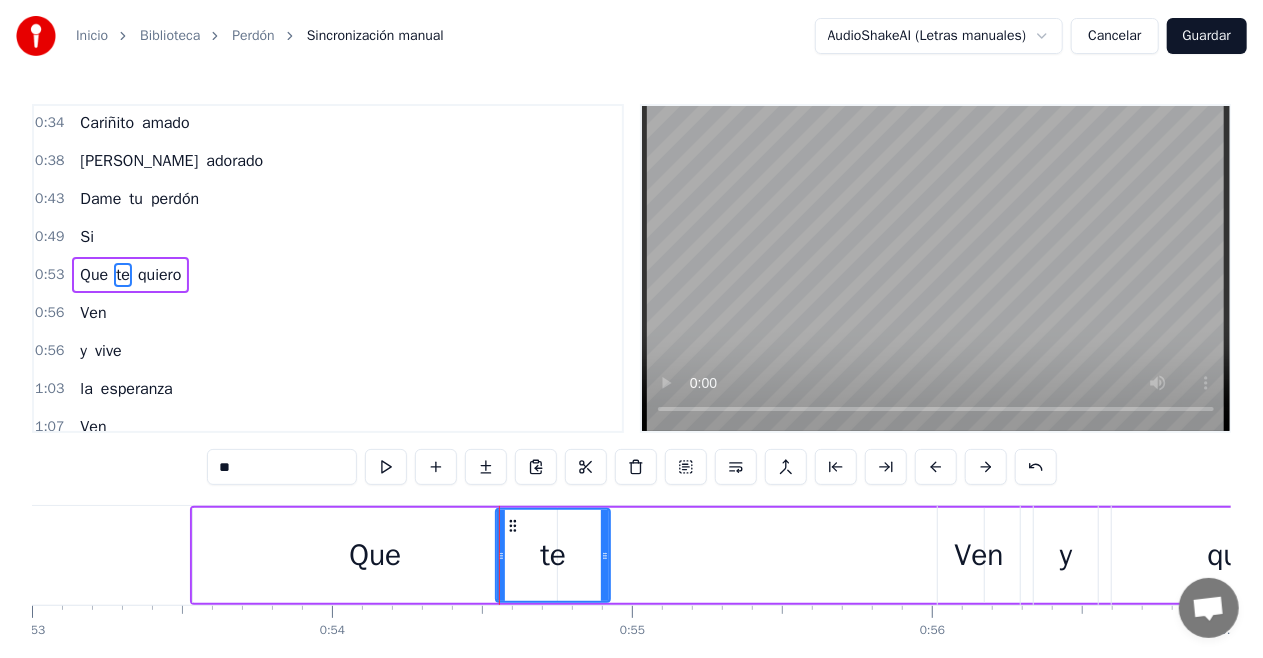 drag, startPoint x: 884, startPoint y: 535, endPoint x: 607, endPoint y: 555, distance: 277.72107 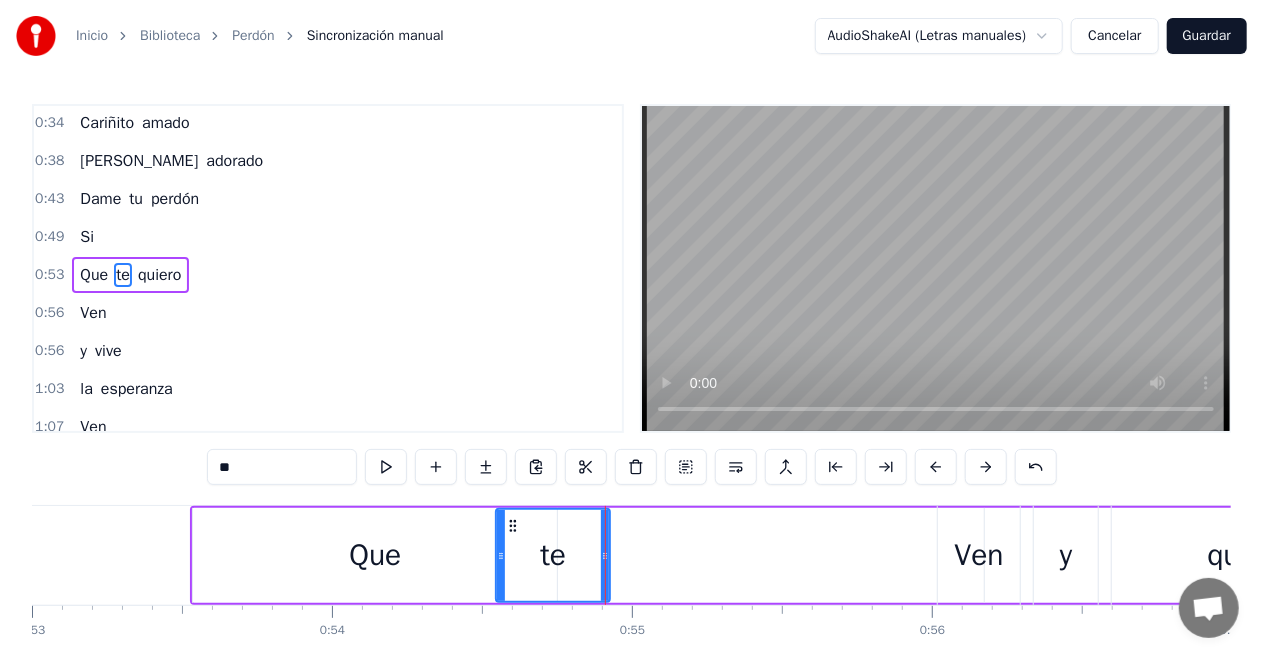 click on "quiero" at bounding box center (159, 275) 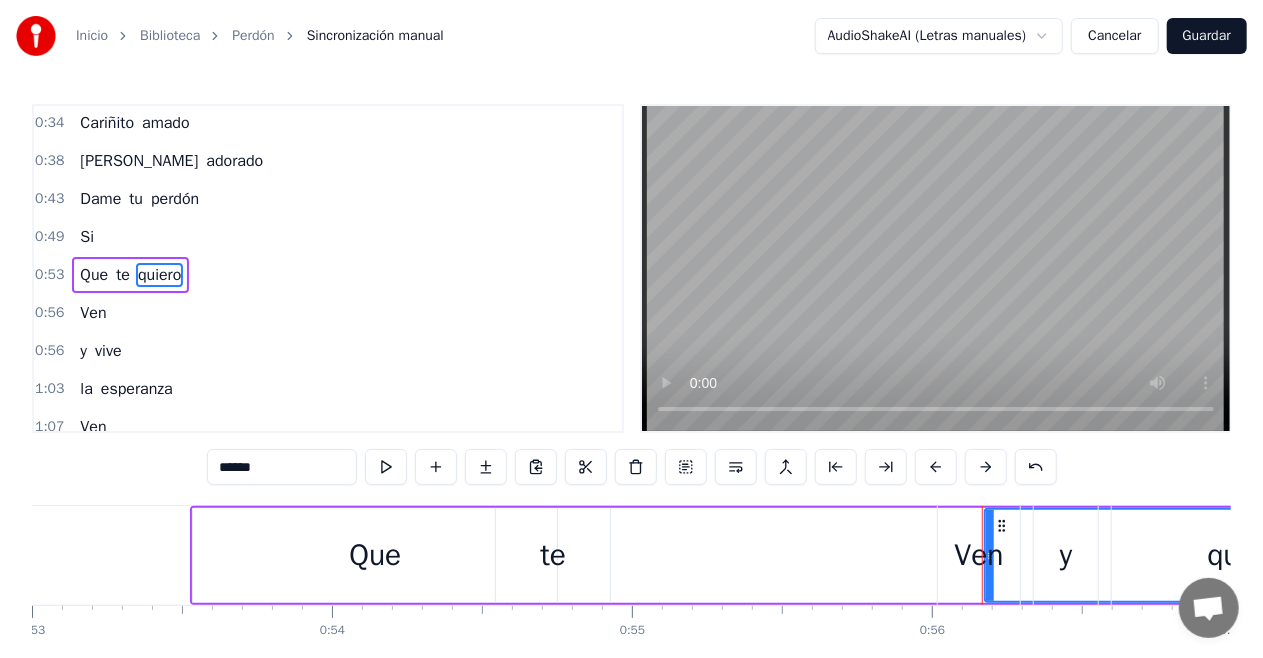 click on "vive" at bounding box center (2002, 555) 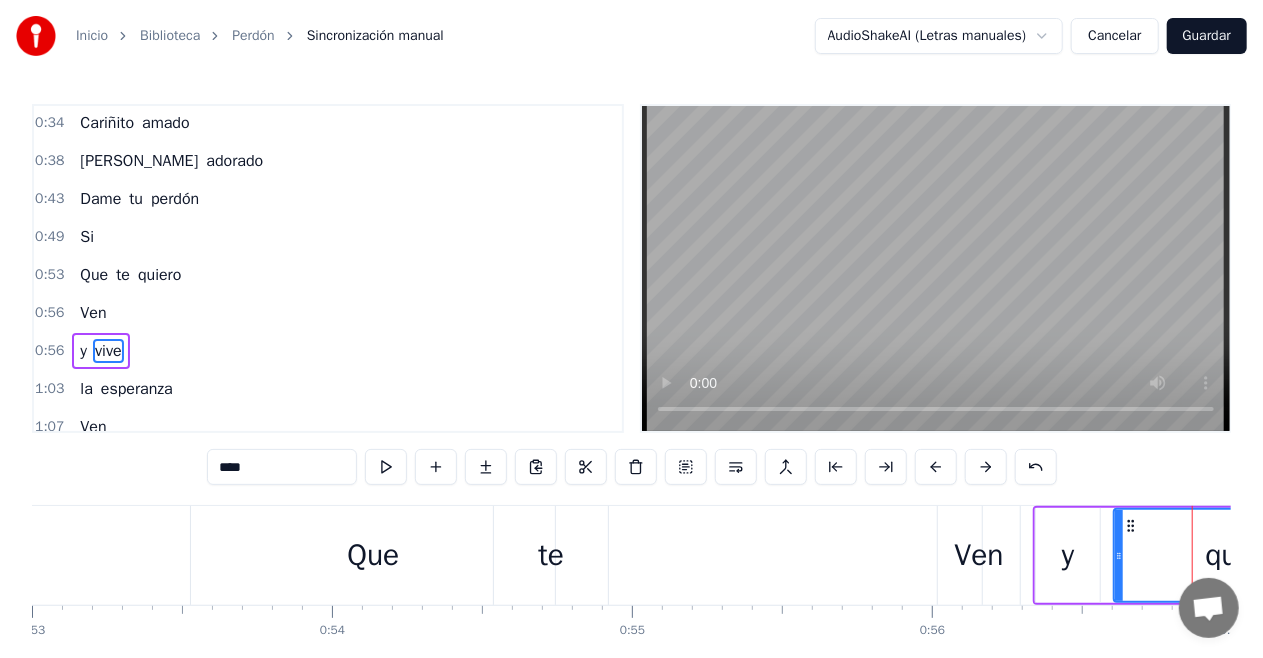scroll, scrollTop: 266, scrollLeft: 0, axis: vertical 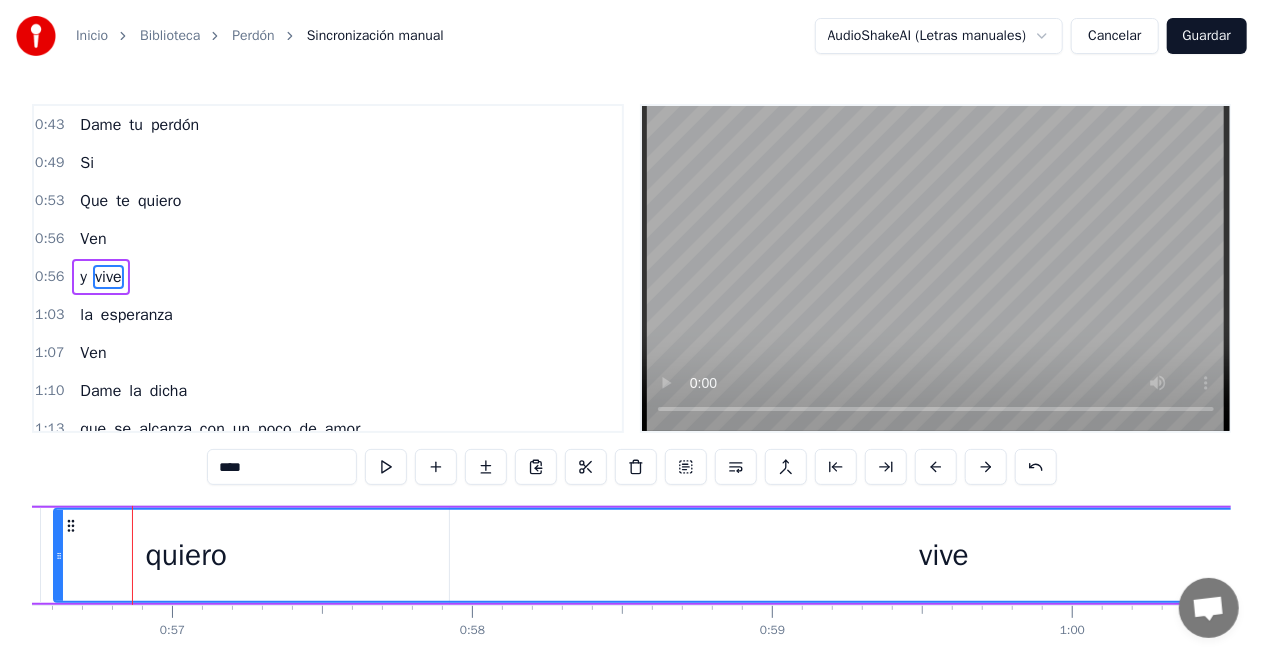 click on "vive" at bounding box center (944, 555) 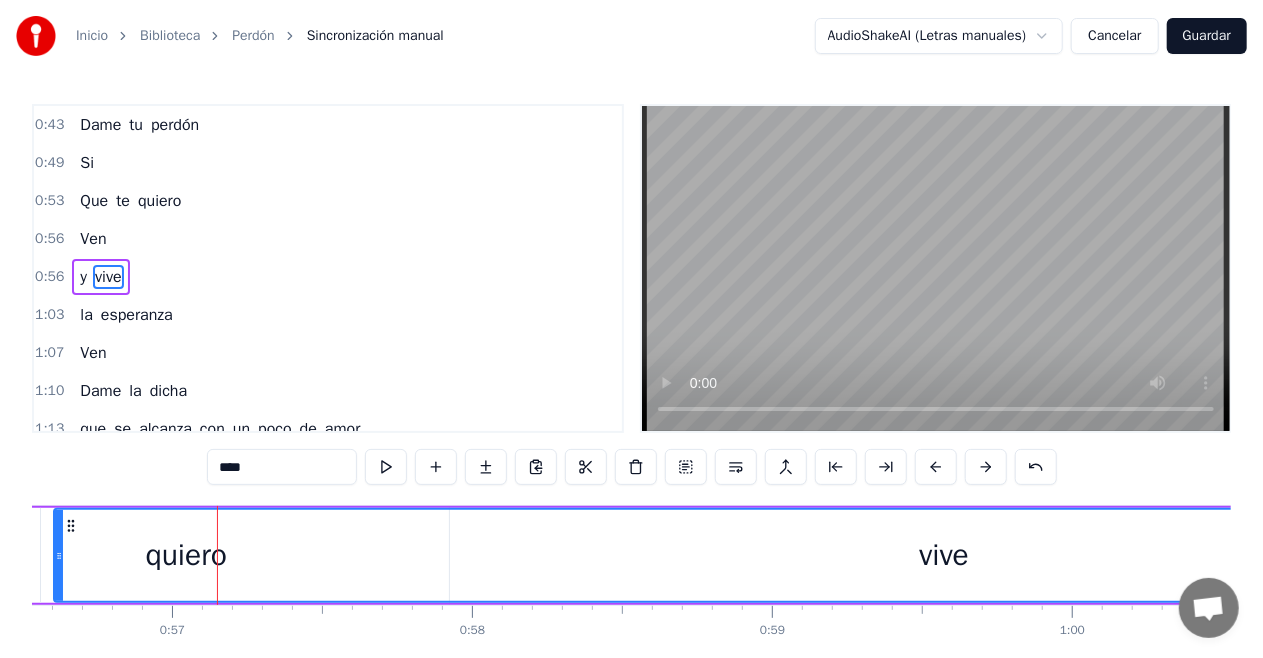 drag, startPoint x: 200, startPoint y: 553, endPoint x: 162, endPoint y: 554, distance: 38.013157 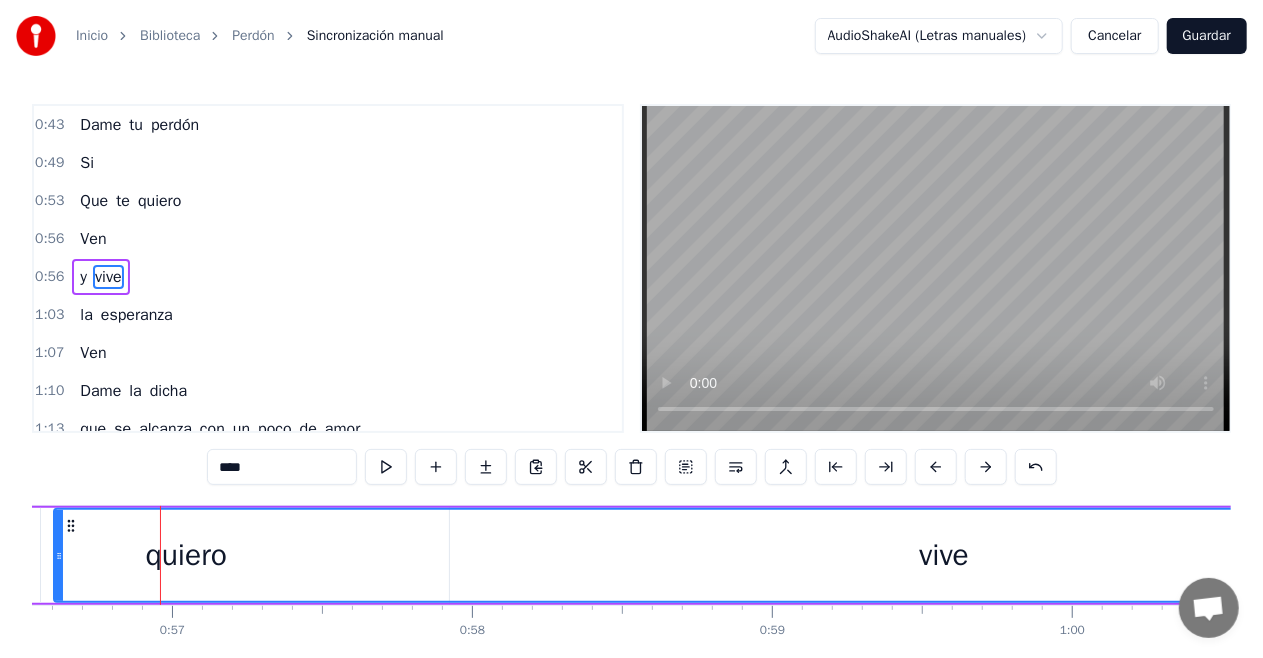 click on "quiero" at bounding box center [159, 201] 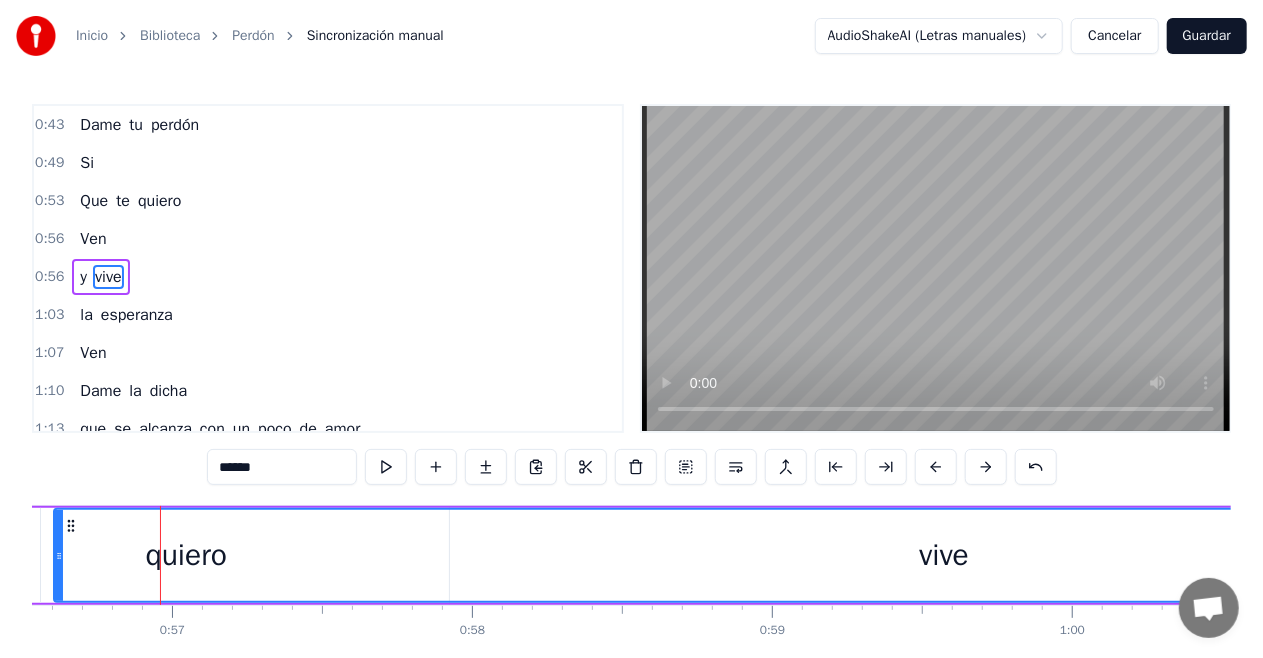 scroll, scrollTop: 200, scrollLeft: 0, axis: vertical 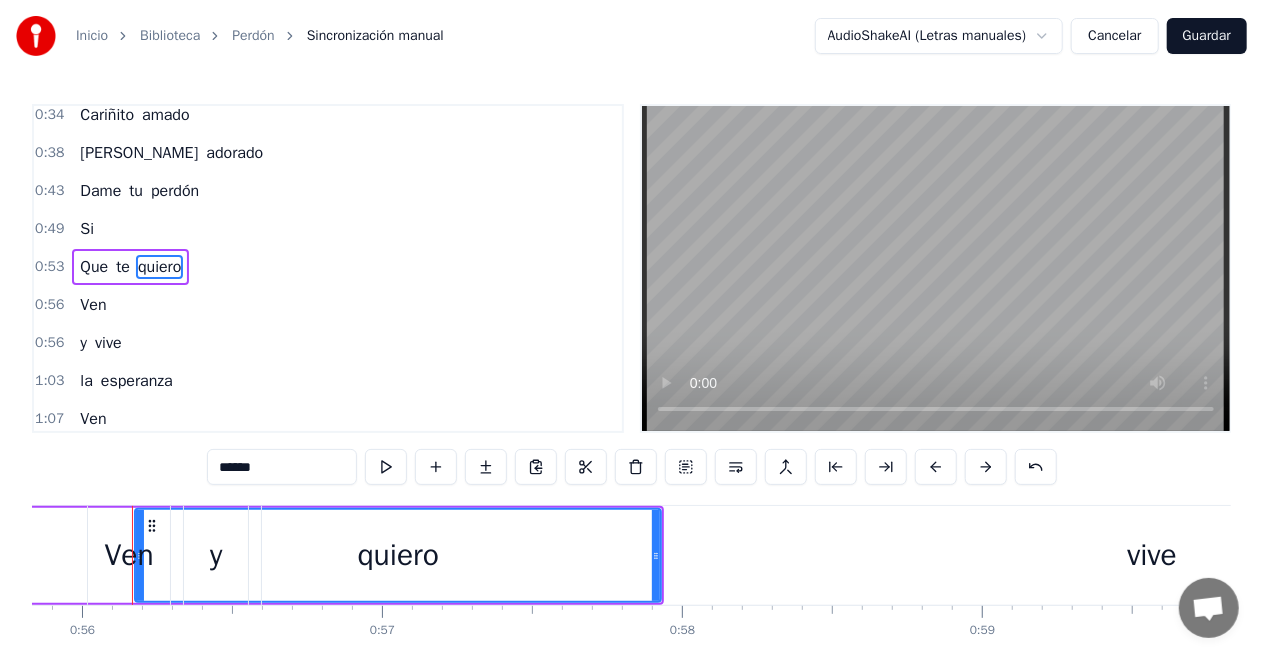 drag, startPoint x: 433, startPoint y: 536, endPoint x: 314, endPoint y: 532, distance: 119.06721 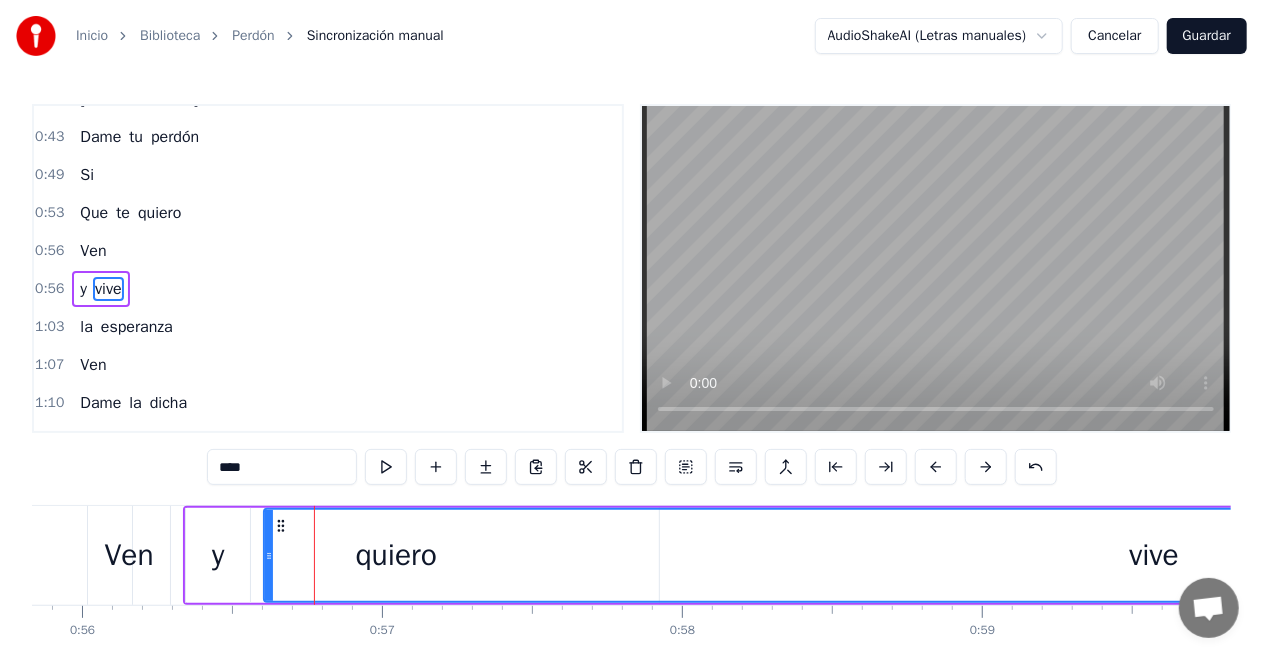 scroll, scrollTop: 266, scrollLeft: 0, axis: vertical 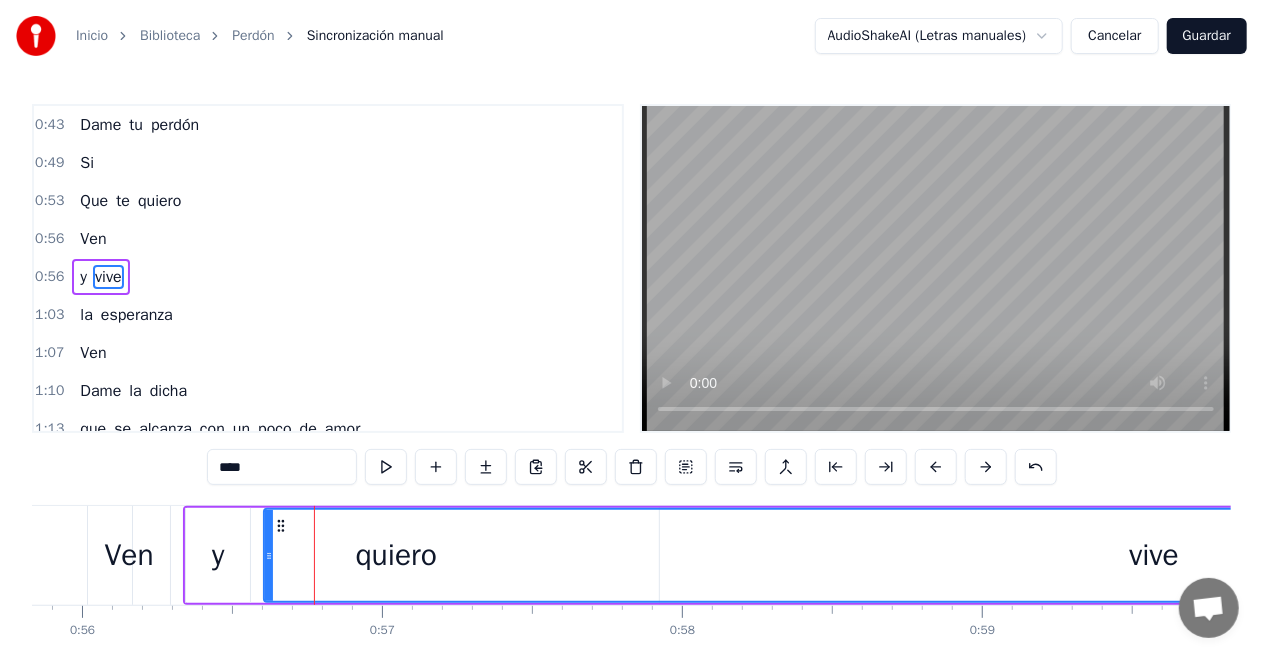 drag, startPoint x: 314, startPoint y: 532, endPoint x: 298, endPoint y: 531, distance: 16.03122 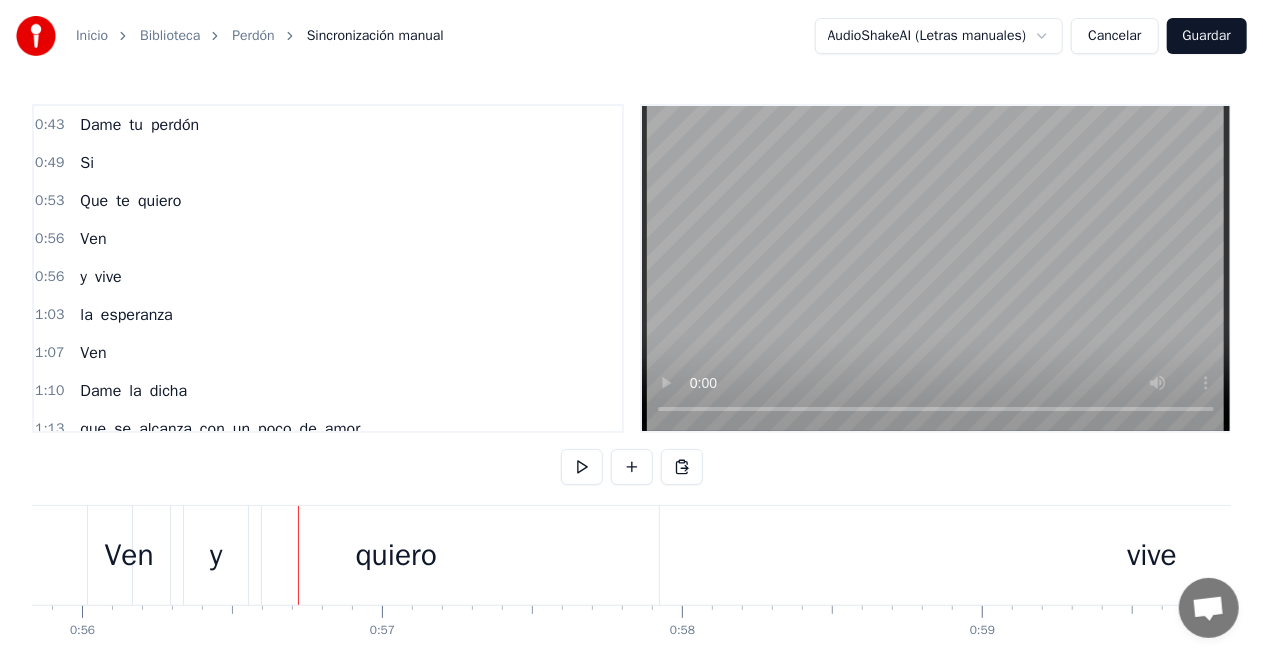 click on "vive" at bounding box center [1152, 555] 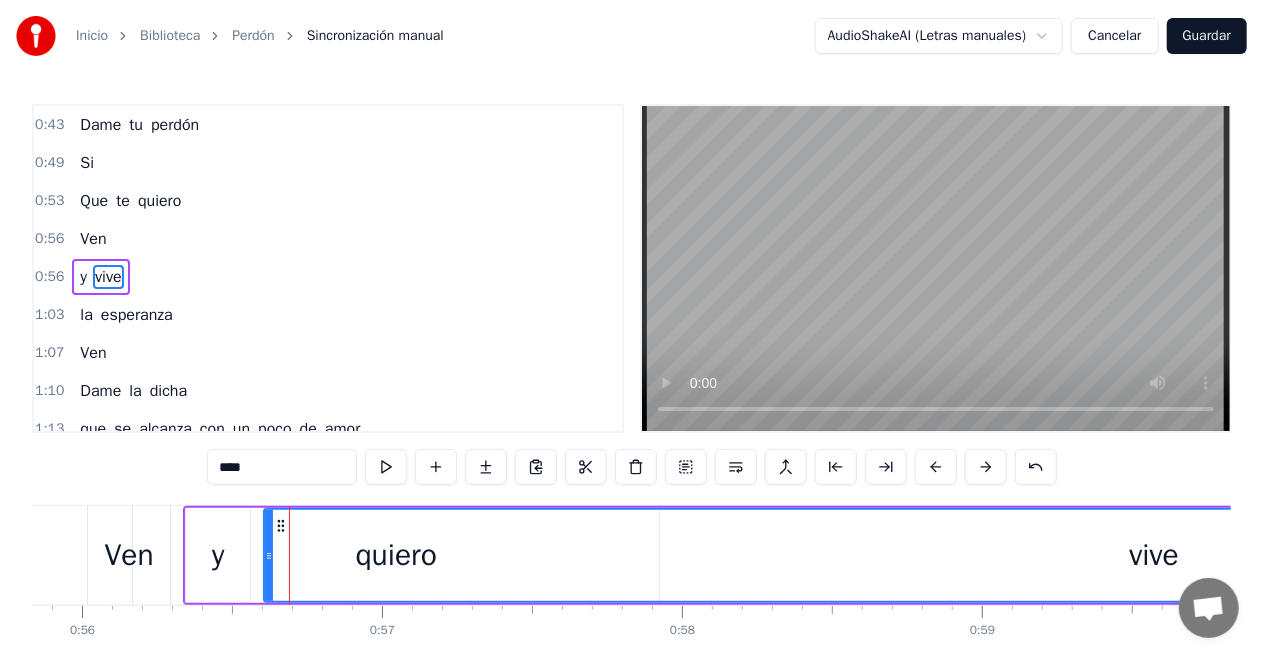 click on "vive" at bounding box center [1154, 555] 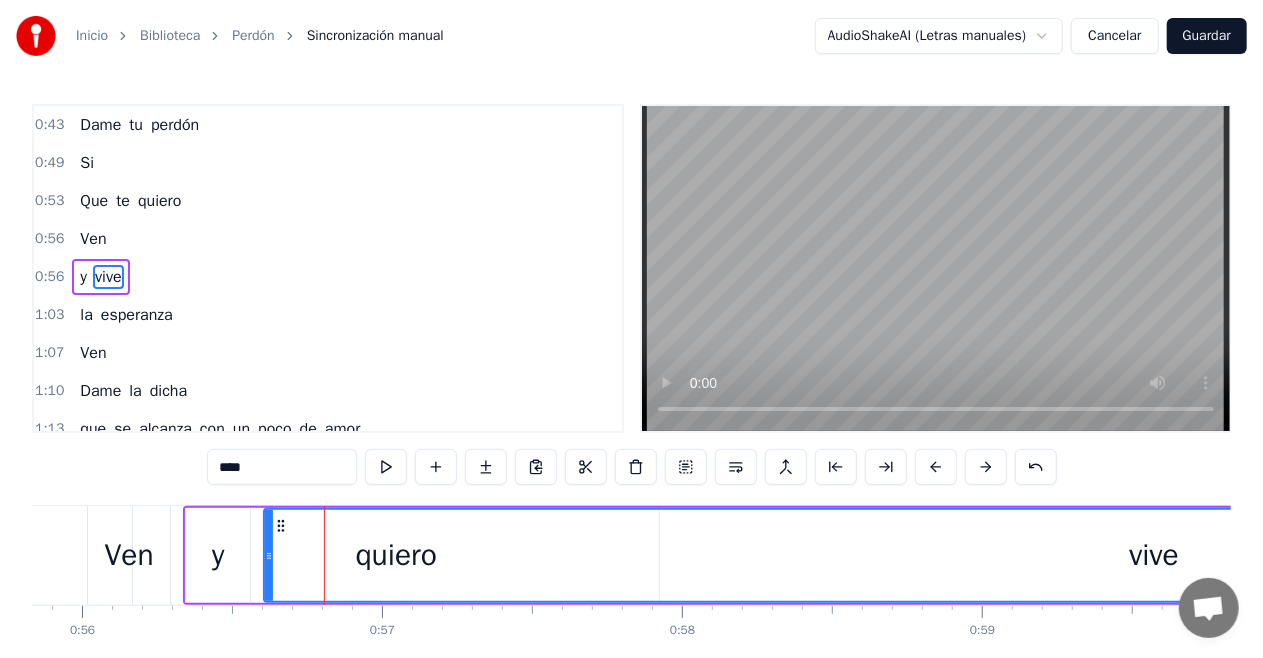 click on "vive" at bounding box center [1154, 555] 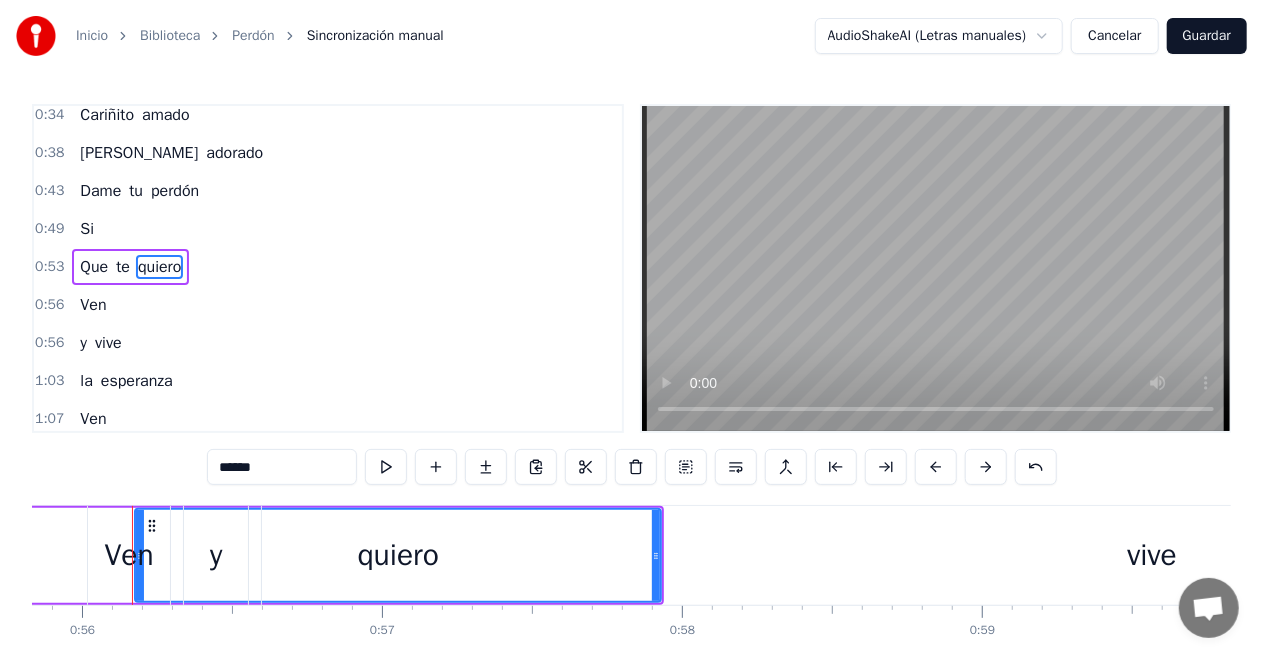 scroll, scrollTop: 192, scrollLeft: 0, axis: vertical 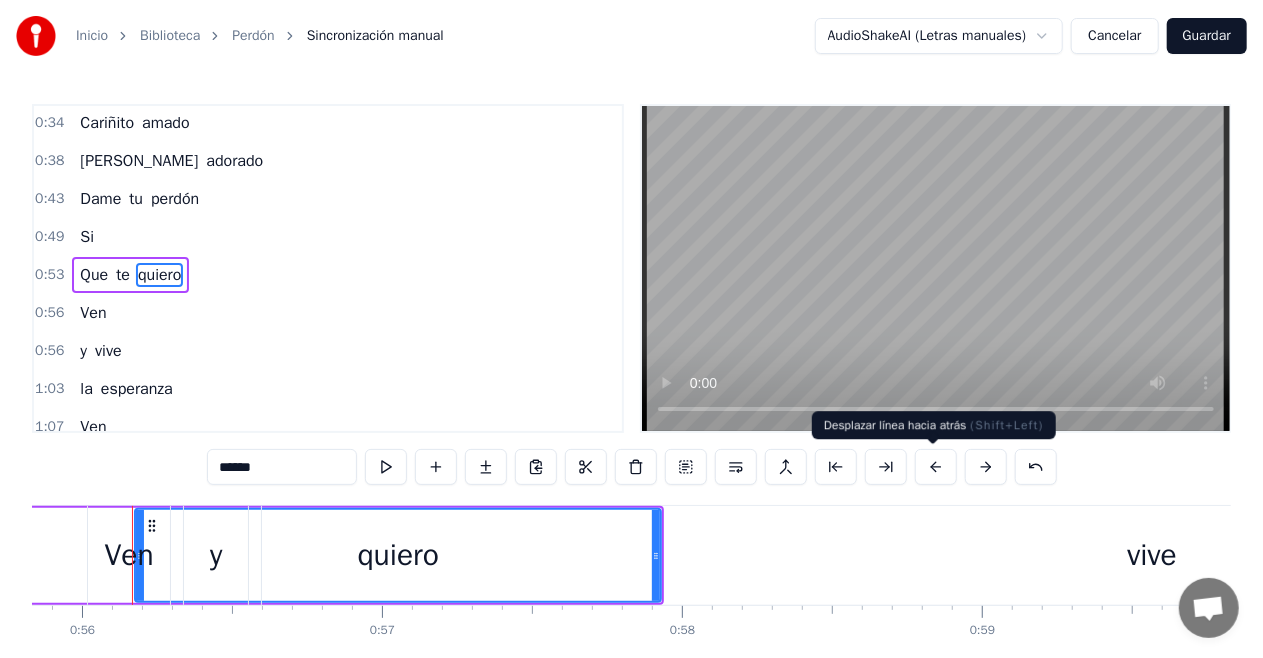 click at bounding box center (936, 467) 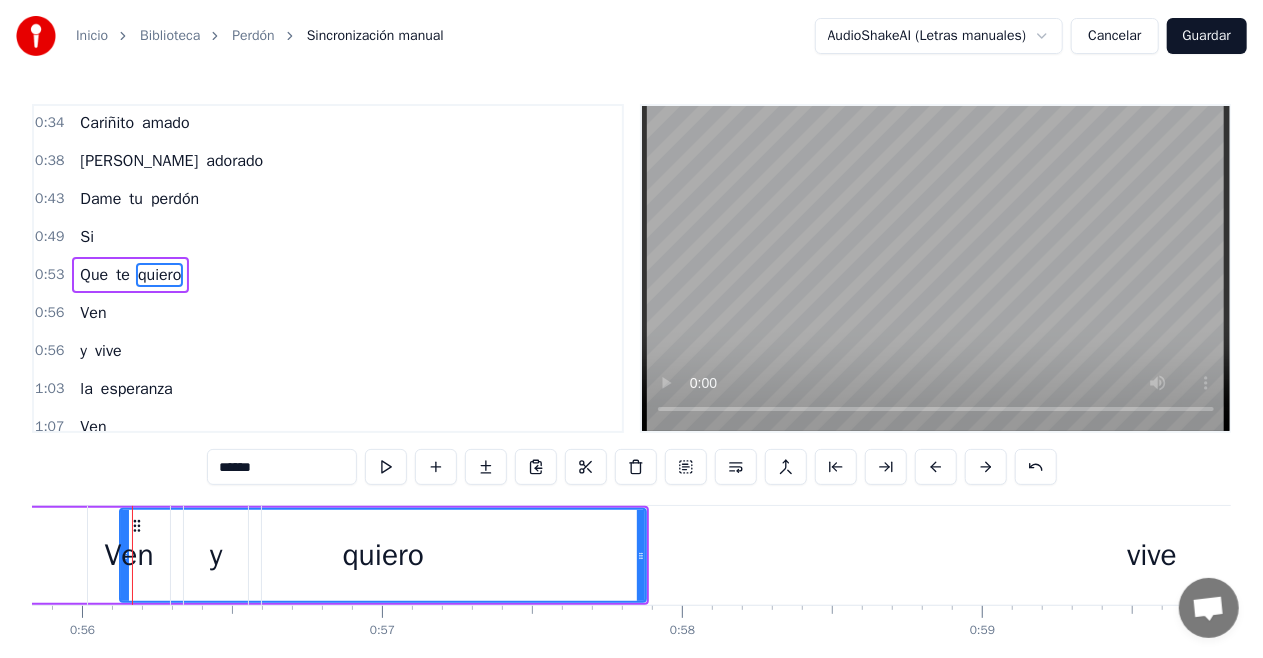 click at bounding box center (936, 467) 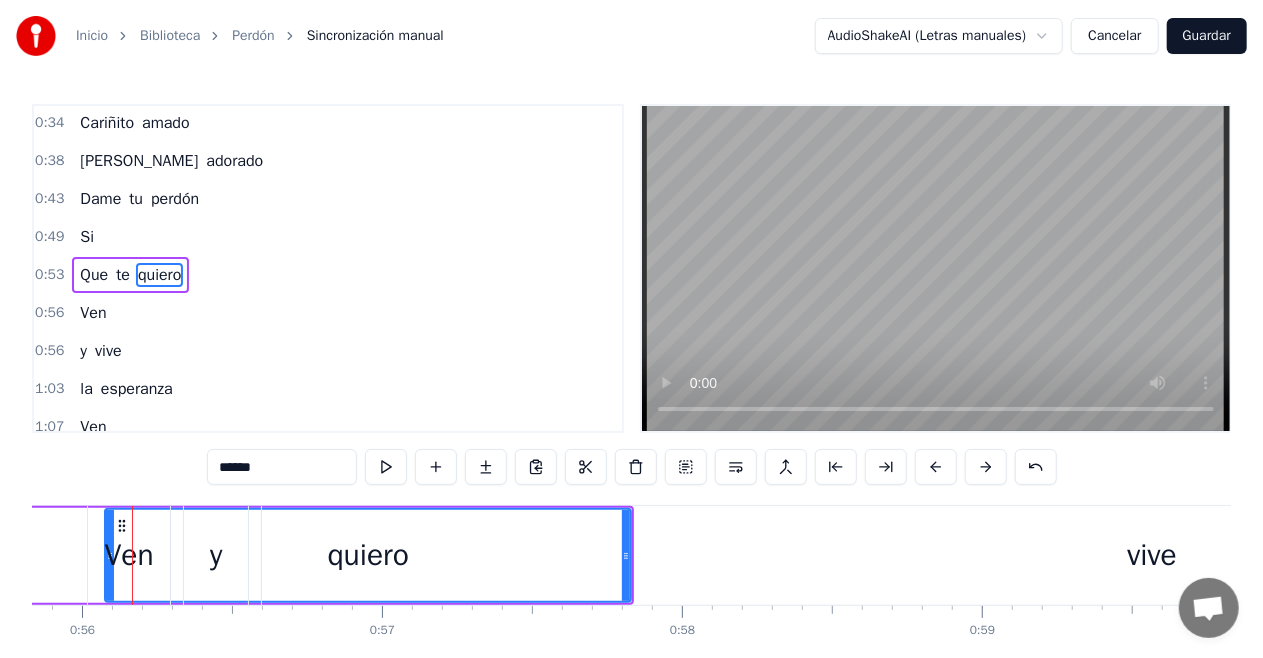 click at bounding box center (936, 467) 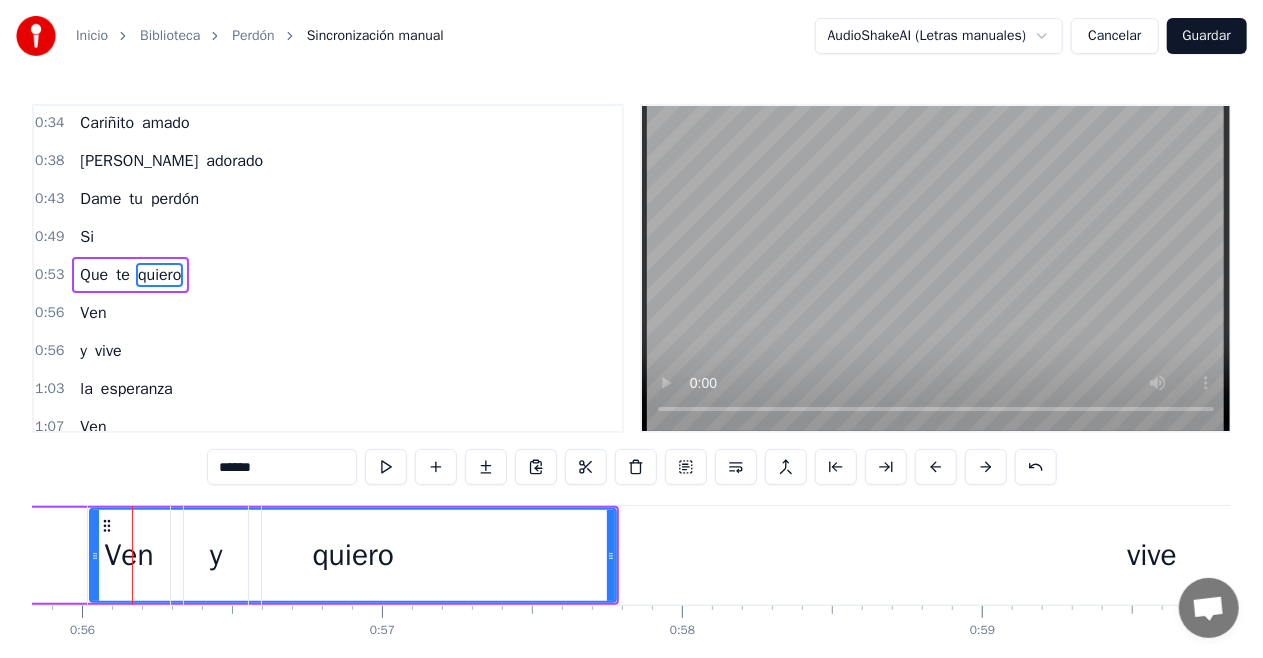 click at bounding box center (936, 467) 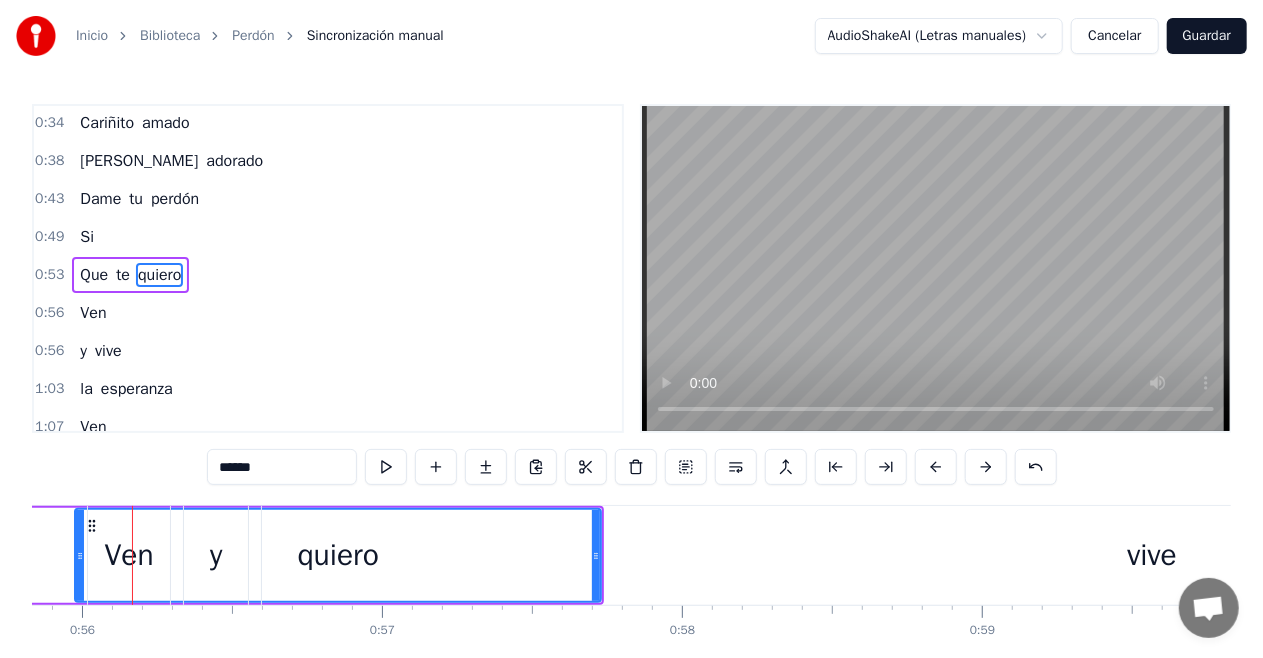 click at bounding box center [936, 467] 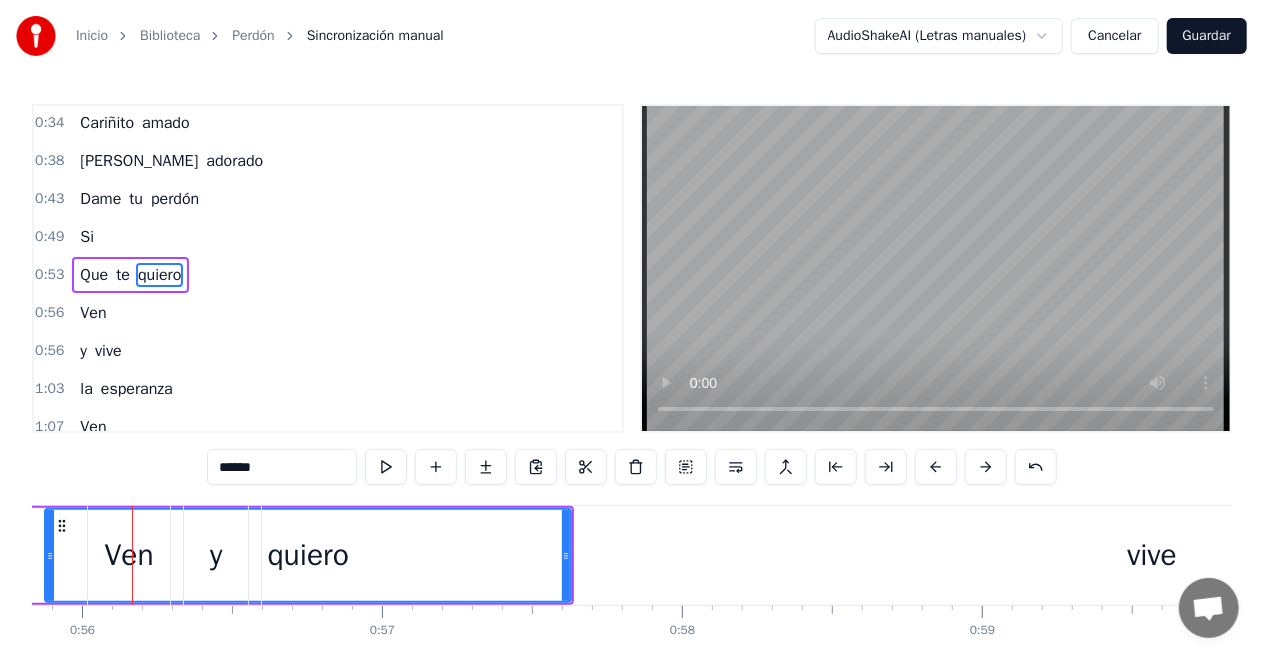 click at bounding box center (936, 467) 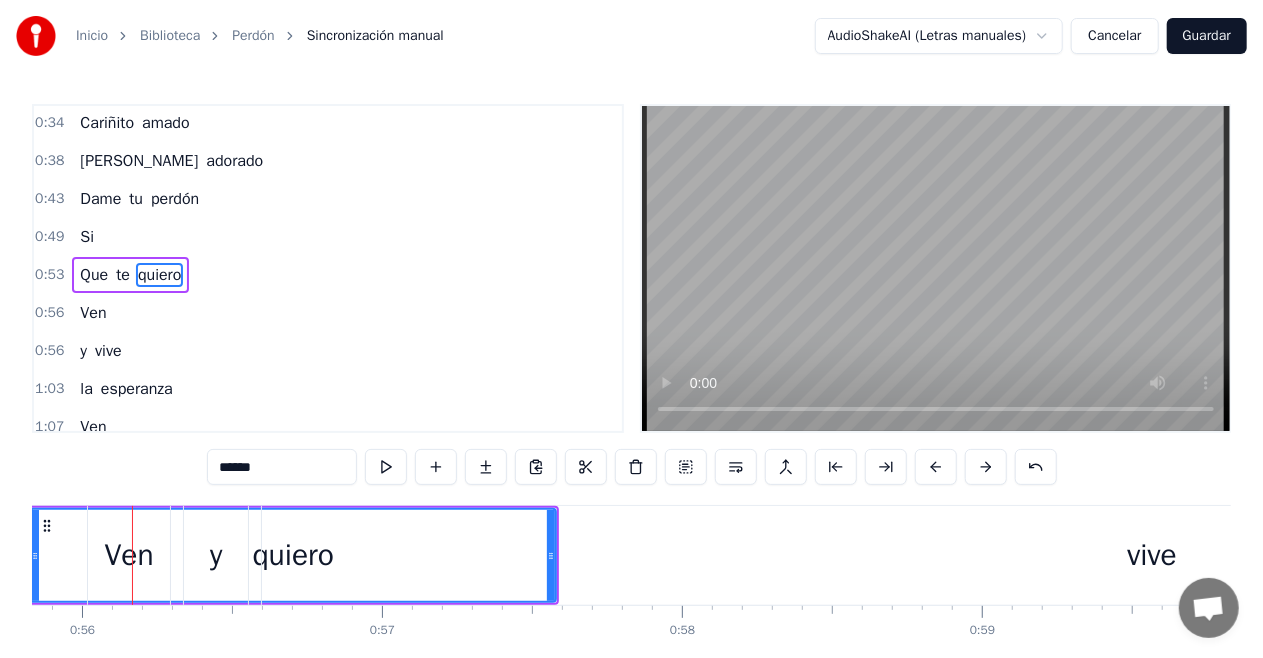 click at bounding box center (936, 467) 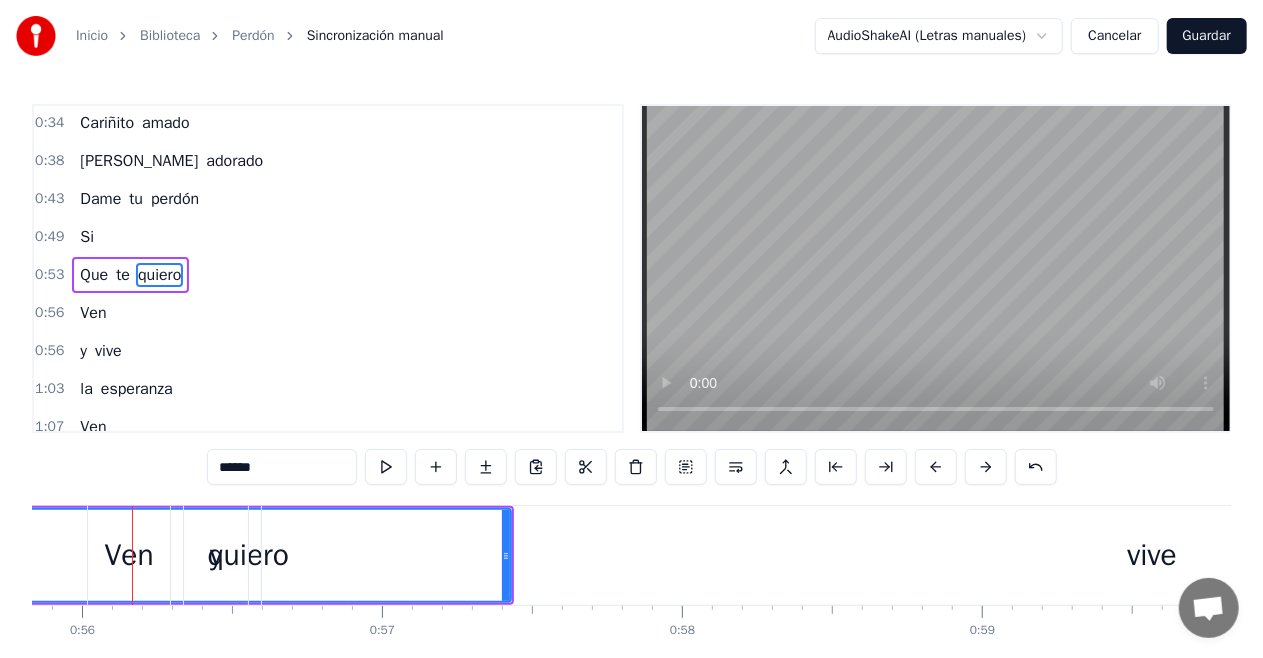 click at bounding box center [936, 467] 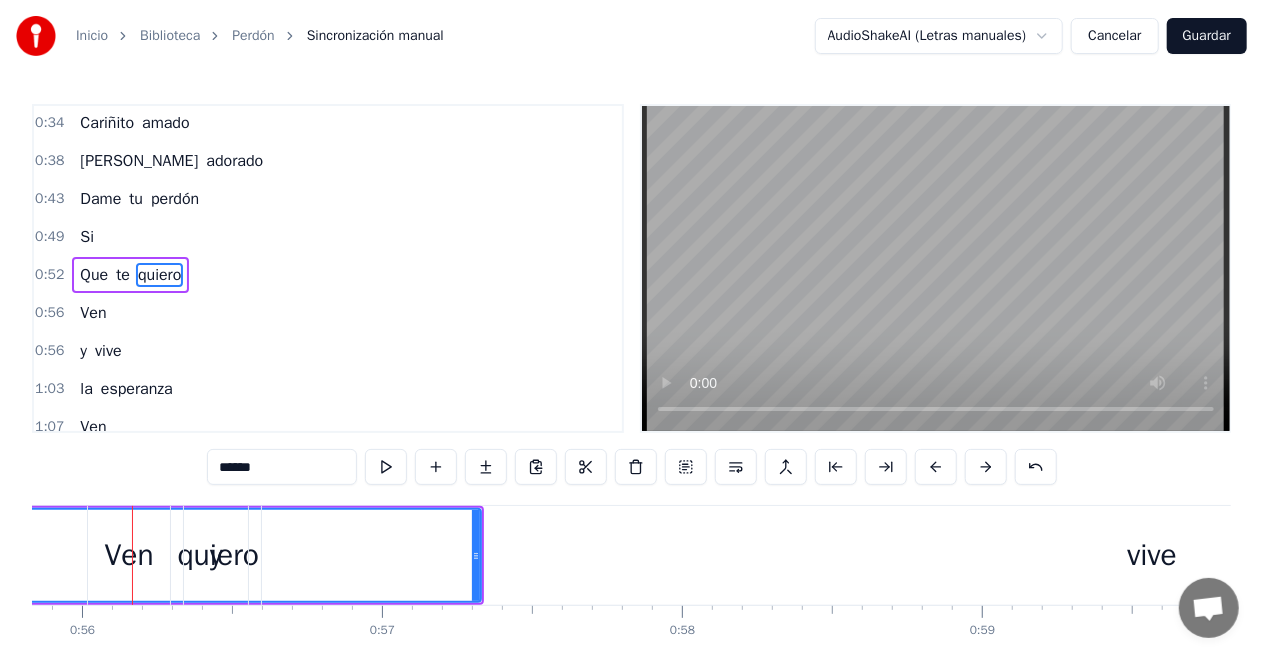 click at bounding box center (936, 467) 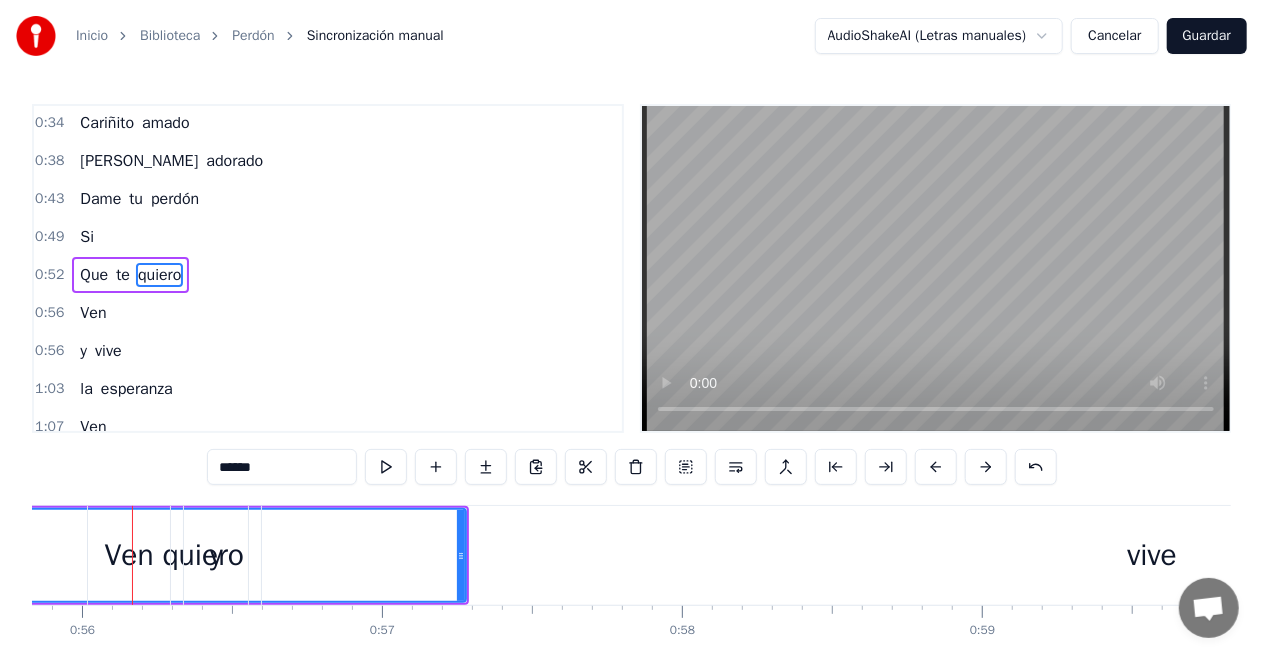 click at bounding box center (936, 467) 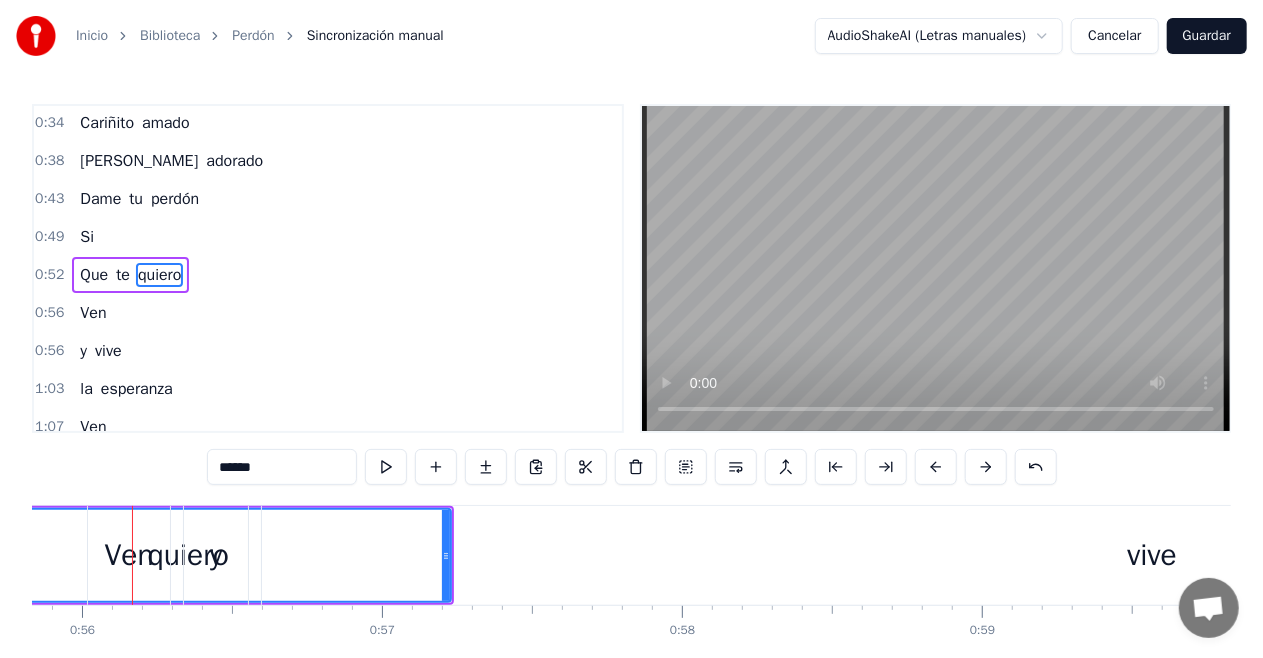 click at bounding box center (936, 467) 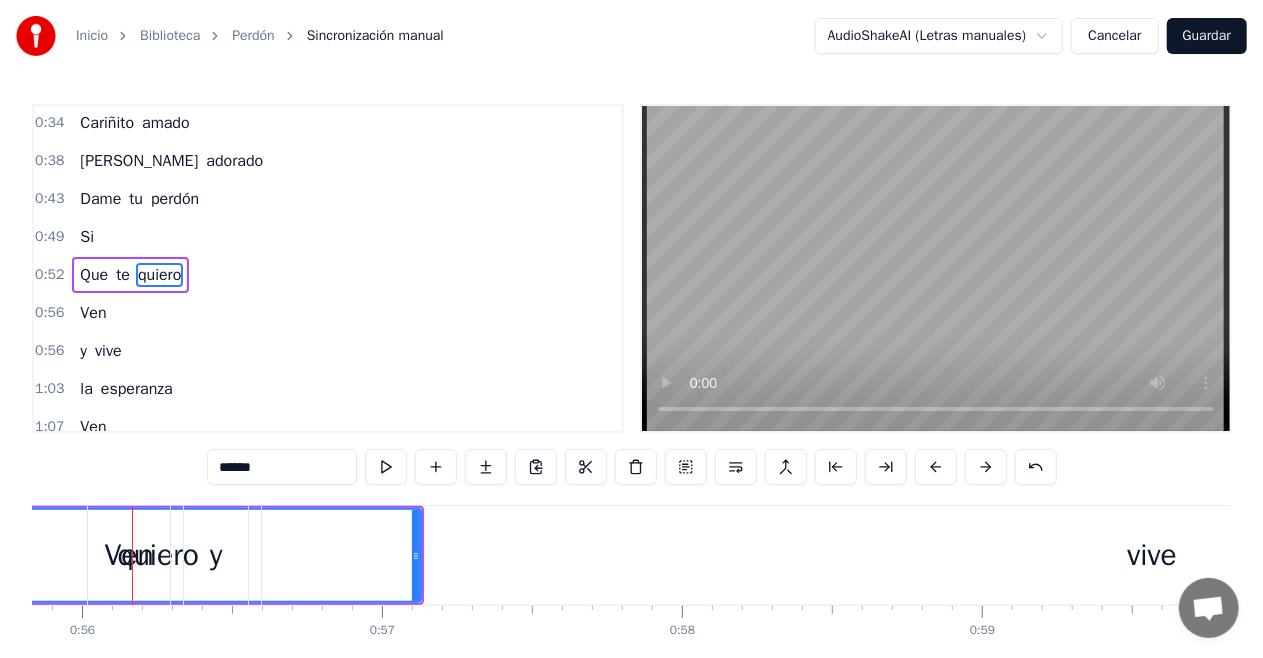click at bounding box center (936, 467) 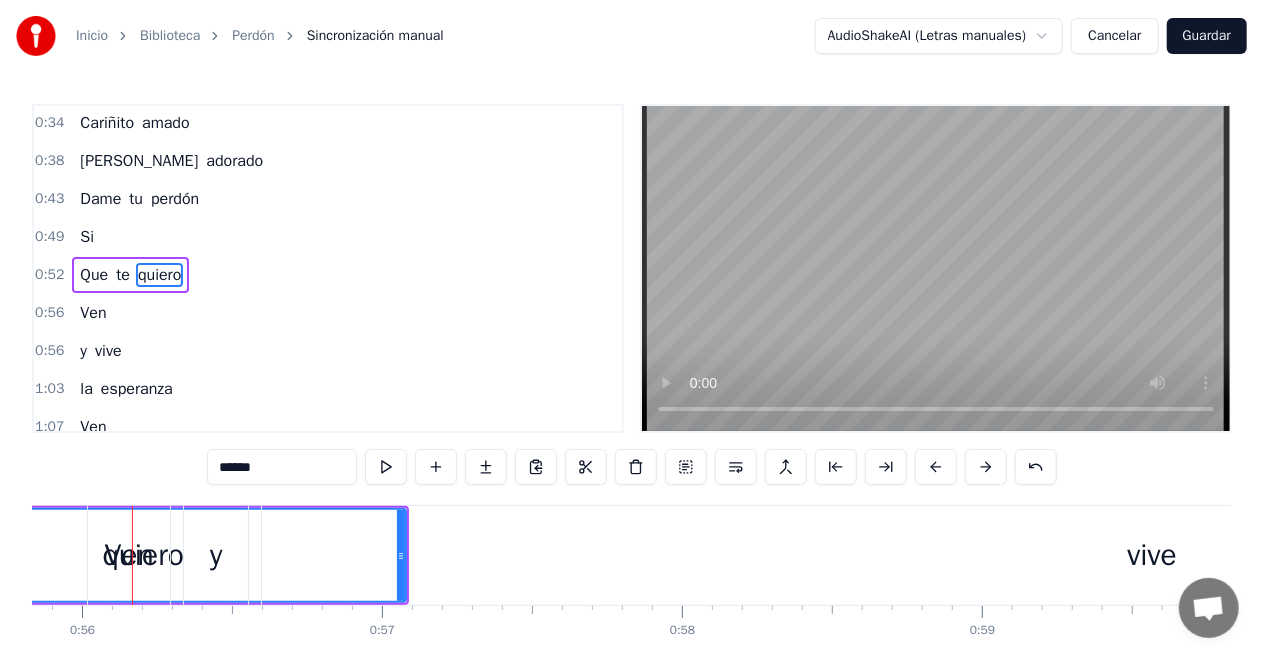 click at bounding box center (936, 467) 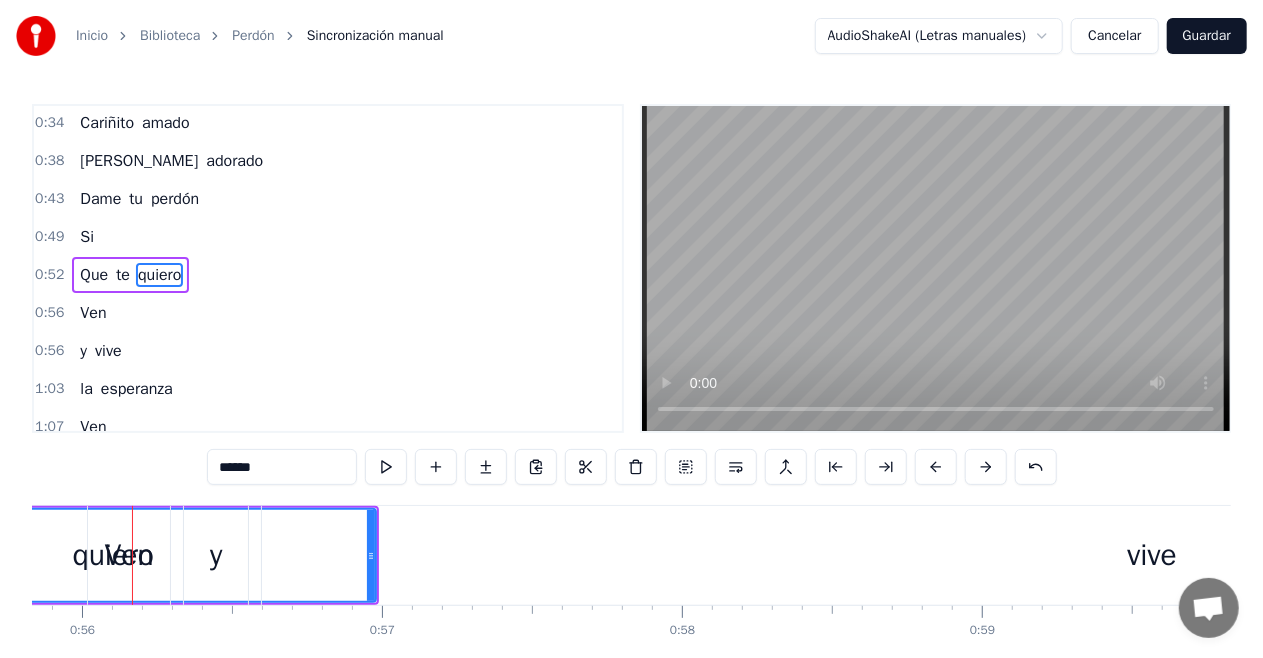 click at bounding box center (936, 467) 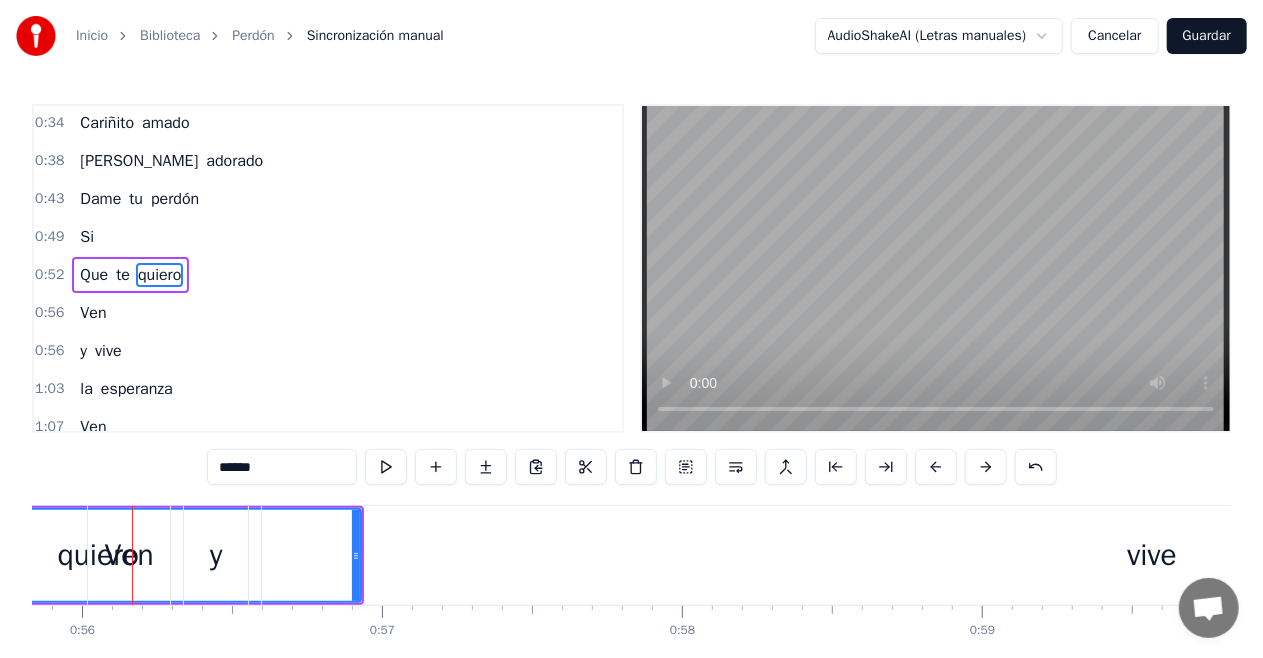click at bounding box center [936, 467] 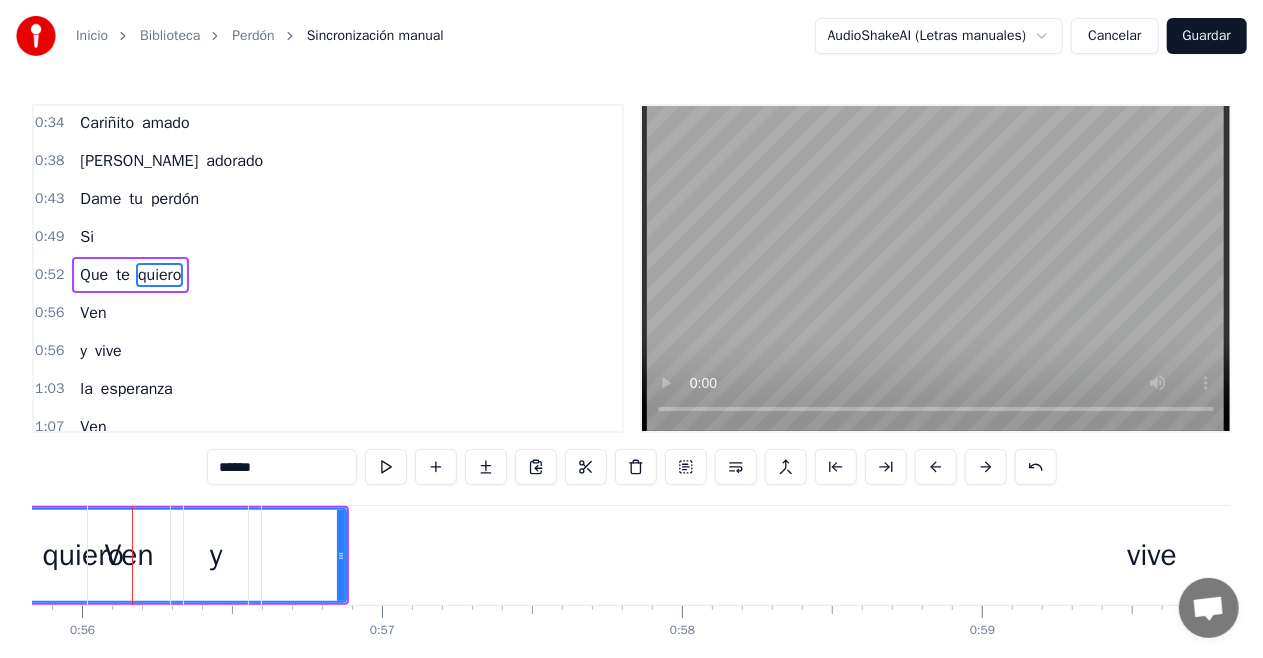 click at bounding box center (936, 467) 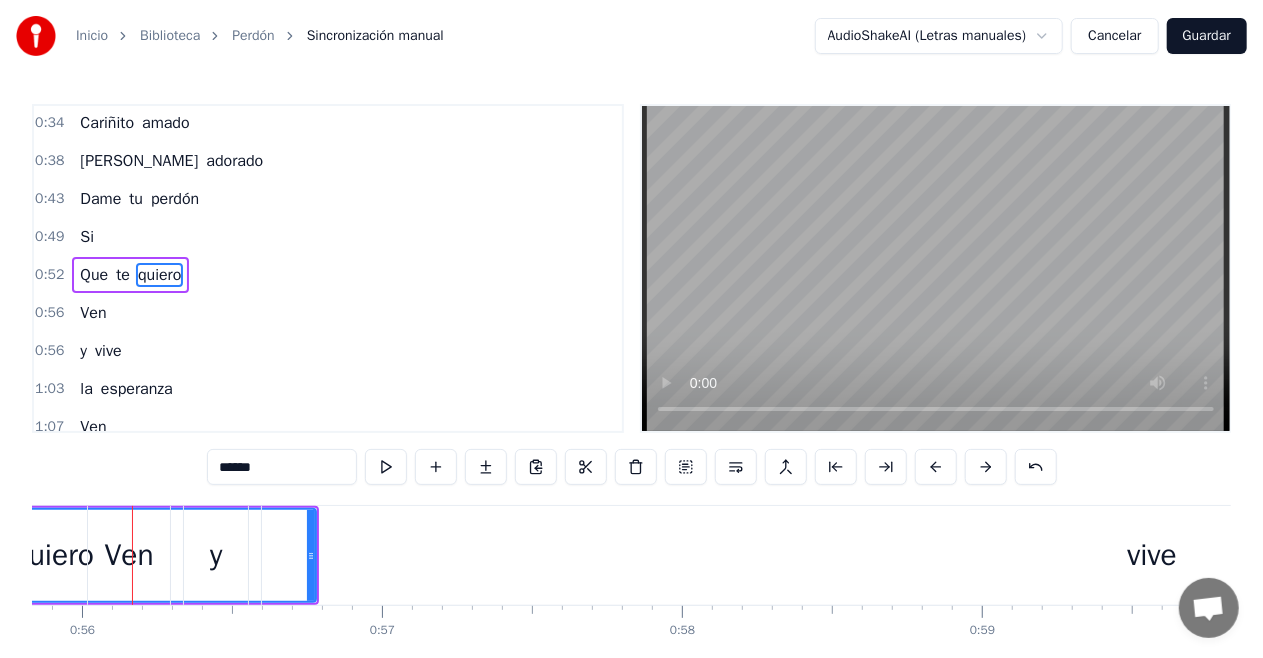 click at bounding box center [936, 467] 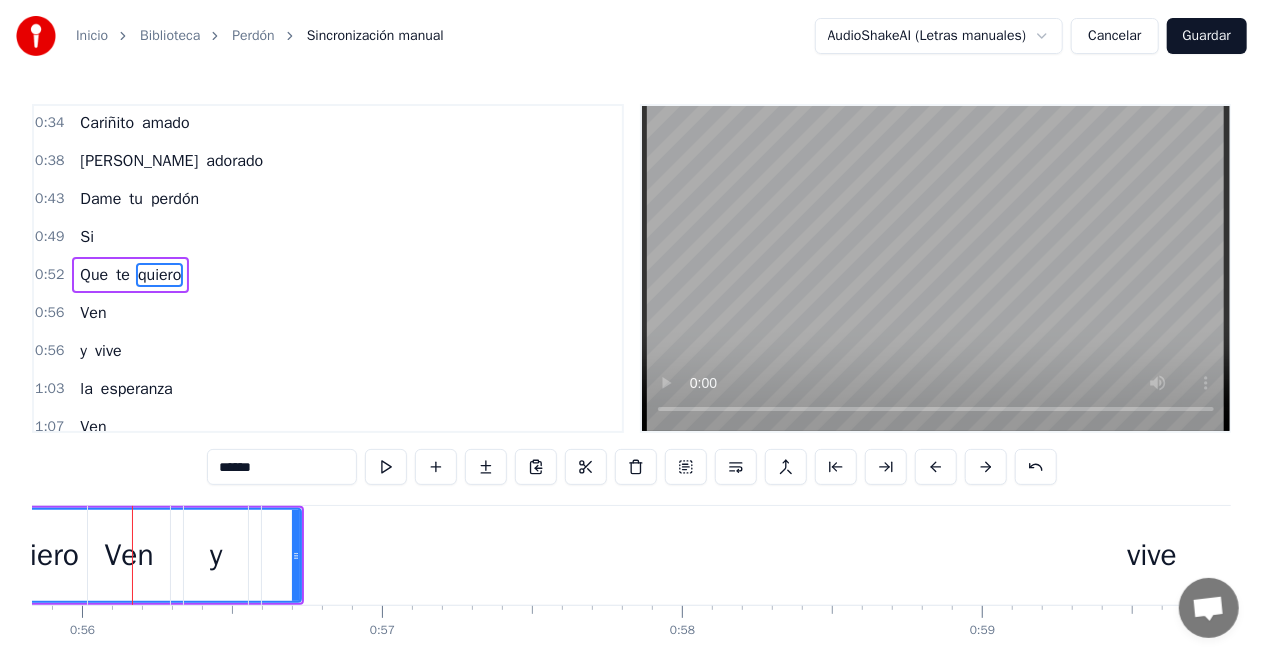 click at bounding box center (936, 467) 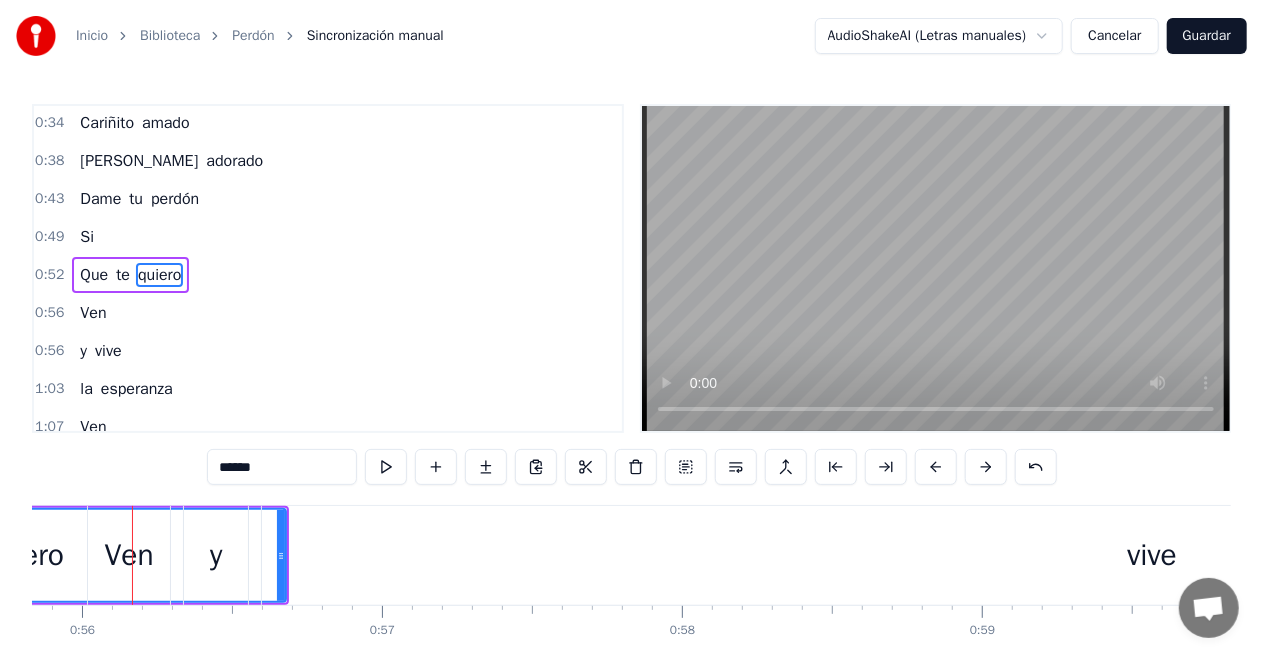 click on "Si" at bounding box center [87, 237] 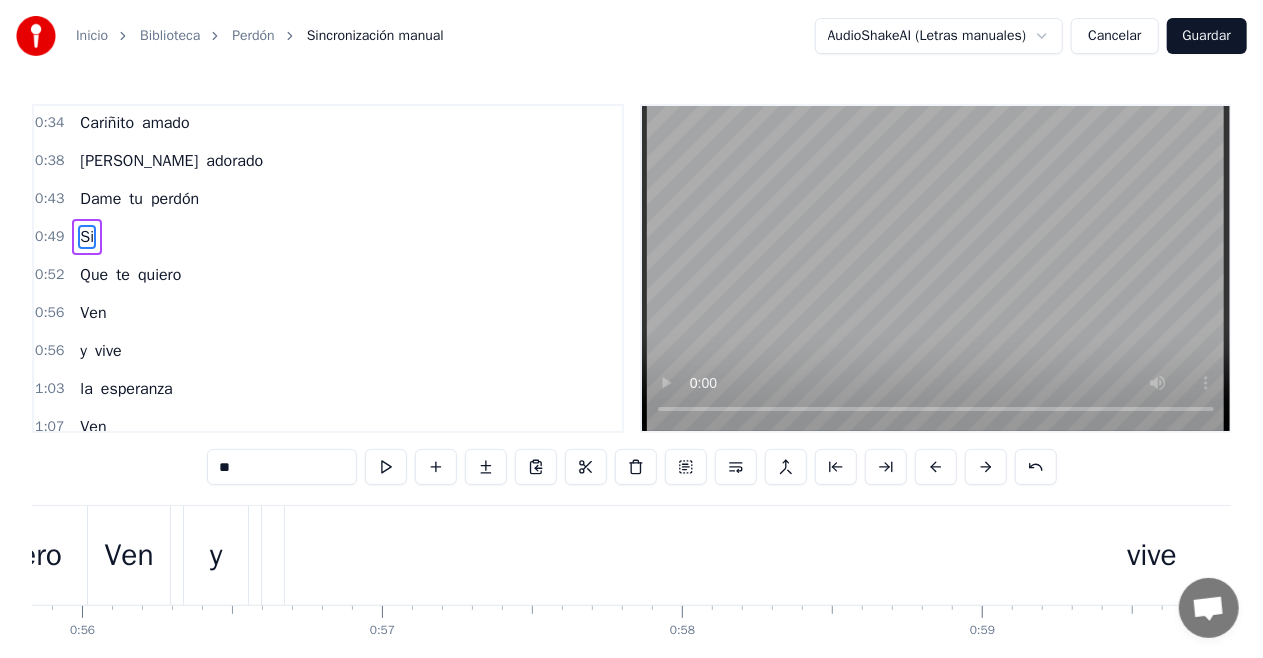 scroll, scrollTop: 154, scrollLeft: 0, axis: vertical 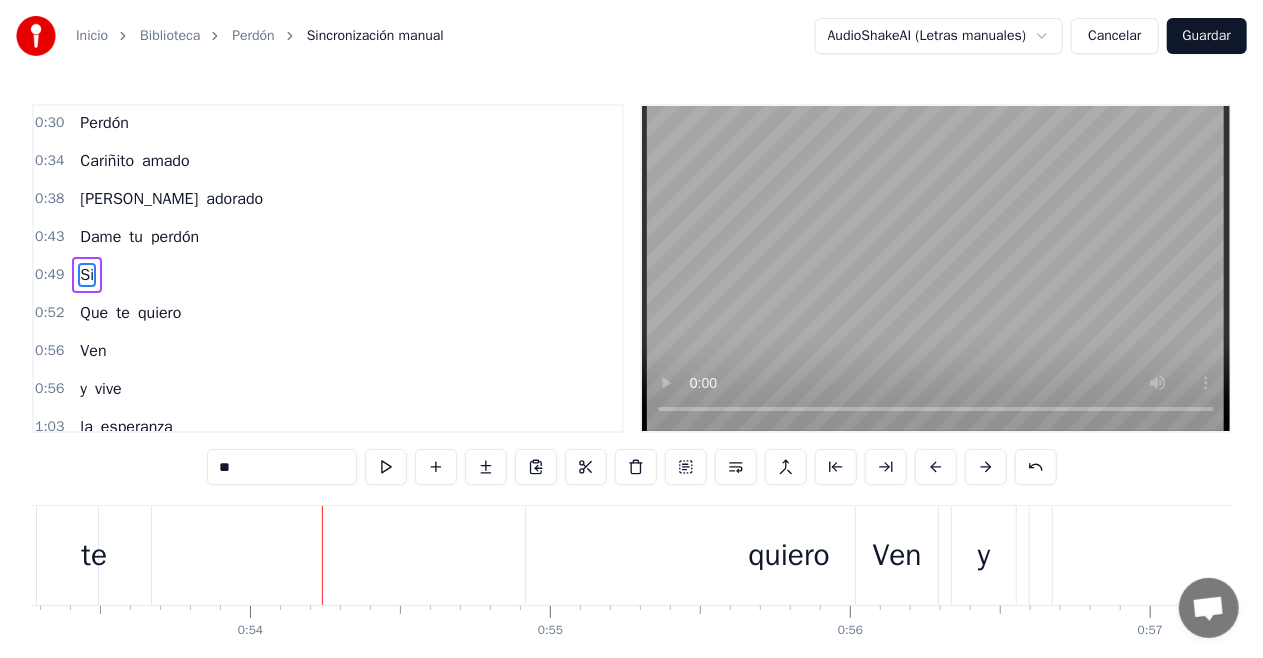 click on "Que" at bounding box center [94, 313] 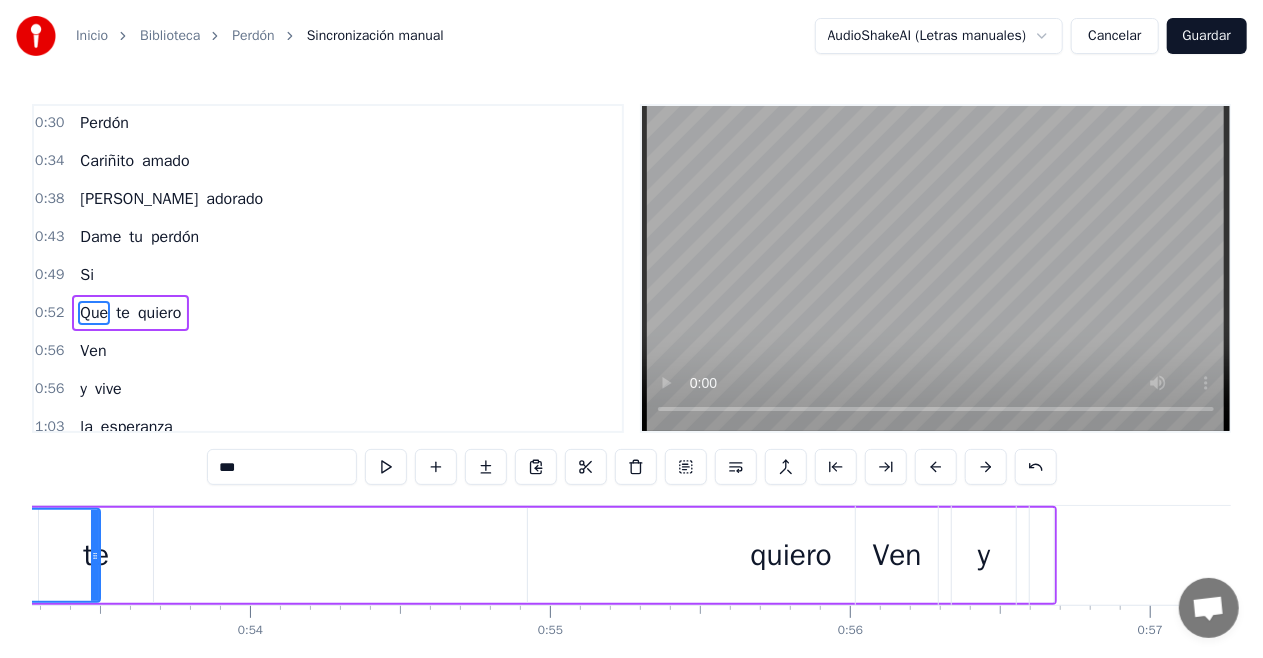 scroll, scrollTop: 192, scrollLeft: 0, axis: vertical 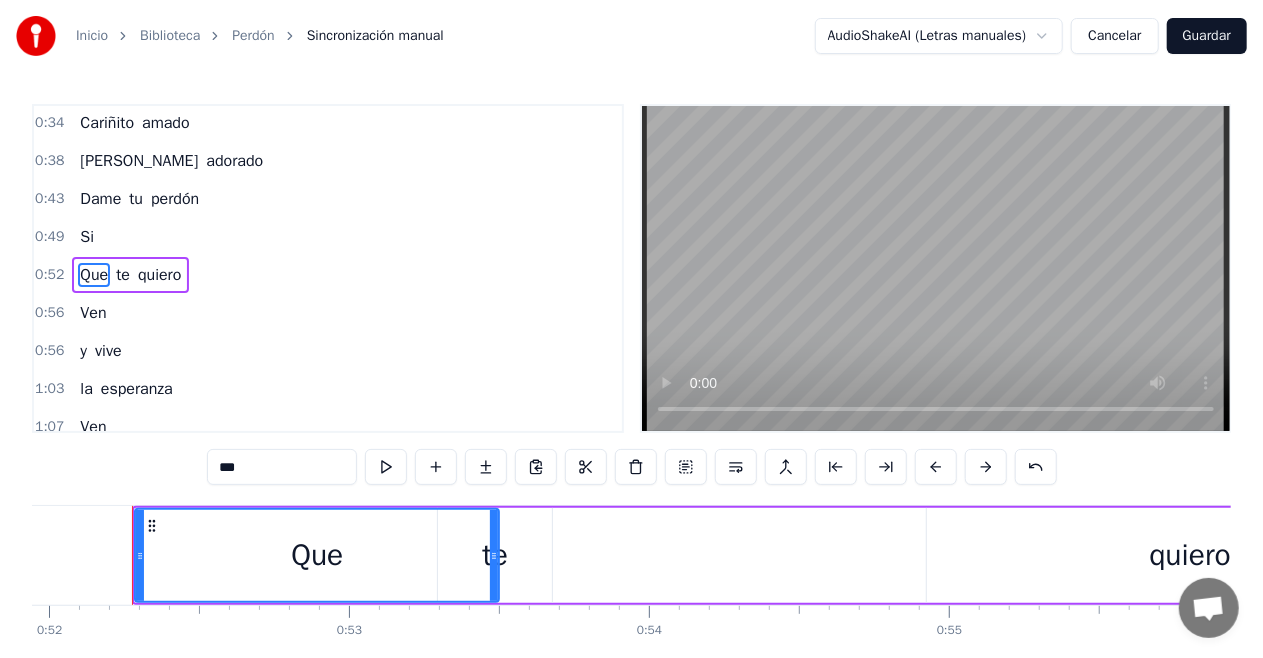 click on "Que" at bounding box center [317, 555] 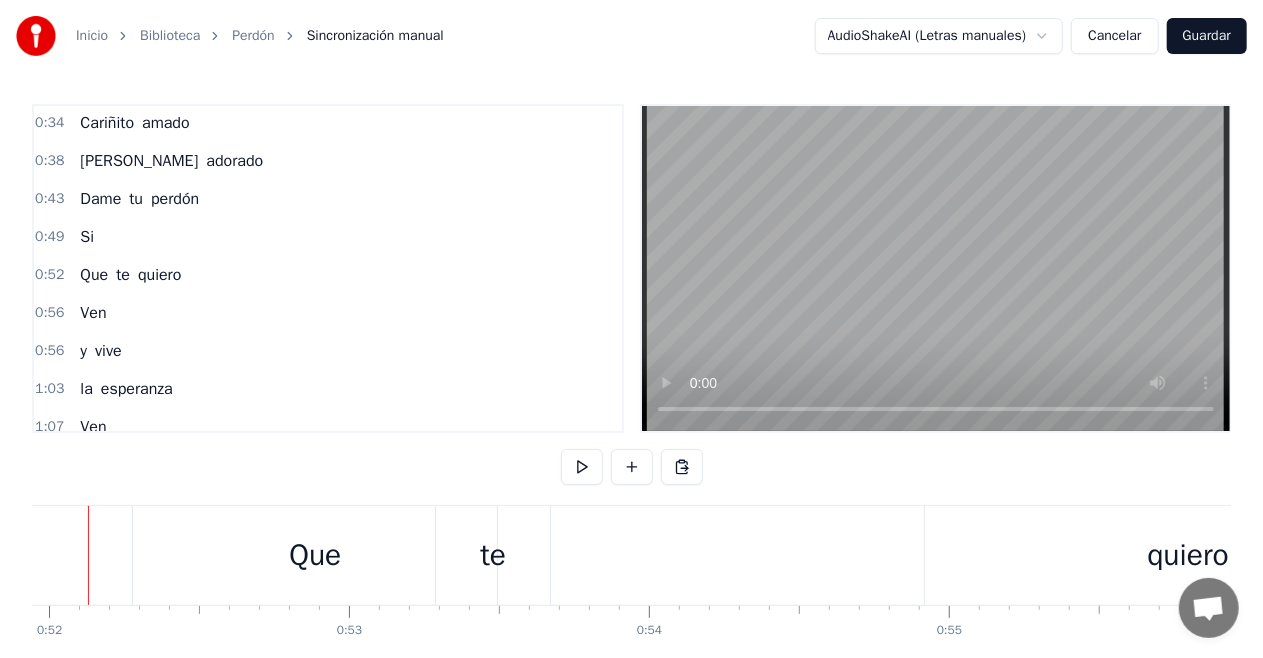 scroll, scrollTop: 0, scrollLeft: 15539, axis: horizontal 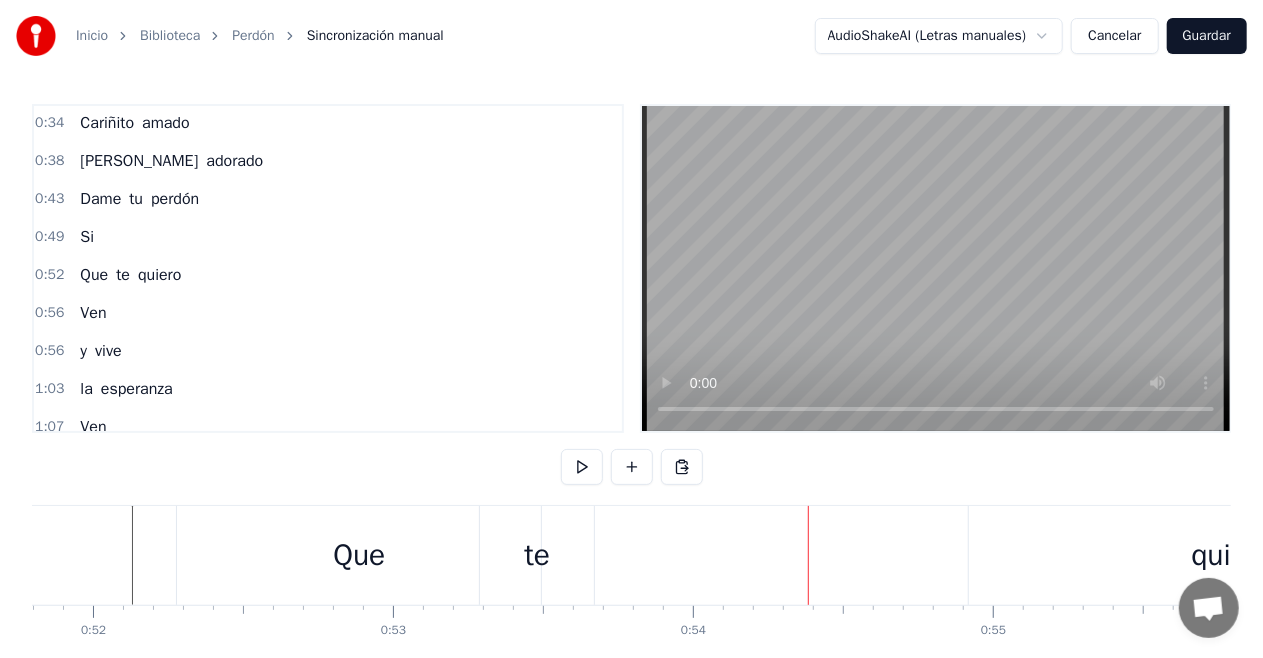 click on "Que" at bounding box center [359, 555] 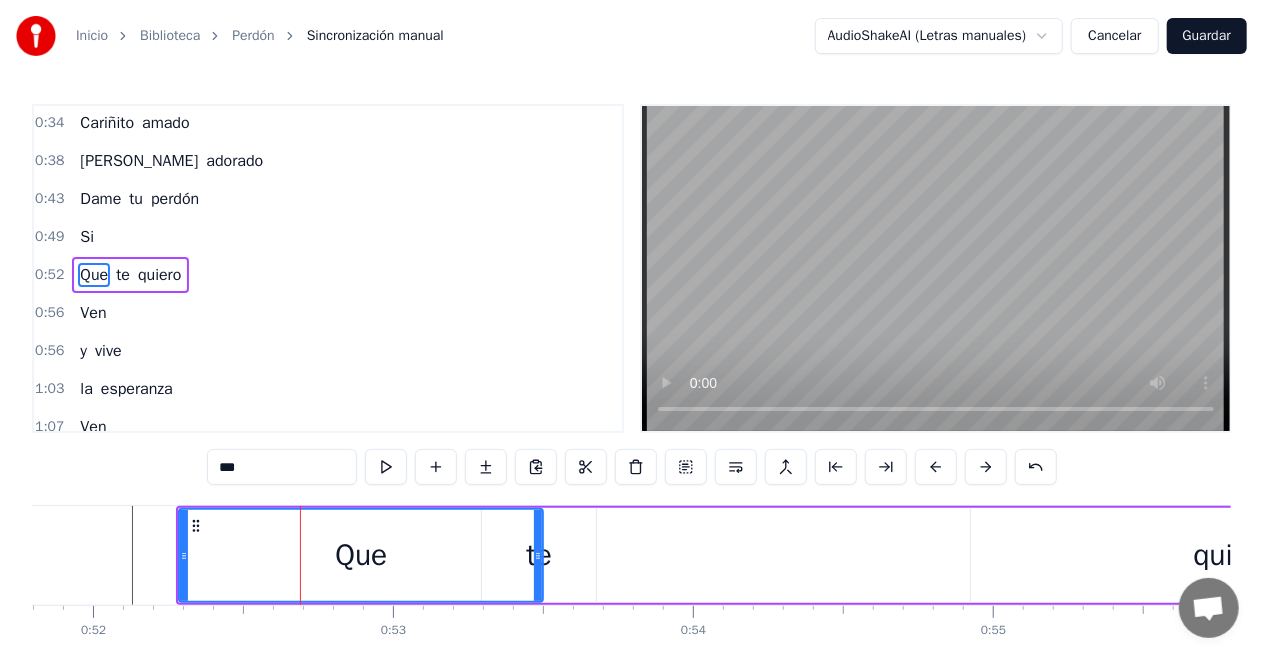 drag, startPoint x: 386, startPoint y: 543, endPoint x: 452, endPoint y: 546, distance: 66.068146 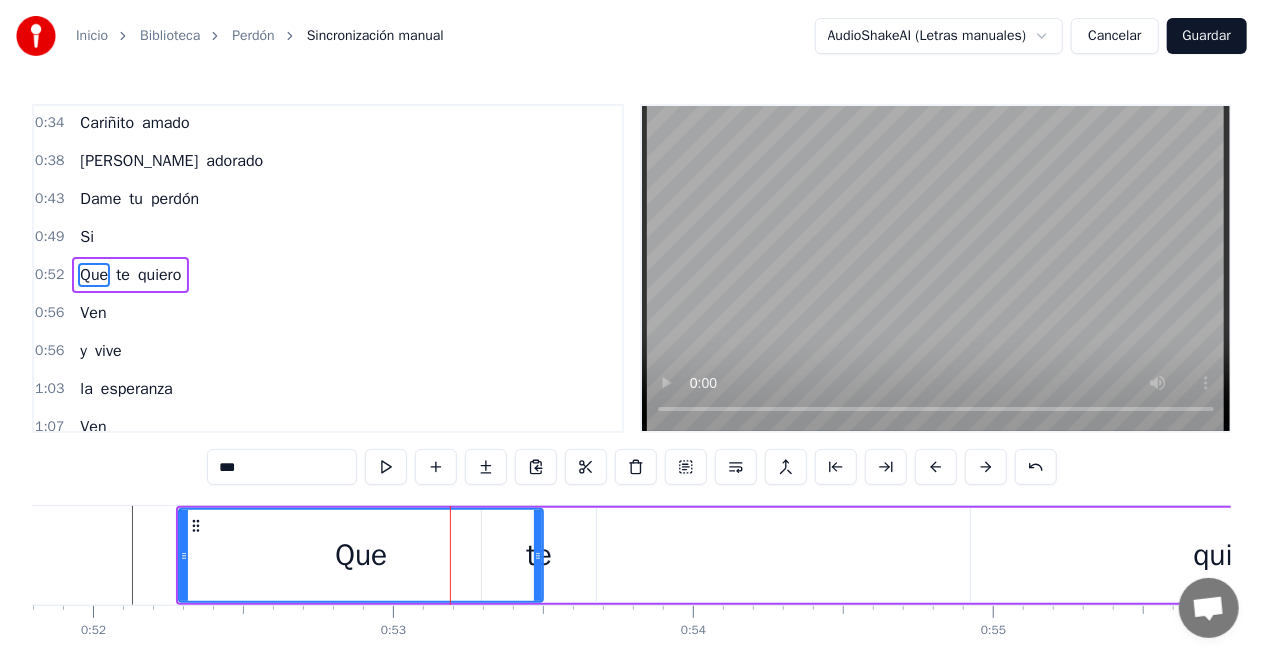 click on "te" at bounding box center (539, 555) 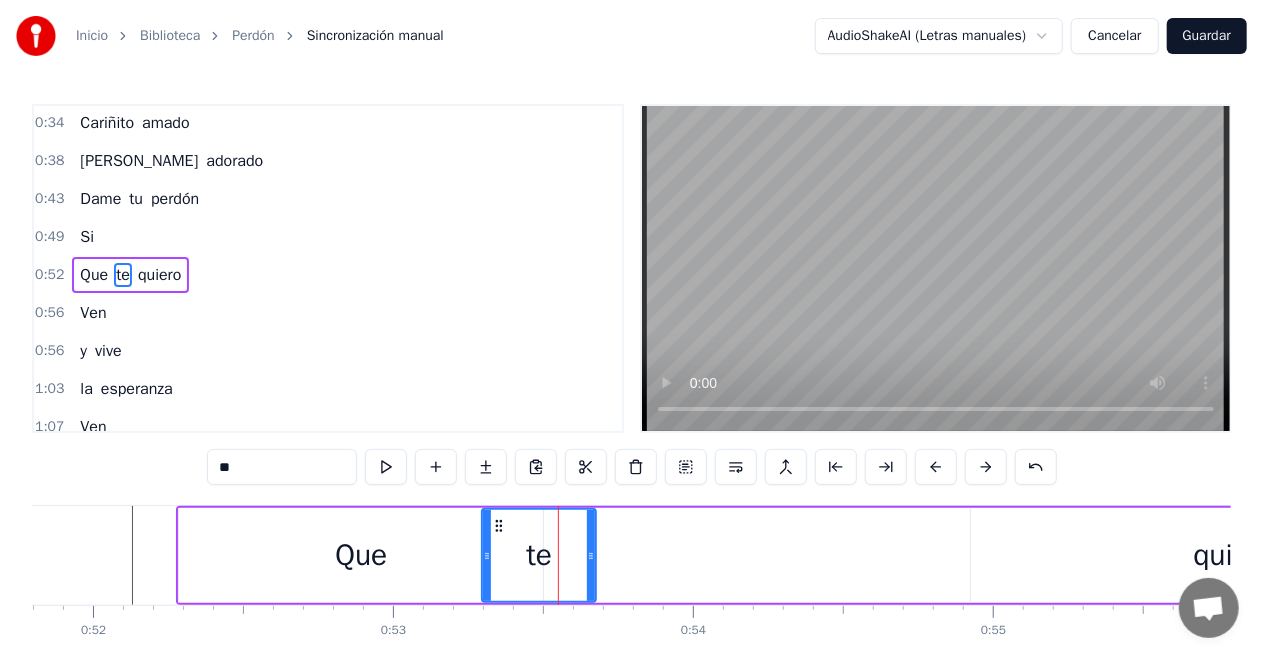 drag, startPoint x: 202, startPoint y: 262, endPoint x: 79, endPoint y: 258, distance: 123.065025 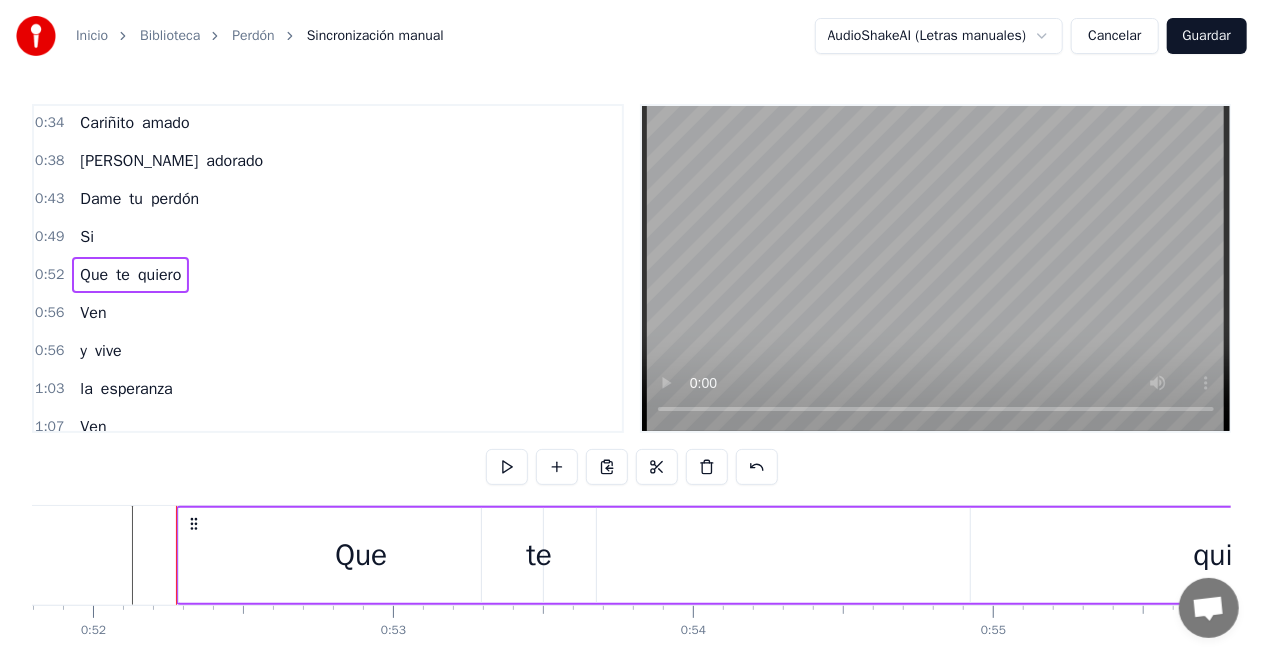 click on "Que te quiero" at bounding box center [130, 275] 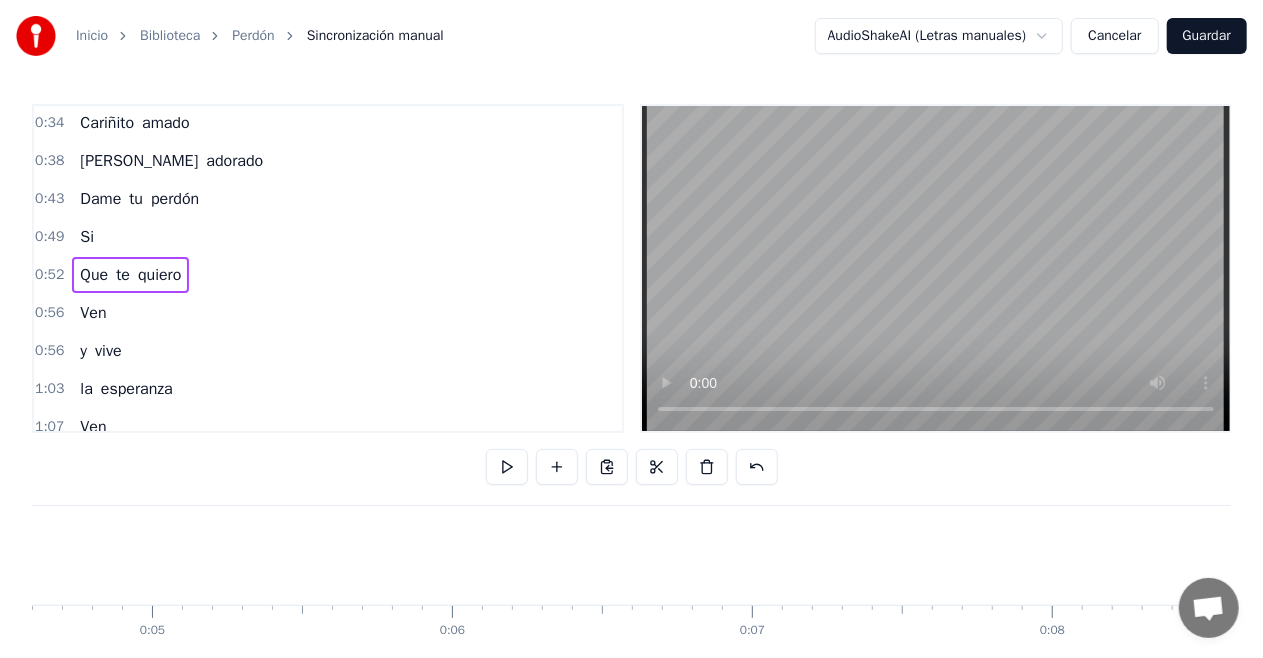 scroll, scrollTop: 0, scrollLeft: 522, axis: horizontal 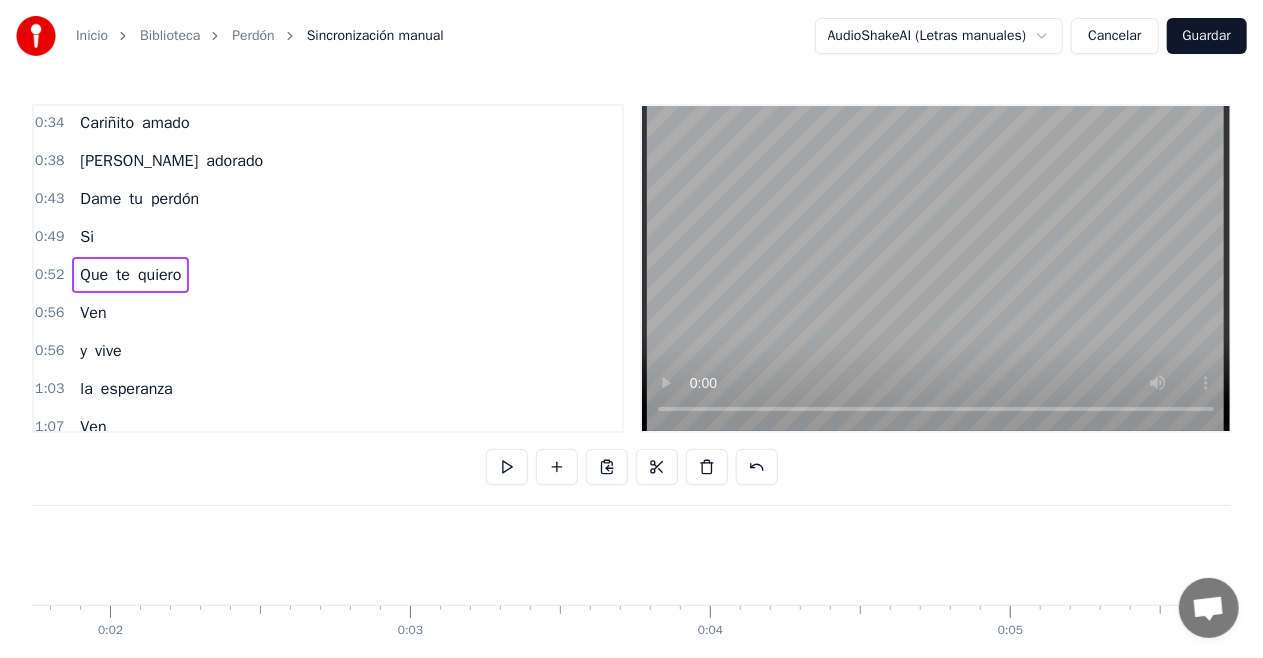 click on "quiero" at bounding box center [159, 275] 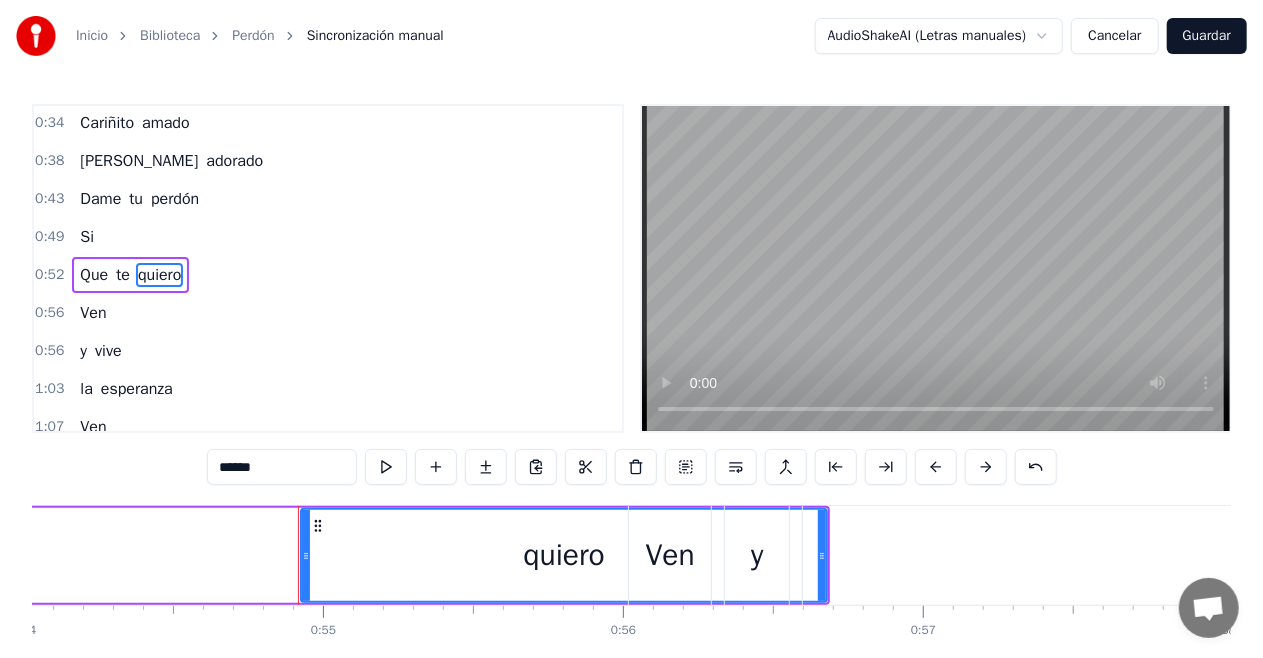 scroll, scrollTop: 0, scrollLeft: 16375, axis: horizontal 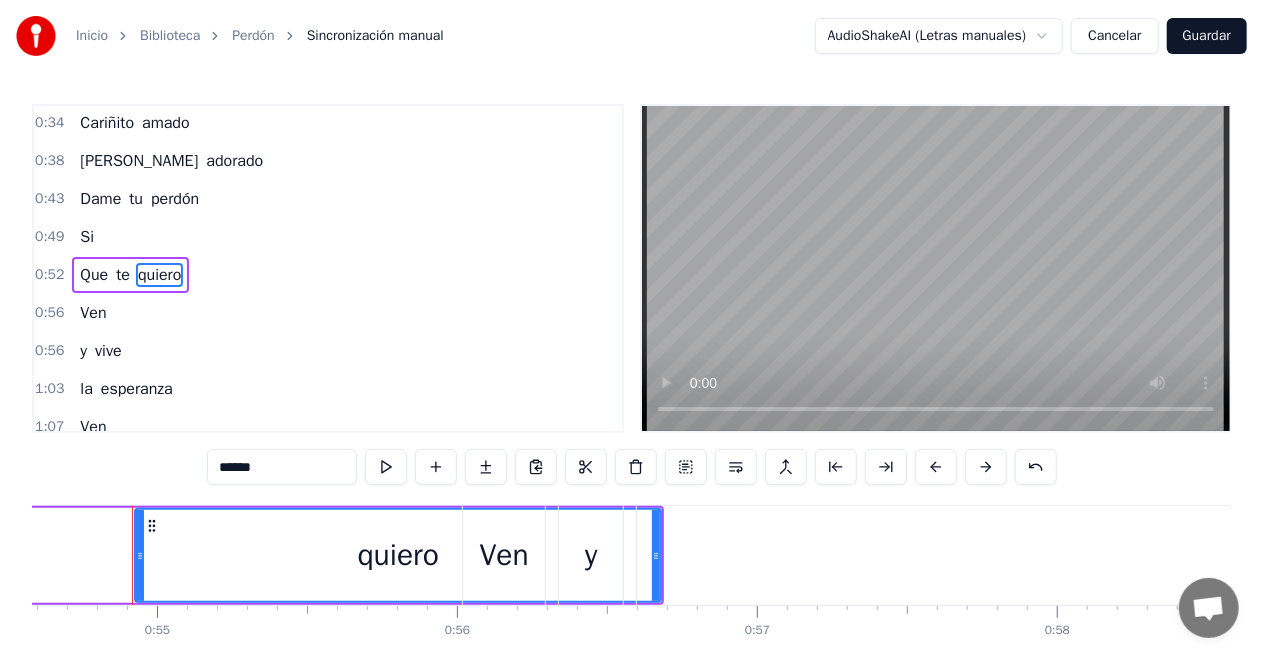 click on "Que te quiero" at bounding box center [130, 275] 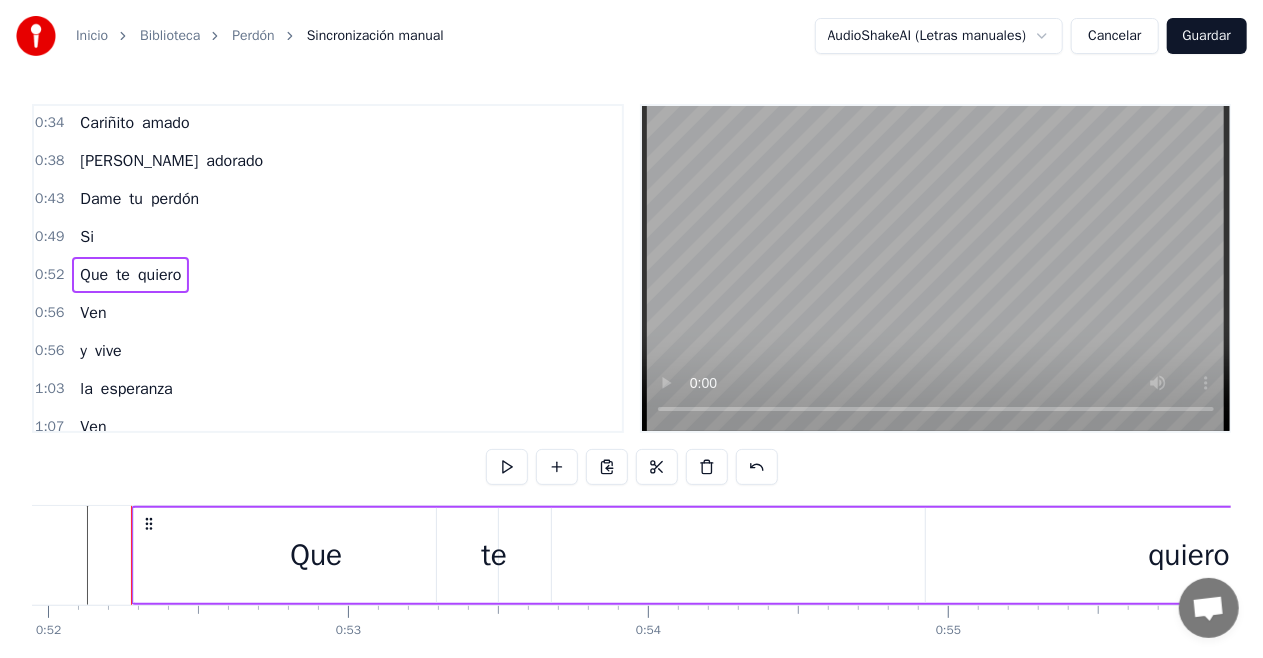 scroll, scrollTop: 0, scrollLeft: 15583, axis: horizontal 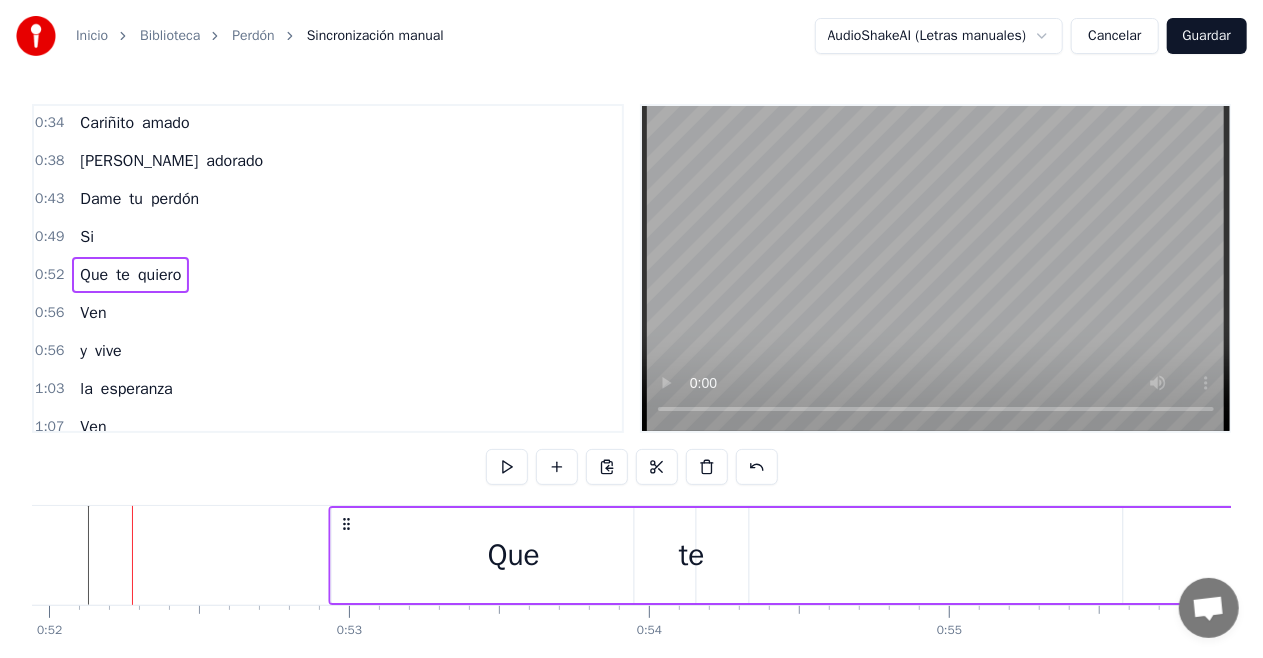 drag, startPoint x: 151, startPoint y: 525, endPoint x: 348, endPoint y: 530, distance: 197.06345 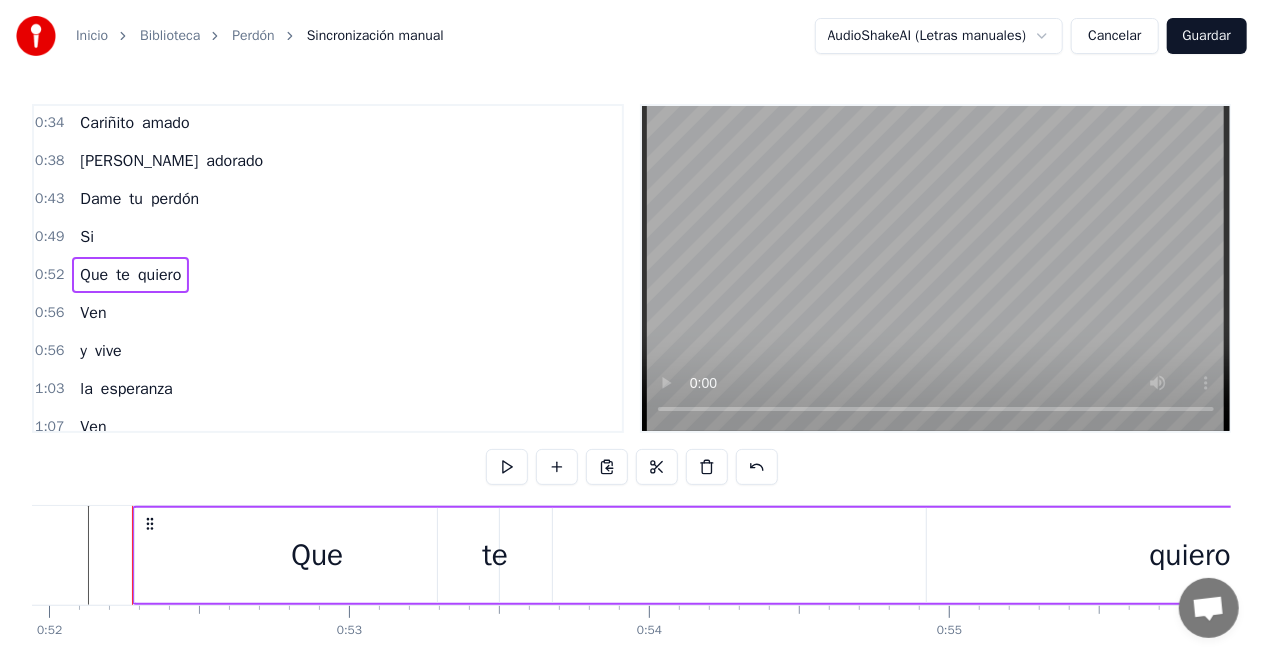 drag, startPoint x: 321, startPoint y: 518, endPoint x: 404, endPoint y: 522, distance: 83.09633 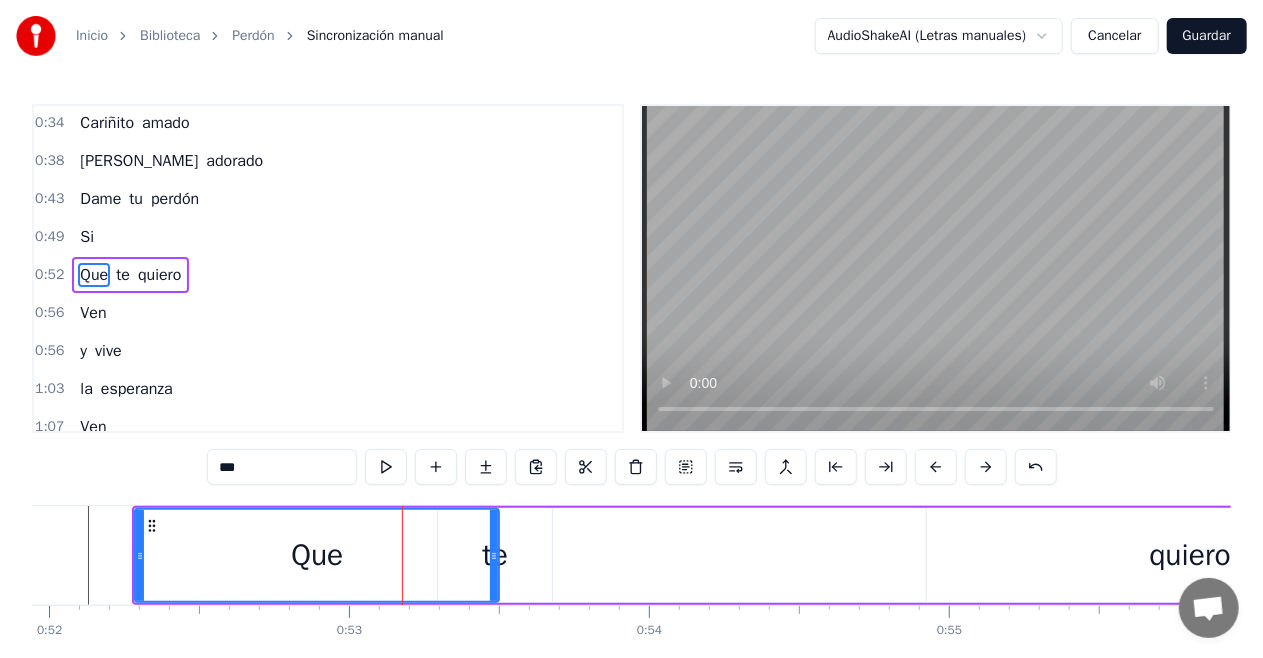 click on "Que" at bounding box center (317, 555) 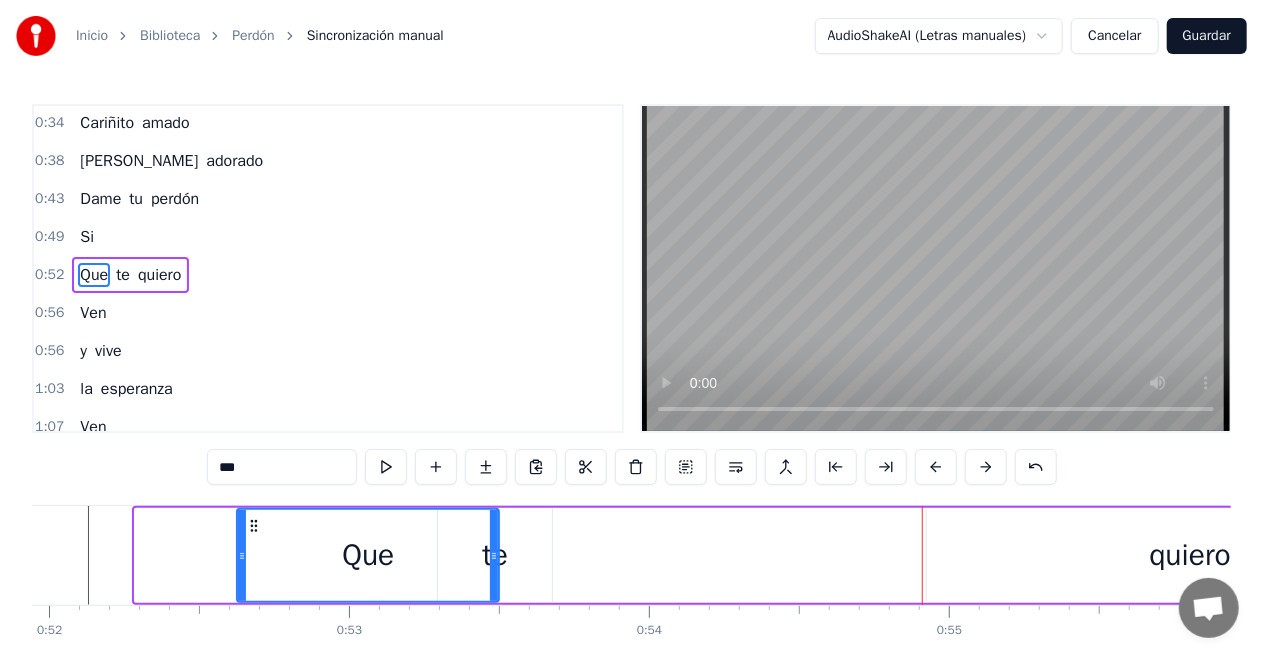drag, startPoint x: 138, startPoint y: 549, endPoint x: 240, endPoint y: 551, distance: 102.01961 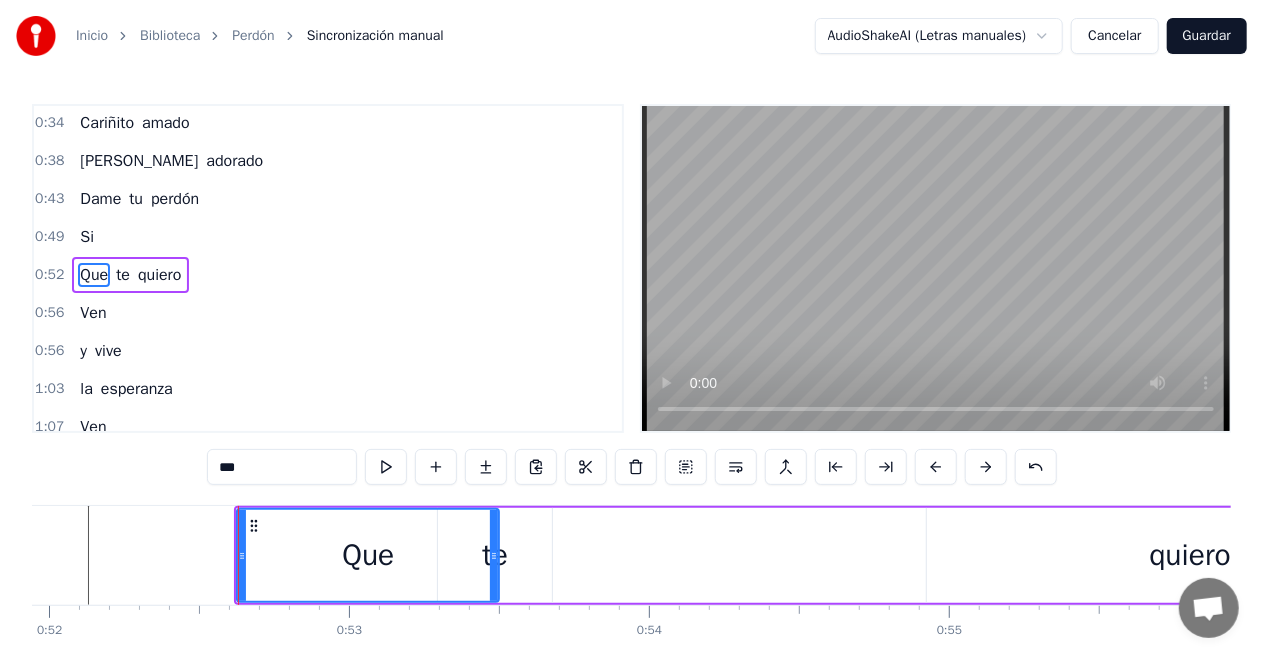 click on "Que te quiero" at bounding box center [845, 555] 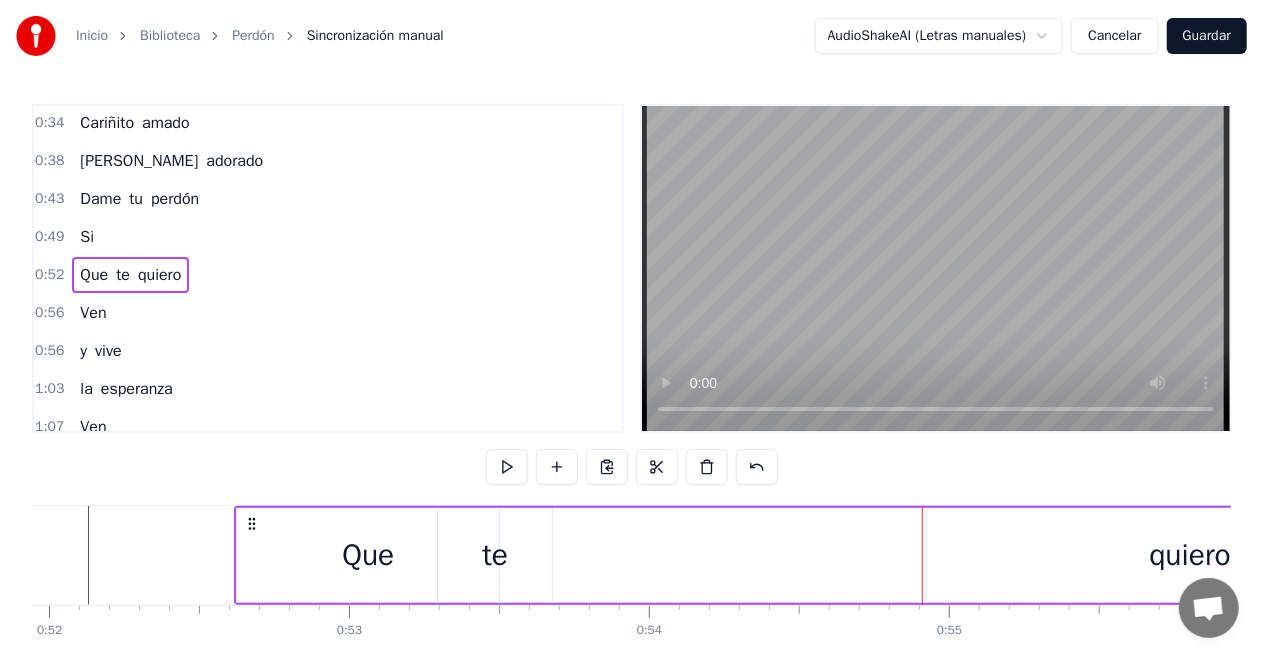 click on "quiero" at bounding box center [1190, 555] 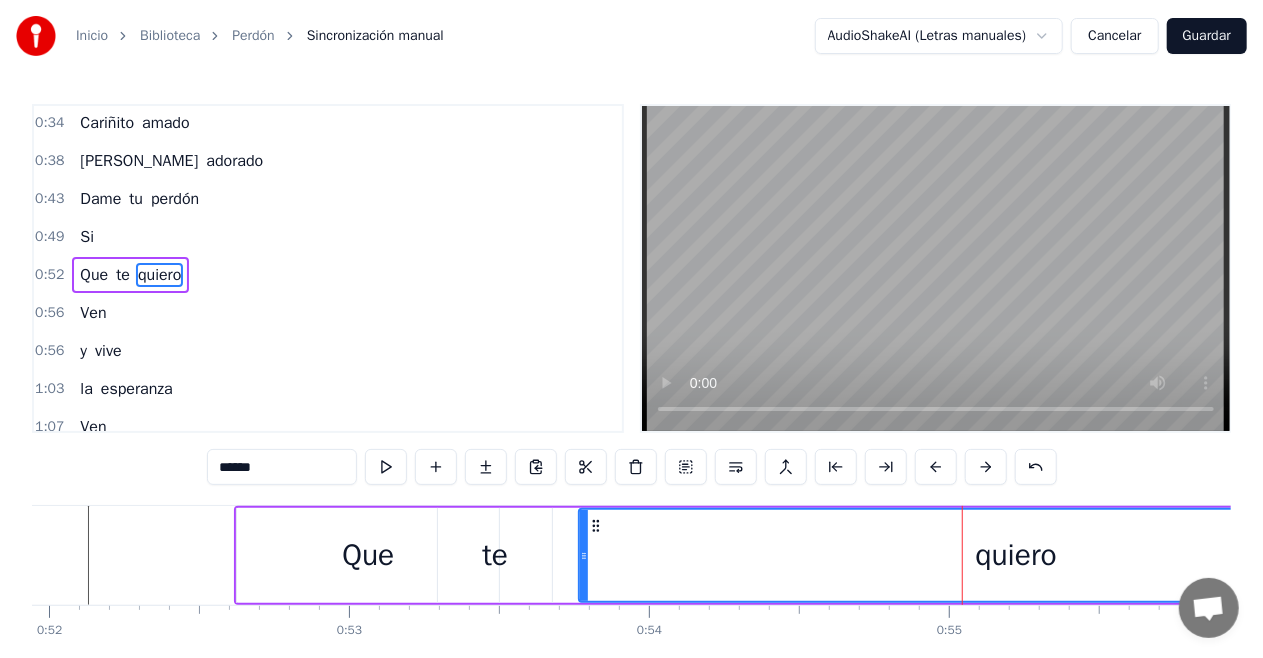drag, startPoint x: 932, startPoint y: 555, endPoint x: 584, endPoint y: 572, distance: 348.41498 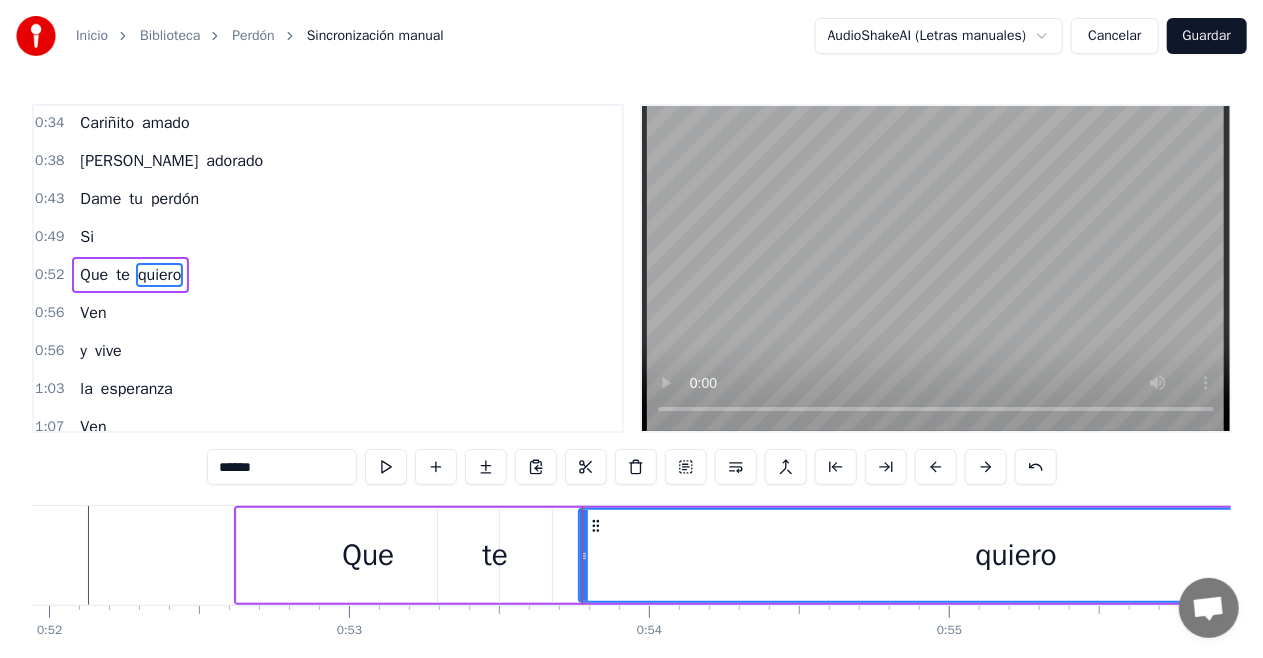 click on "0:11 Perdón, 0:14 vida de mi vida 0:20 Perdón, 0:24 si es que te he faltado 0:30 Perdón 0:34 Cariñito amado 0:38 [PERSON_NAME] 0:43 Dame tu perdón 0:49 Si 0:52 Que te quiero 0:56 Ven 0:56 y vive 1:03 la esperanza 1:07 Ven 1:10 Dame la dicha 1:13 que se alcanza con un poco de amor 1:16 Que es todo lo que ansía, 1:19 que es todo lo que ansía 1:21 mi pobre corazón 1:35 Jamás habrá quien separe 1:45 Amor de tu amor el mío 1:54 Porque tu cariño ansío 2:02 Es el amor mío 2:07 Que pide tu perdón 2:13 Sí, 2:15 que te quiero 2:19 Ven 2:25 y vive 2:27 la esperanza 2:31 Ven, 2:34 dame la dicha 2:36 que se alcanza con un poco de amor 2:40 Que es todo lo que ansía, 2:43 que es todo lo que ansía 2:44 Mi pobre corazón ****** Perdón, vida de mi vida Perdón, si es que te he faltado Perdón Cariñito [PERSON_NAME] adorado Dame tu perdón Si Que te quiero Ven y vive la esperanza Ven Dame la dicha que se alcanza con un poco de amor Que es todo lo que ansía, que es todo lo que ansía mi pobre corazón Jamás" at bounding box center [631, 405] 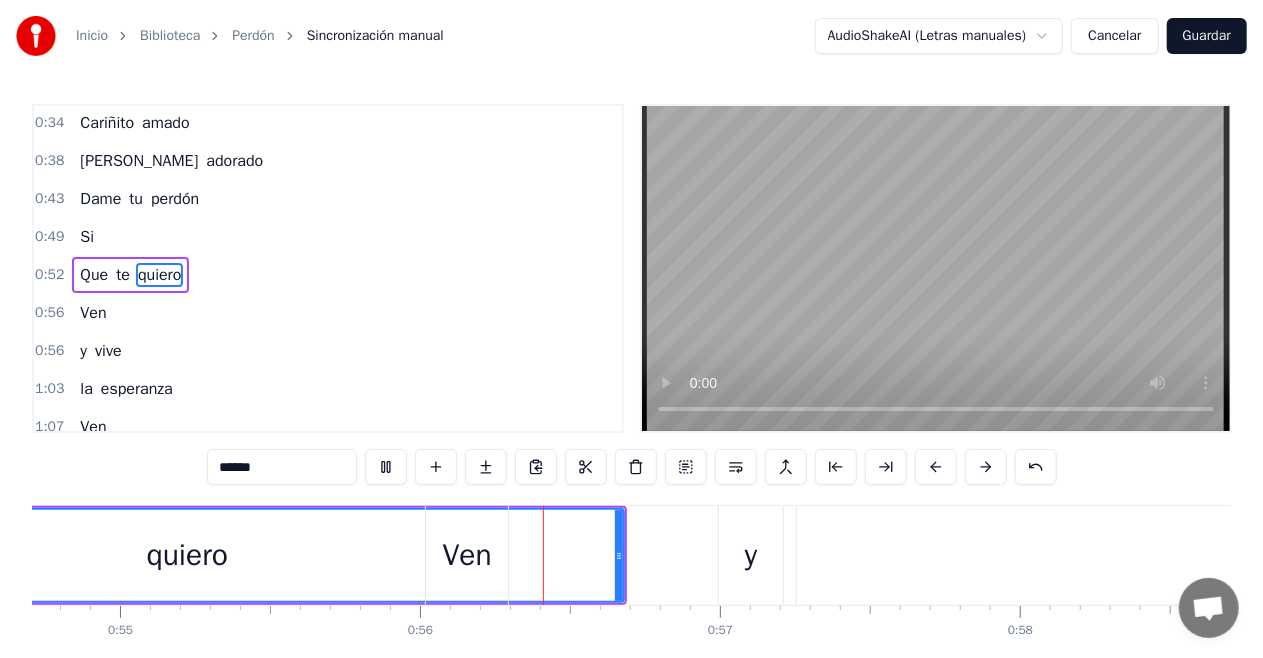 scroll, scrollTop: 0, scrollLeft: 16646, axis: horizontal 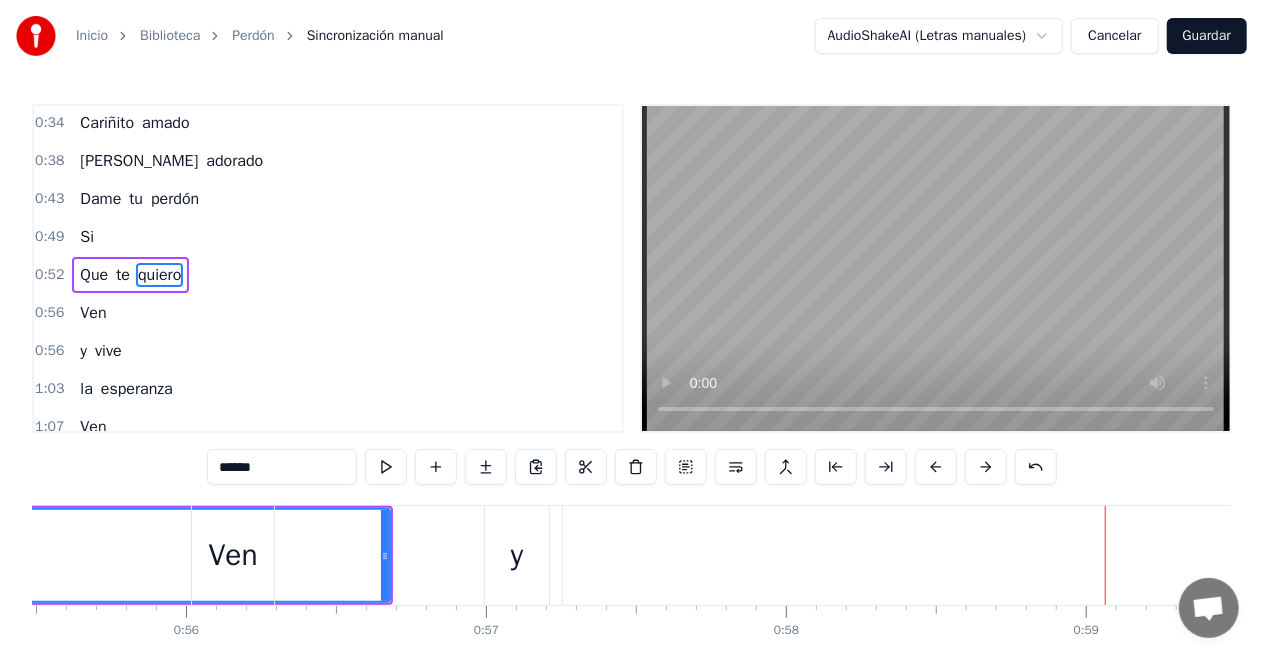 click on "Ven" at bounding box center [233, 555] 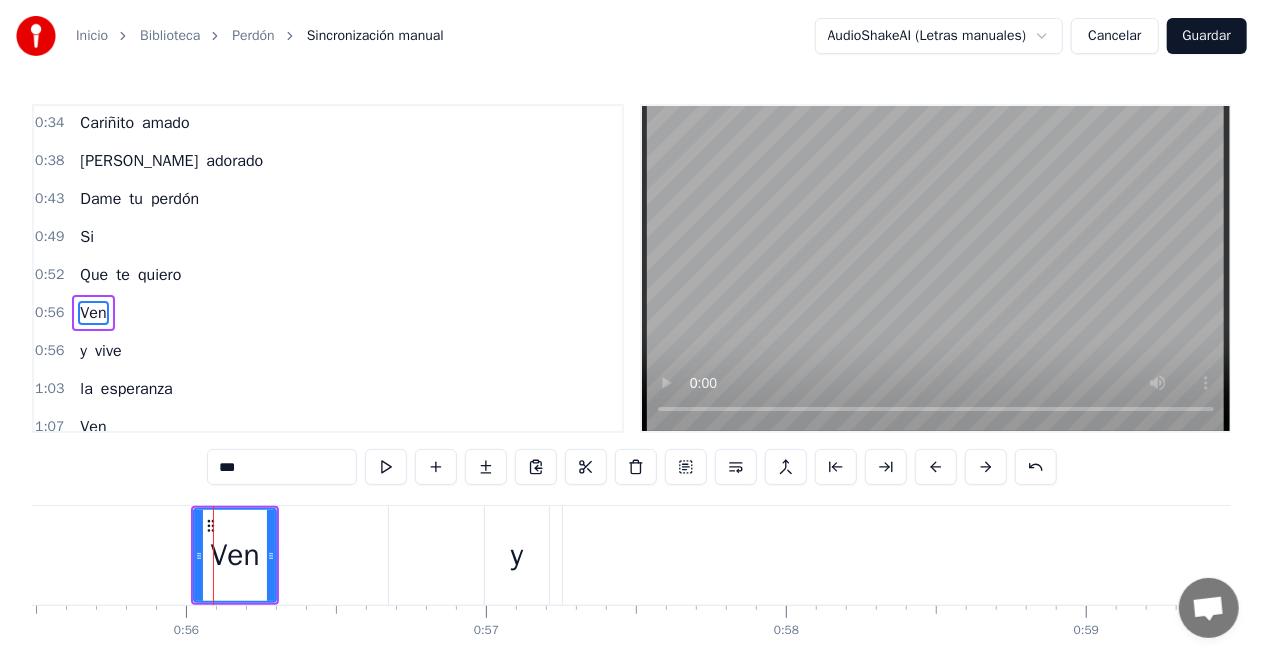 scroll, scrollTop: 229, scrollLeft: 0, axis: vertical 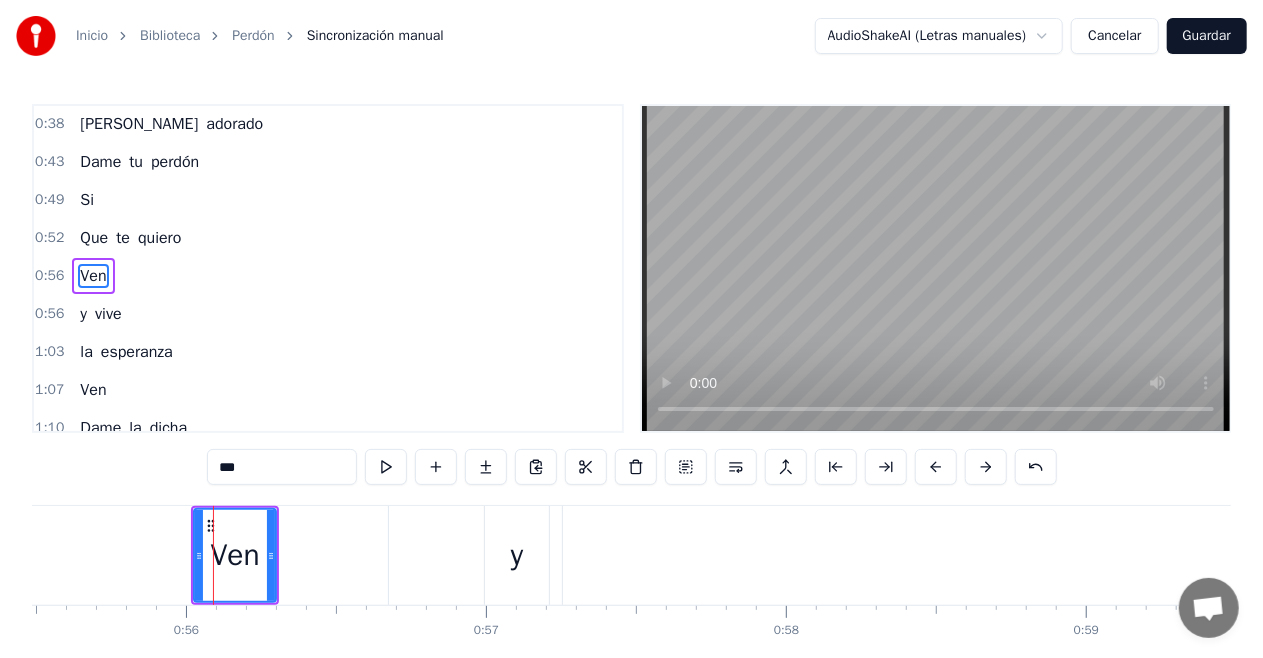 click on "Inicio Biblioteca Perdón Sincronización manual" at bounding box center (260, 36) 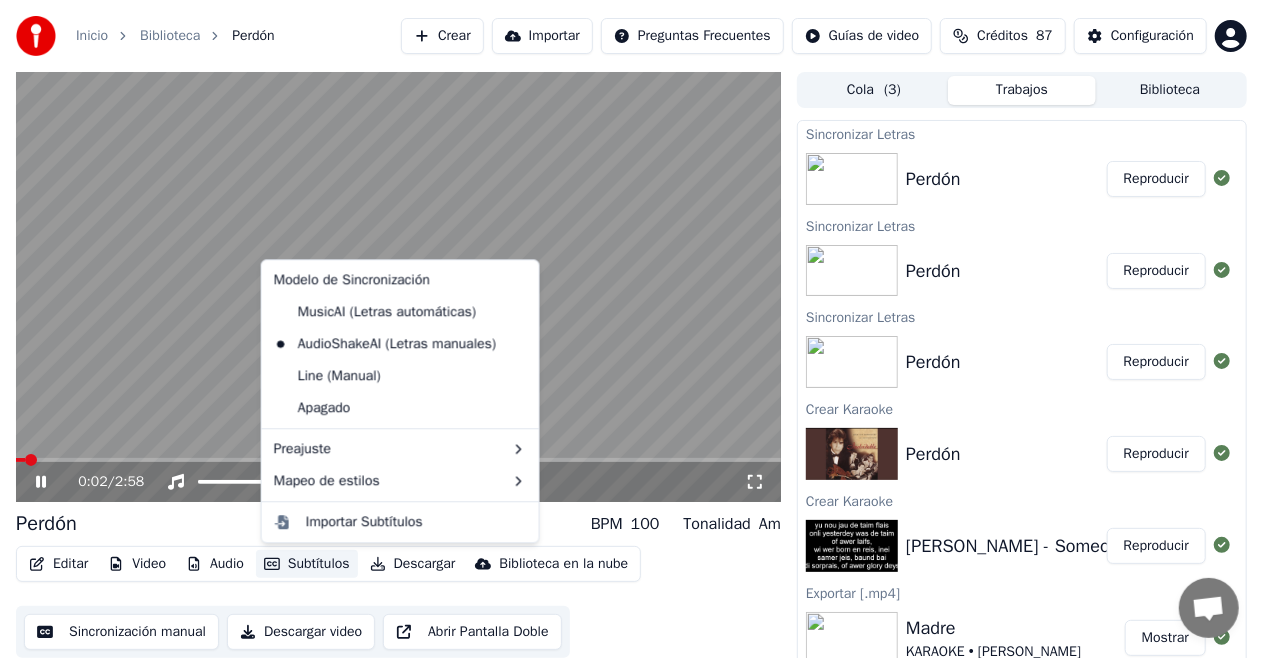click on "Subtítulos" at bounding box center [307, 564] 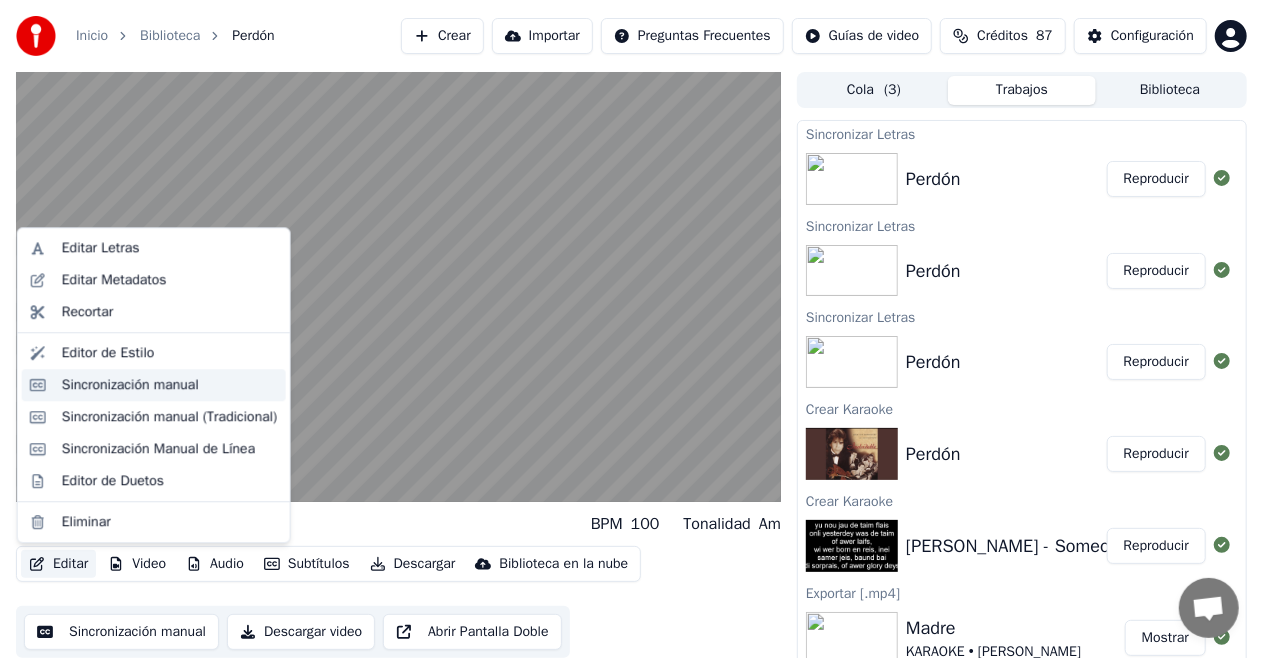 click on "Sincronización manual" at bounding box center [130, 385] 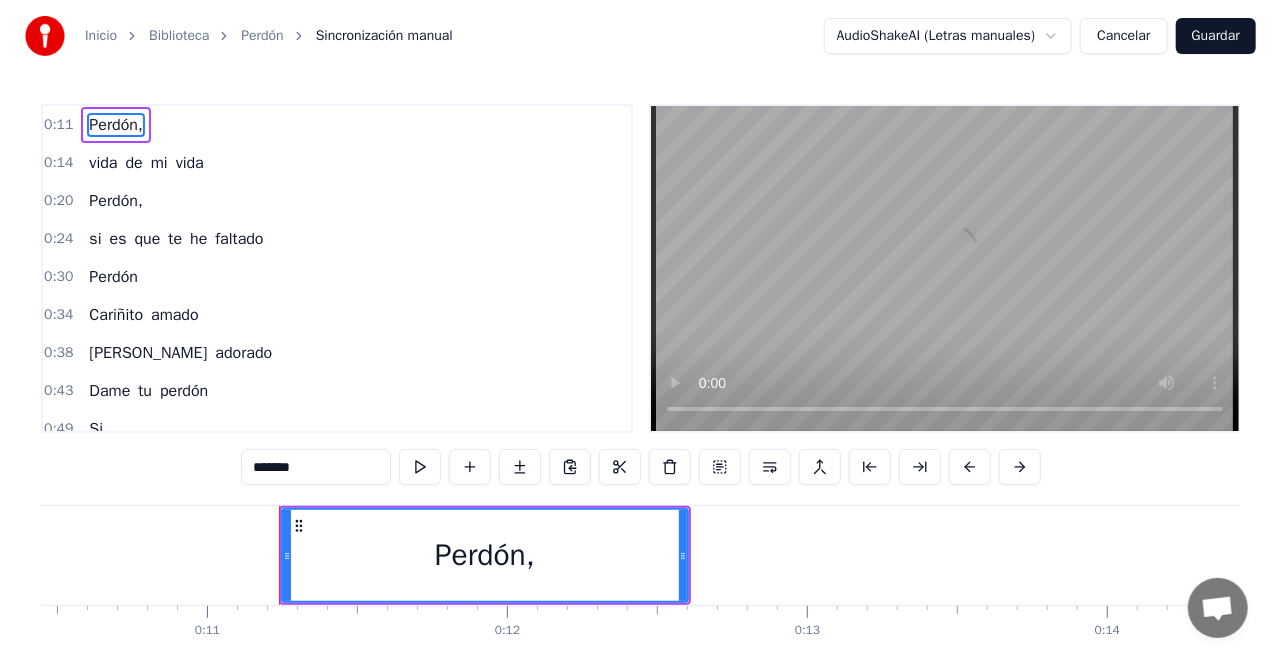 scroll, scrollTop: 0, scrollLeft: 3272, axis: horizontal 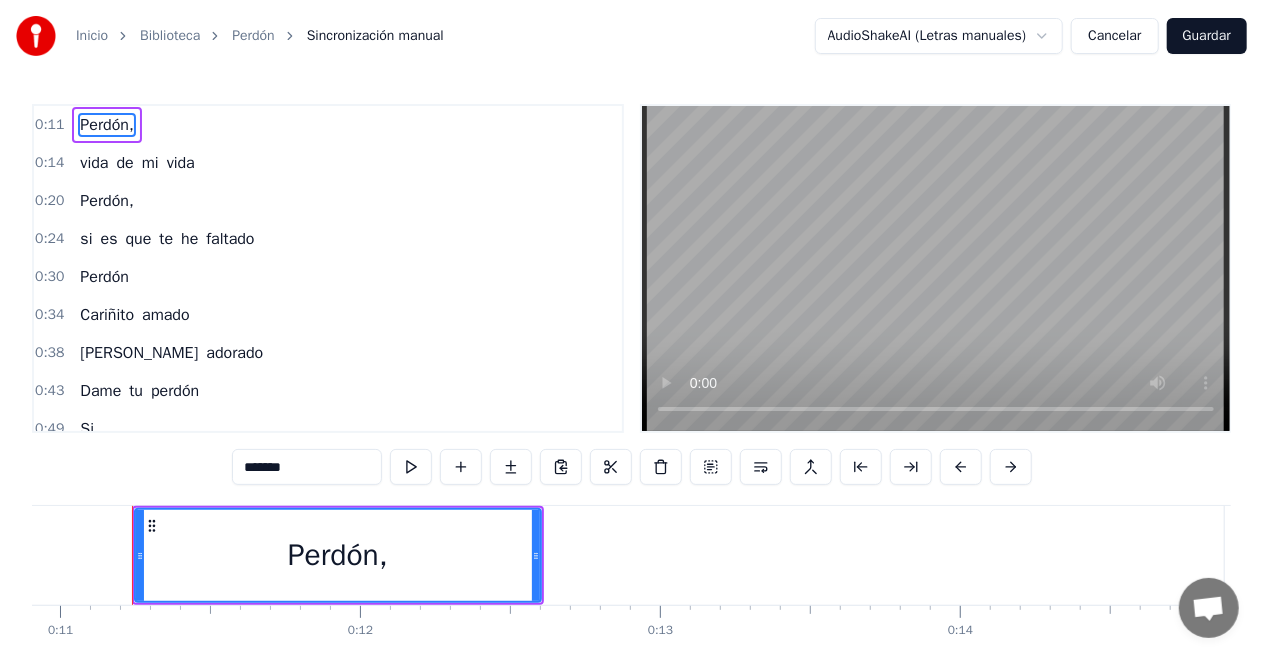 click on "Perdón" at bounding box center [253, 36] 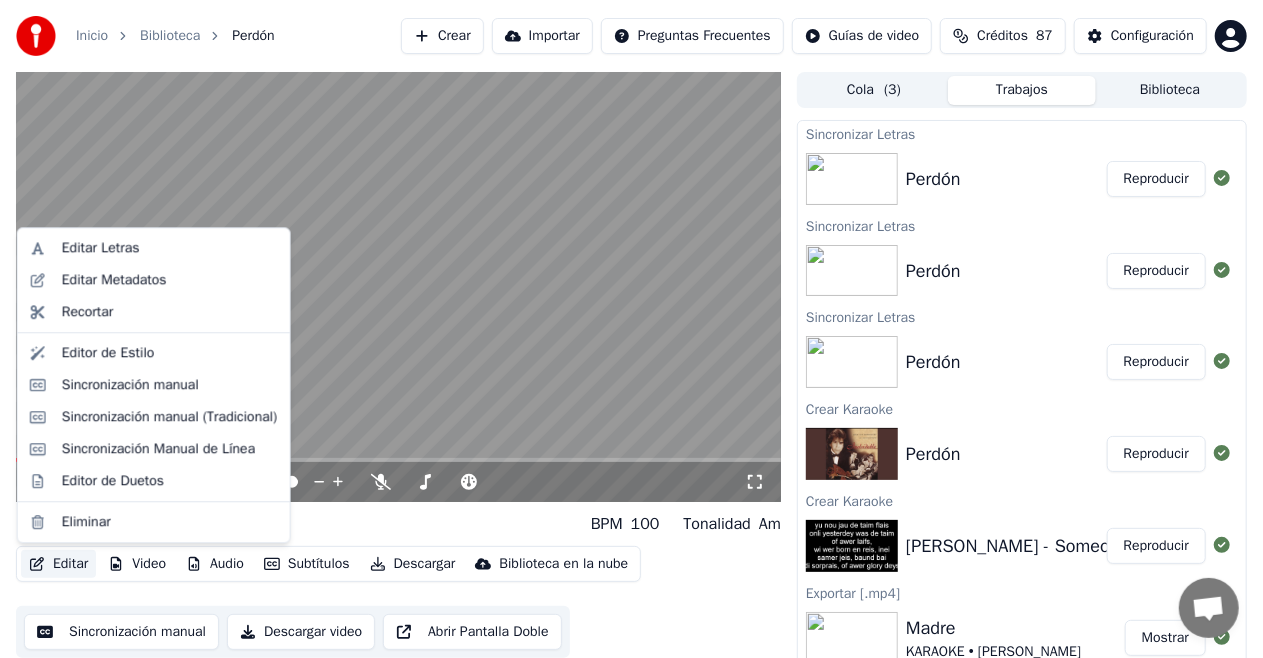 click on "Editar" at bounding box center (58, 564) 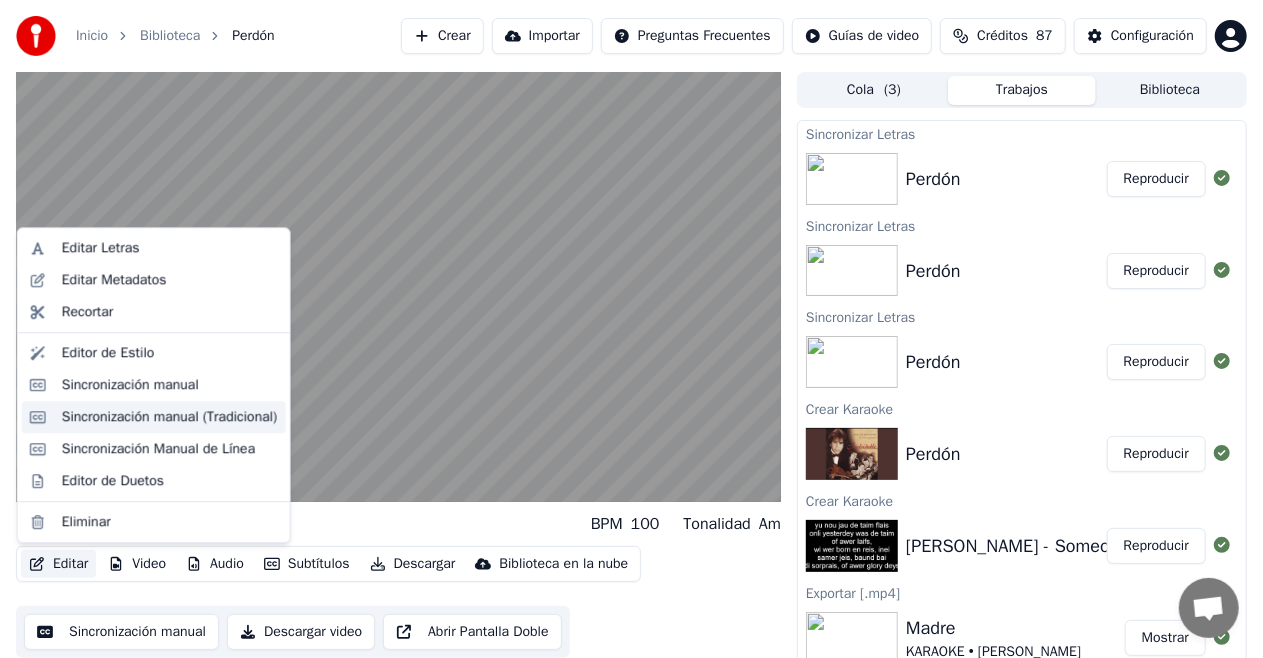 click on "Sincronización manual (Tradicional)" at bounding box center (170, 417) 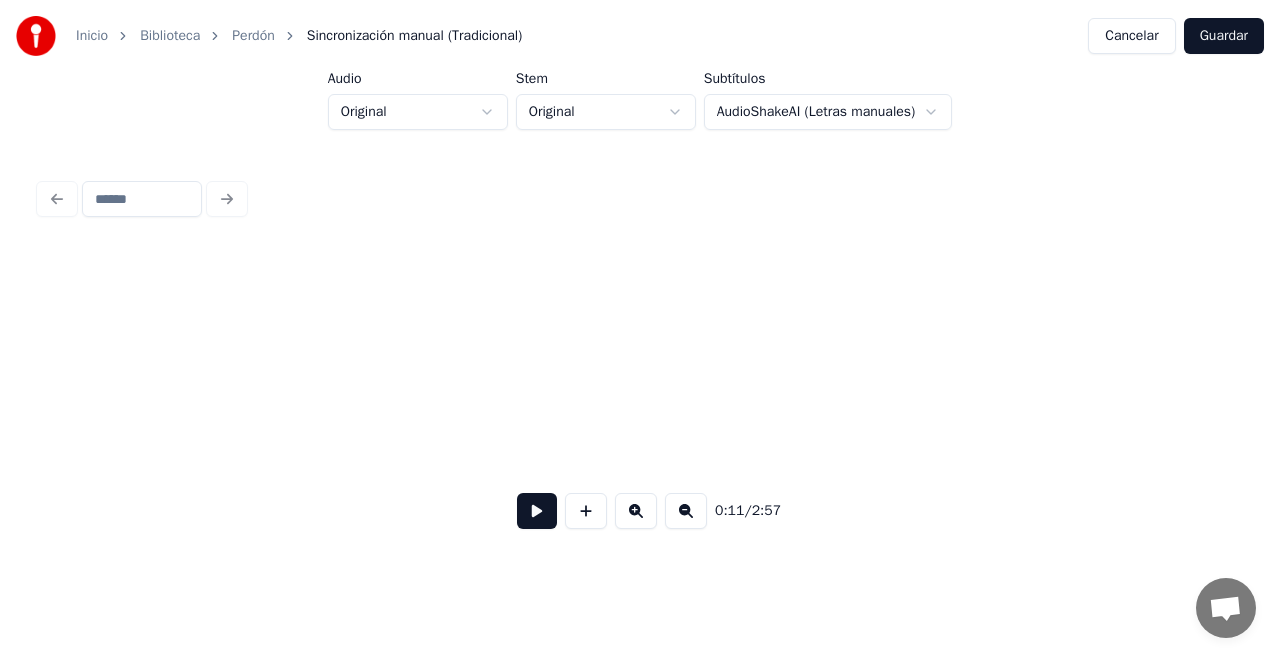 scroll, scrollTop: 0, scrollLeft: 2247, axis: horizontal 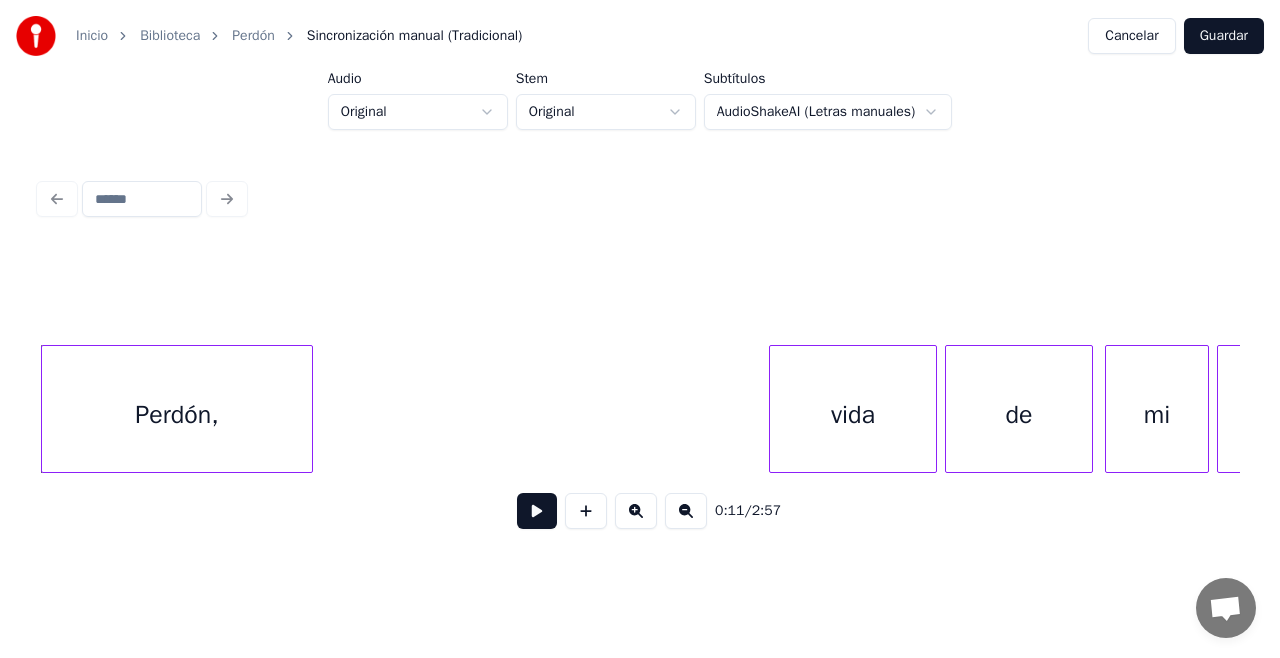 click at bounding box center (537, 511) 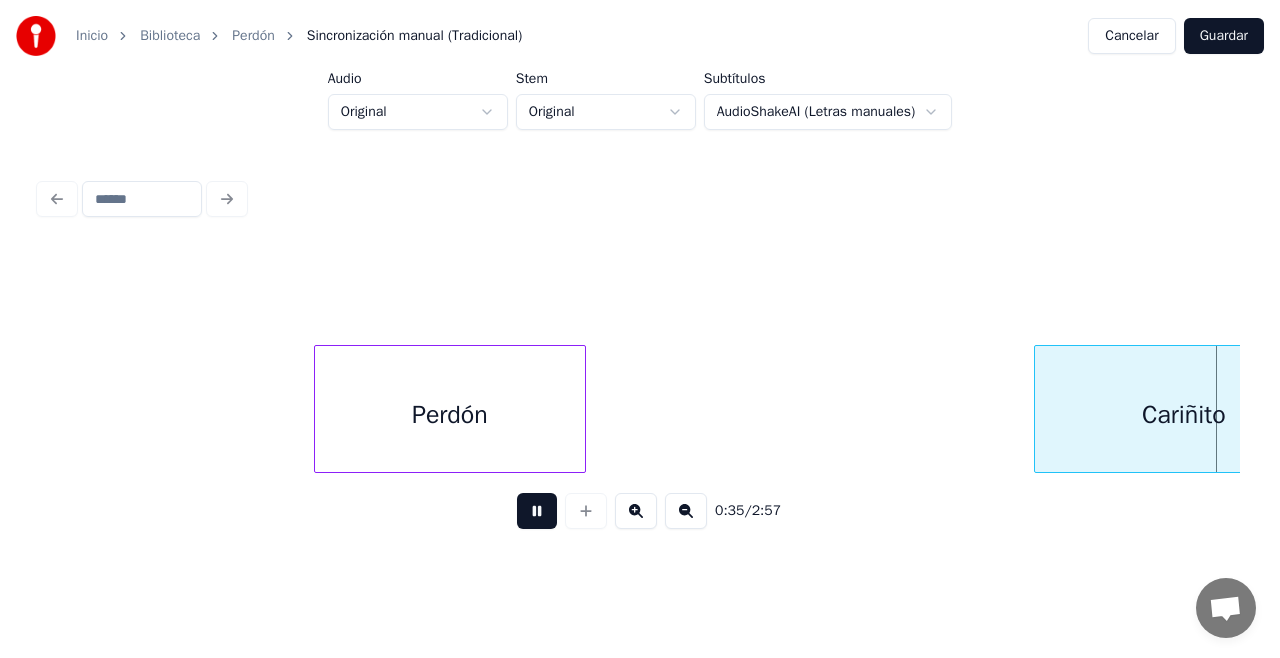 scroll, scrollTop: 0, scrollLeft: 7052, axis: horizontal 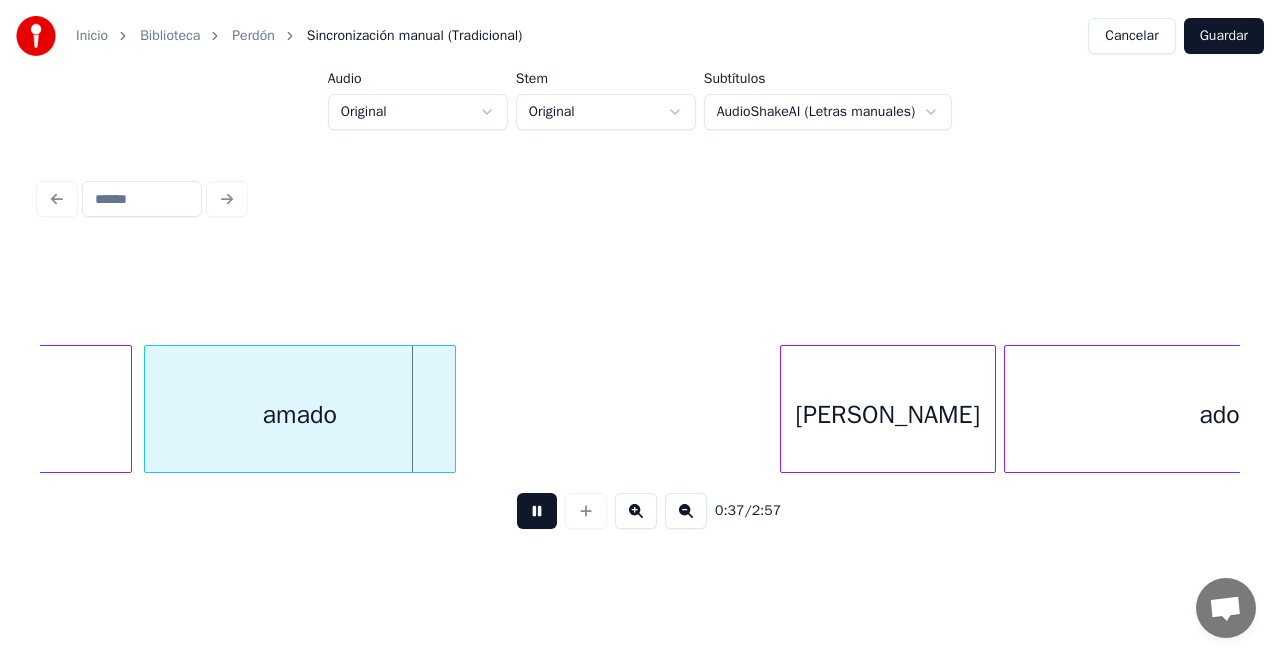 click at bounding box center [686, 511] 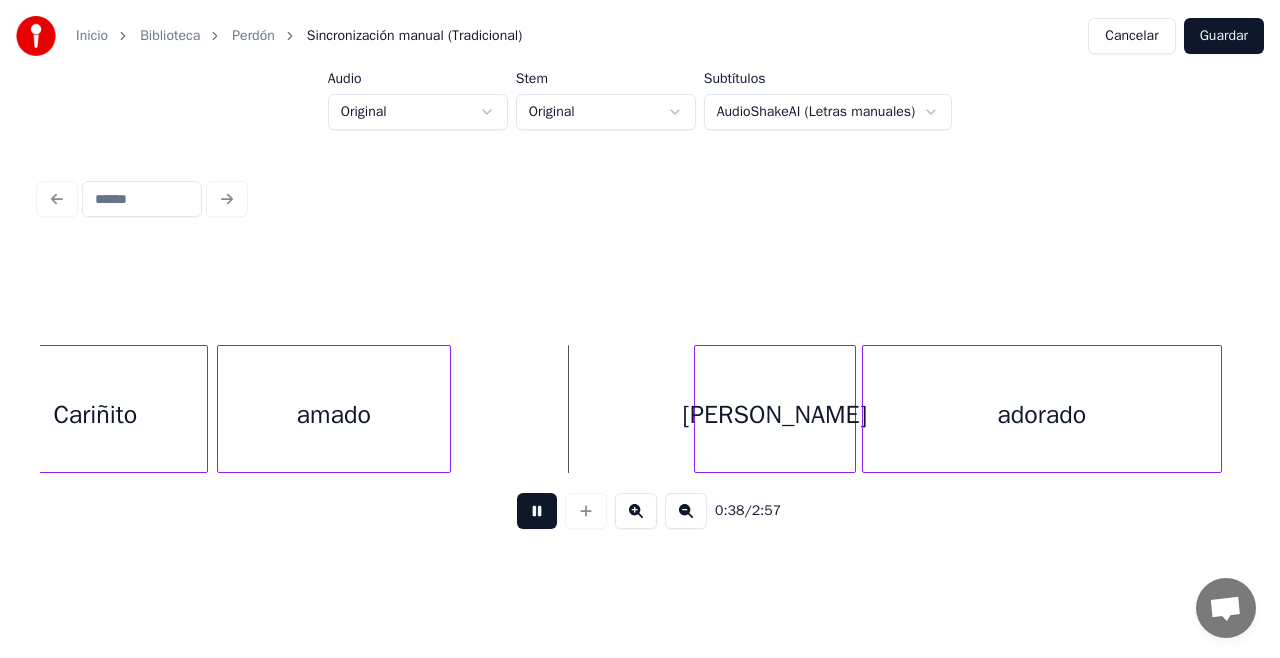 click at bounding box center [686, 511] 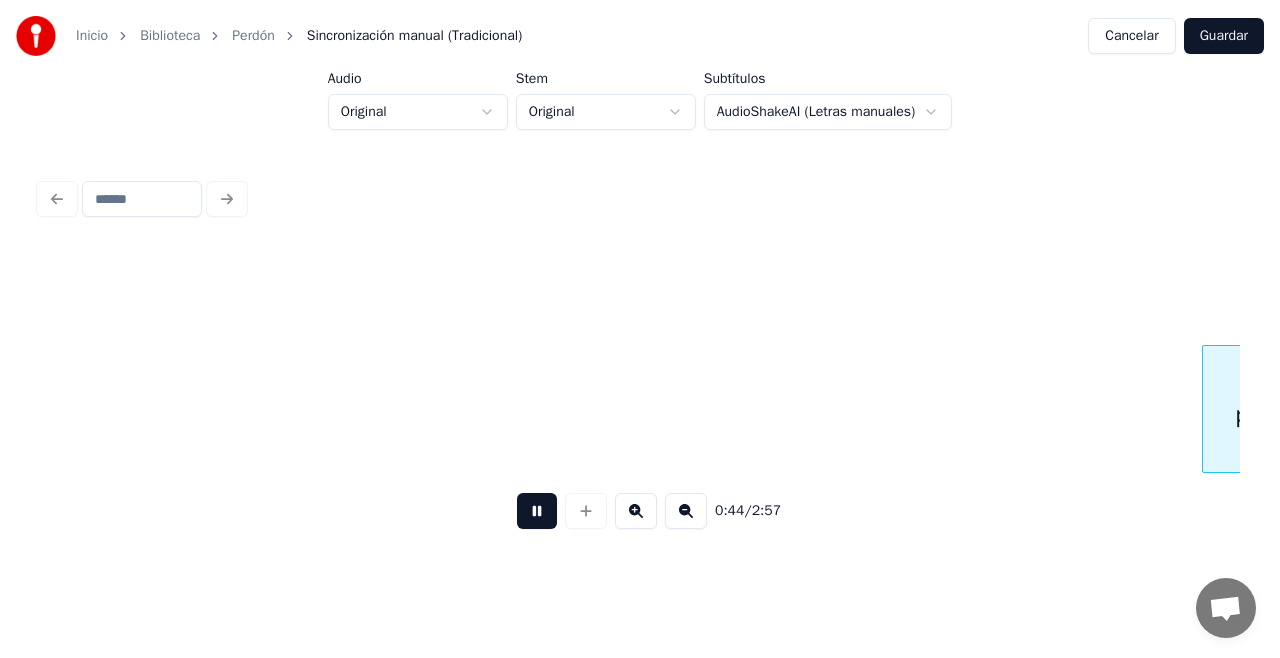scroll, scrollTop: 0, scrollLeft: 4481, axis: horizontal 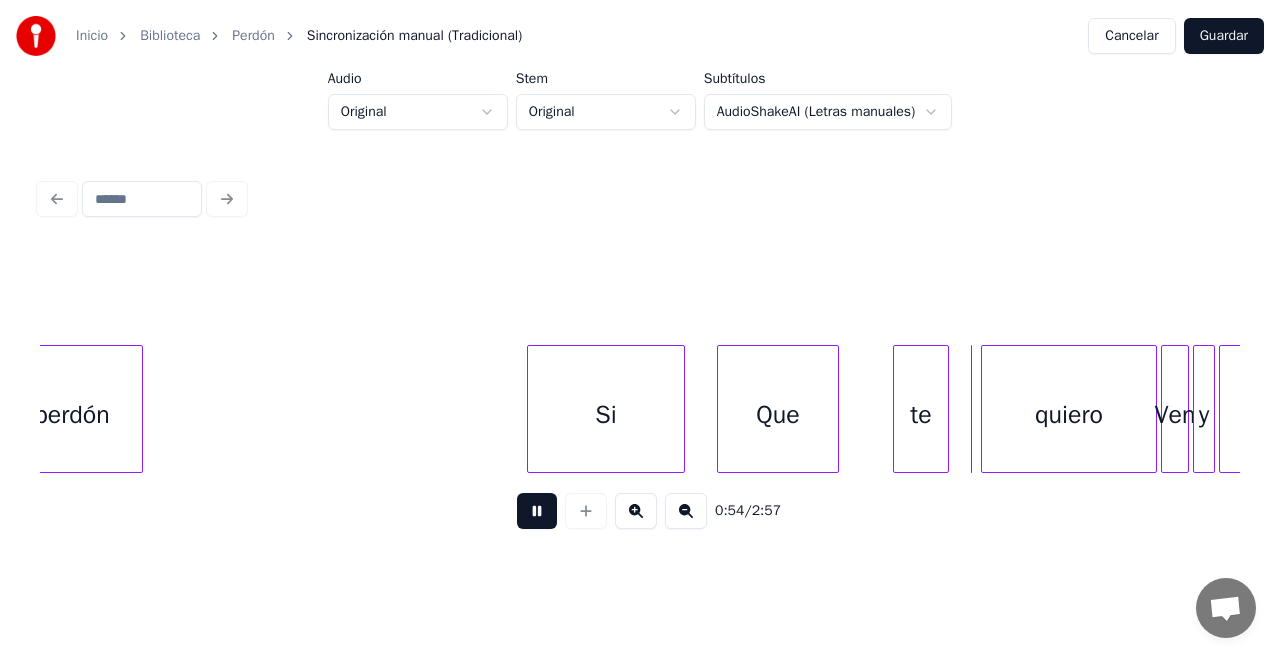 click at bounding box center (537, 511) 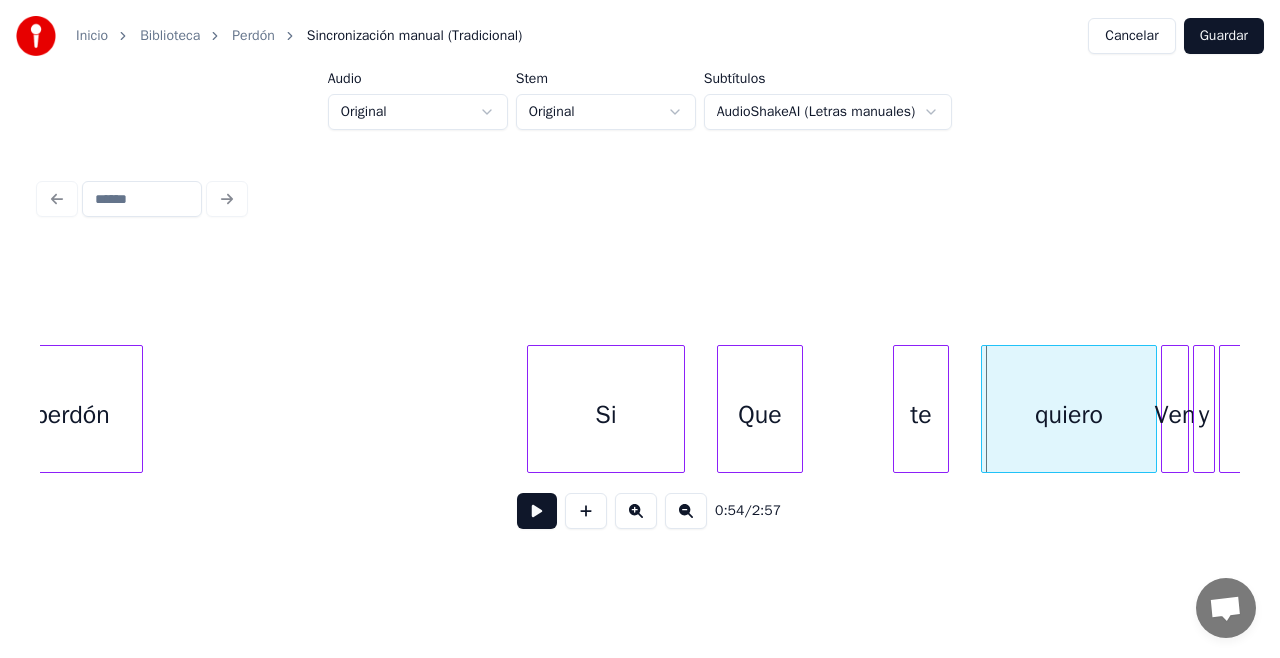 click at bounding box center [799, 409] 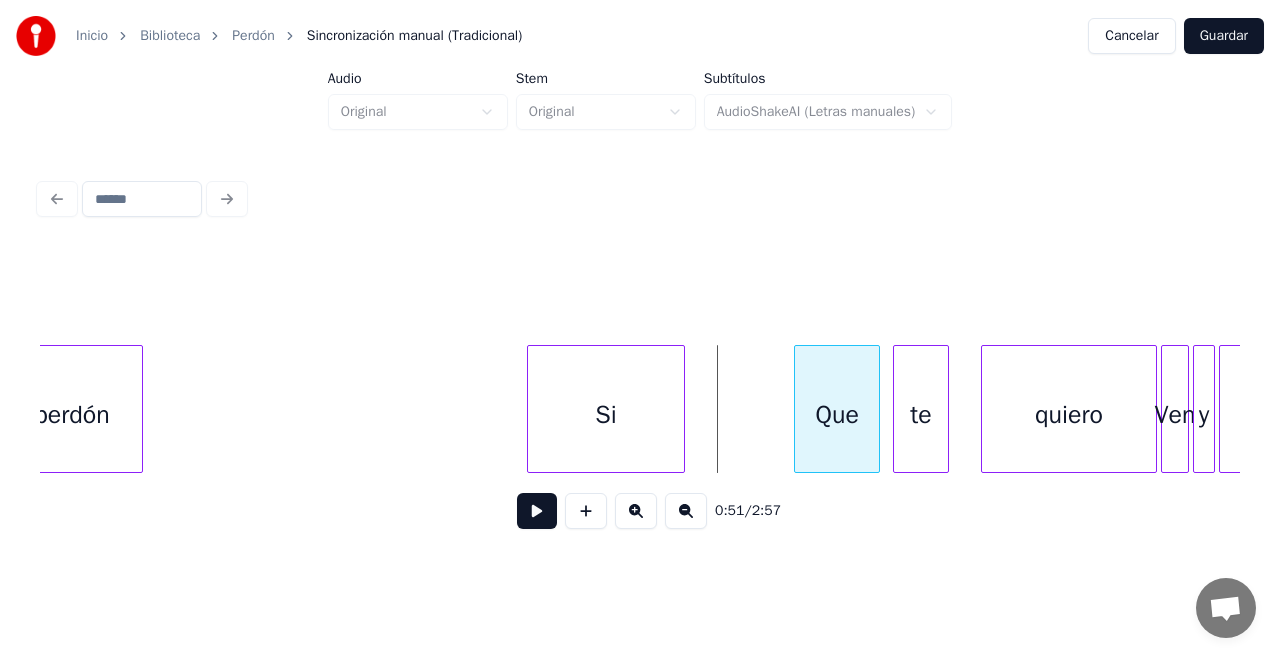 click on "Que" at bounding box center (837, 414) 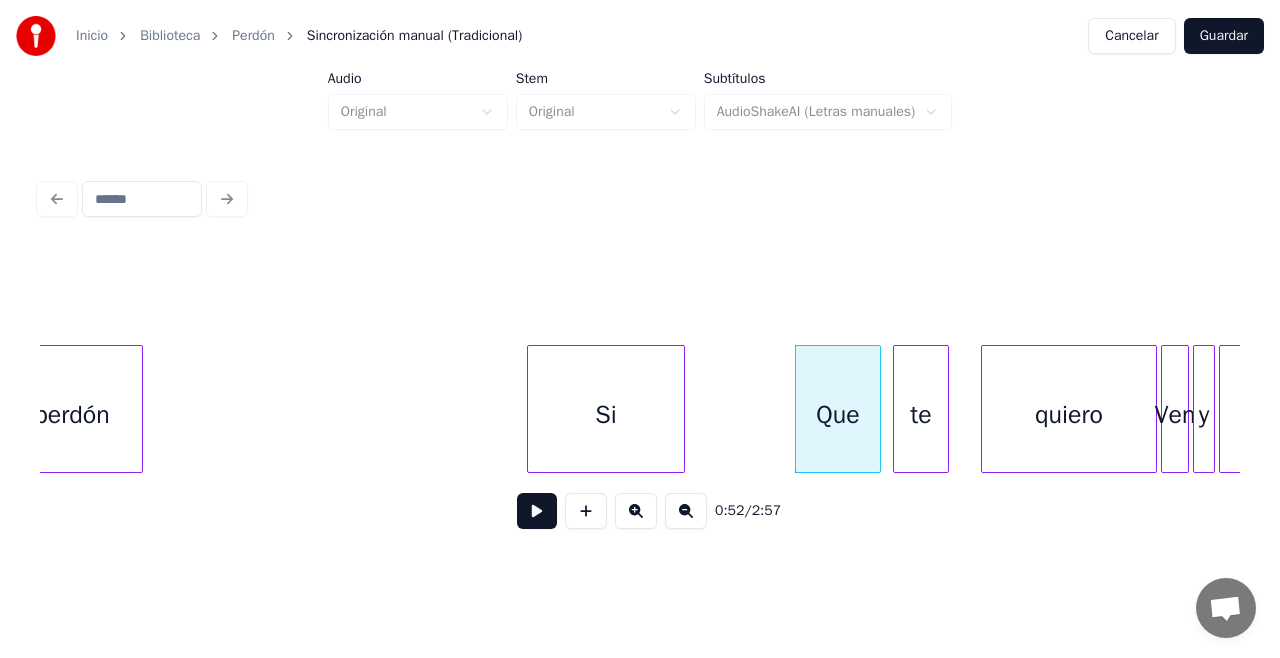 click on "quiero" at bounding box center (1069, 414) 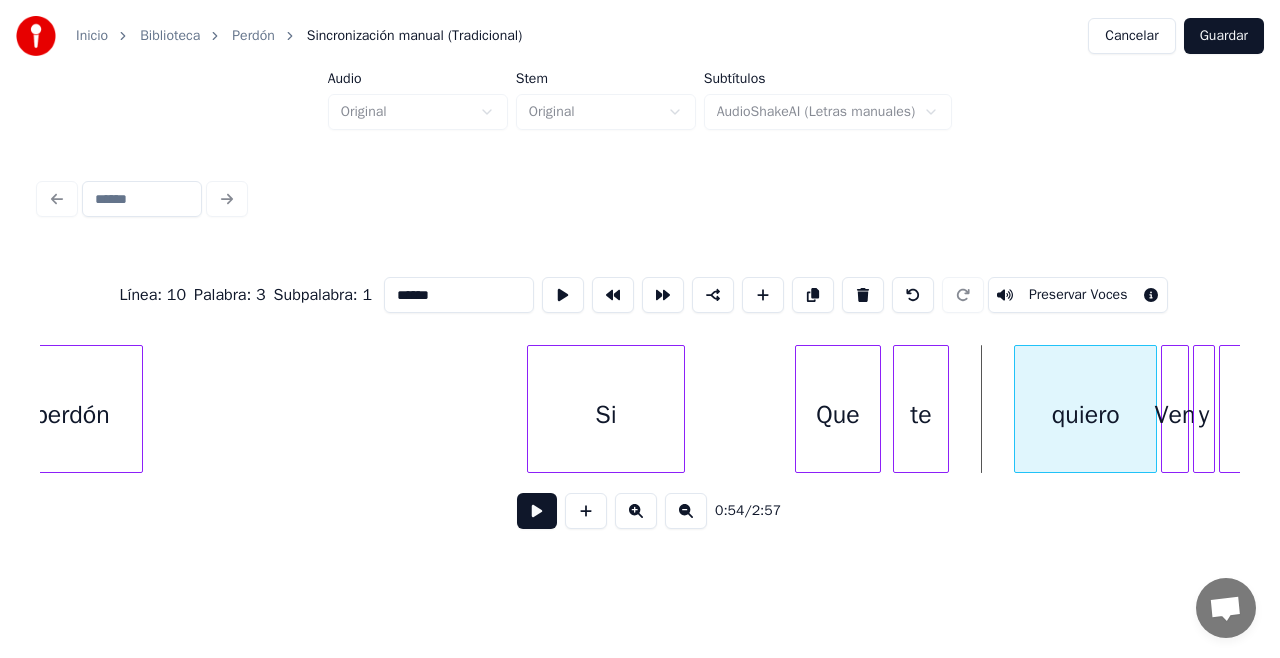 click at bounding box center (1018, 409) 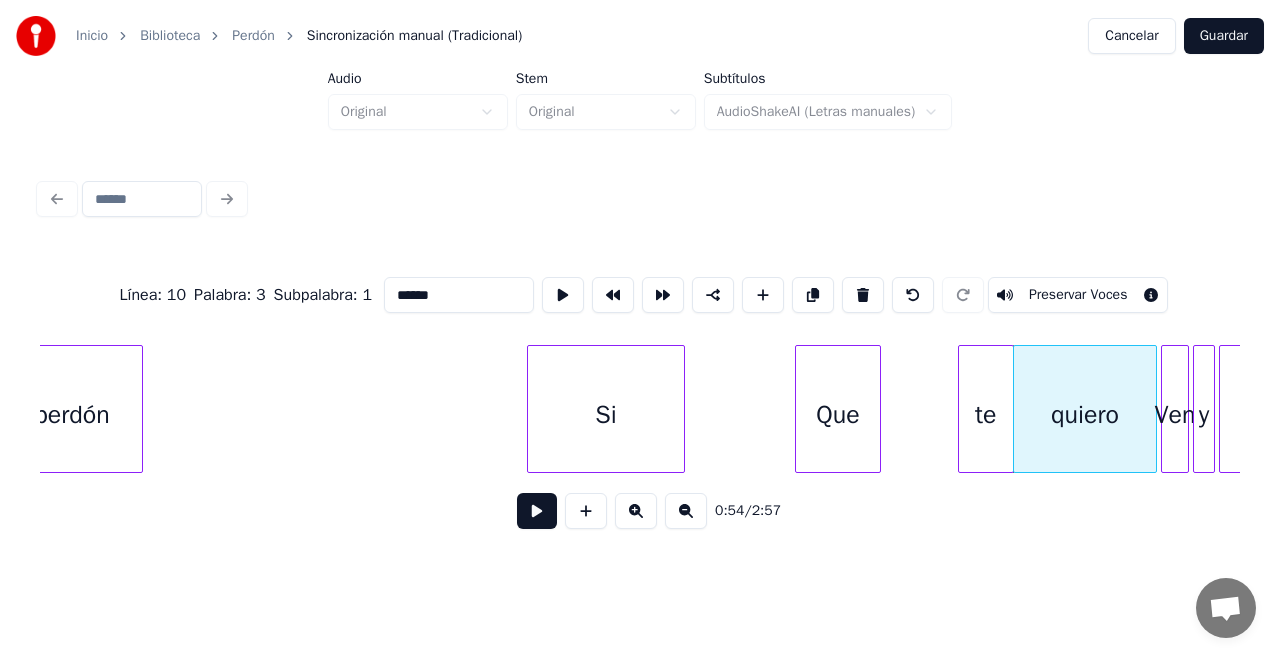 click on "te" at bounding box center [986, 414] 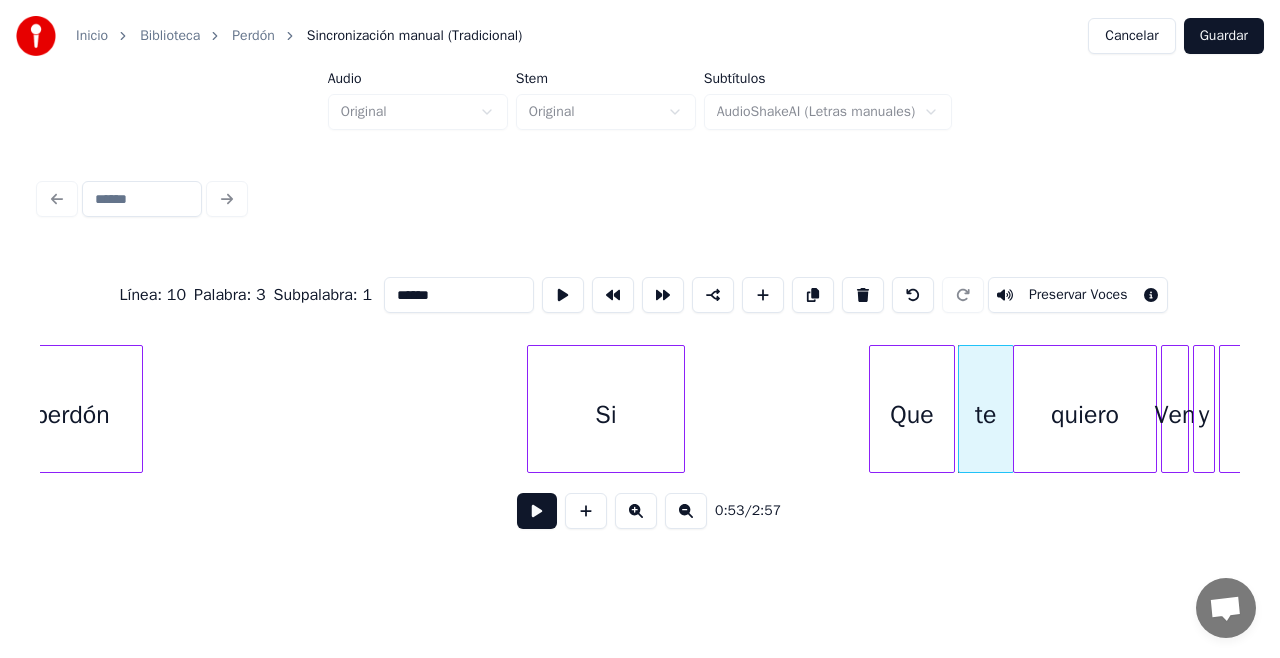 click on "Que" at bounding box center [912, 414] 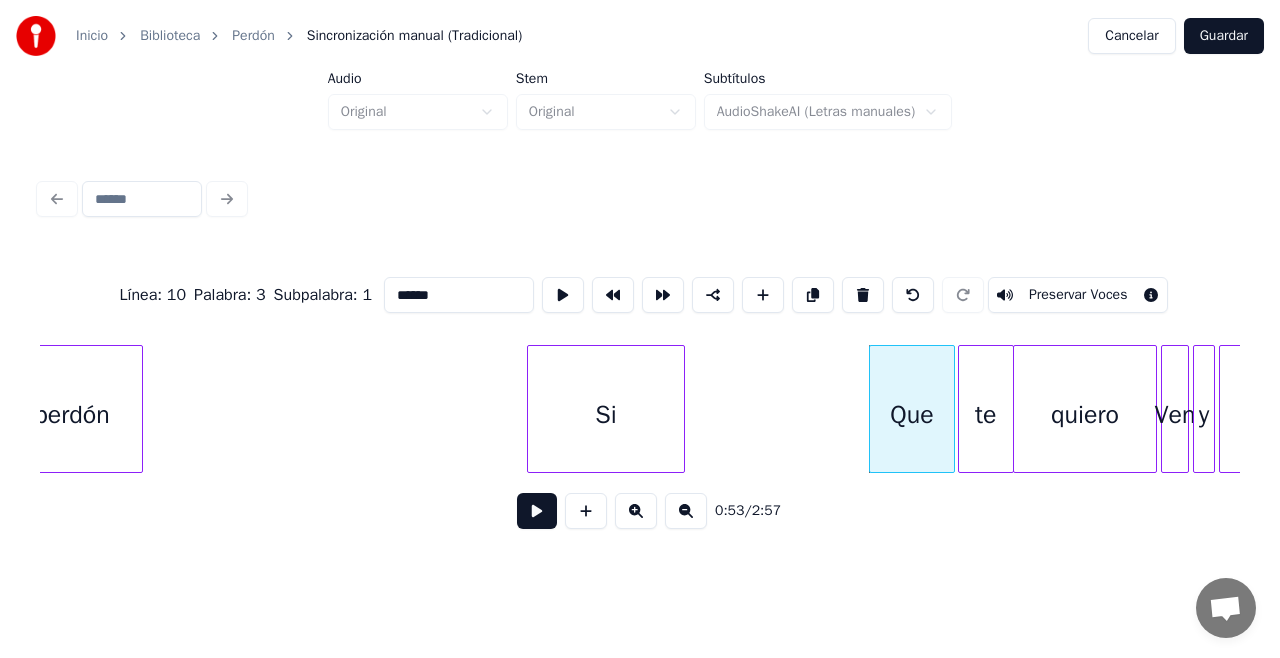click on "perdón Si Que te quiero Ven y vive" at bounding box center [4445, 409] 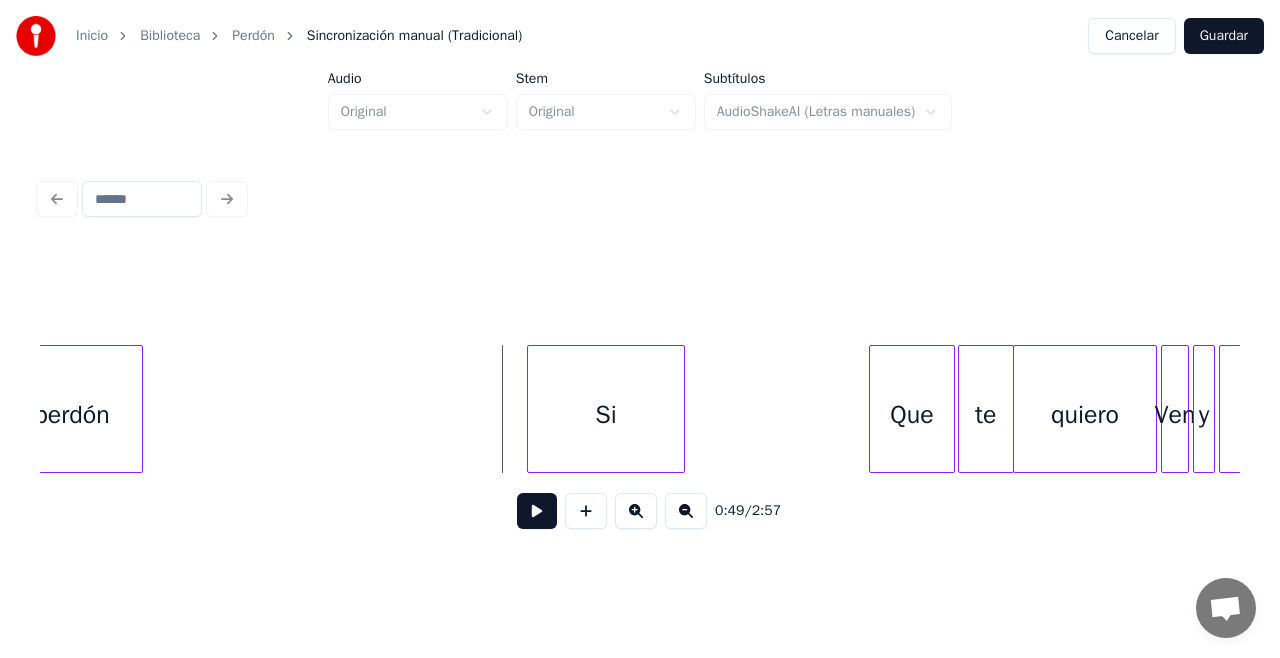 click at bounding box center [537, 511] 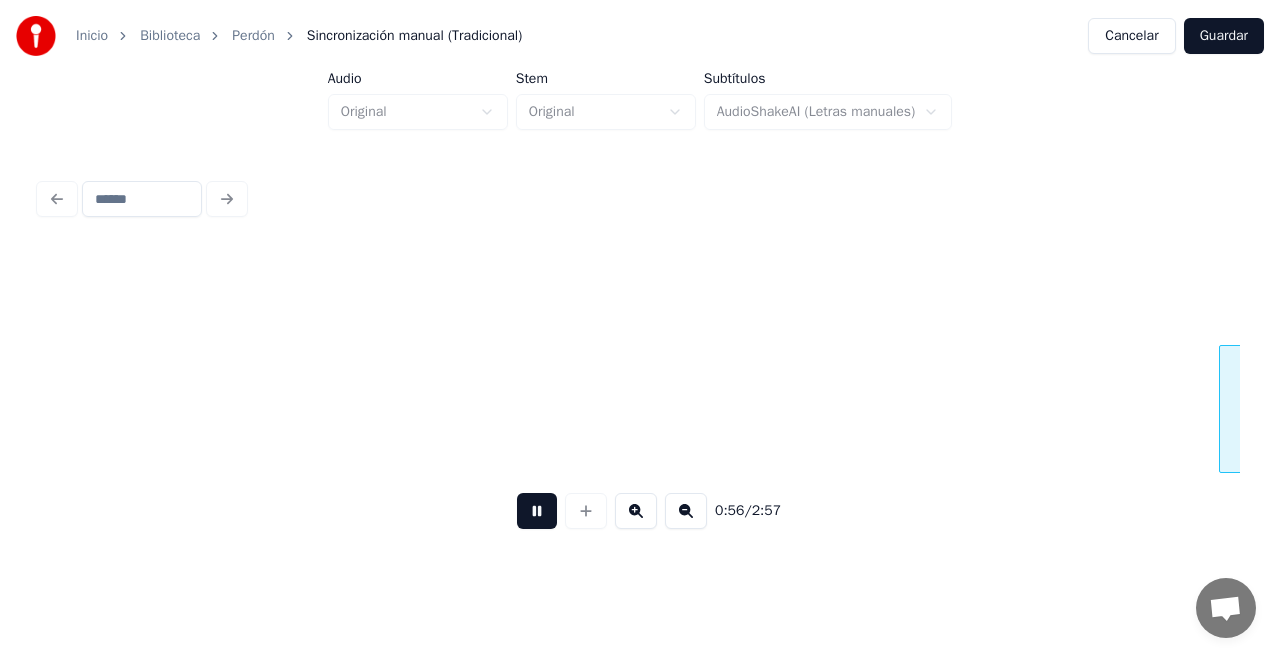 scroll, scrollTop: 0, scrollLeft: 5682, axis: horizontal 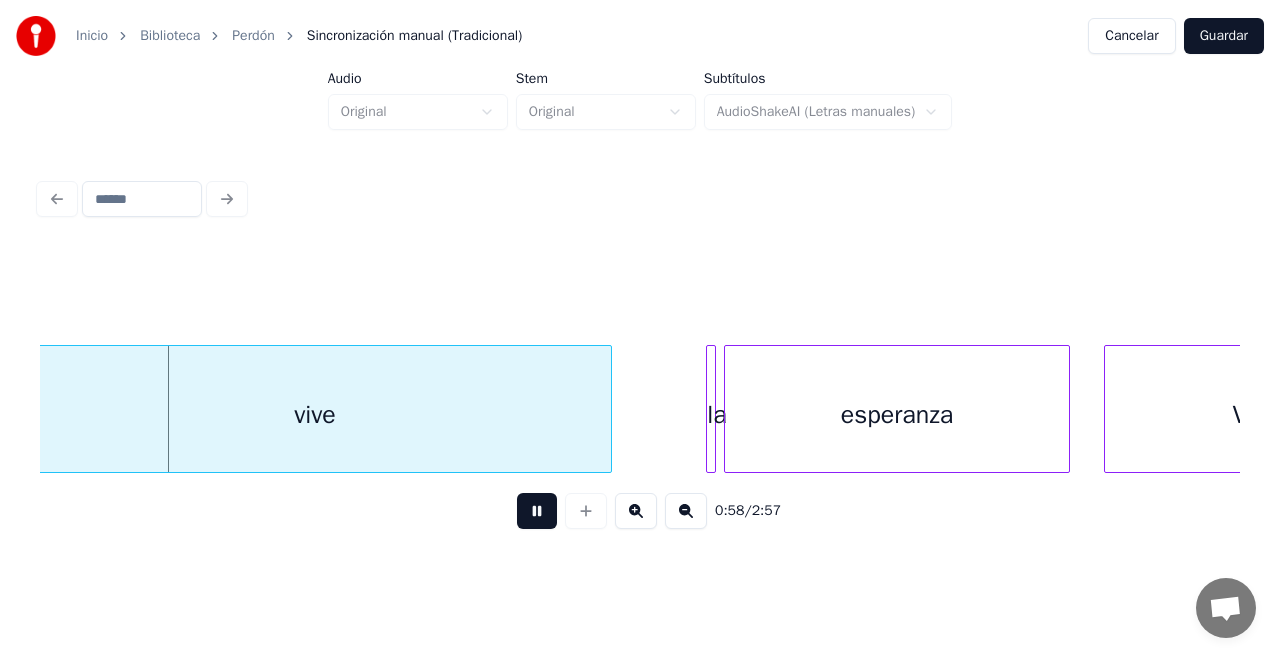 click at bounding box center (537, 511) 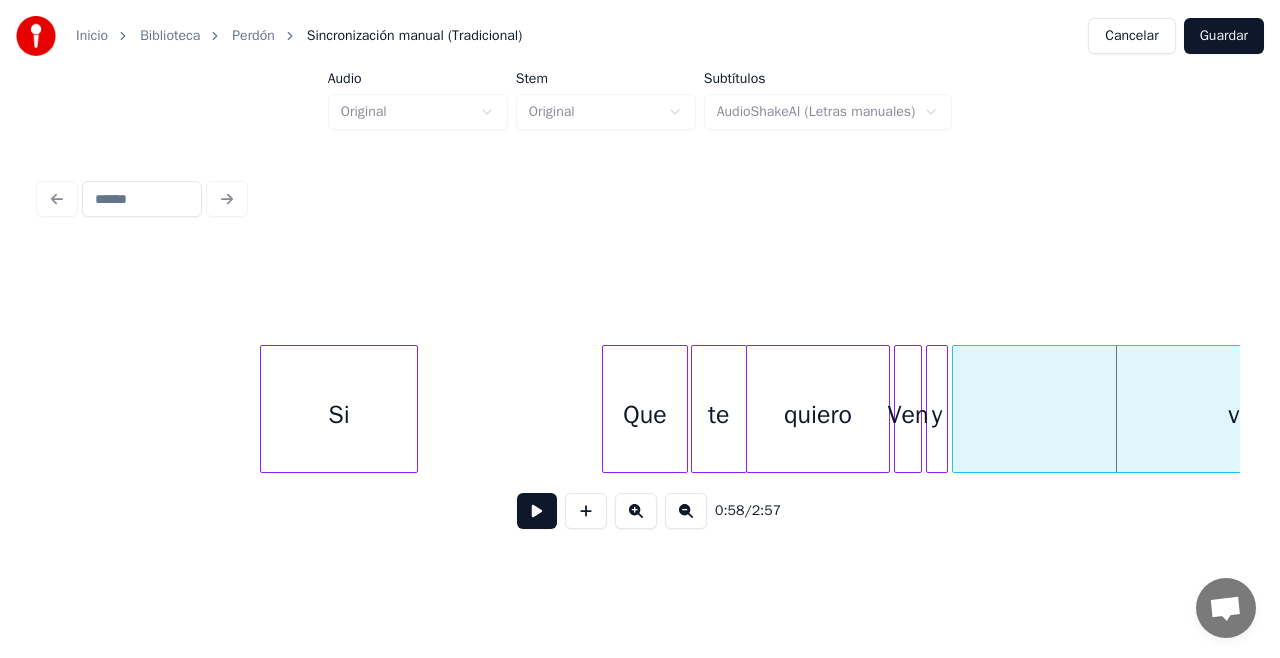 scroll, scrollTop: 0, scrollLeft: 4656, axis: horizontal 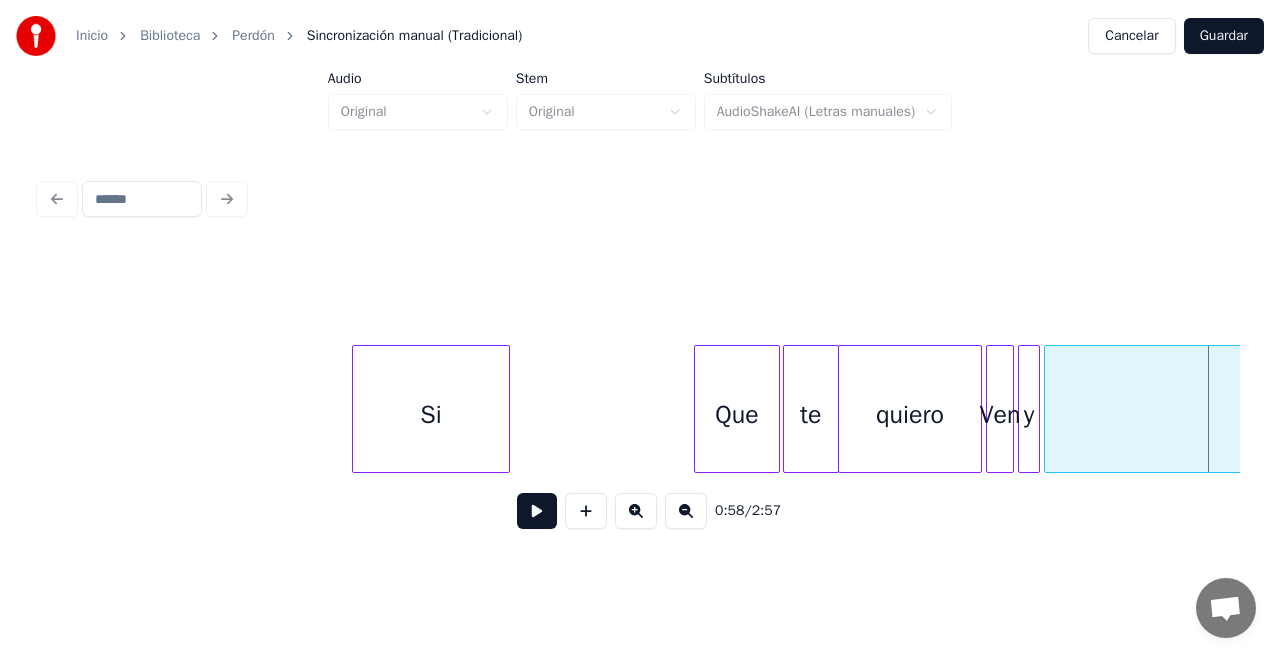 click at bounding box center (356, 409) 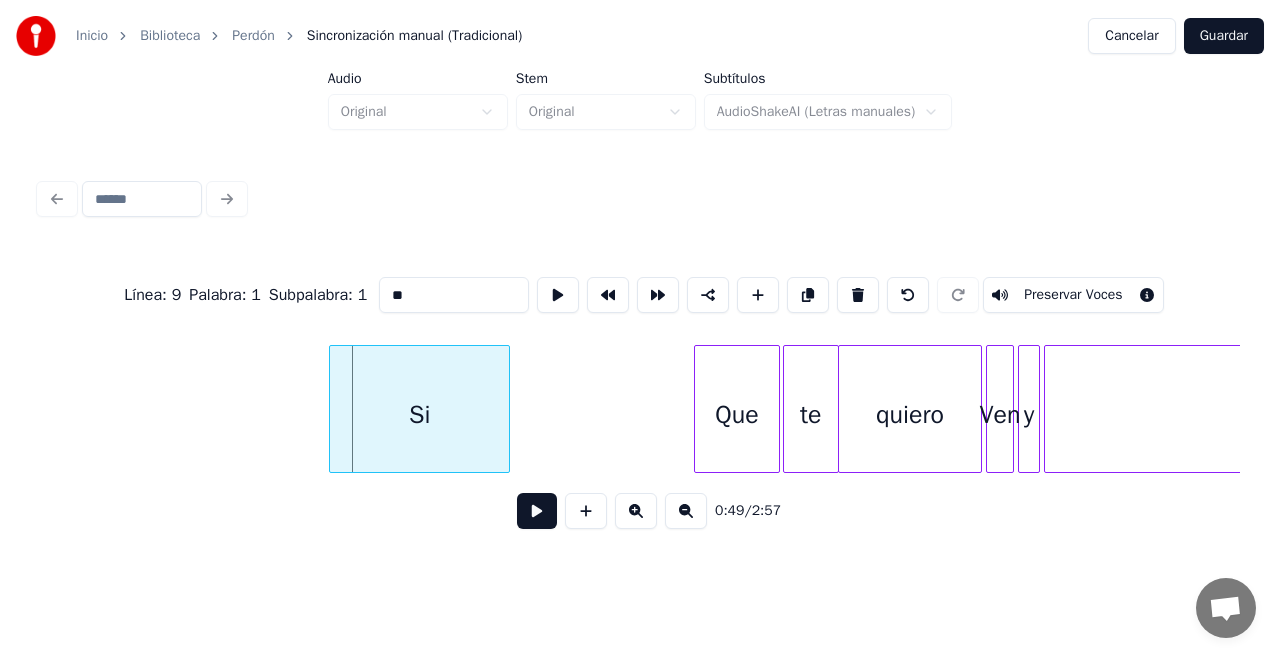 click at bounding box center (333, 409) 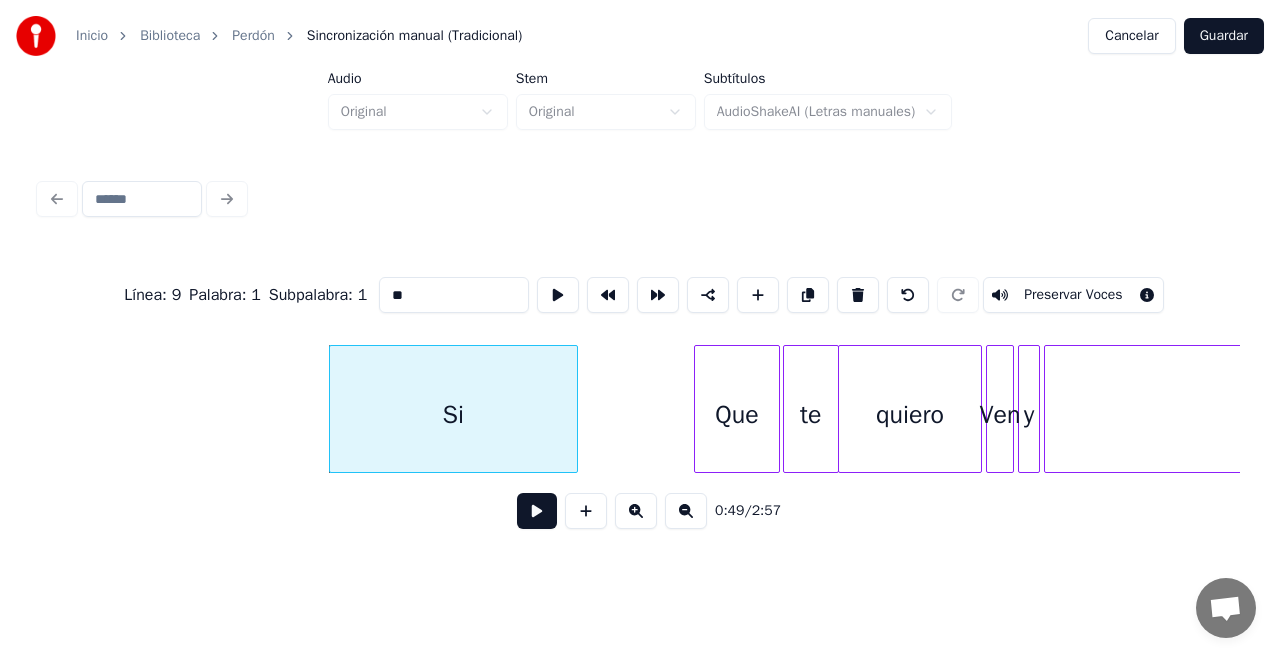 click at bounding box center [574, 409] 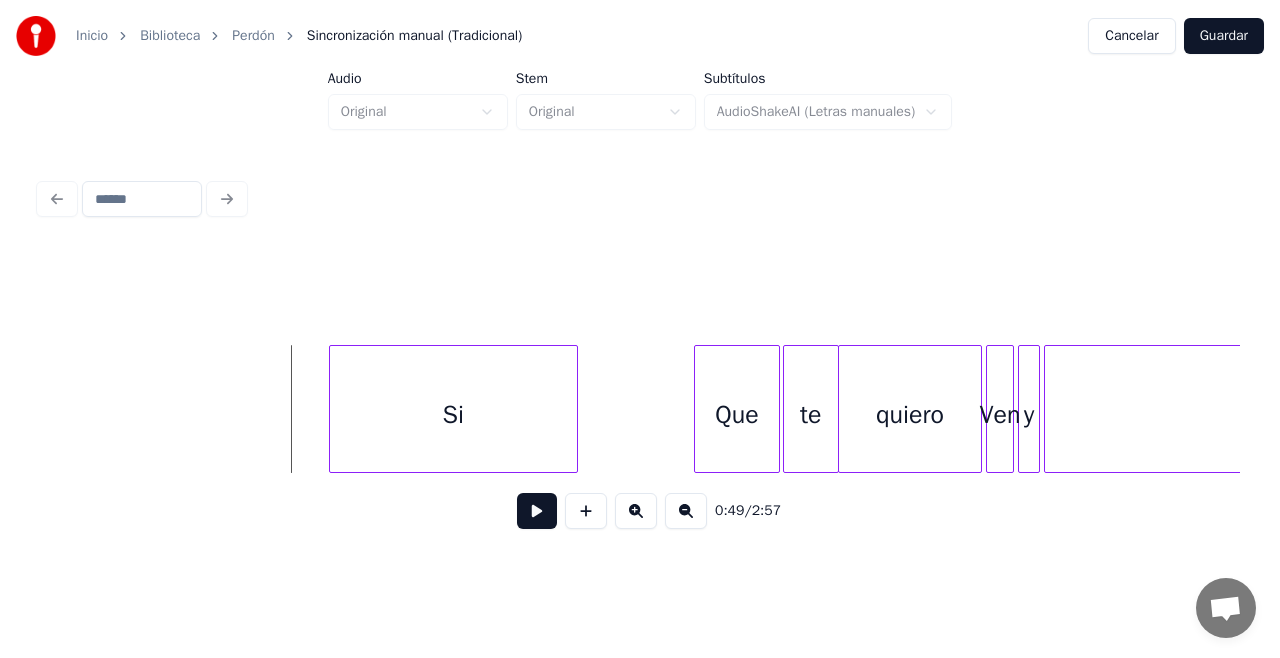 click at bounding box center (537, 511) 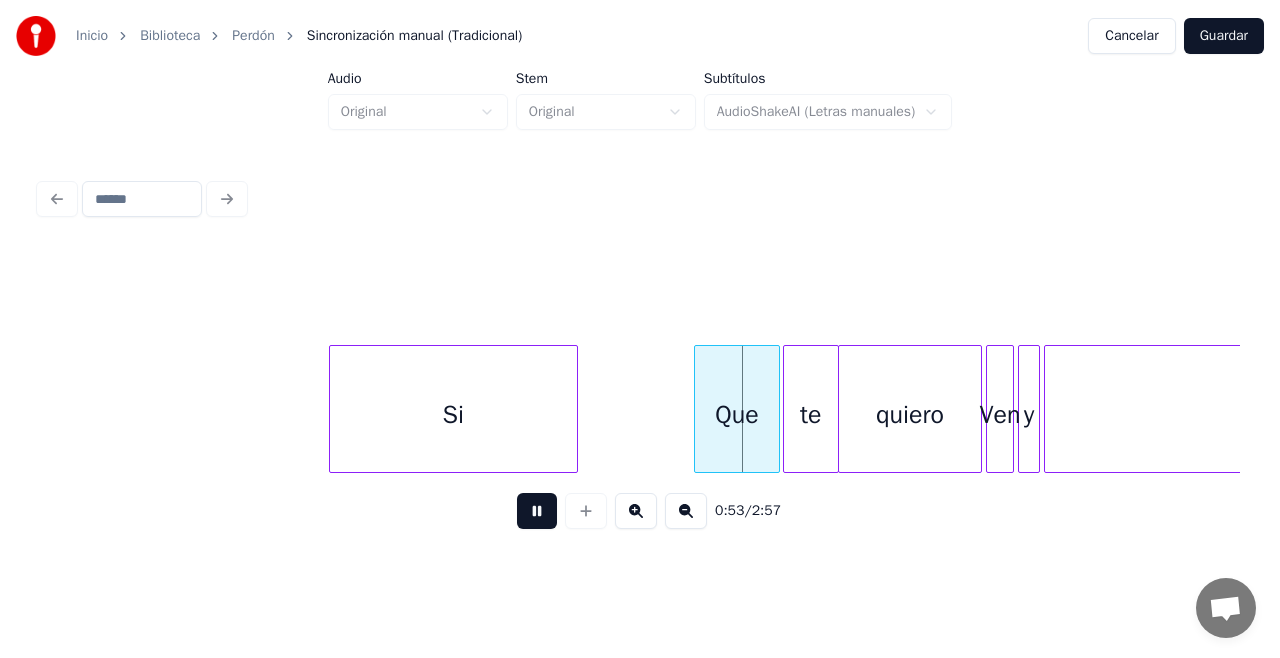 click at bounding box center (537, 511) 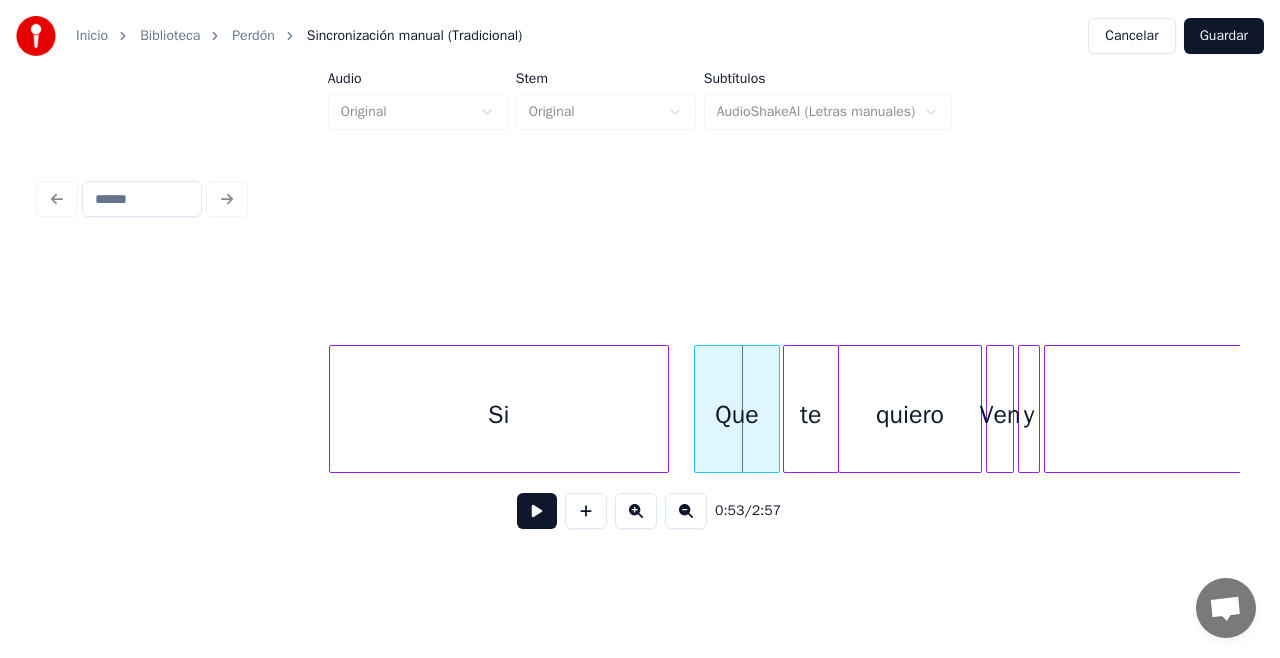 click at bounding box center [665, 409] 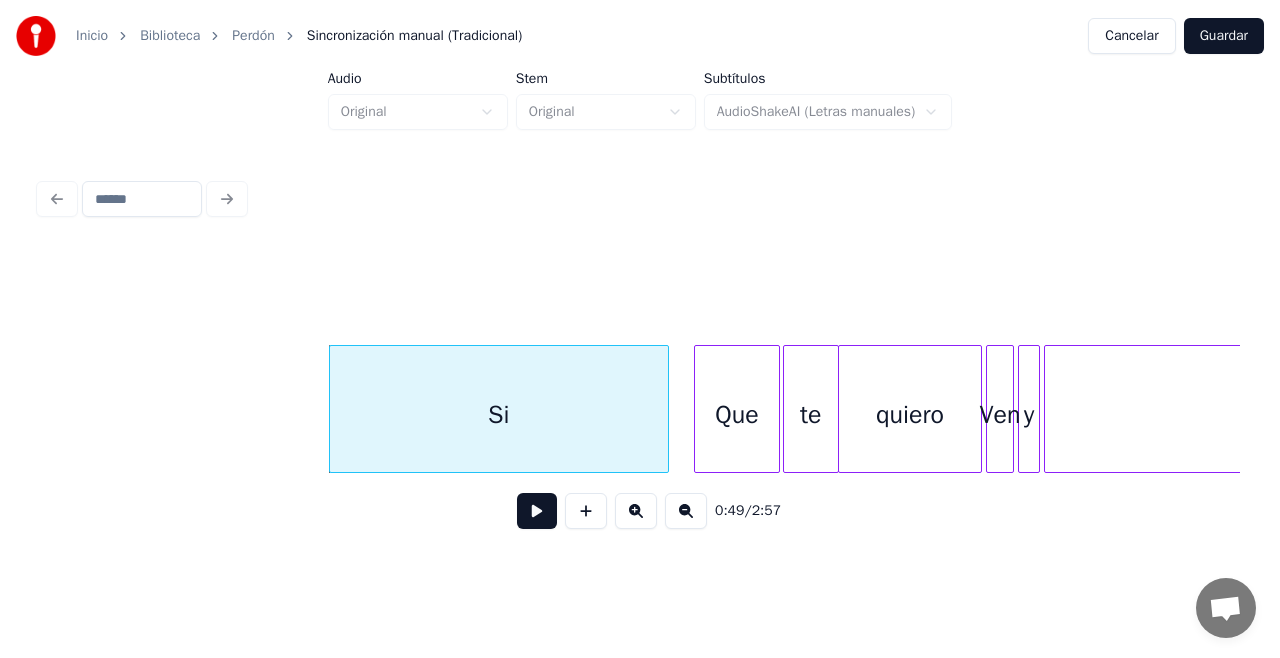 click at bounding box center (537, 511) 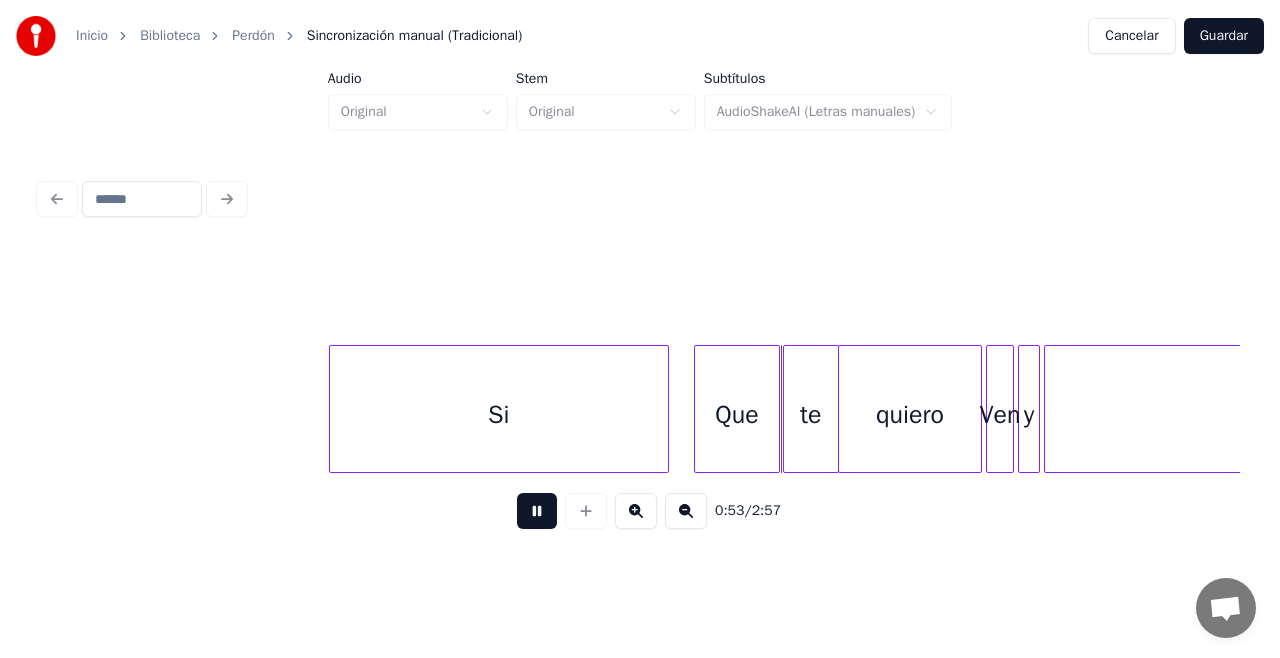 click at bounding box center (537, 511) 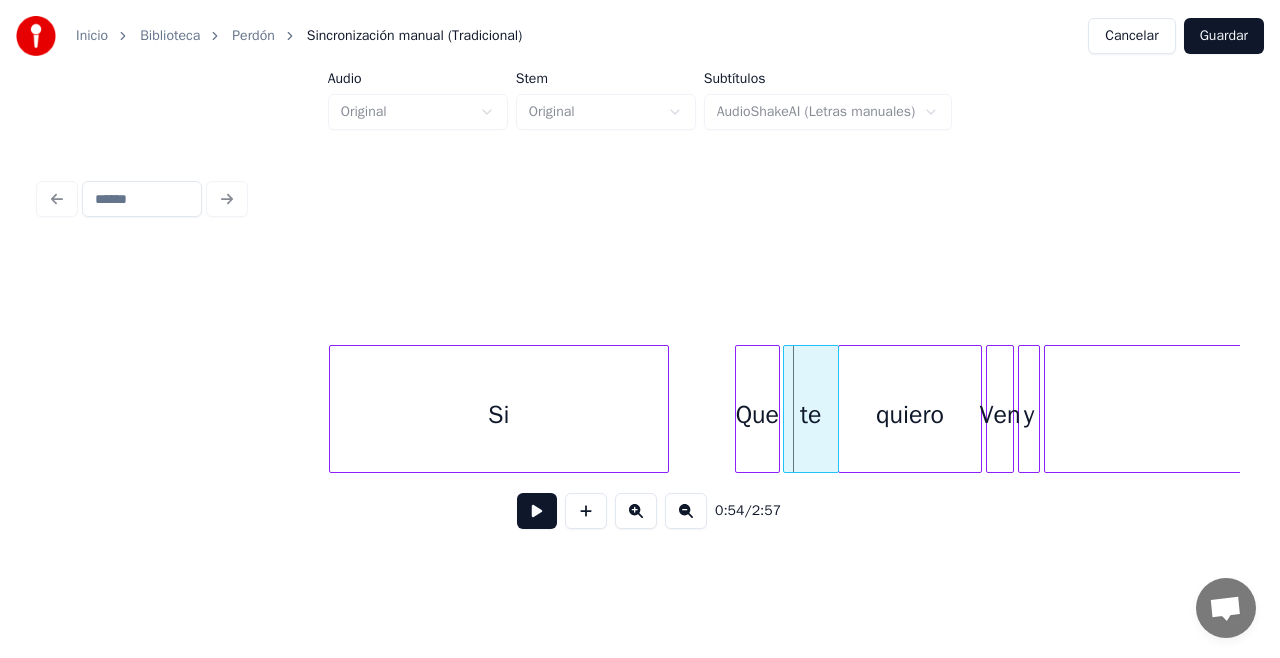 click at bounding box center [739, 409] 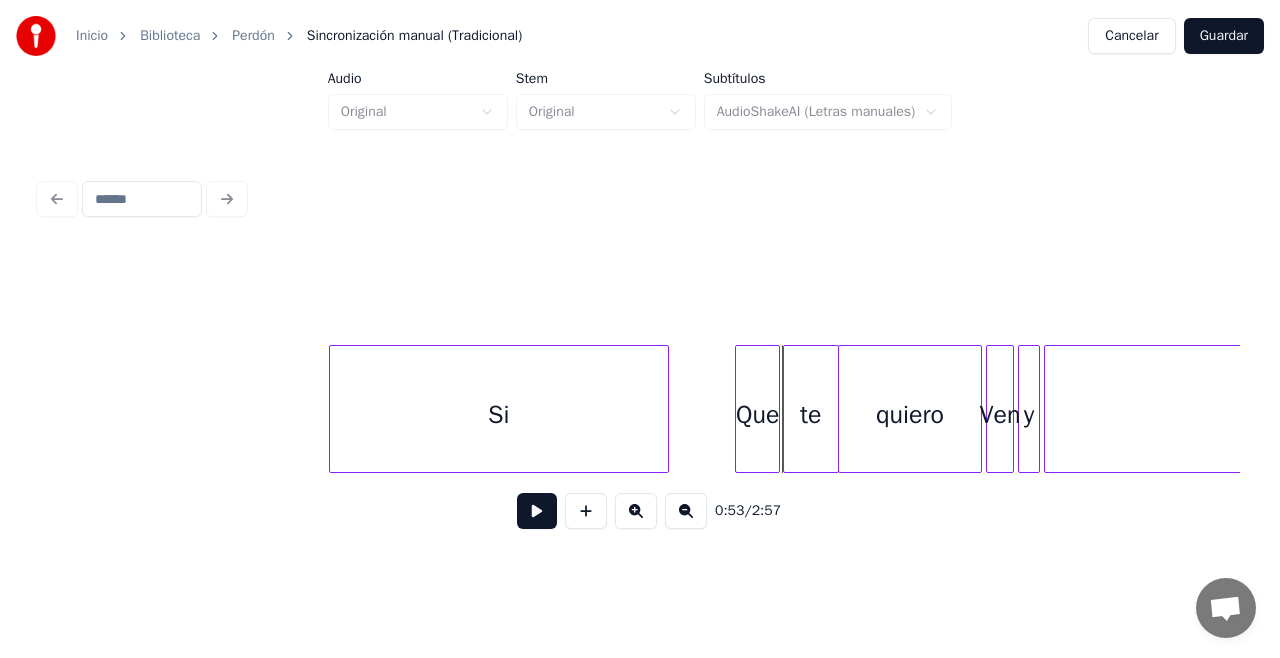 click at bounding box center (787, 409) 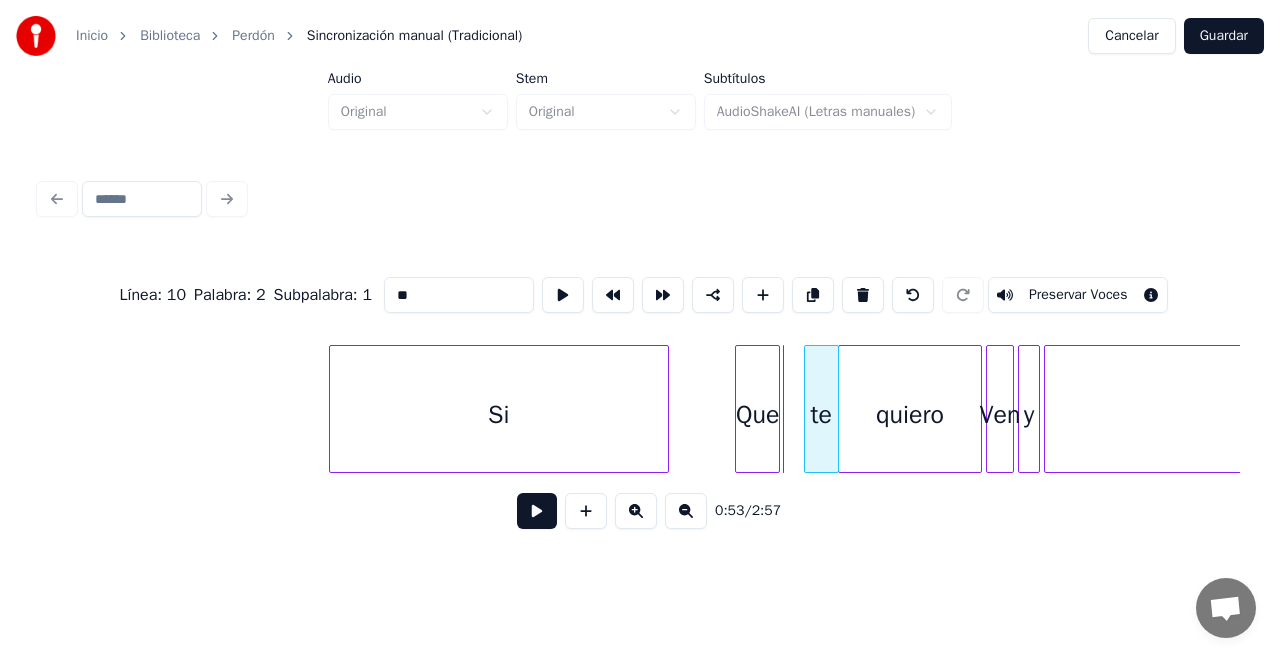click at bounding box center [808, 409] 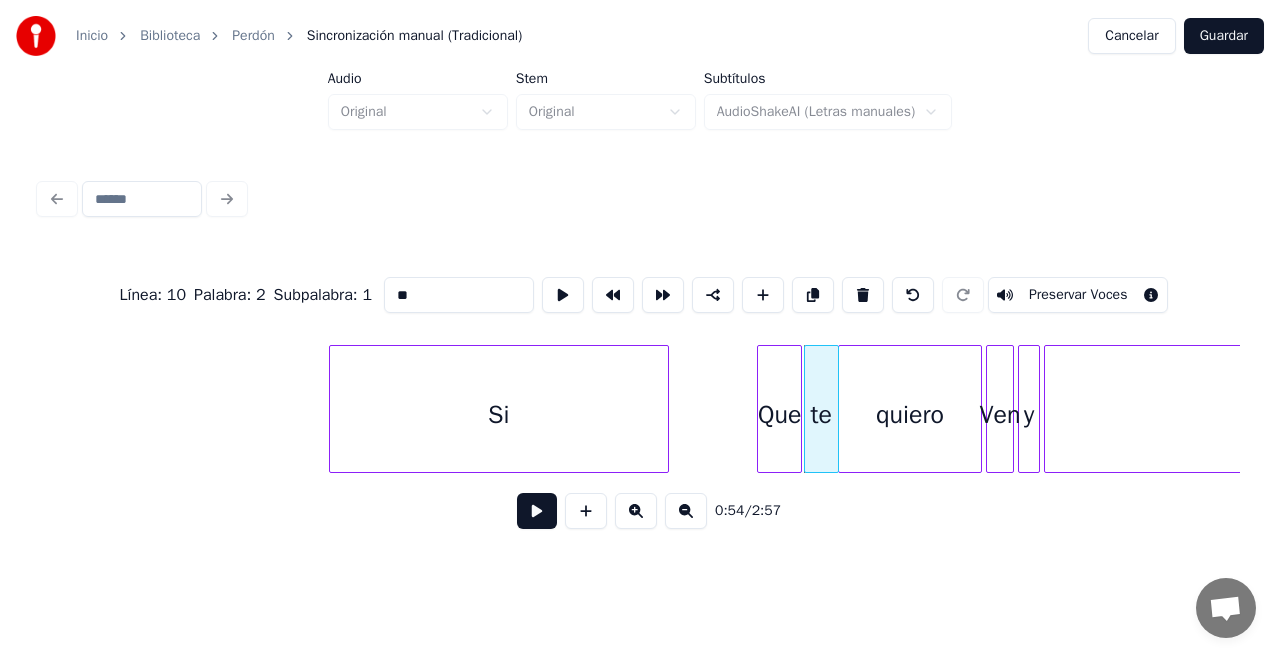 click on "Que" at bounding box center [779, 414] 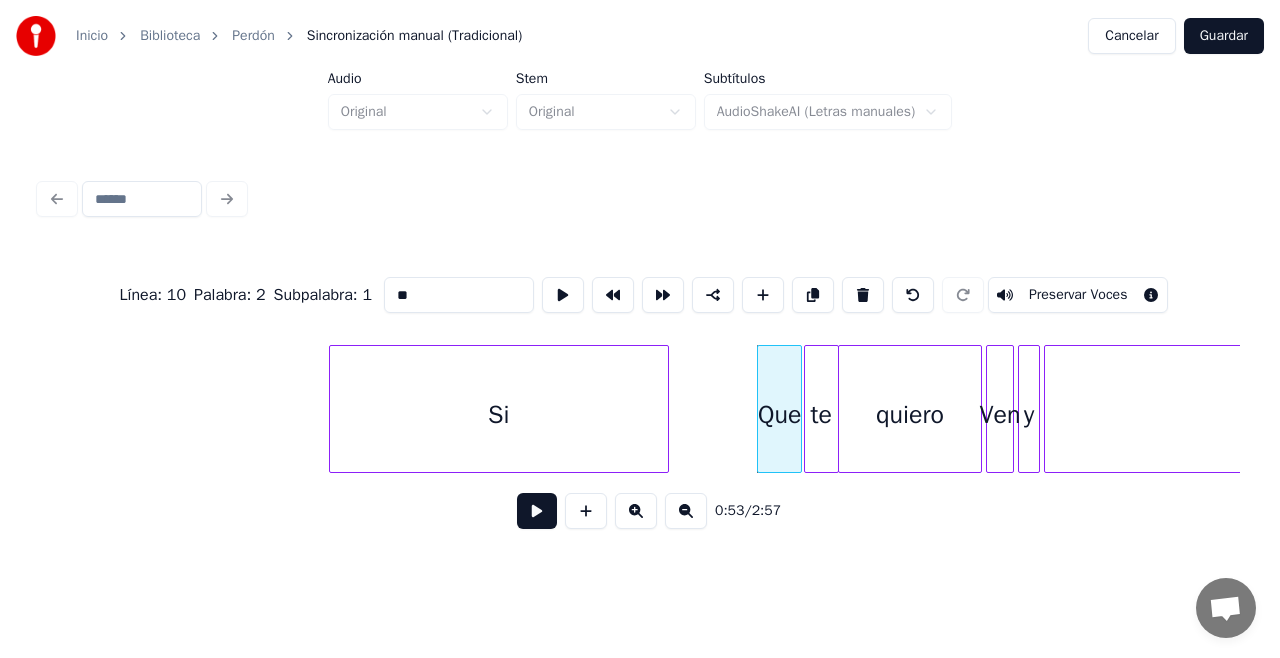 click on "vive y quiero Ven te Que Si" at bounding box center [4270, 409] 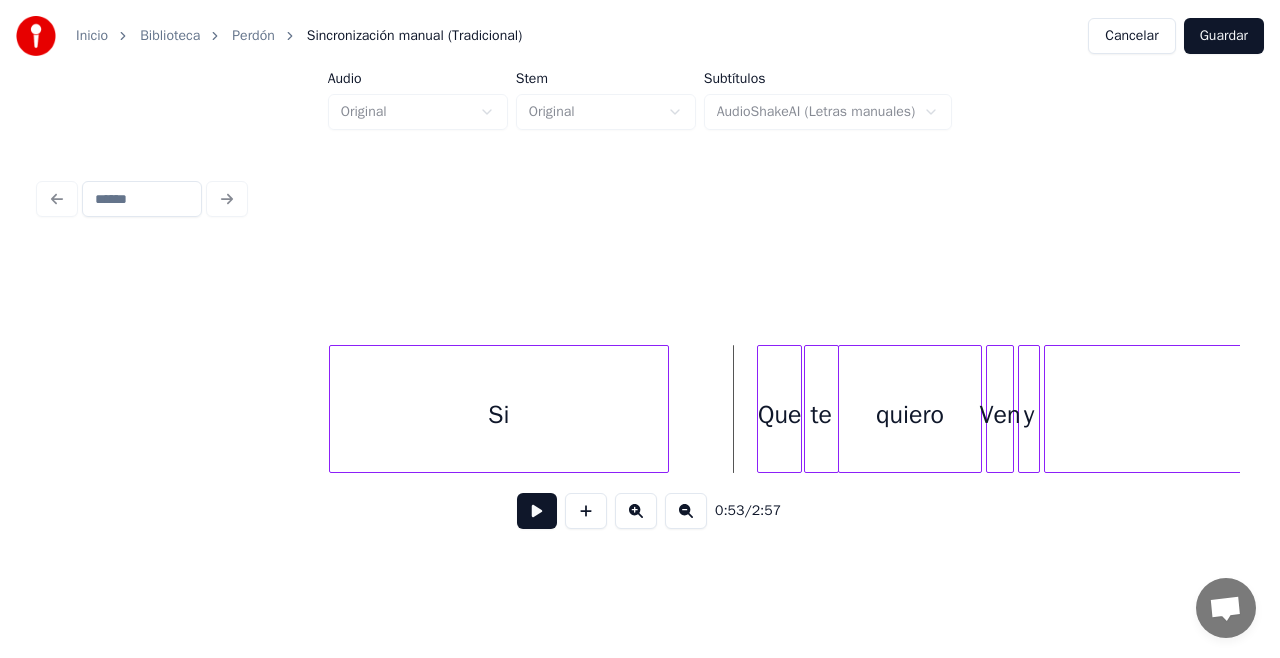 click at bounding box center [537, 511] 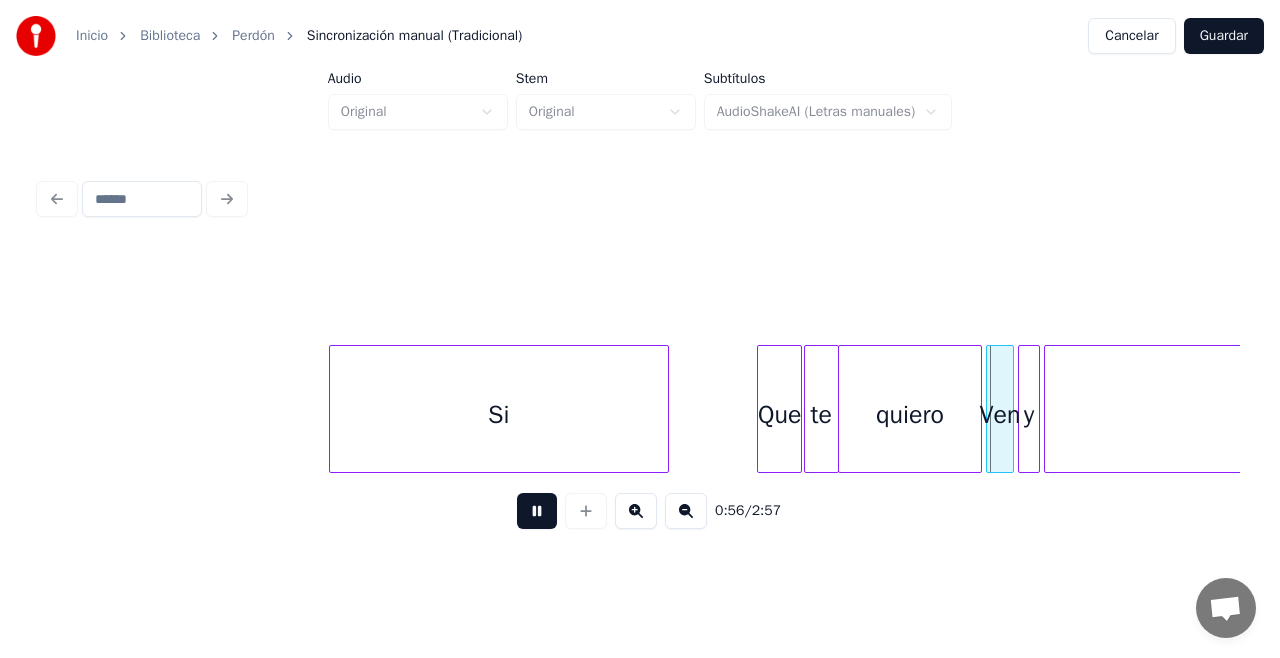 click at bounding box center (537, 511) 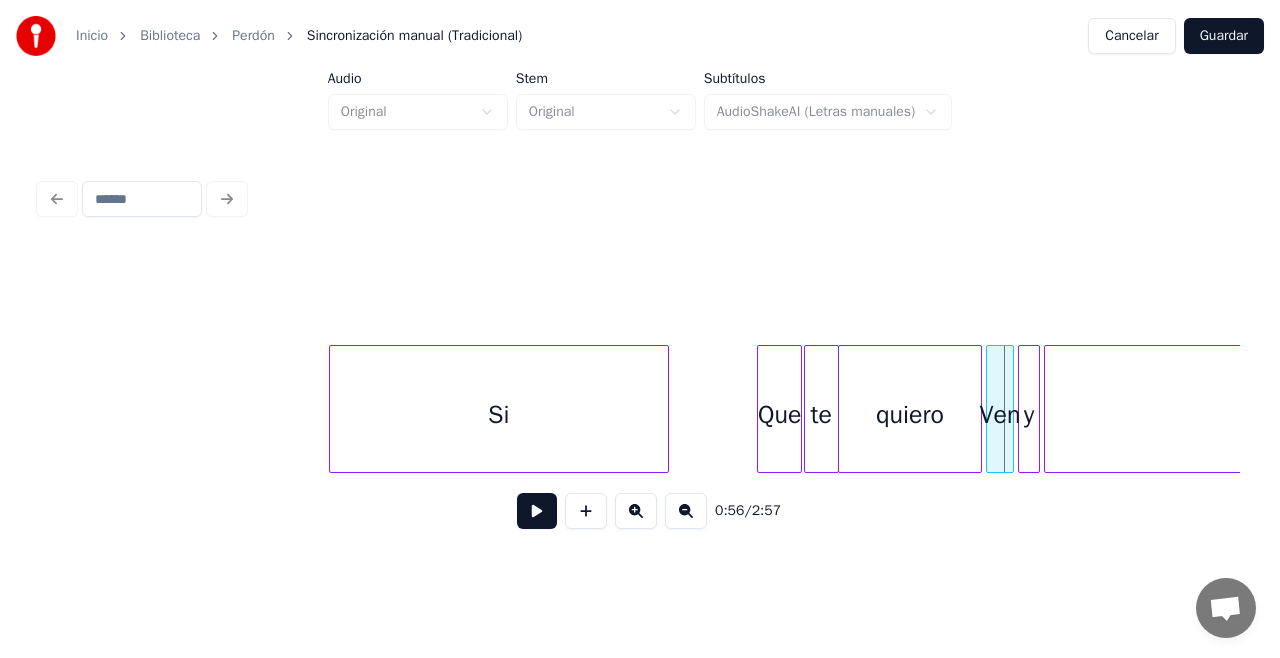 click at bounding box center [537, 511] 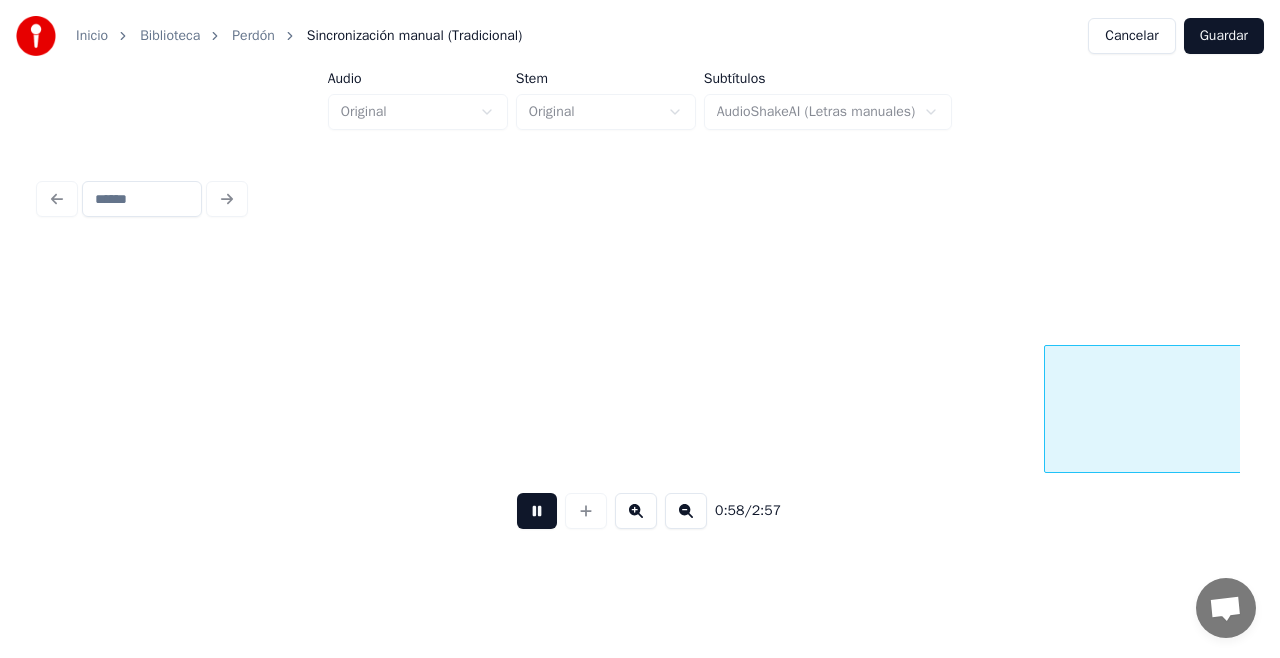 scroll, scrollTop: 0, scrollLeft: 5857, axis: horizontal 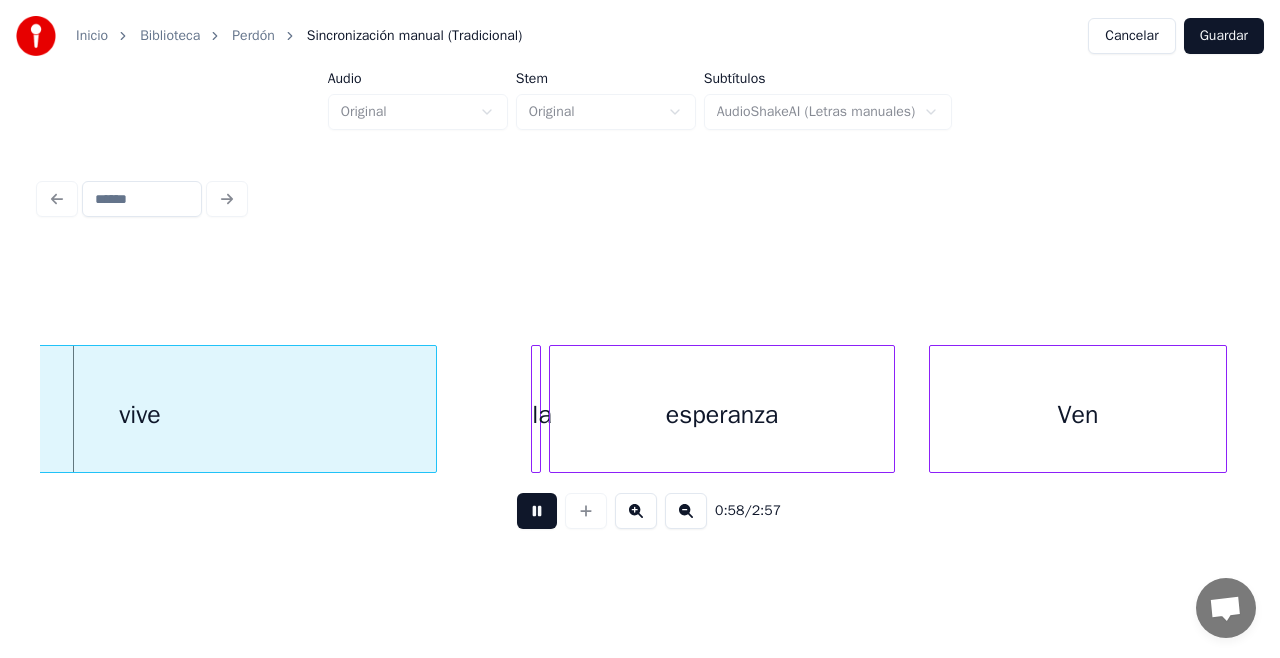 click at bounding box center (537, 511) 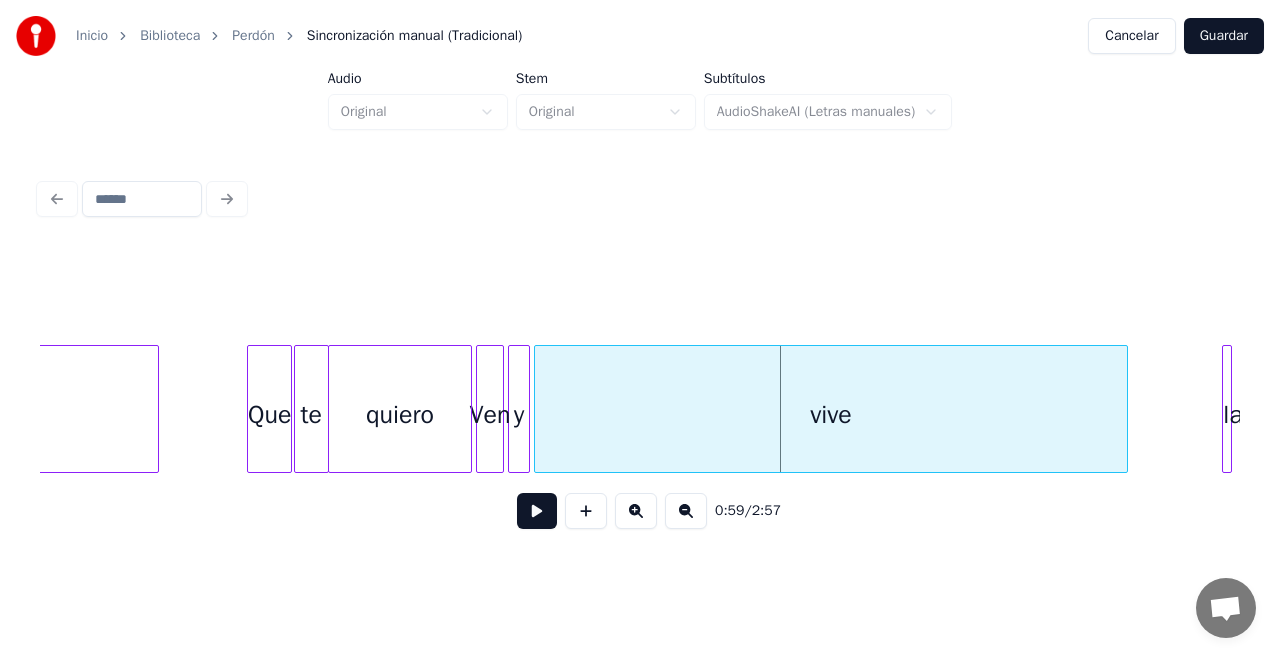 scroll, scrollTop: 0, scrollLeft: 5176, axis: horizontal 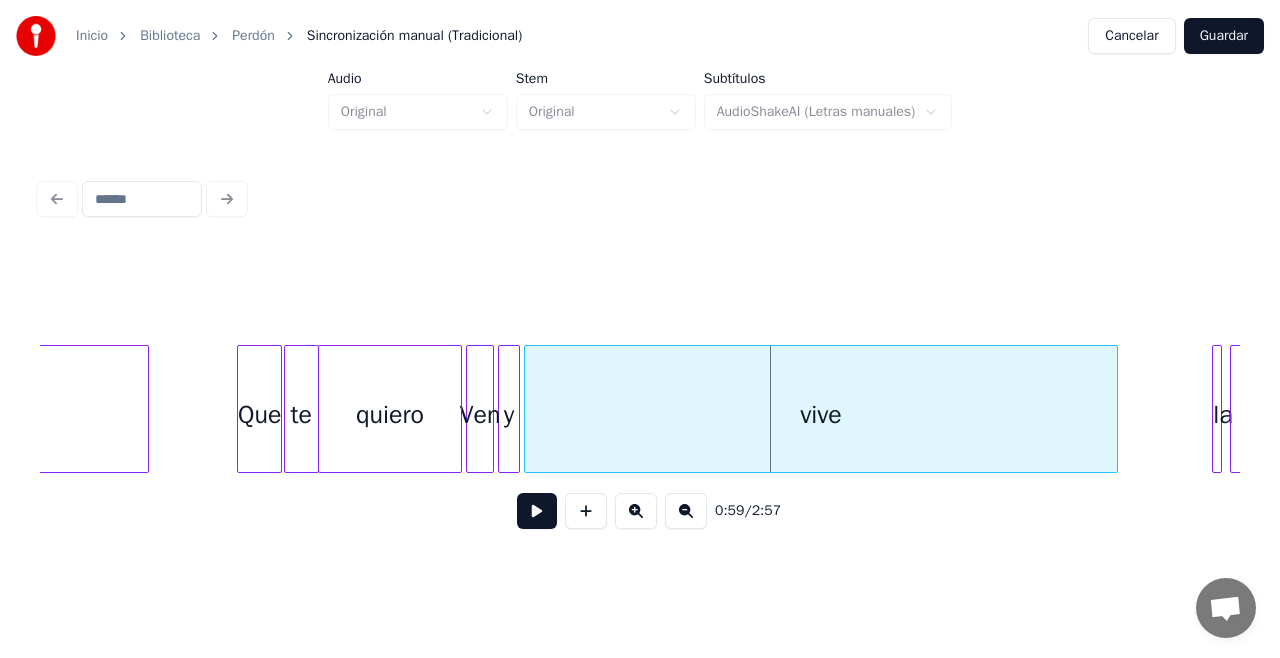 click on "vive y Ven quiero te Que Si la esperanza" at bounding box center [3750, 409] 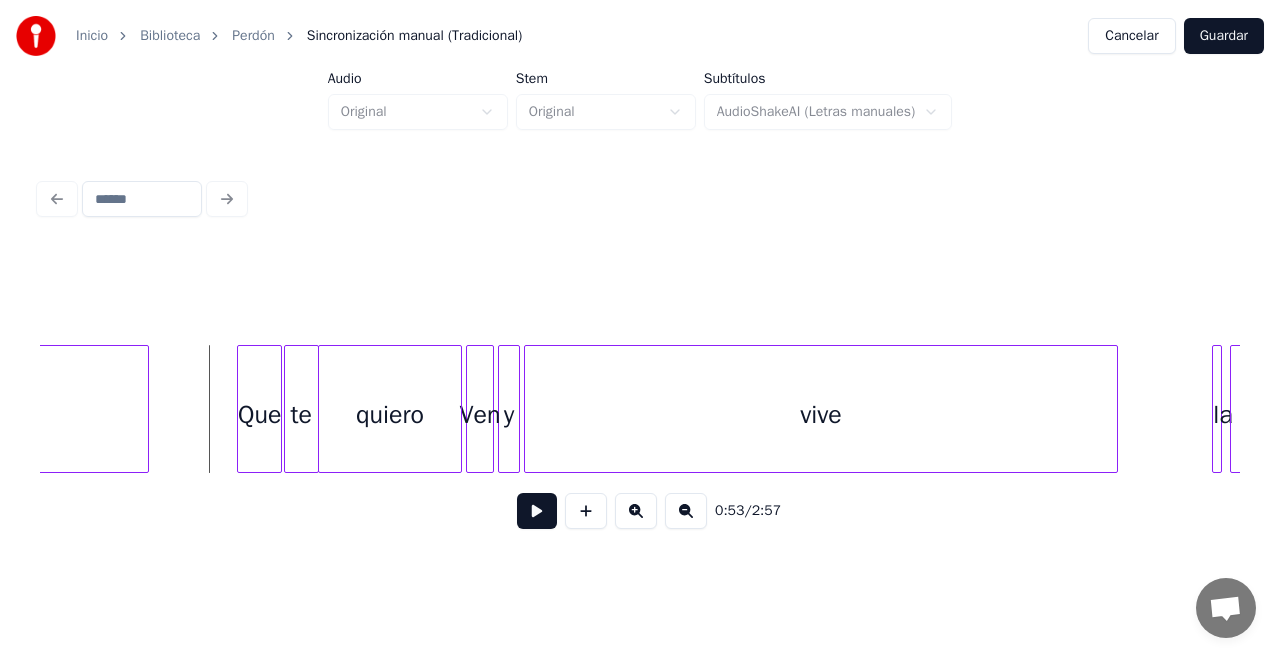 click at bounding box center [537, 511] 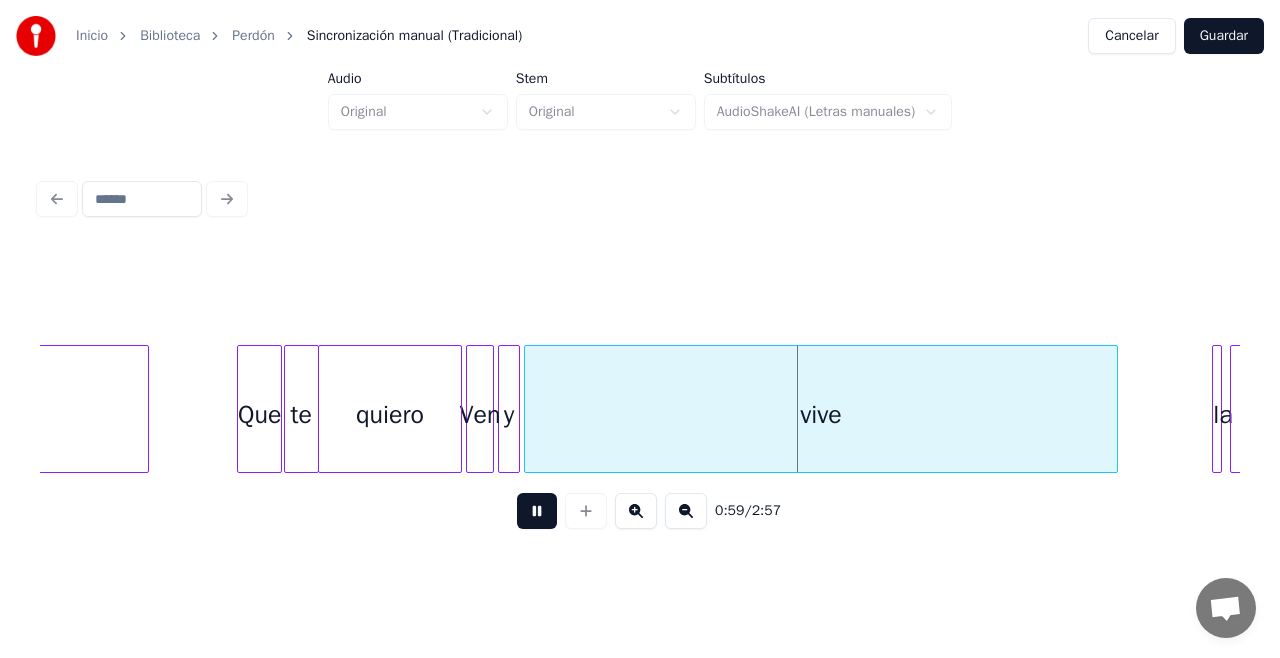 click at bounding box center [537, 511] 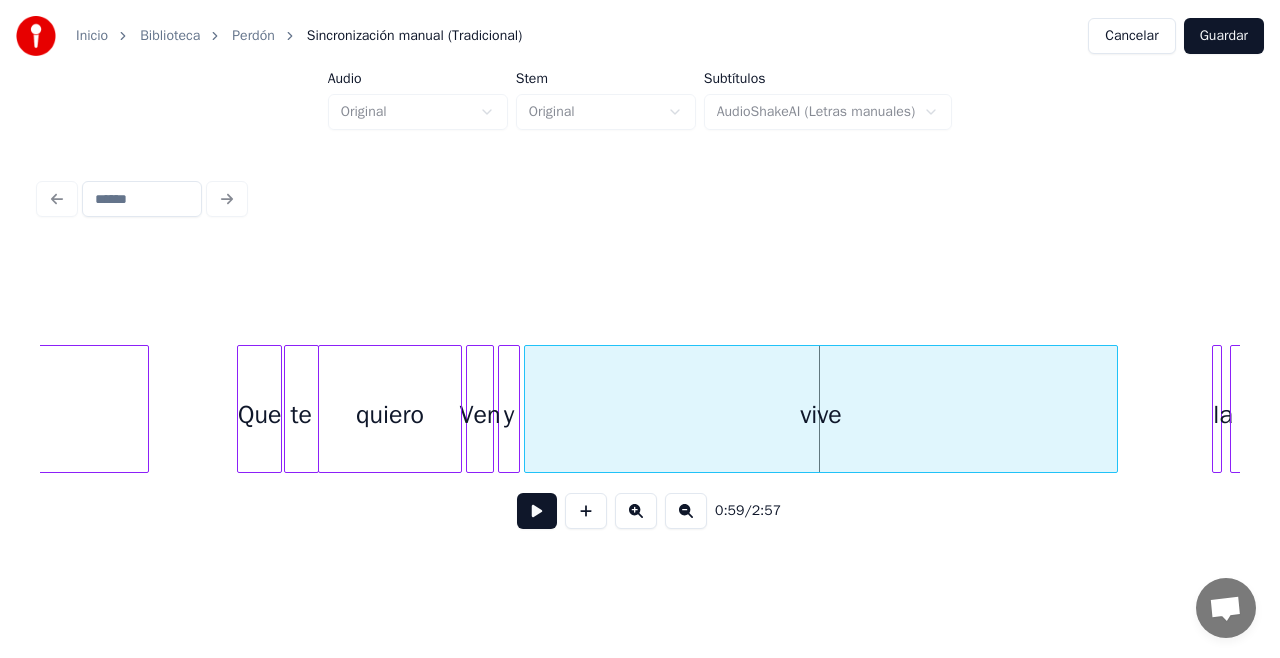 click on "vive" at bounding box center [821, 414] 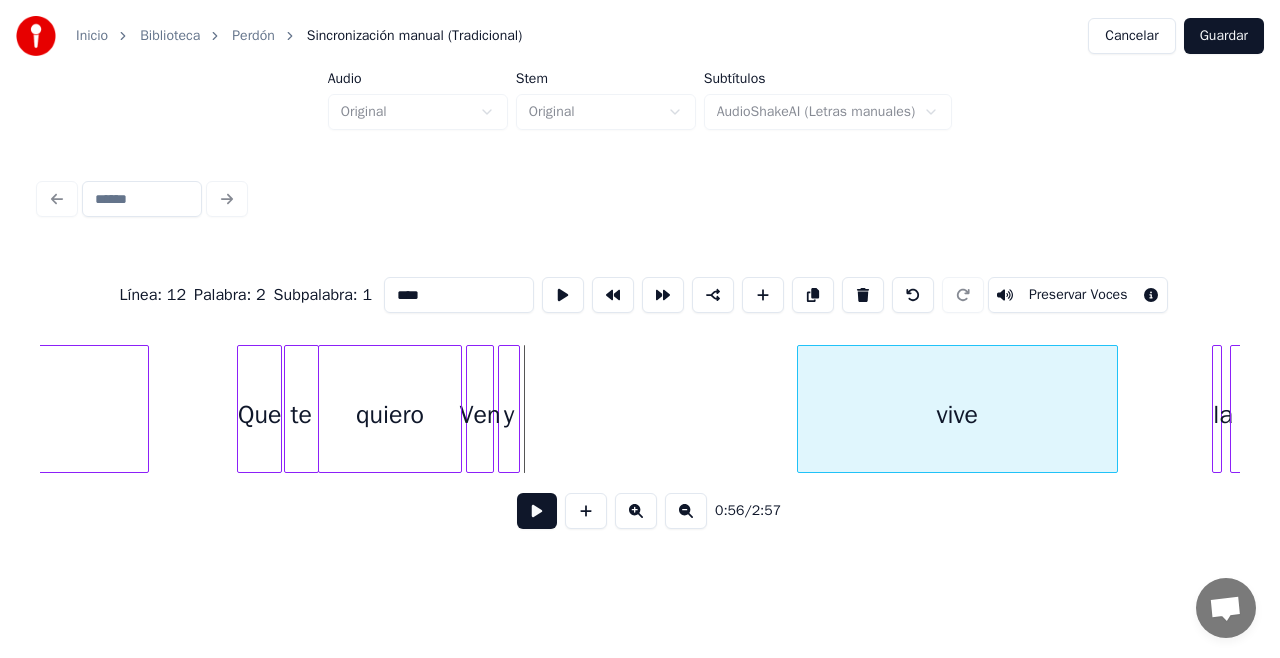 click at bounding box center (801, 409) 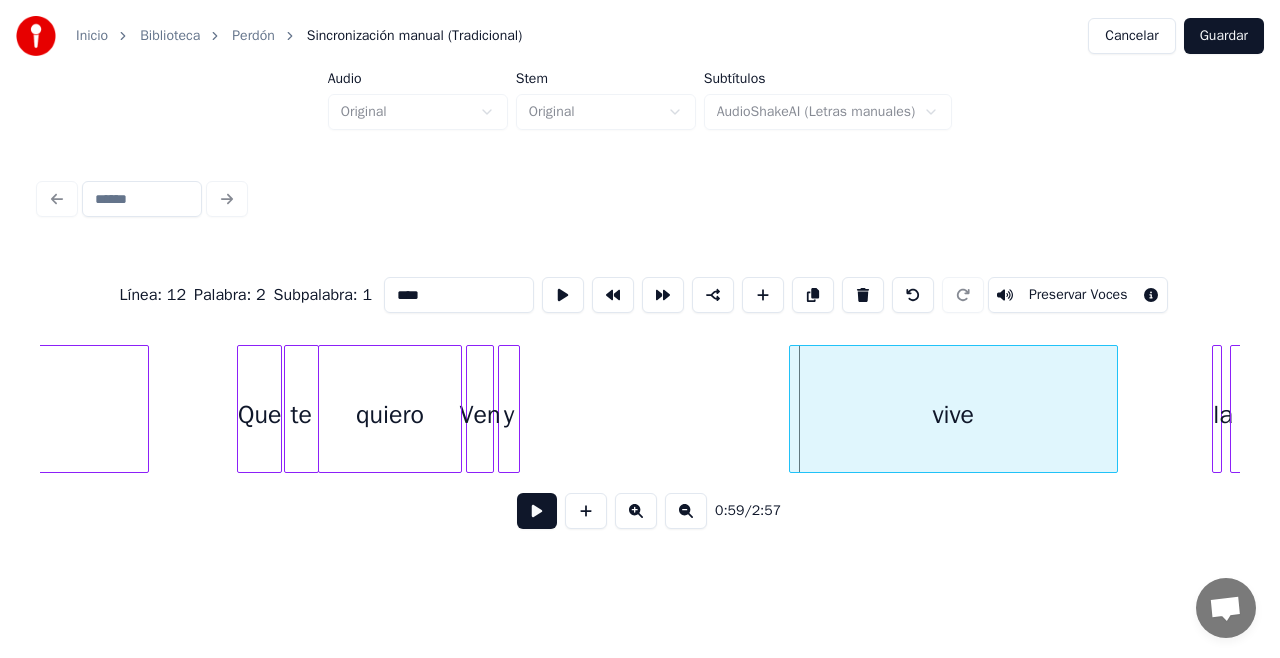 click at bounding box center (793, 409) 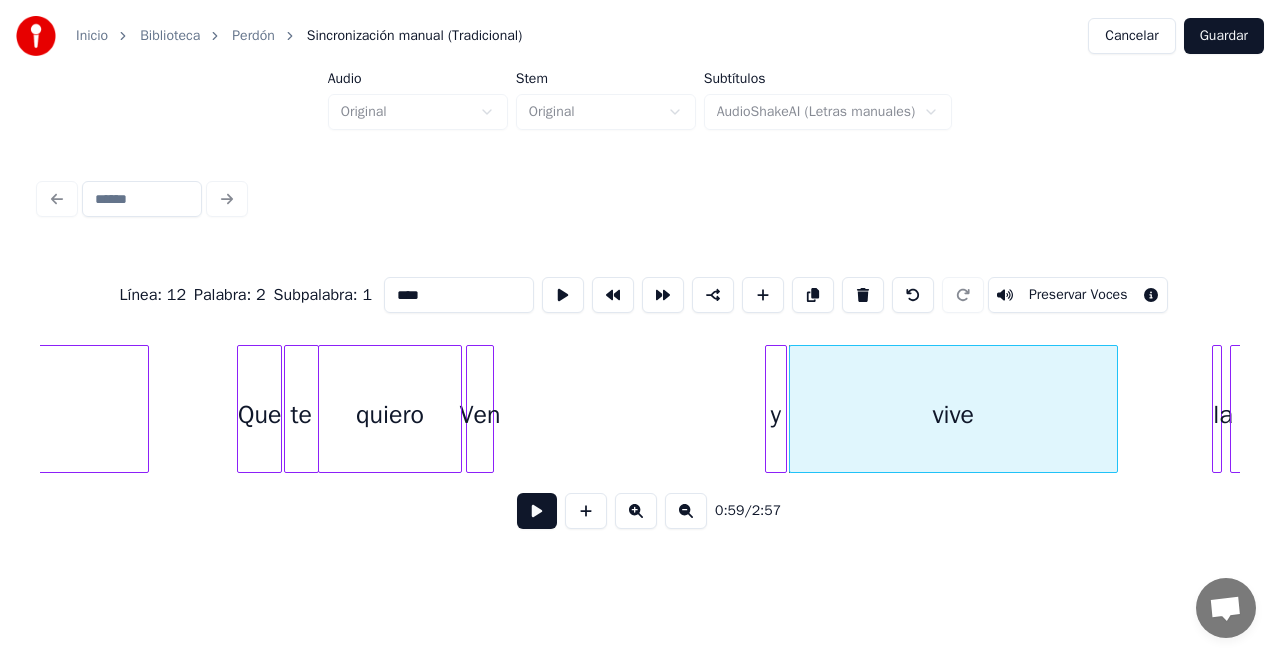 click on "y" at bounding box center (776, 414) 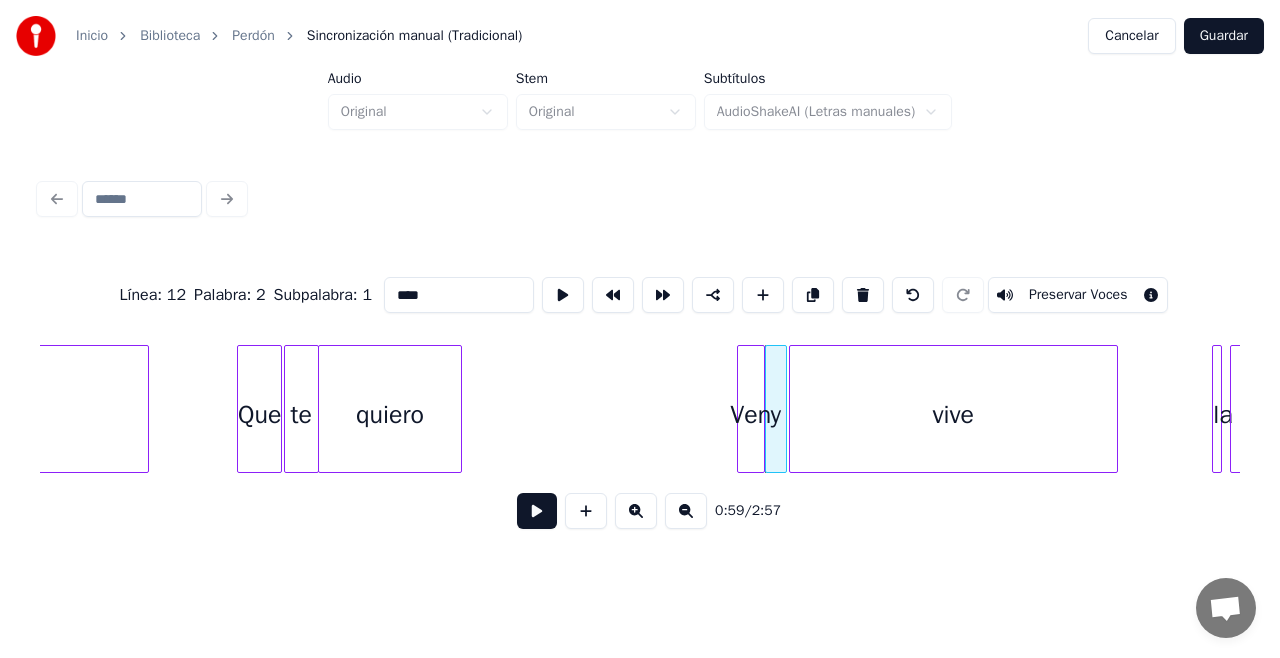 click on "Ven" at bounding box center [751, 414] 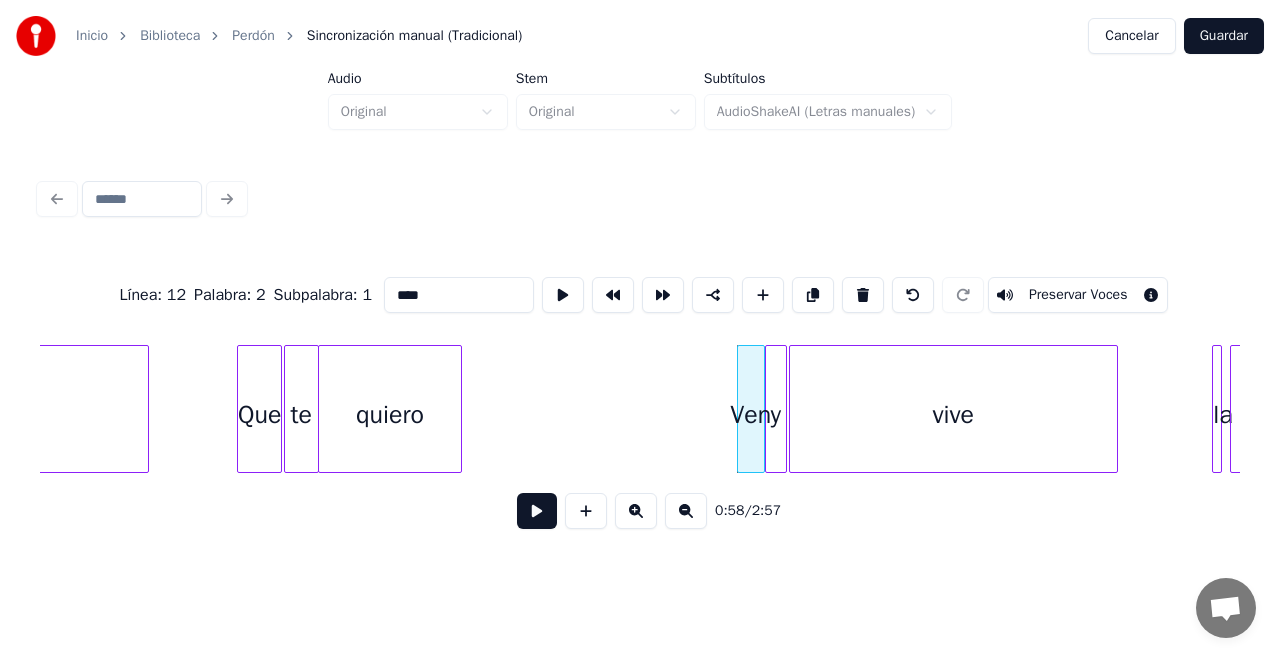 click on "vive y Ven quiero te Que Si la esperanza" at bounding box center (3750, 409) 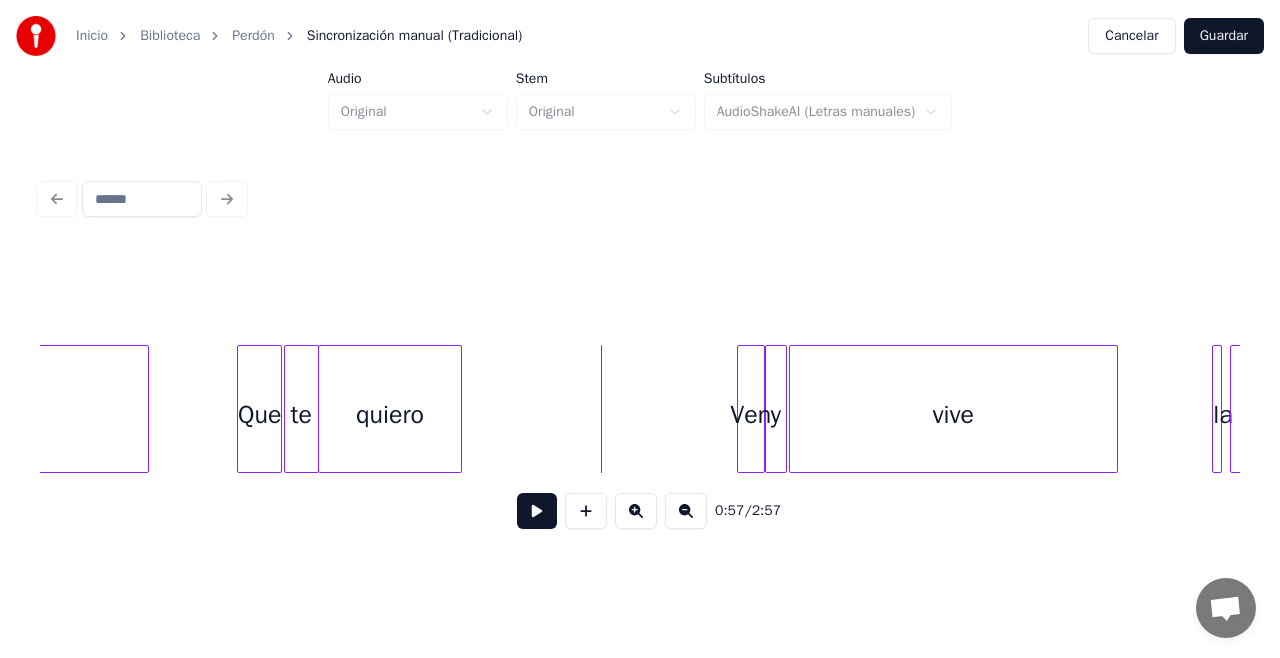 click at bounding box center (640, 295) 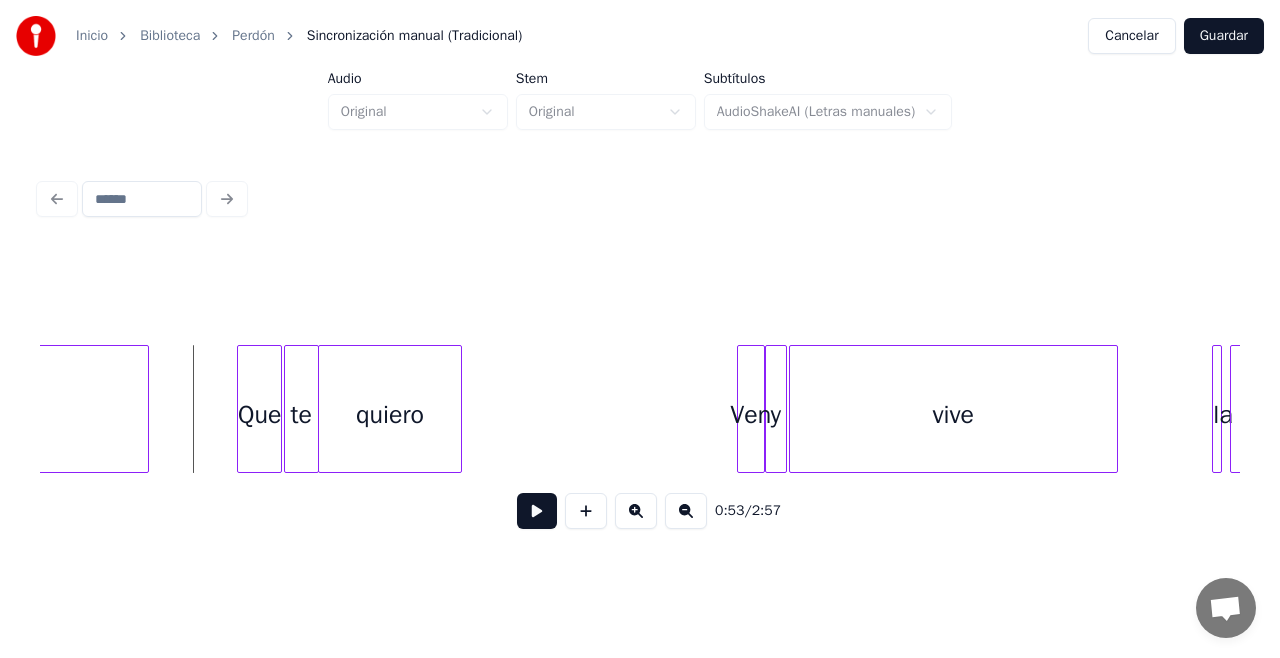 click at bounding box center [537, 511] 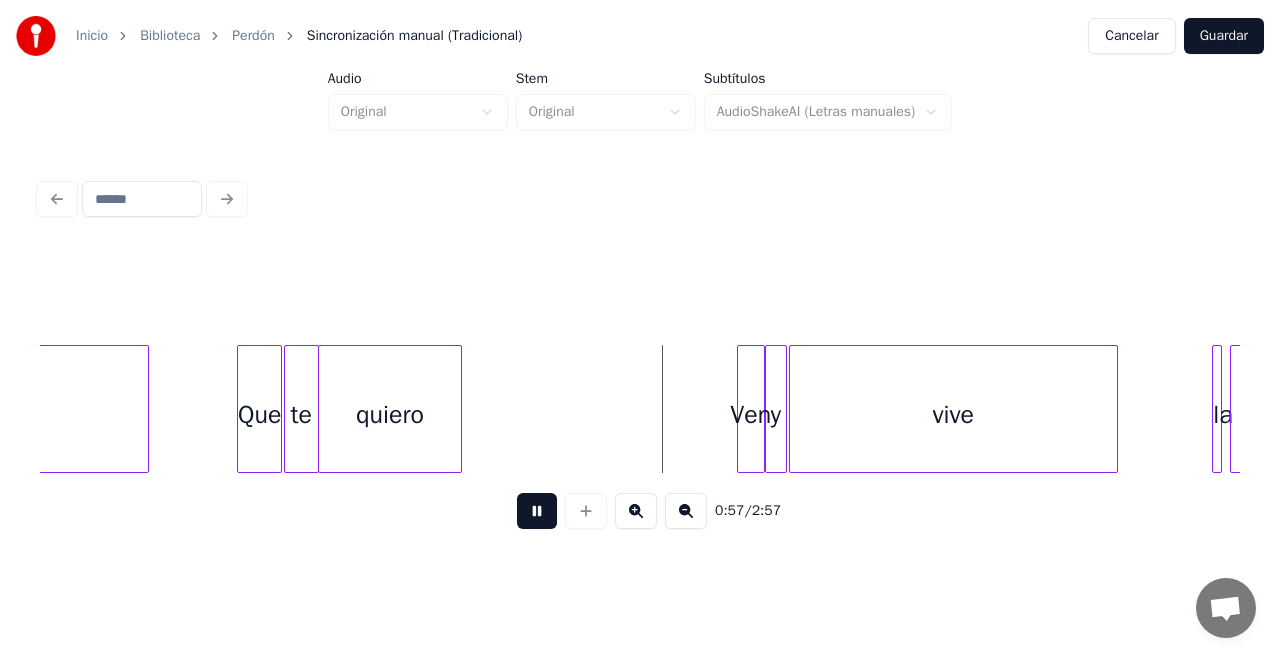 click at bounding box center (537, 511) 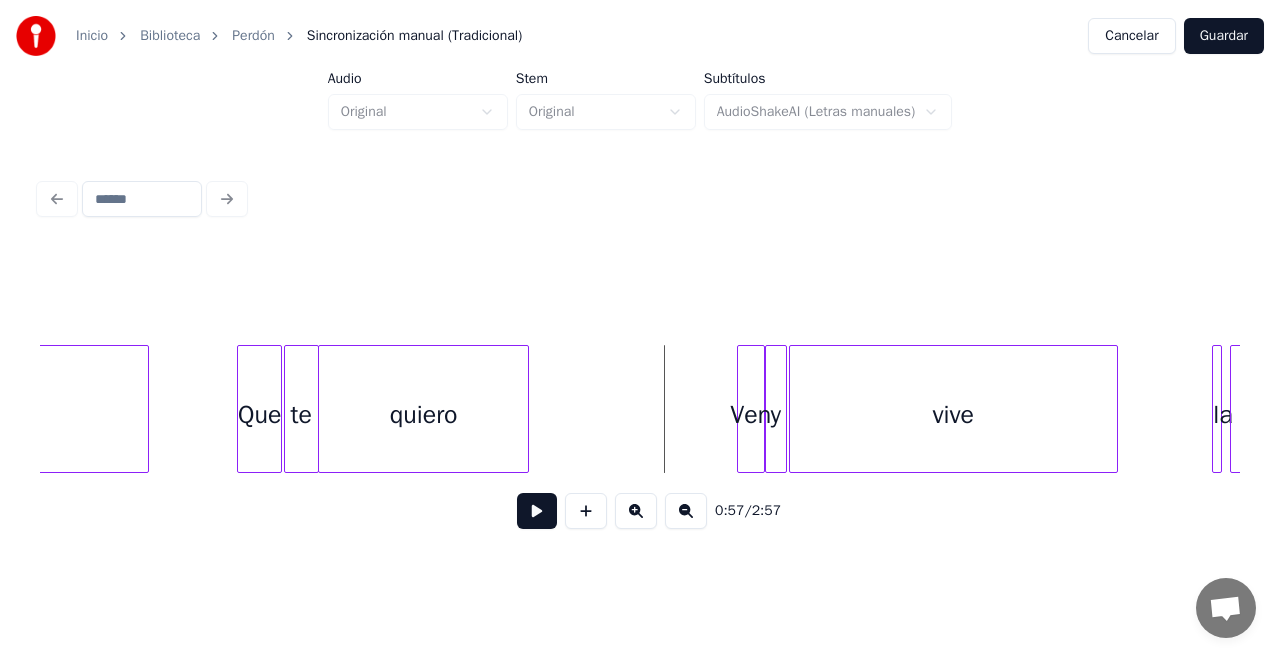 click at bounding box center (525, 409) 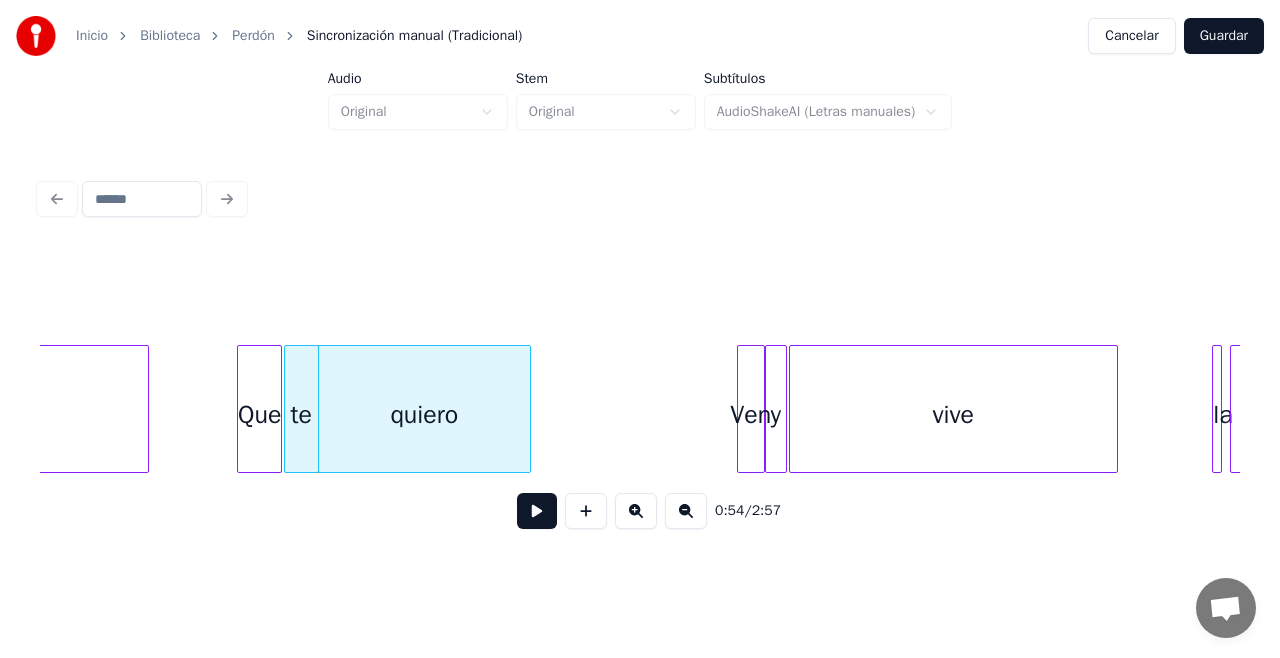 click at bounding box center [537, 511] 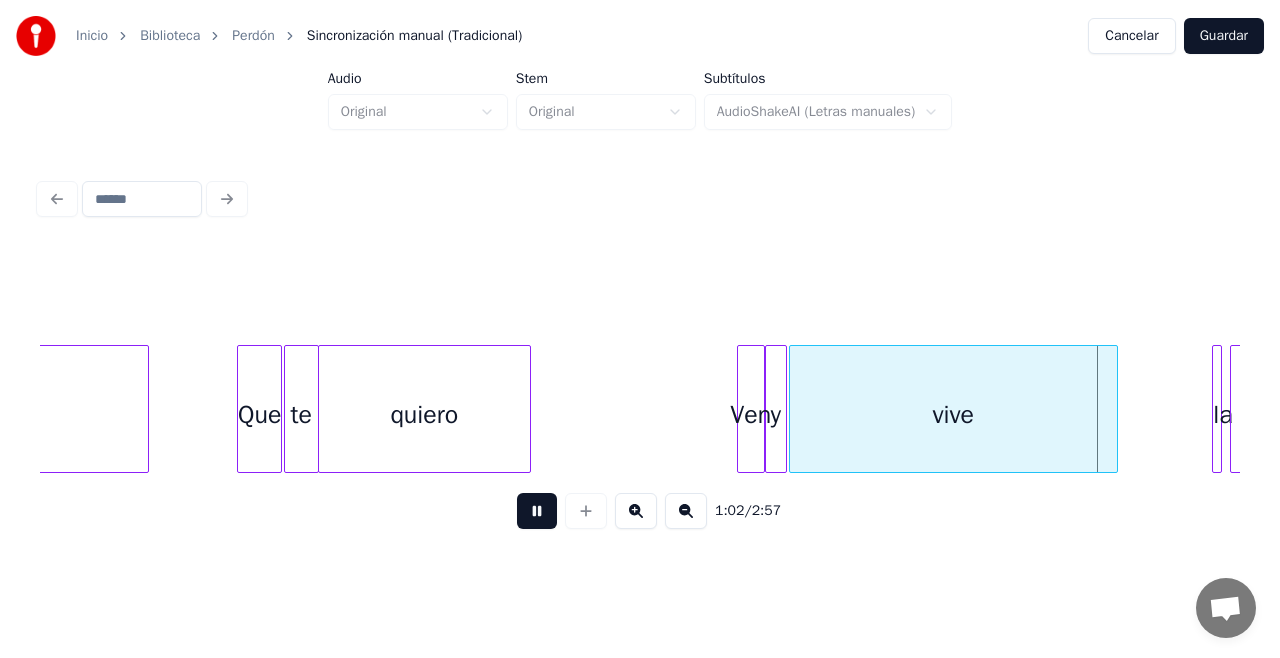 click at bounding box center [537, 511] 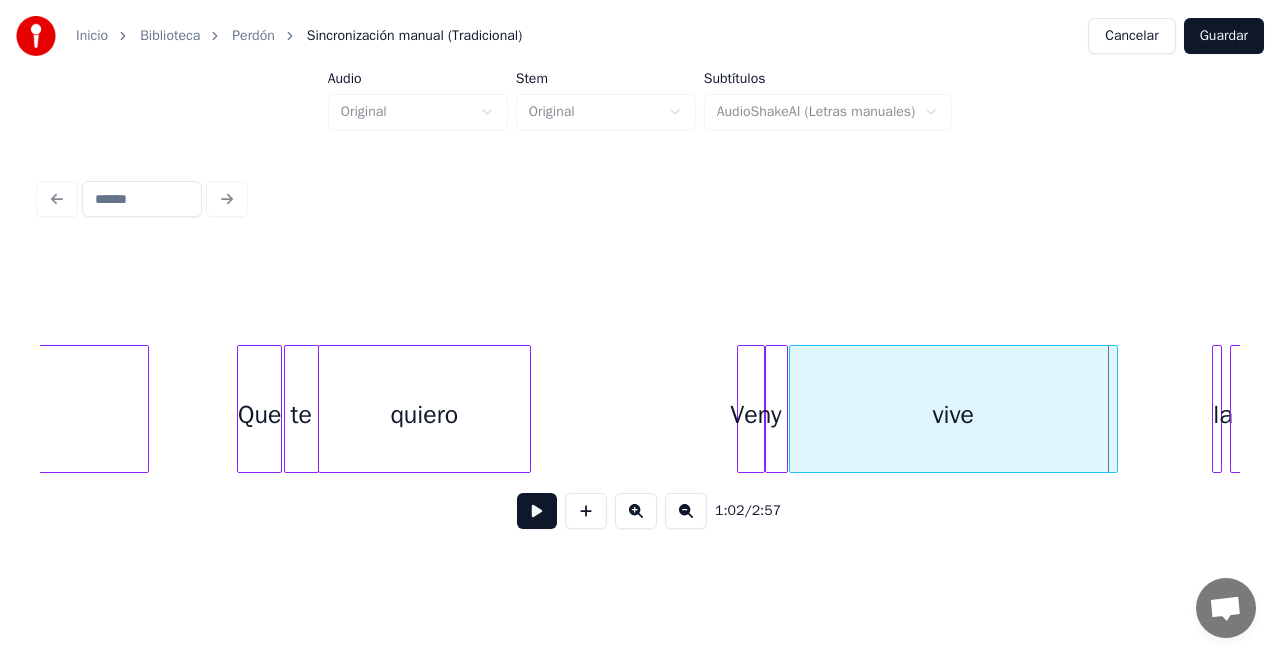 click at bounding box center [784, 409] 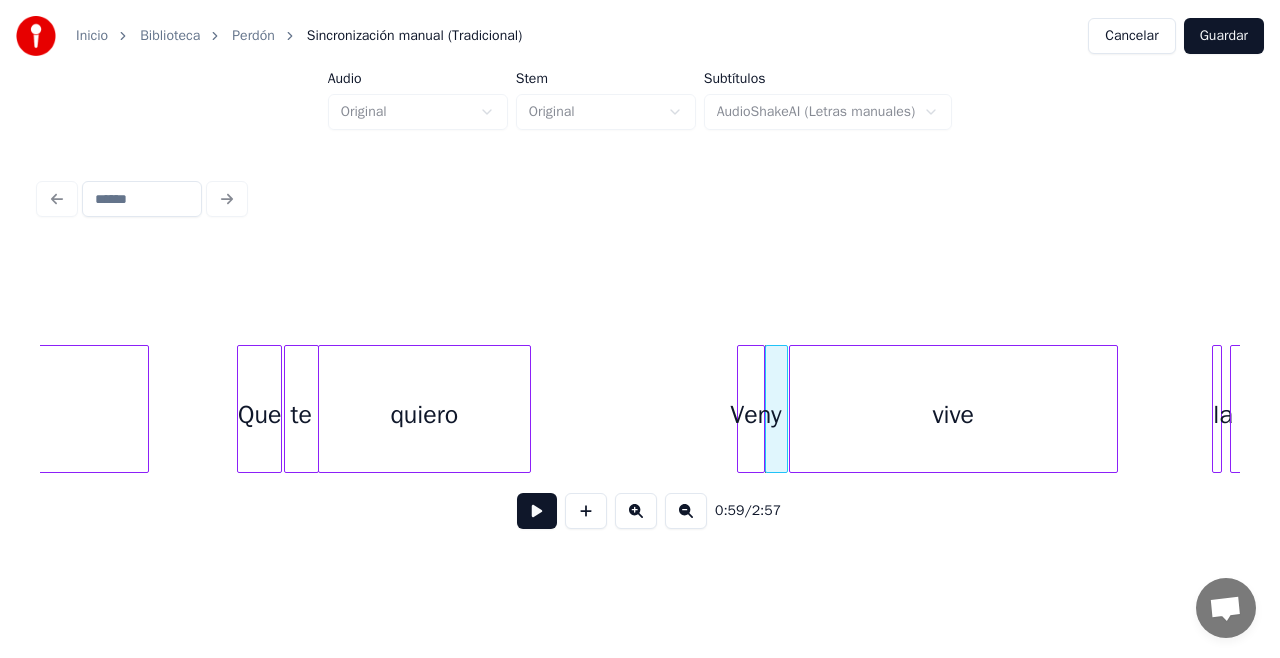 click on "vive" at bounding box center (953, 414) 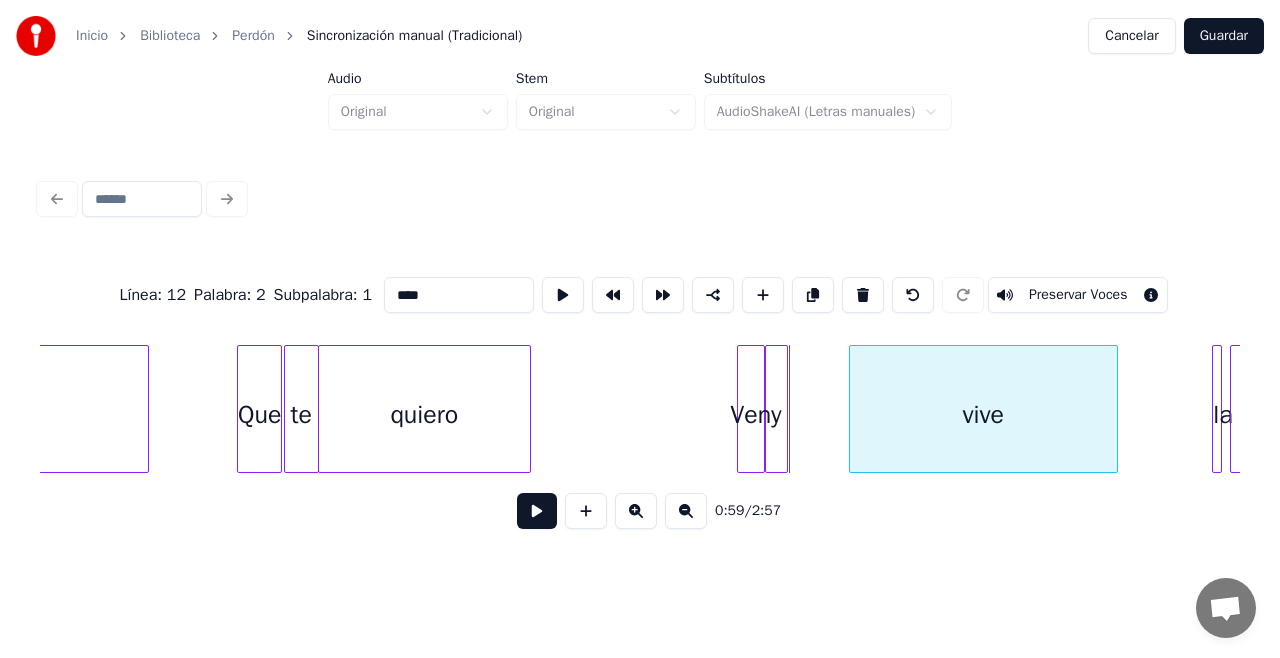 click at bounding box center [853, 409] 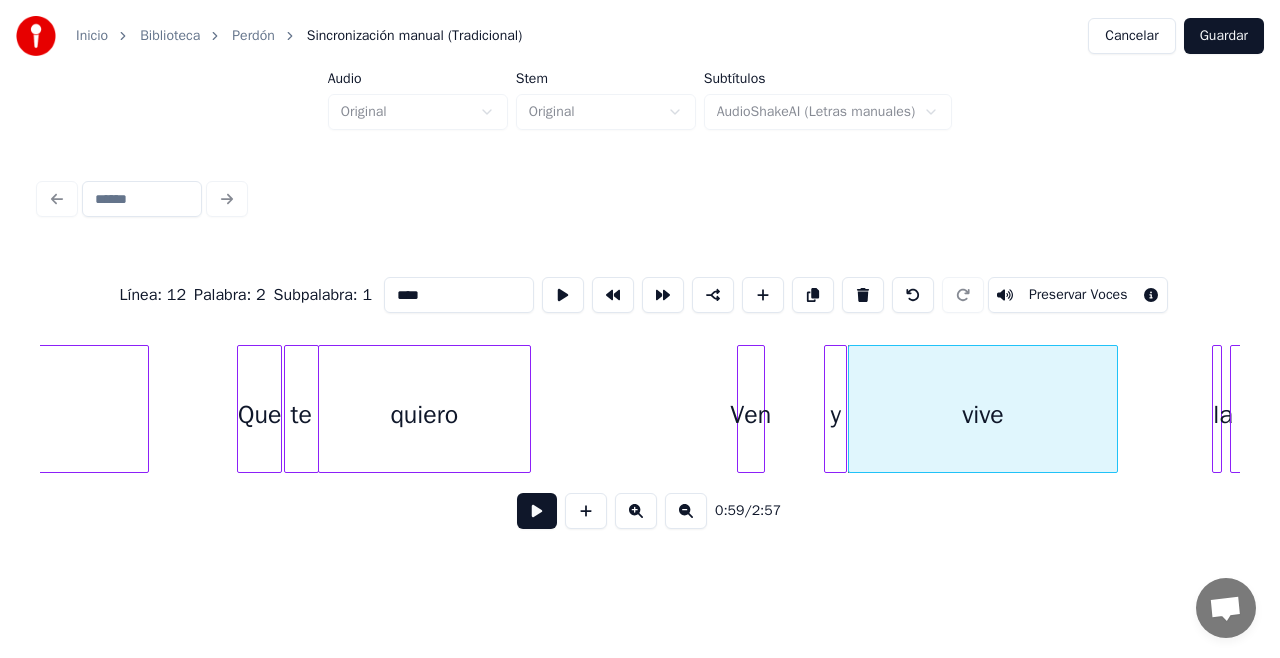 click on "y" at bounding box center [835, 414] 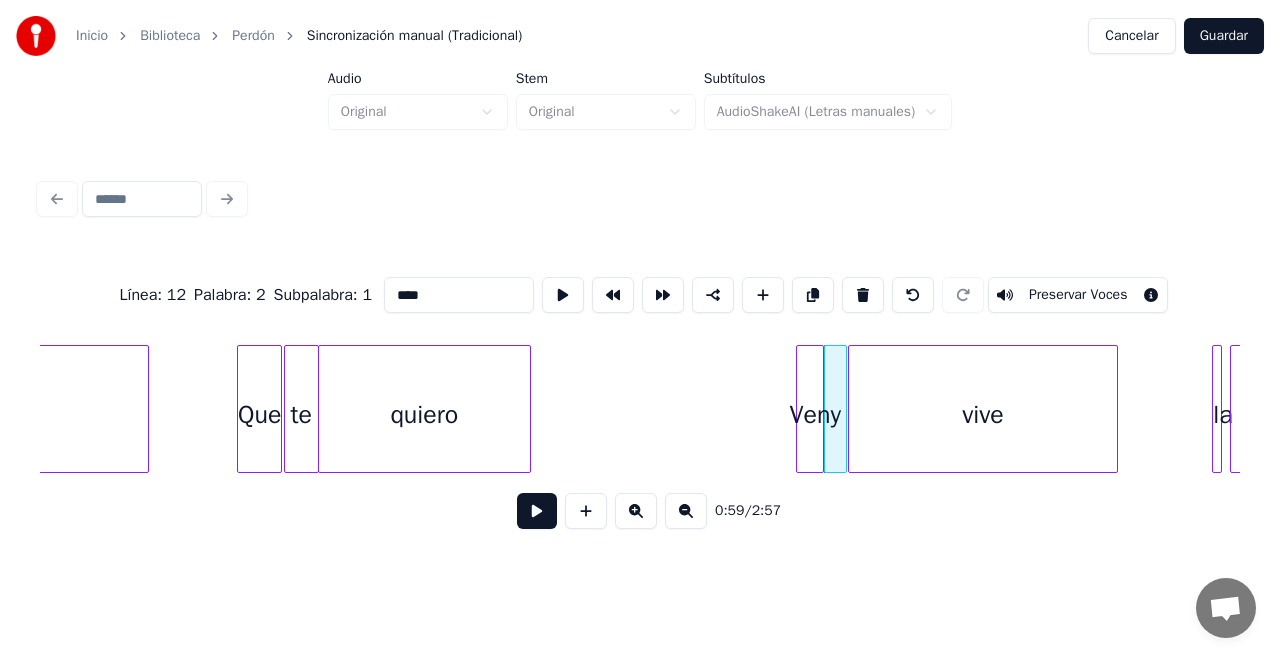 click on "Ven" at bounding box center (810, 414) 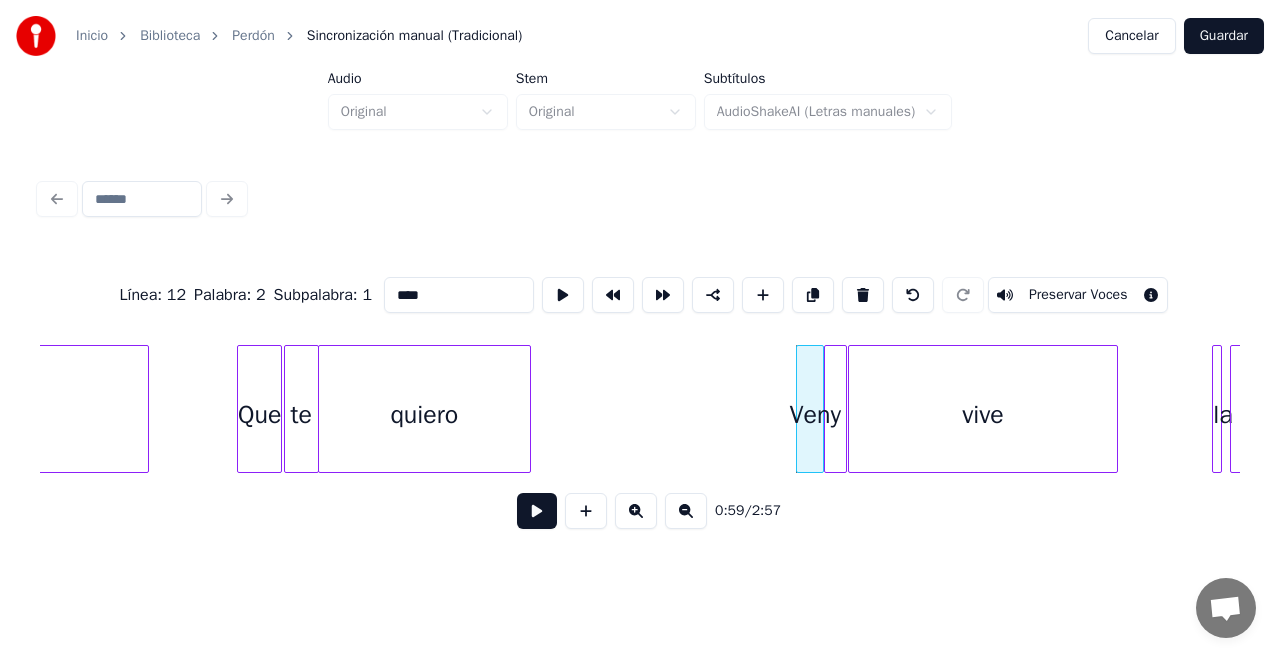 click on "vive y Ven quiero te Que Si la esperanza" at bounding box center (3750, 409) 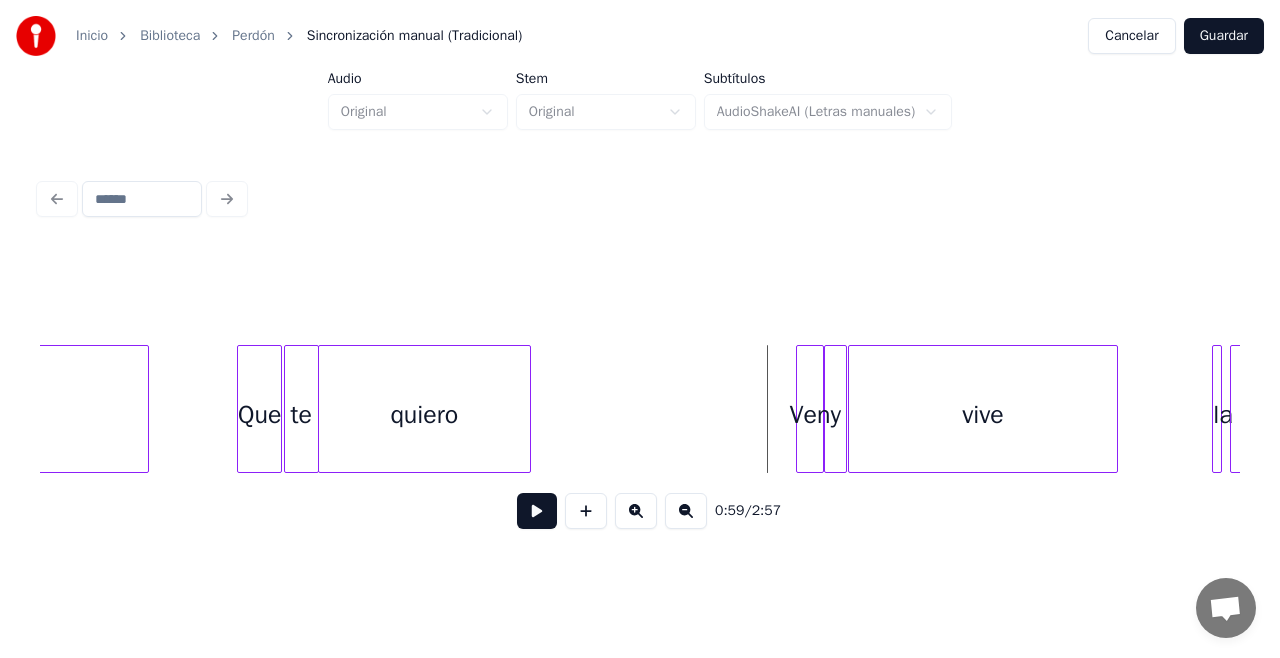 click at bounding box center [537, 511] 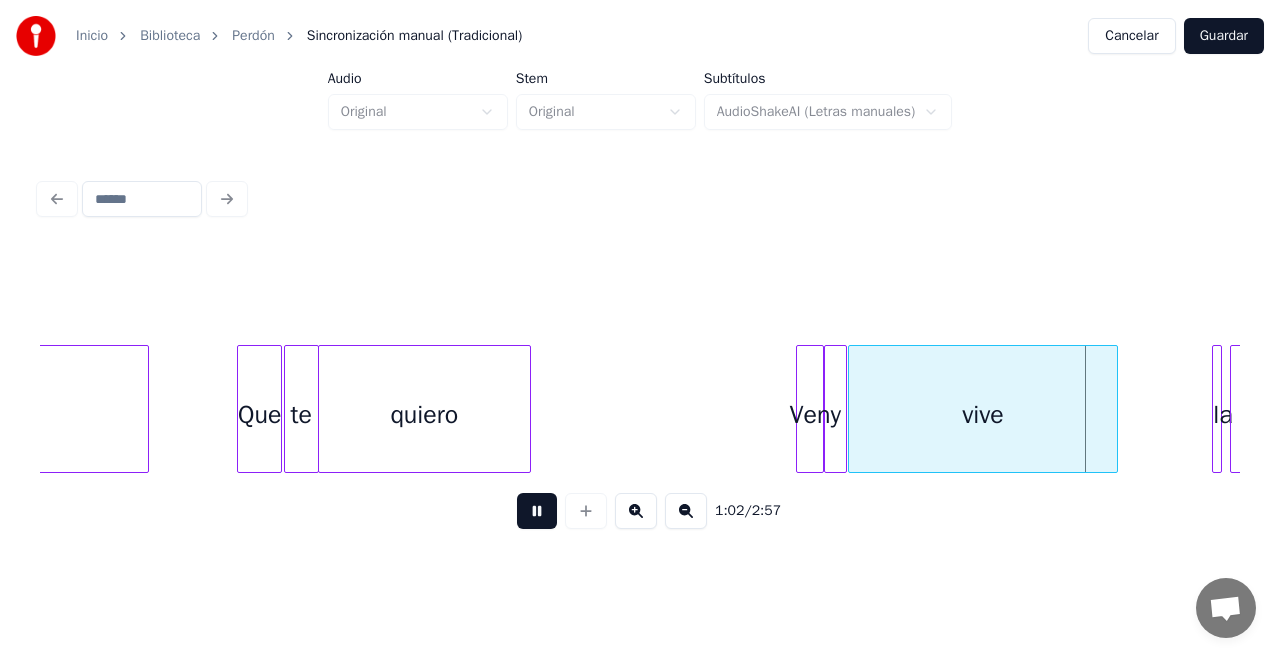 click at bounding box center [537, 511] 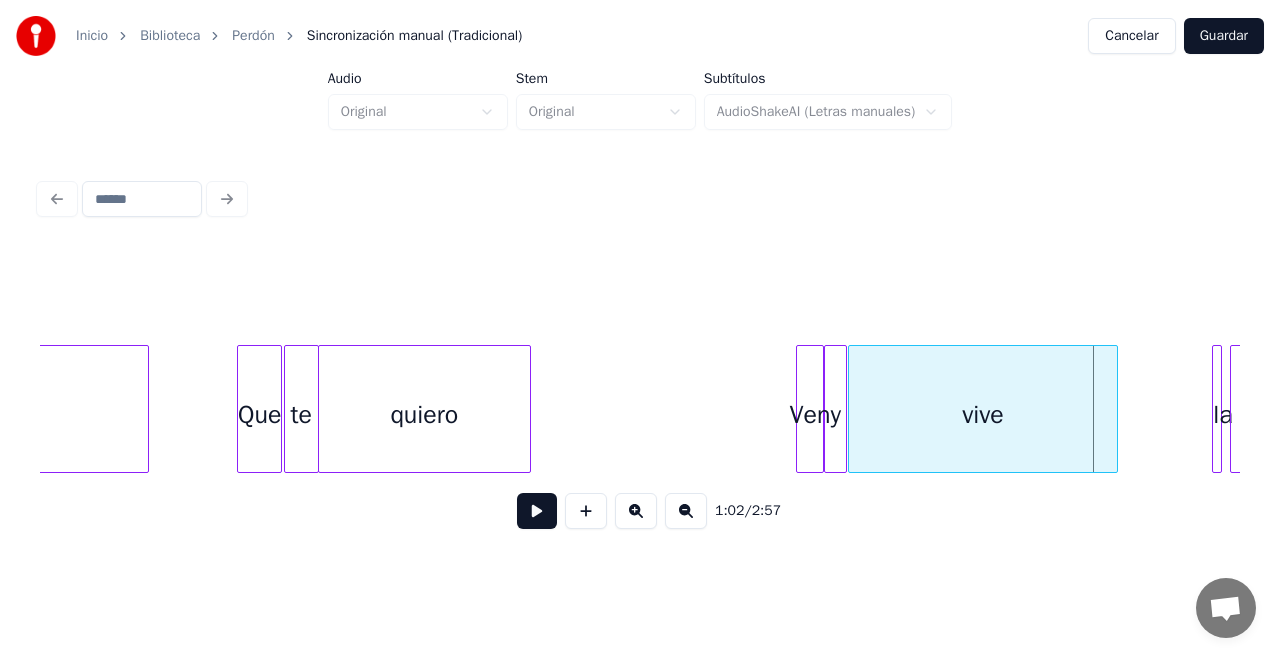 click on "vive" at bounding box center [983, 414] 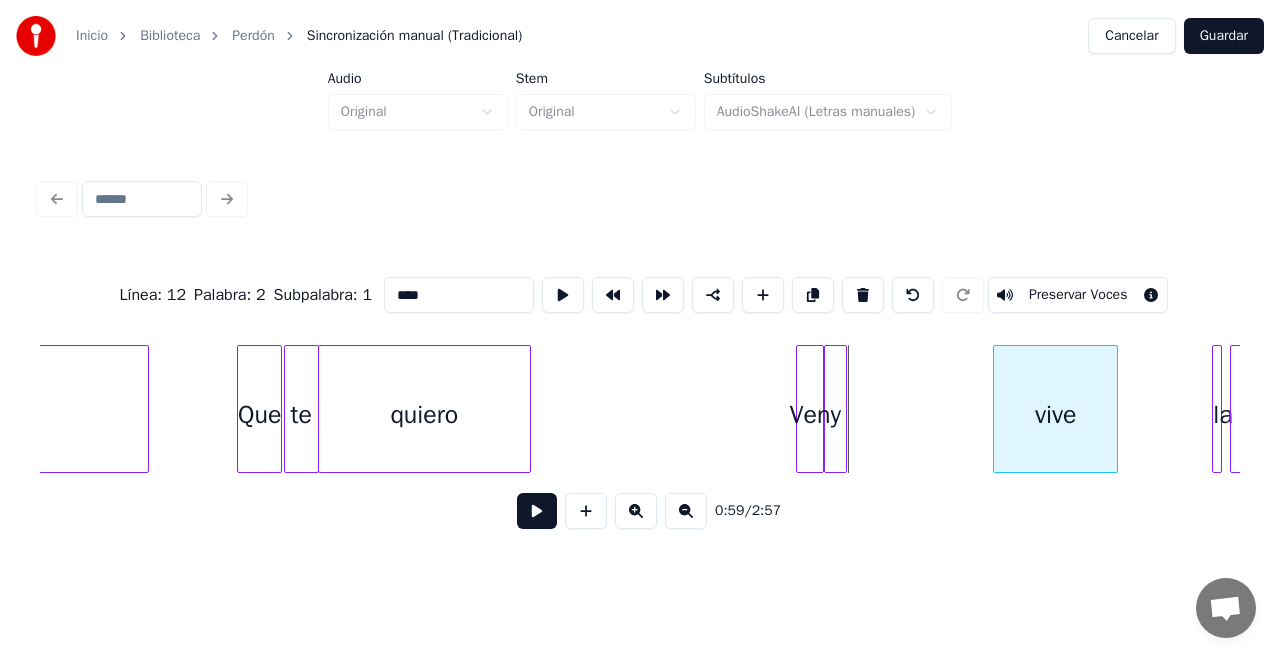 click at bounding box center (997, 409) 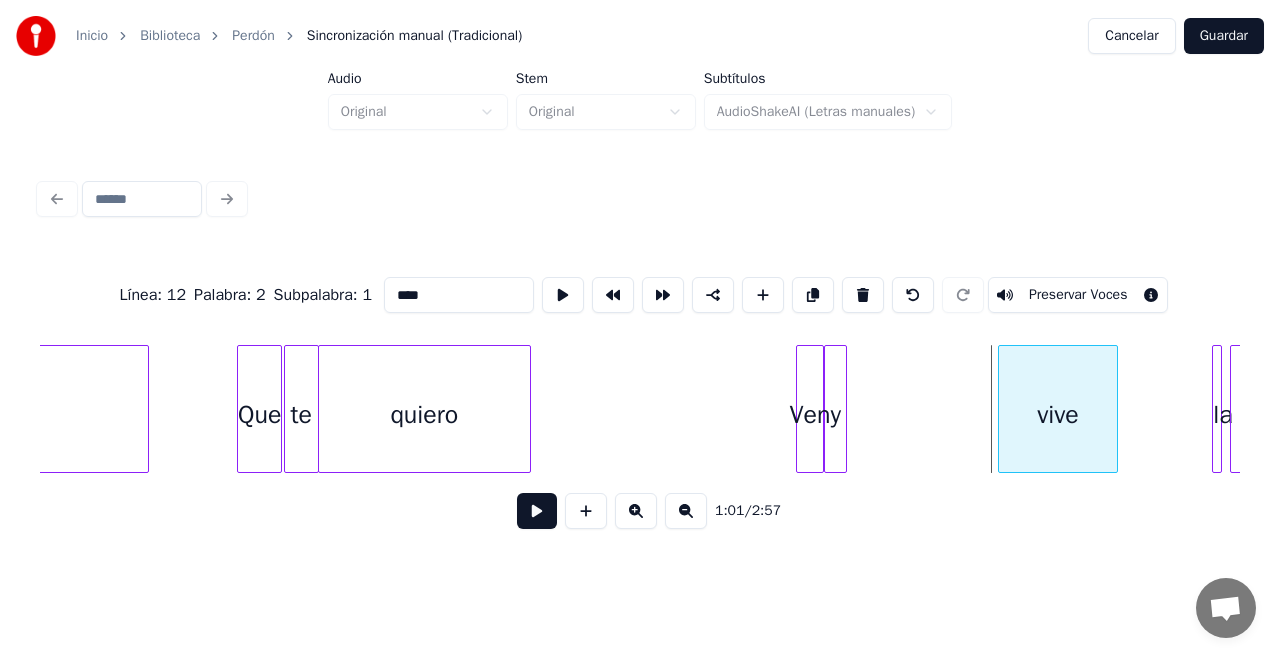 click at bounding box center (1002, 409) 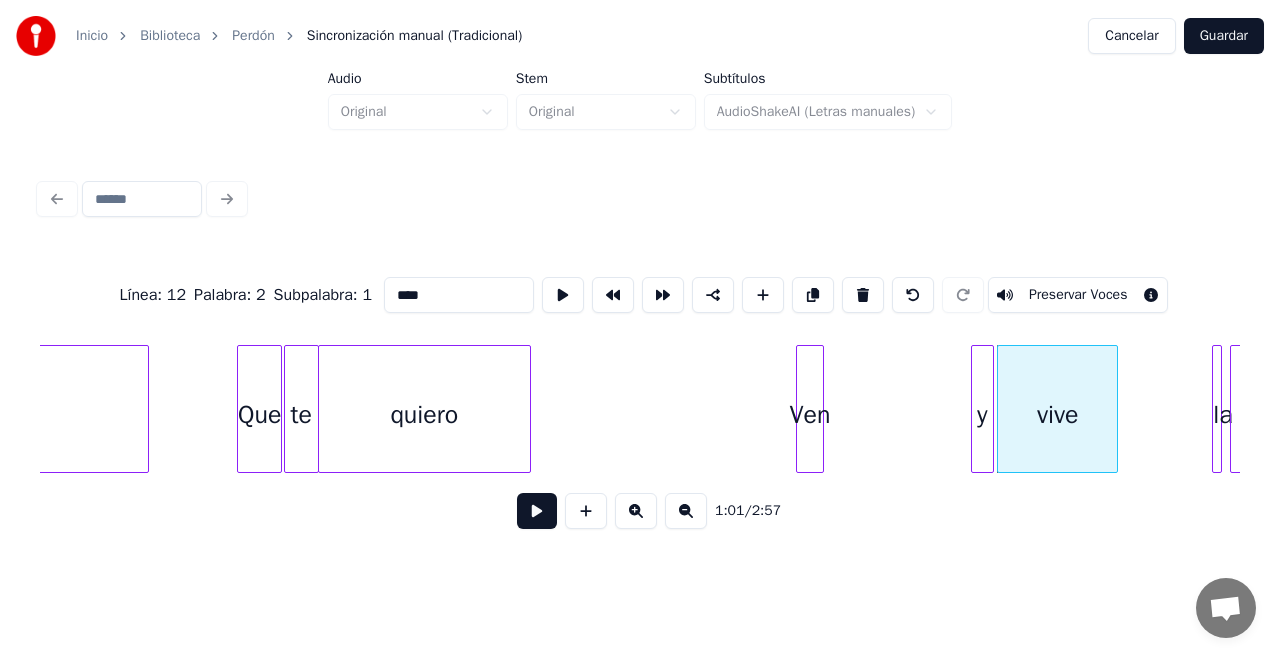 click on "y" at bounding box center [982, 414] 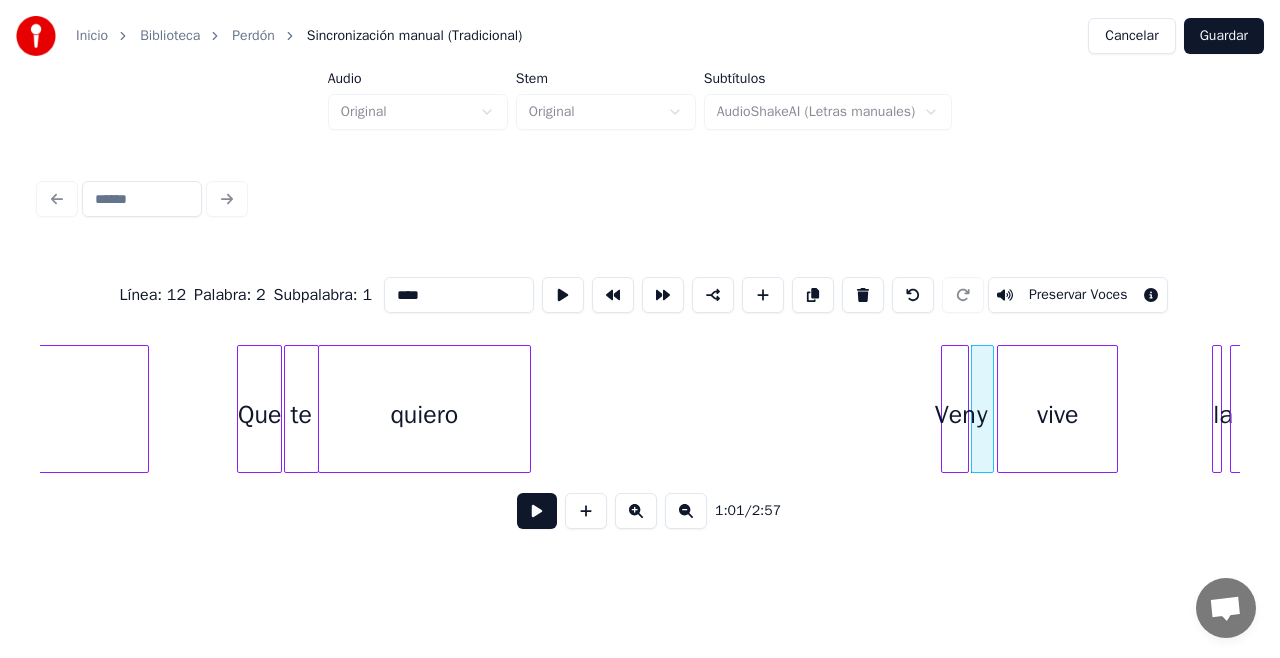 click on "Ven" at bounding box center [955, 414] 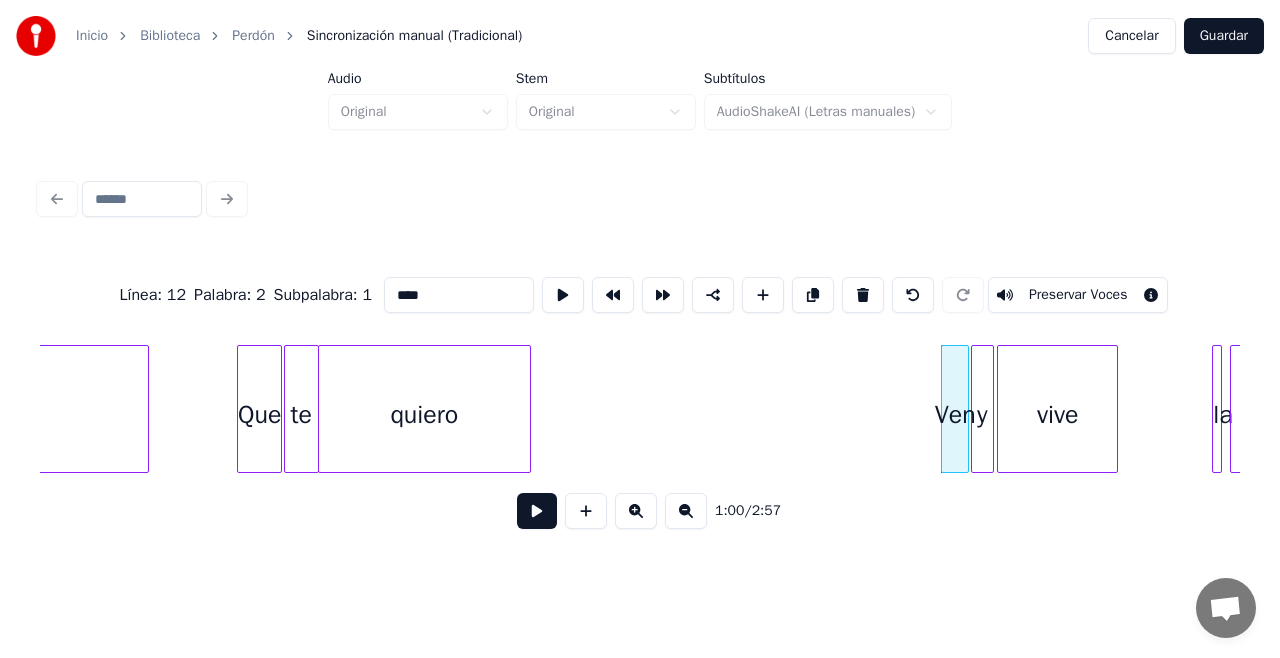 click on "vive y Ven quiero te Que Si la esperanza" at bounding box center [3750, 409] 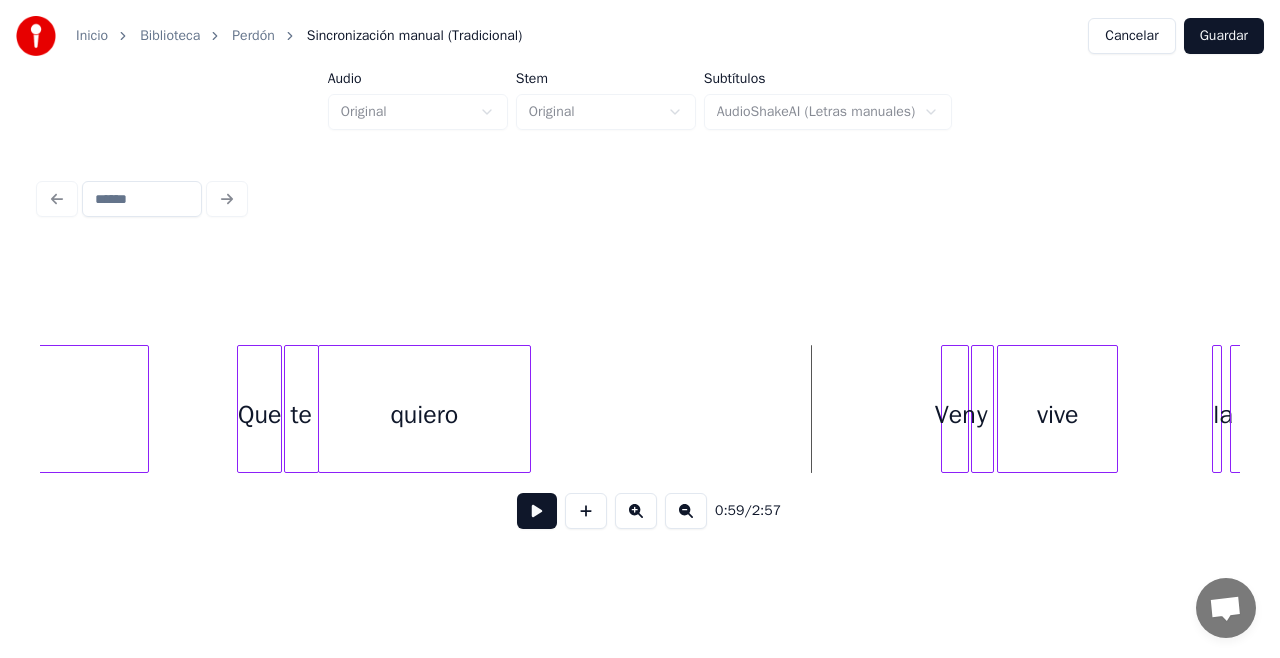 click at bounding box center [537, 511] 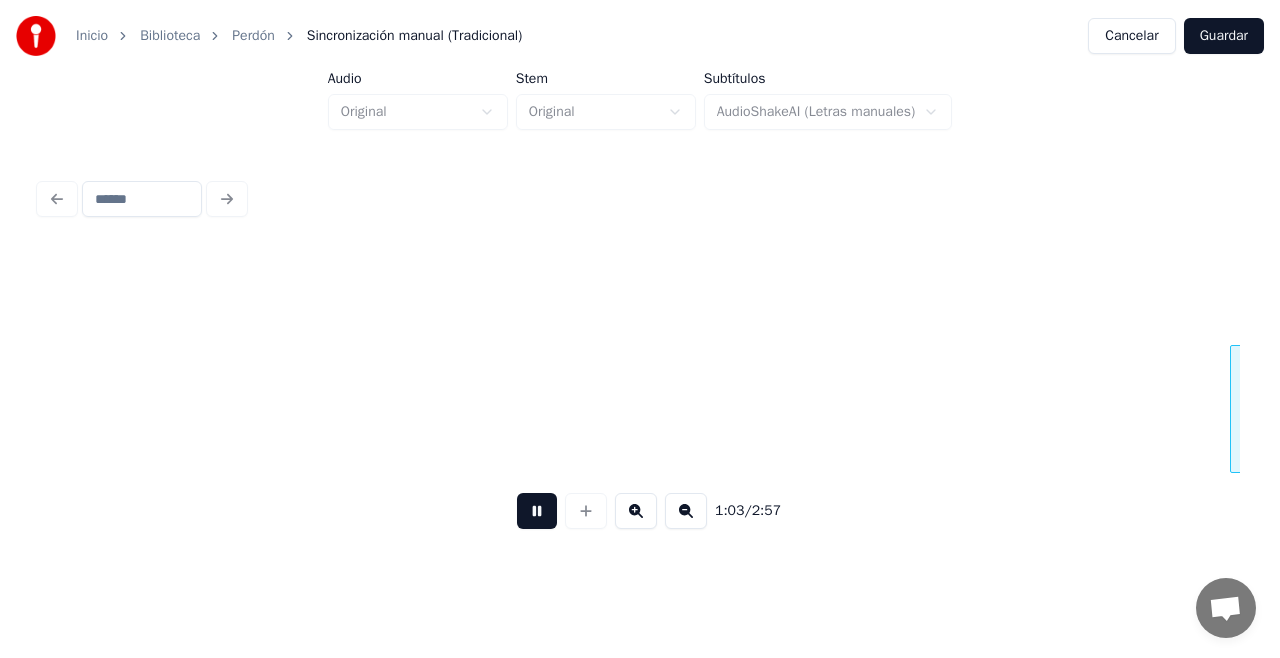 scroll, scrollTop: 0, scrollLeft: 6377, axis: horizontal 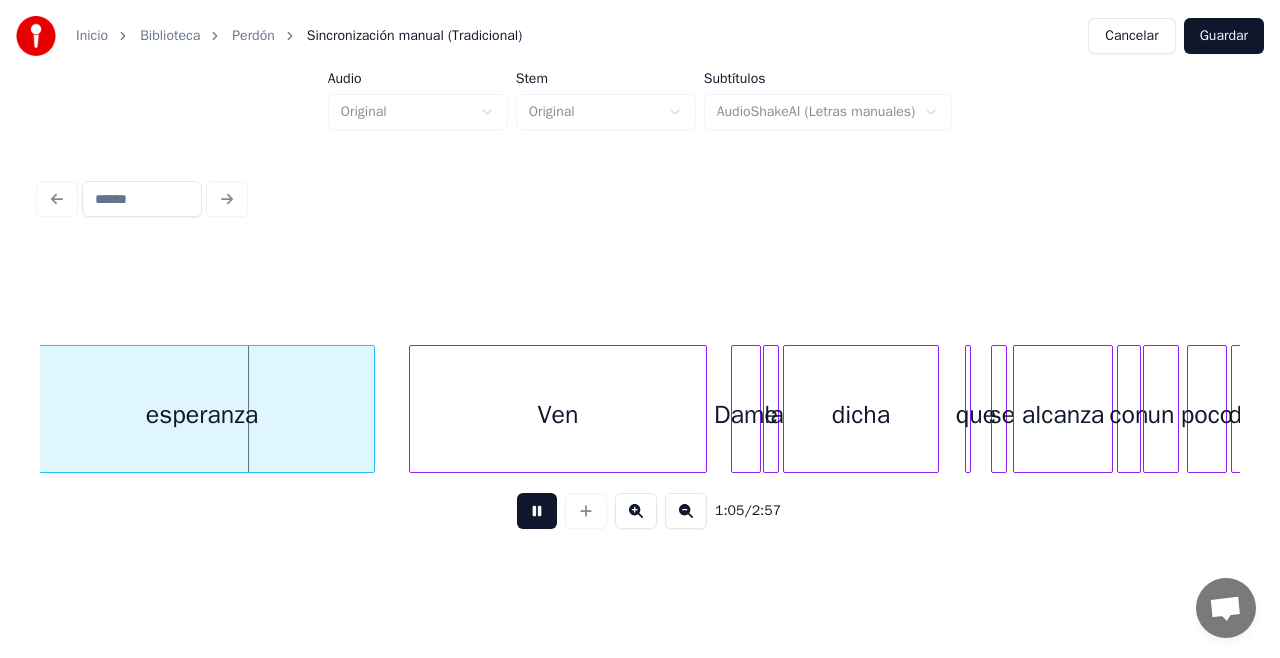 click at bounding box center (537, 511) 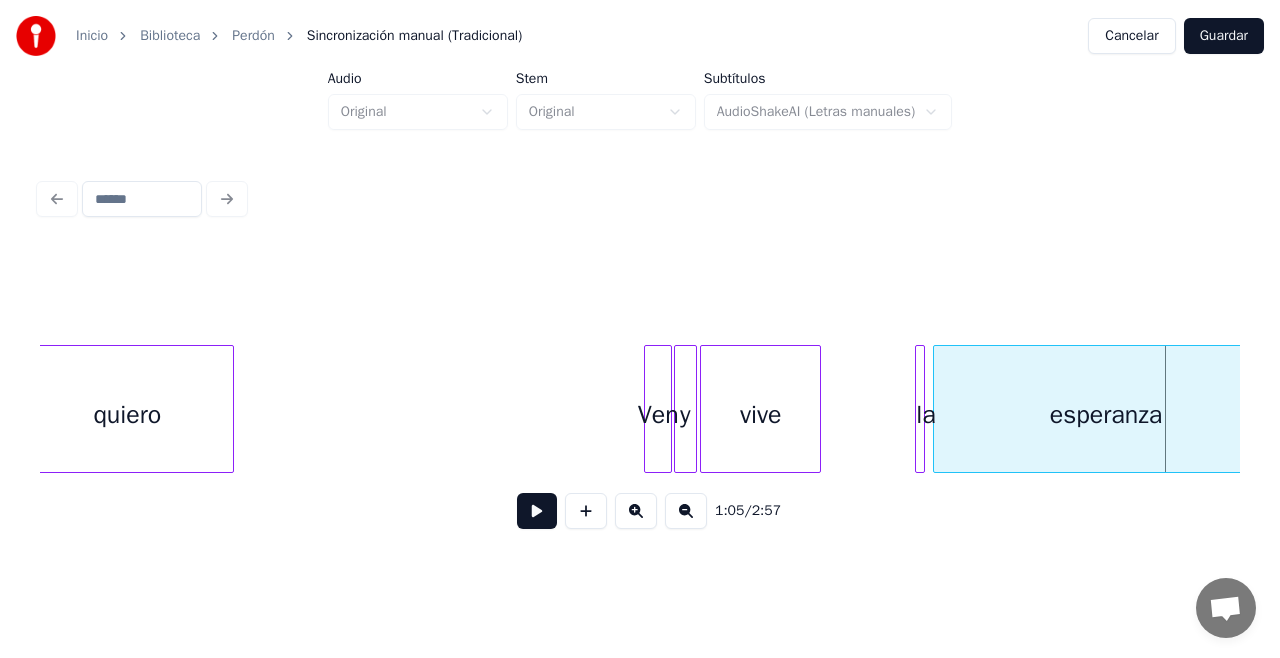 scroll, scrollTop: 0, scrollLeft: 5412, axis: horizontal 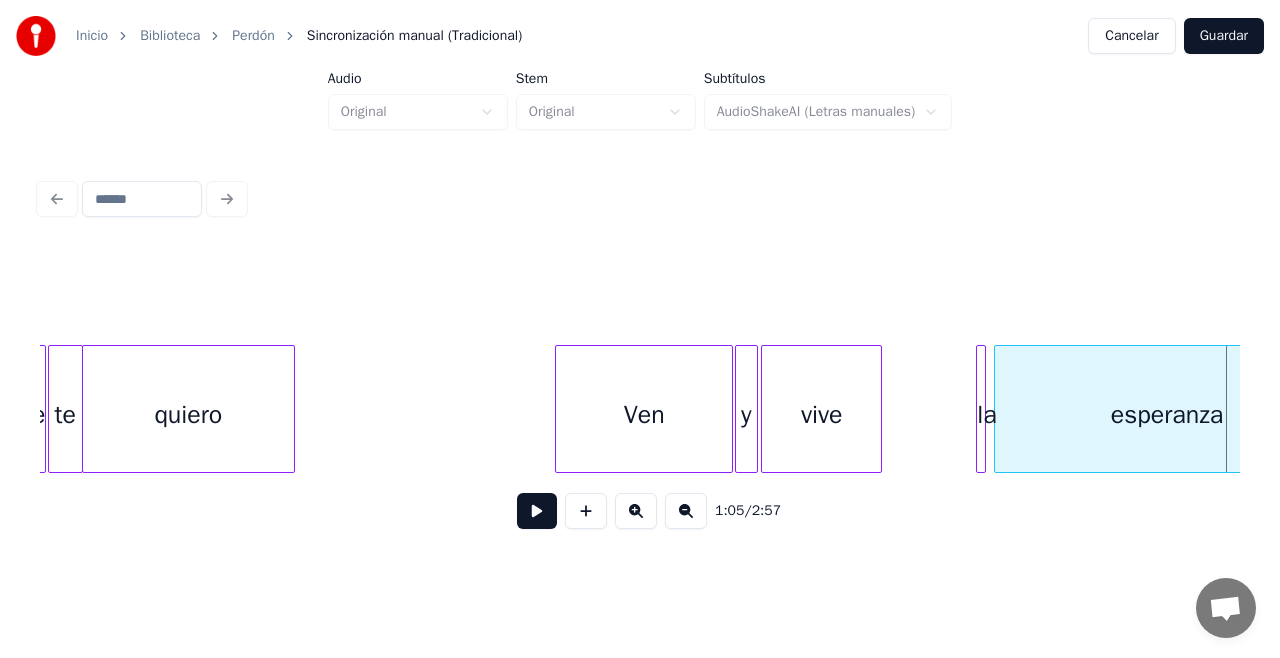 click at bounding box center (559, 409) 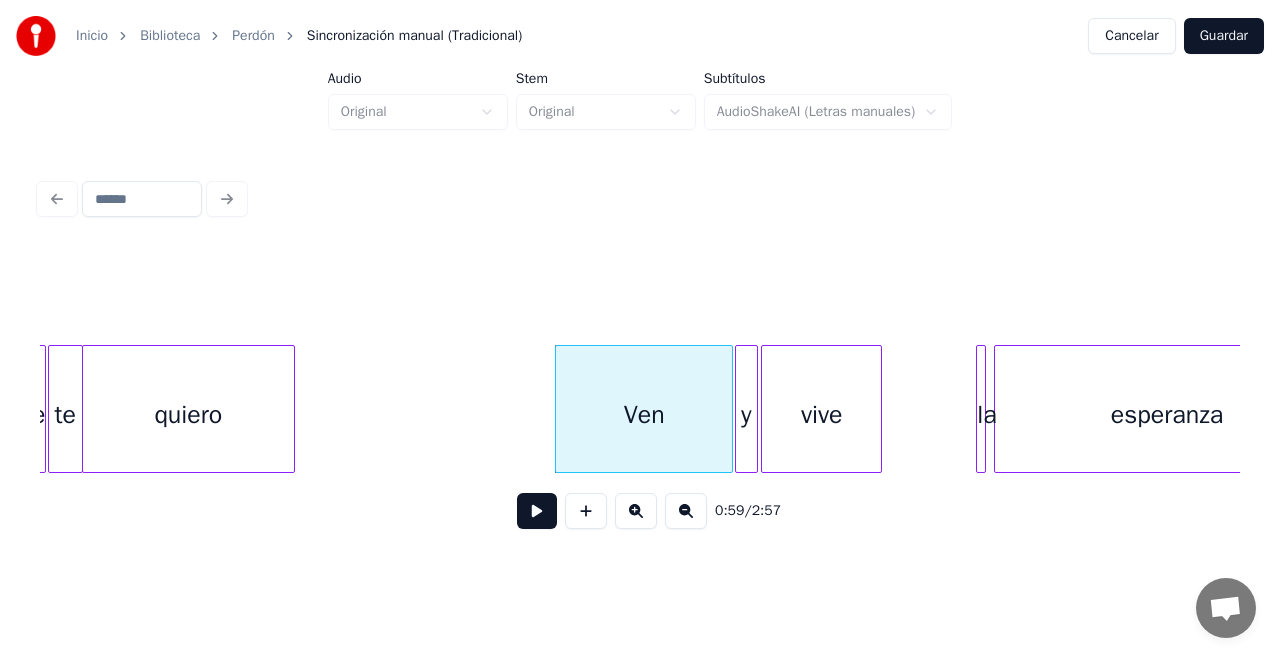 click on "esperanza la vive y Ven quiero te Que" at bounding box center [3514, 409] 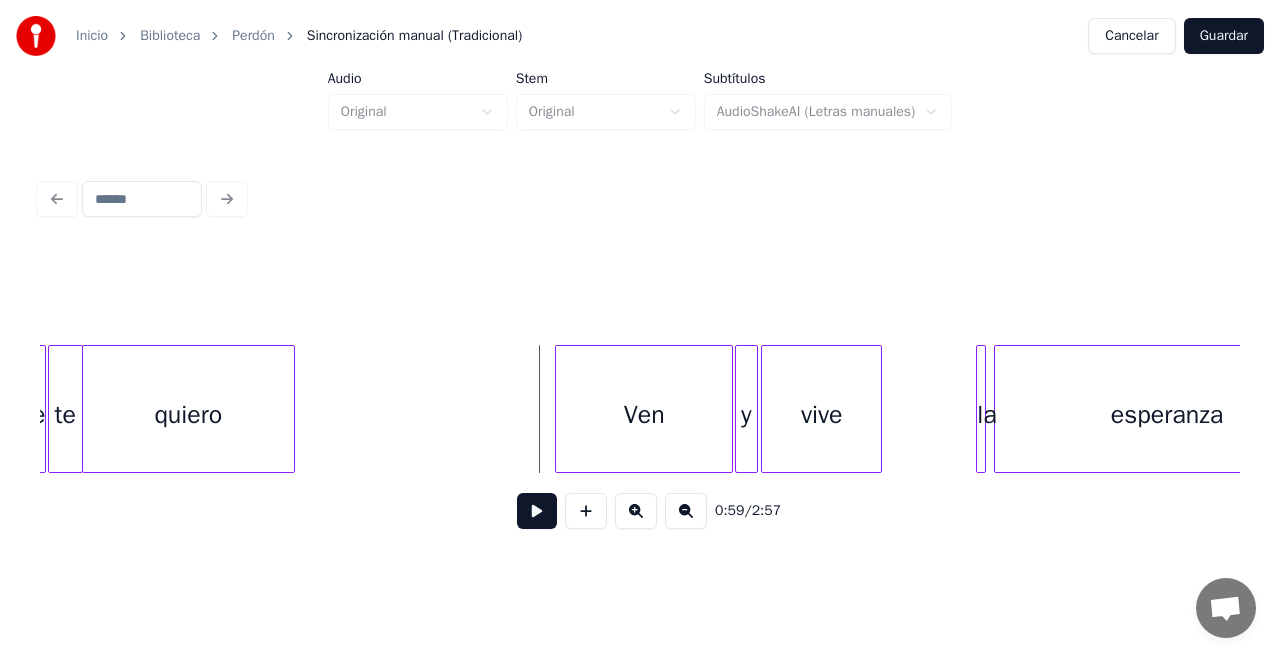 click at bounding box center [537, 511] 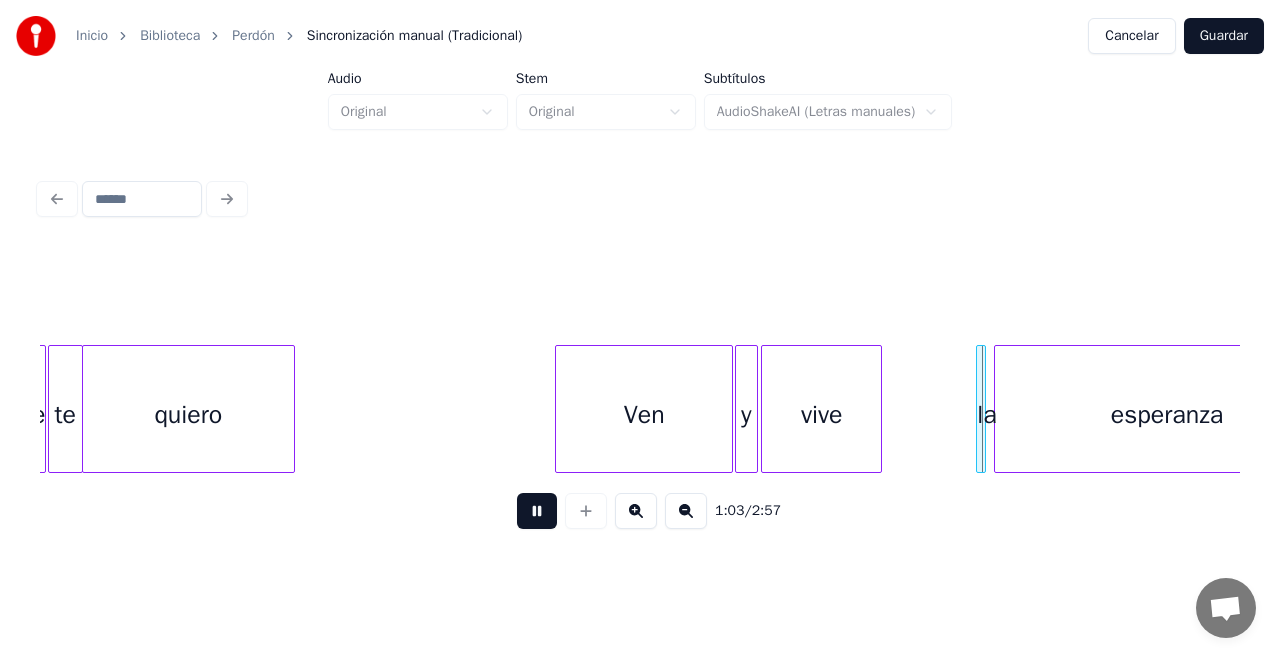 click at bounding box center (537, 511) 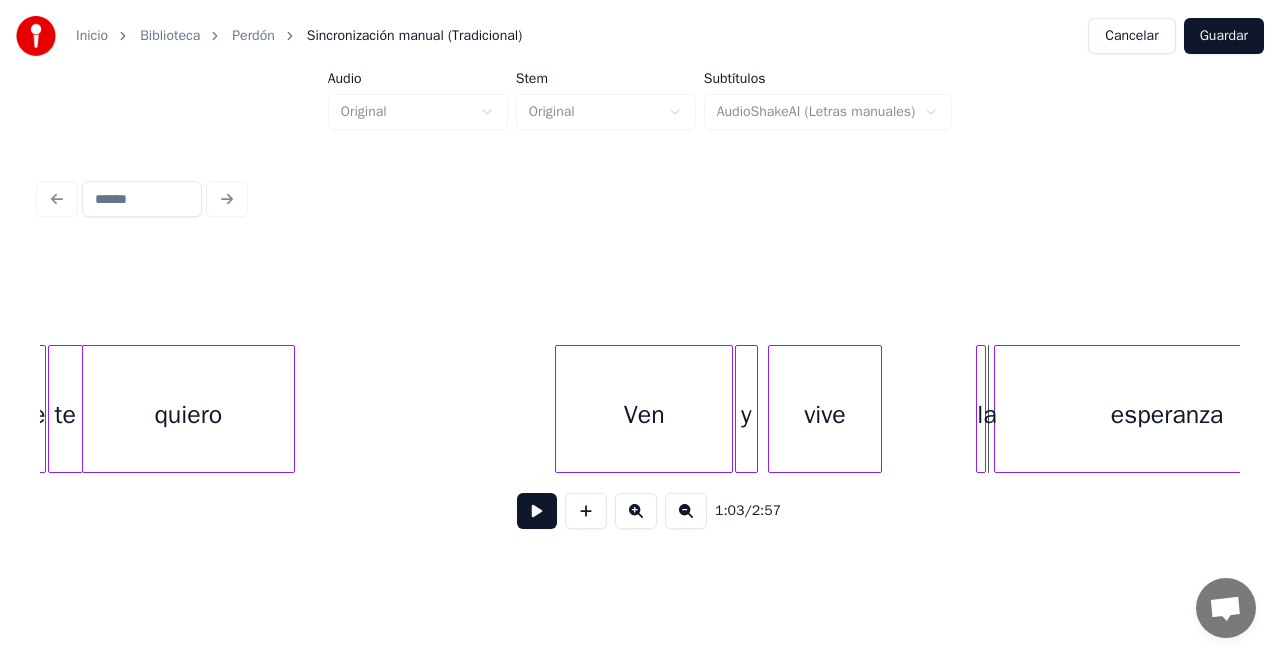 click at bounding box center [772, 409] 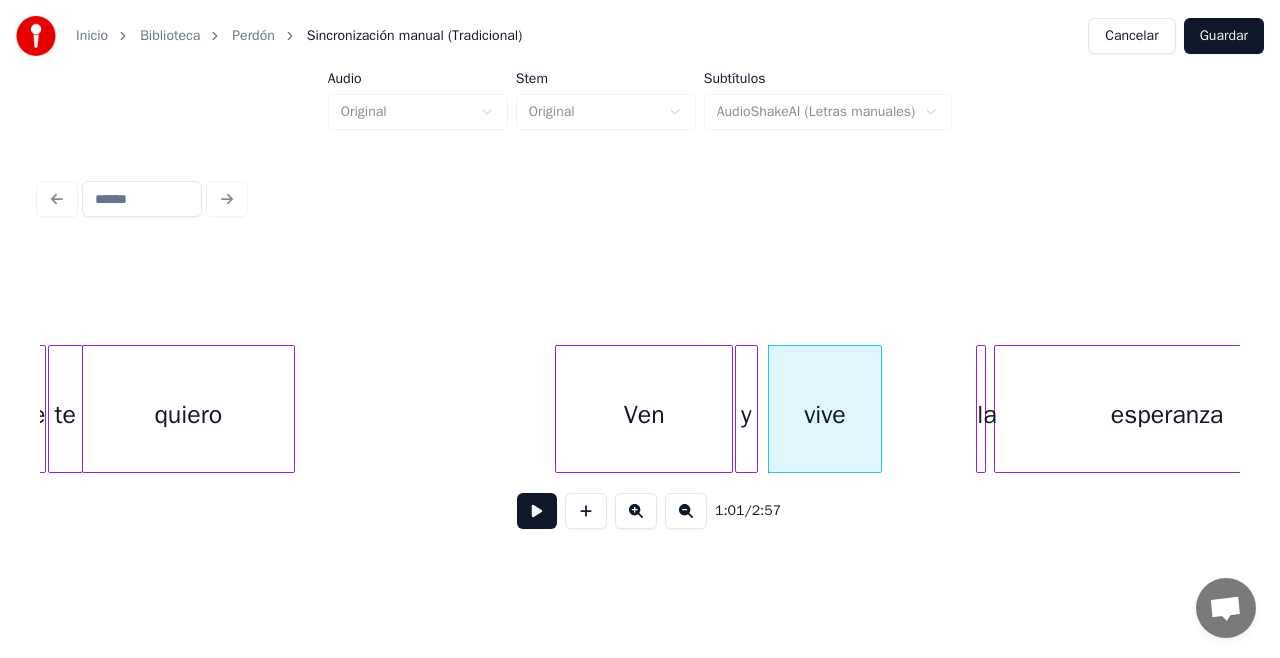 click on "y" at bounding box center [746, 414] 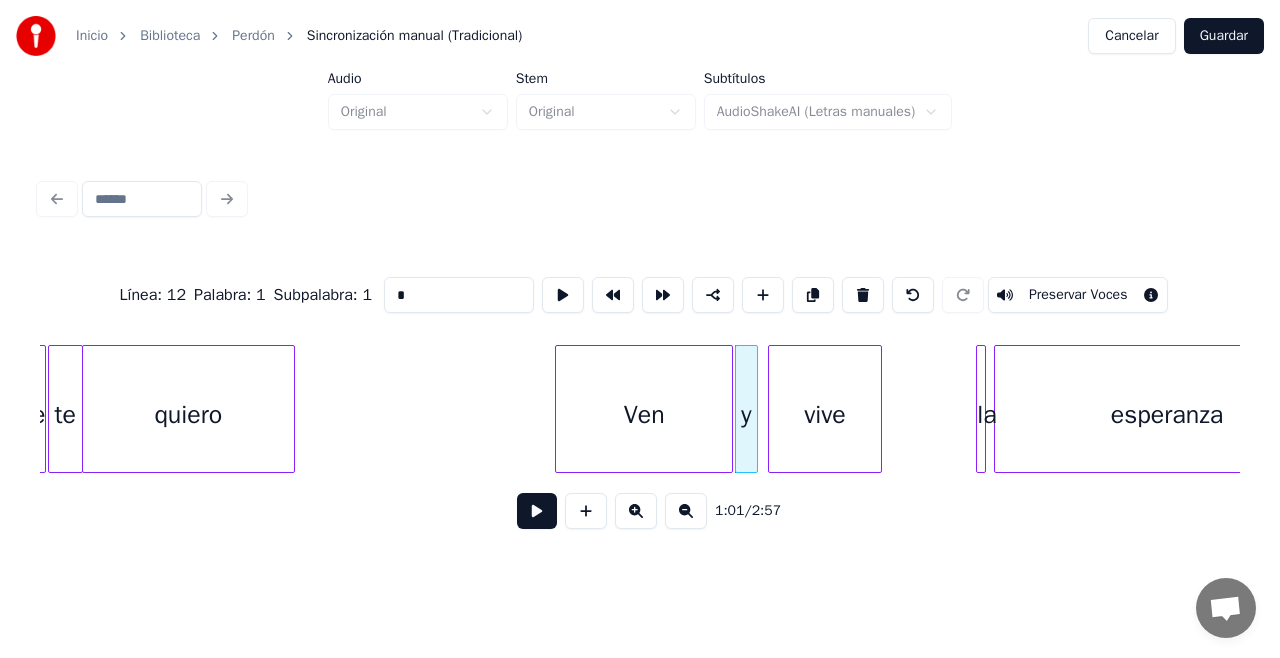 click on "y" at bounding box center (746, 409) 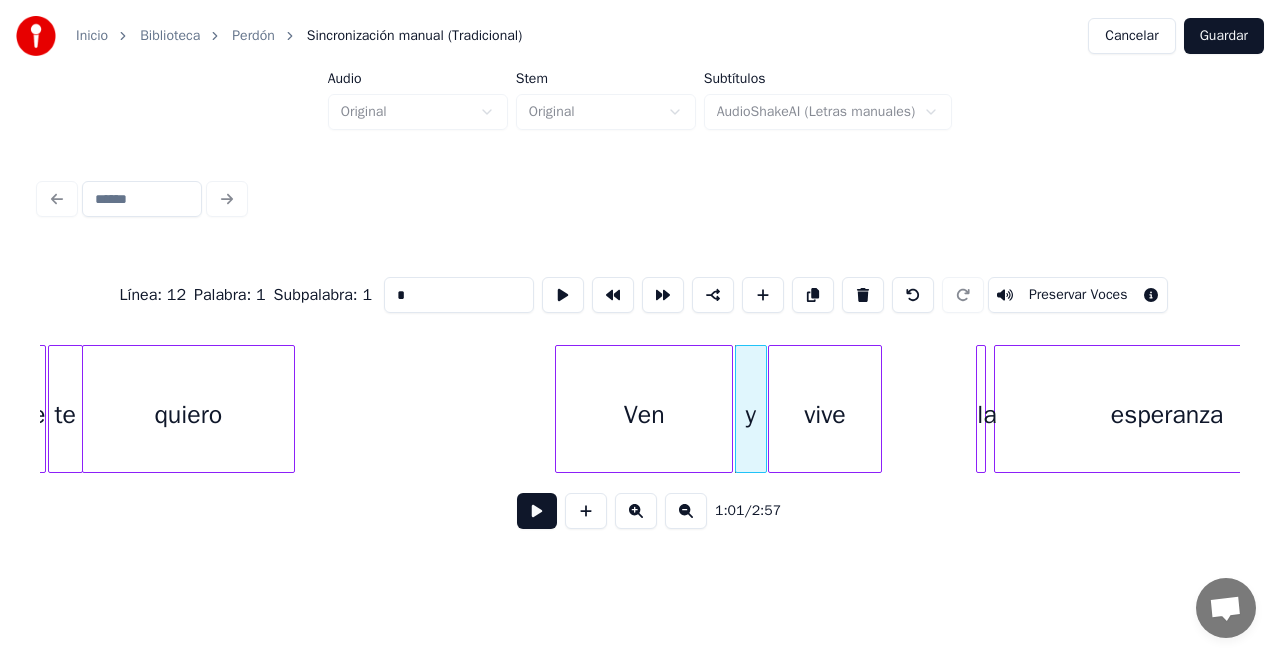 click at bounding box center (763, 409) 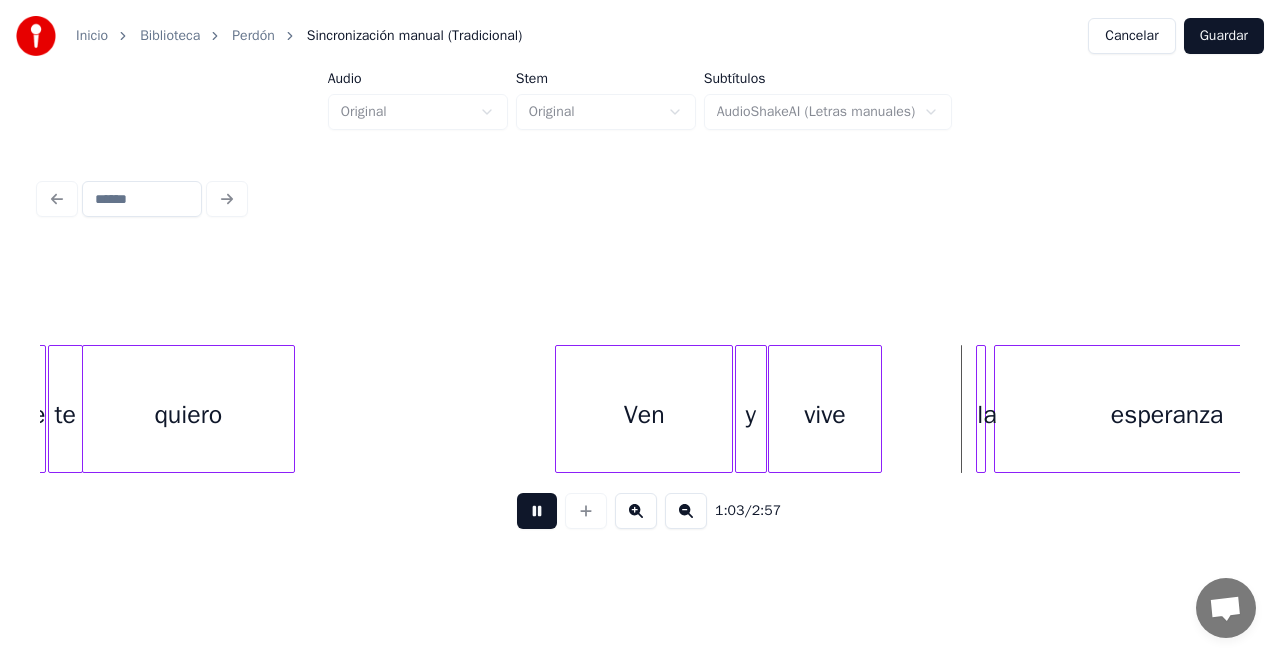 click at bounding box center (537, 511) 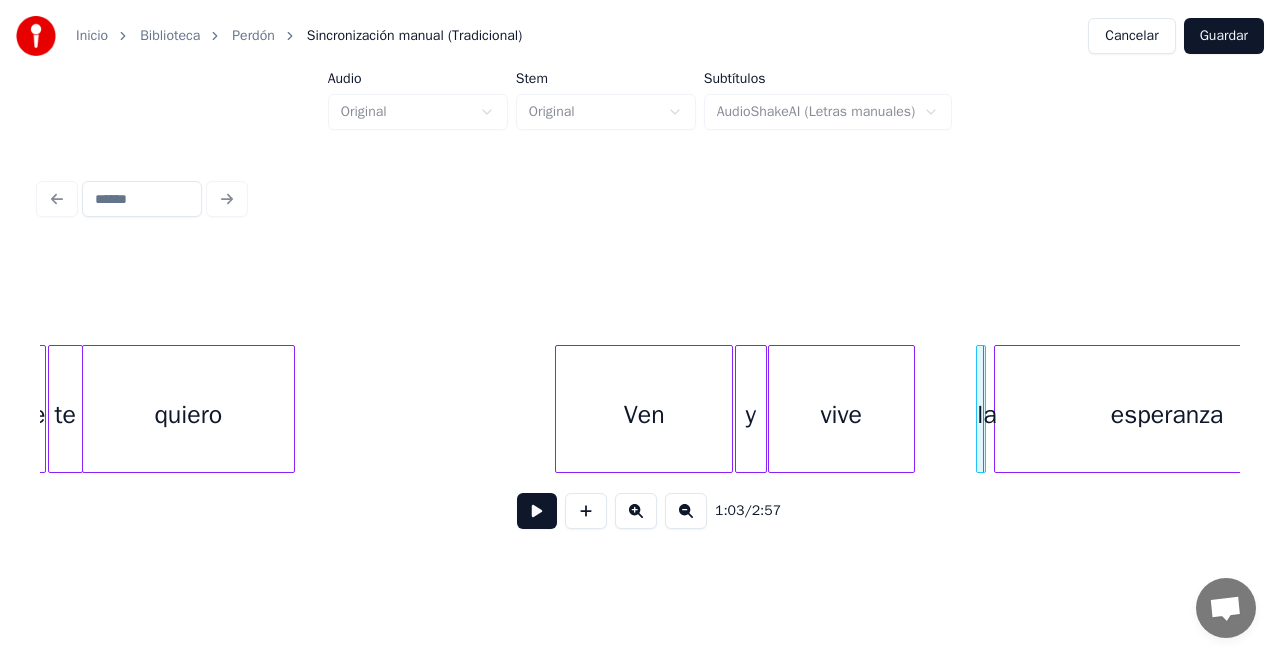 click at bounding box center (911, 409) 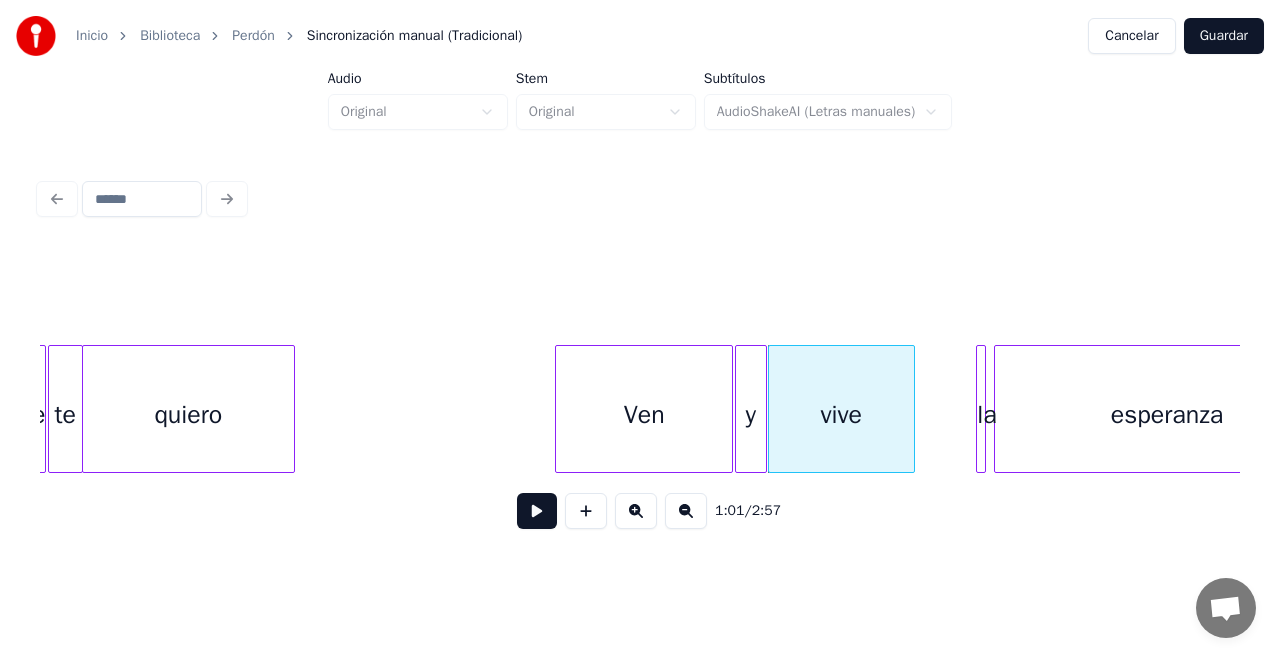 click at bounding box center [537, 511] 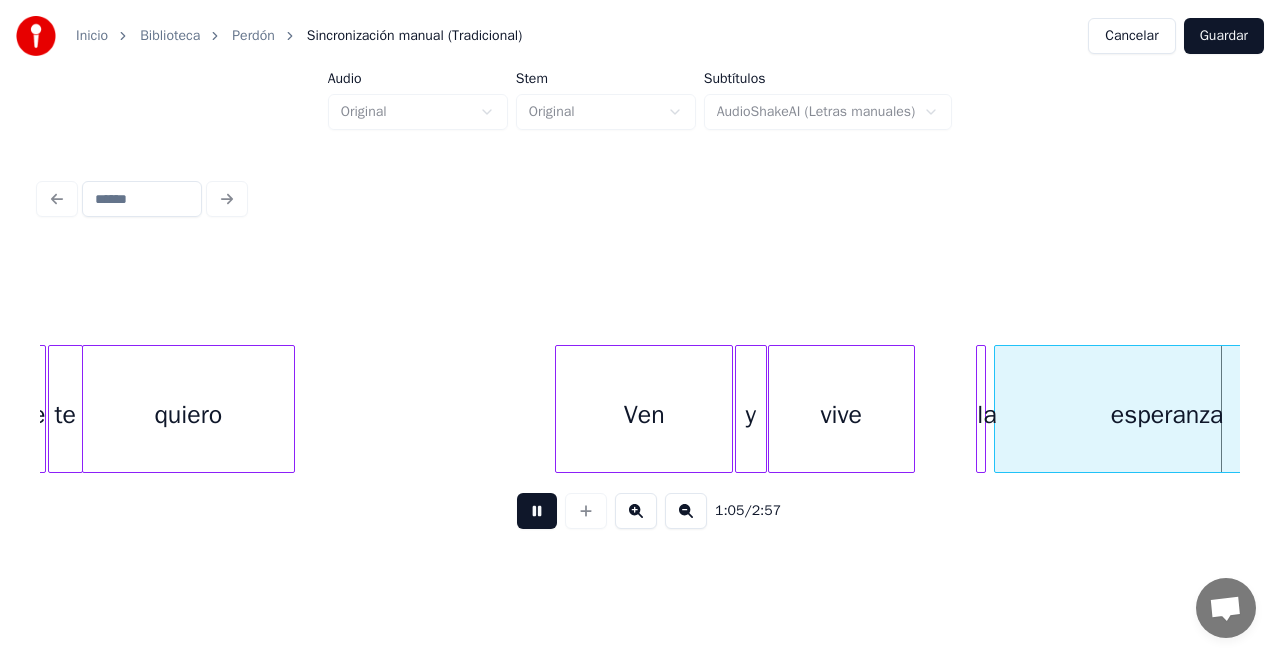 click at bounding box center [537, 511] 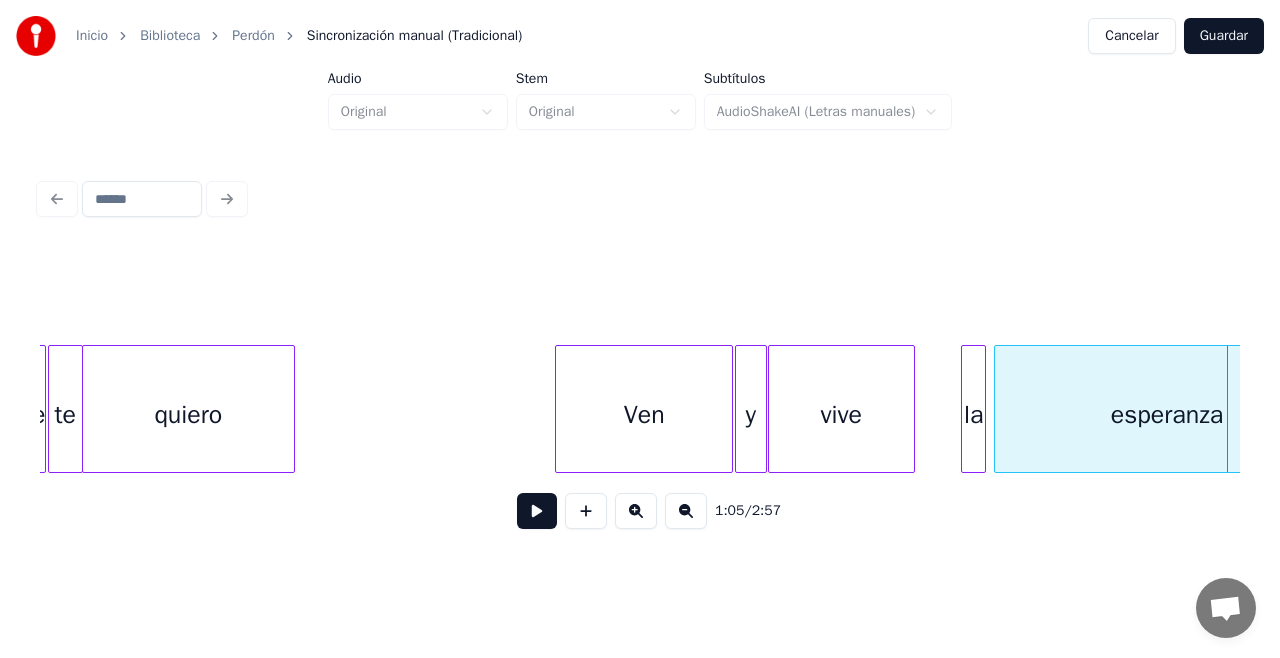 click at bounding box center [965, 409] 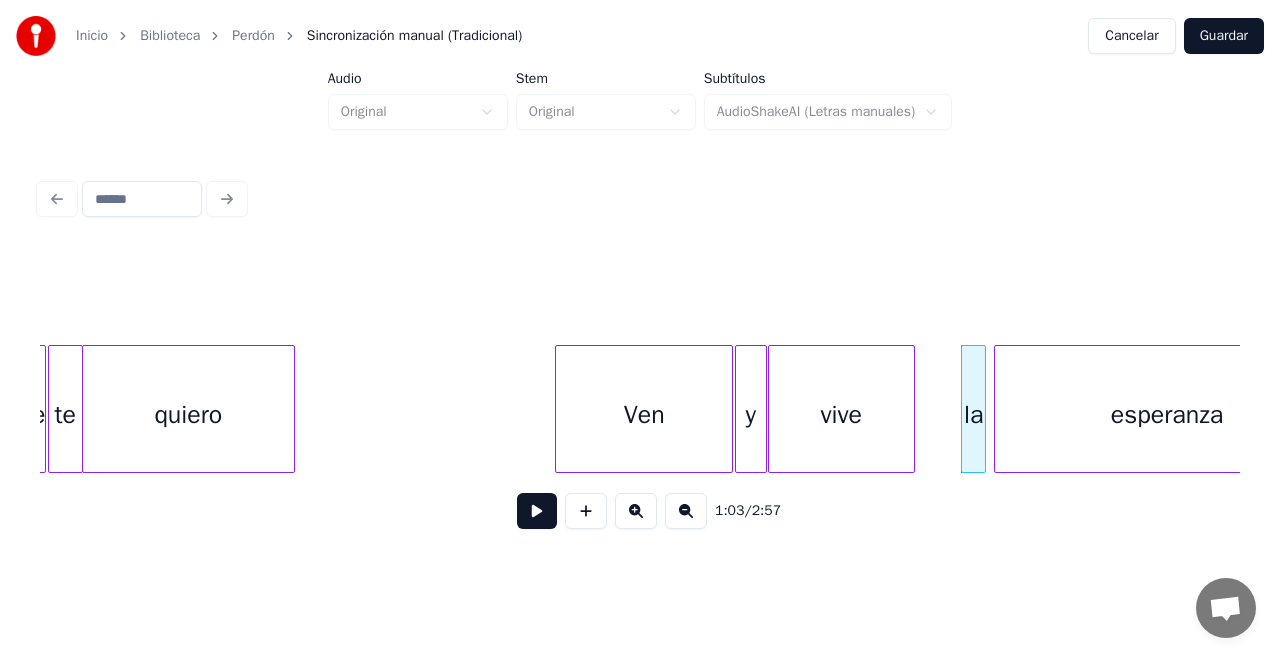 click at bounding box center [537, 511] 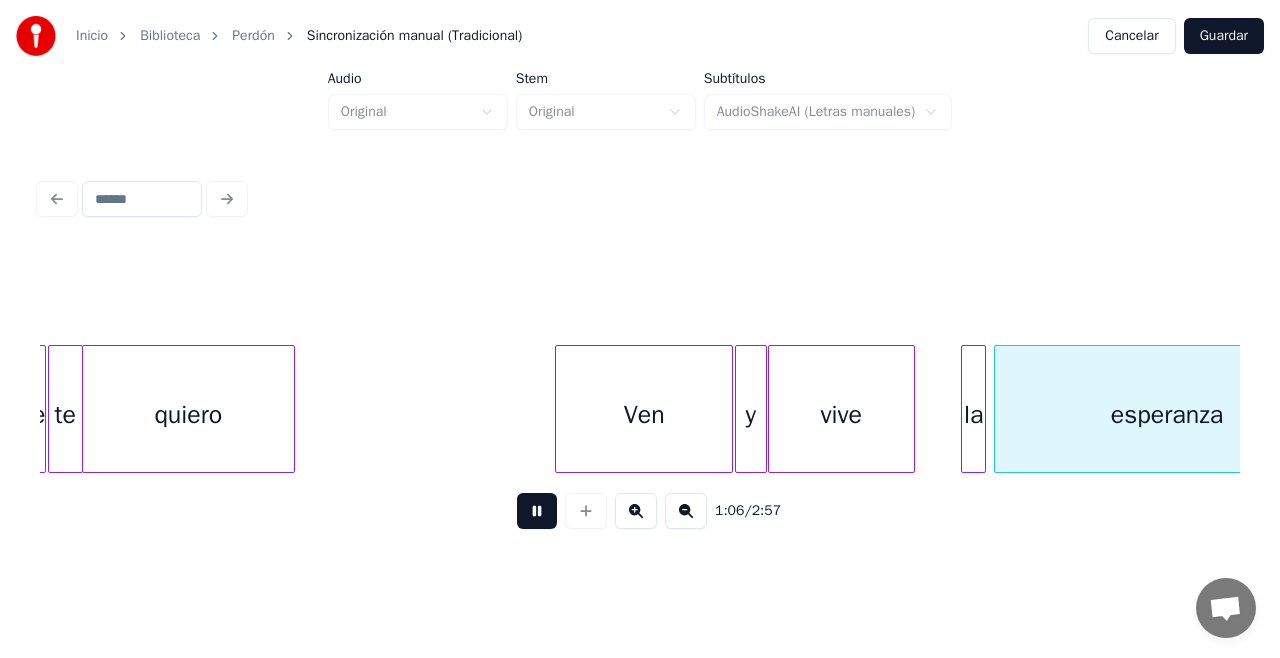 scroll, scrollTop: 0, scrollLeft: 6613, axis: horizontal 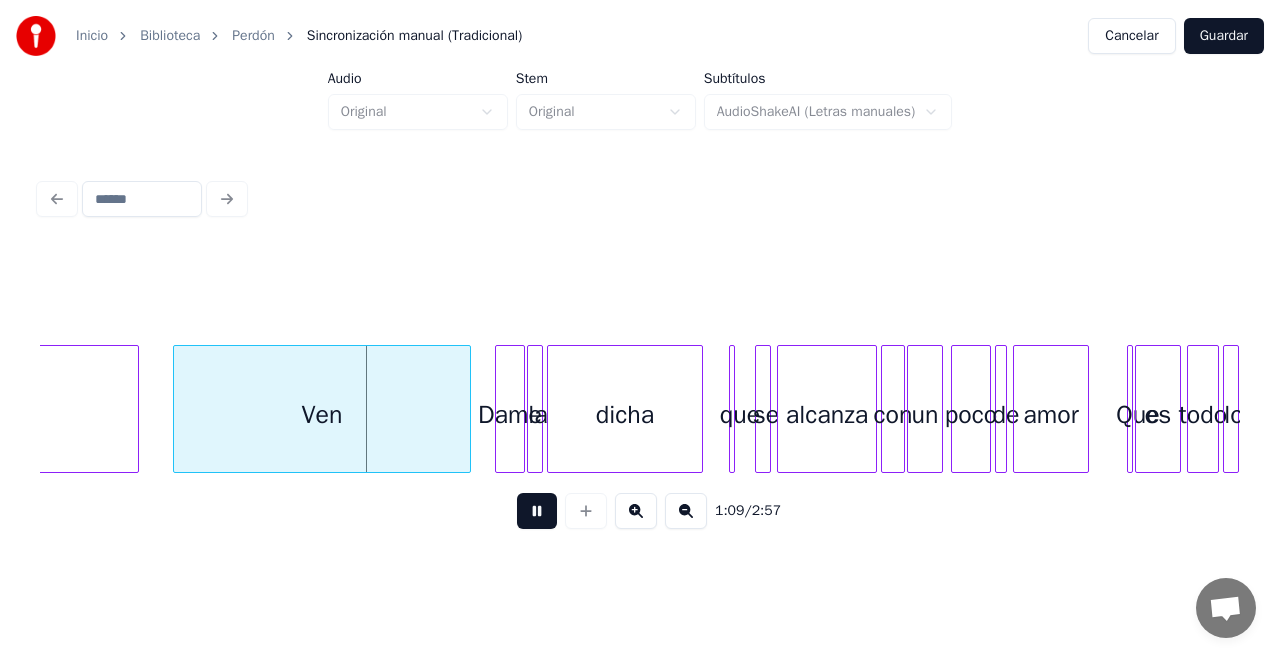 click at bounding box center (537, 511) 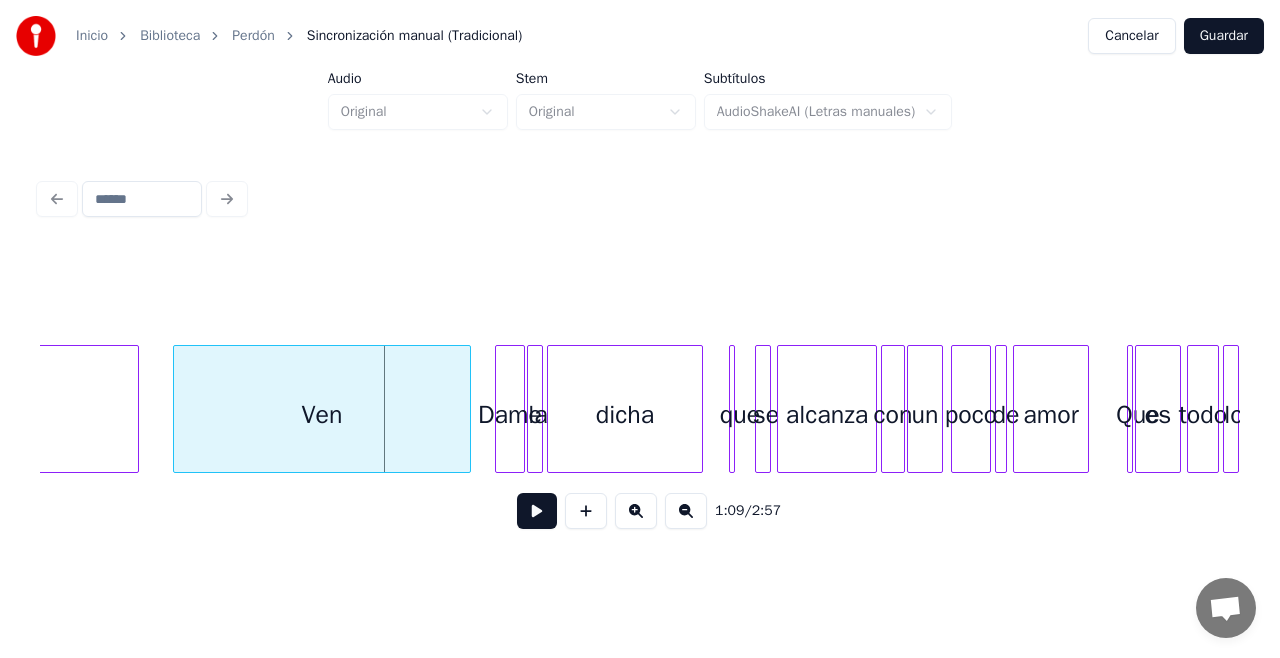 click on "Ven" at bounding box center [322, 414] 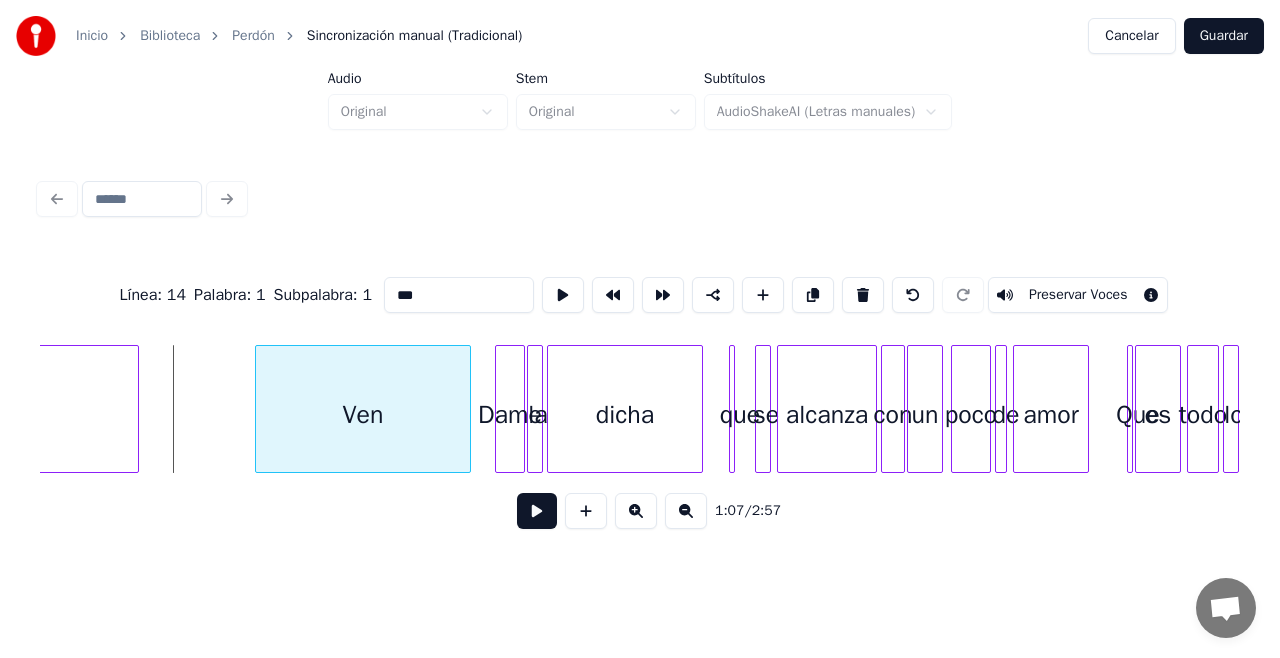 click at bounding box center [259, 409] 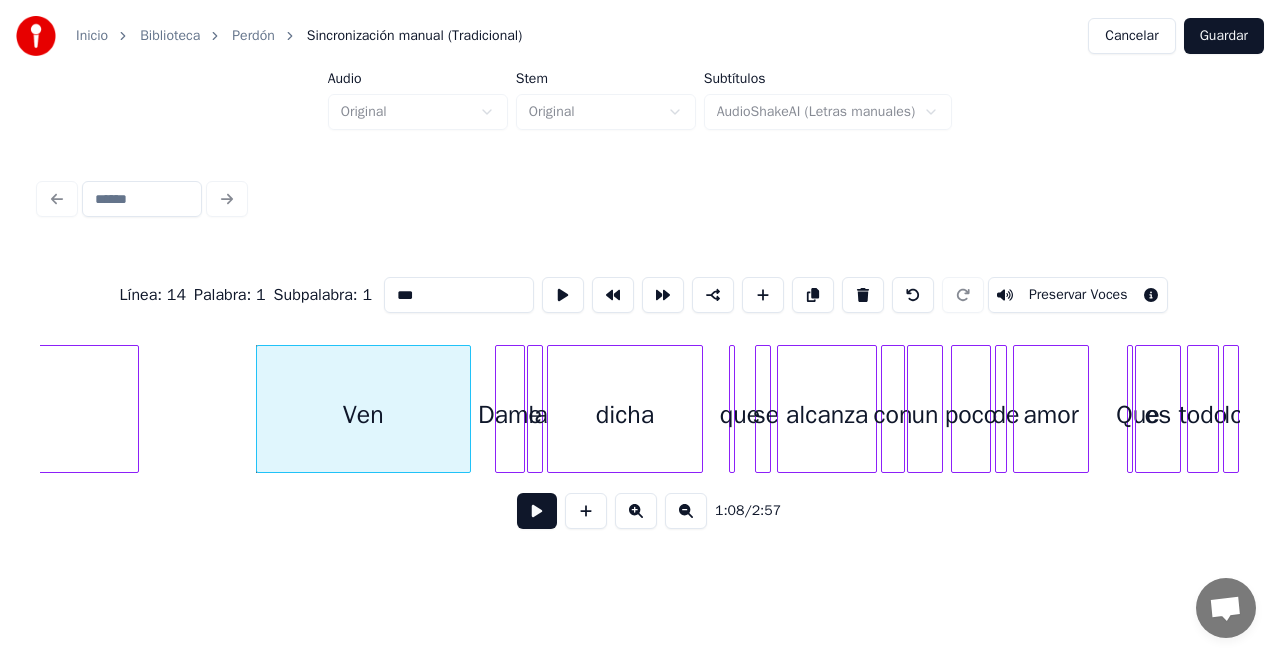 click at bounding box center (537, 511) 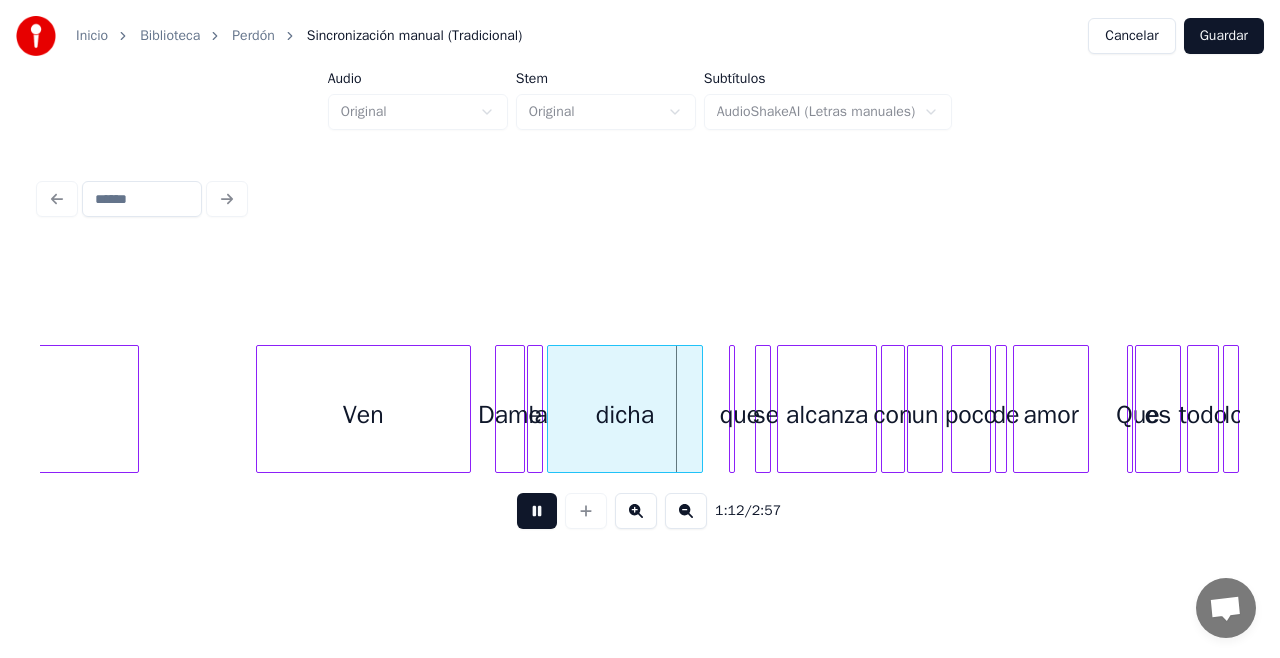 click at bounding box center [537, 511] 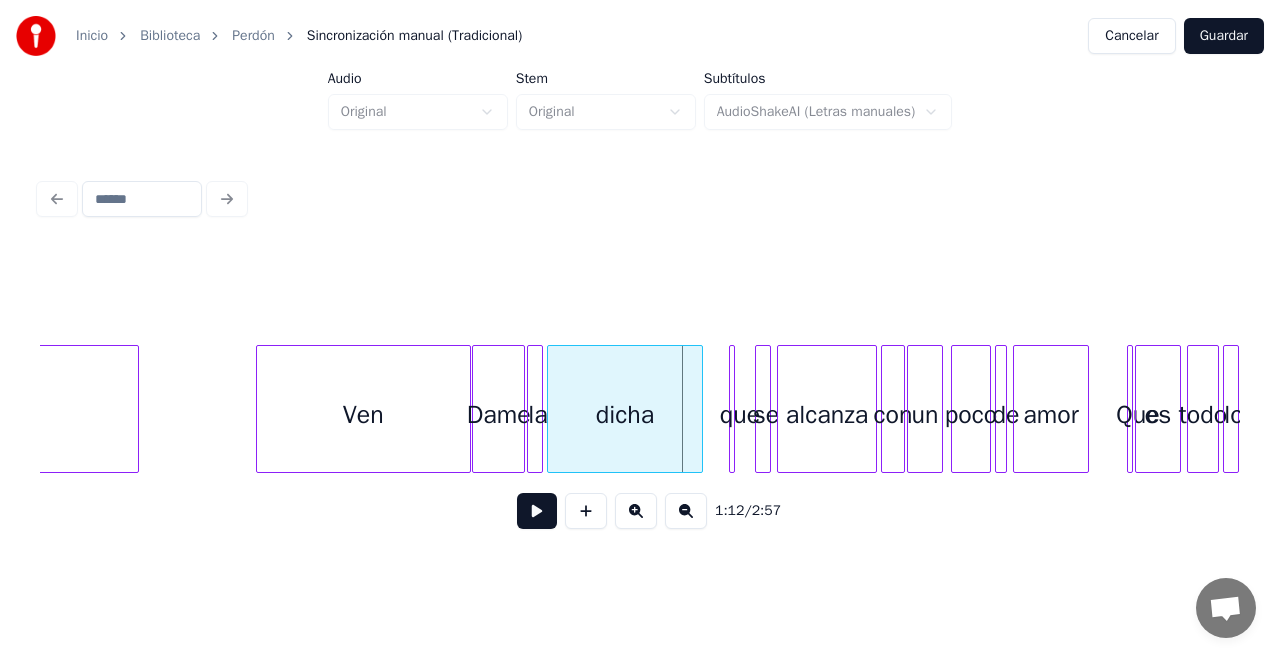 click at bounding box center [476, 409] 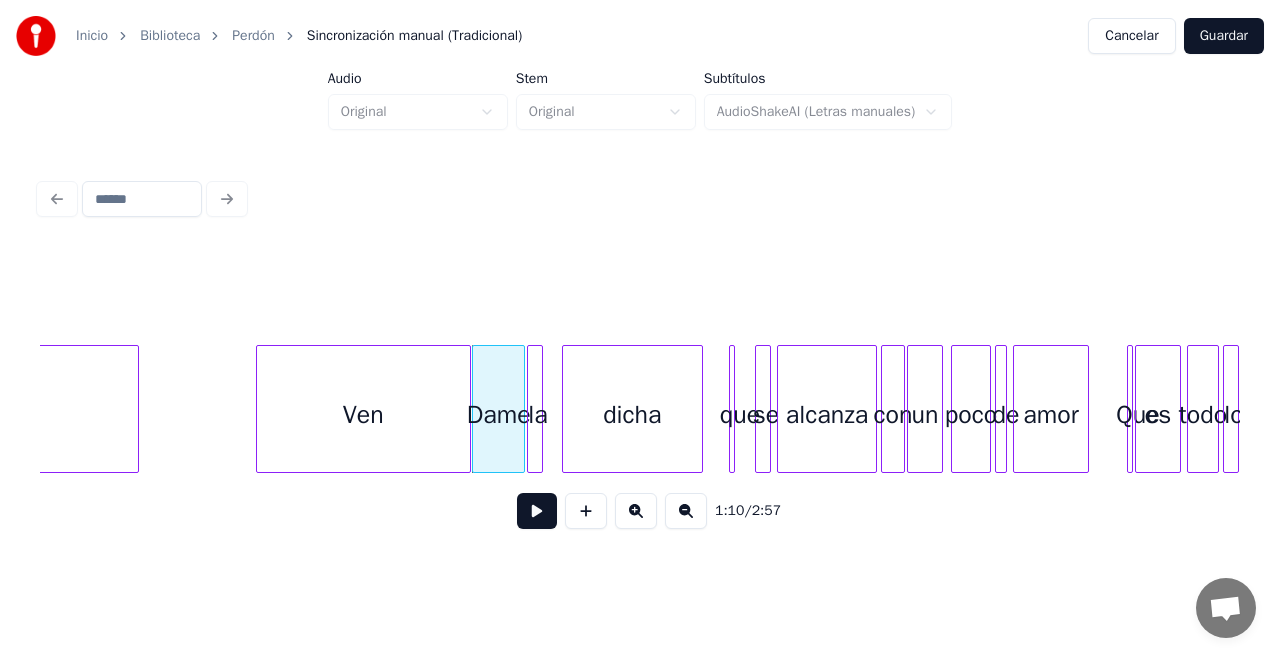 click at bounding box center (566, 409) 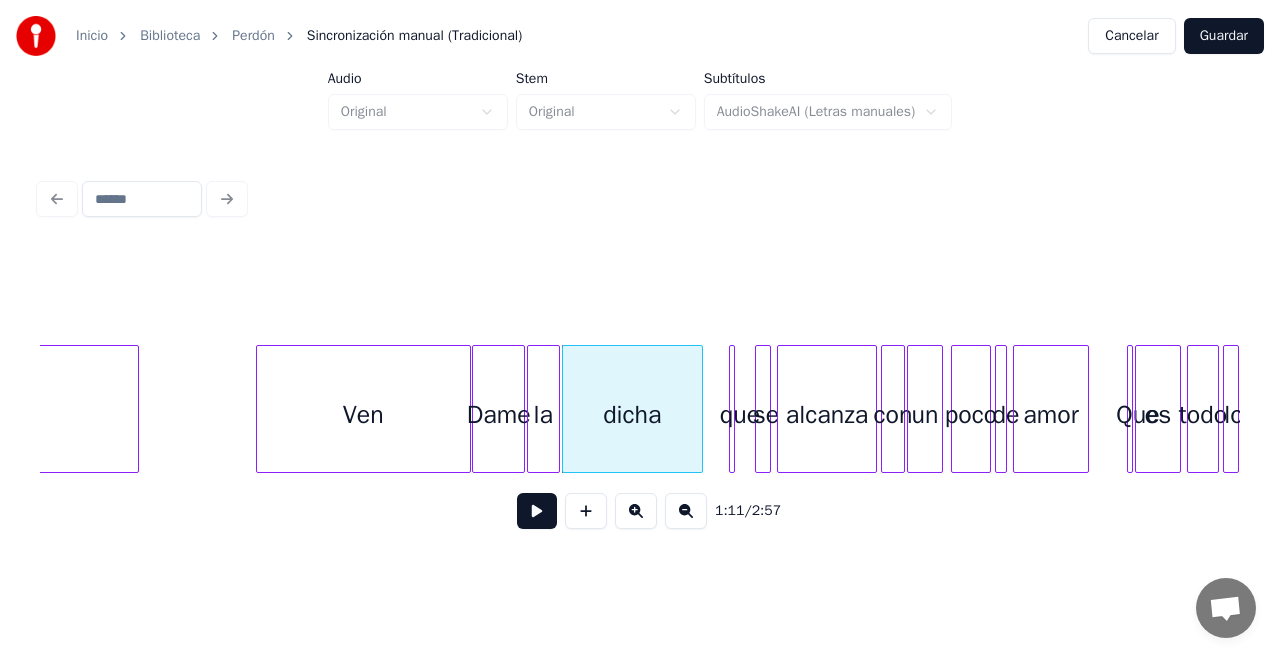 click at bounding box center (556, 409) 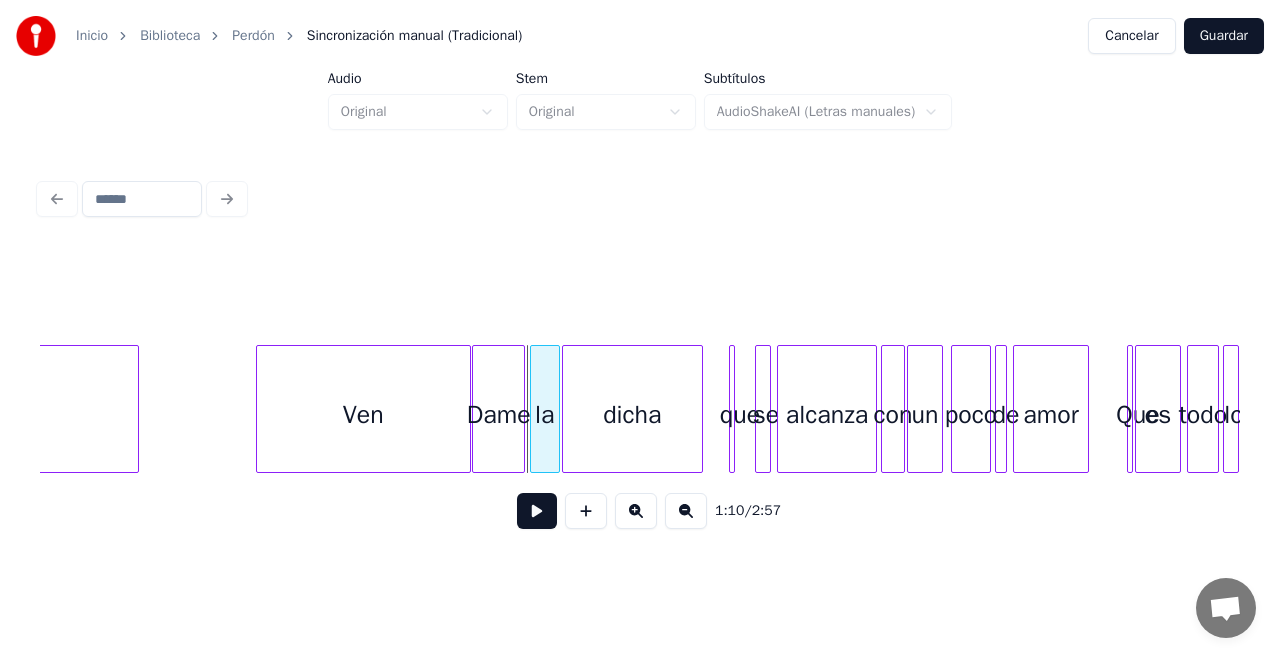 click at bounding box center [534, 409] 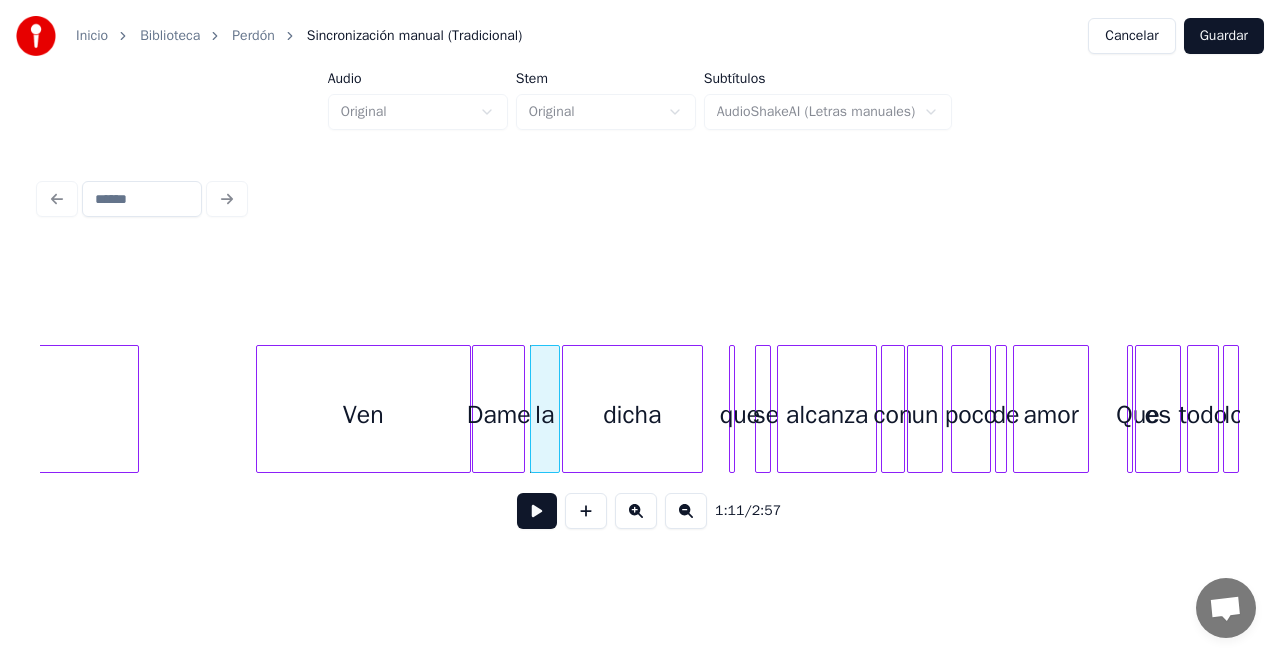 click on "esperanza Ven Dame la dicha que se alcanza con un poco de amor Que es todo lo" at bounding box center [2313, 409] 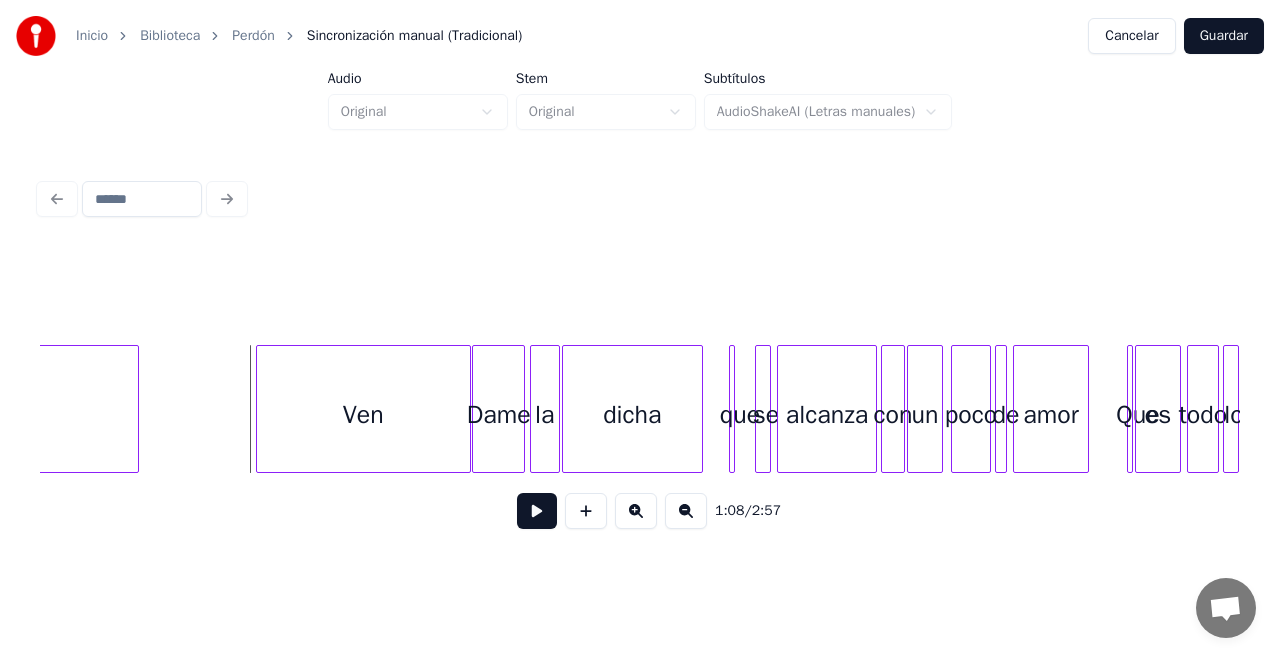 click at bounding box center [537, 511] 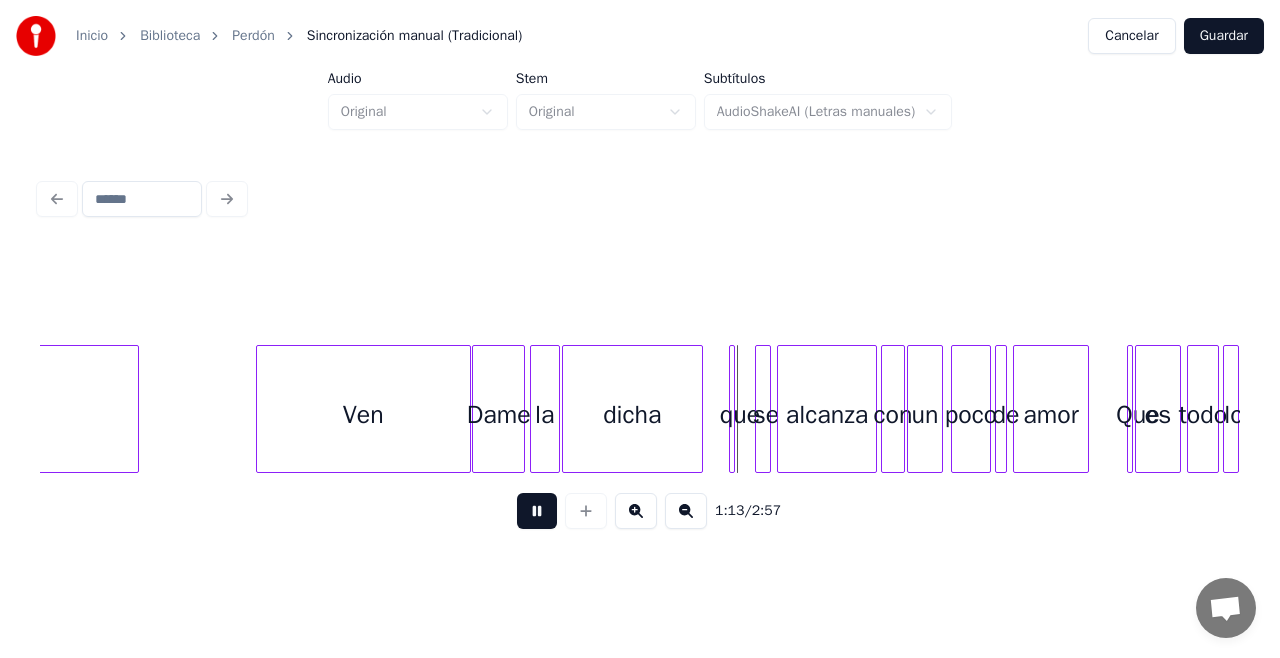 click at bounding box center (537, 511) 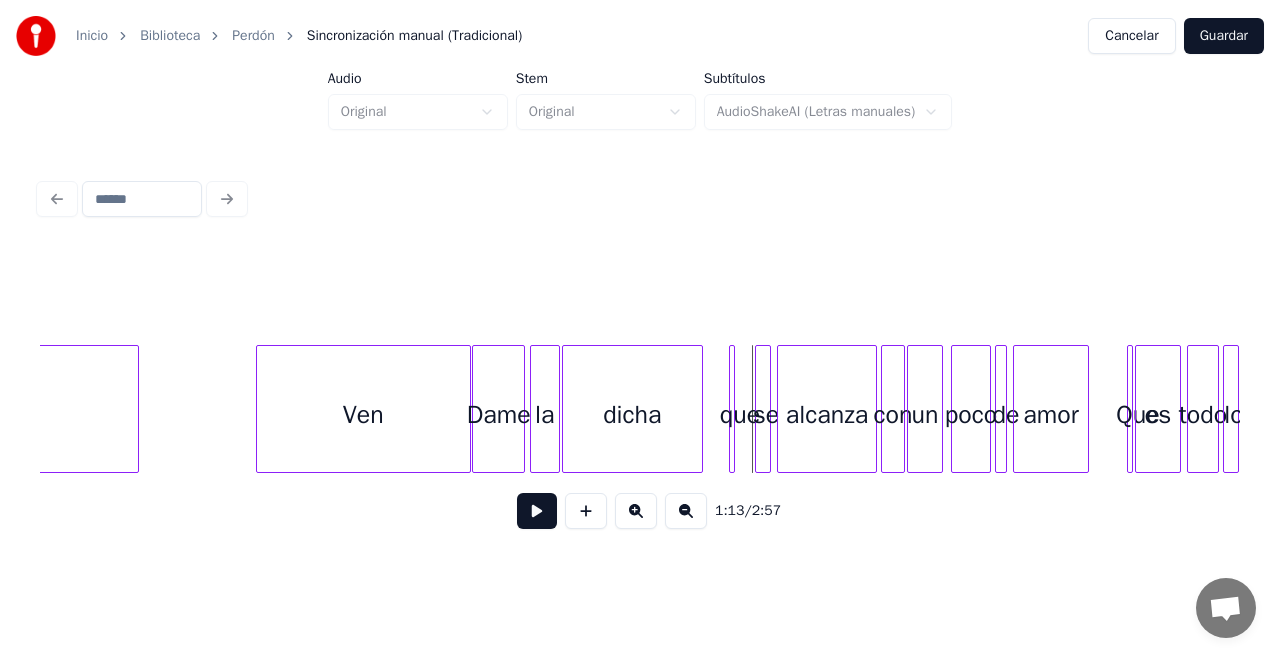 click on "Ven" at bounding box center [363, 414] 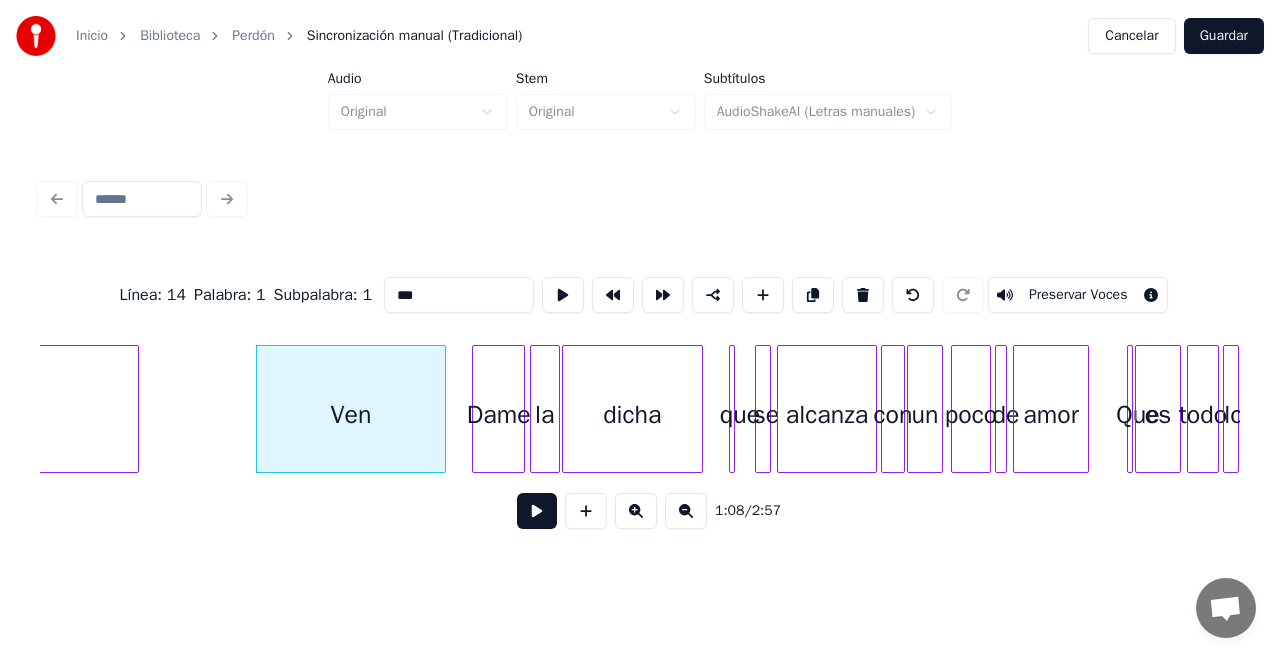 click at bounding box center [442, 409] 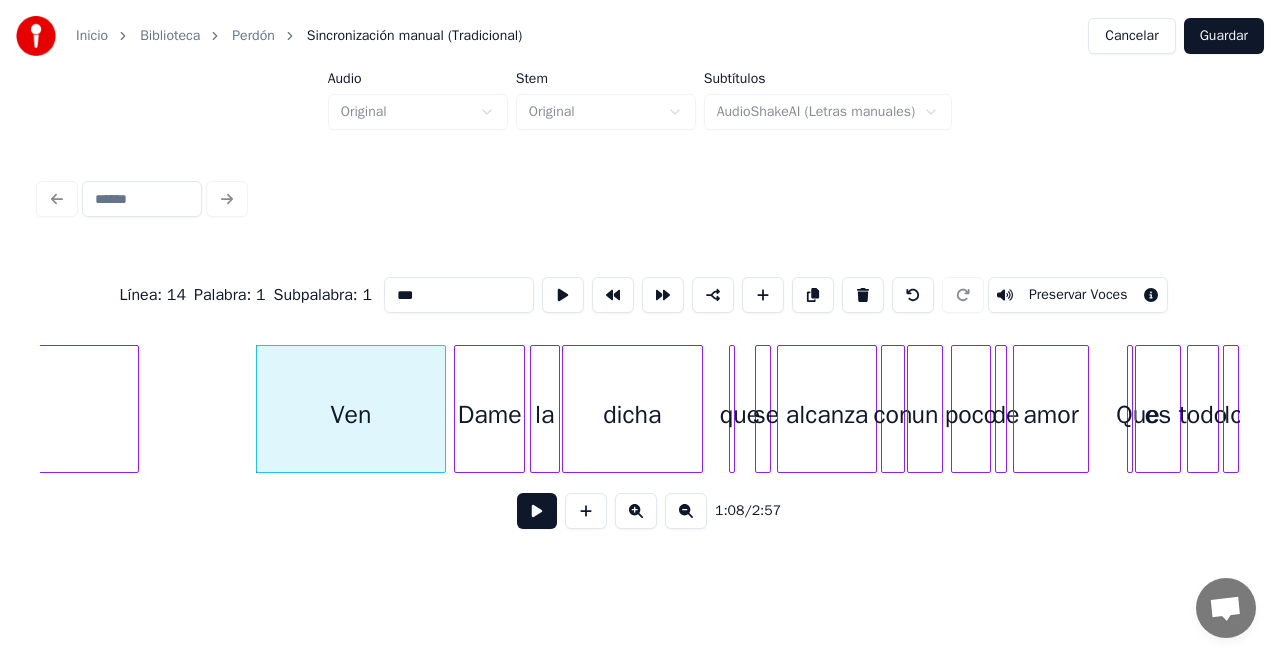 click at bounding box center (458, 409) 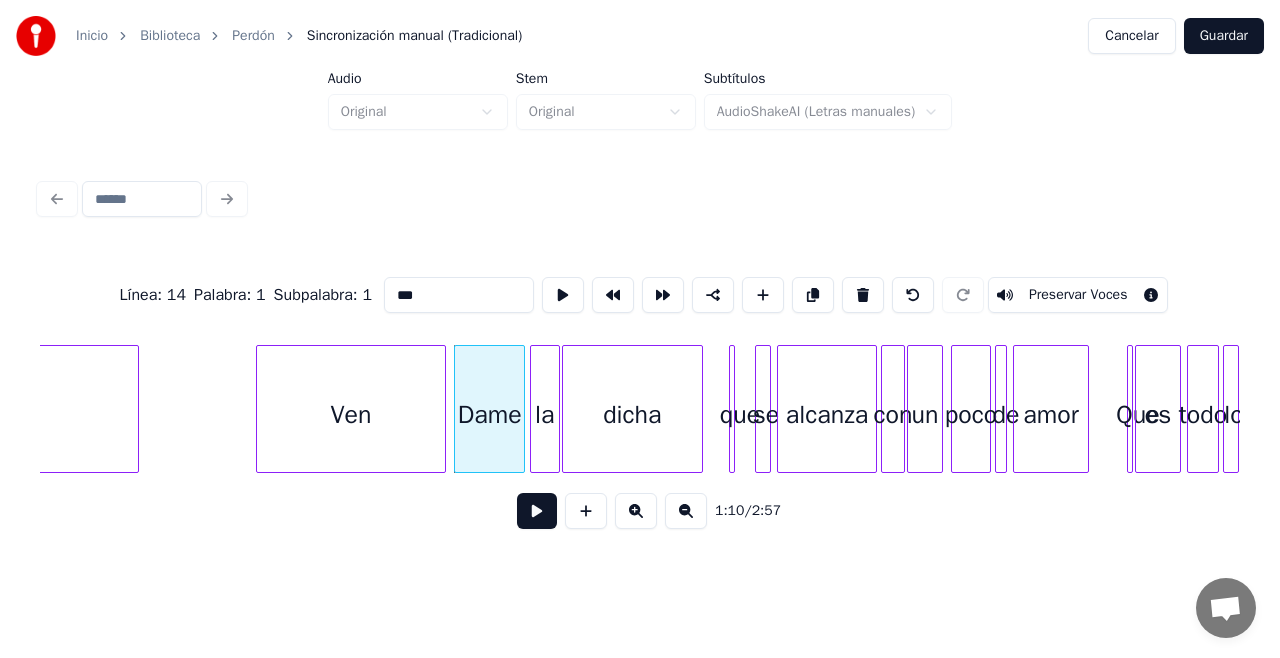 click at bounding box center [260, 409] 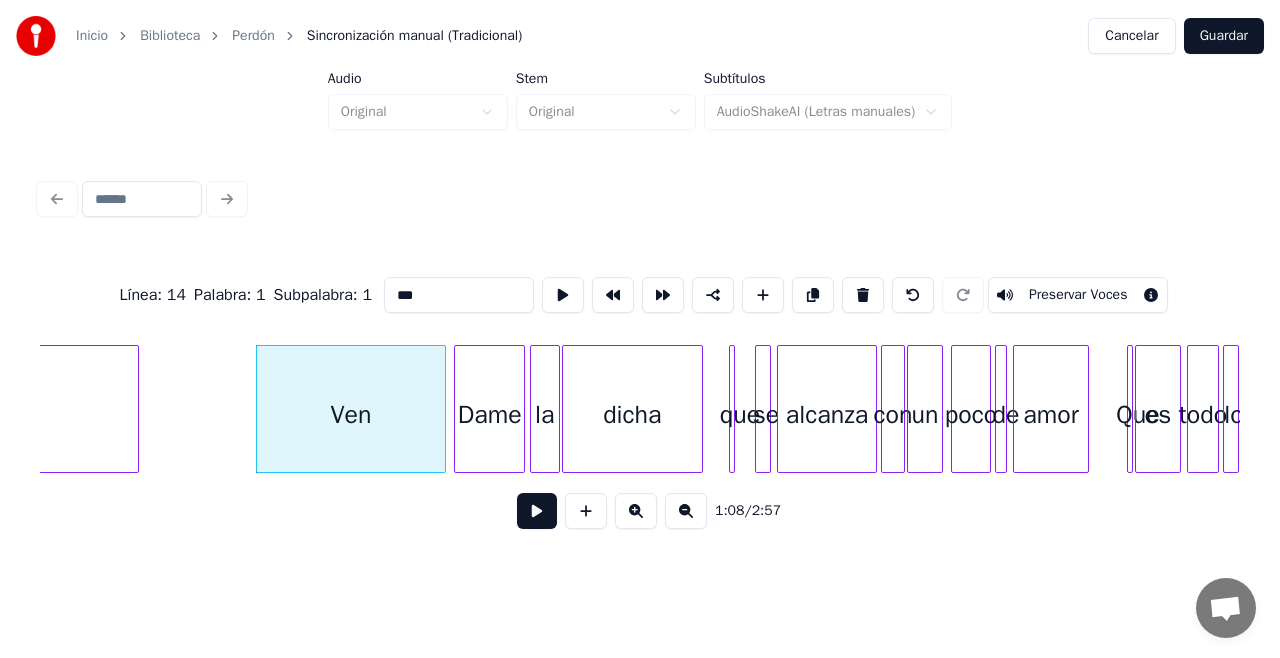 click at bounding box center (537, 511) 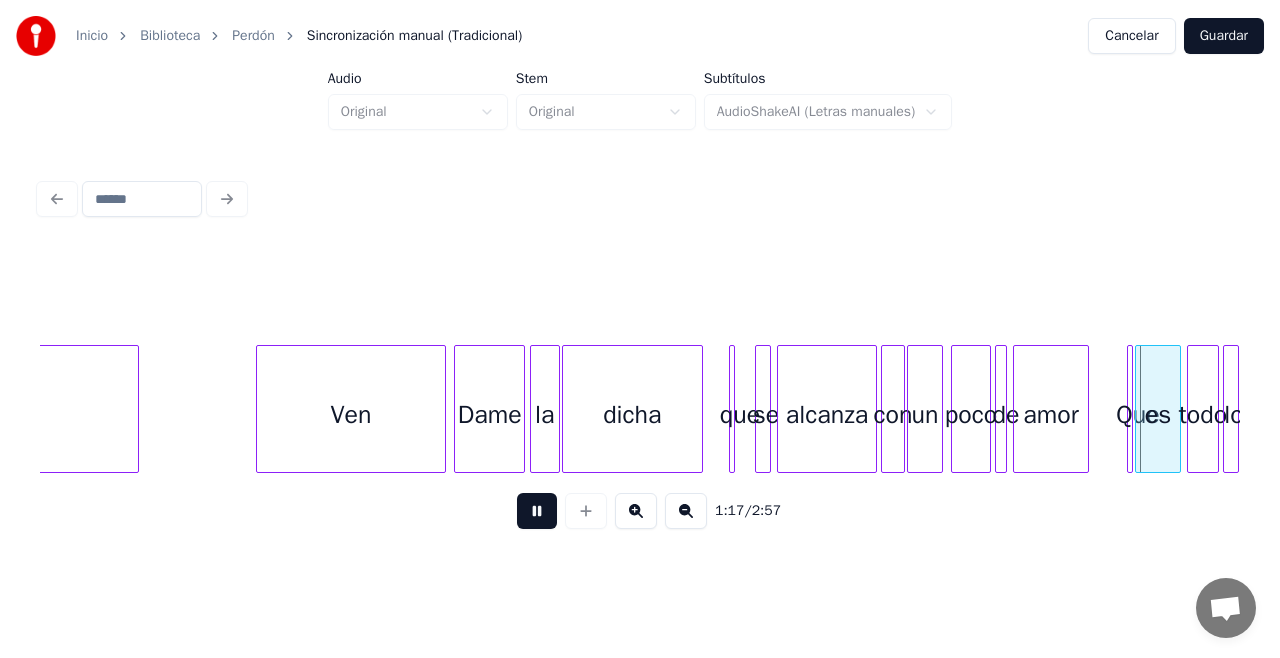 click at bounding box center (537, 511) 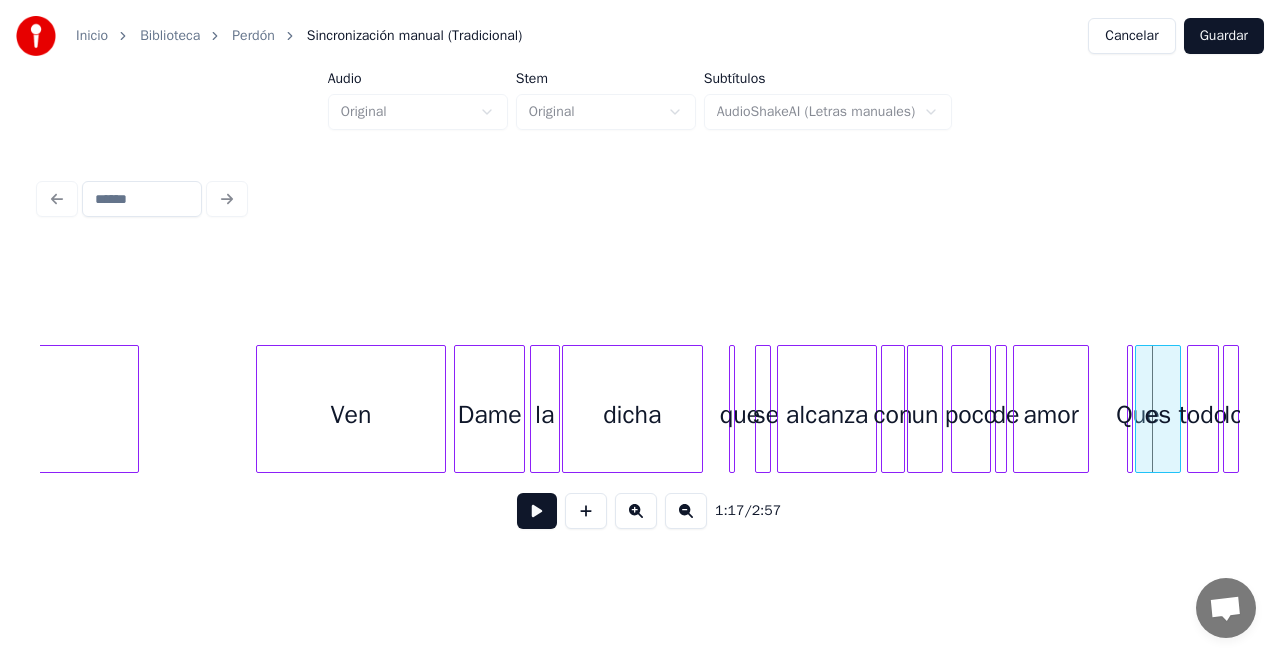 click on "que" at bounding box center (740, 414) 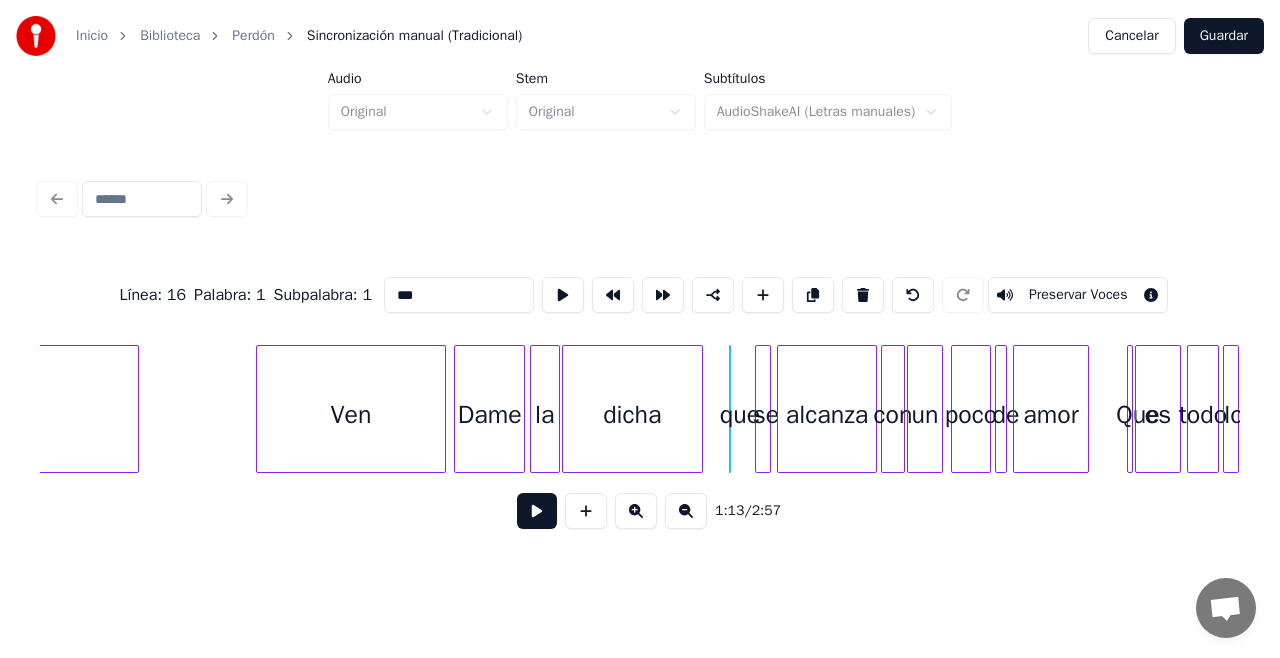 click on "que" at bounding box center (730, 409) 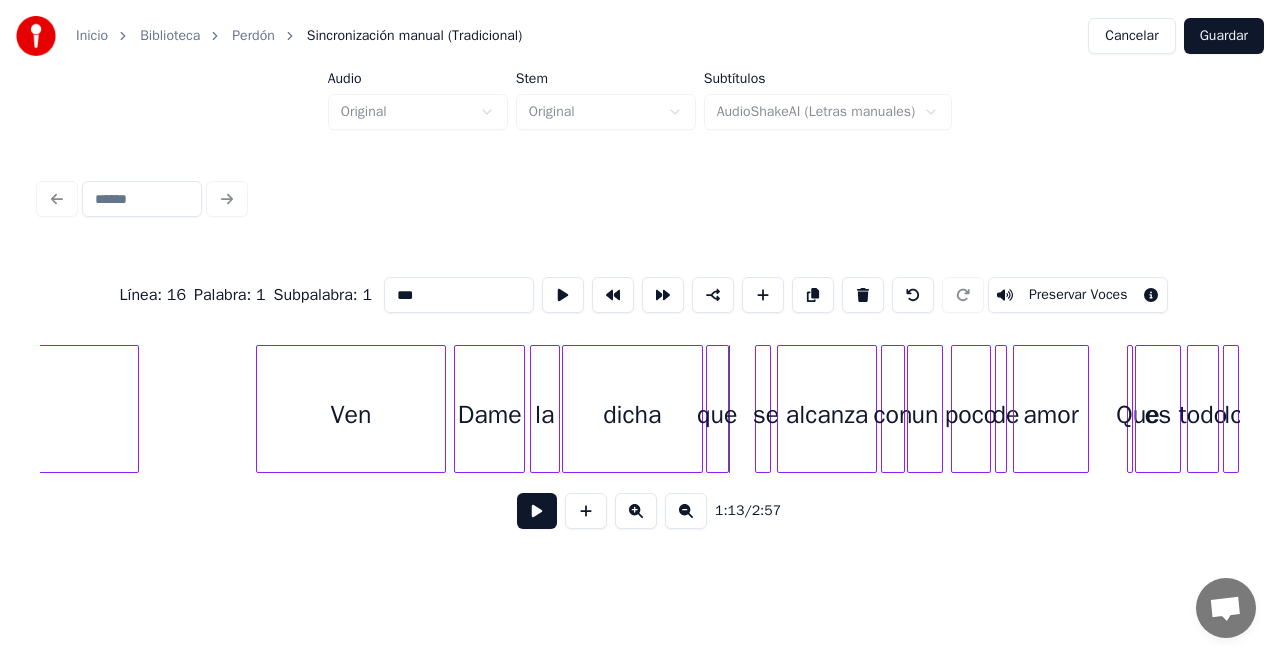 click at bounding box center [710, 409] 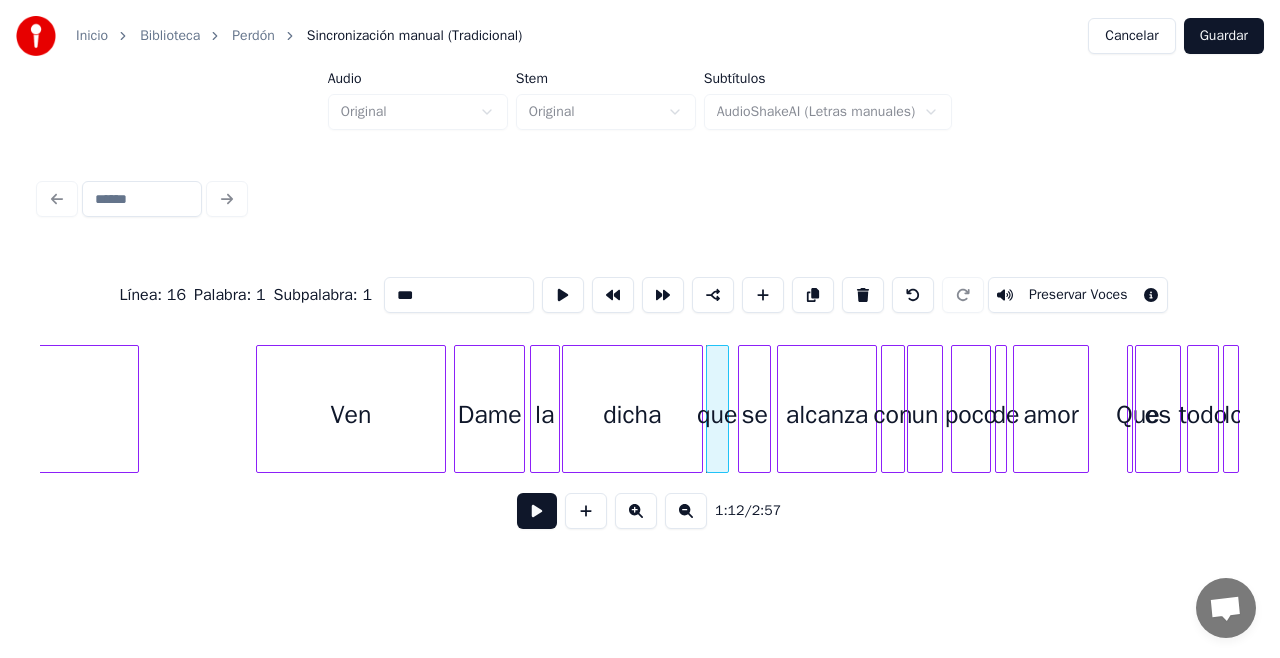 click at bounding box center (742, 409) 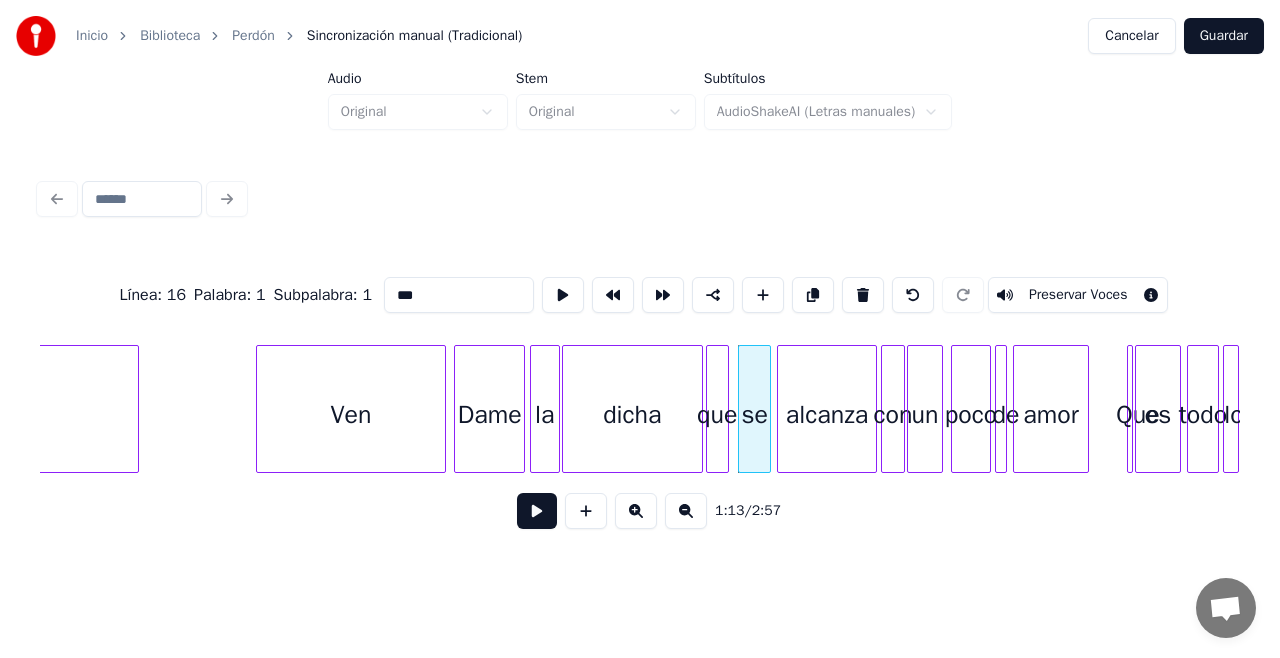 click on "dicha" at bounding box center (632, 409) 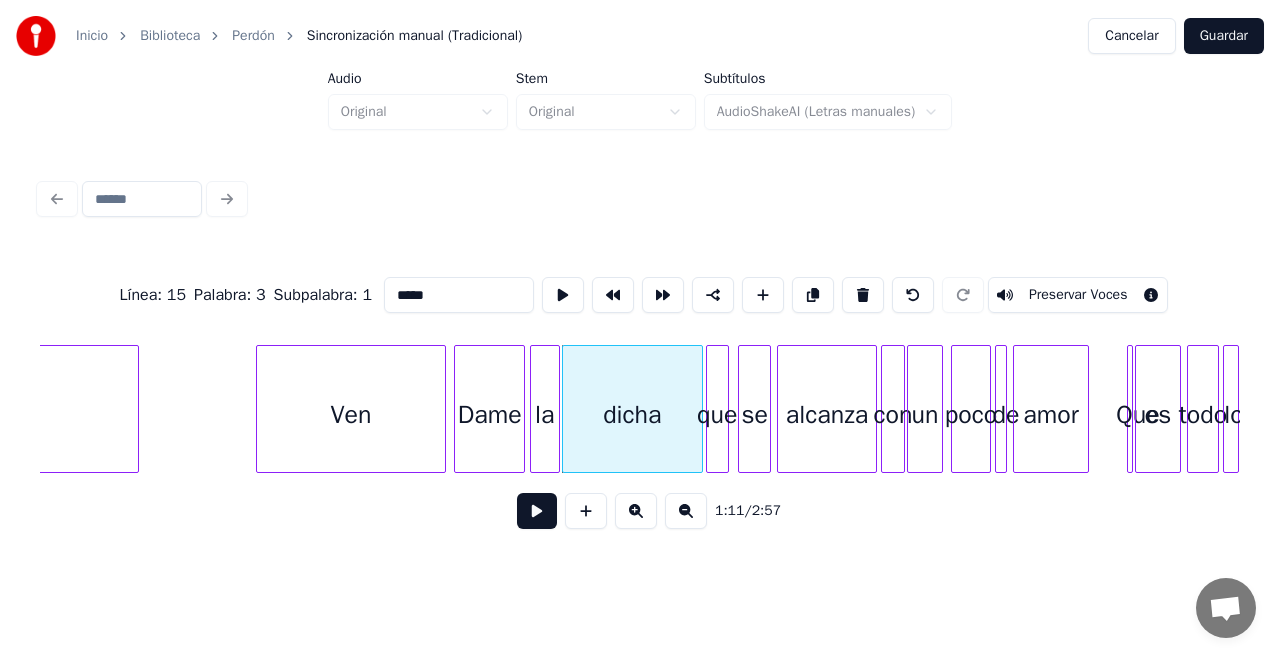 click at bounding box center (537, 511) 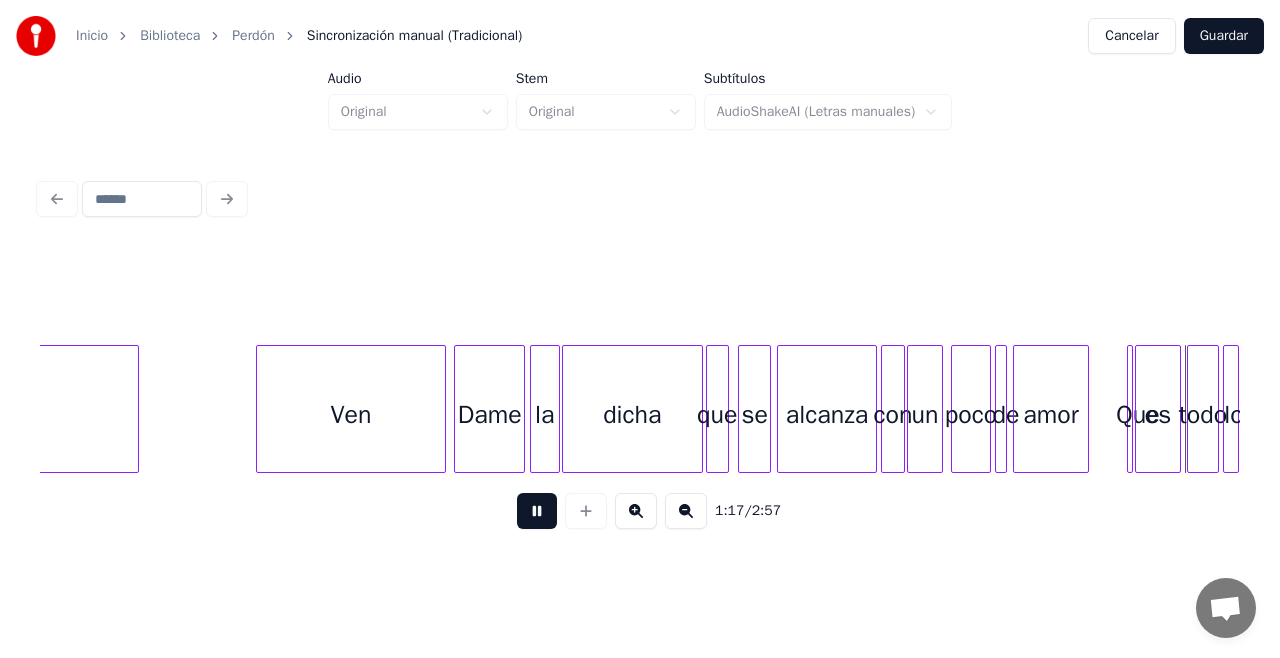 click at bounding box center (537, 511) 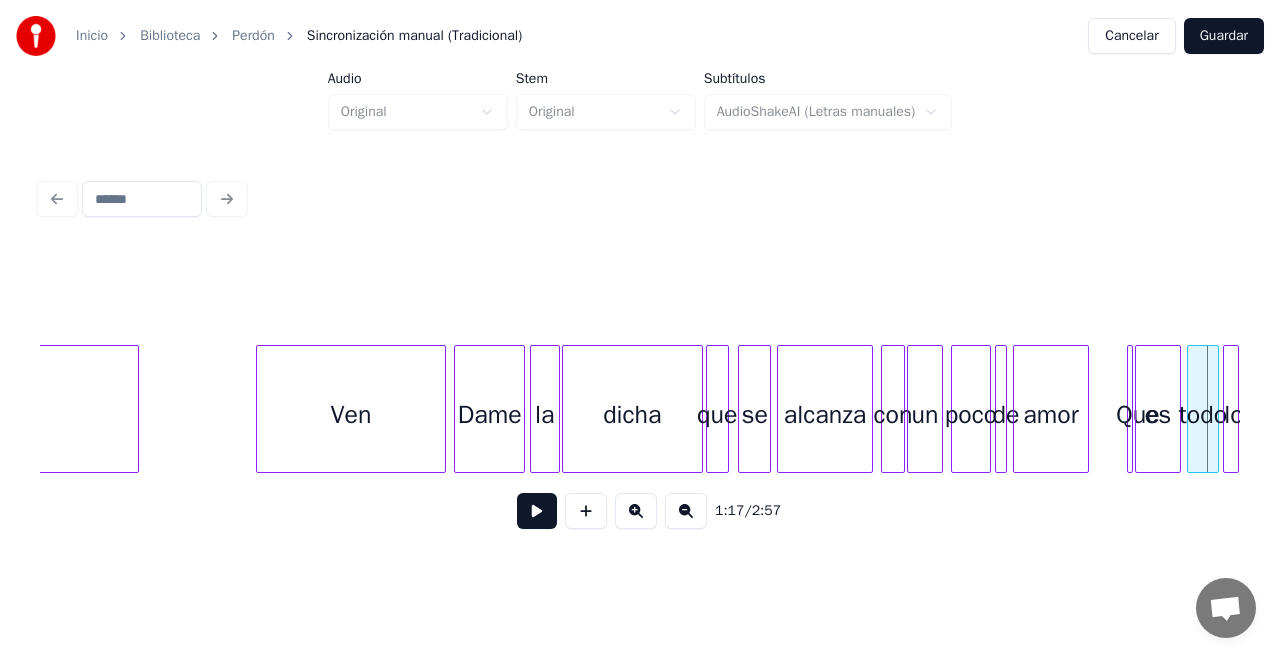 click at bounding box center [869, 409] 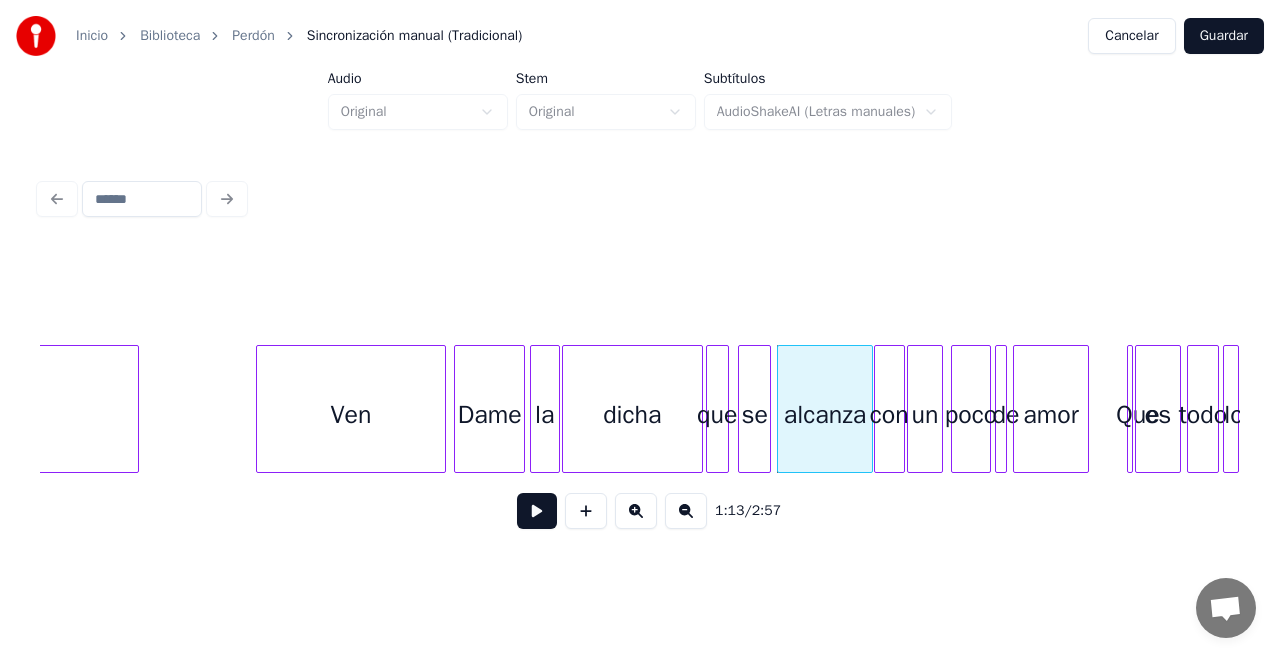 click at bounding box center (878, 409) 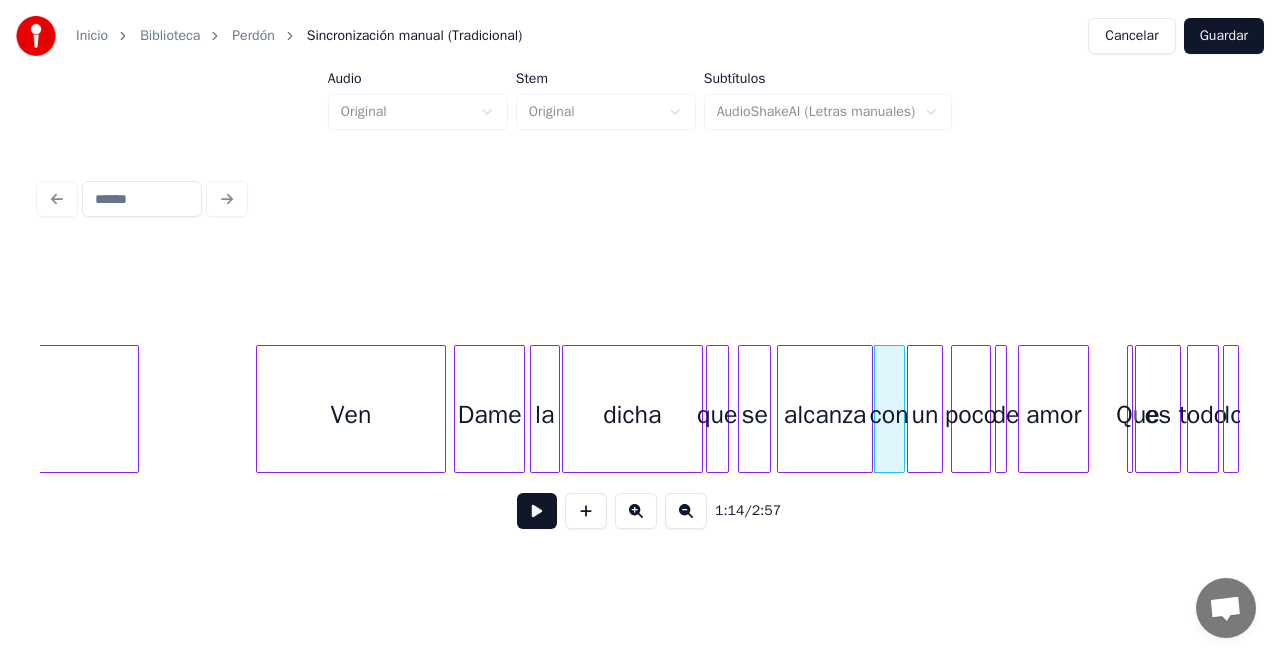 click at bounding box center (1022, 409) 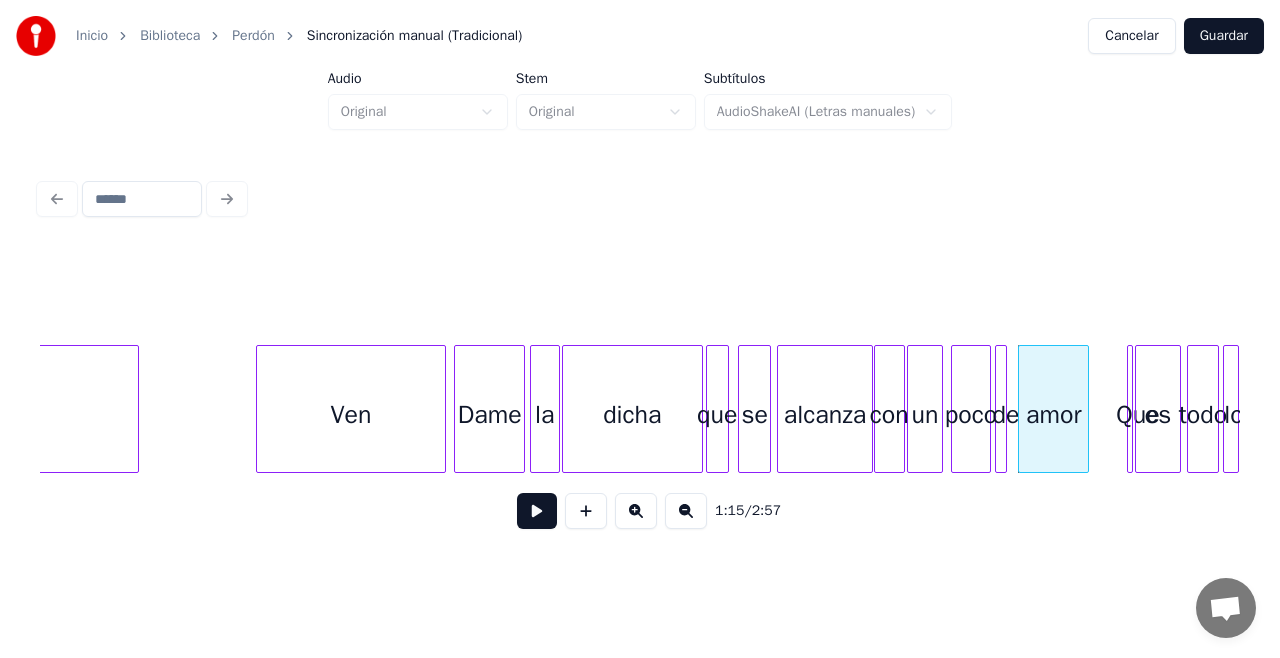 click on "de" at bounding box center [1006, 414] 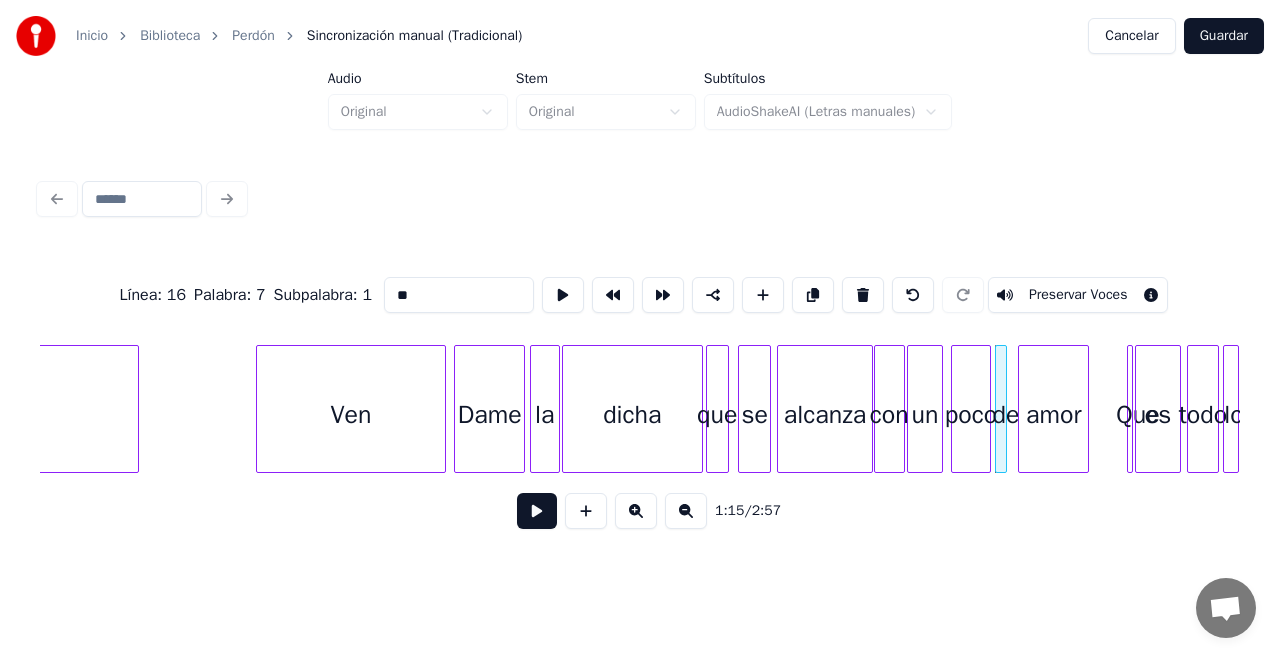 click on "de" at bounding box center (1006, 414) 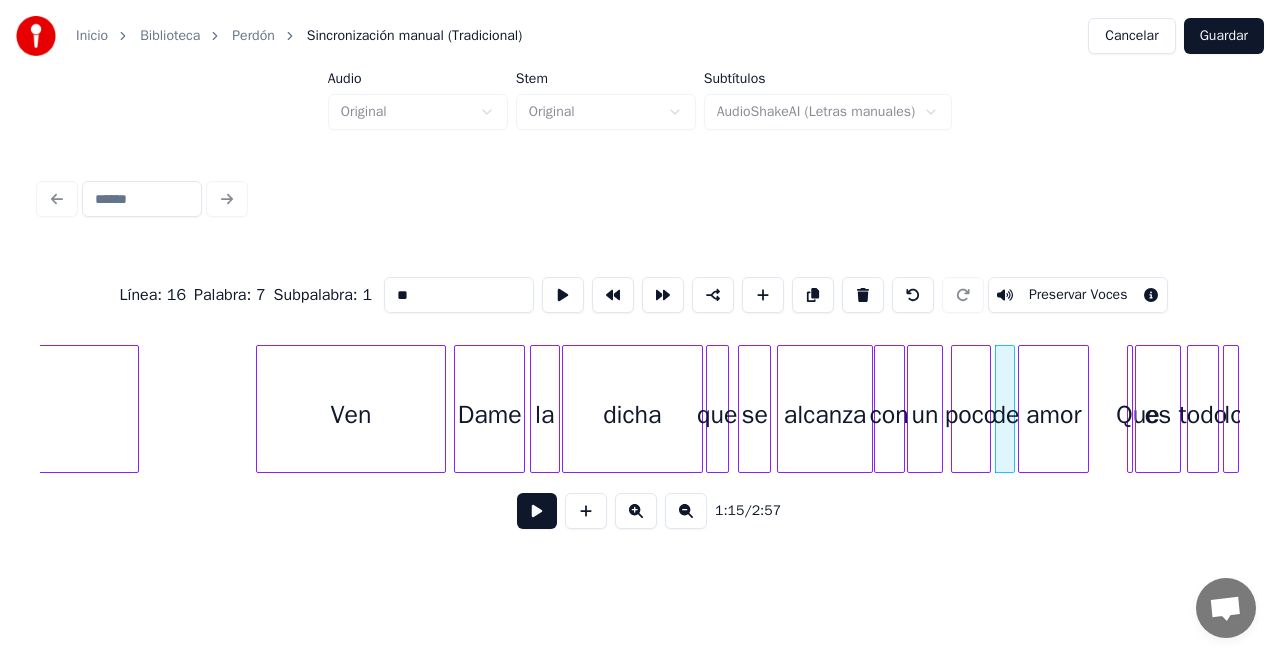click at bounding box center (1011, 409) 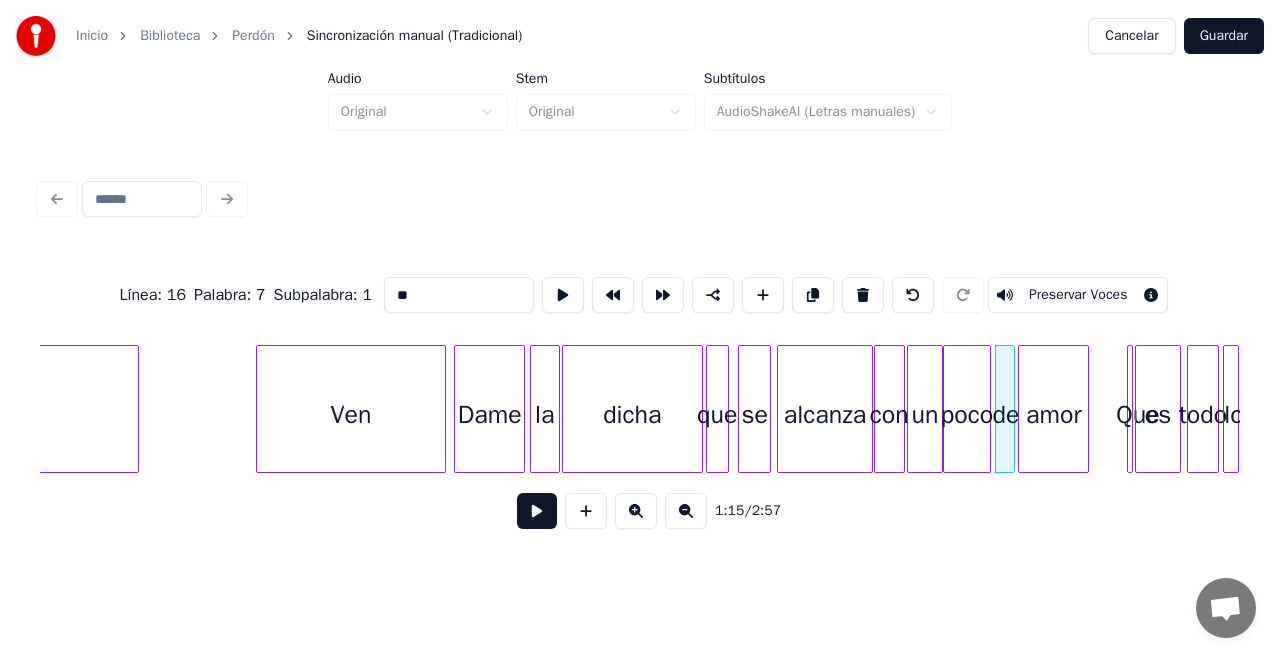 click at bounding box center [947, 409] 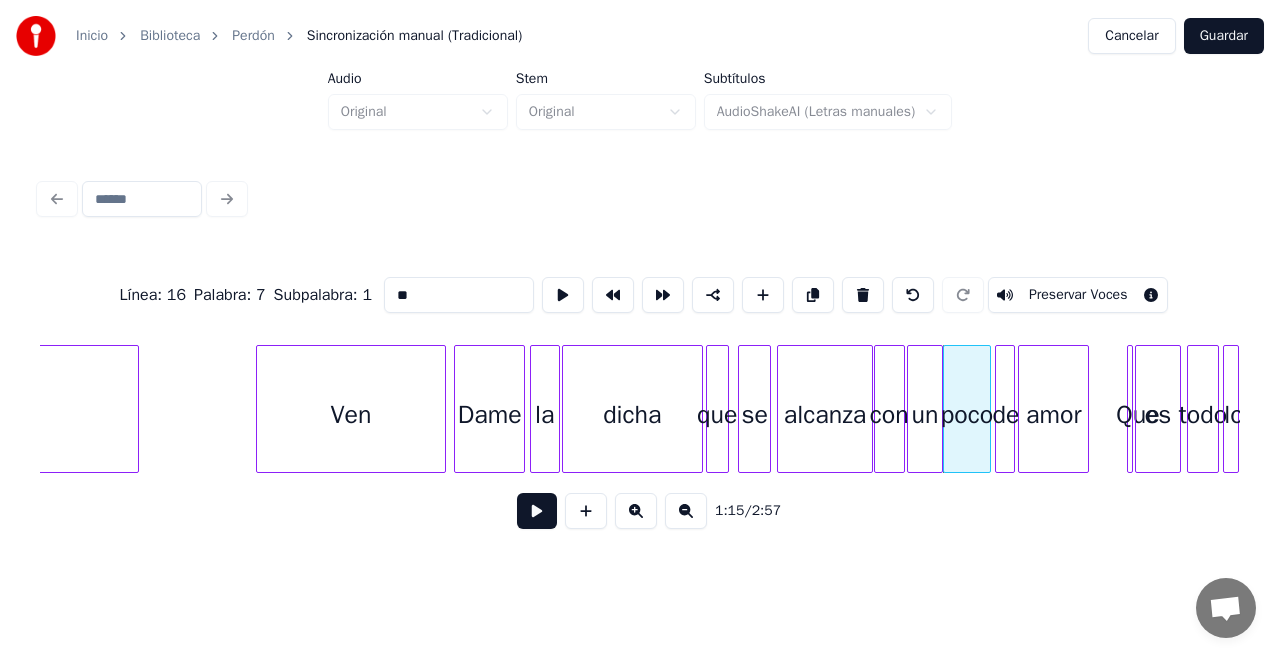 click at bounding box center [537, 511] 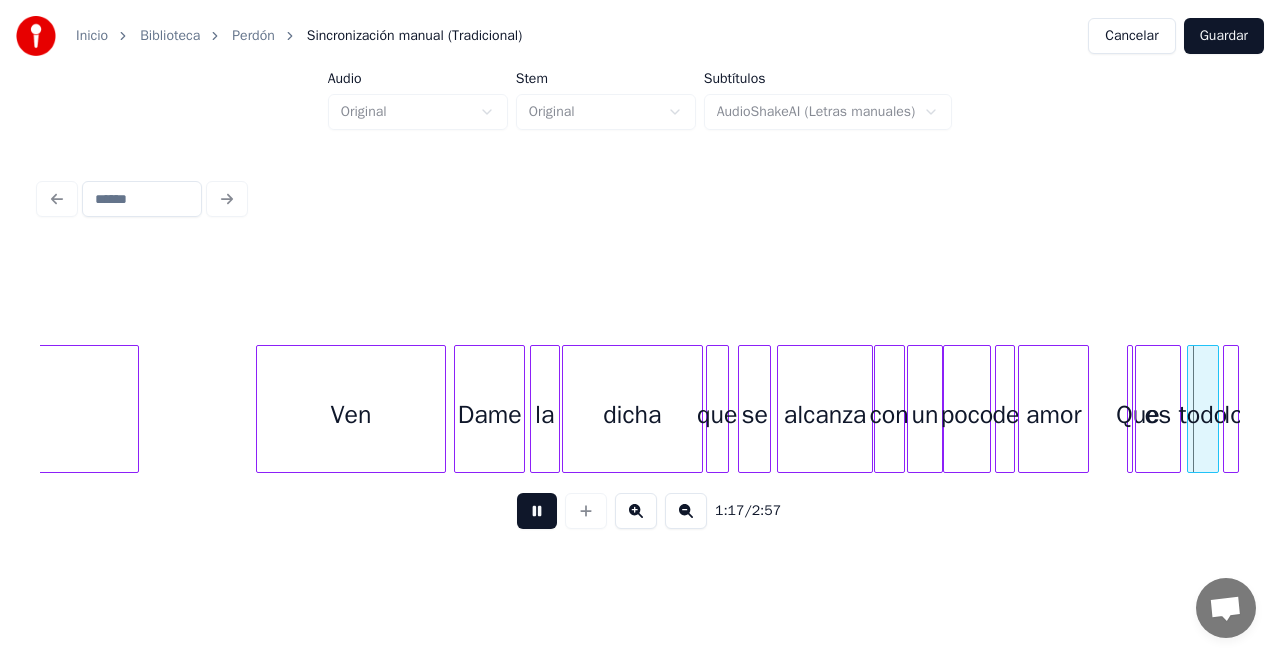 click at bounding box center (537, 511) 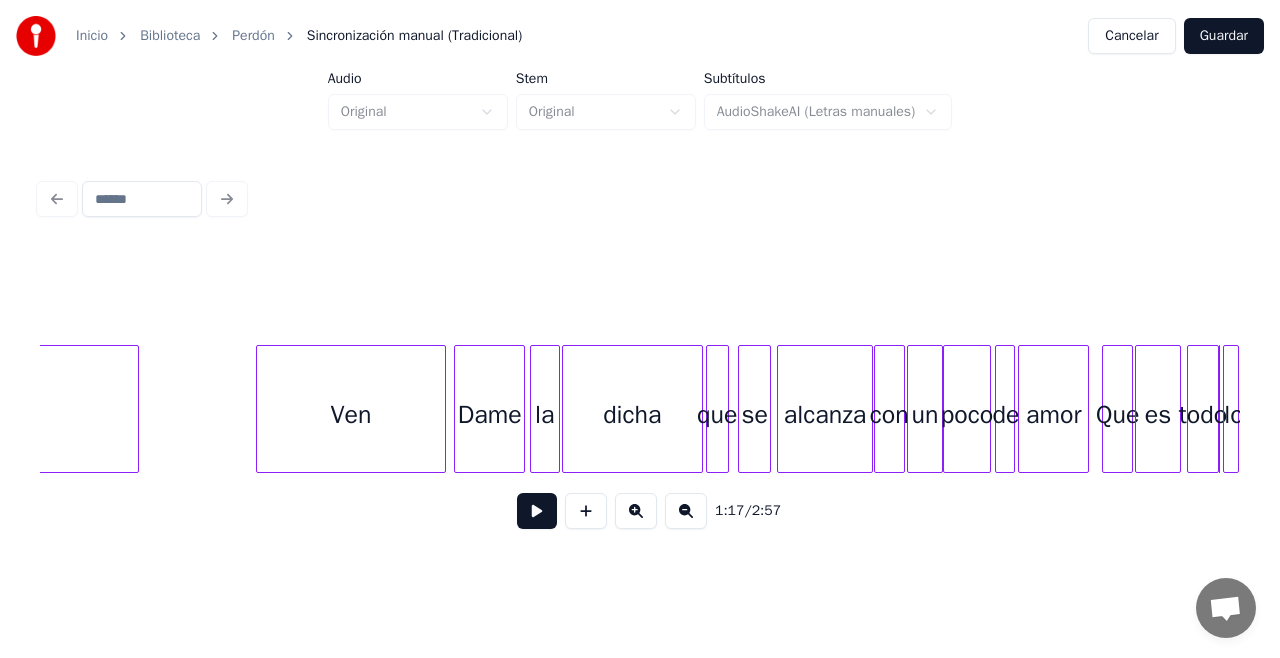 click at bounding box center (1106, 409) 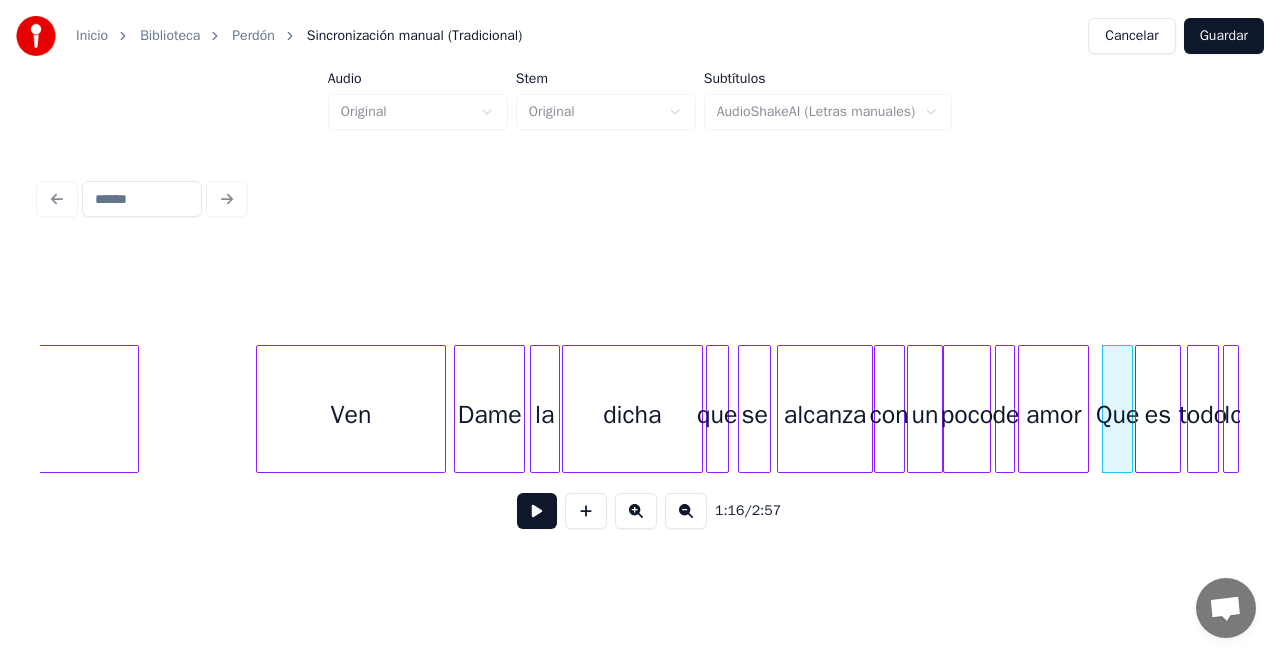 click at bounding box center [537, 511] 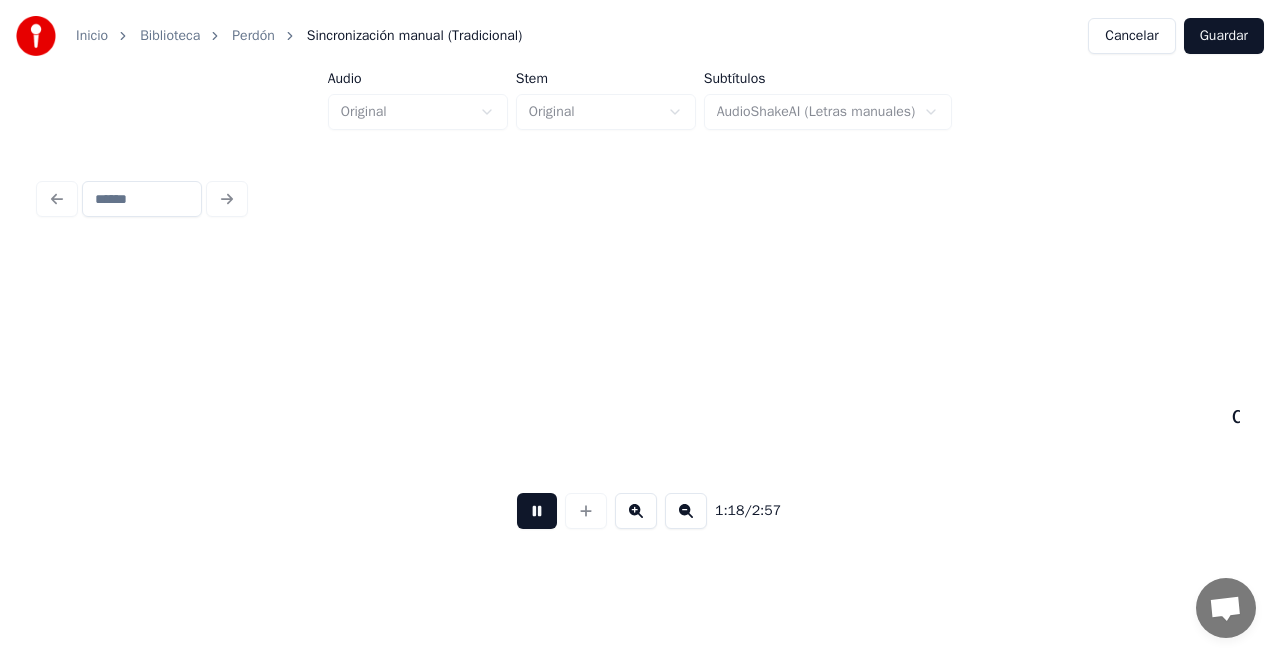 scroll, scrollTop: 0, scrollLeft: 7814, axis: horizontal 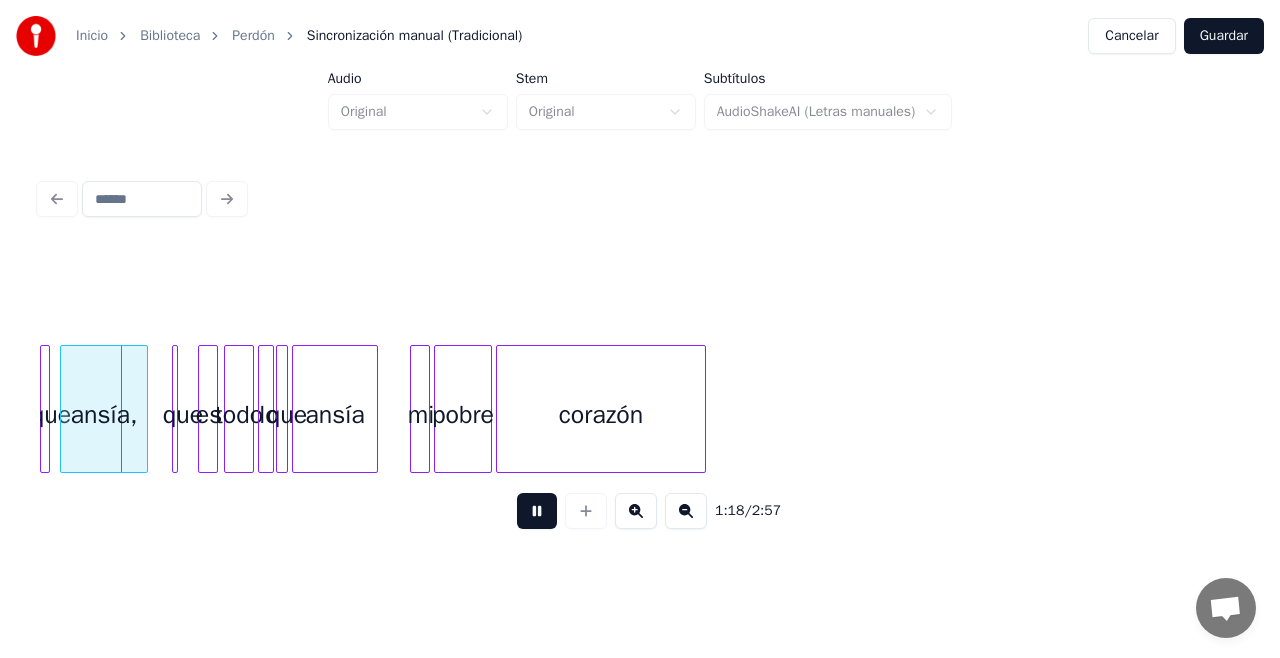 click at bounding box center [537, 511] 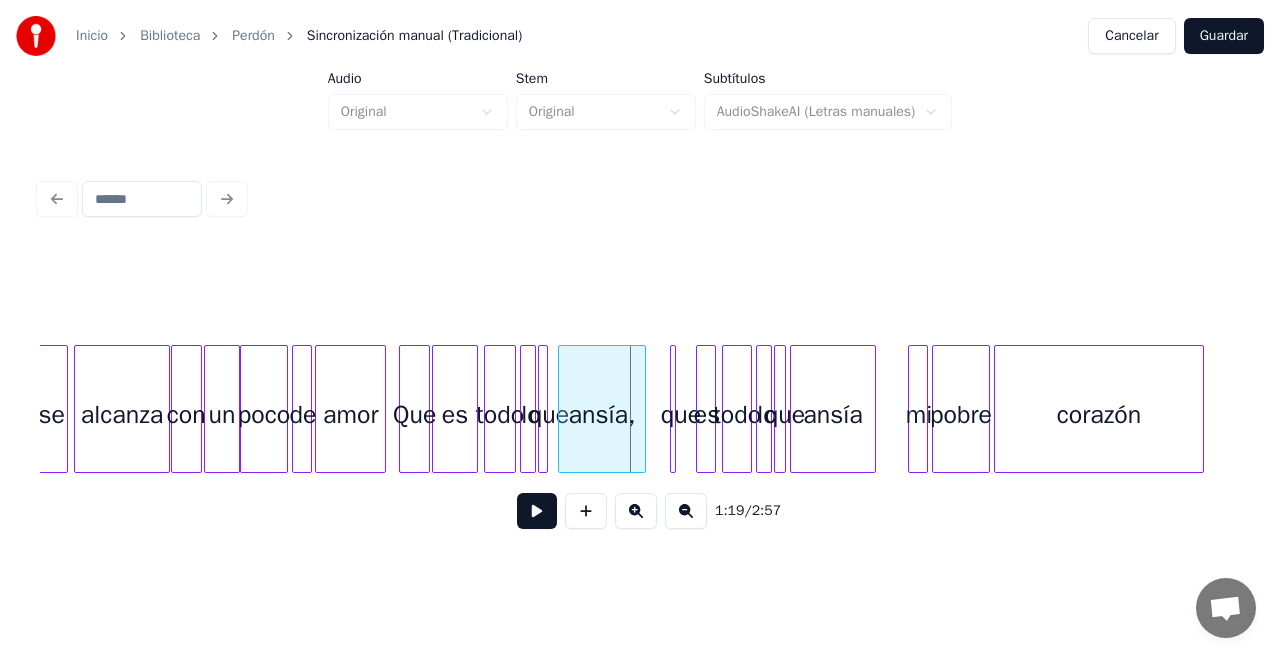 scroll, scrollTop: 0, scrollLeft: 7276, axis: horizontal 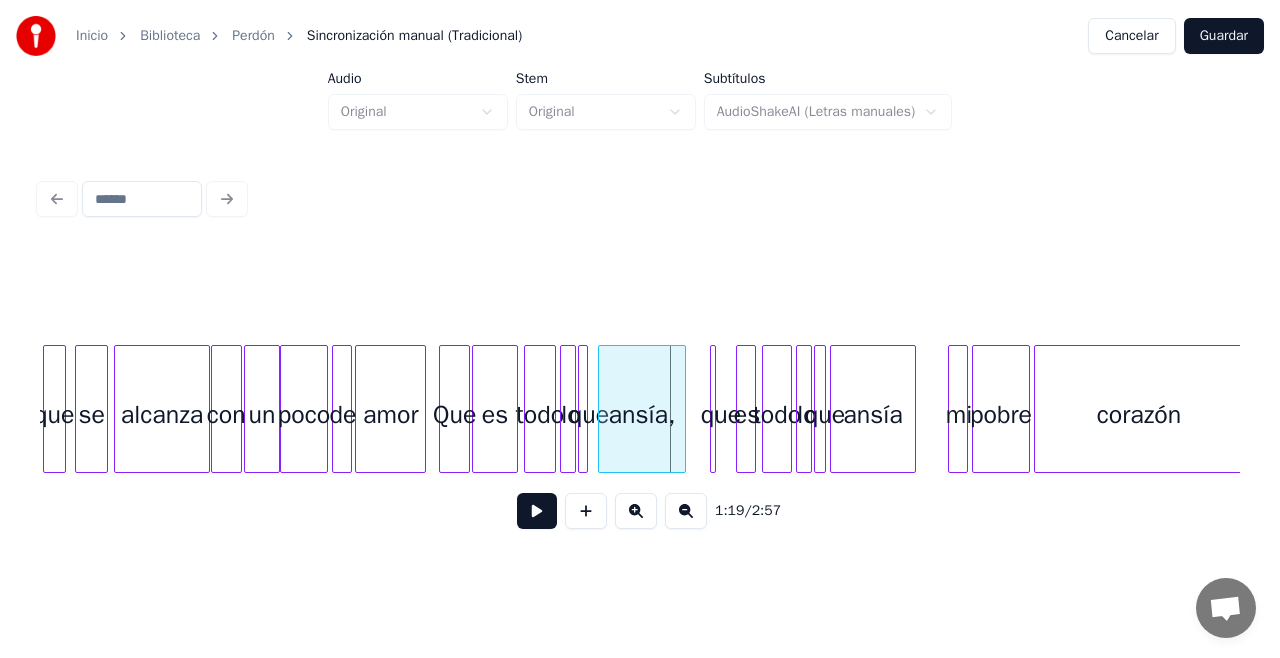 click on "ansía," at bounding box center [642, 414] 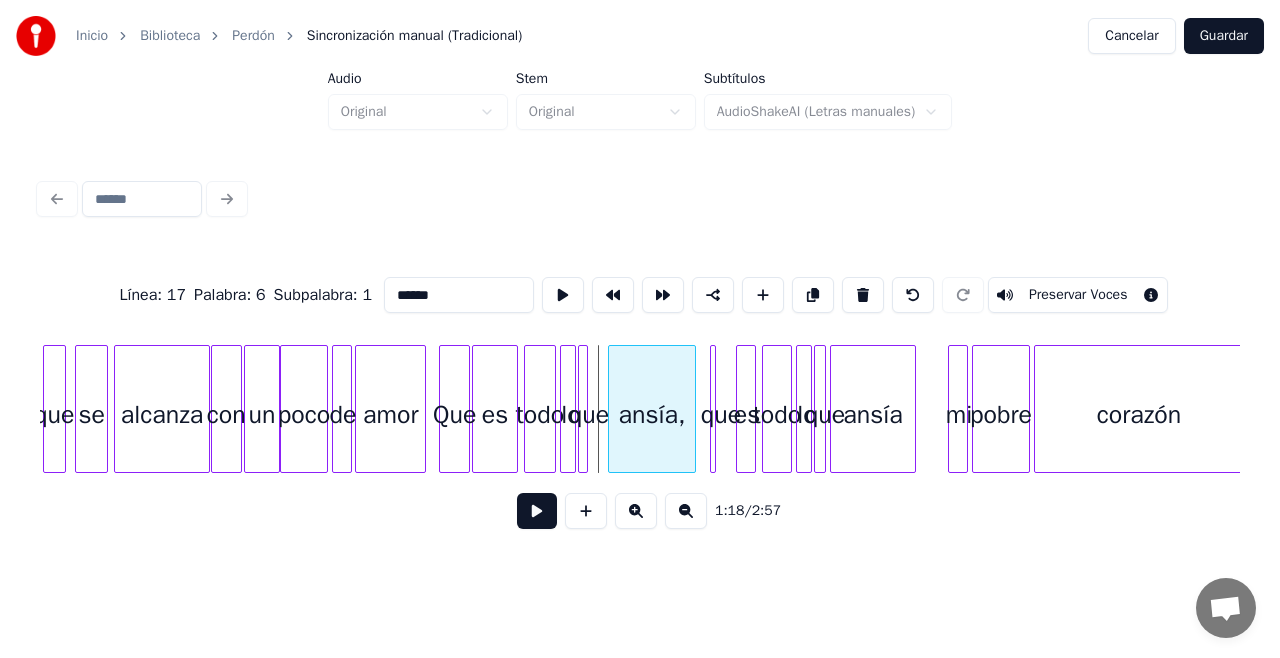 click on "ansía," at bounding box center (652, 414) 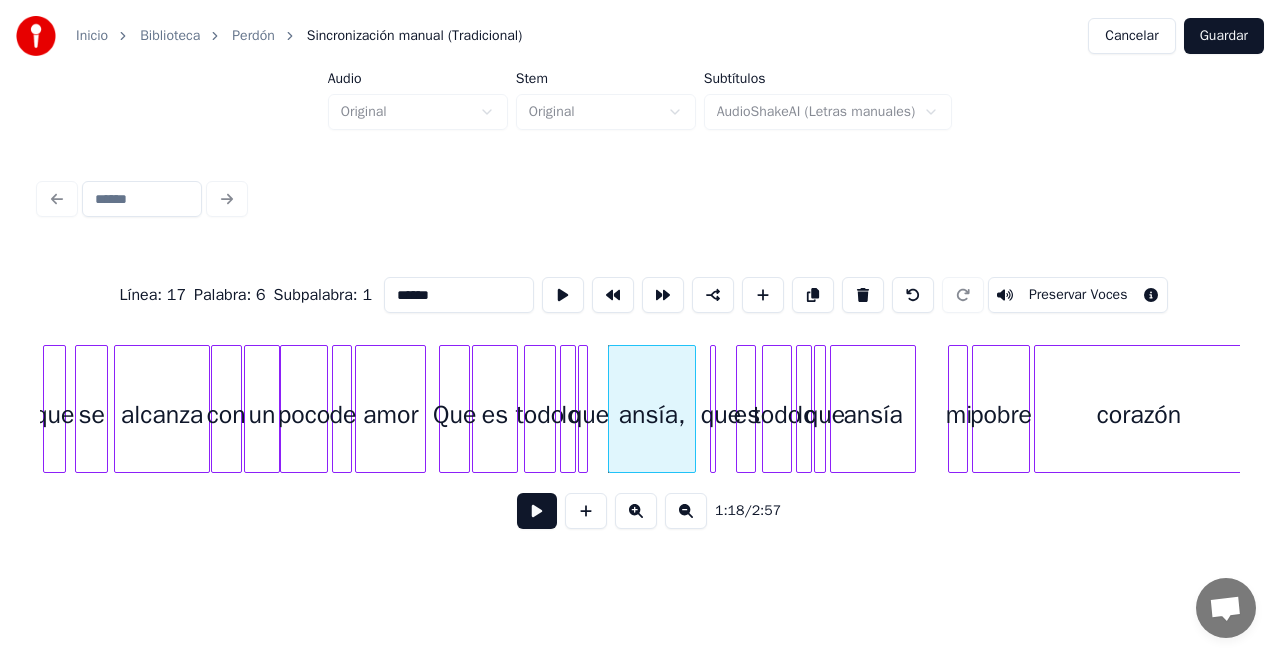 click on "que" at bounding box center [589, 414] 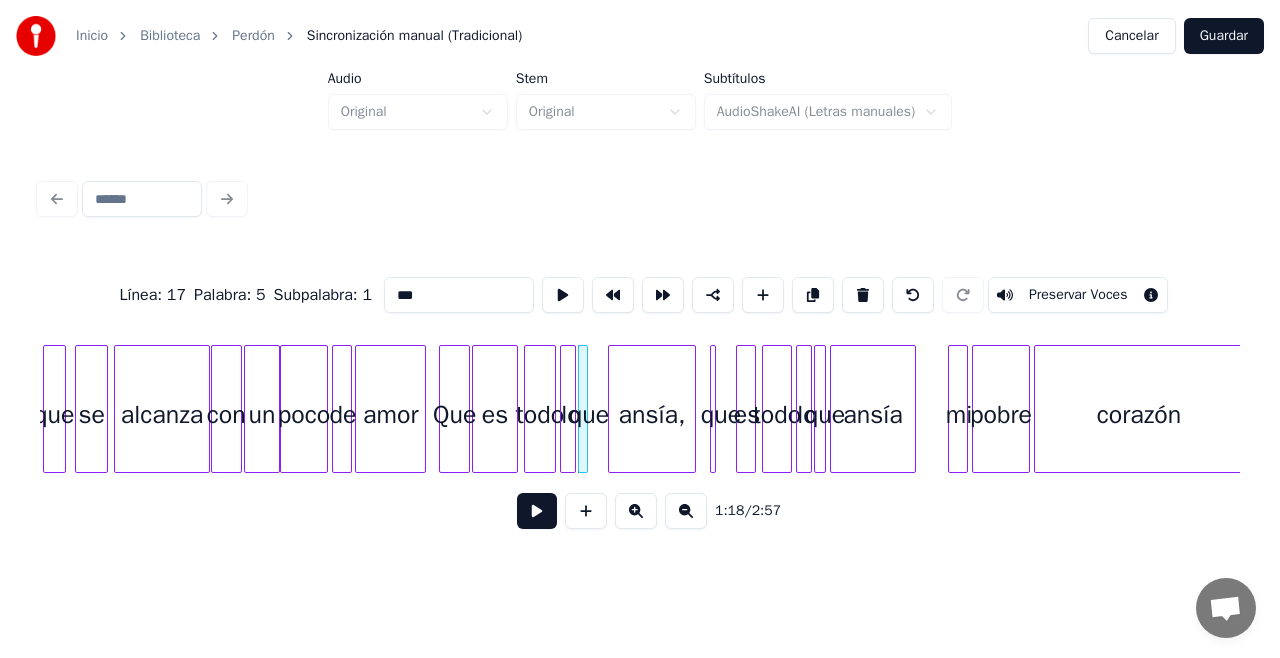 click on "que" at bounding box center (589, 414) 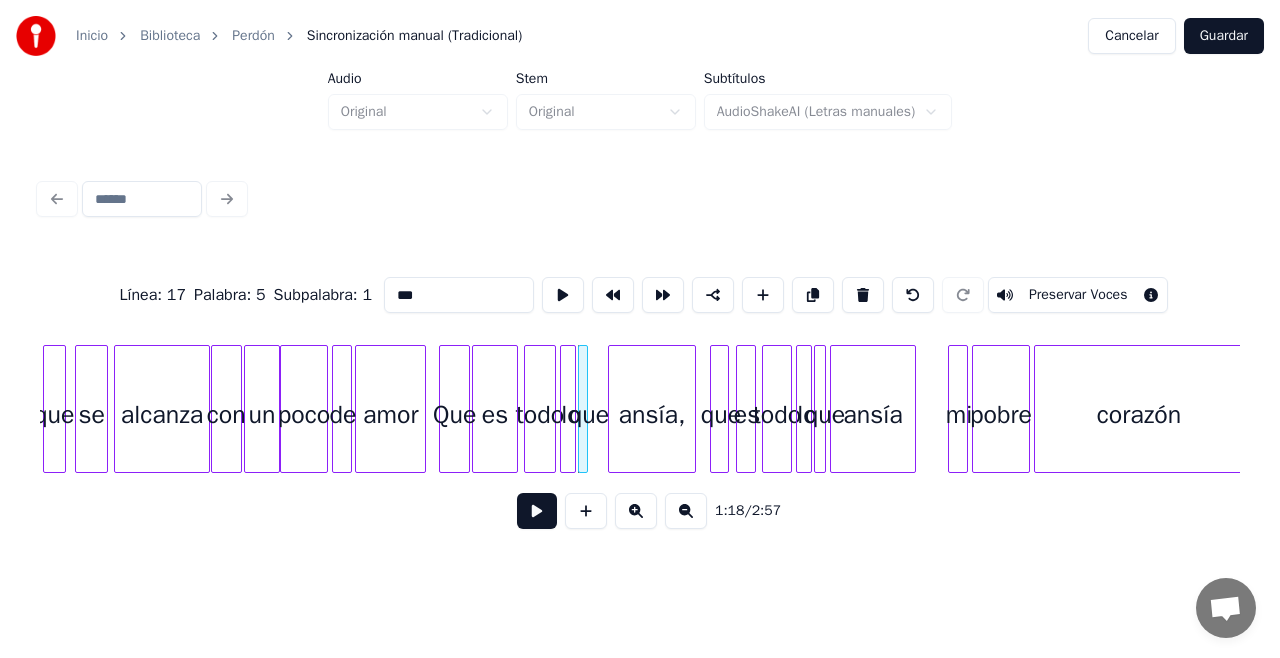 click on "que" at bounding box center (719, 409) 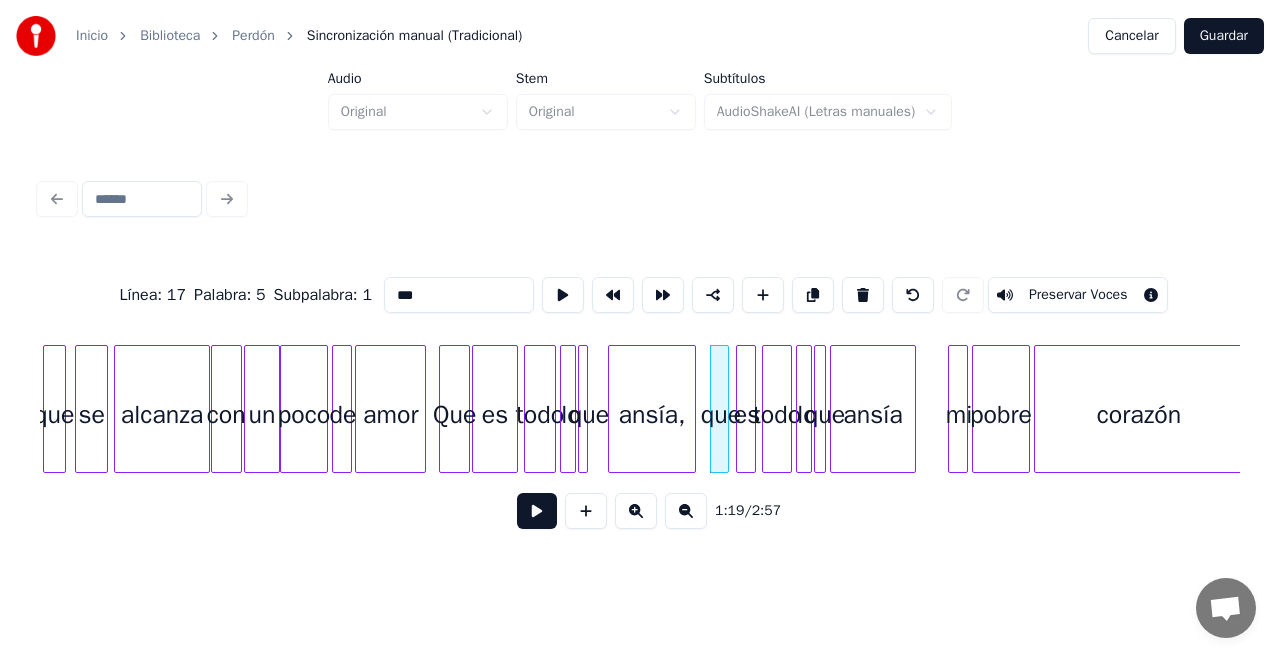 click on "que" at bounding box center [721, 414] 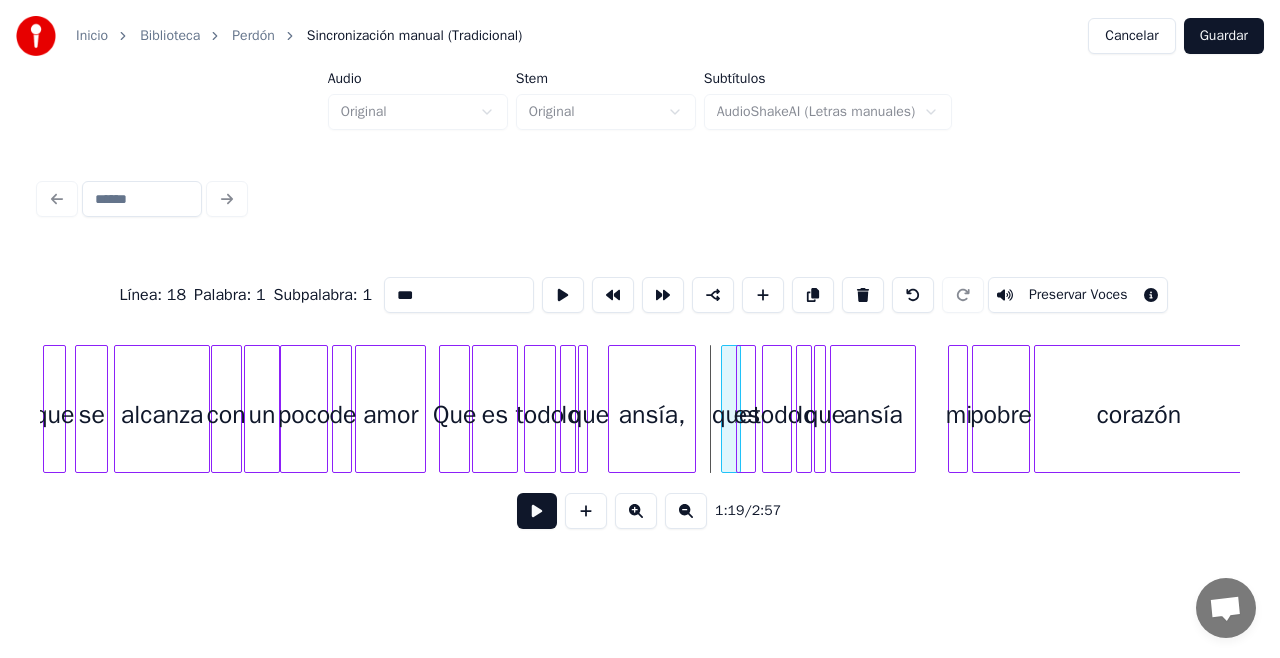 click on "que" at bounding box center (732, 414) 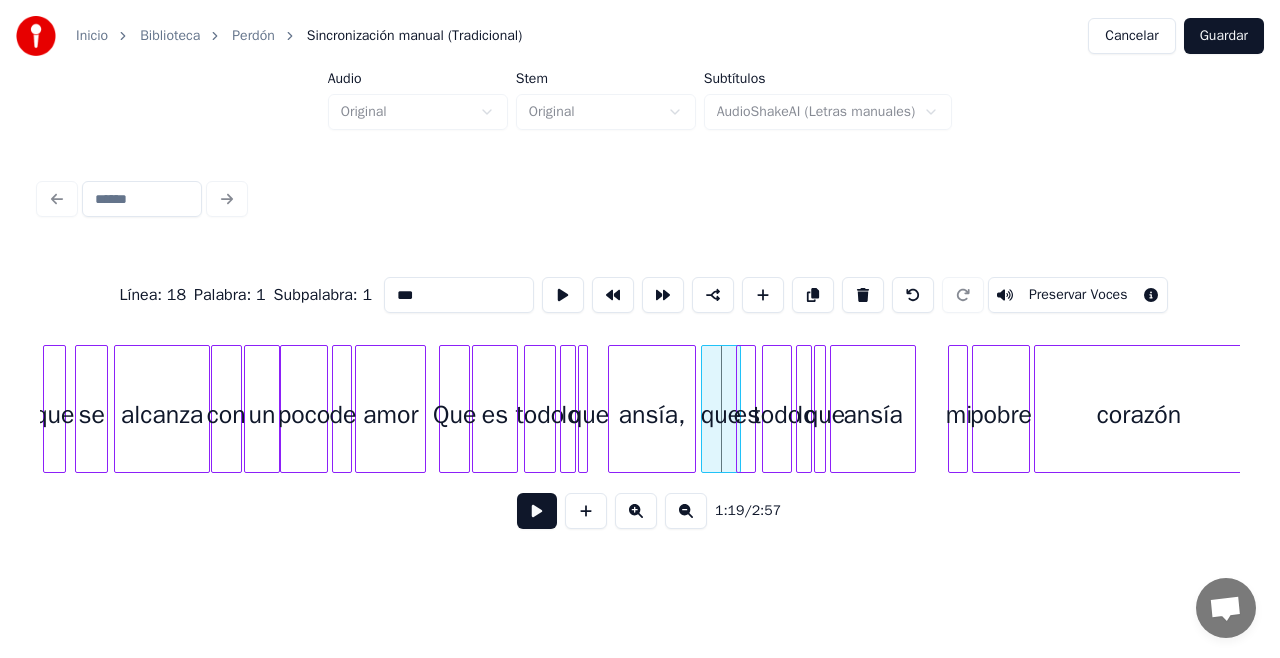 click at bounding box center [705, 409] 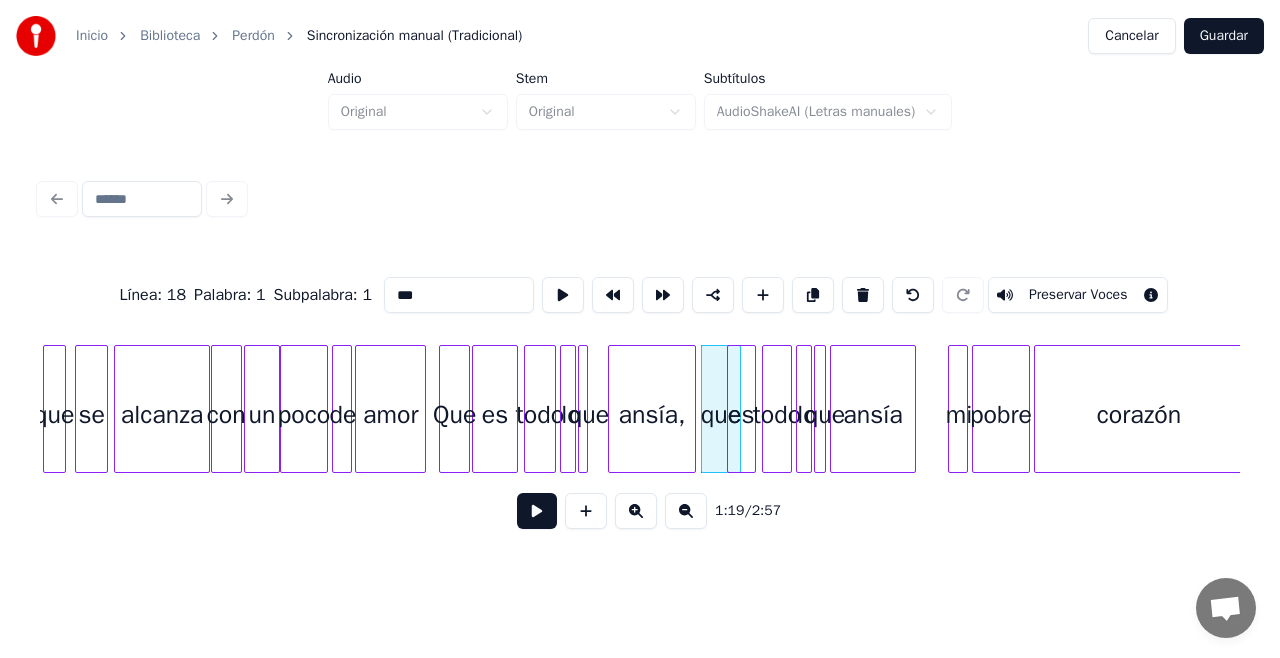 click at bounding box center [731, 409] 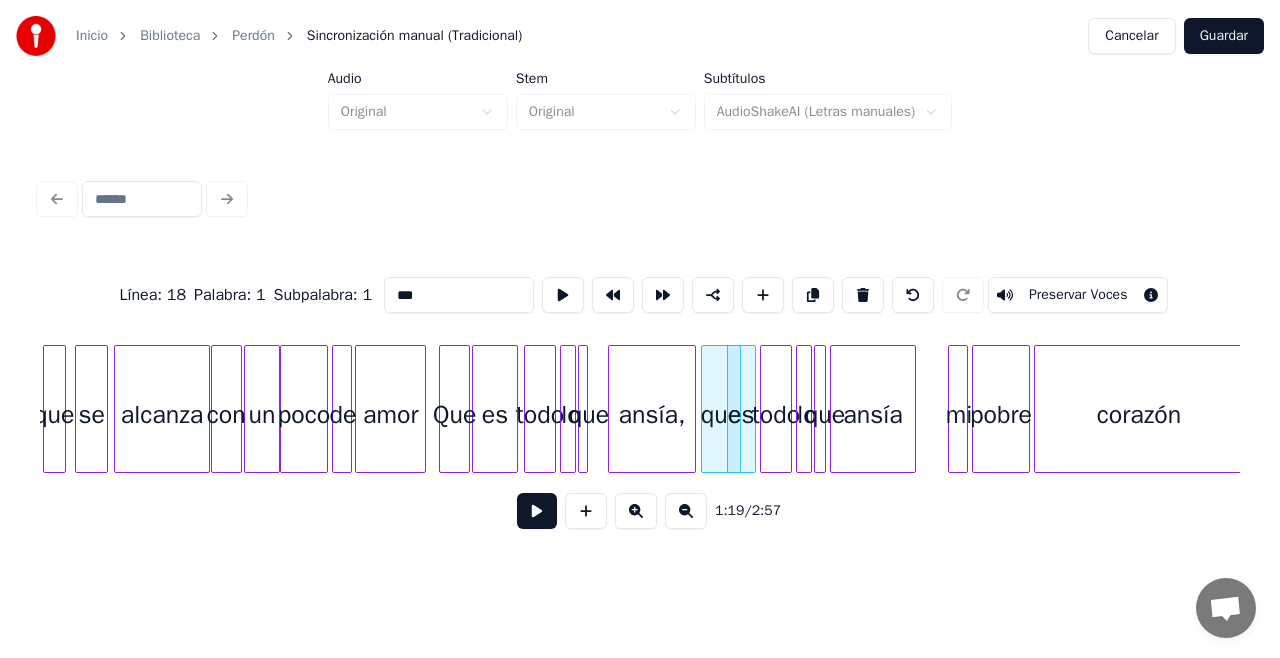 click at bounding box center [764, 409] 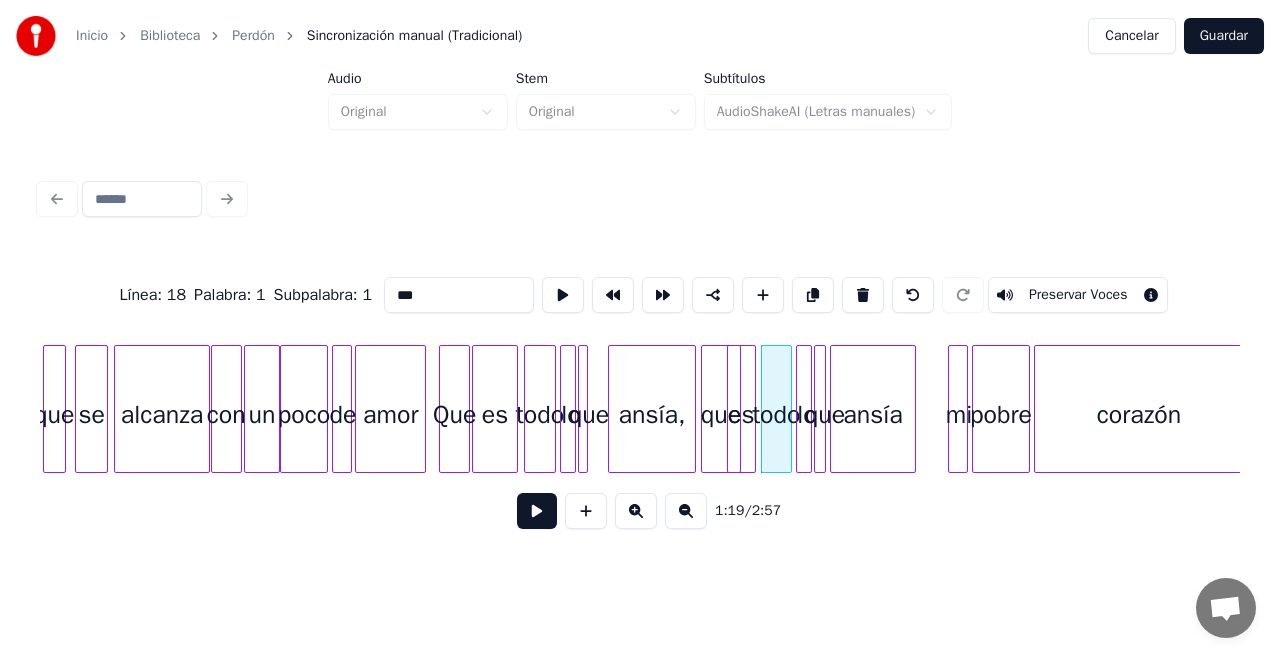 click at bounding box center (537, 511) 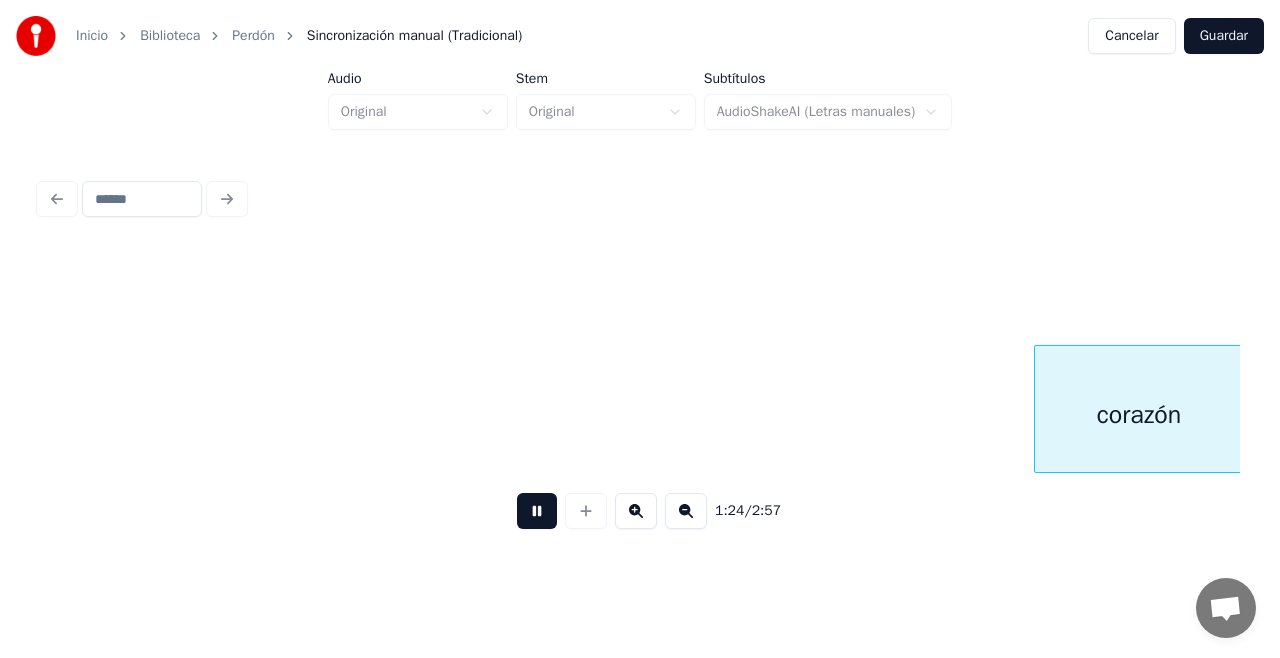 scroll, scrollTop: 0, scrollLeft: 8476, axis: horizontal 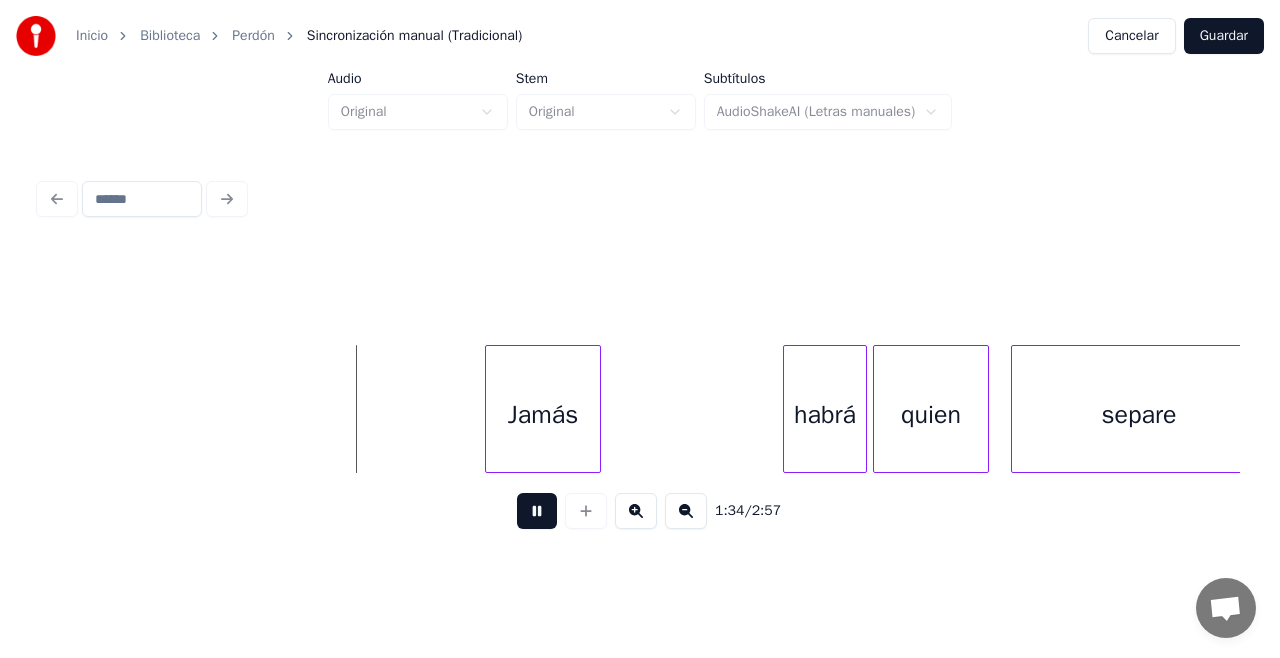 click on "Jamás" at bounding box center (543, 414) 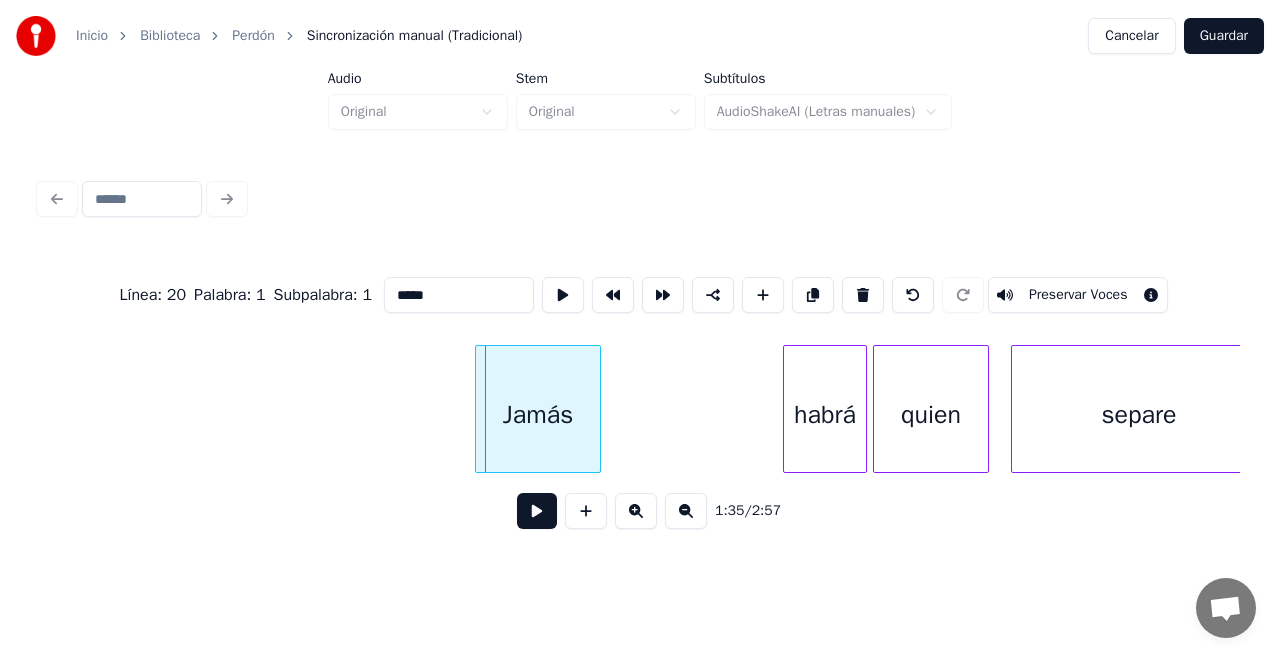 click at bounding box center [479, 409] 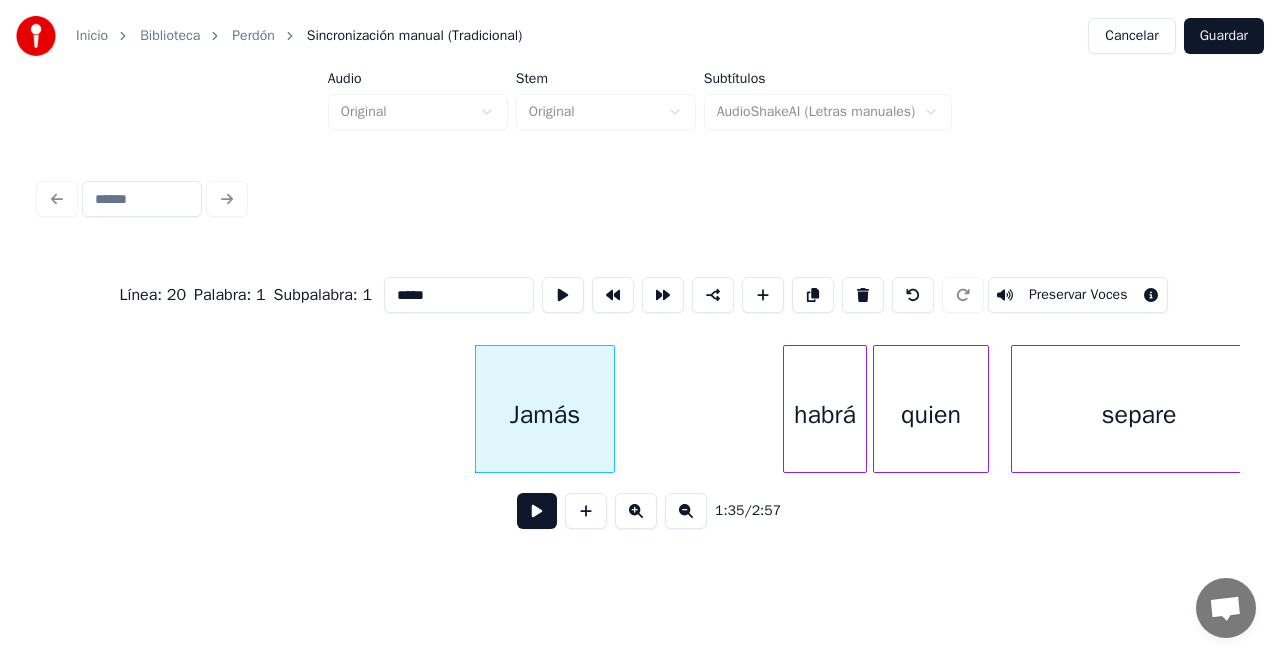 click at bounding box center [611, 409] 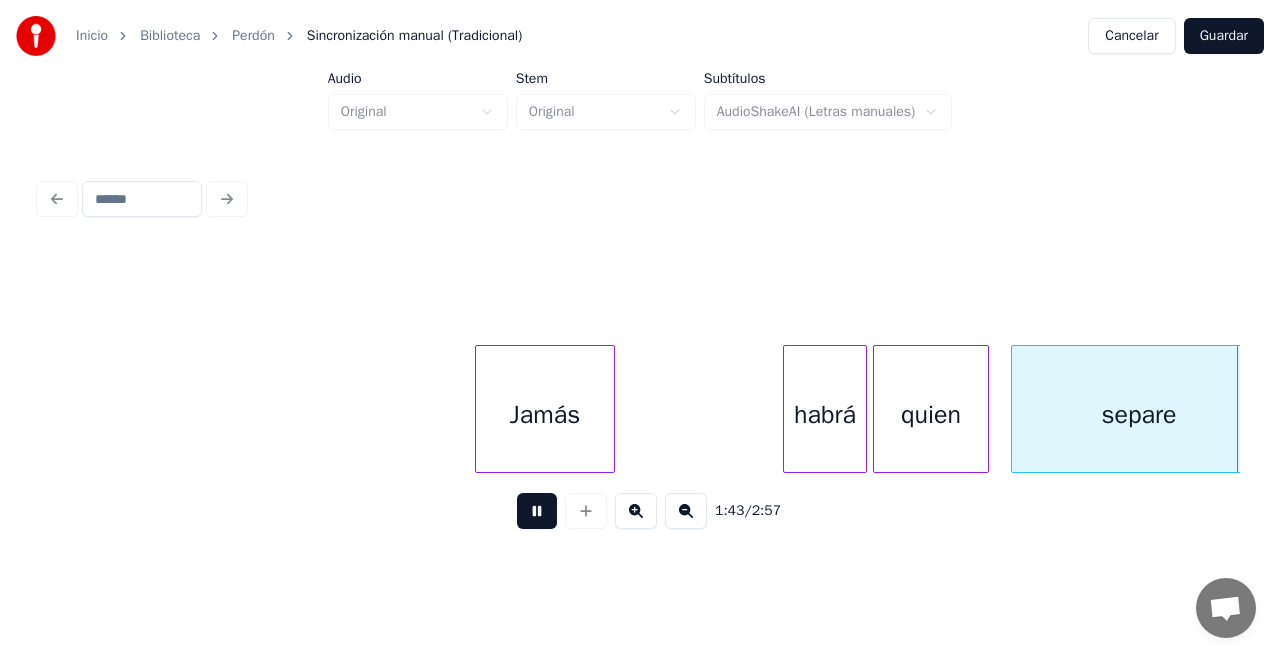 scroll, scrollTop: 0, scrollLeft: 10314, axis: horizontal 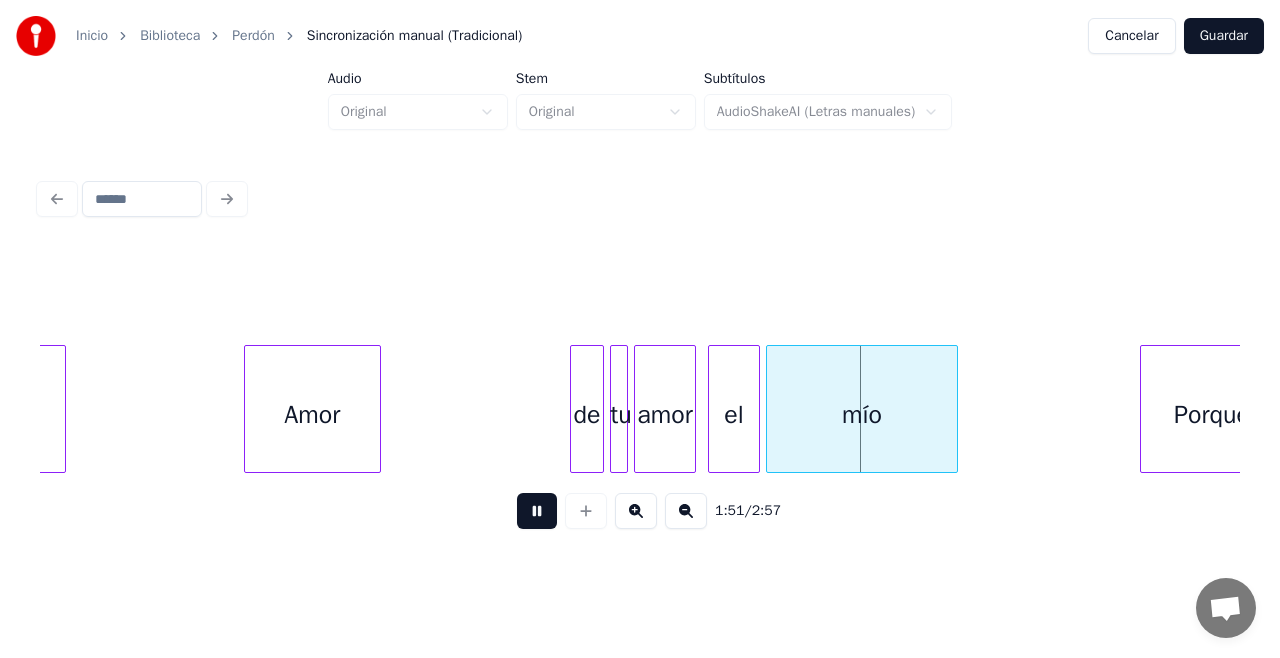 click on "Amor" at bounding box center [312, 409] 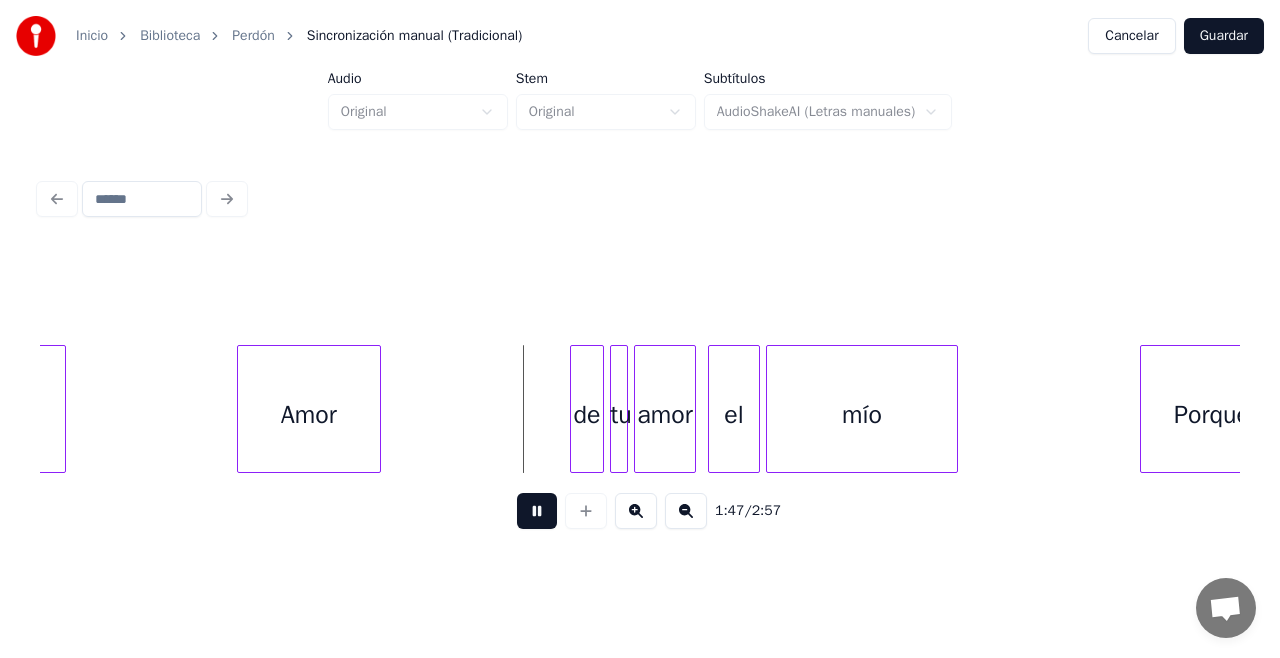 click at bounding box center [241, 409] 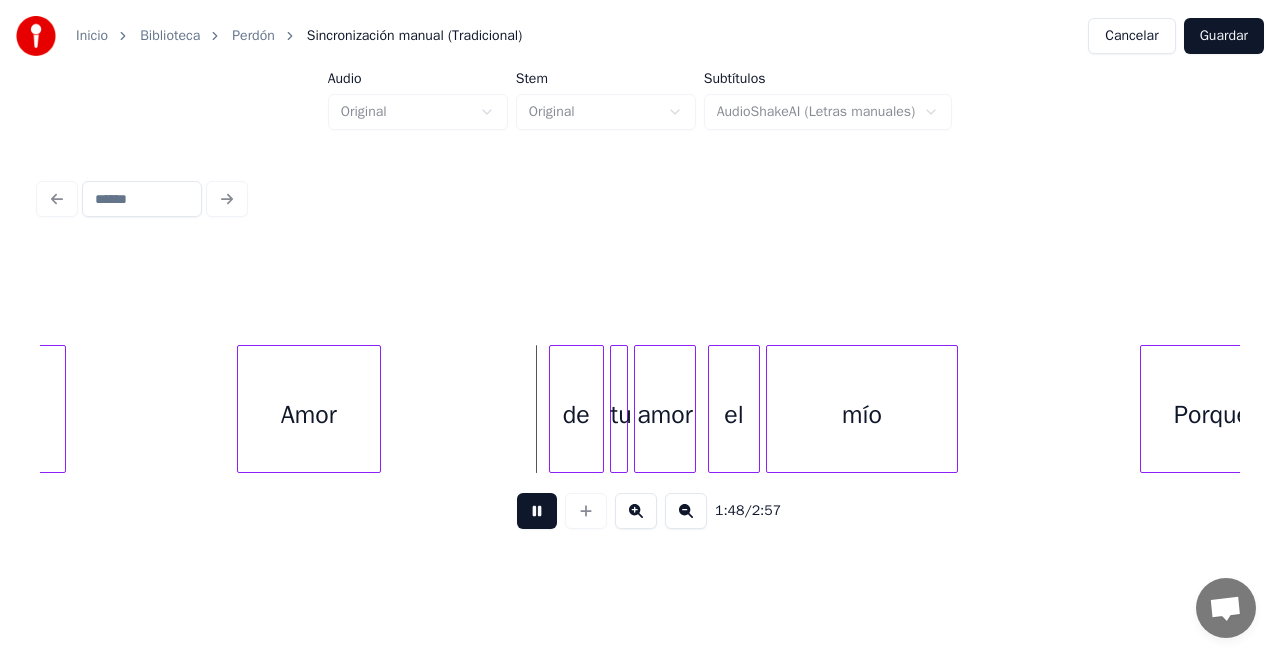 click at bounding box center [553, 409] 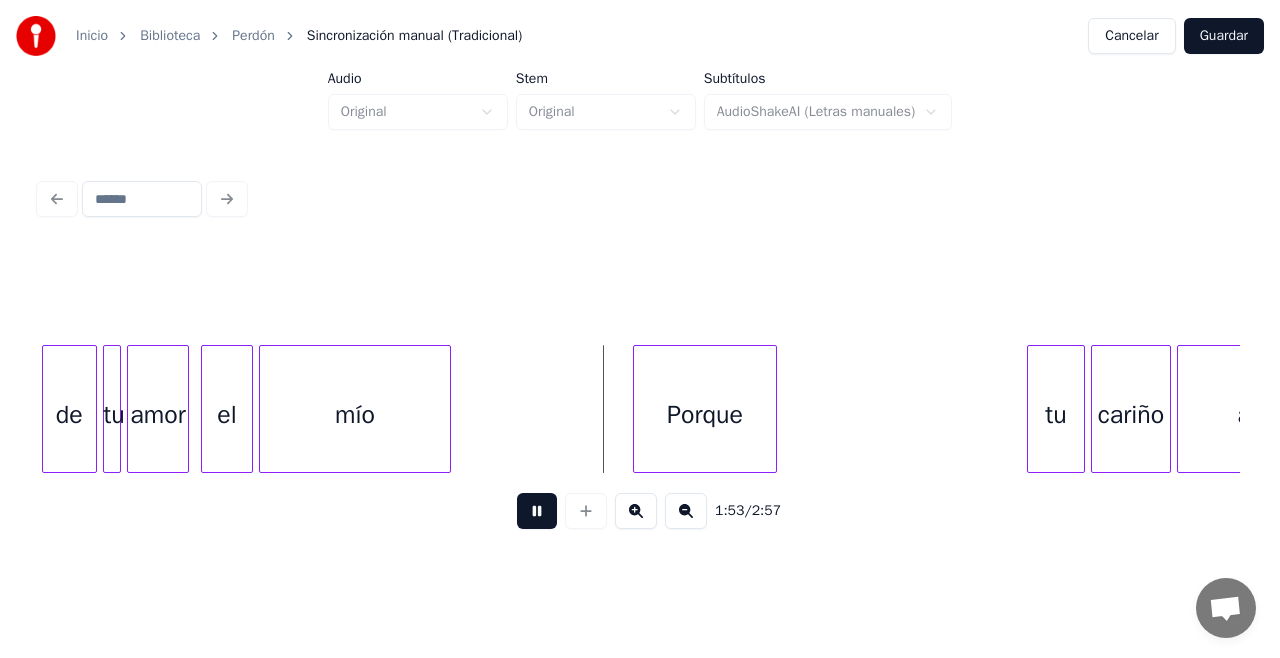 scroll, scrollTop: 0, scrollLeft: 10842, axis: horizontal 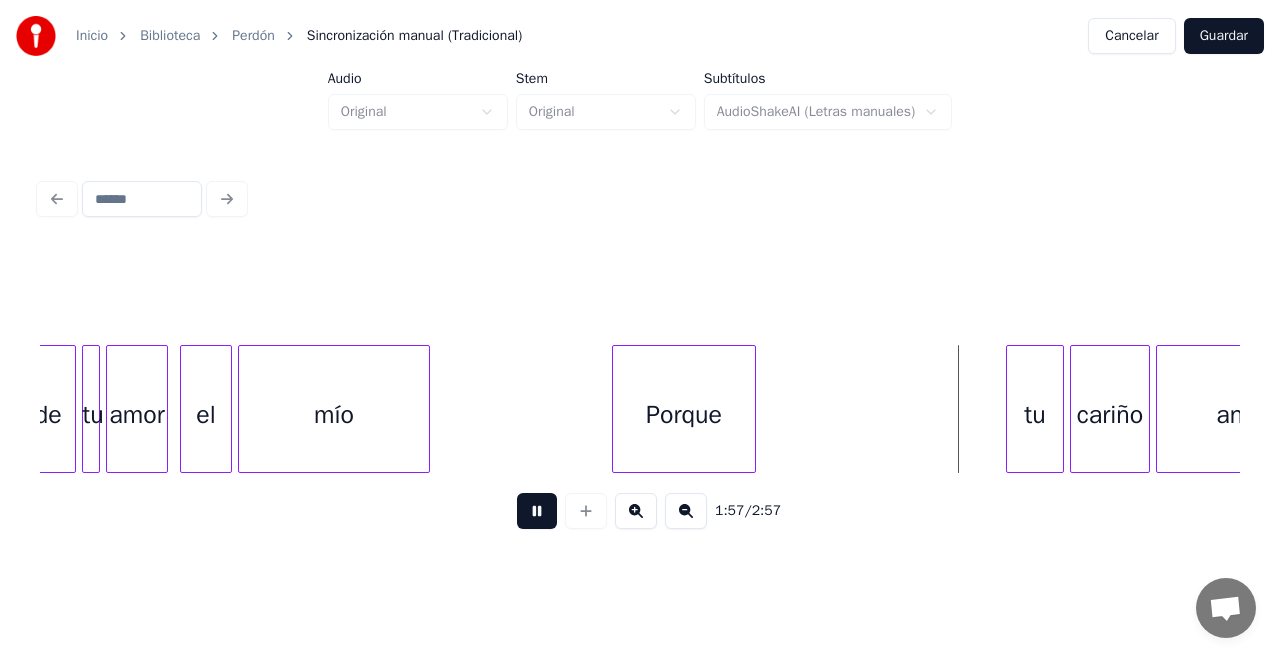 click on "de tu amor el mío Porque tu cariño ansío" at bounding box center (-1916, 409) 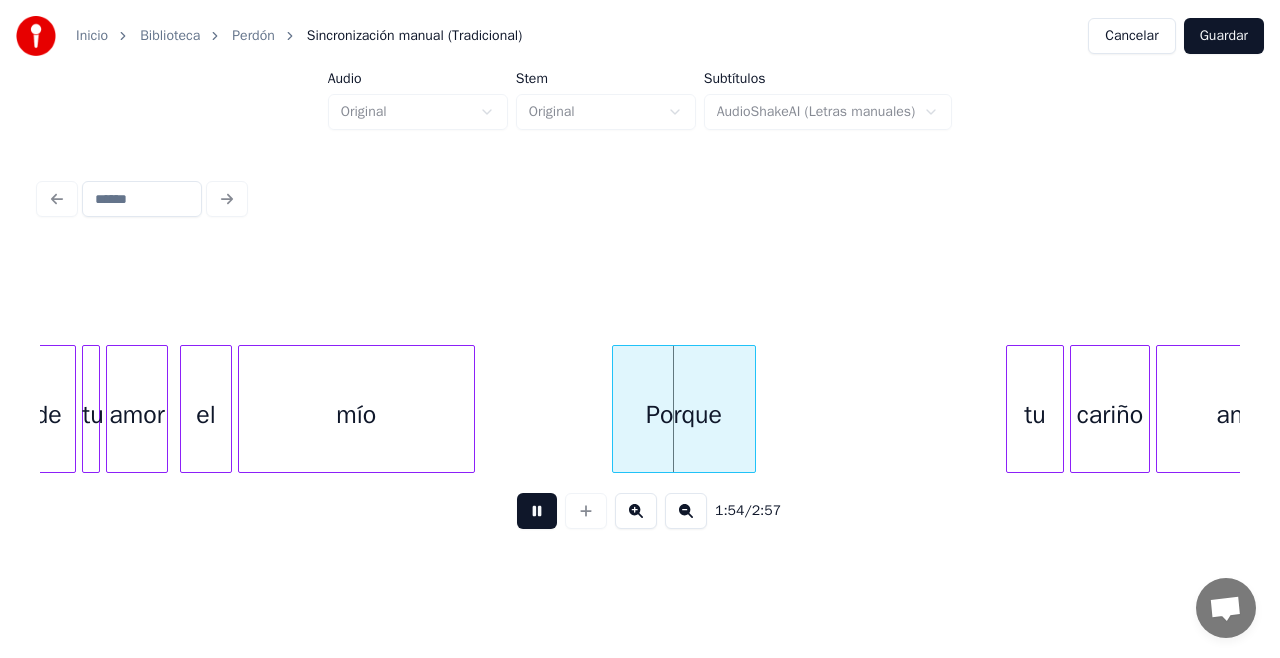 click at bounding box center (471, 409) 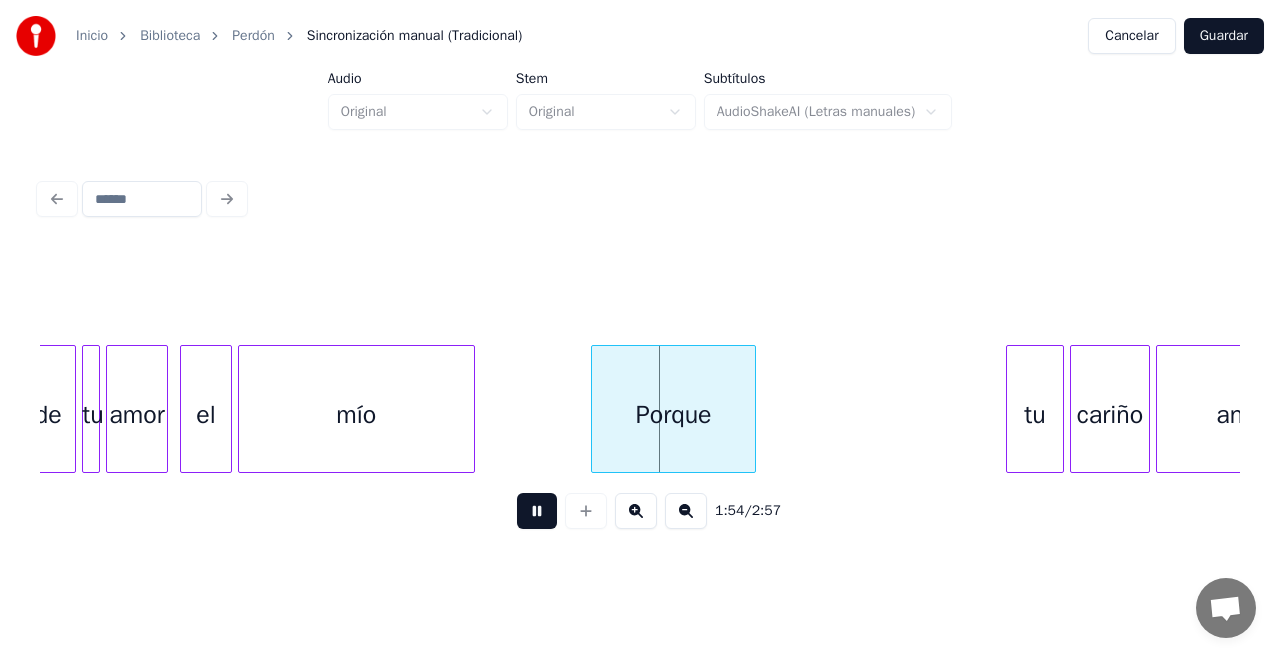click at bounding box center (595, 409) 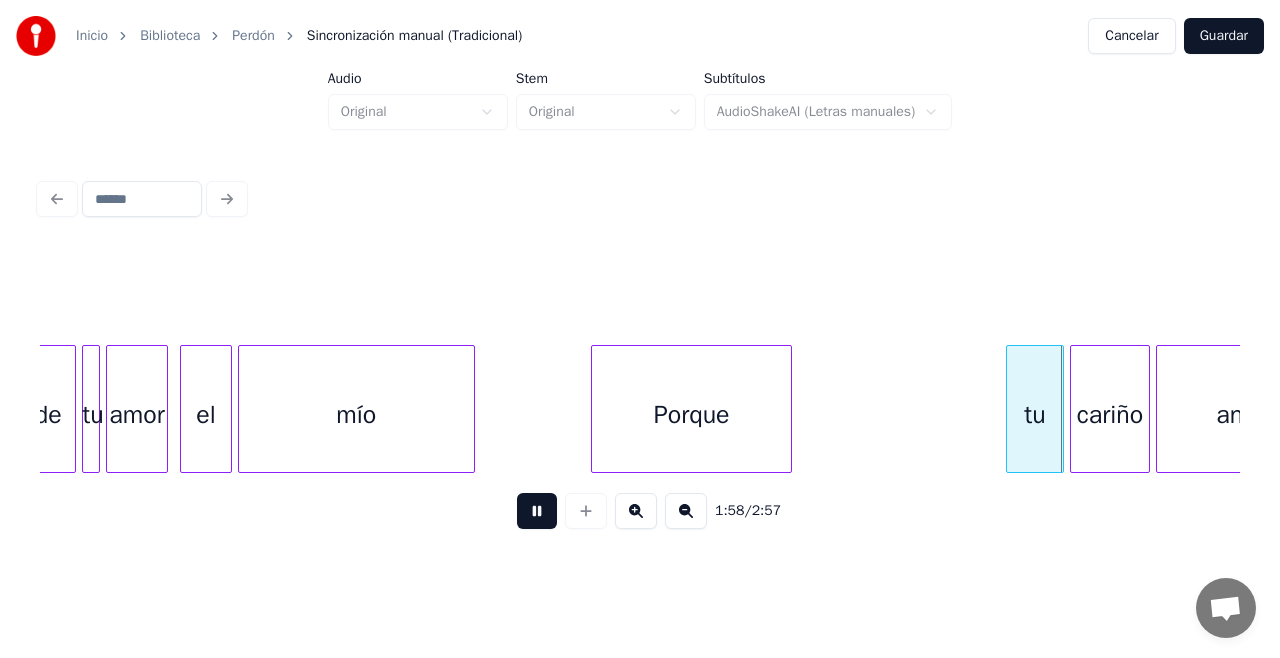 click at bounding box center (788, 409) 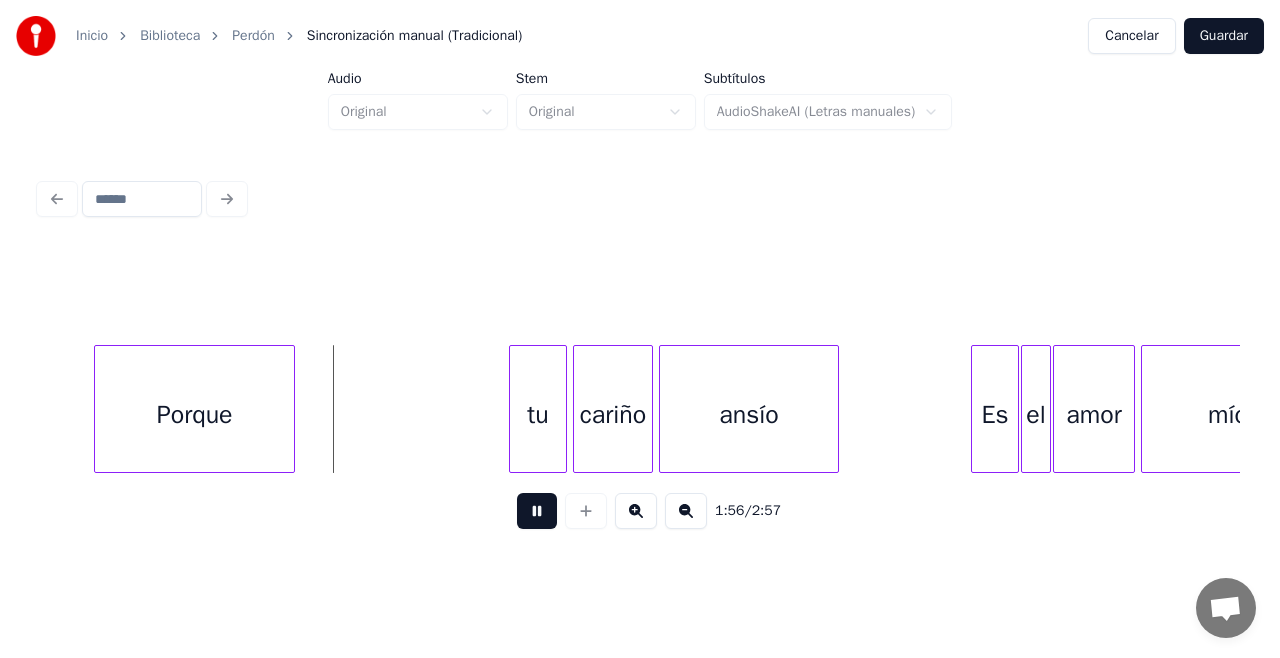 scroll, scrollTop: 0, scrollLeft: 11298, axis: horizontal 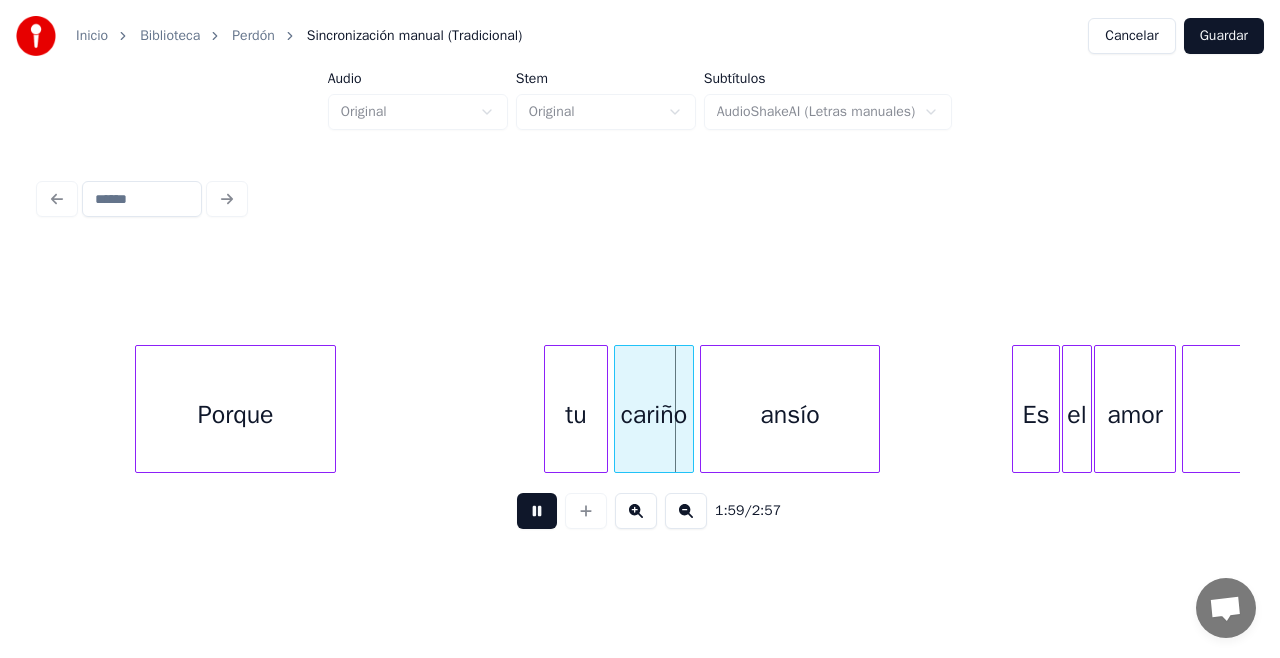 click at bounding box center (548, 409) 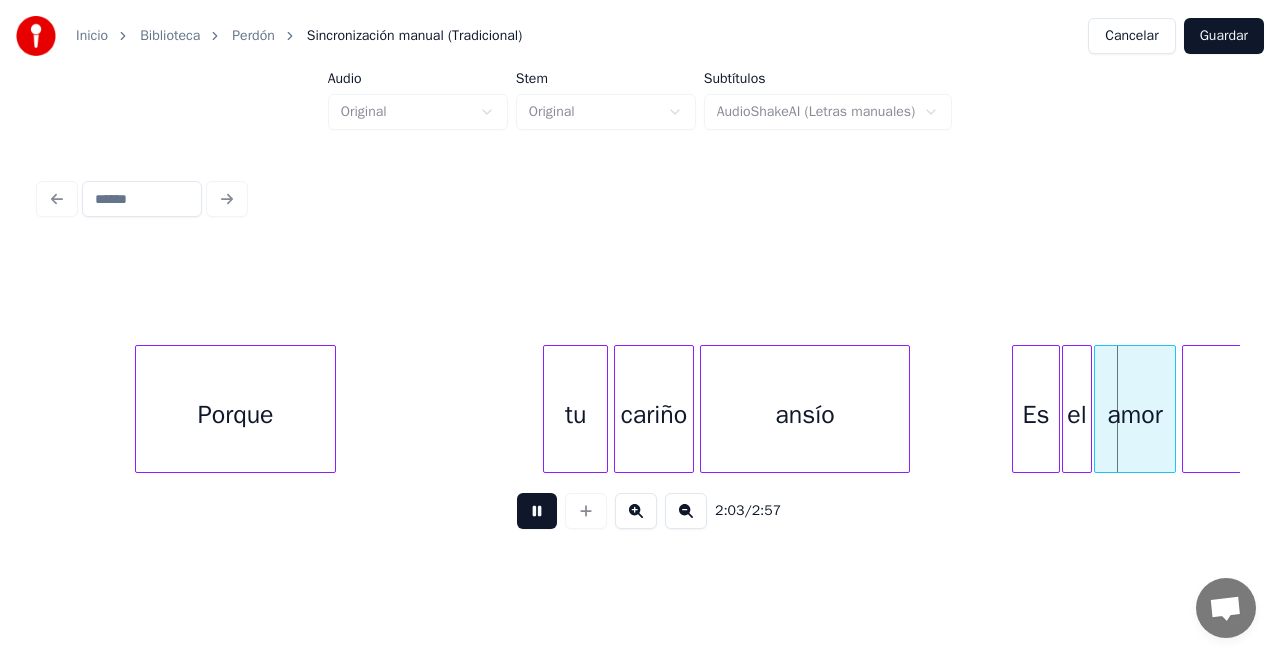 click at bounding box center [906, 409] 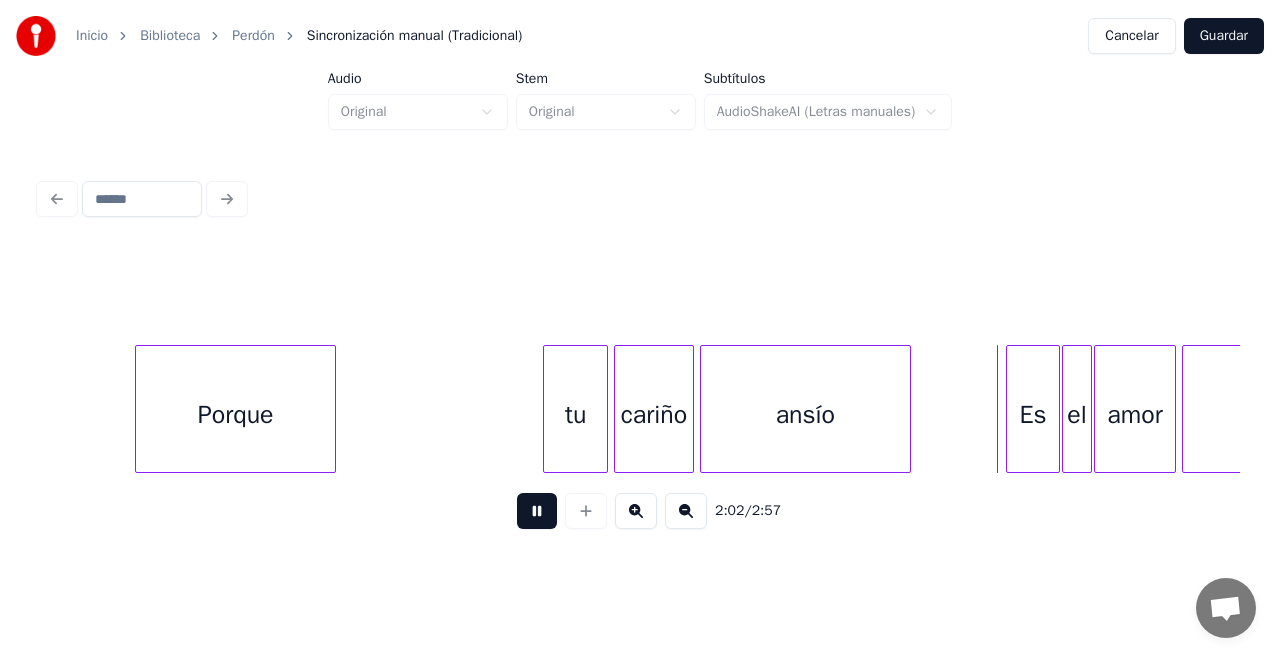 click at bounding box center [1010, 409] 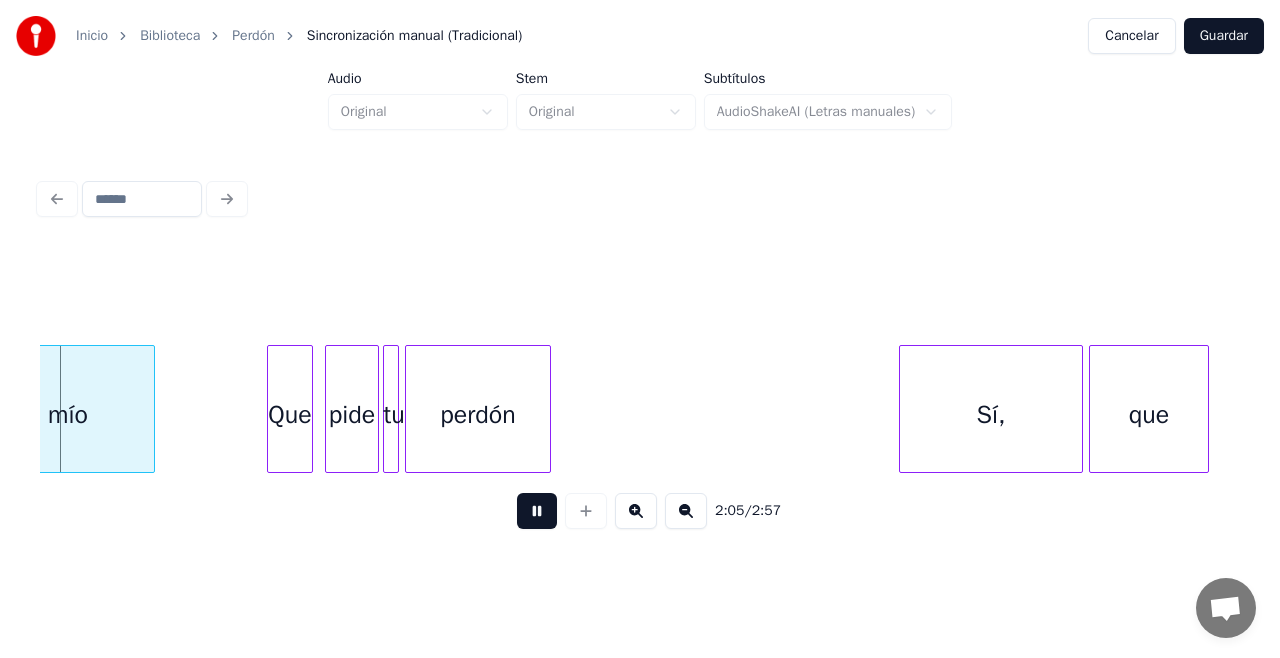 scroll, scrollTop: 0, scrollLeft: 11449, axis: horizontal 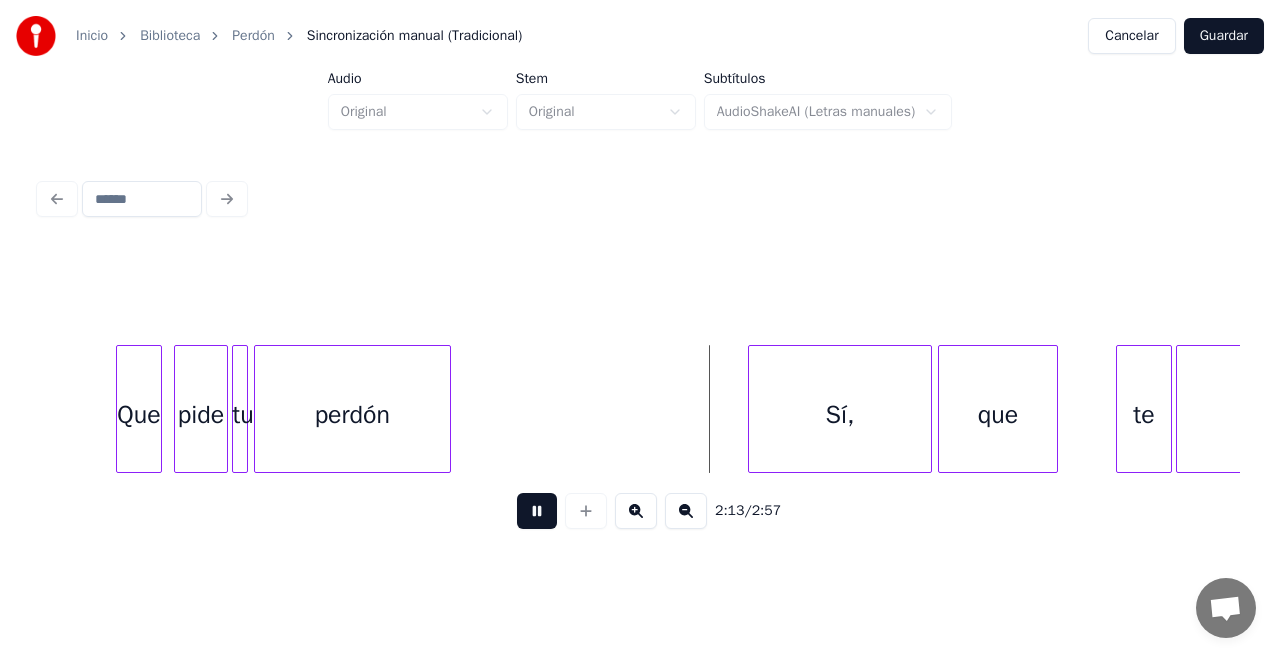 click at bounding box center (447, 409) 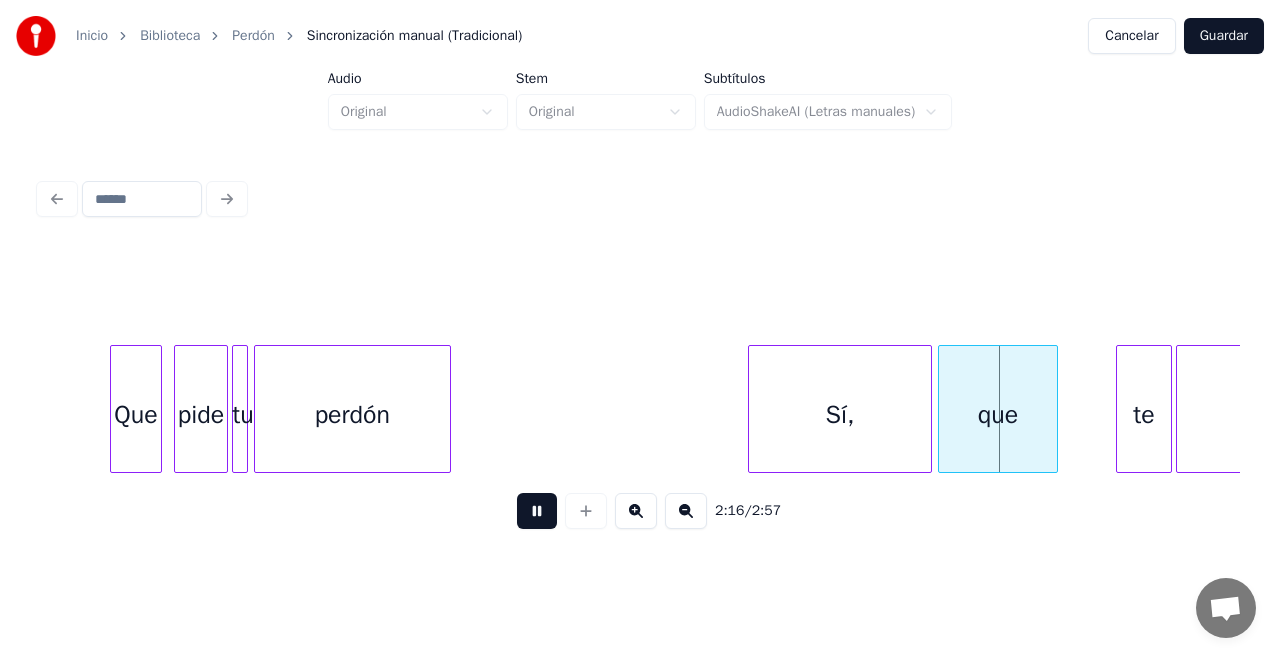 click at bounding box center (114, 409) 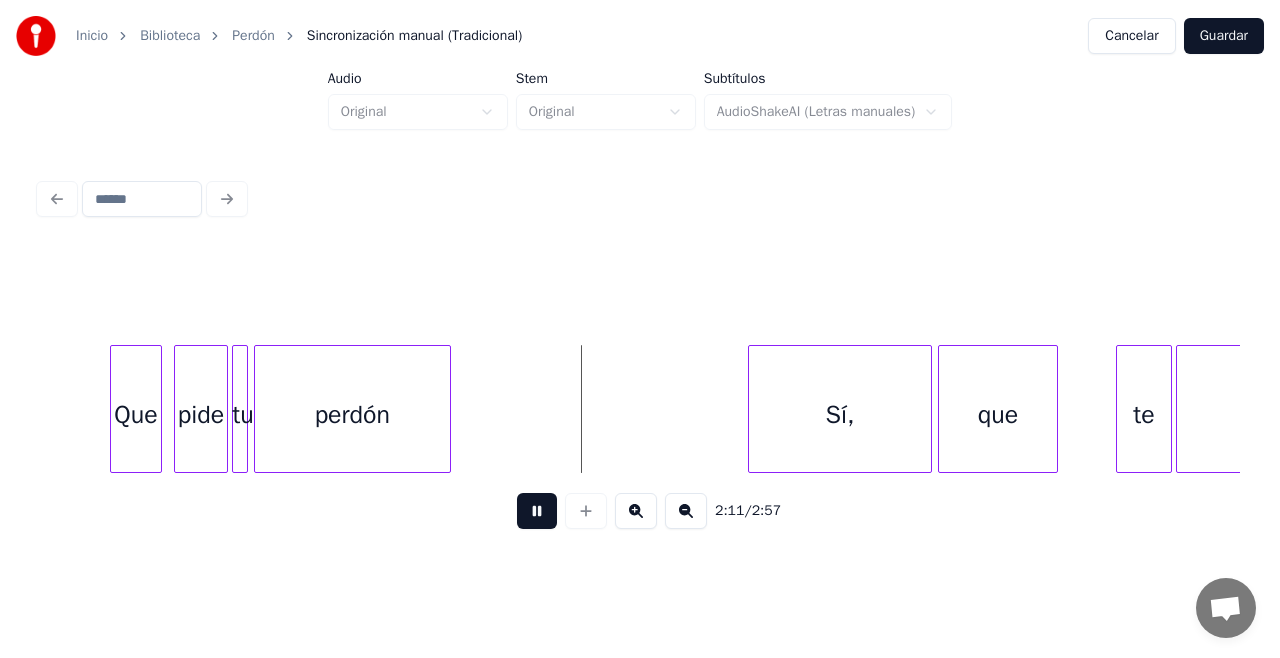 scroll, scrollTop: 0, scrollLeft: 12751, axis: horizontal 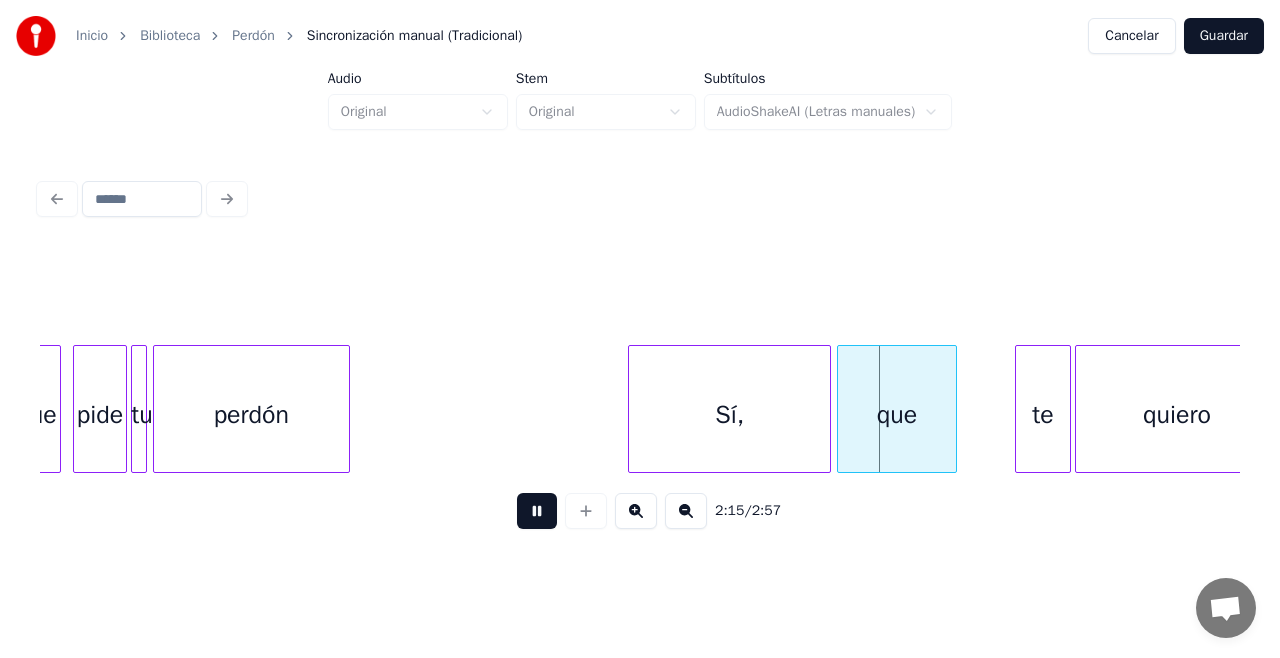 click at bounding box center [632, 409] 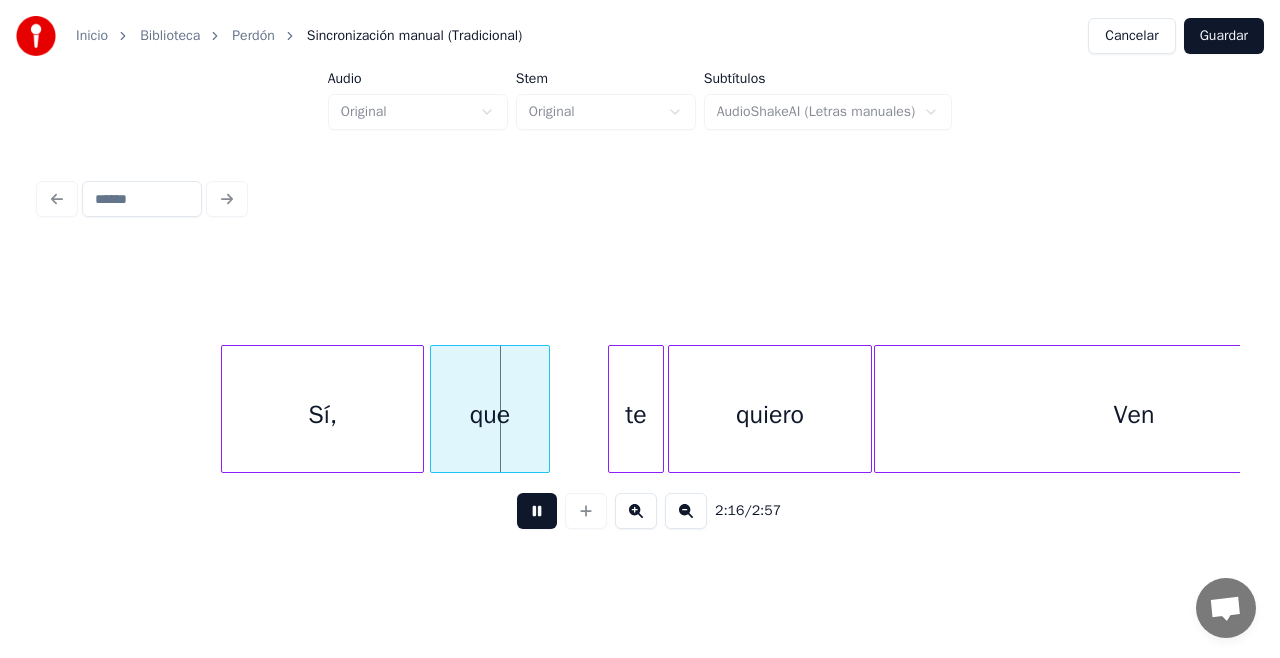 scroll, scrollTop: 0, scrollLeft: 13168, axis: horizontal 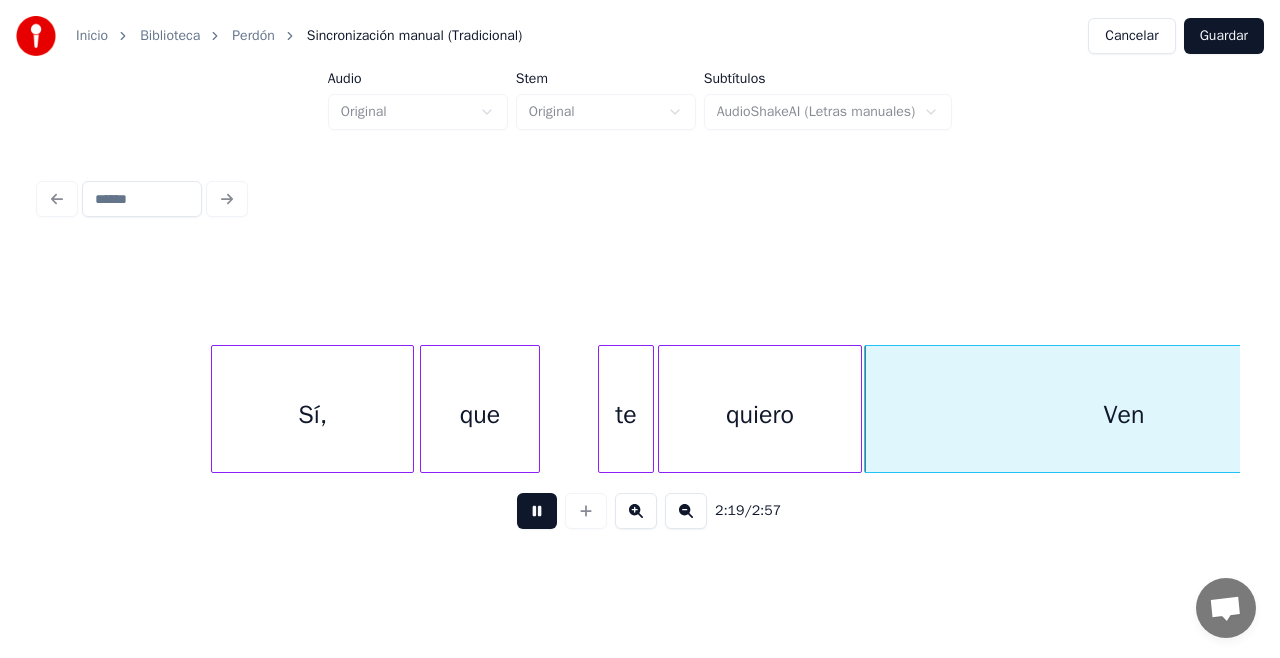 click at bounding box center (537, 511) 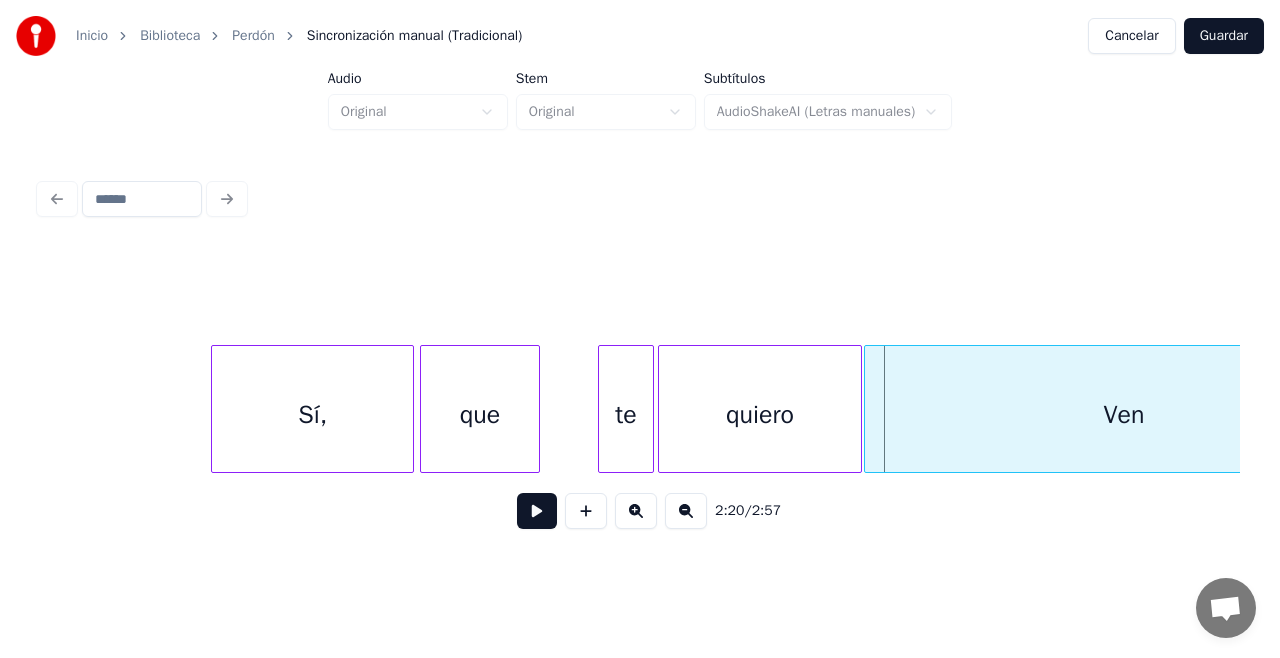 click on "Sí, que te quiero Ven" at bounding box center (-4242, 409) 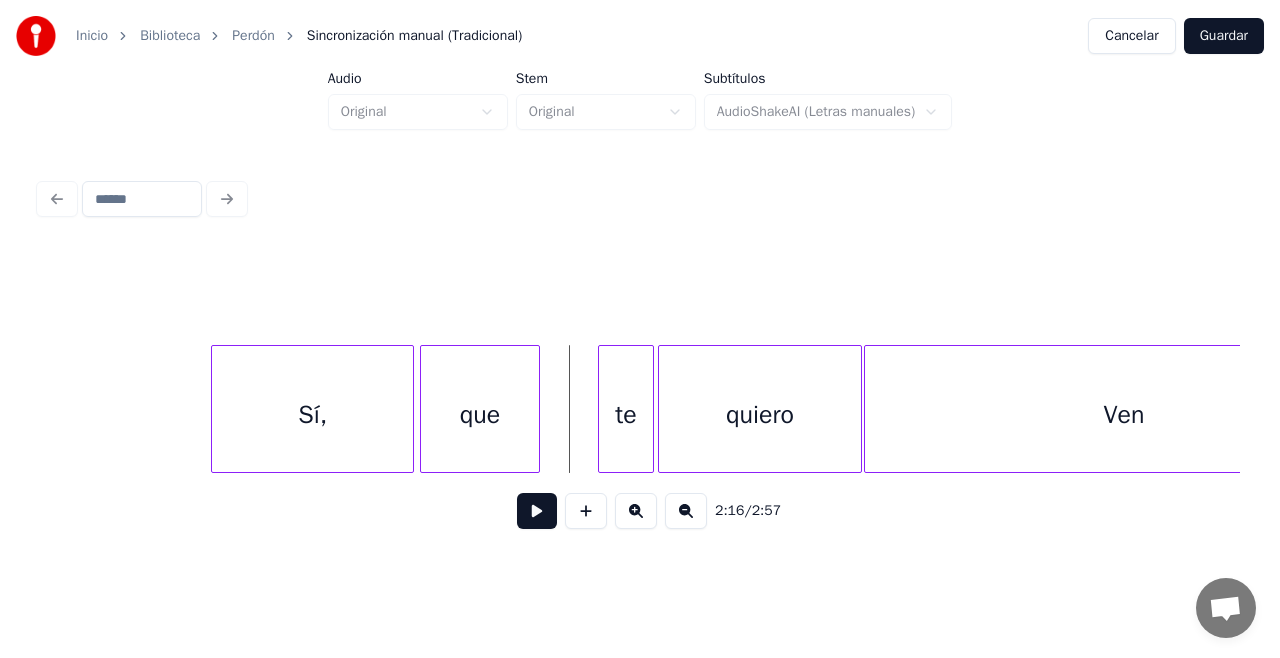 click at bounding box center (537, 511) 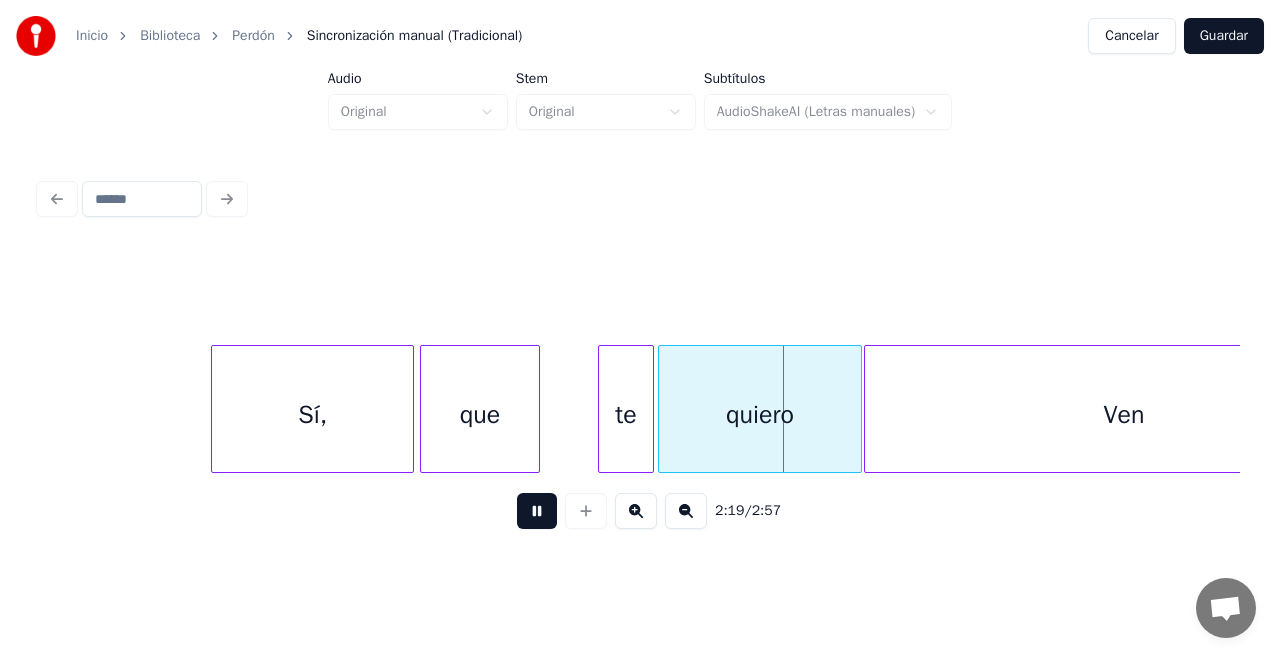 click at bounding box center (537, 511) 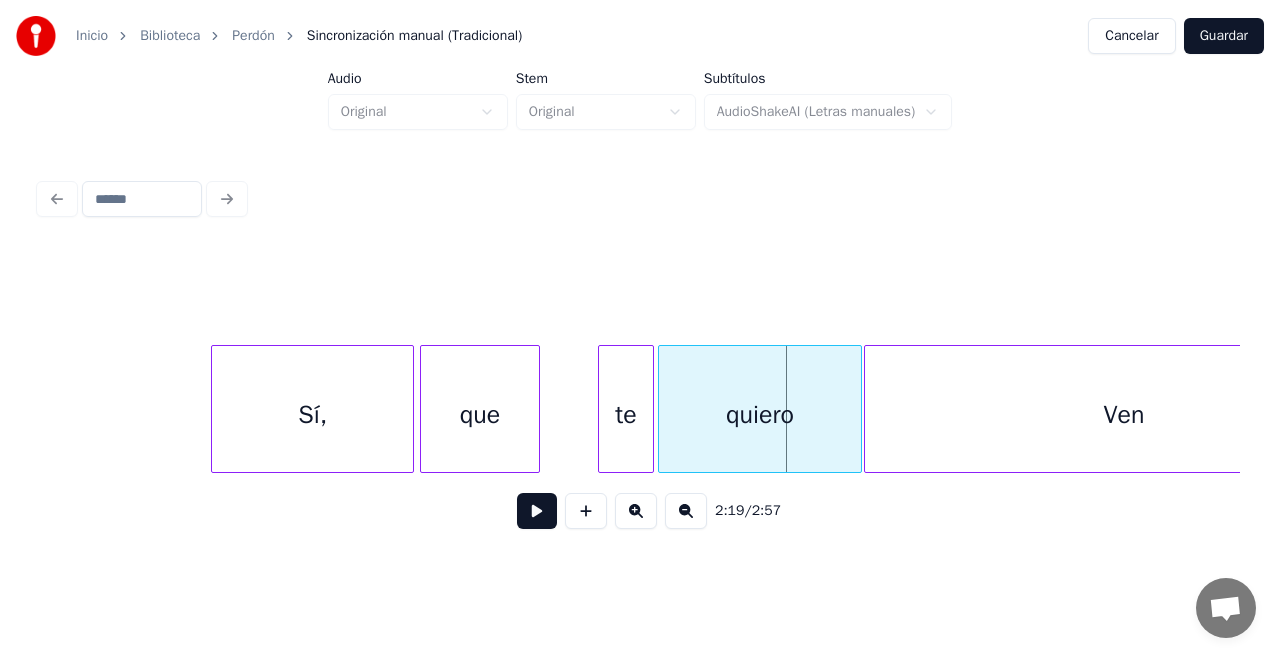 click on "Sí, que te quiero Ven" at bounding box center [-4242, 409] 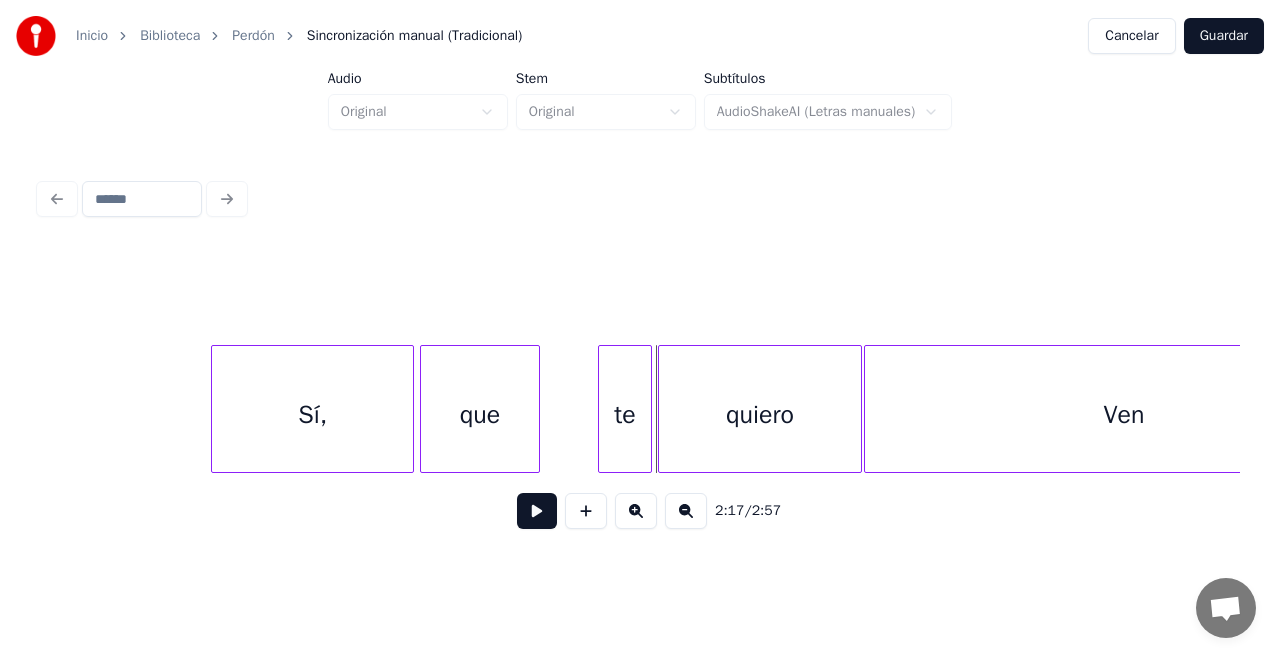 click at bounding box center (648, 409) 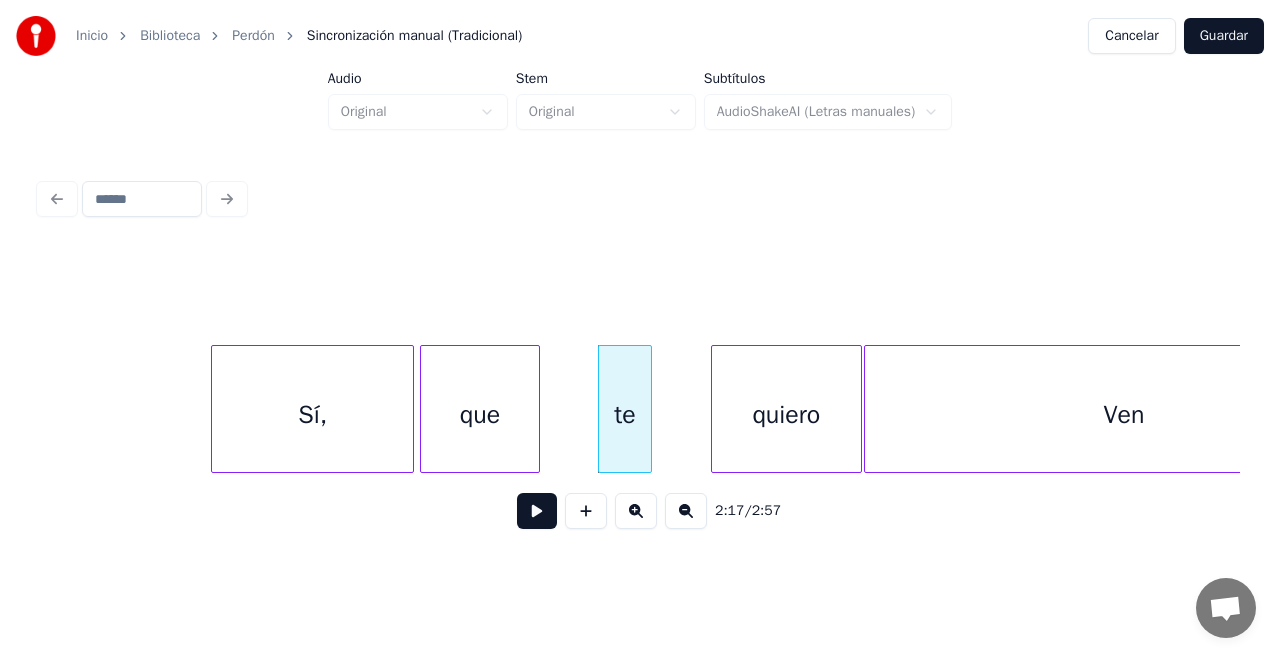click at bounding box center [715, 409] 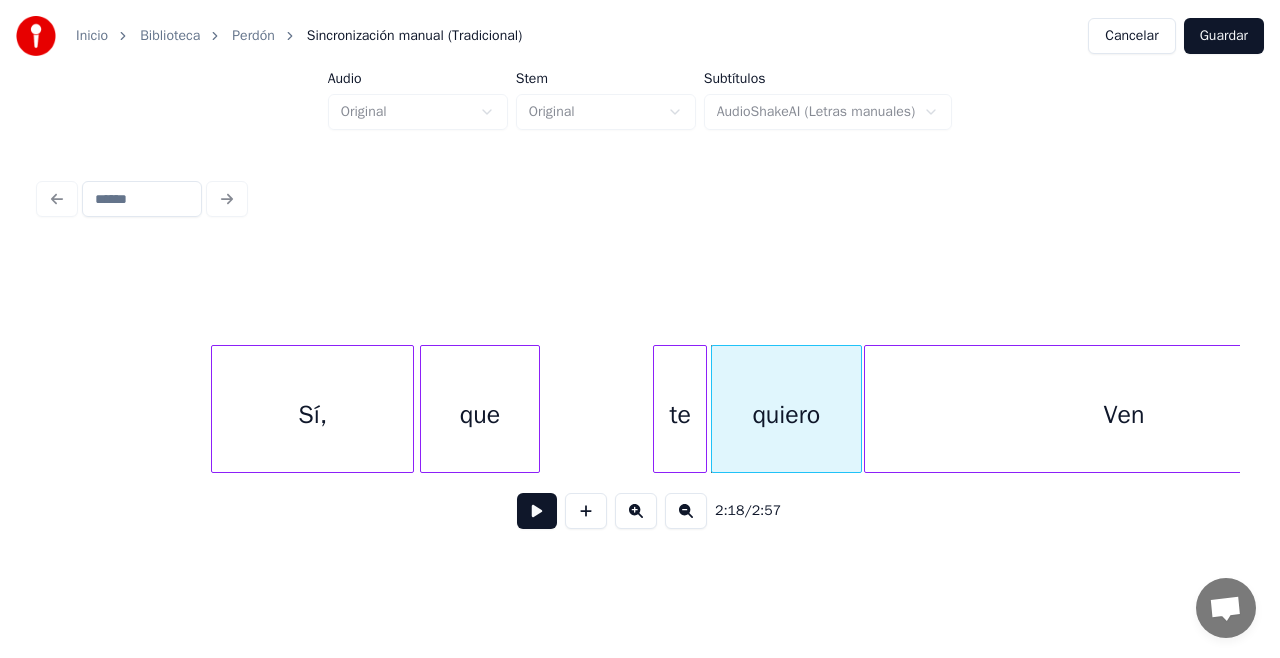 click on "te" at bounding box center (680, 414) 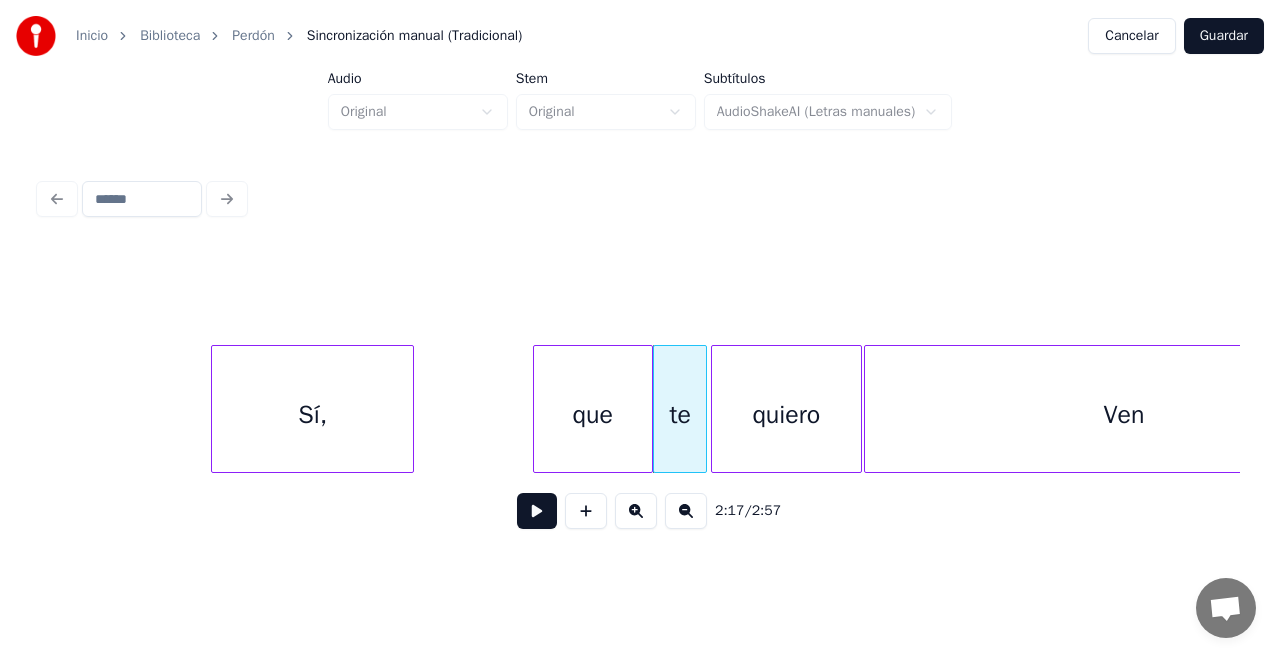 click on "que" at bounding box center [593, 414] 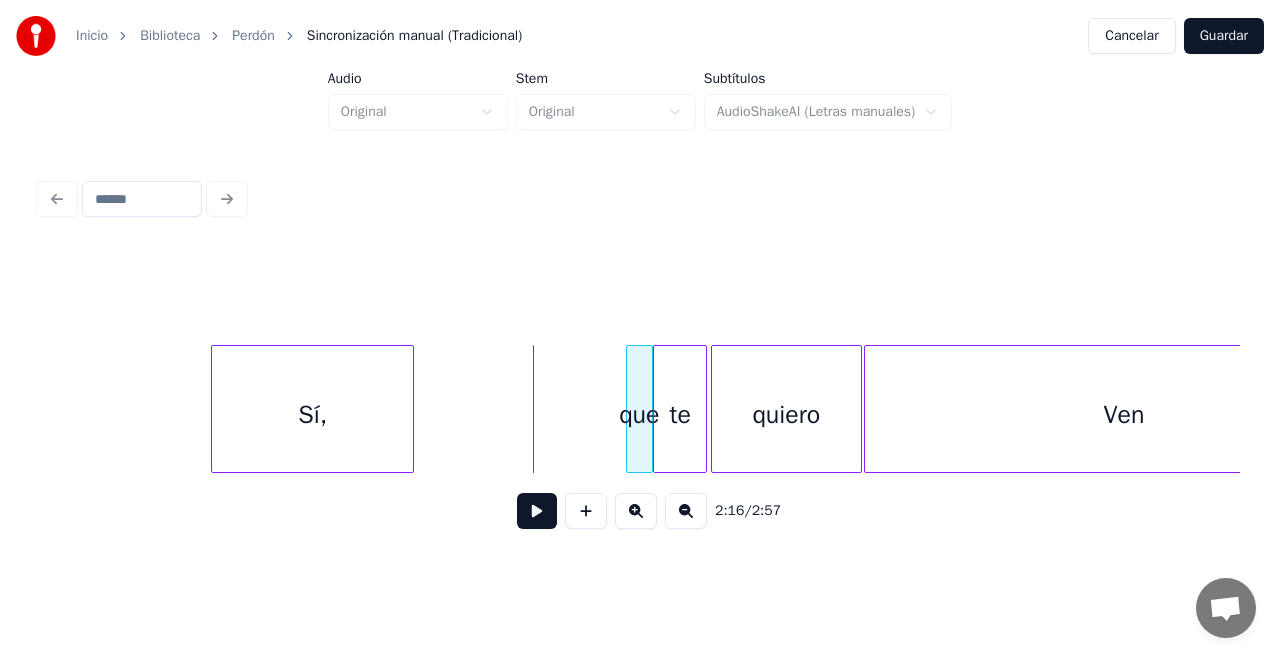 click at bounding box center [630, 409] 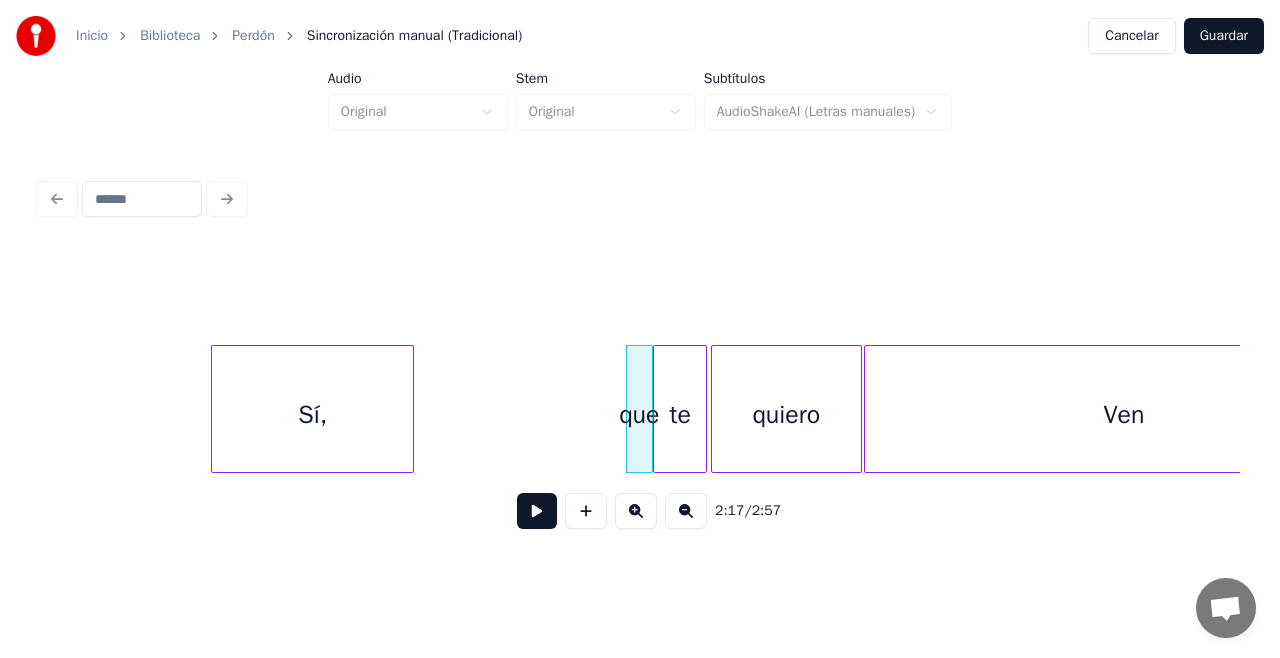 click on "Sí, que te quiero Ven" at bounding box center (-4242, 409) 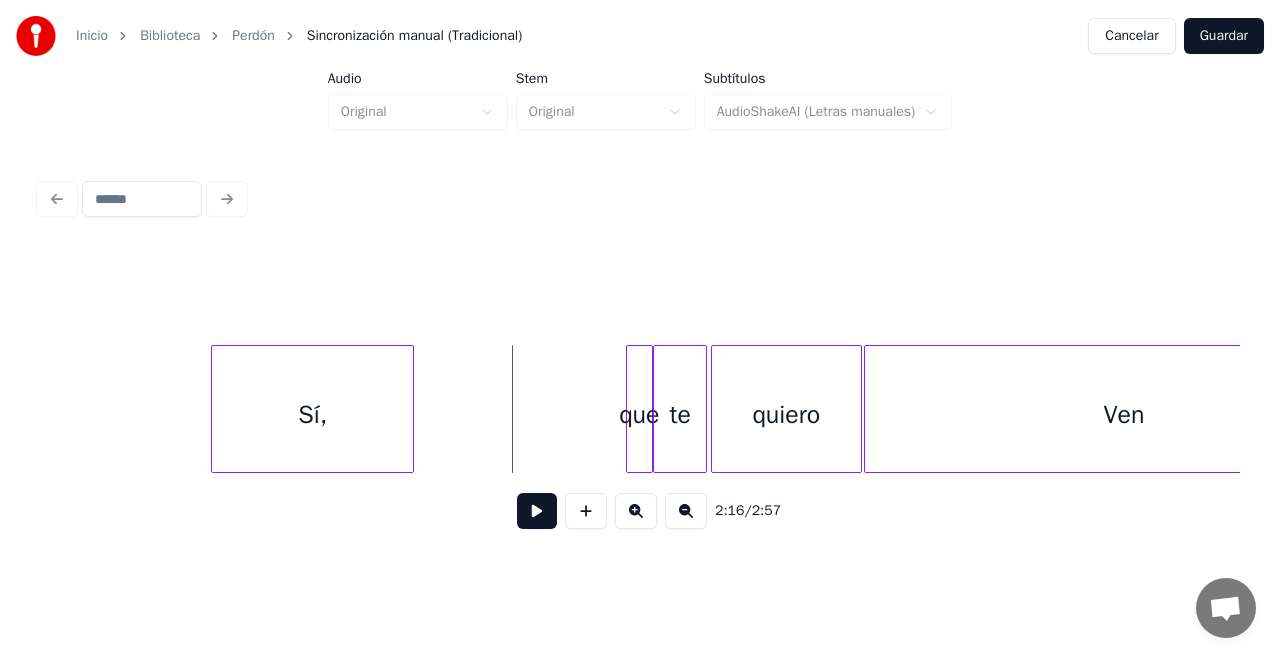 click at bounding box center [537, 511] 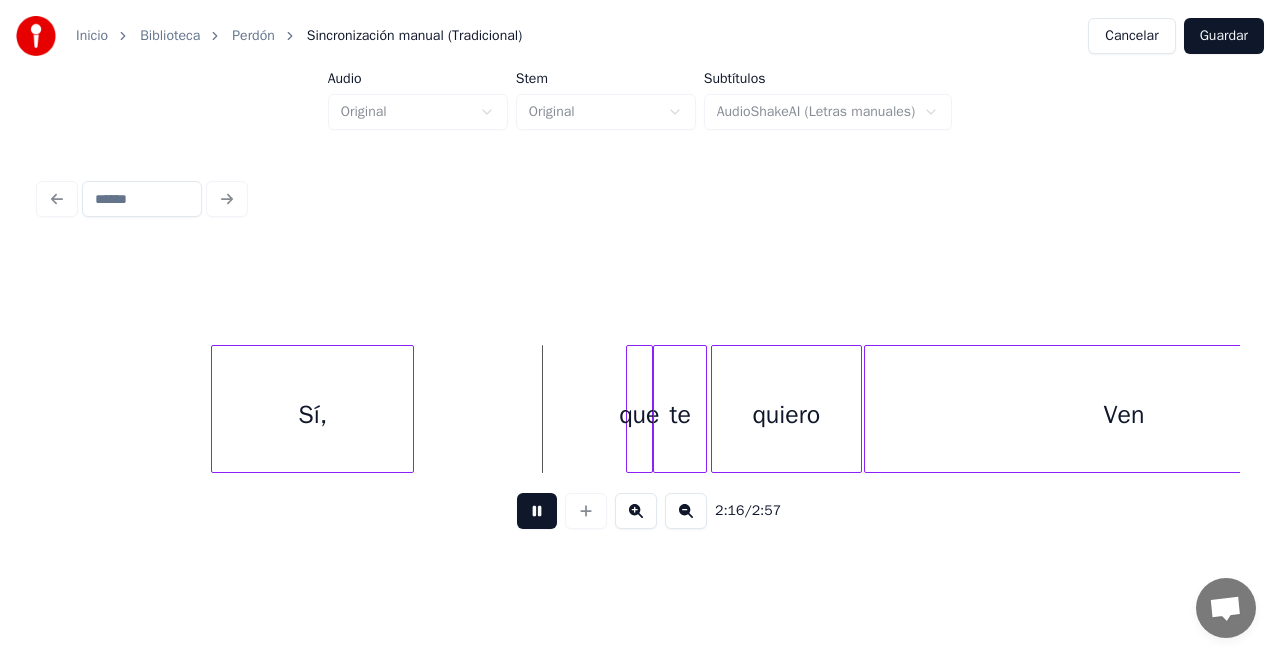 click at bounding box center (537, 511) 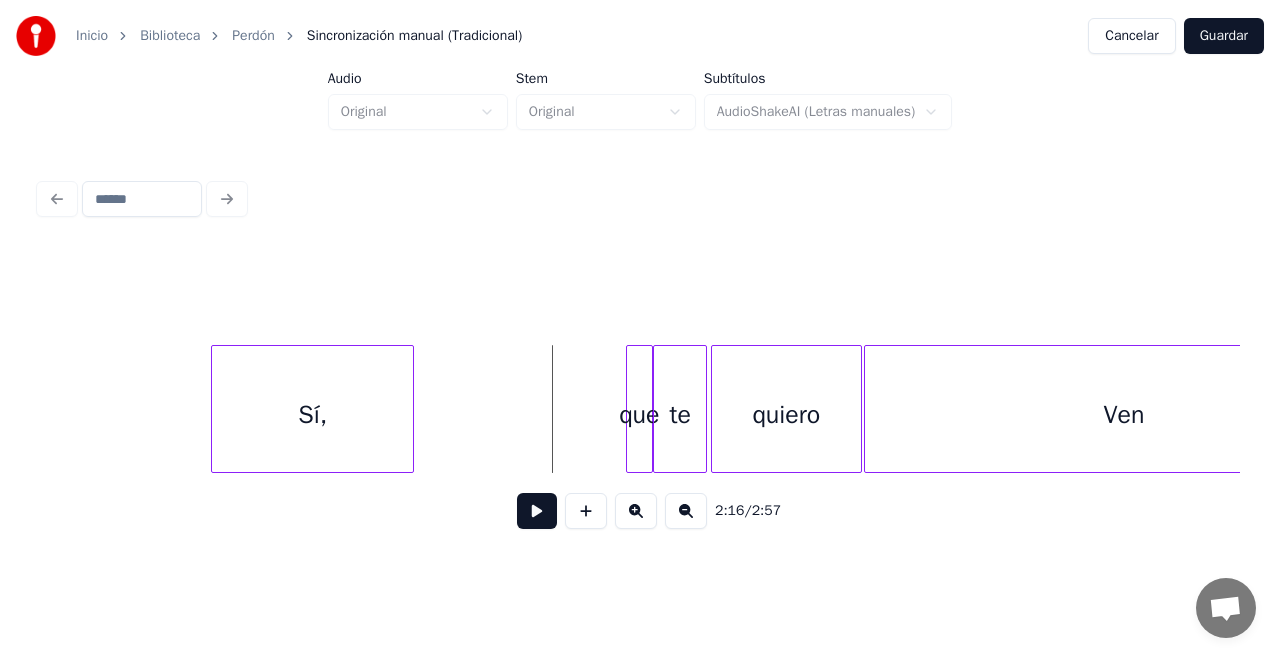 click at bounding box center (537, 511) 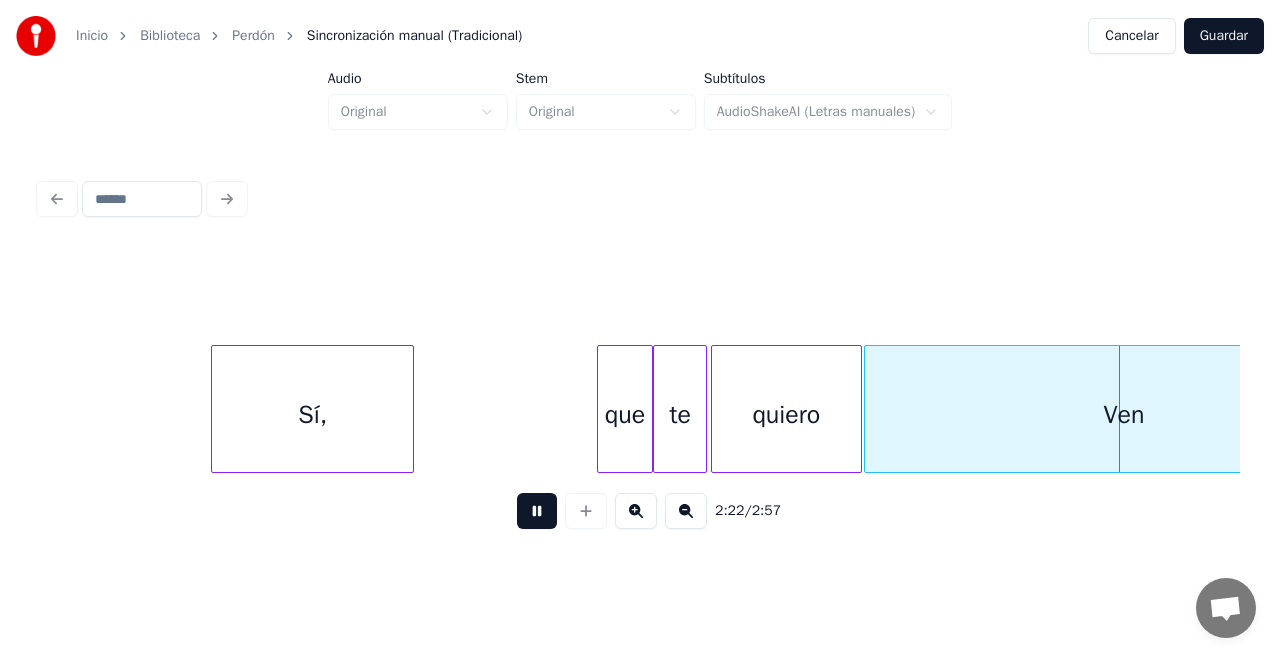 click at bounding box center (601, 409) 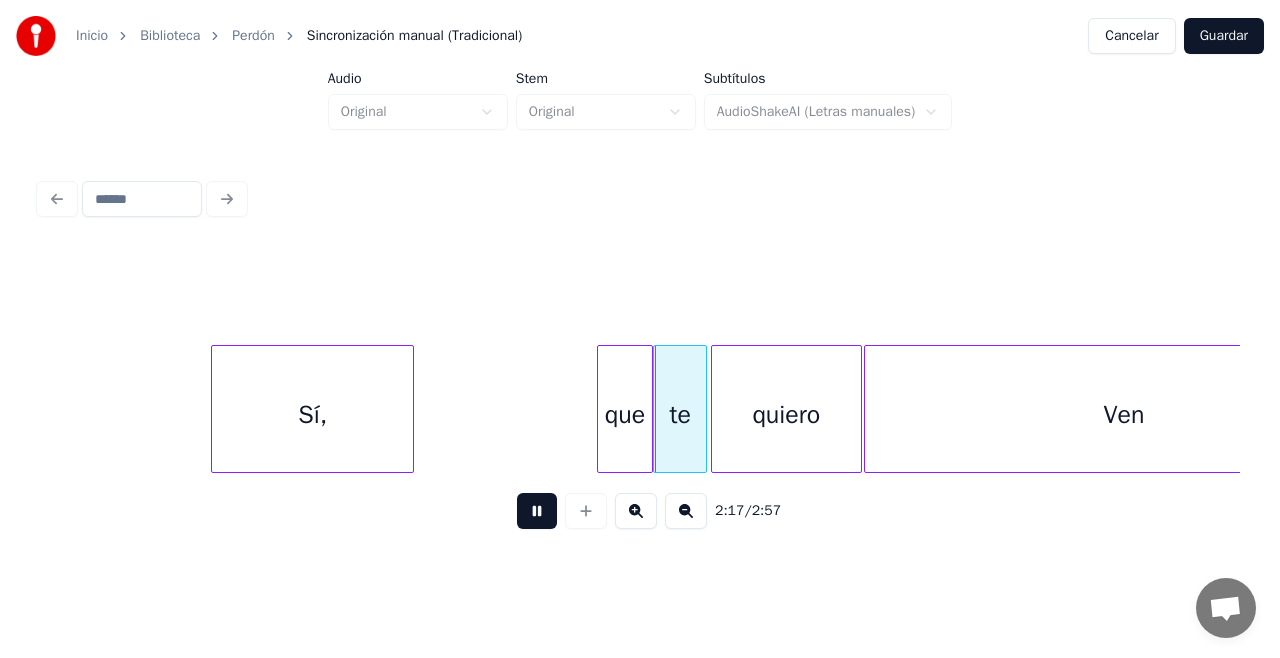 click on "Sí, que te quiero Ven" at bounding box center (-4242, 409) 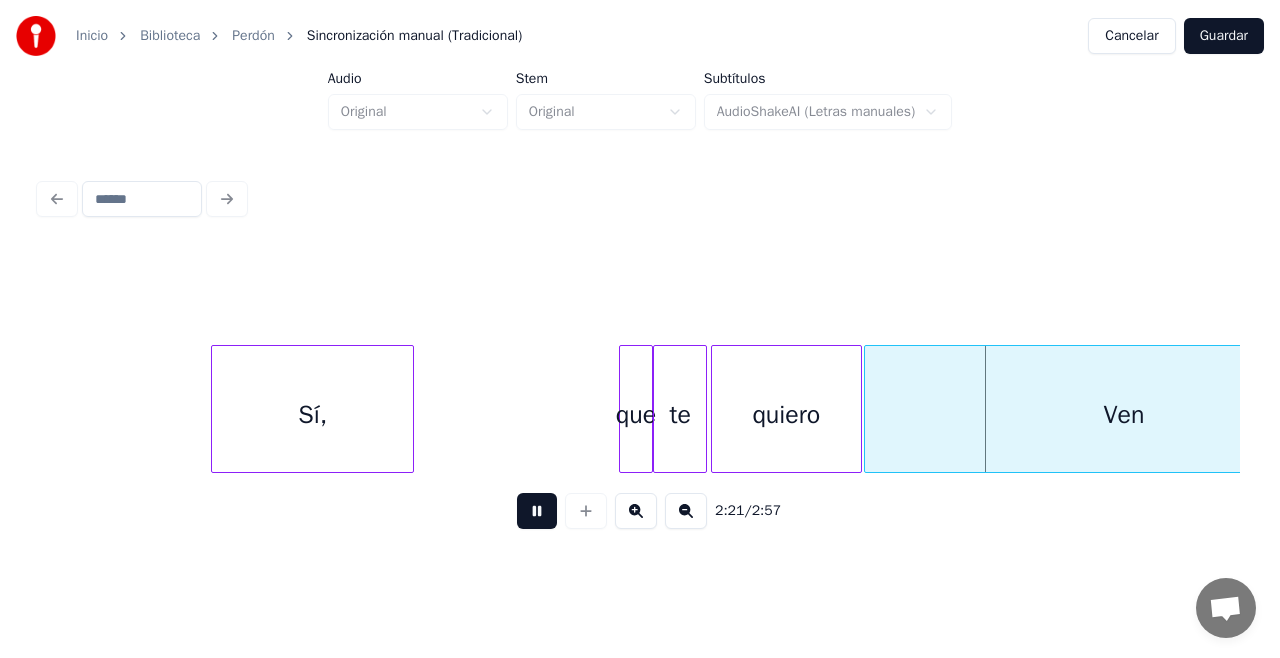 click at bounding box center (623, 409) 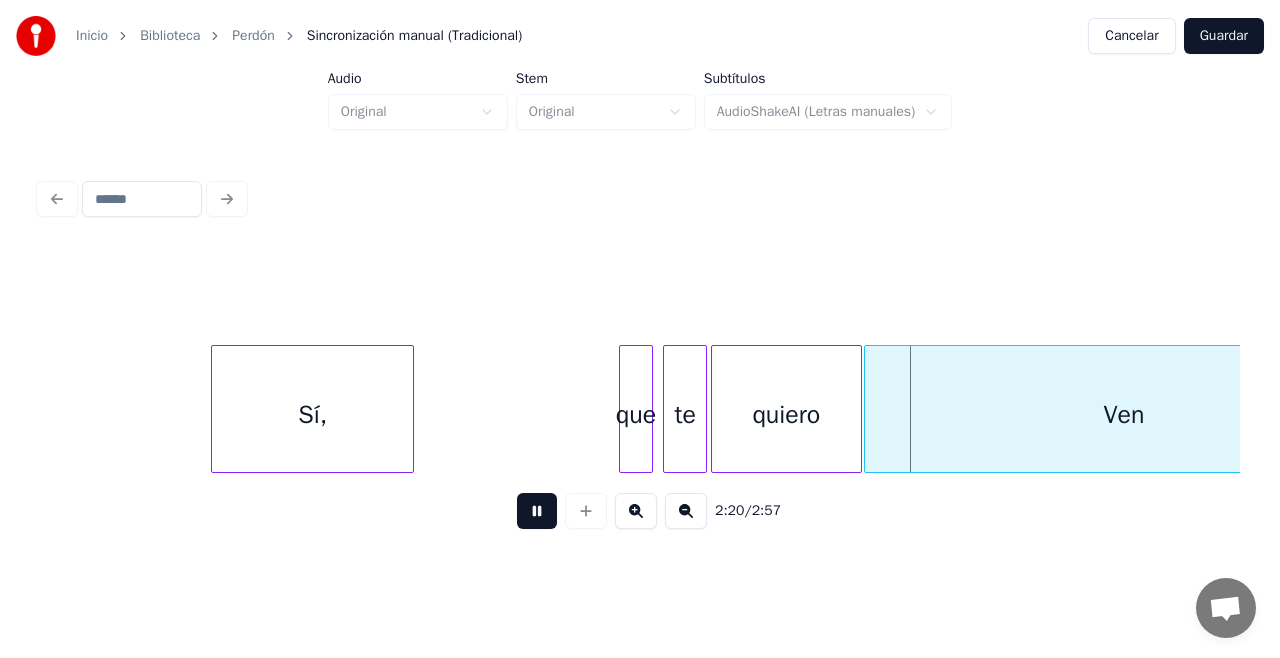 click at bounding box center (667, 409) 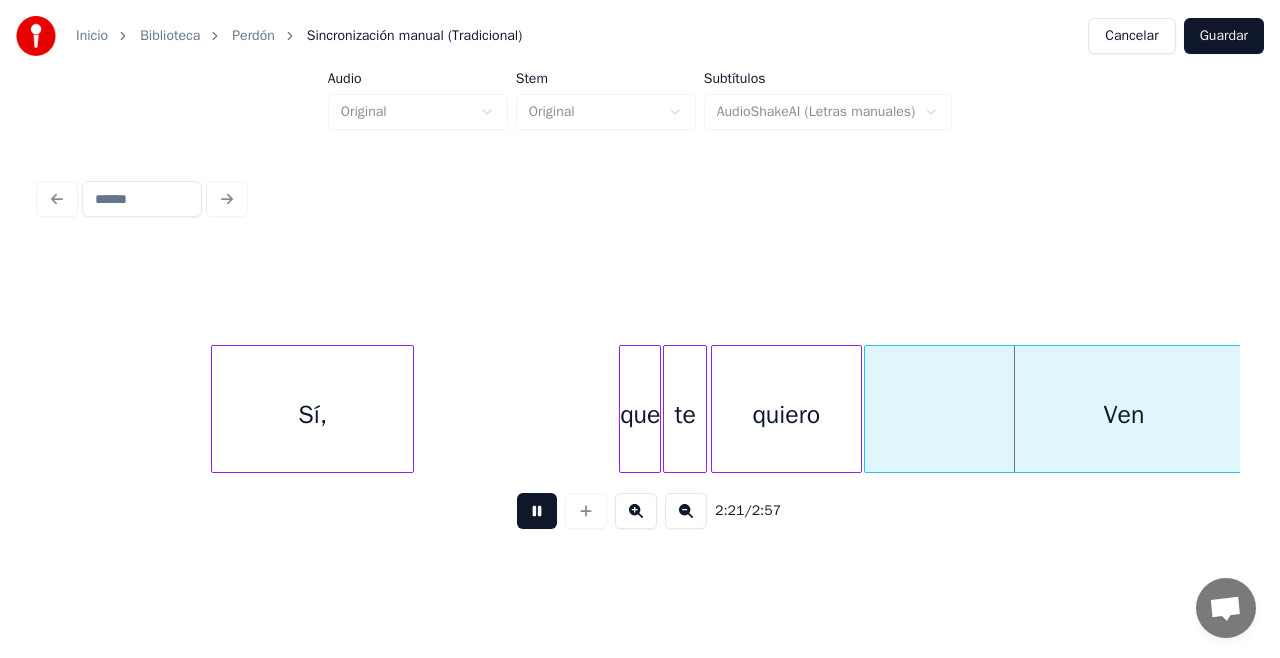 click at bounding box center [657, 409] 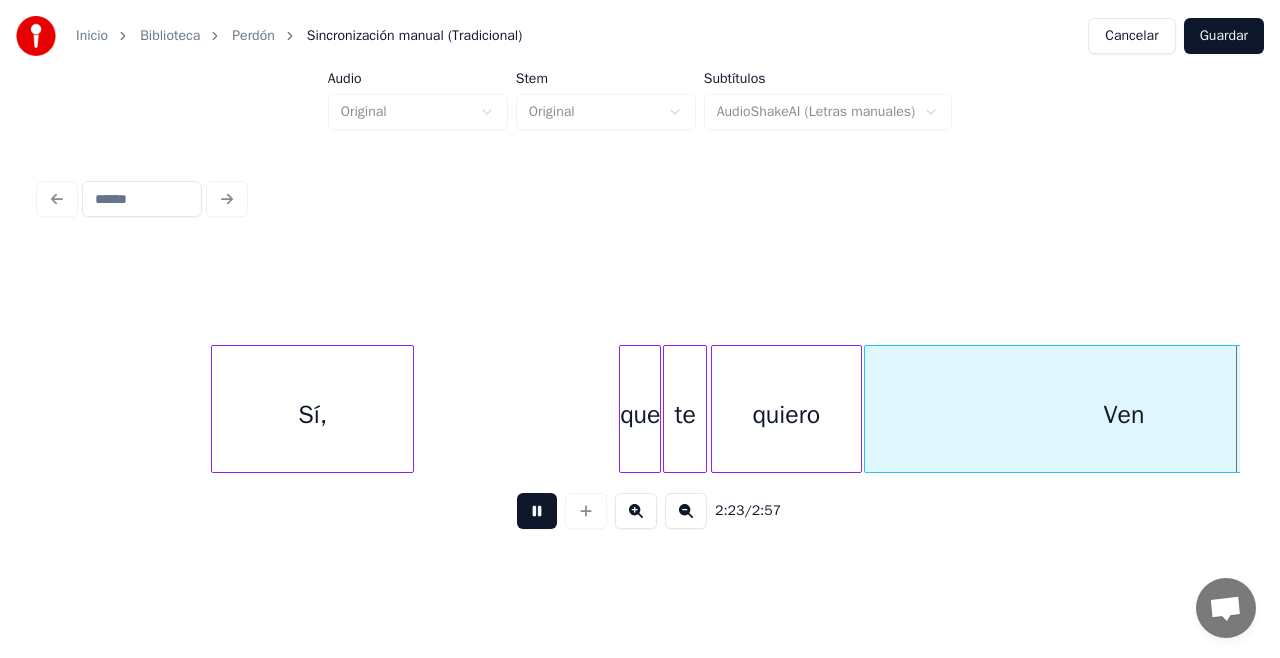 scroll, scrollTop: 0, scrollLeft: 14368, axis: horizontal 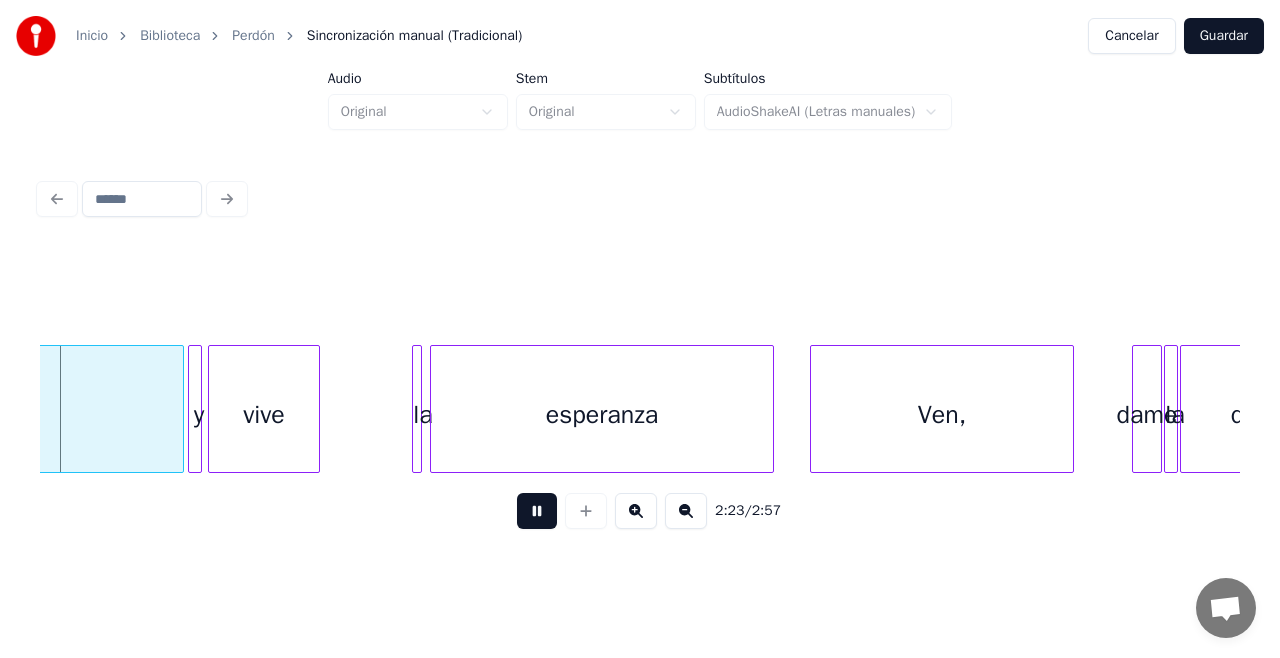 click on "esperanza" at bounding box center [602, 414] 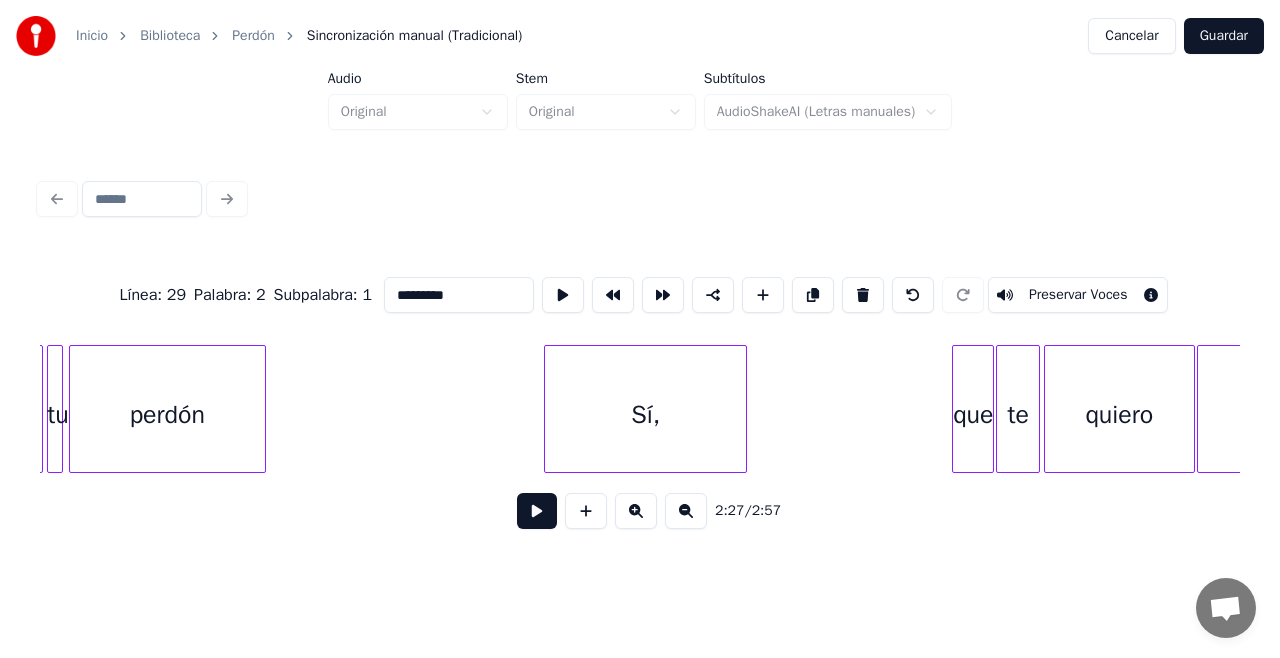 scroll, scrollTop: 0, scrollLeft: 12825, axis: horizontal 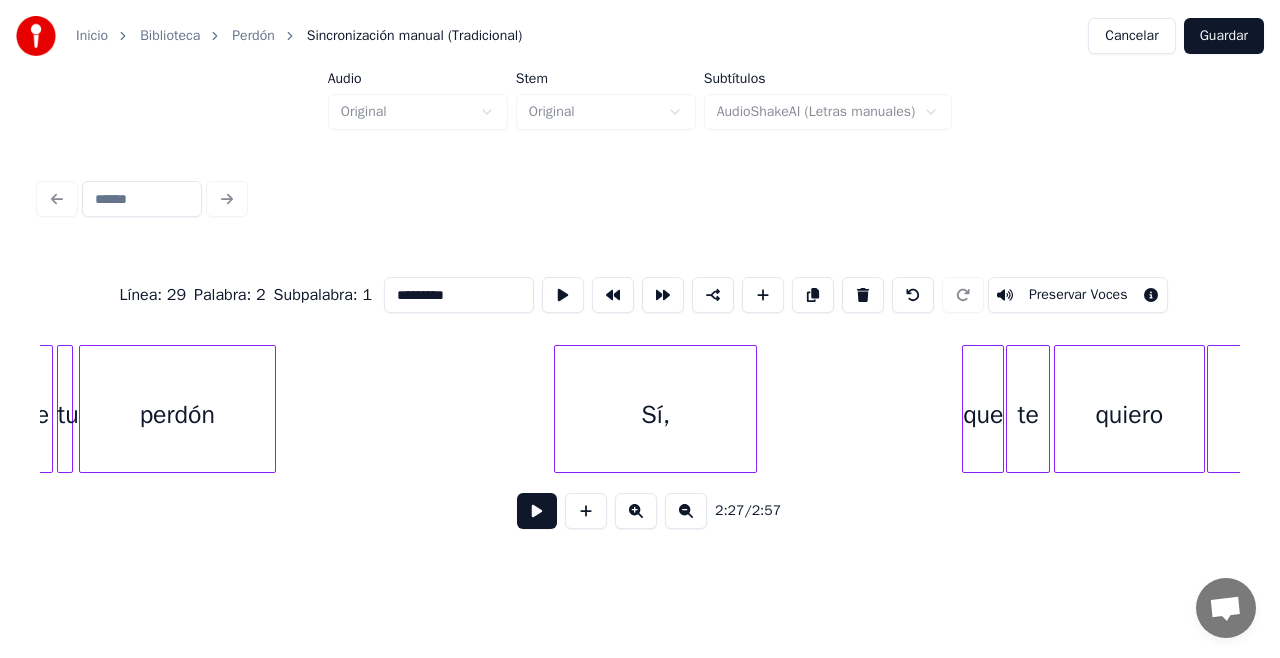 click on "Ven quiero te que Sí, perdón tu pide" at bounding box center (-3899, 409) 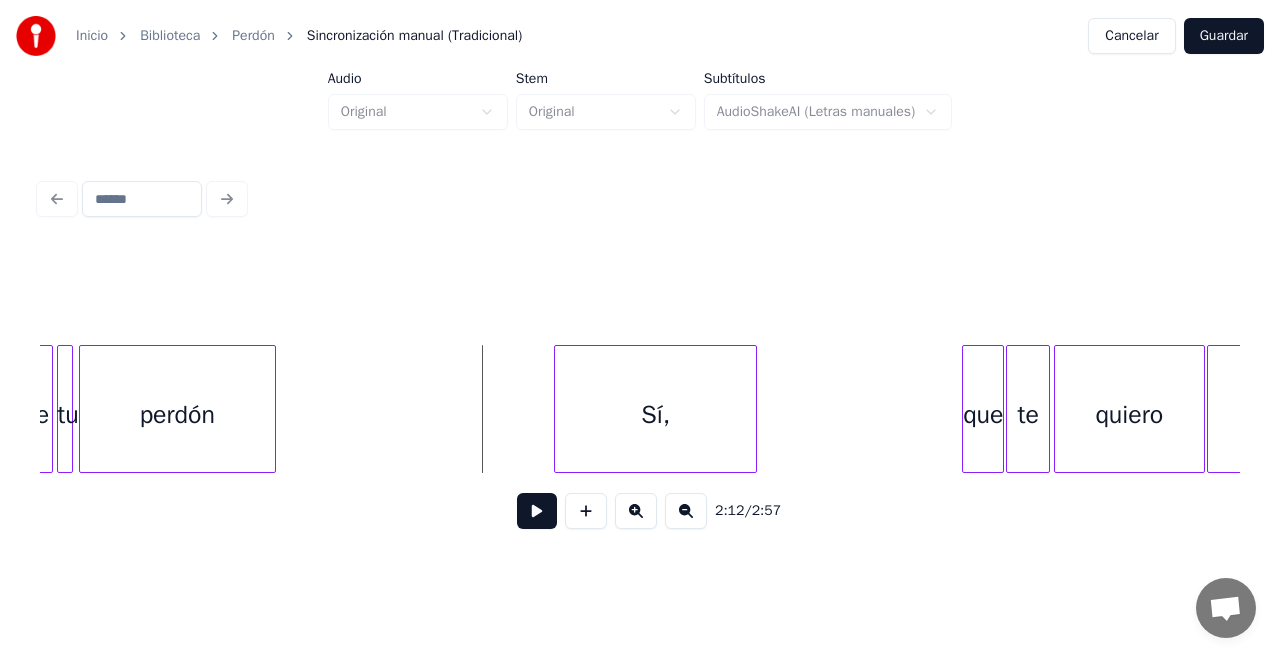 click at bounding box center [537, 511] 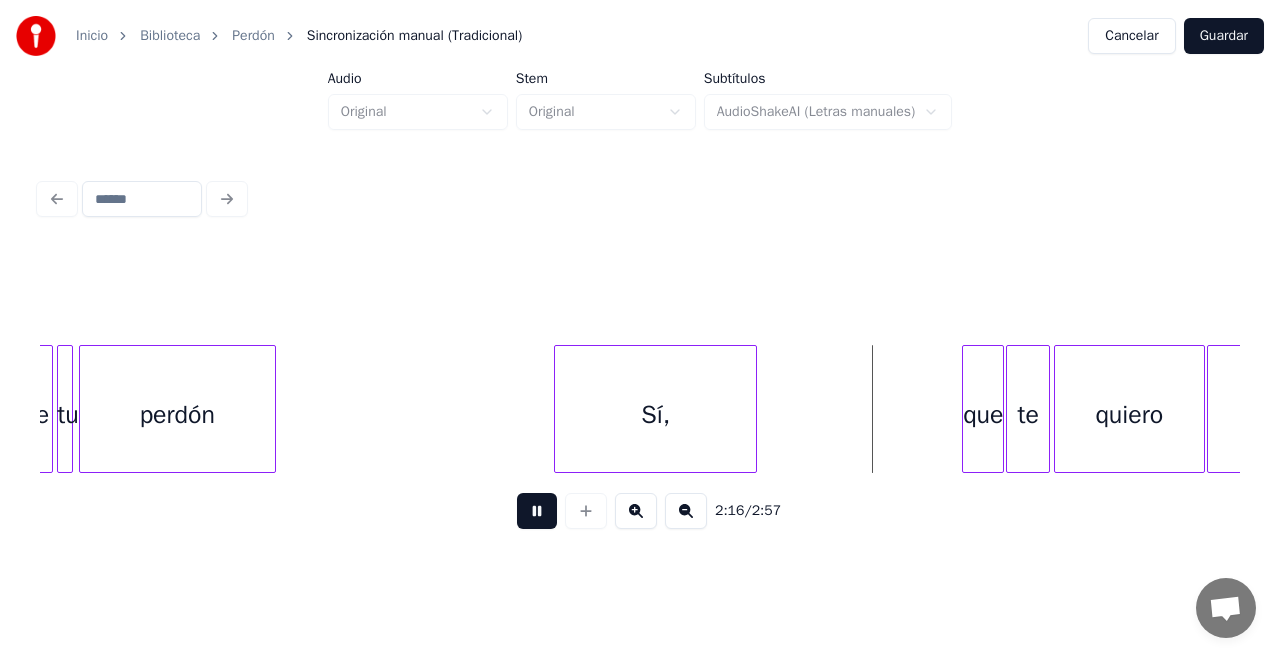 click at bounding box center [537, 511] 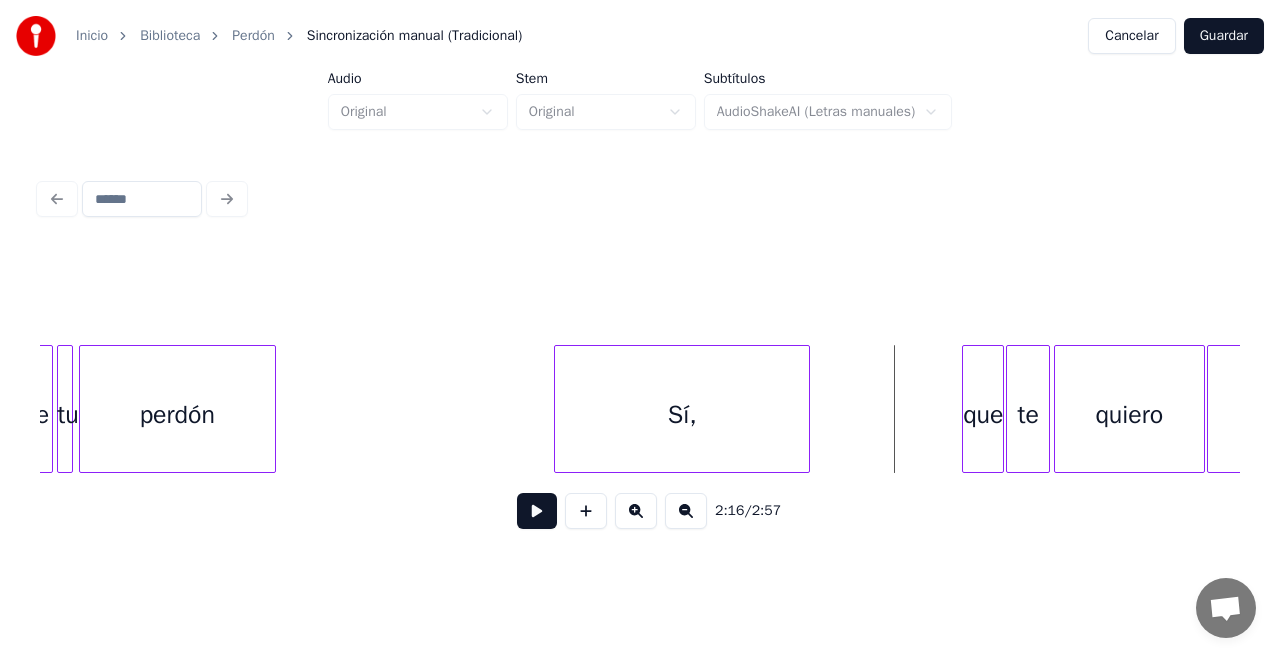 click at bounding box center (806, 409) 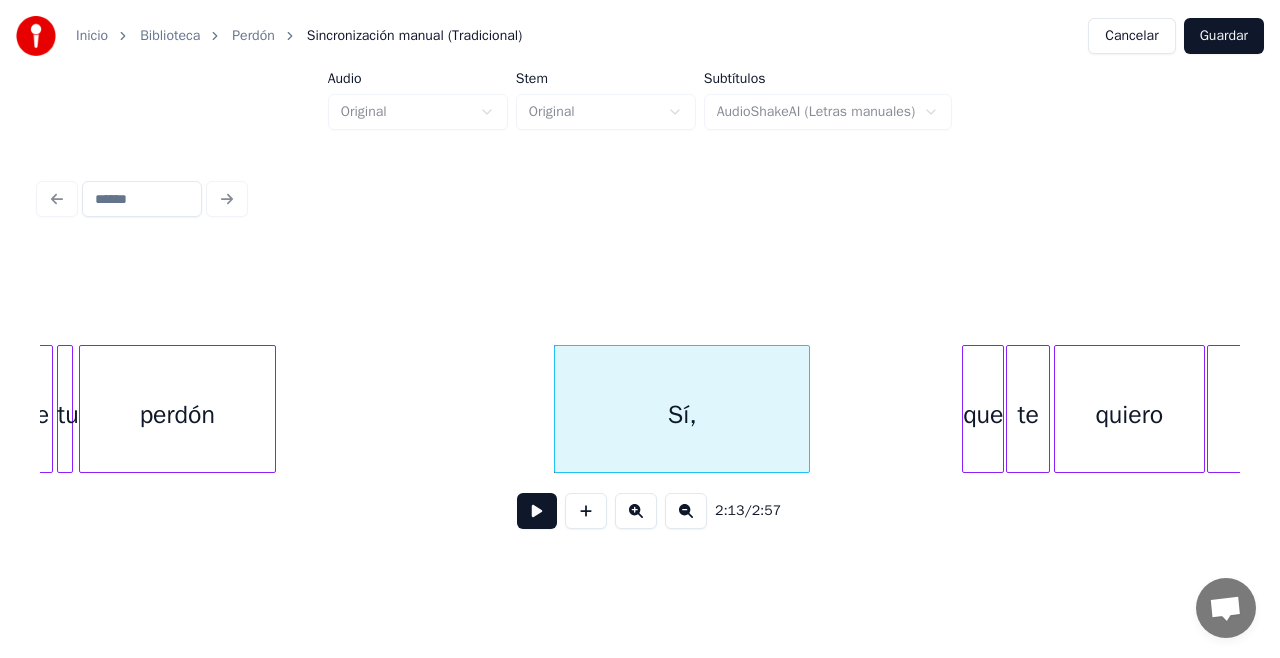 click at bounding box center (537, 511) 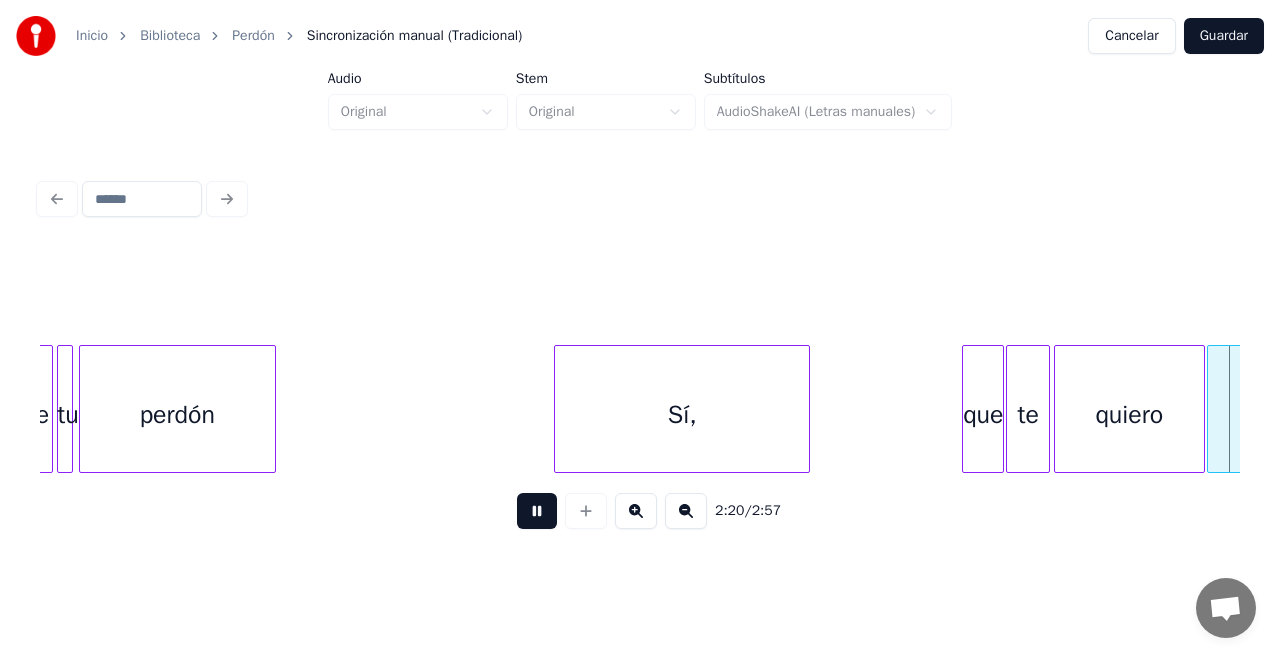 scroll, scrollTop: 0, scrollLeft: 14025, axis: horizontal 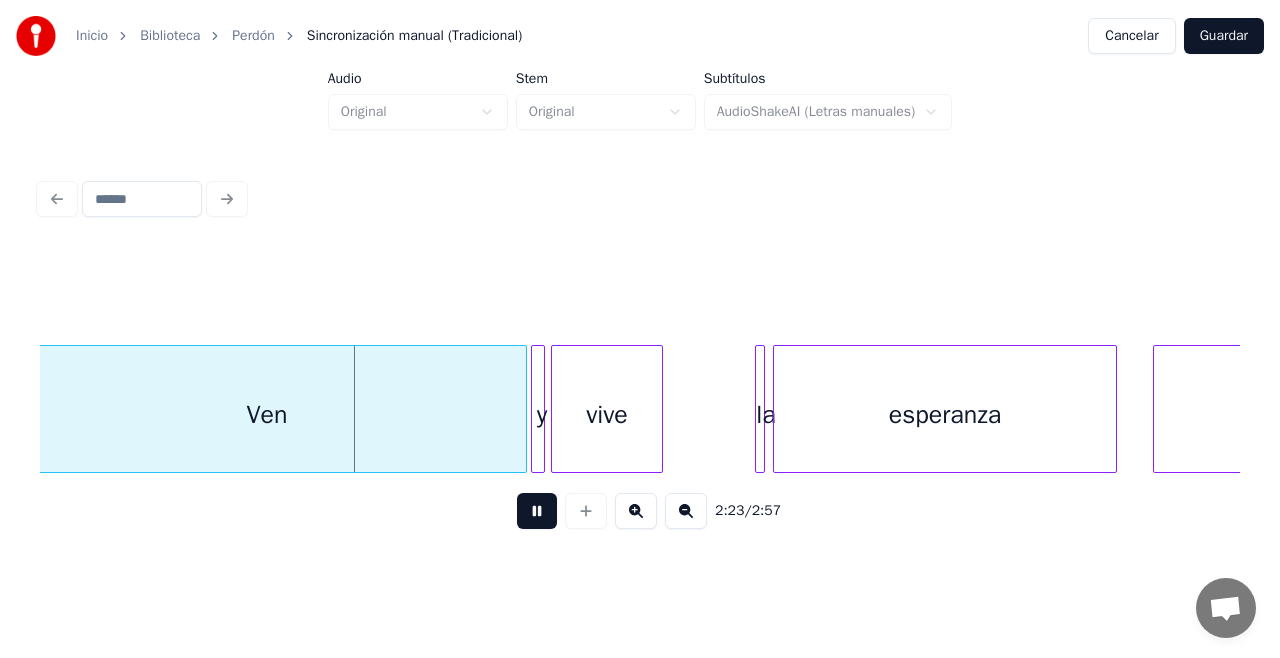 click at bounding box center [537, 511] 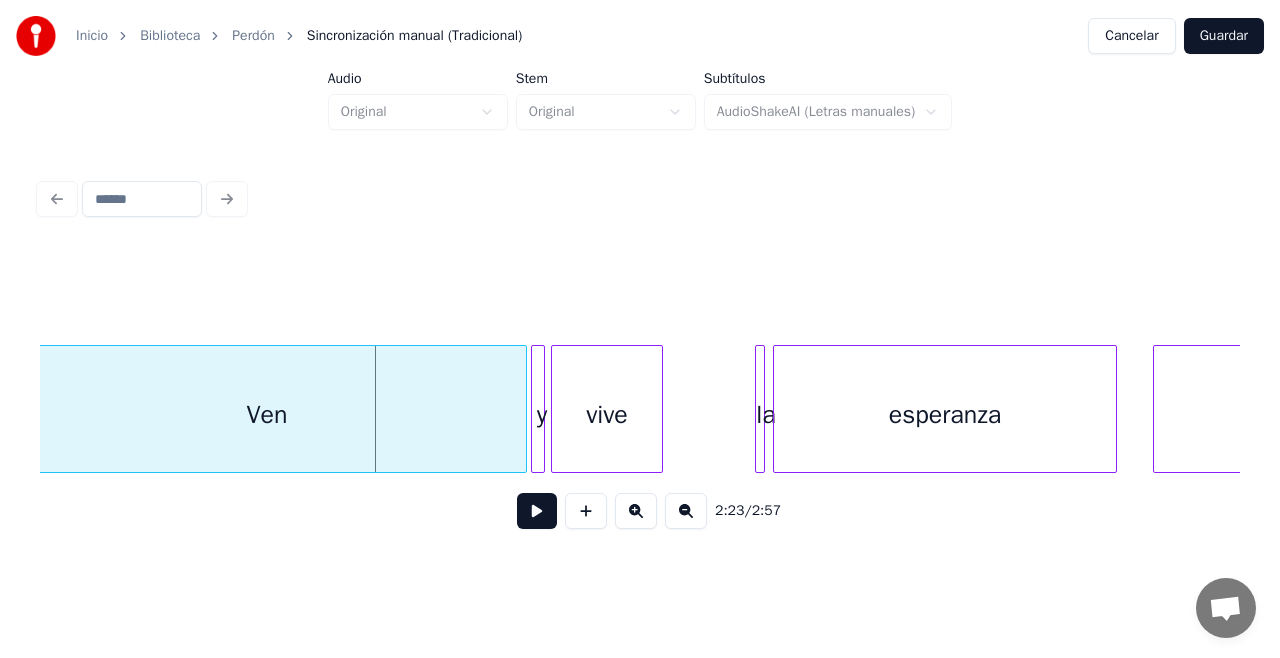 click on "Ven" at bounding box center (267, 414) 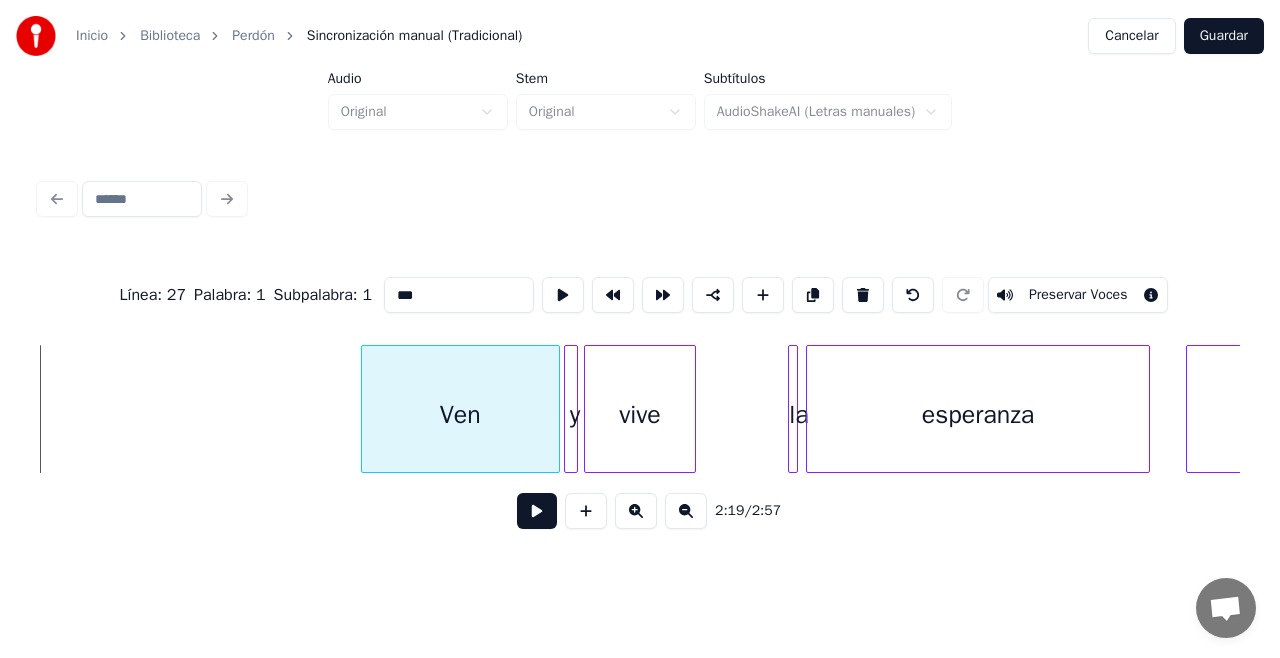click at bounding box center (365, 409) 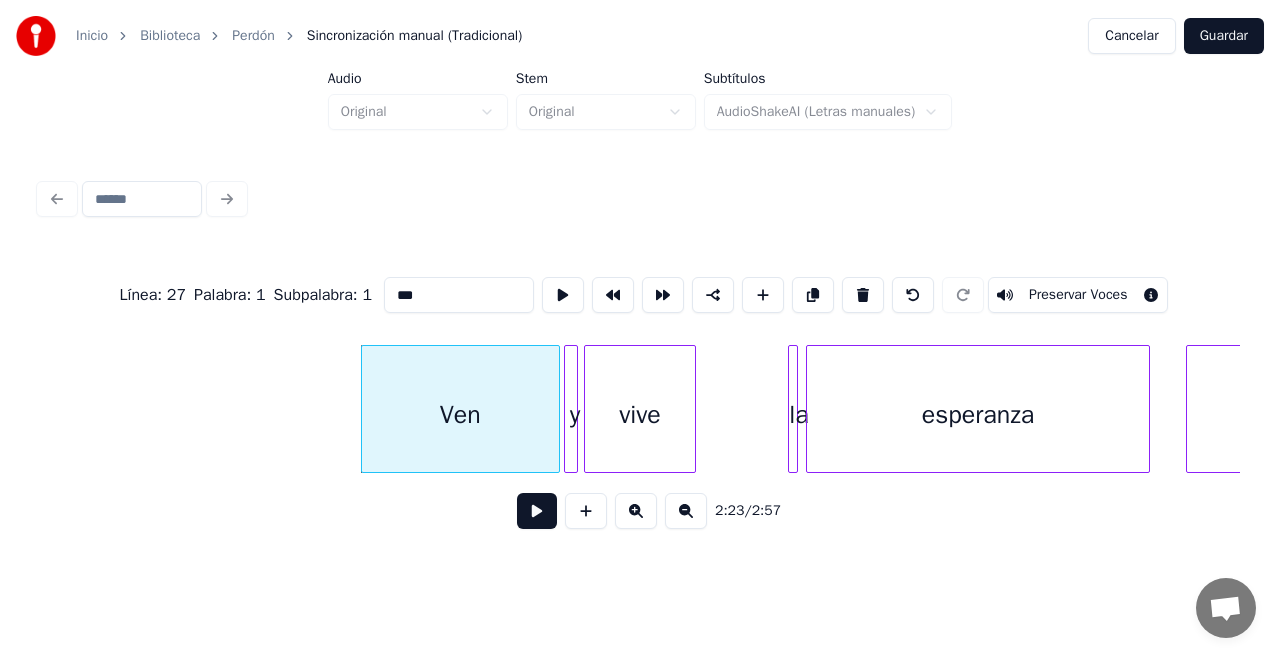 click on "Ven y vive la esperanza Ven," at bounding box center (-5066, 409) 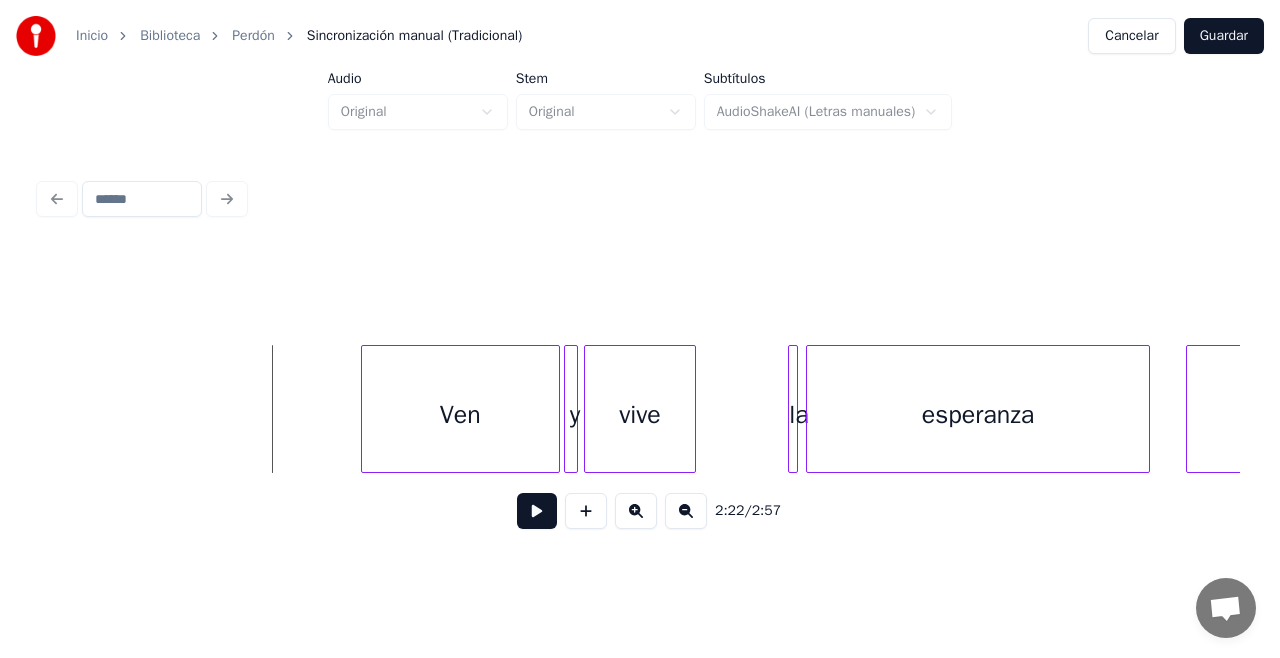 click at bounding box center (537, 511) 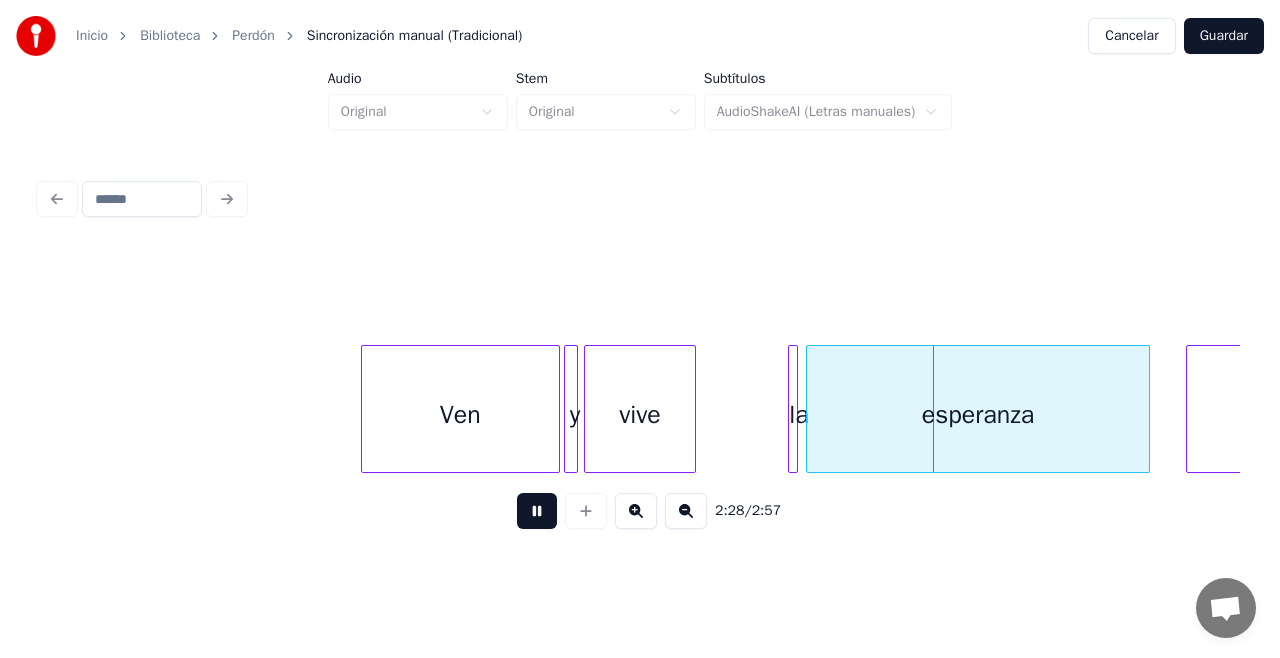 click at bounding box center (537, 511) 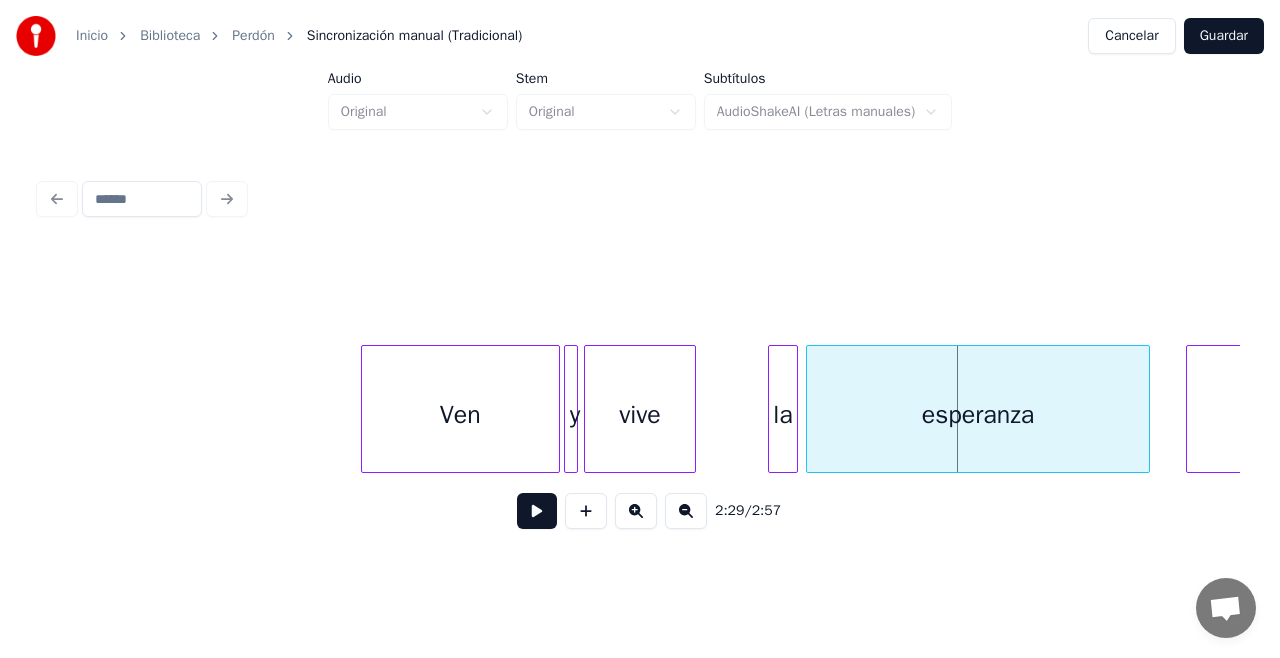 click at bounding box center (772, 409) 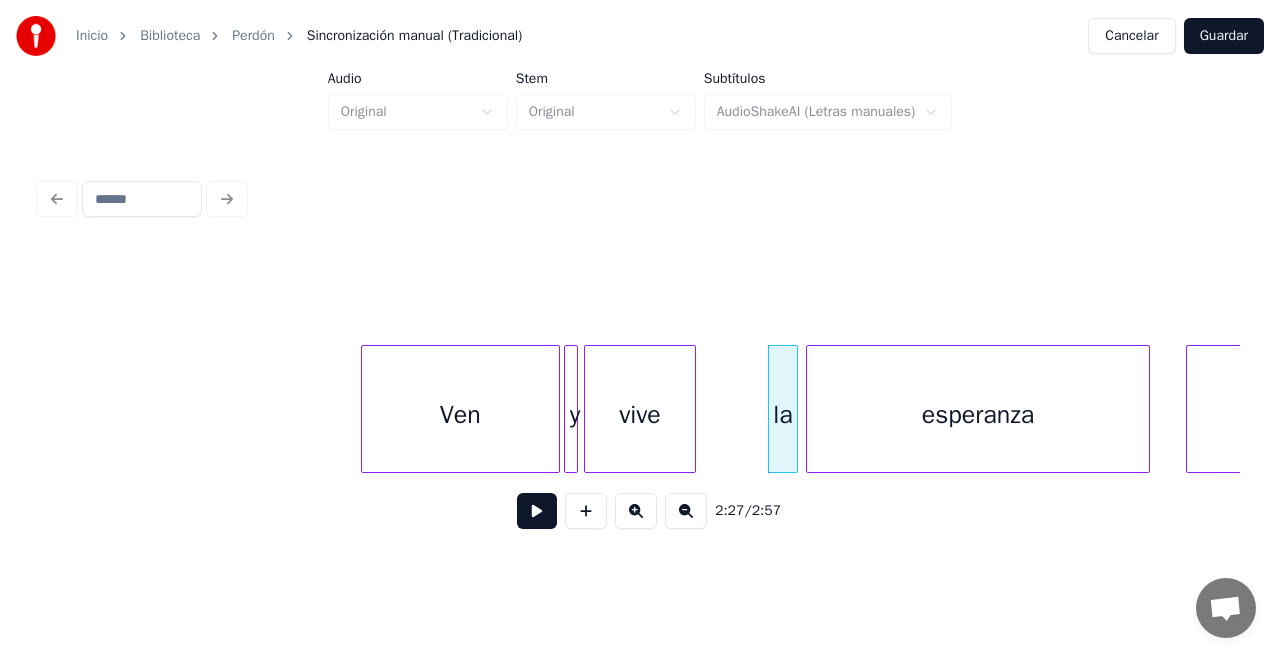 click at bounding box center (537, 511) 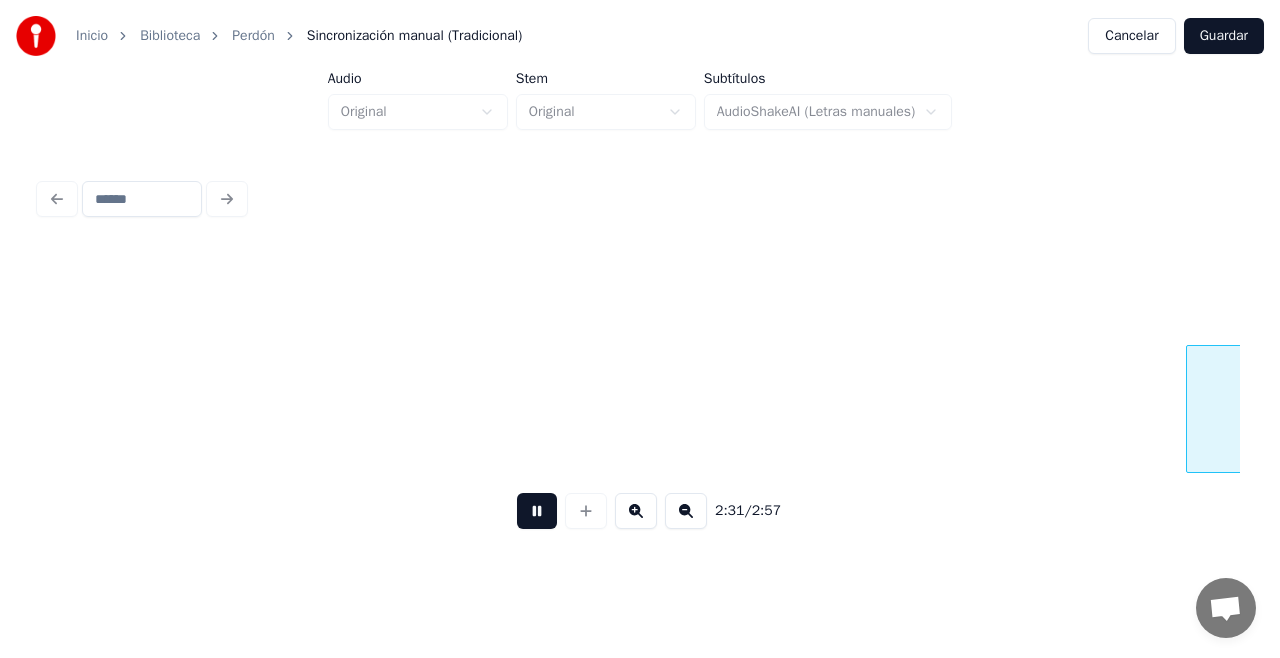 scroll, scrollTop: 0, scrollLeft: 15192, axis: horizontal 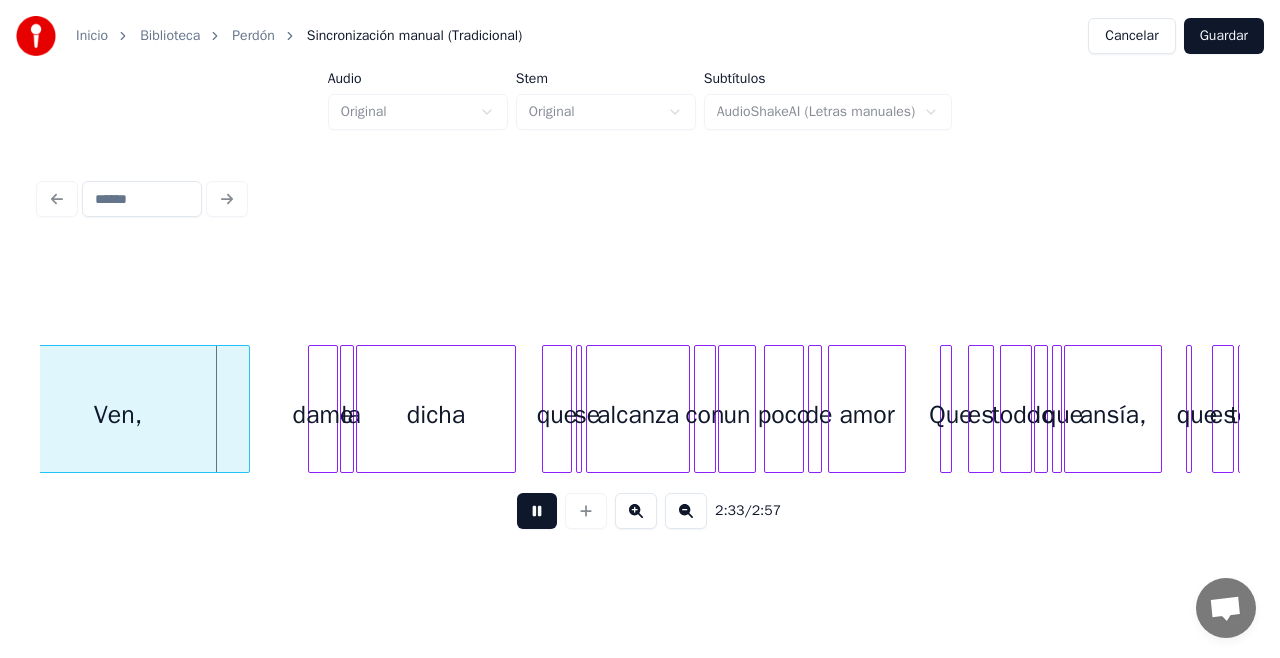 click at bounding box center [537, 511] 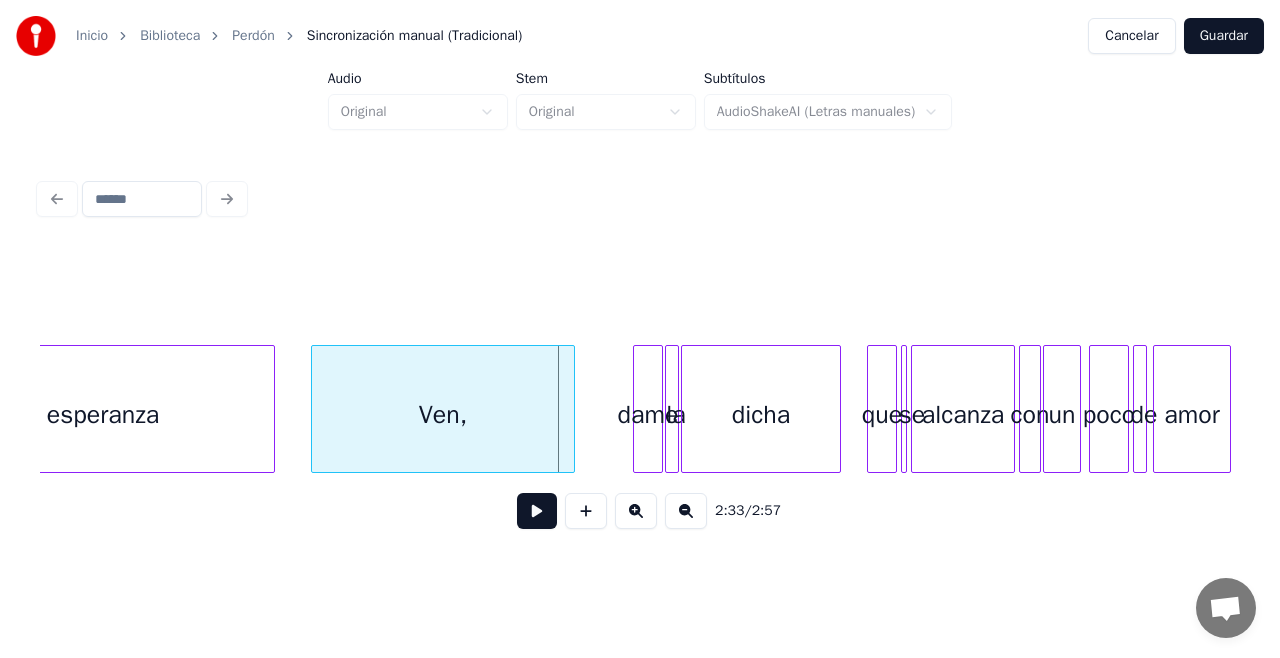 scroll, scrollTop: 0, scrollLeft: 14826, axis: horizontal 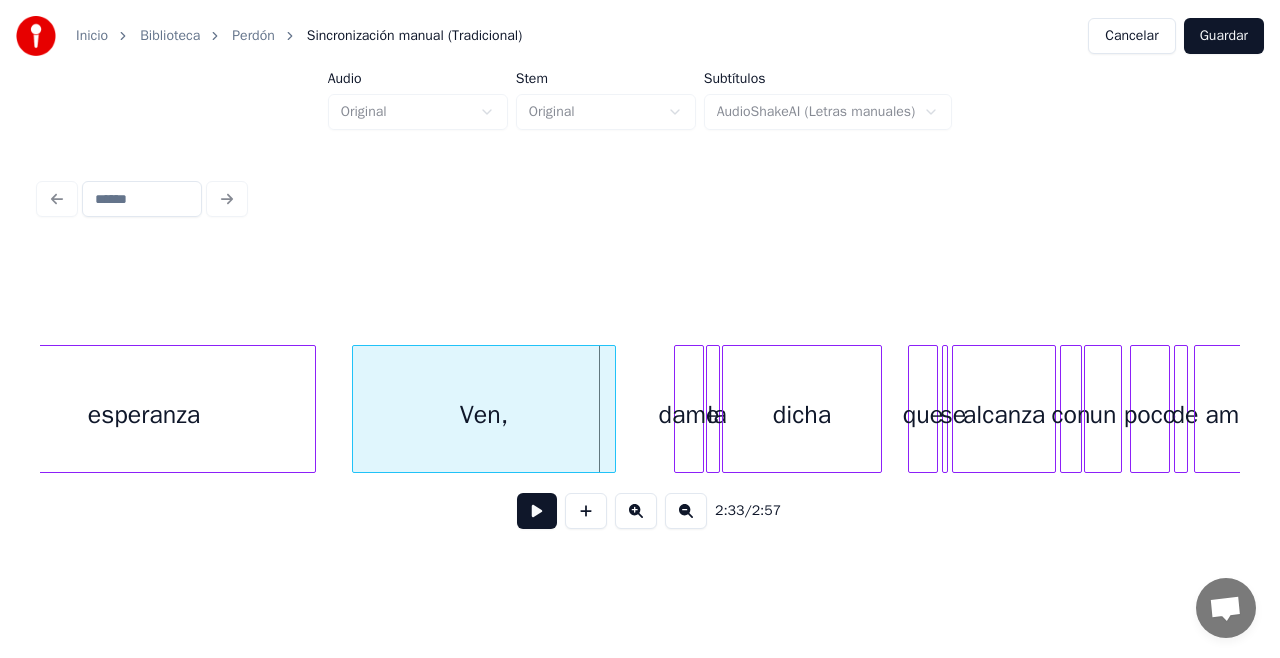 click on "esperanza" at bounding box center [144, 414] 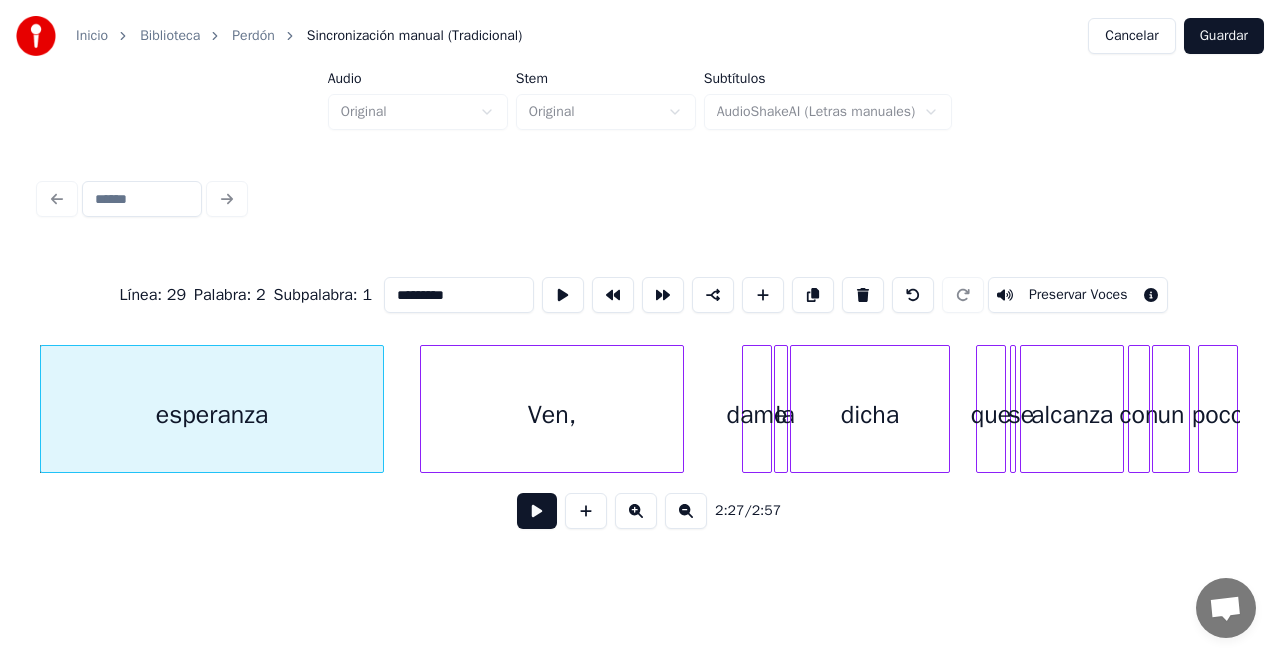 click at bounding box center [537, 511] 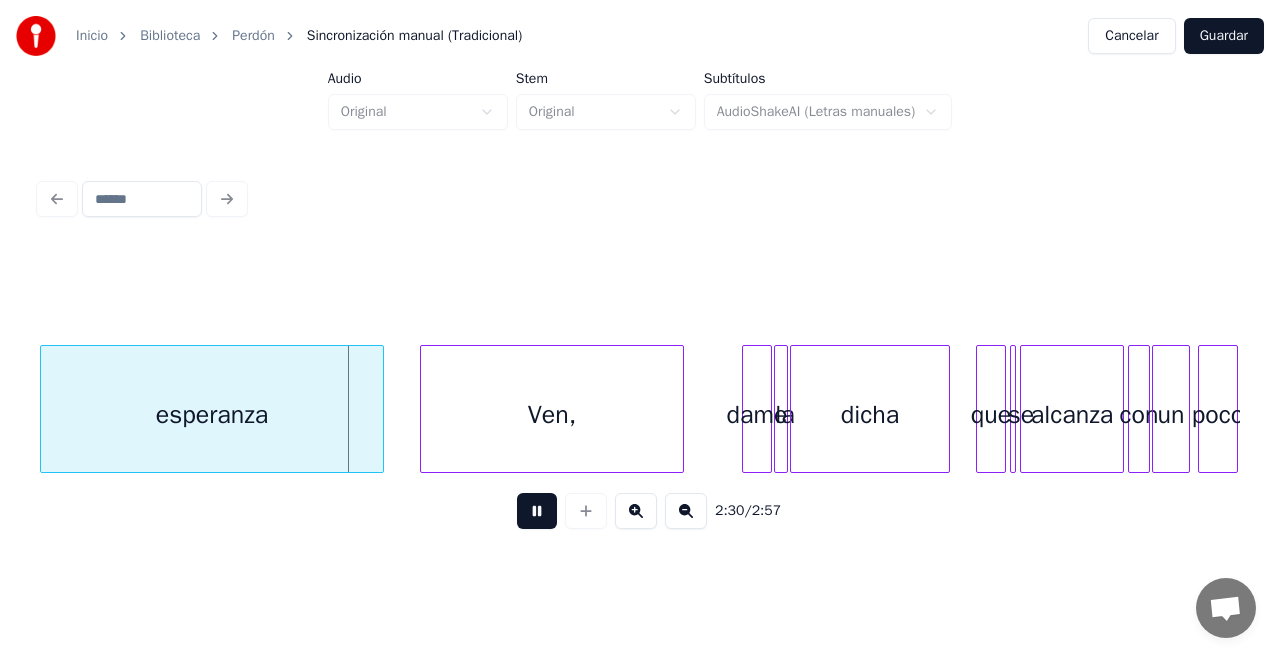 click at bounding box center [537, 511] 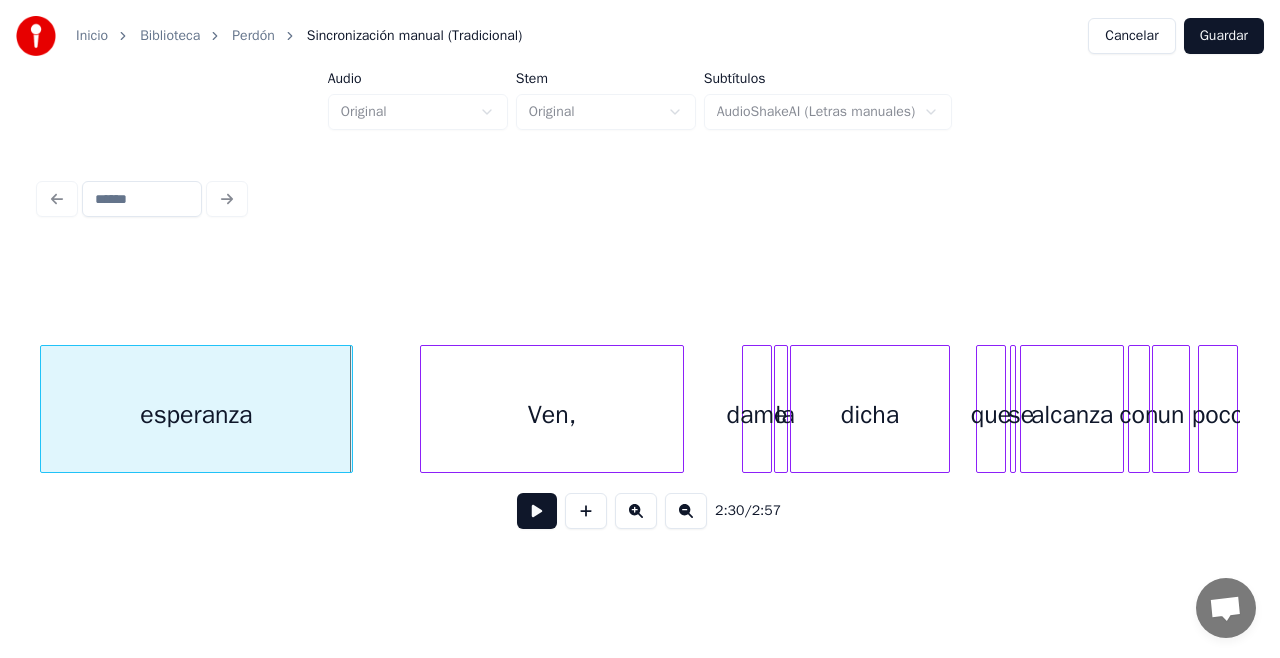 click at bounding box center [349, 409] 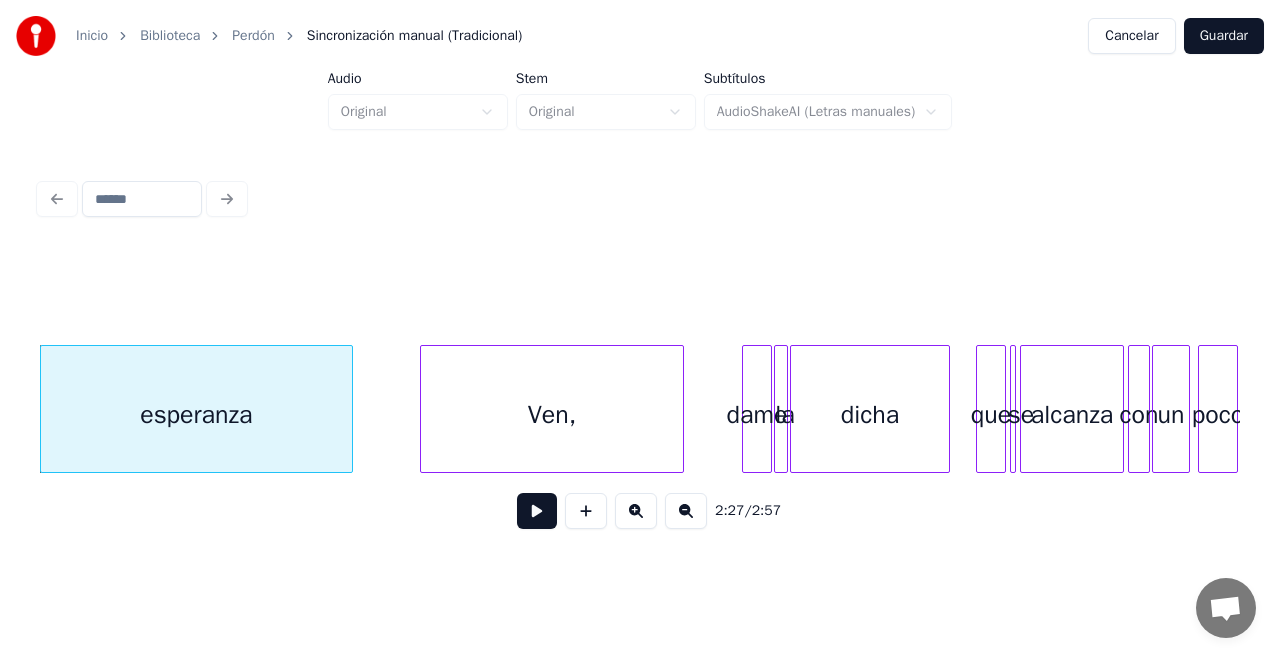 click at bounding box center [537, 511] 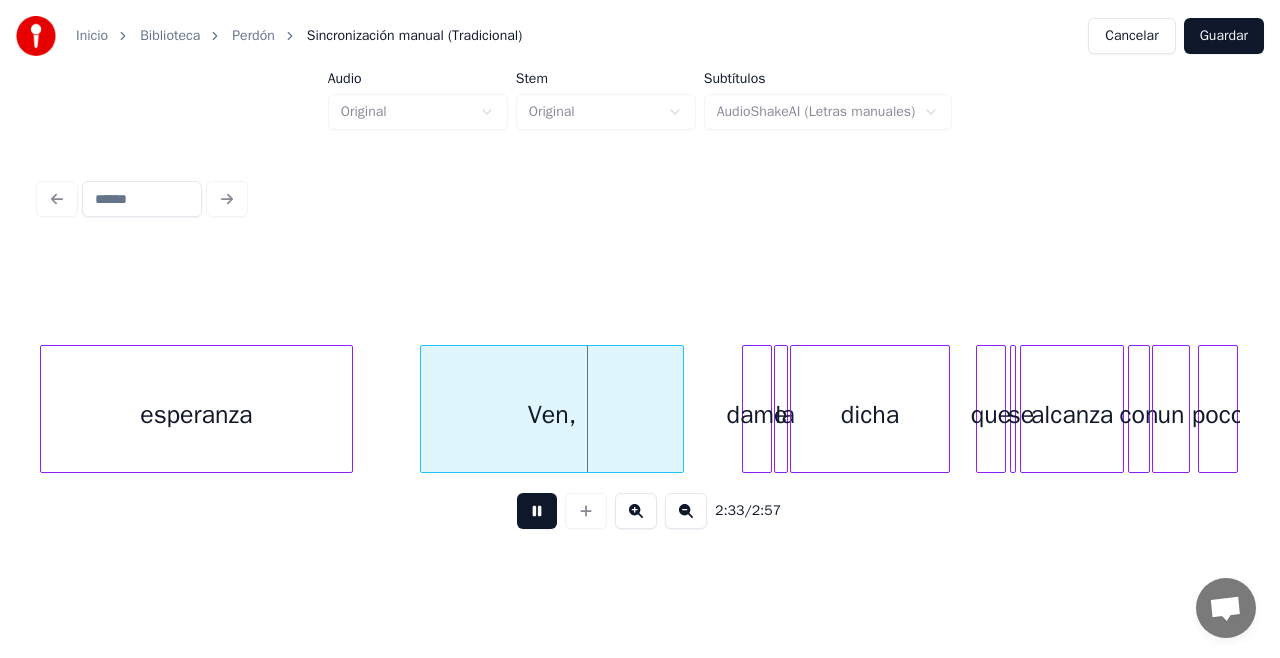 click at bounding box center (537, 511) 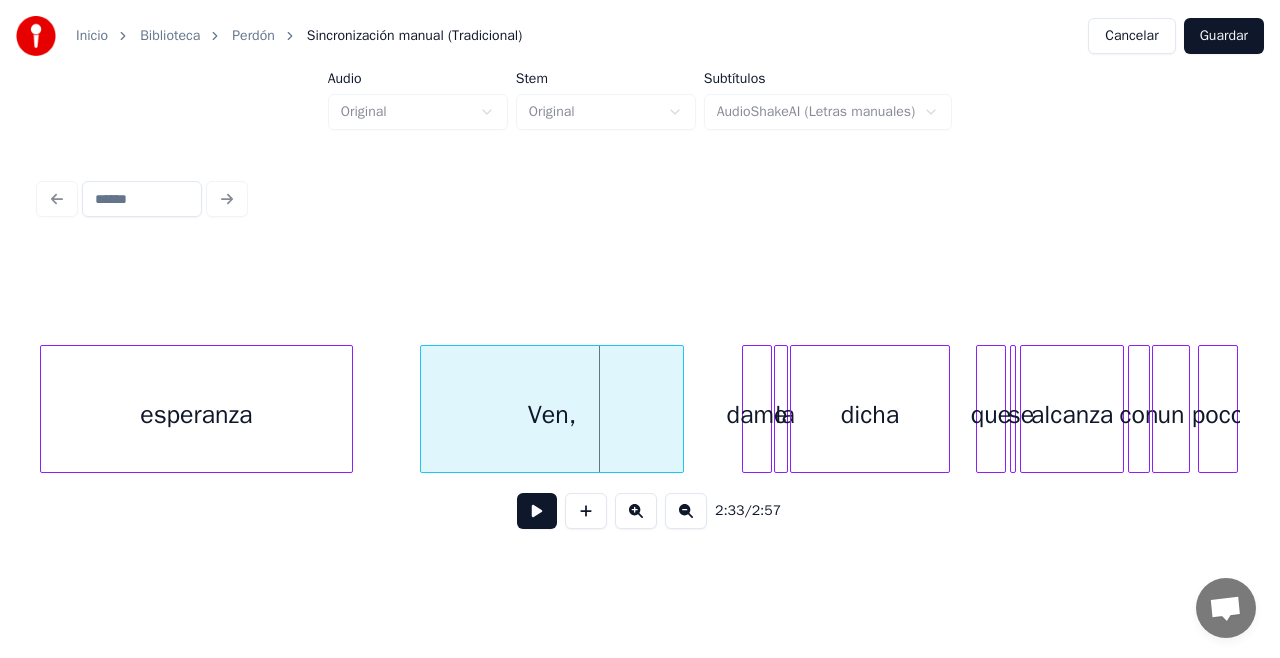 click on "Ven," at bounding box center [552, 414] 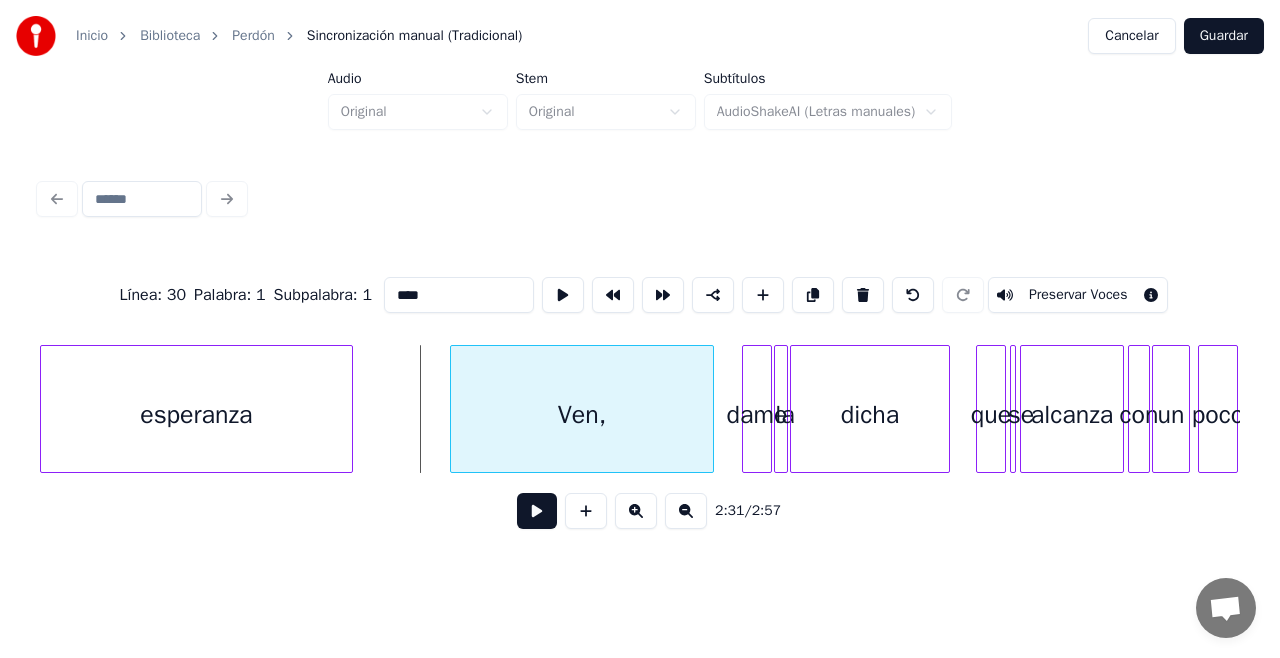 click on "Ven," at bounding box center [582, 409] 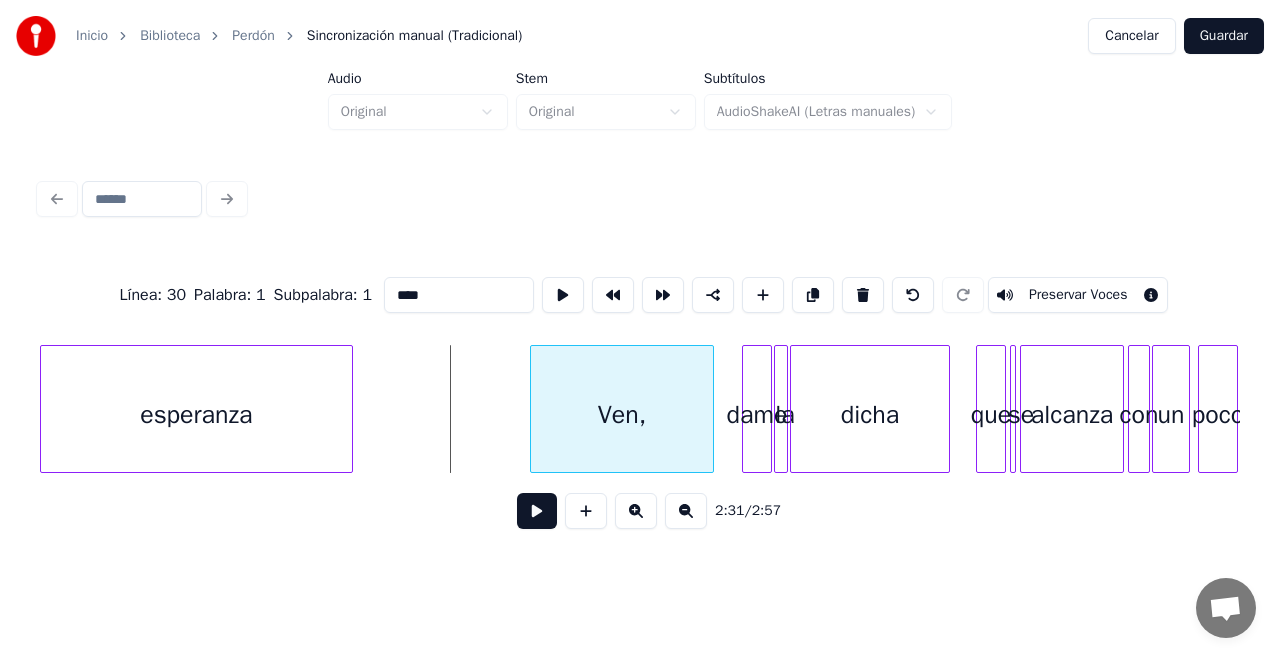click at bounding box center (534, 409) 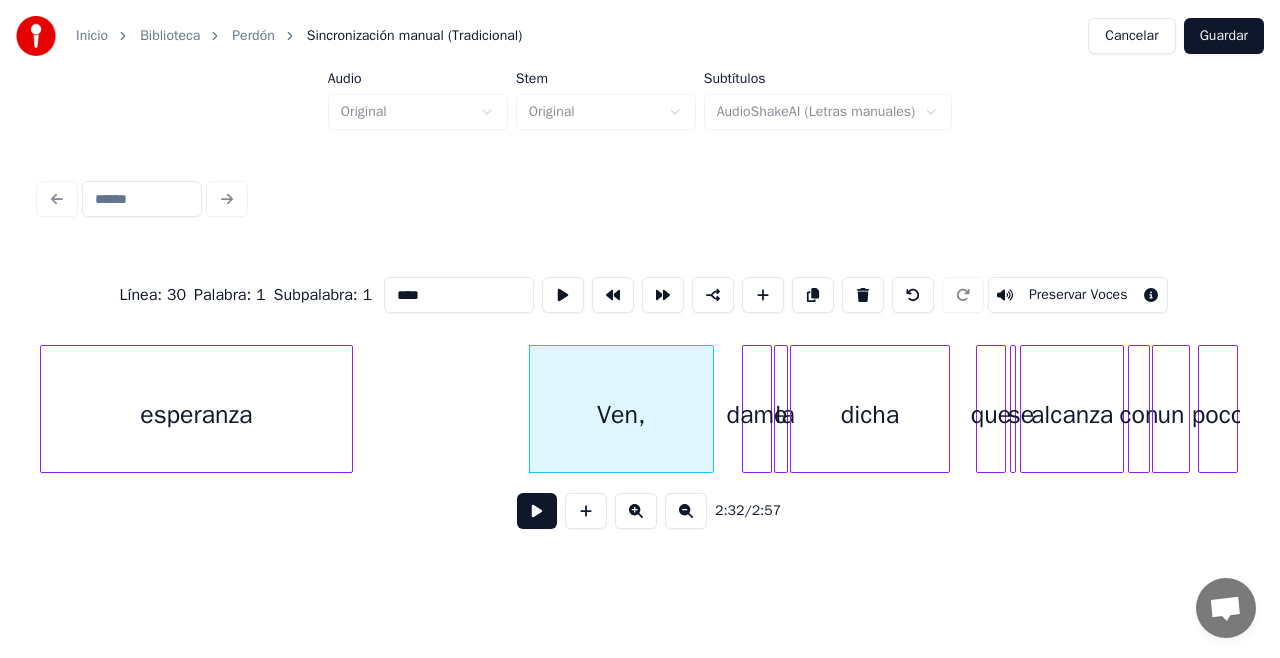 click at bounding box center (537, 511) 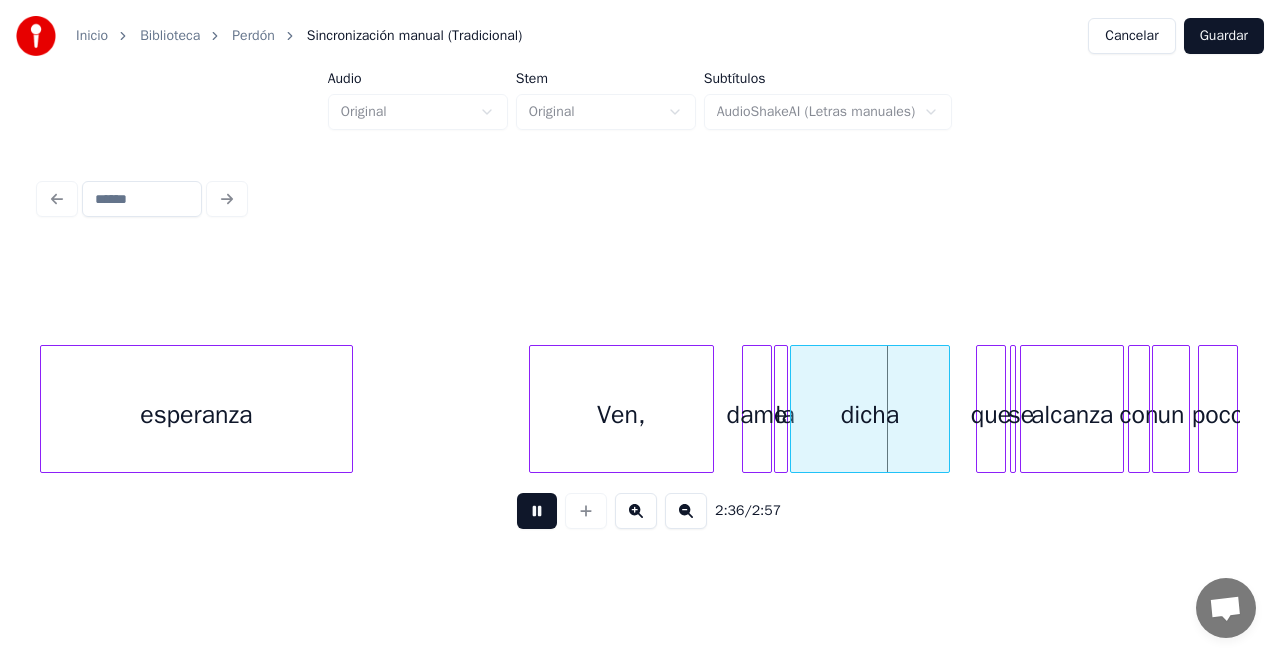 click at bounding box center (537, 511) 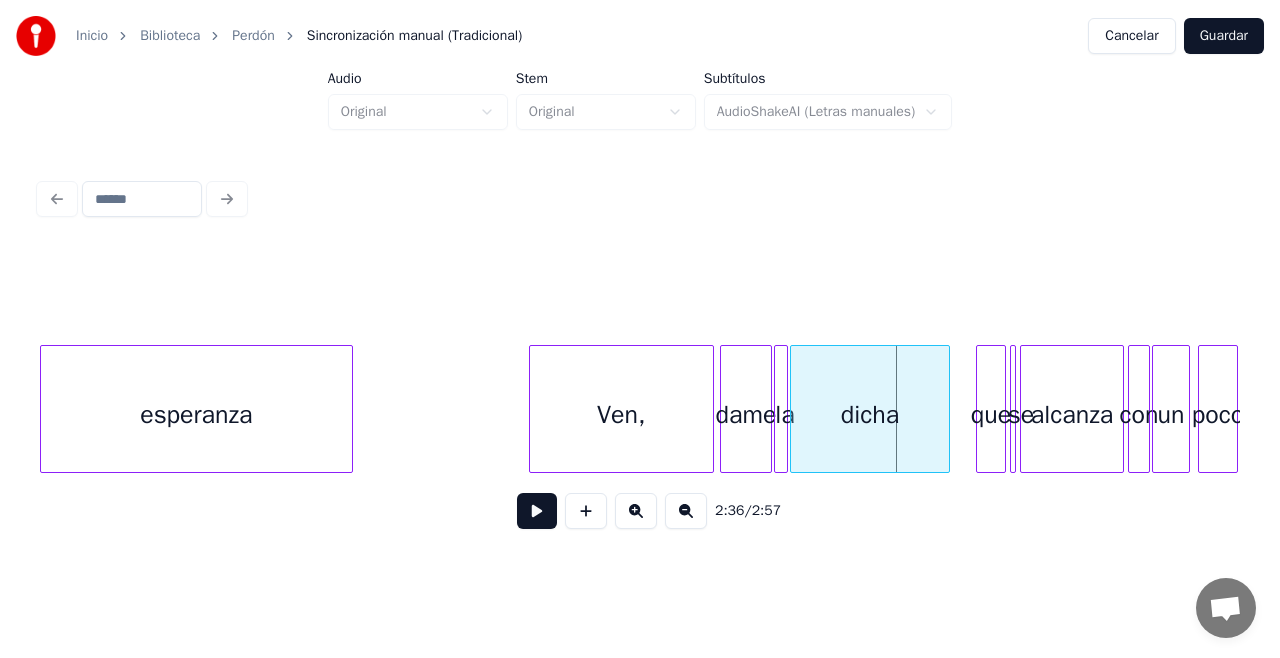 click at bounding box center (724, 409) 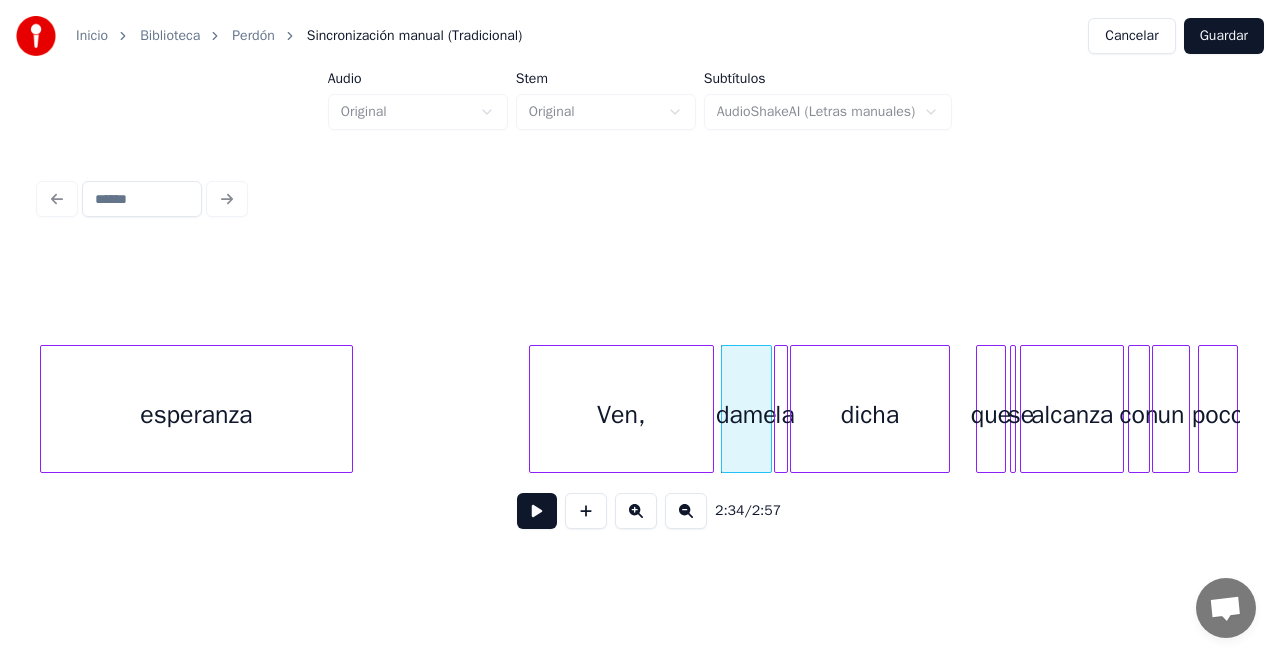 click on "Ven, dame la dicha que se alcanza con un poco esperanza" at bounding box center (-5832, 409) 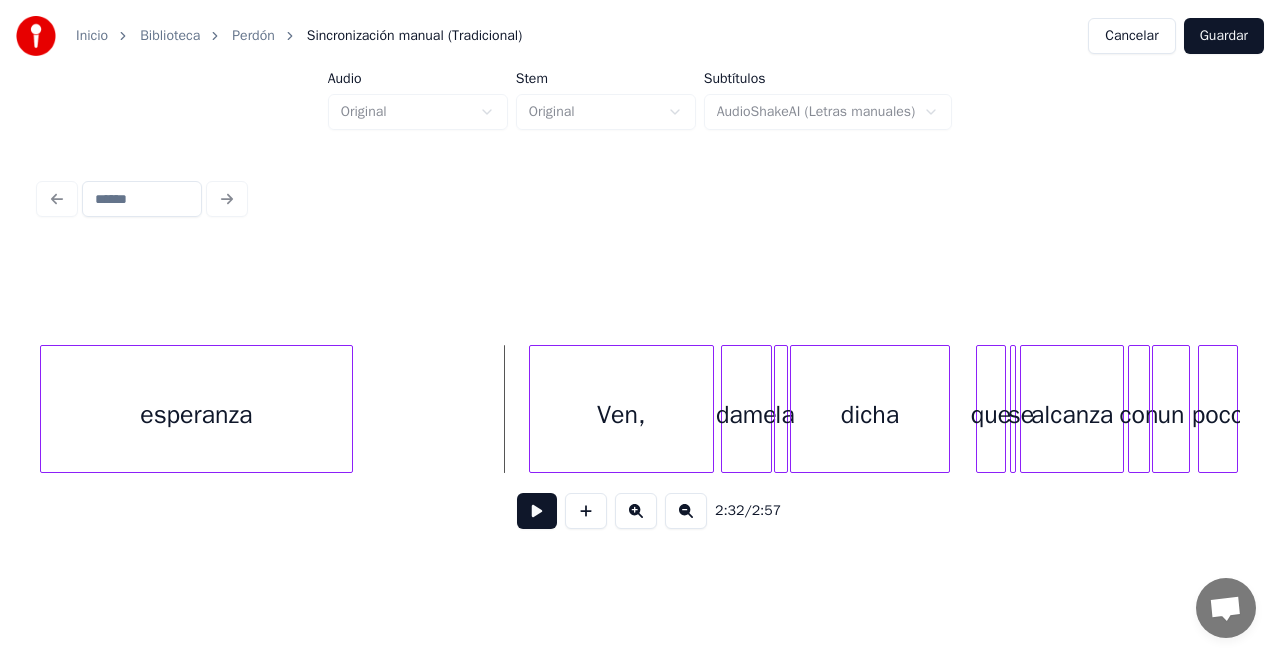 click at bounding box center (537, 511) 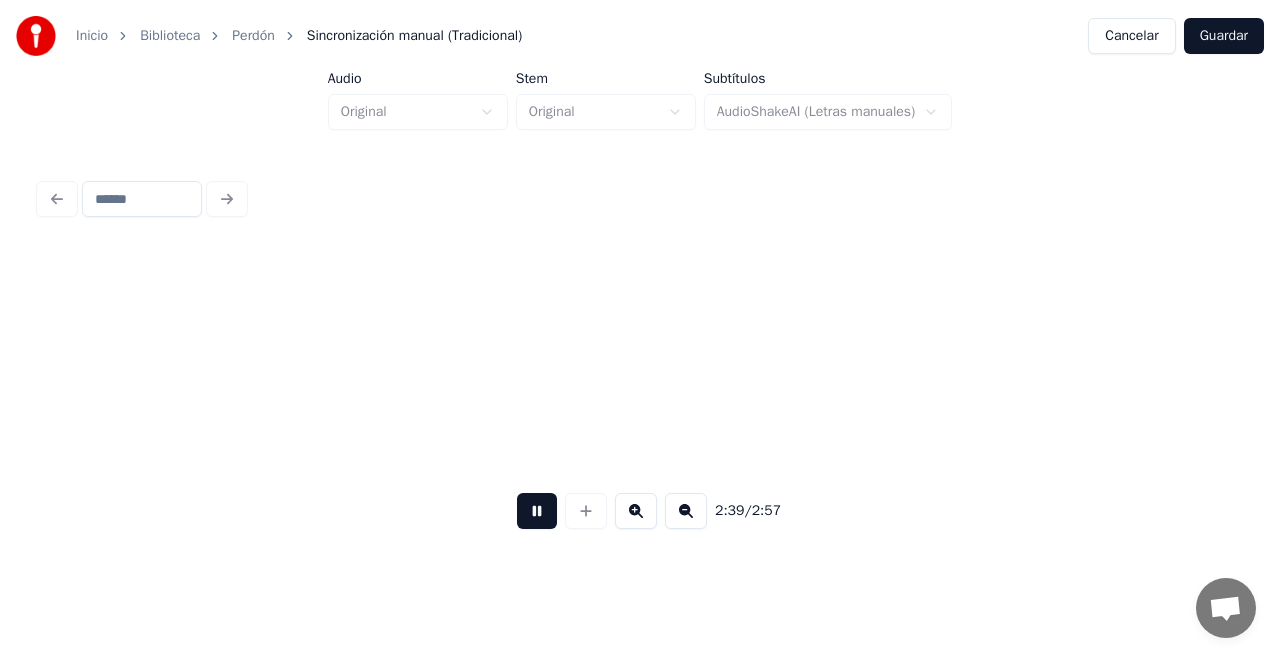 scroll, scrollTop: 0, scrollLeft: 15958, axis: horizontal 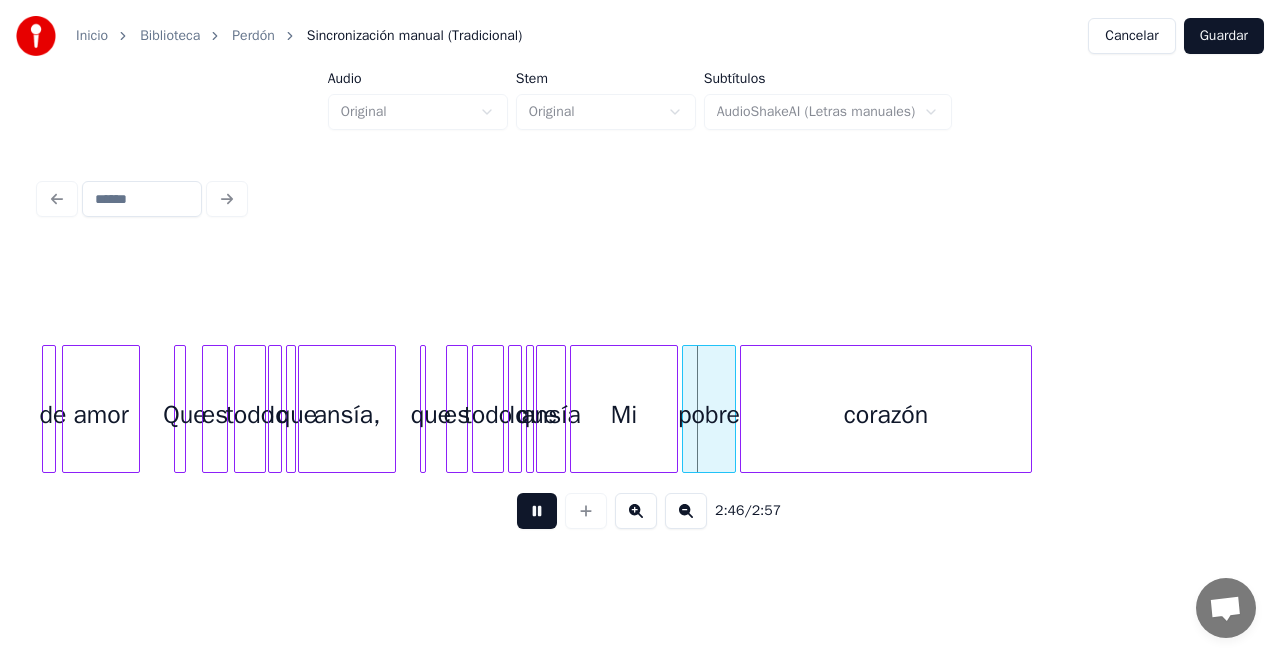 click at bounding box center [537, 511] 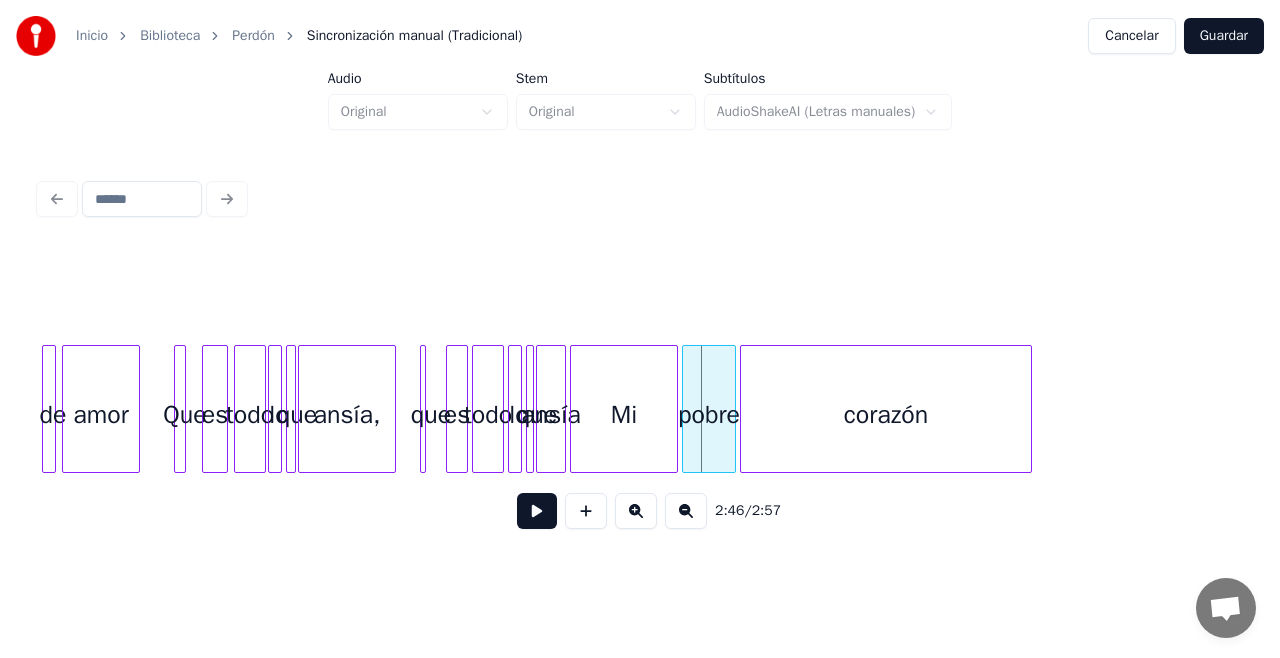 click on "Mi" at bounding box center (624, 414) 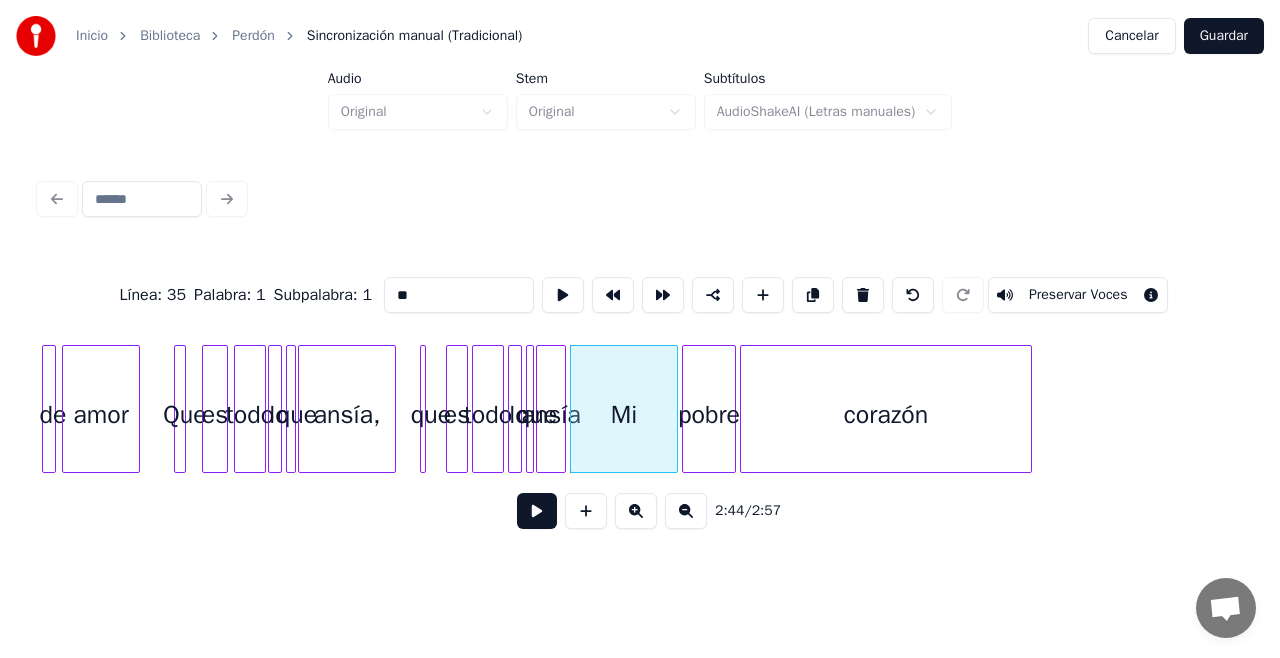 click at bounding box center (500, 409) 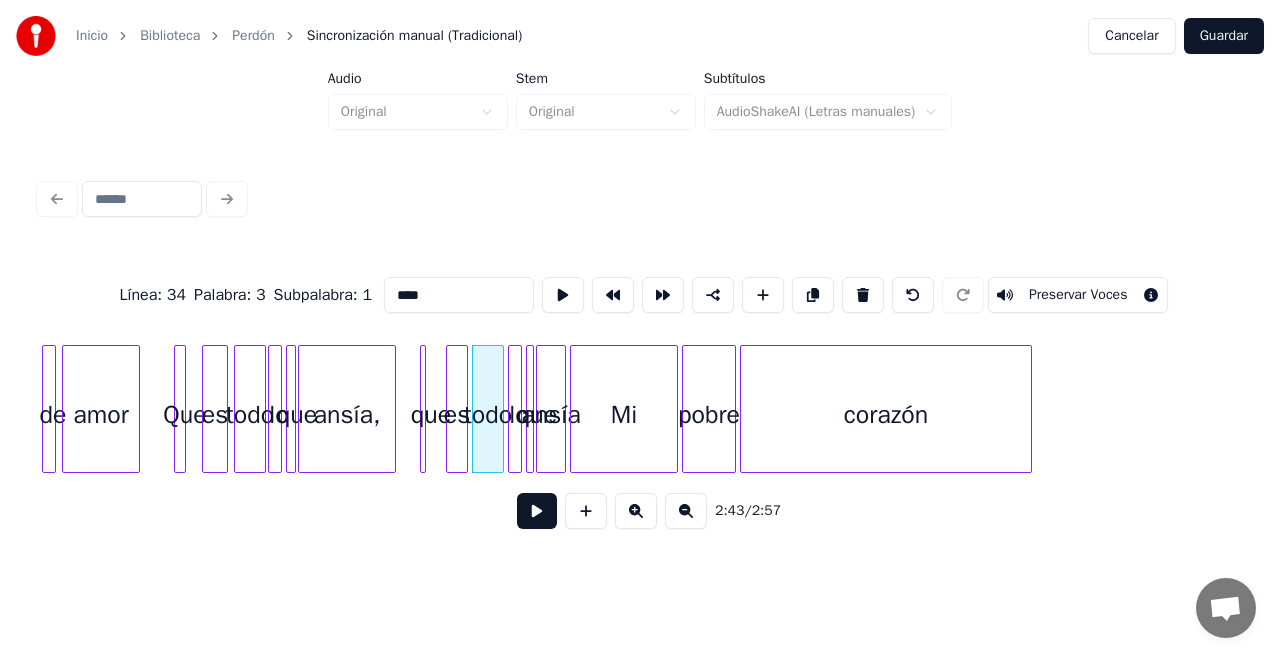 click at bounding box center (537, 511) 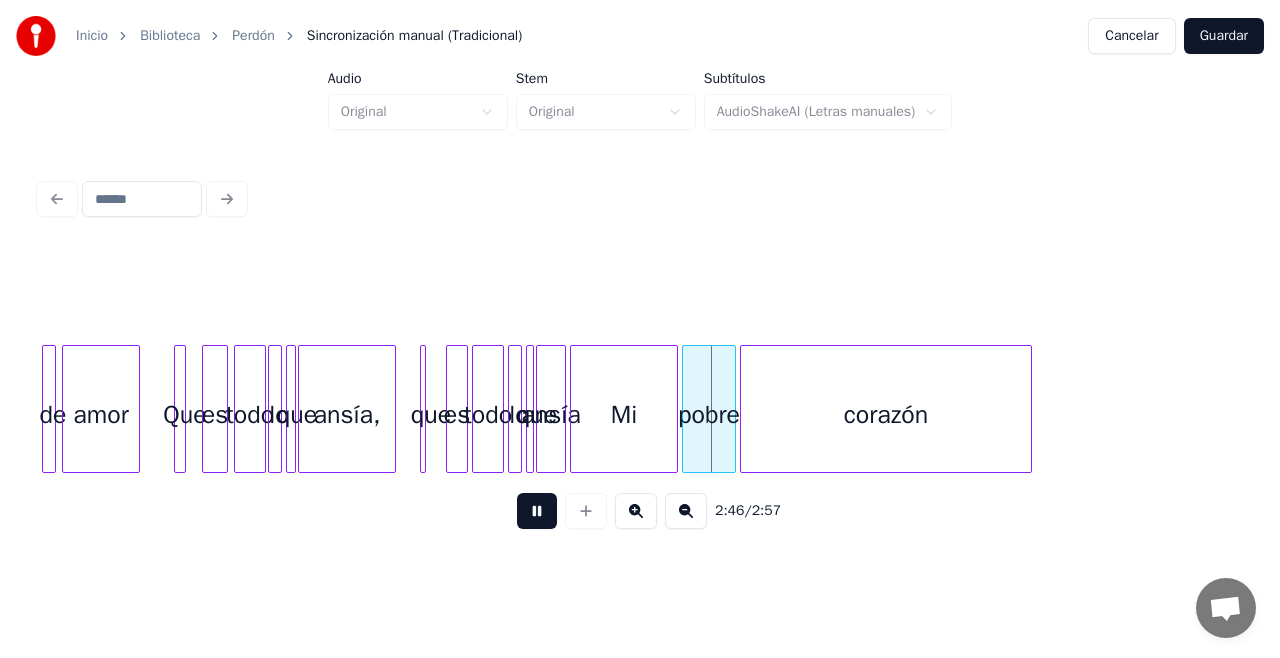 click at bounding box center (537, 511) 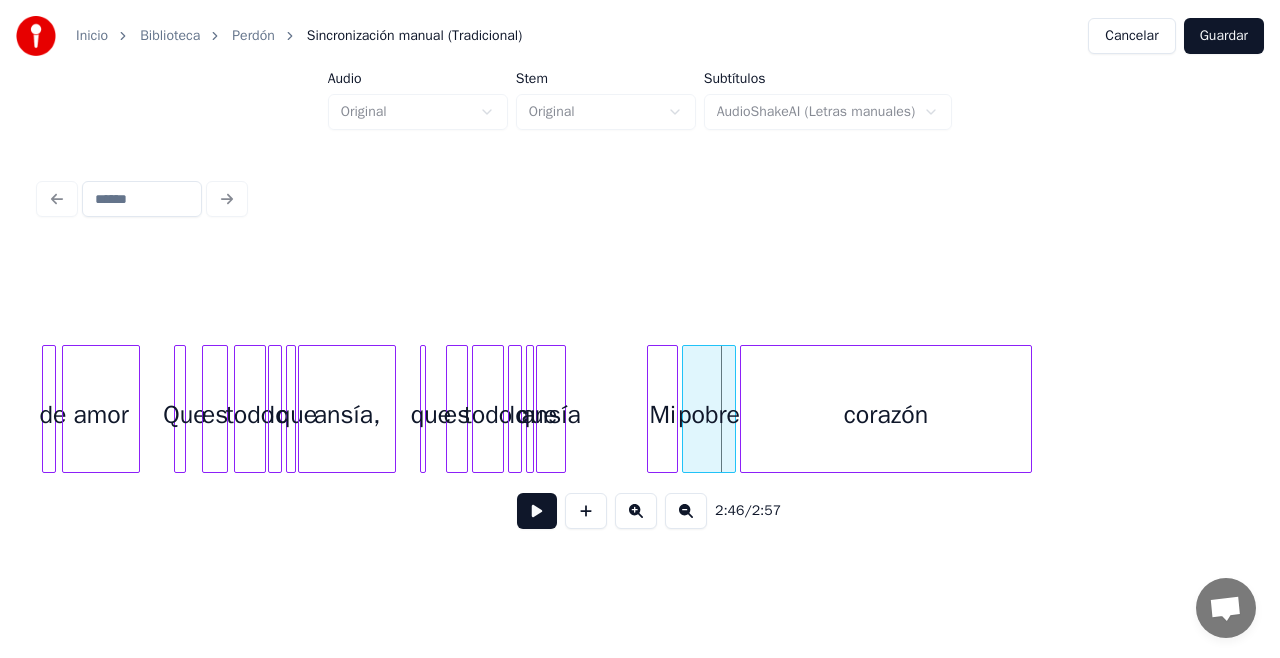 click at bounding box center (651, 409) 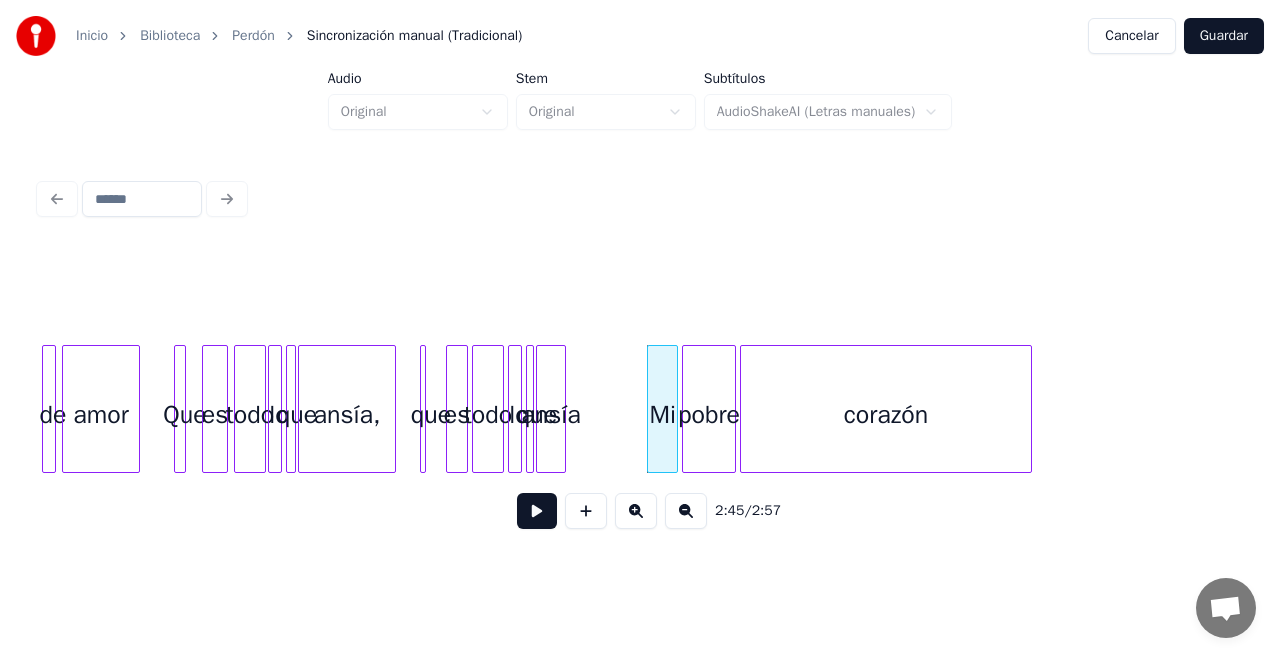 click at bounding box center (537, 511) 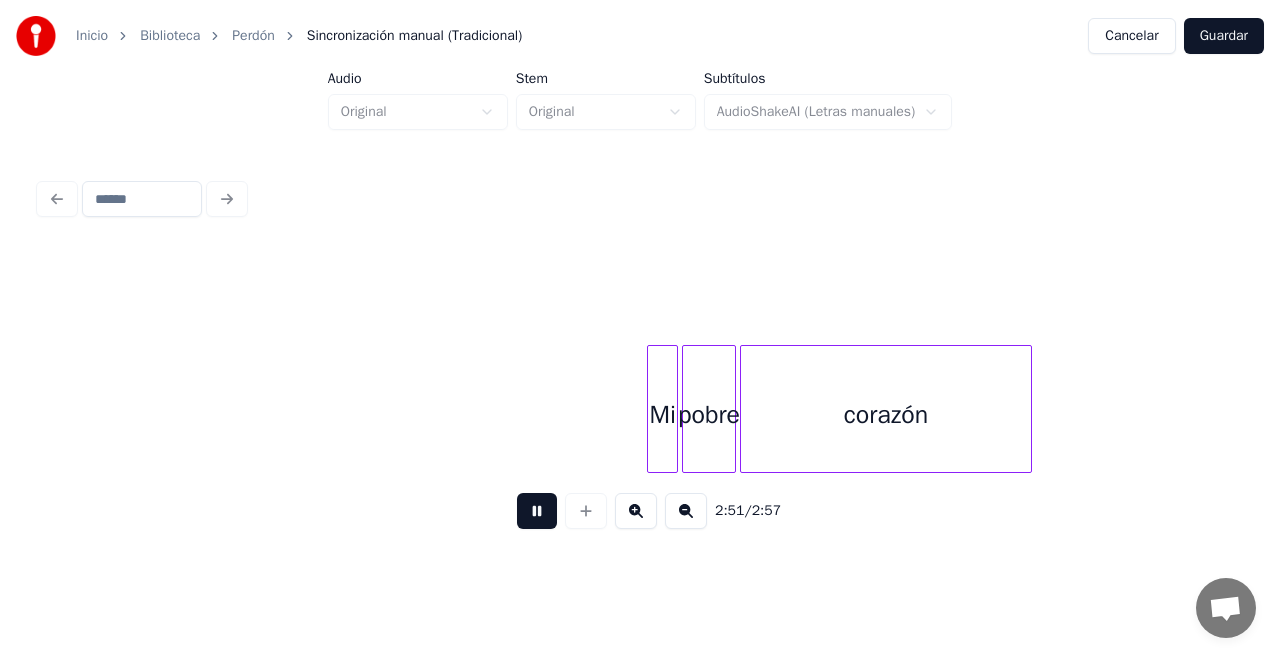 scroll, scrollTop: 0, scrollLeft: 16572, axis: horizontal 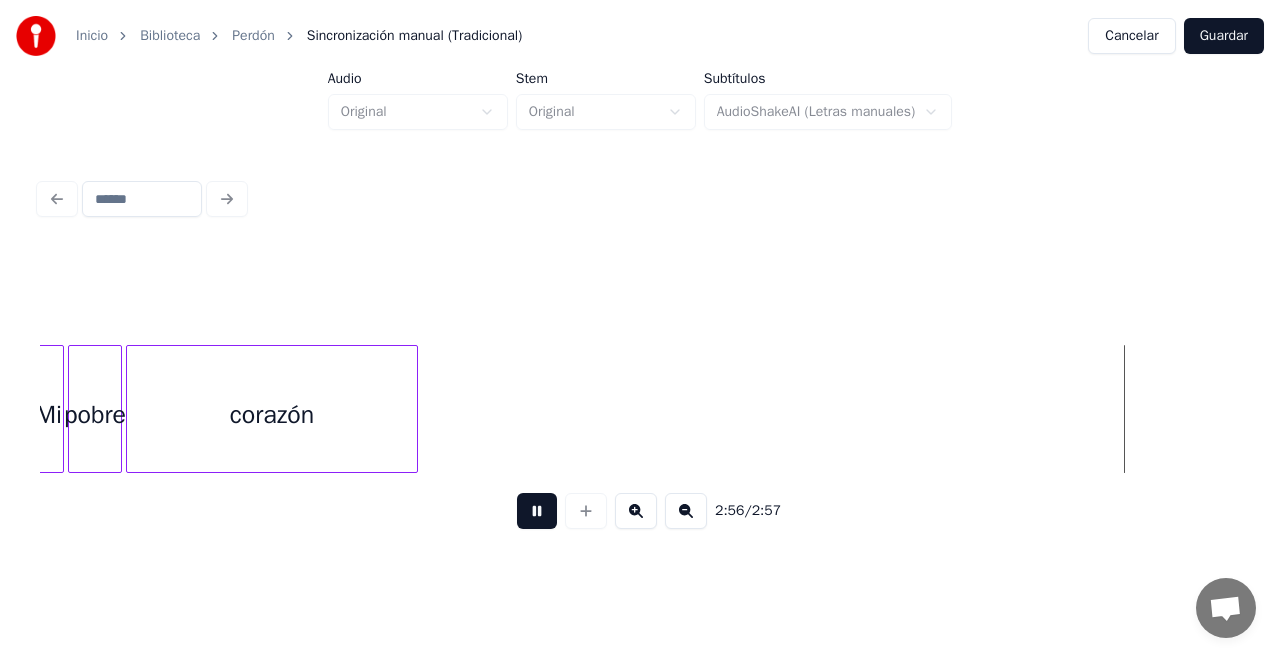 click at bounding box center (414, 409) 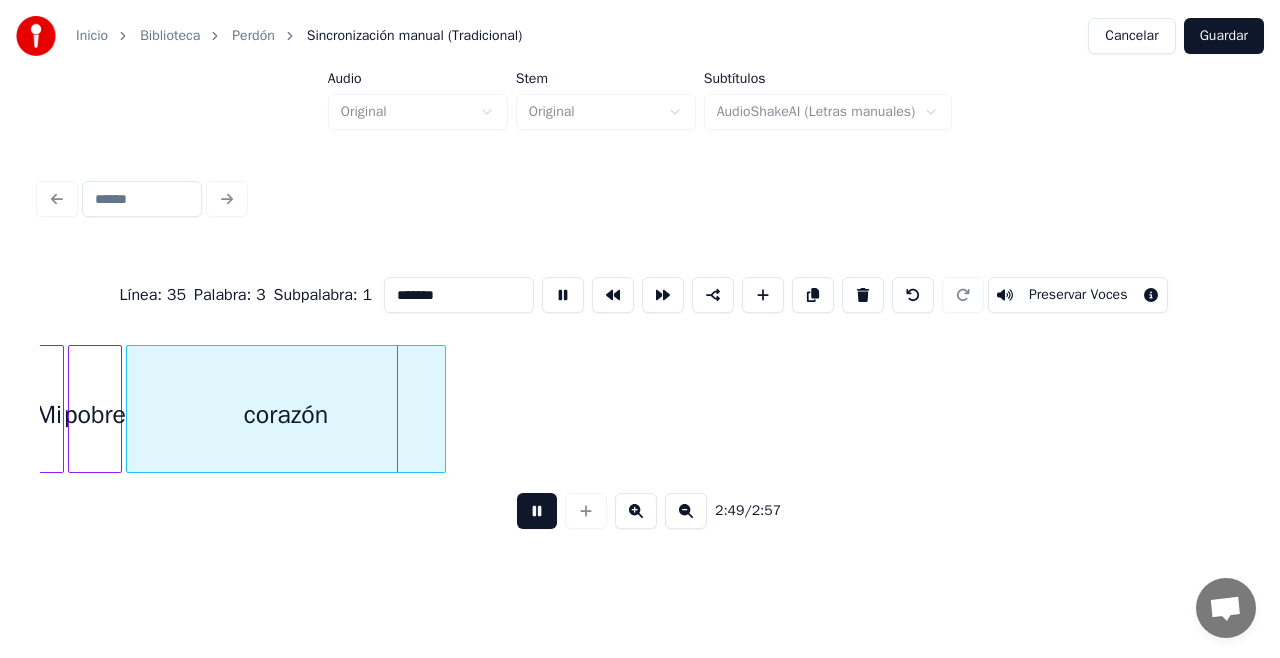 click at bounding box center [442, 409] 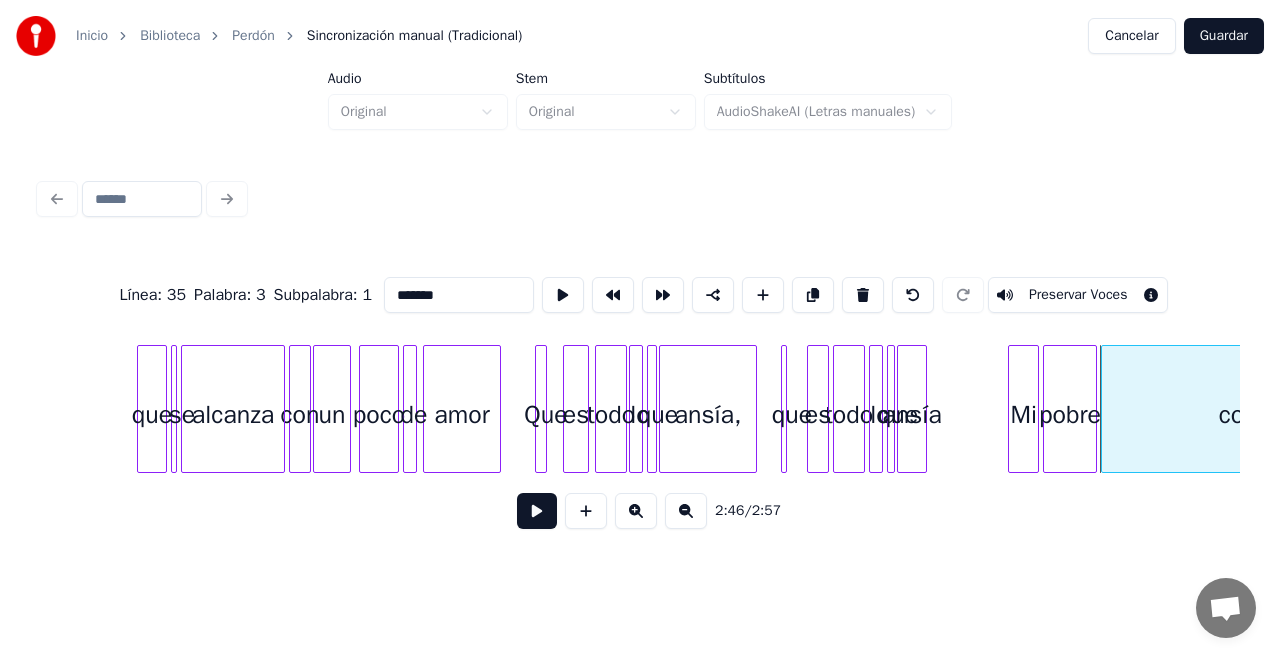 scroll, scrollTop: 0, scrollLeft: 15719, axis: horizontal 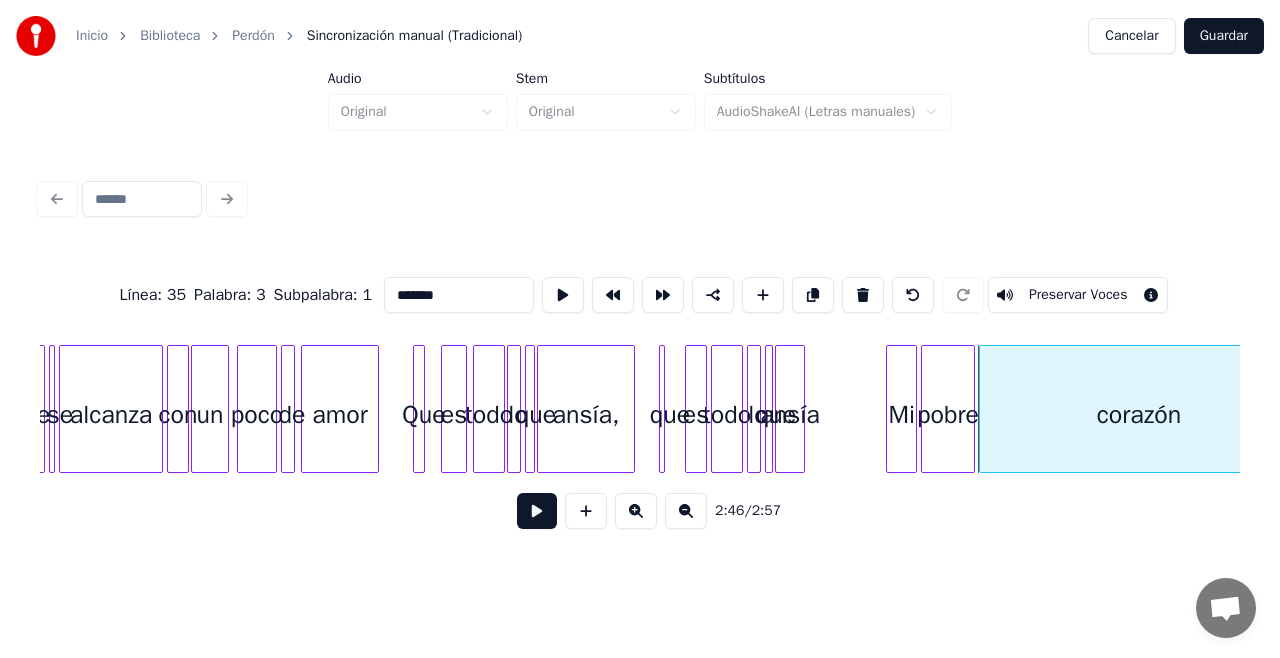 click on "amor" at bounding box center (340, 414) 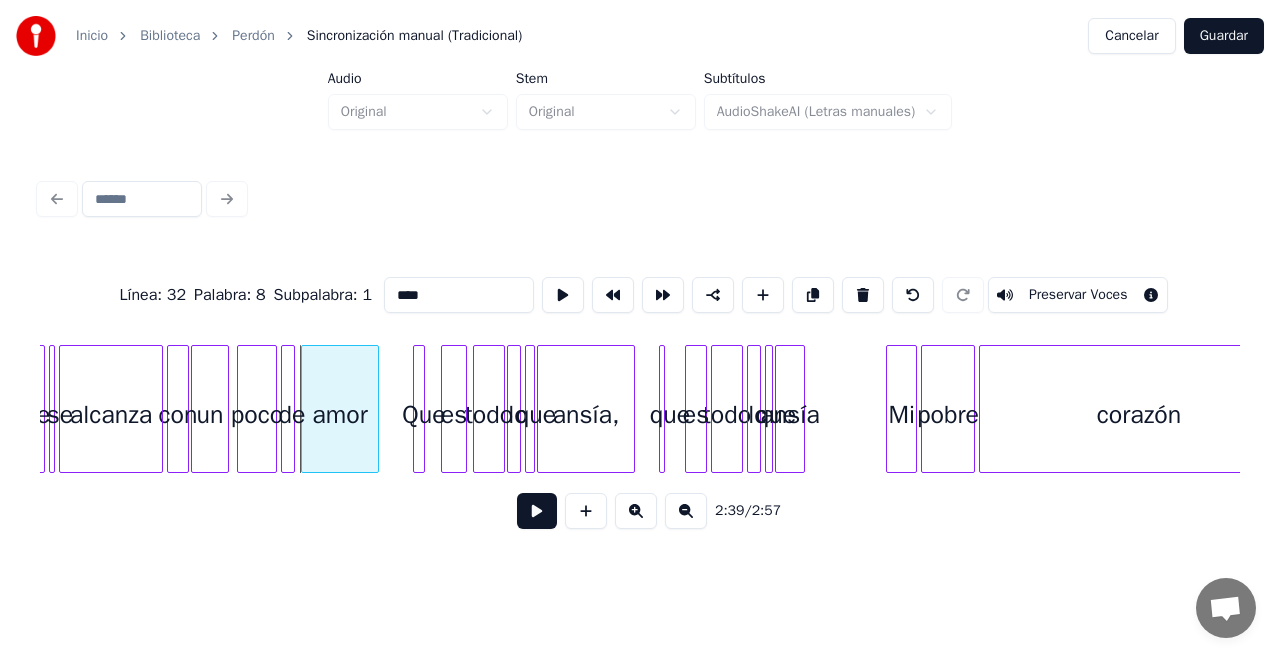 type on "****" 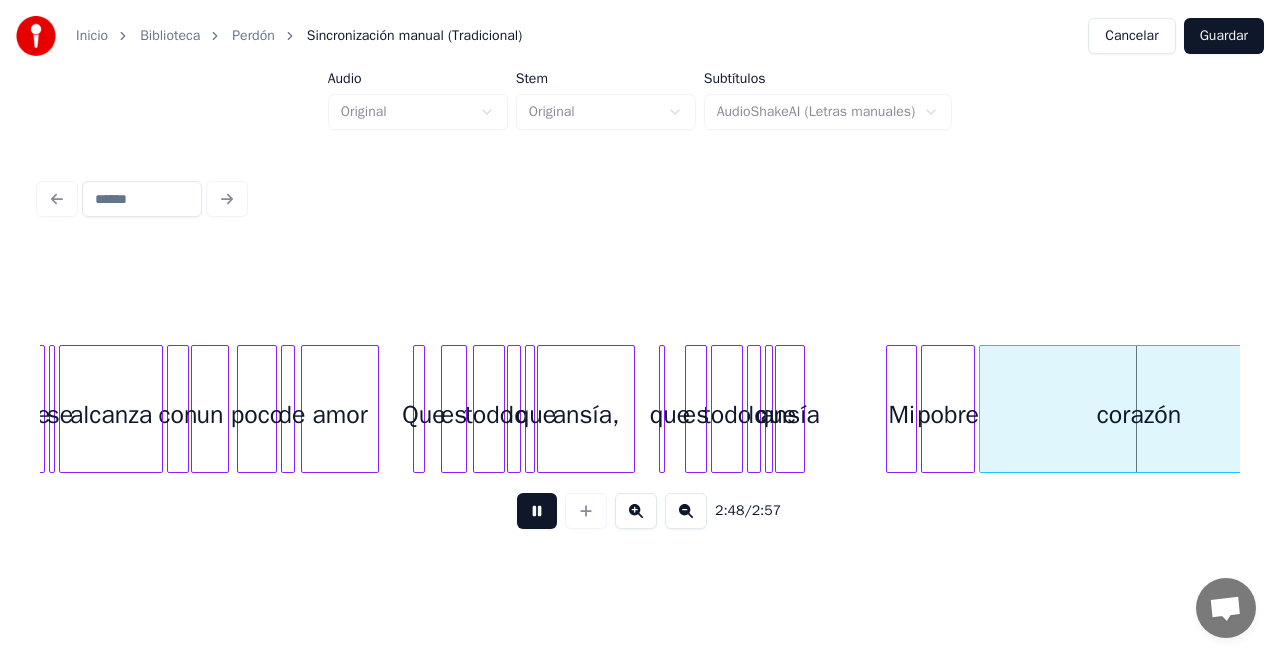 click on "ansía todo lo que es que ansía, lo que todo es Que amor poco de un con alcanza que se Mi pobre corazón" at bounding box center (-6793, 409) 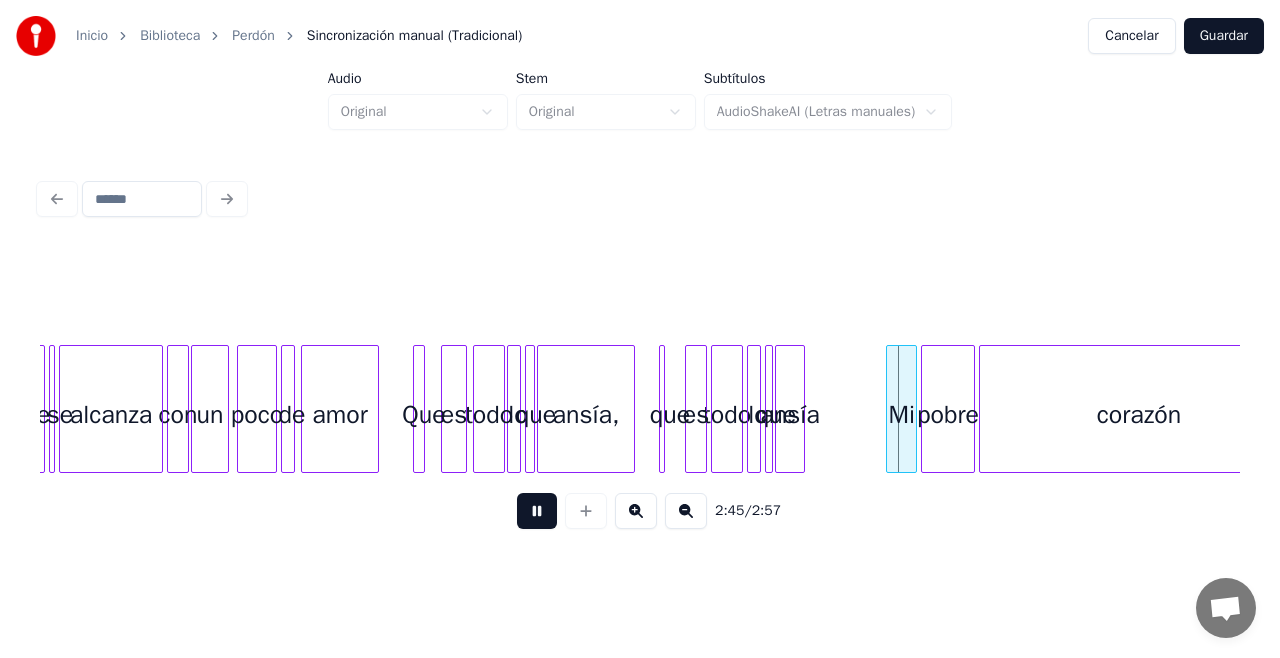 click at bounding box center [537, 511] 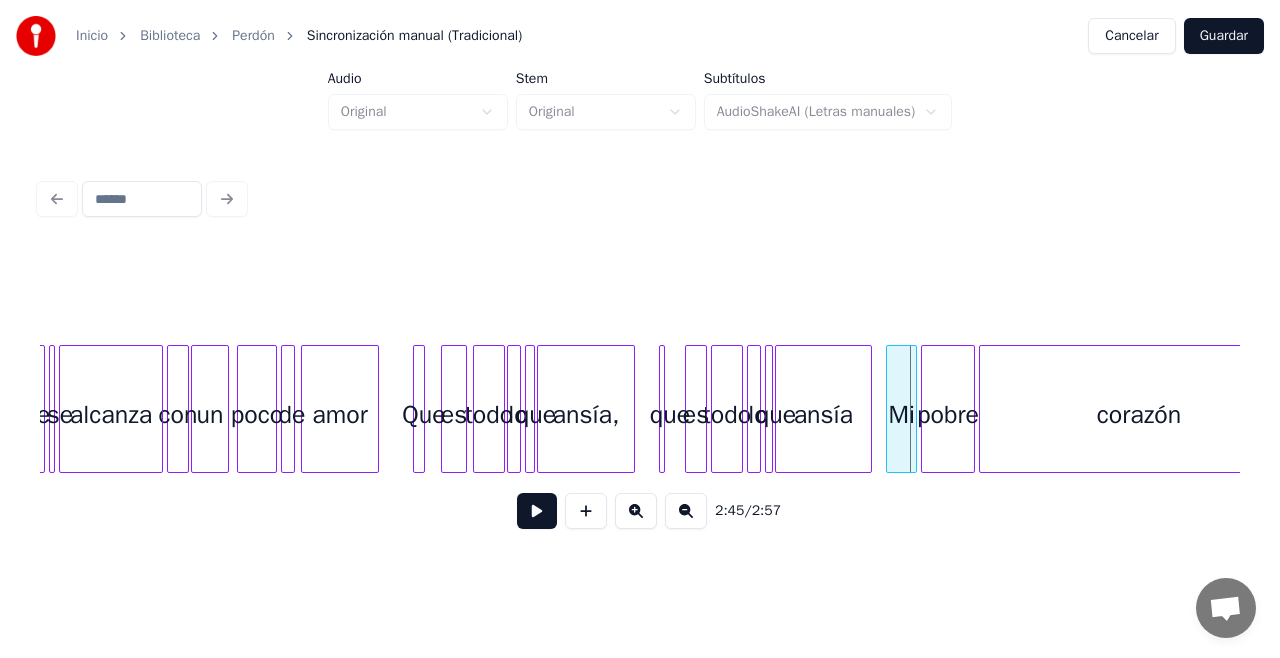 click at bounding box center (868, 409) 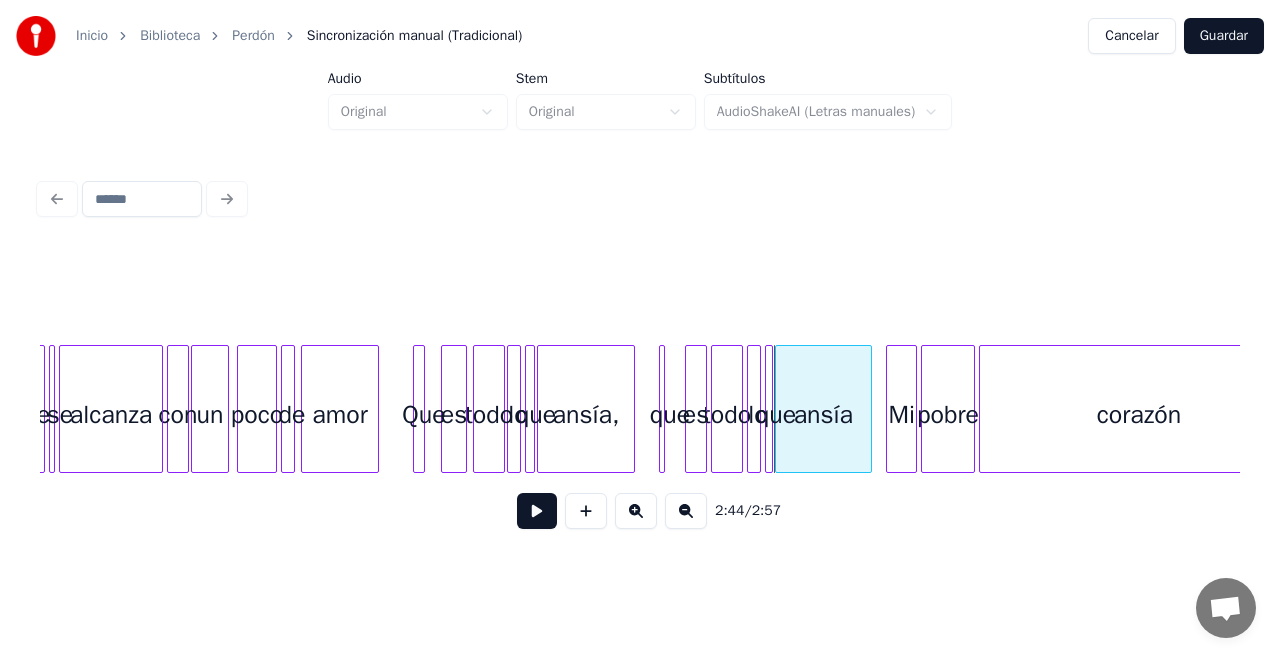 click at bounding box center [537, 511] 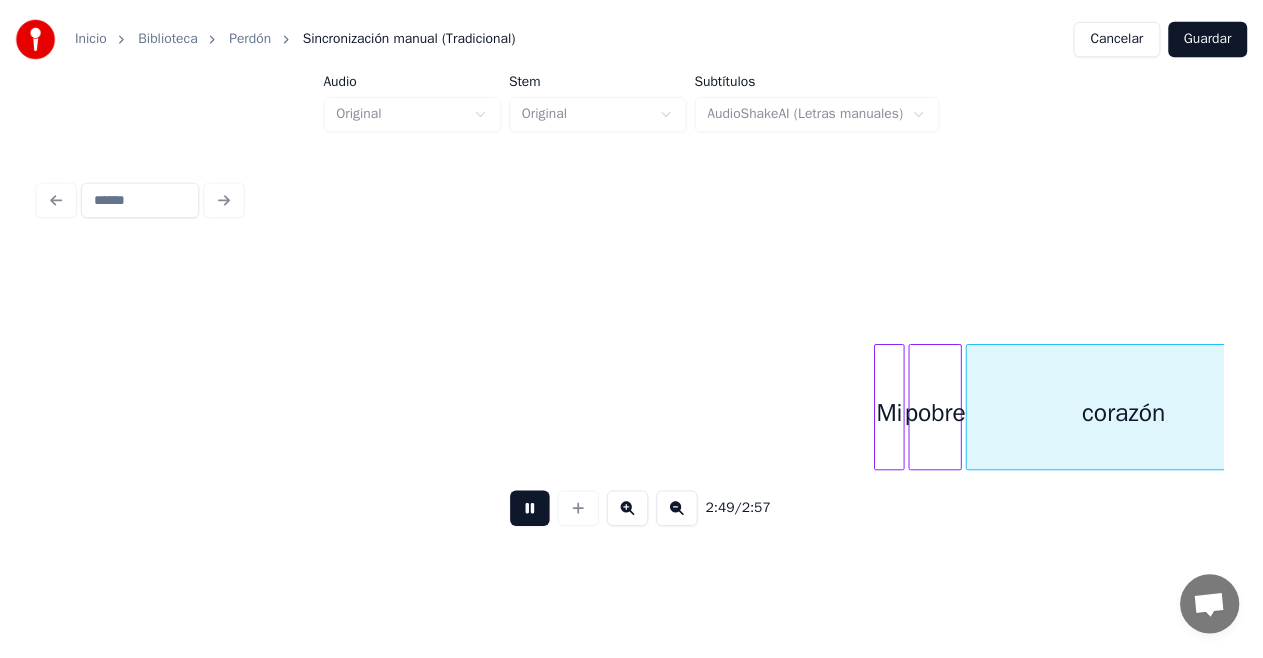 scroll, scrollTop: 0, scrollLeft: 16572, axis: horizontal 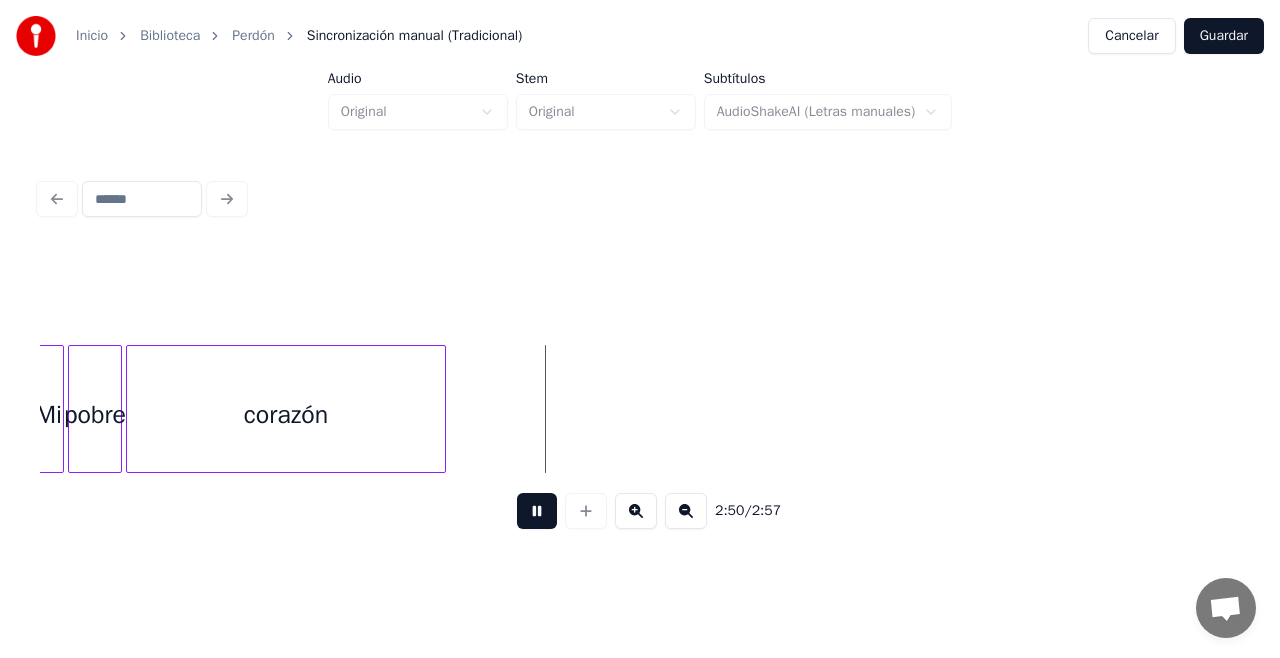 click on "Guardar" at bounding box center (1224, 36) 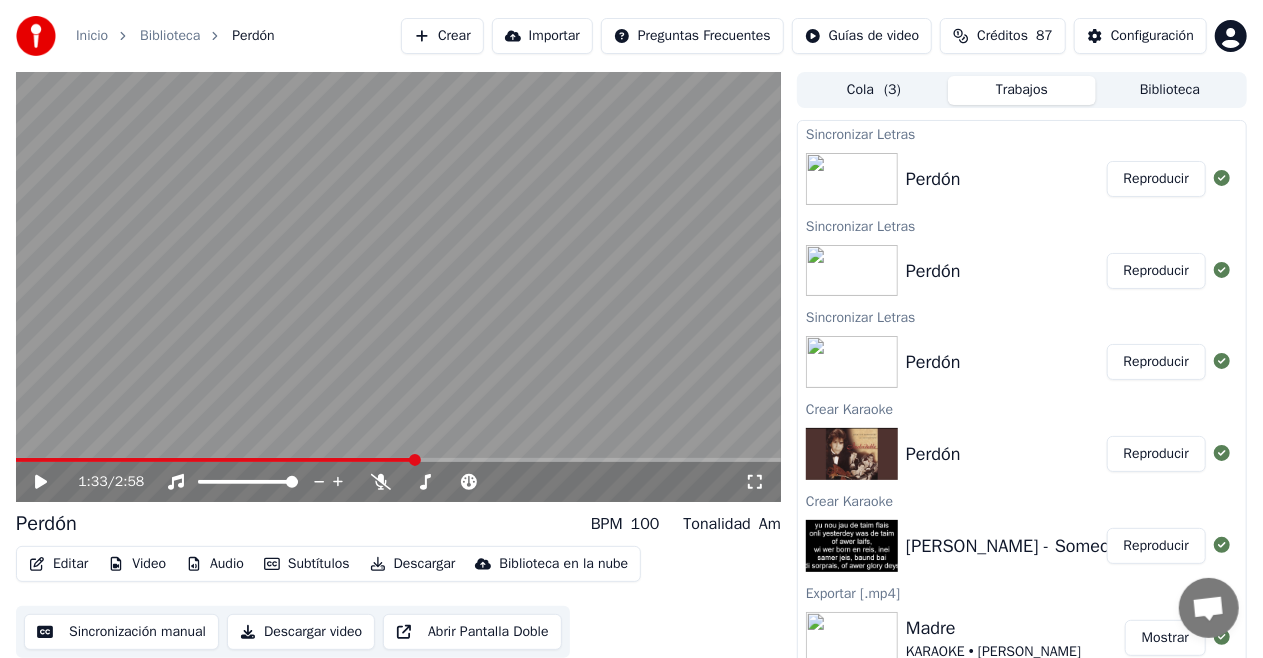 click at bounding box center (216, 460) 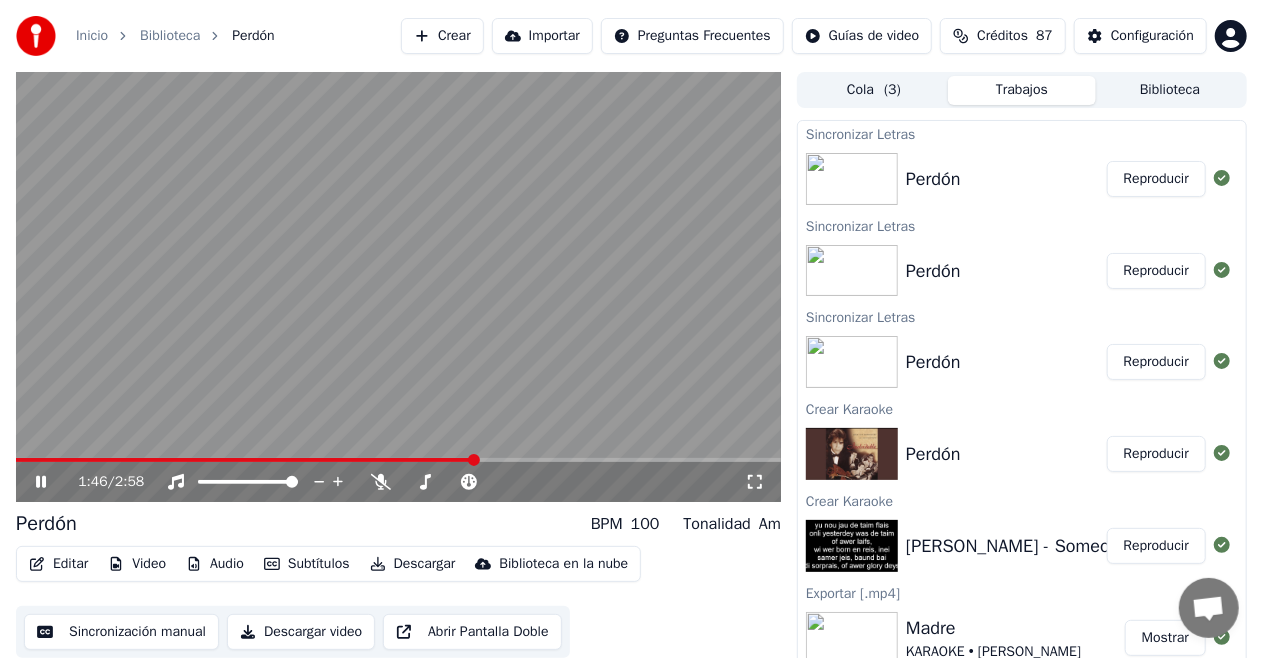 click at bounding box center (398, 460) 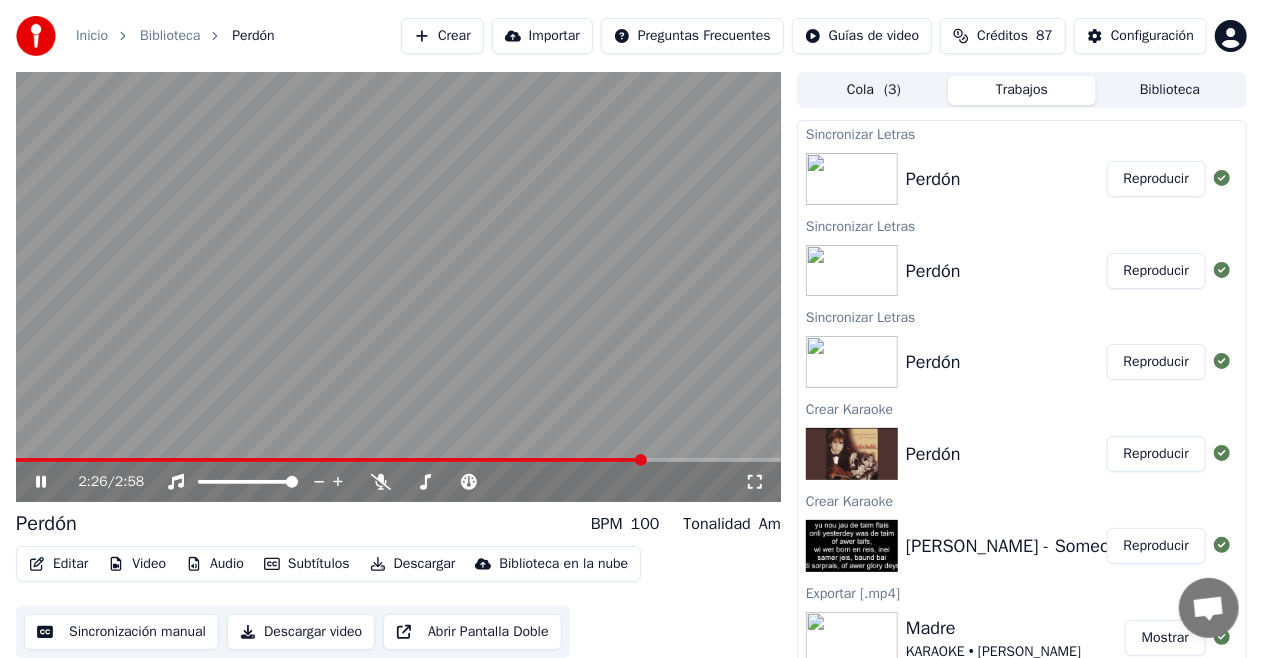click 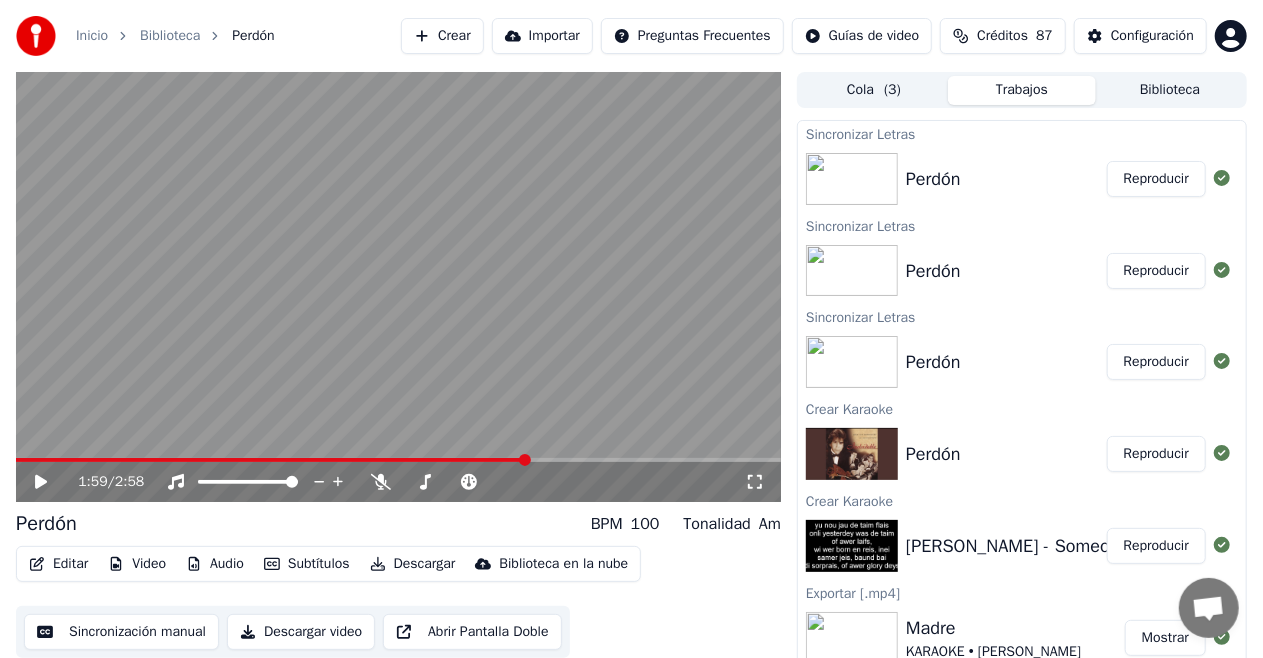 click at bounding box center [271, 460] 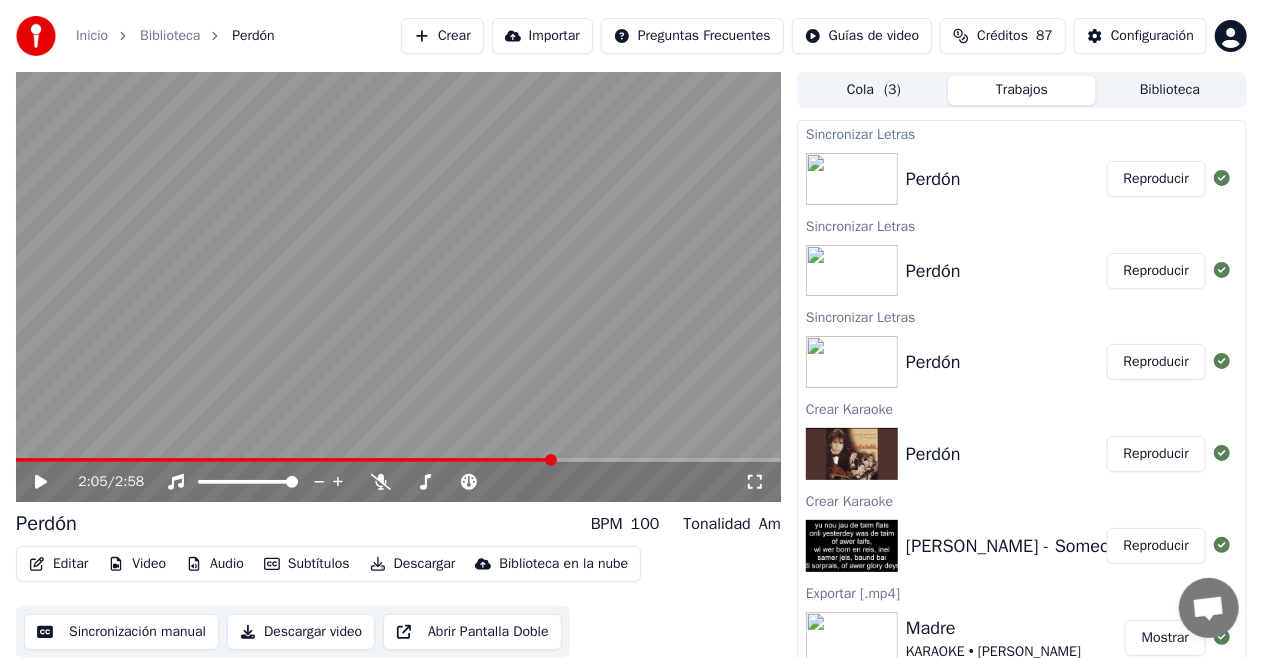 click at bounding box center [398, 460] 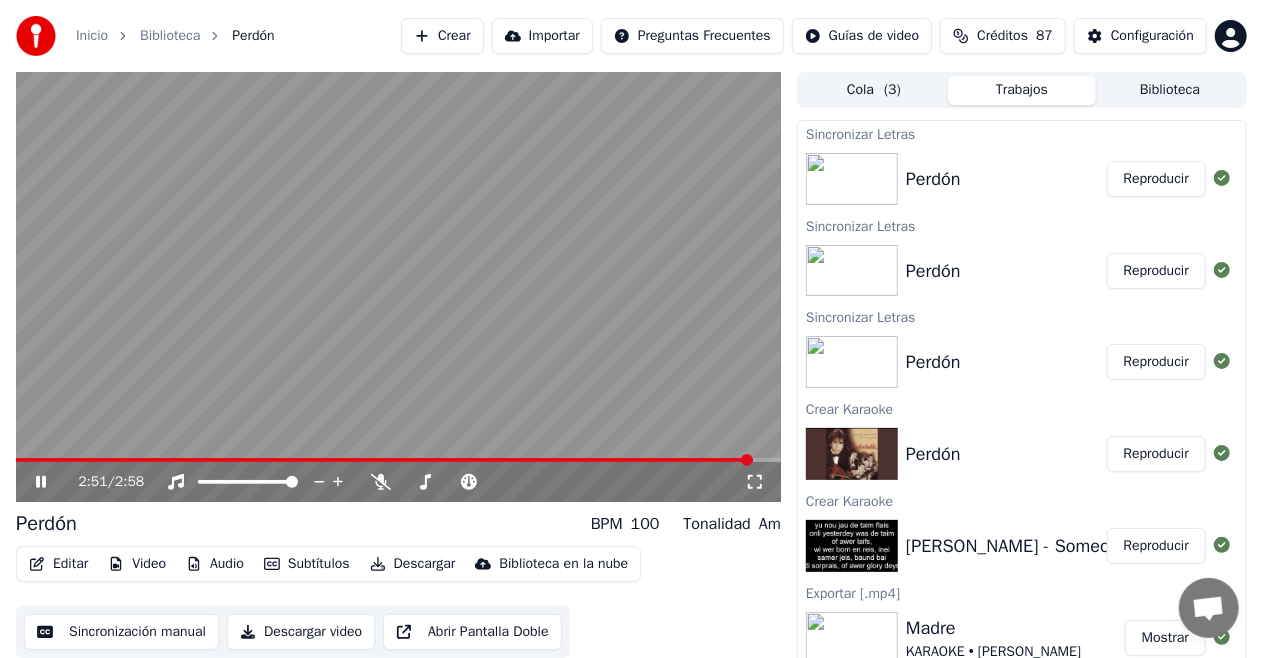 click 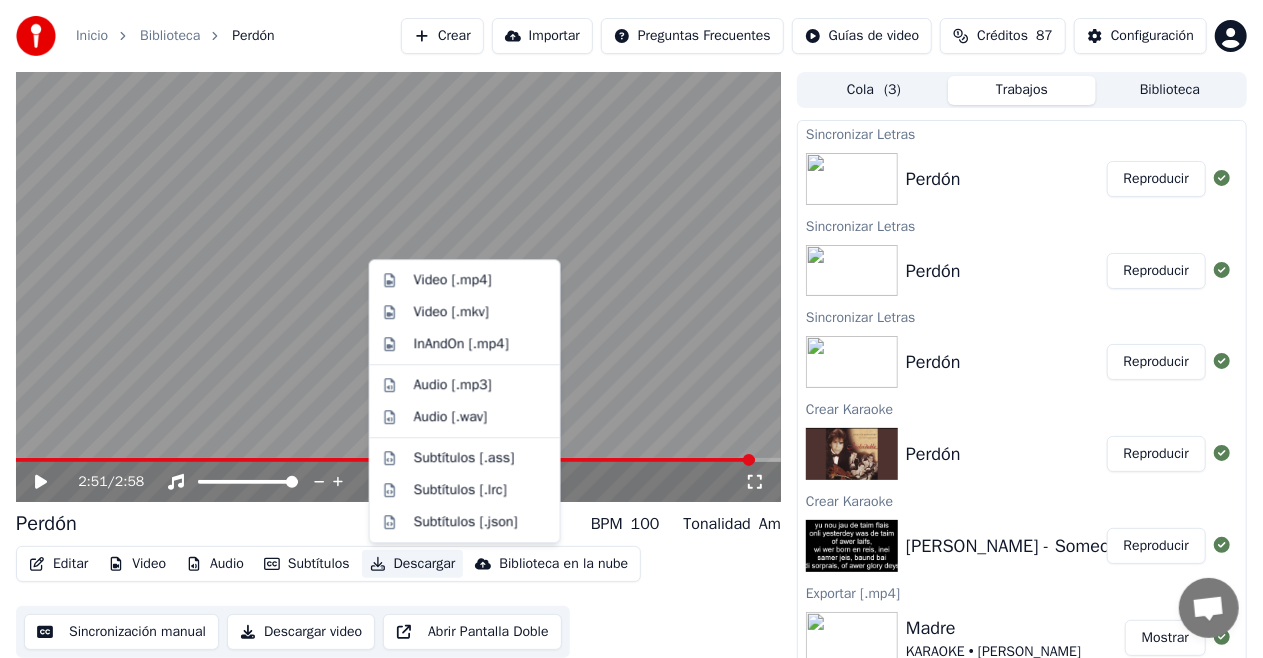 click on "Descargar" at bounding box center [413, 564] 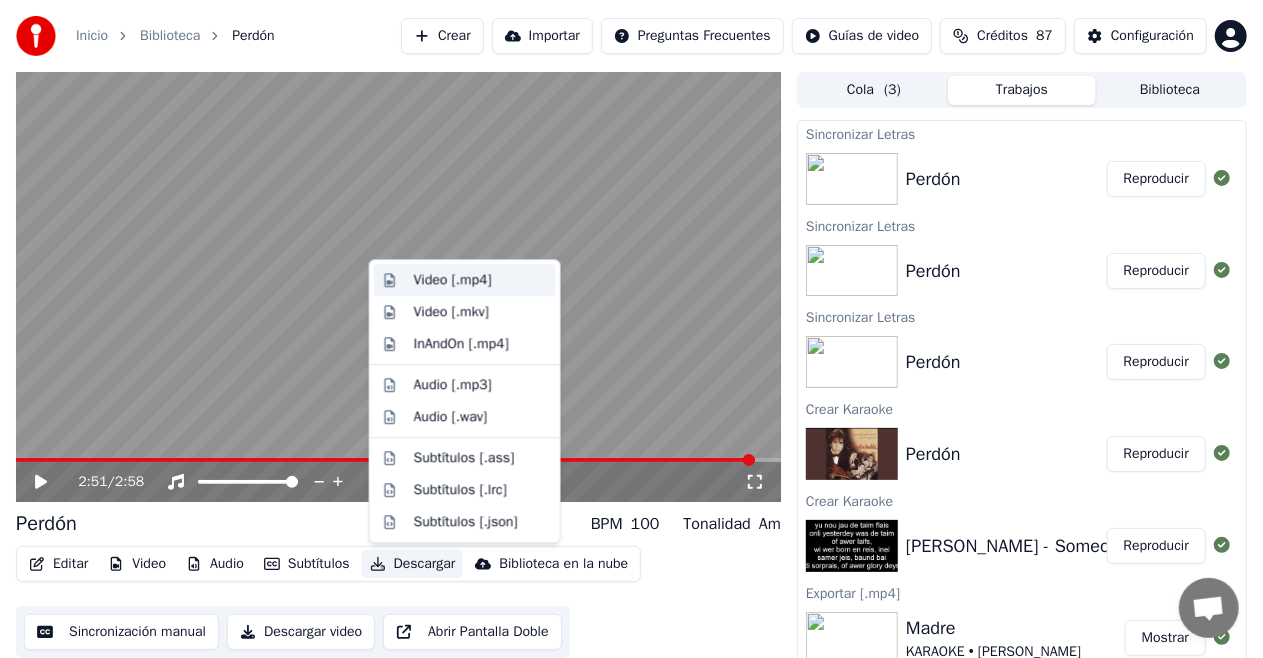 click on "Video [.mp4]" at bounding box center (453, 280) 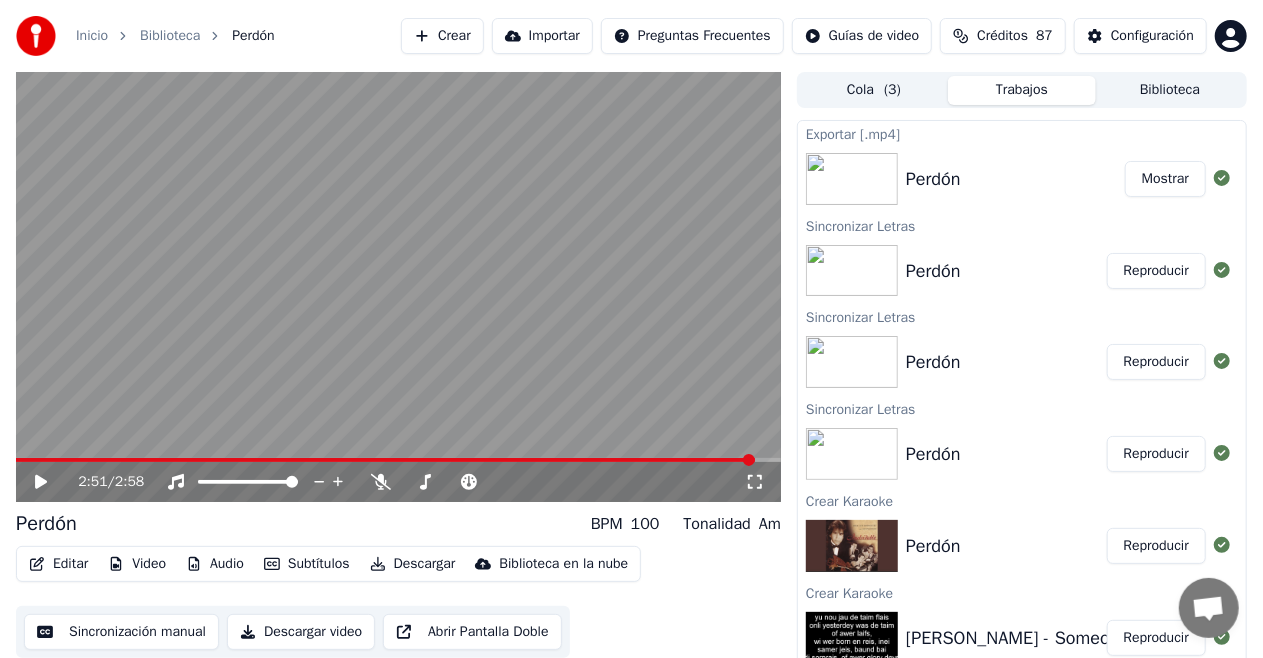 click on "Mostrar" at bounding box center [1165, 179] 